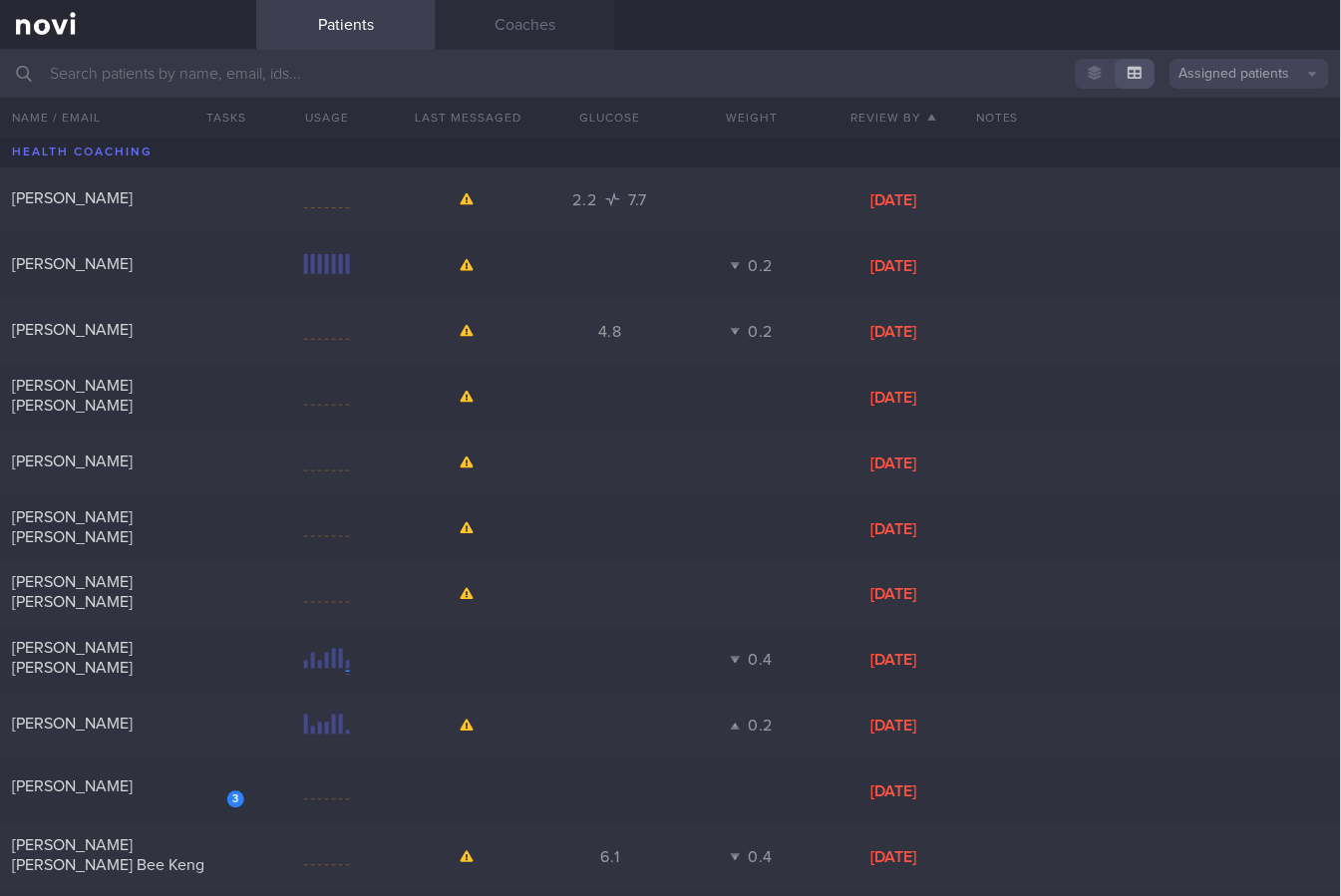 scroll, scrollTop: 0, scrollLeft: 0, axis: both 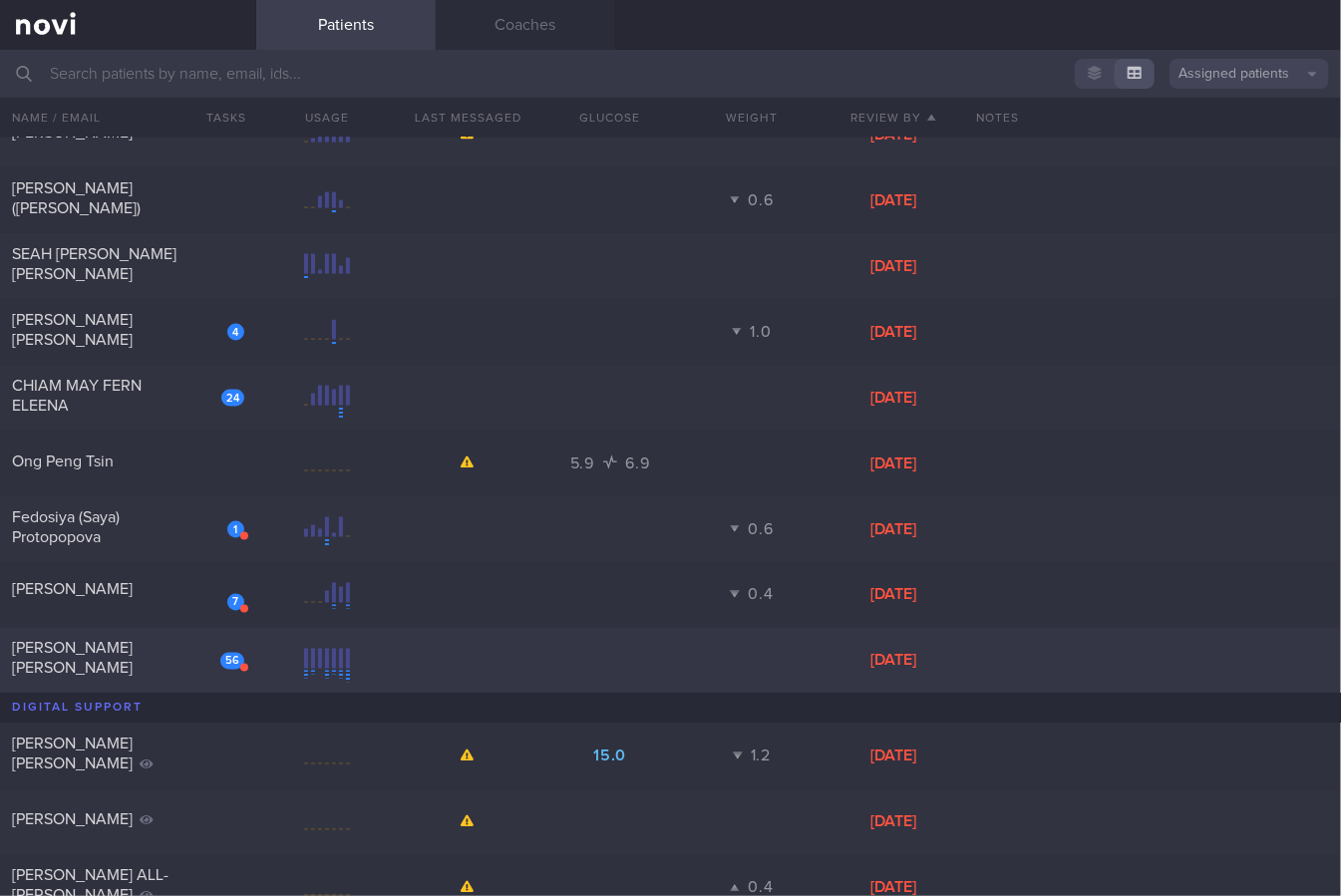 click on "56" at bounding box center [218, 654] 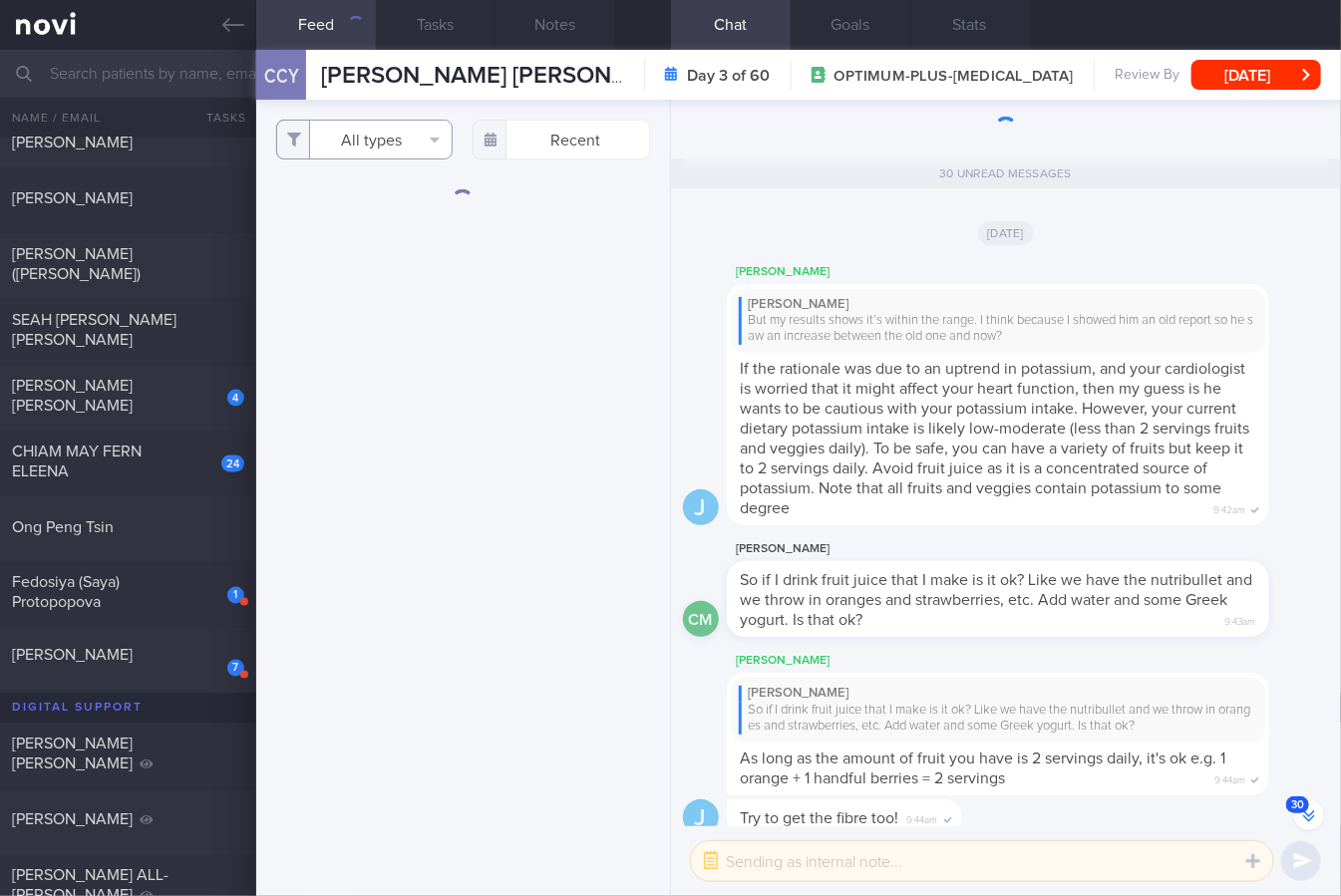 click on "All types" at bounding box center (364, 140) 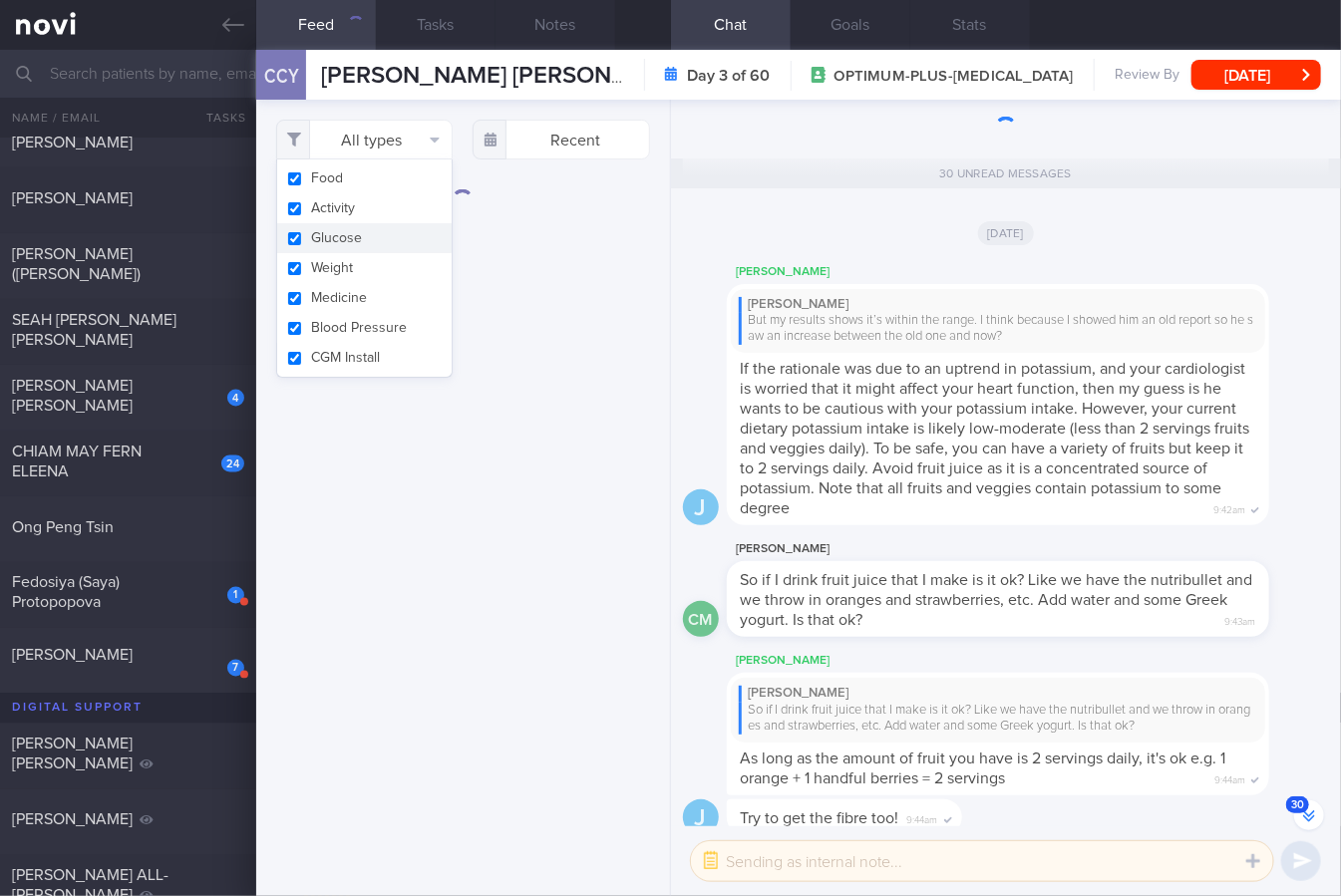 click on "Glucose" at bounding box center [364, 238] 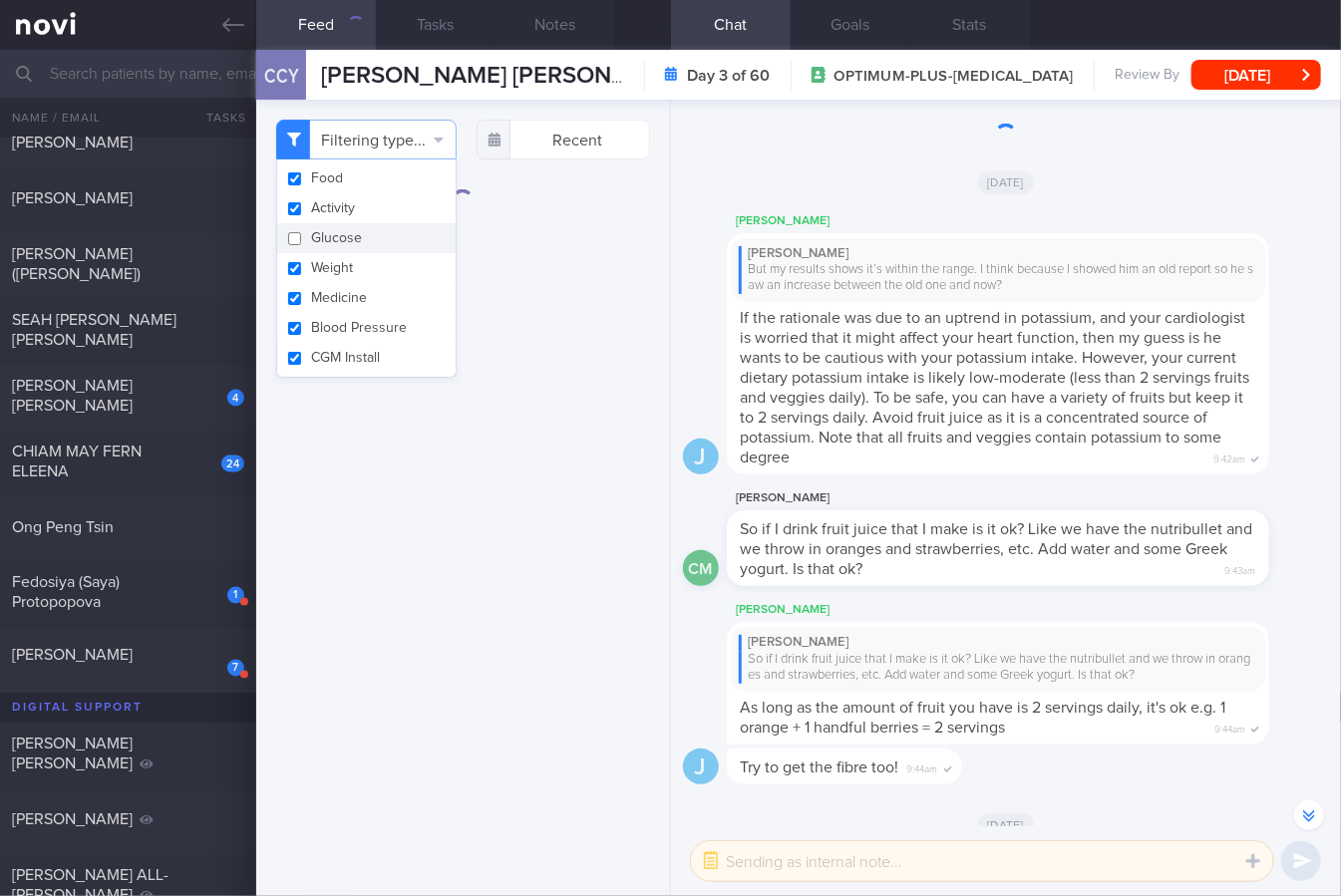 checkbox on "false" 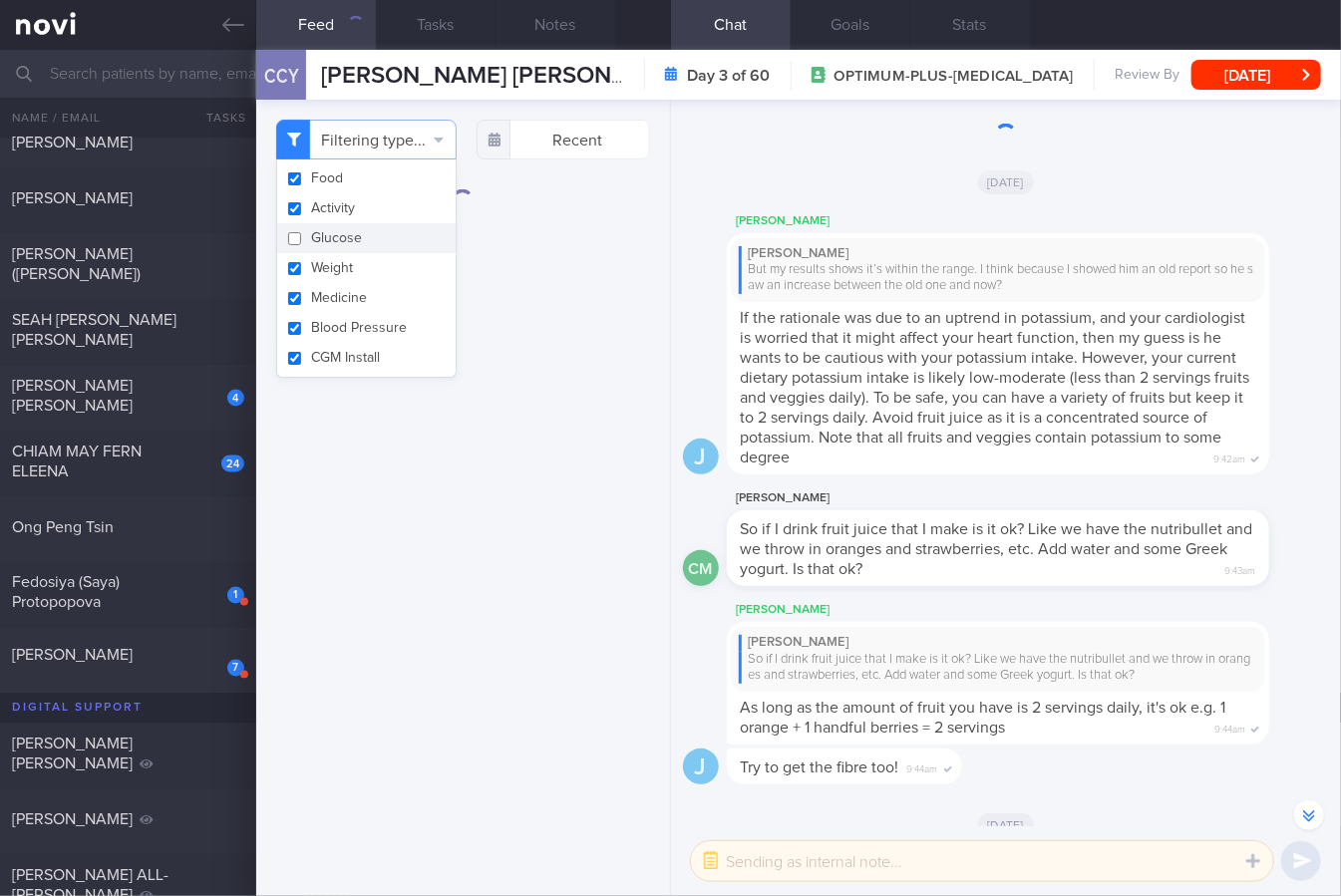 scroll, scrollTop: -2479, scrollLeft: 0, axis: vertical 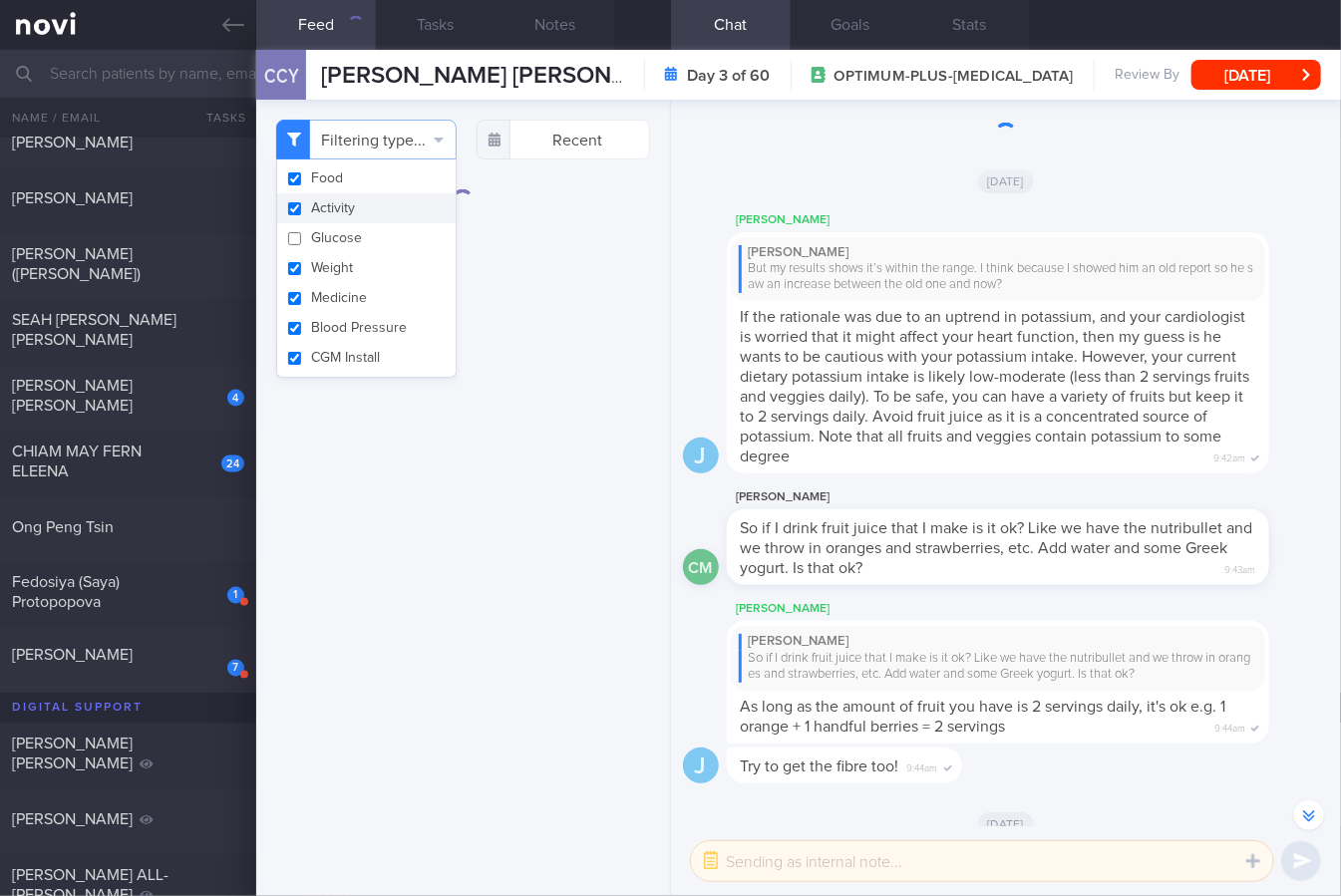 click on "Activity" at bounding box center [366, 208] 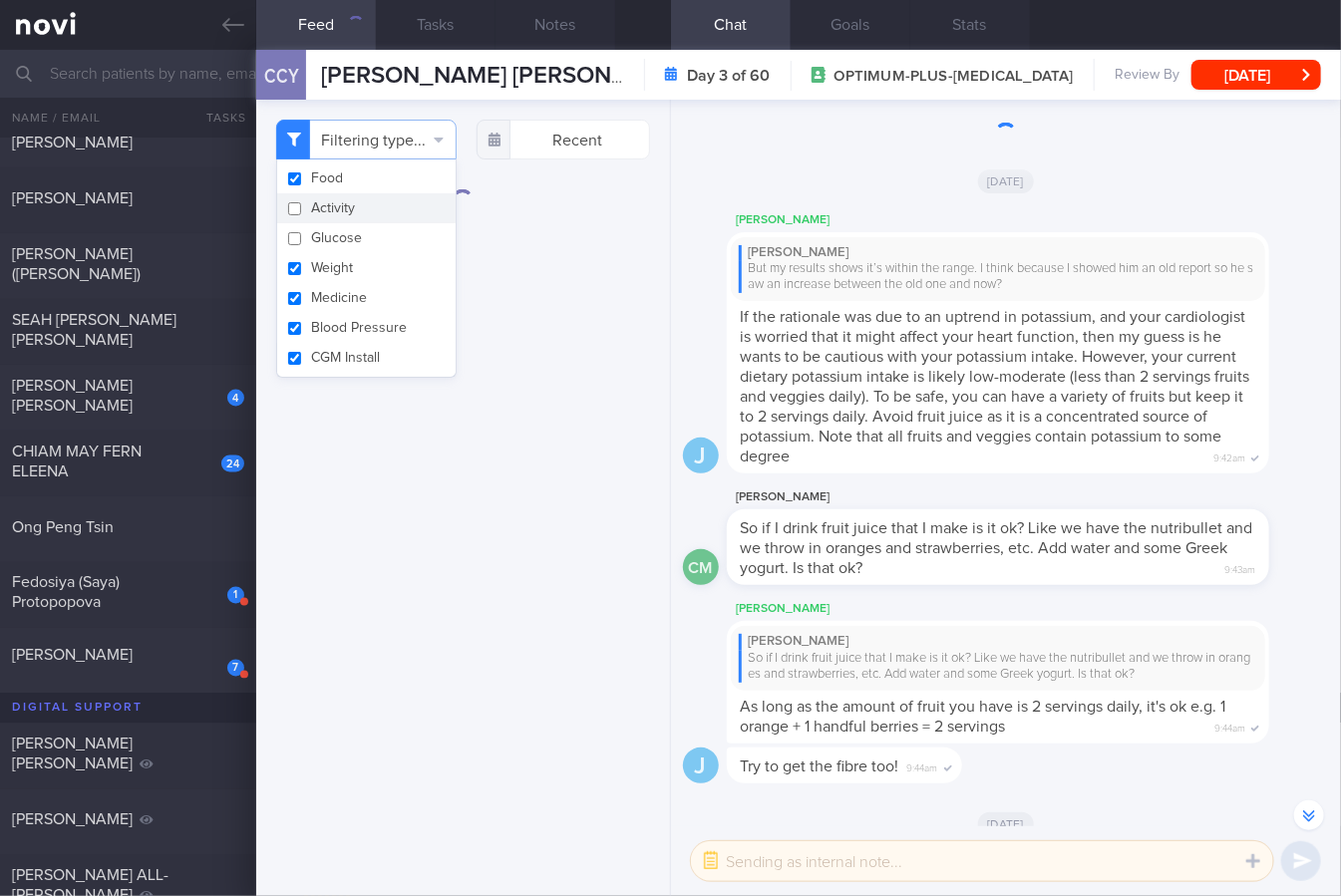 checkbox on "false" 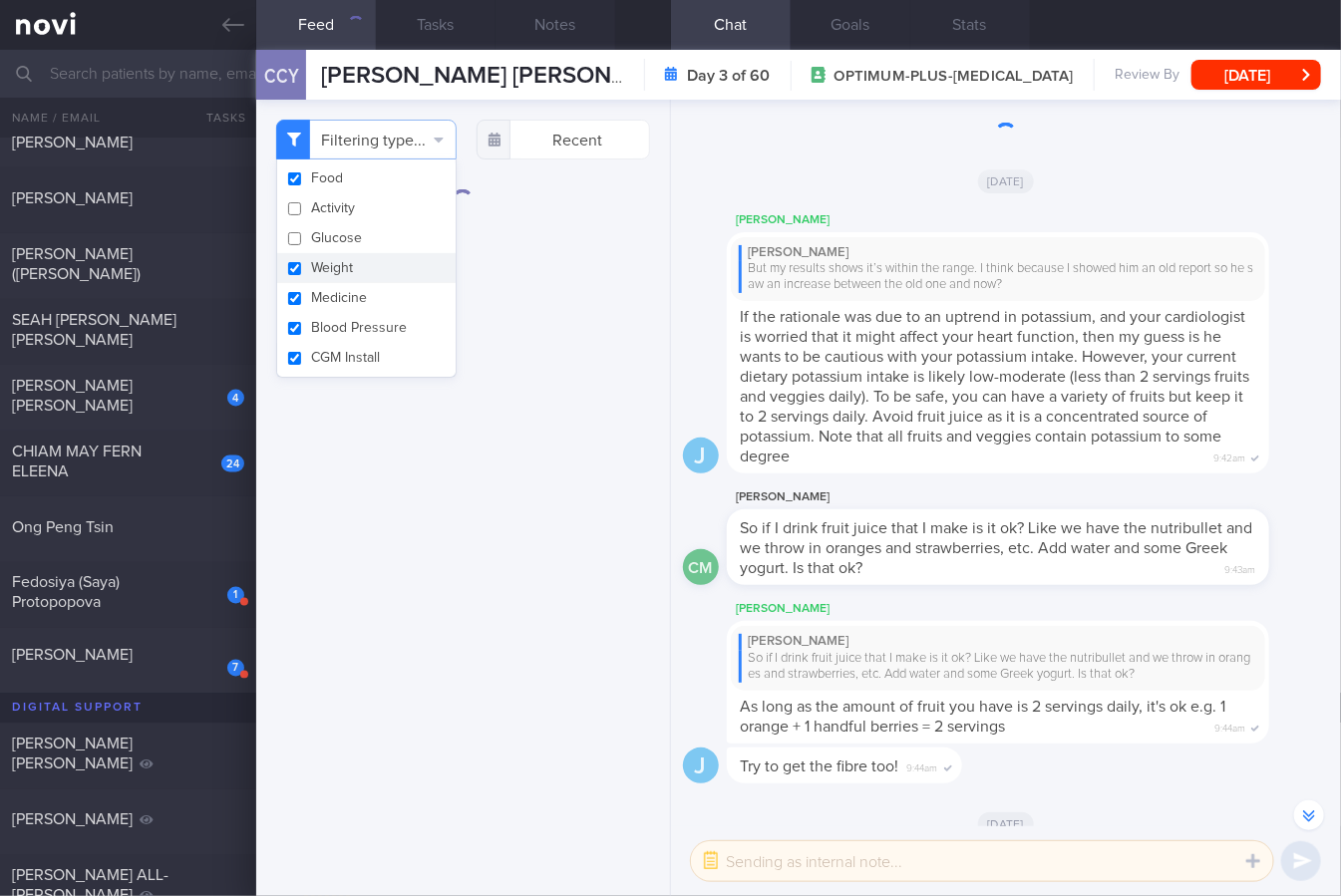click on "Weight" at bounding box center [366, 268] 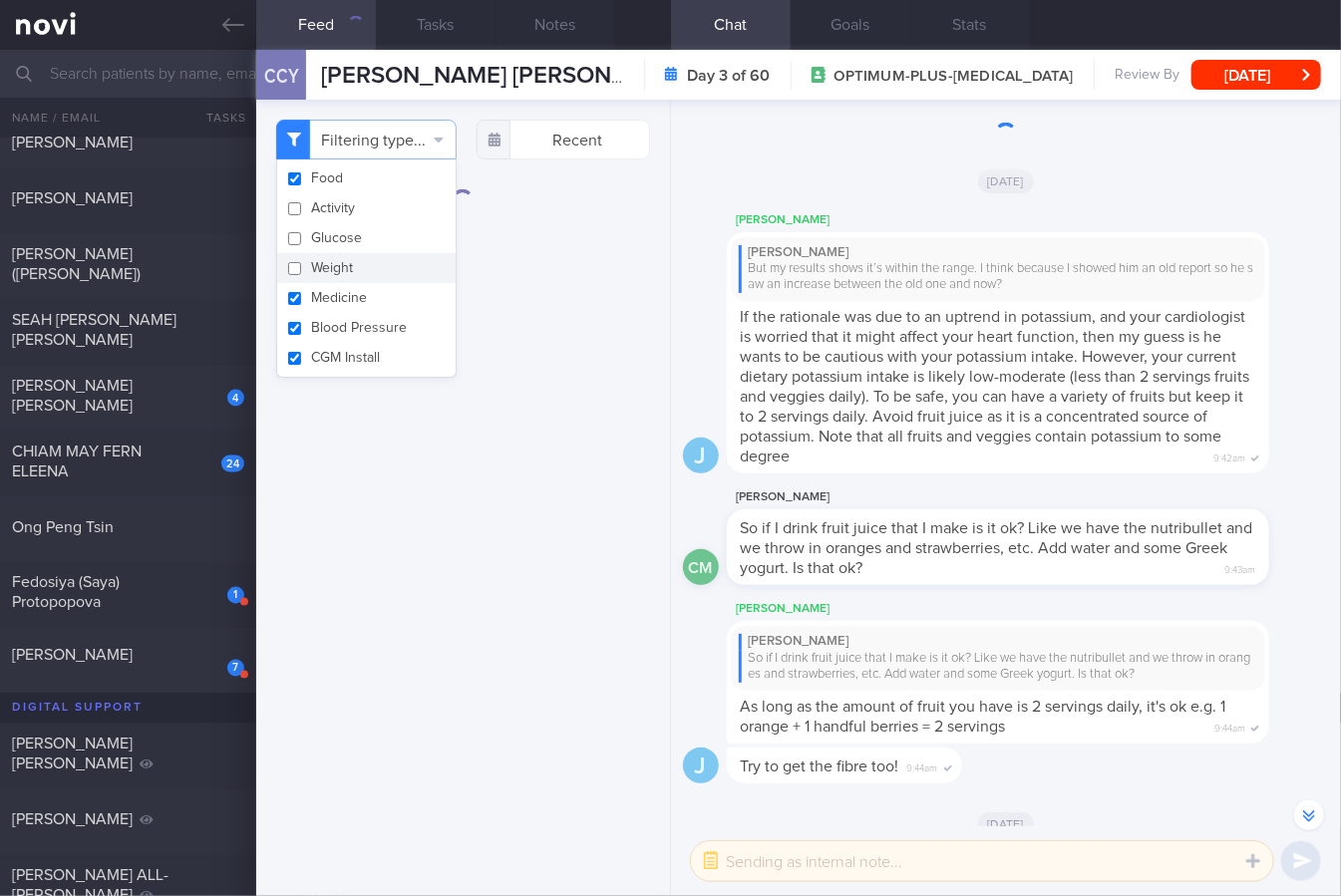 checkbox on "false" 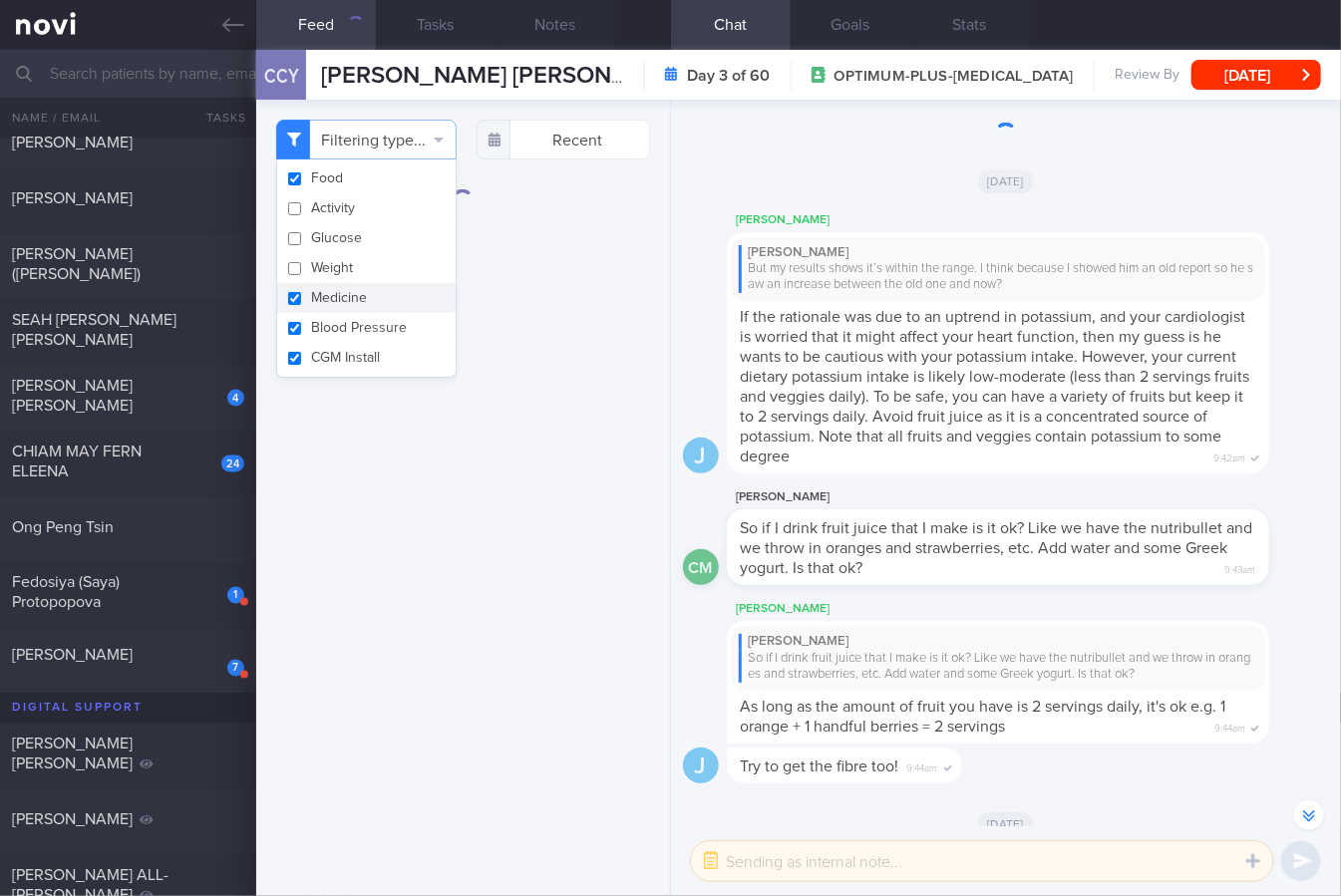 click on "Medicine" at bounding box center (366, 298) 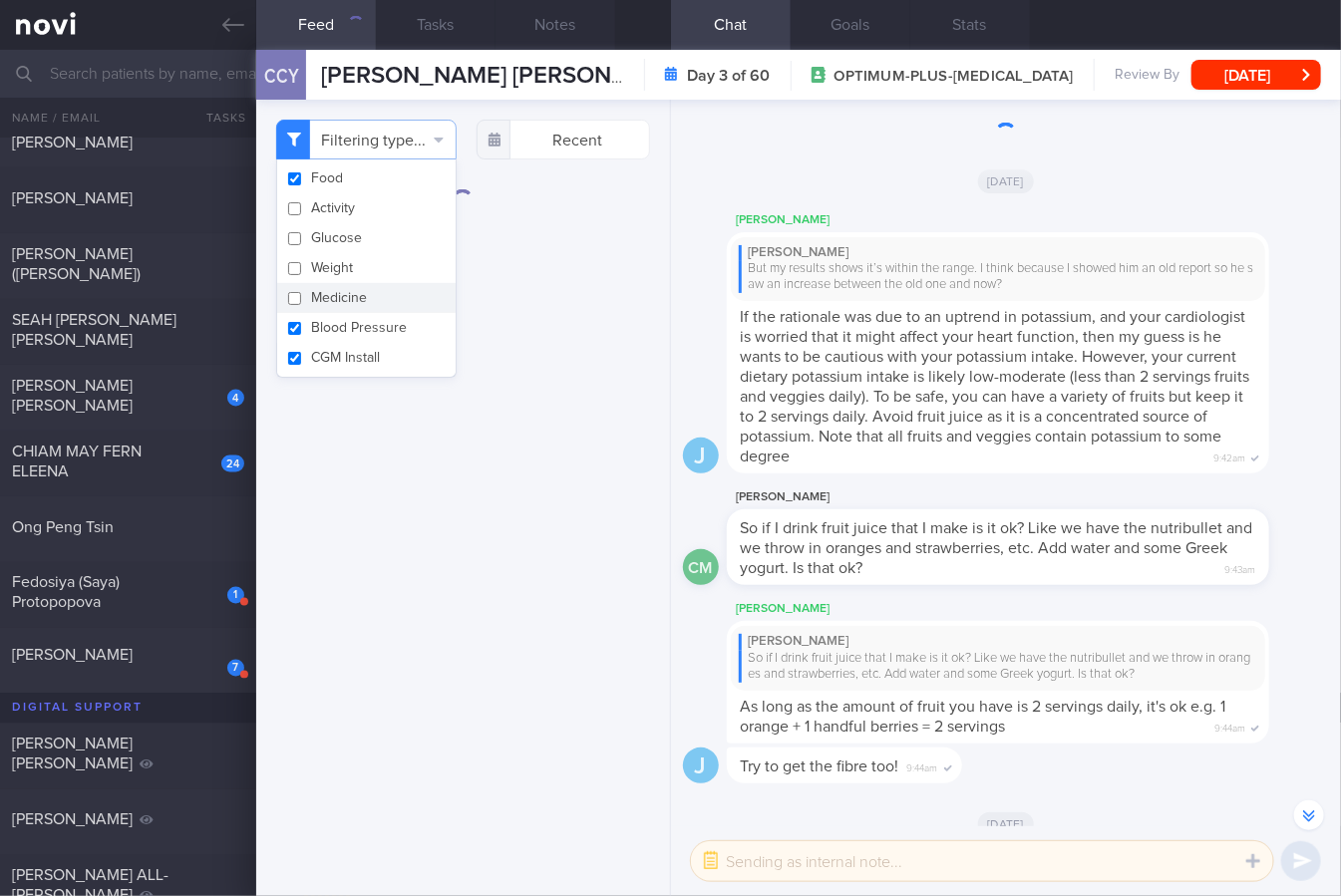 checkbox on "false" 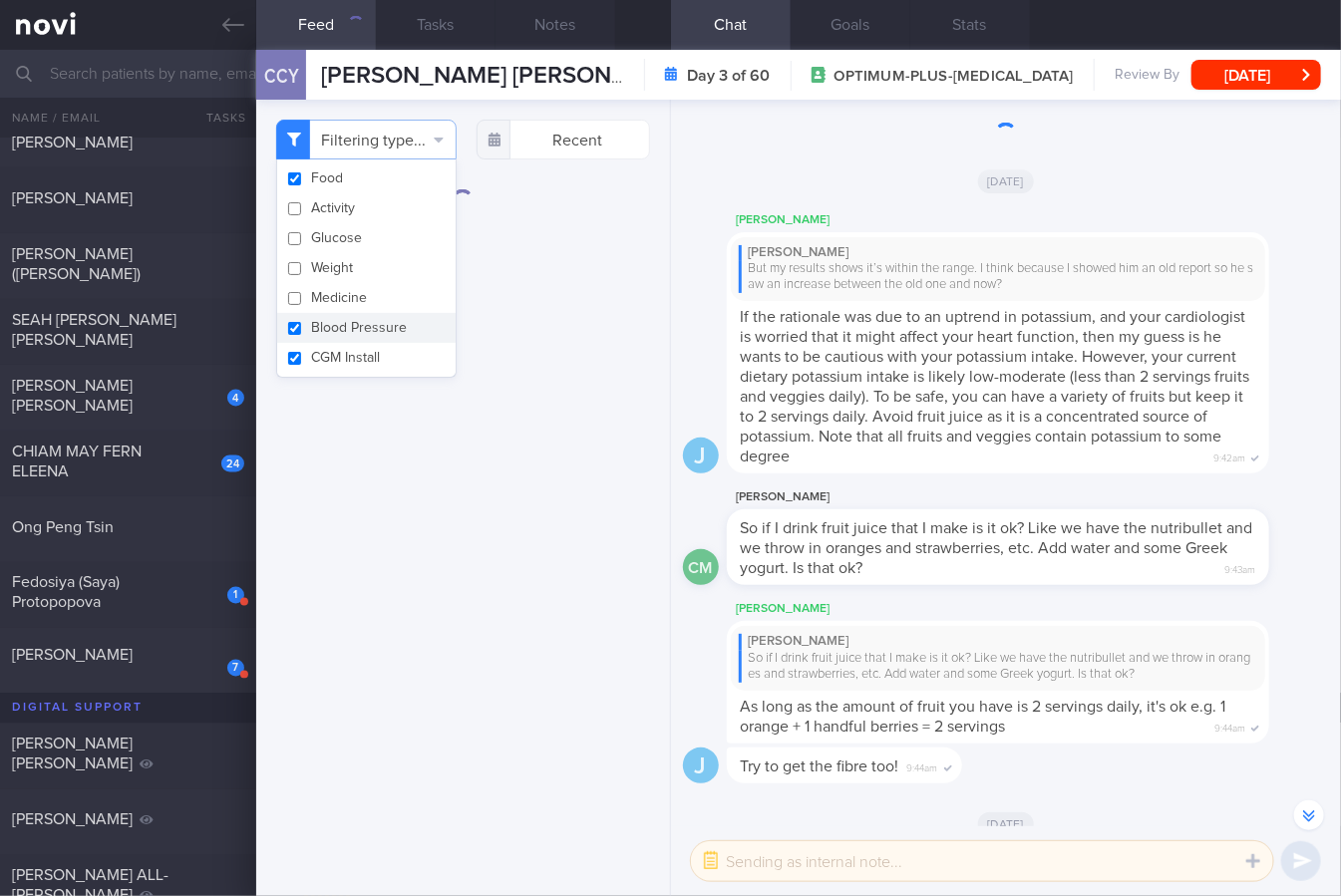 click on "Blood Pressure" at bounding box center (366, 328) 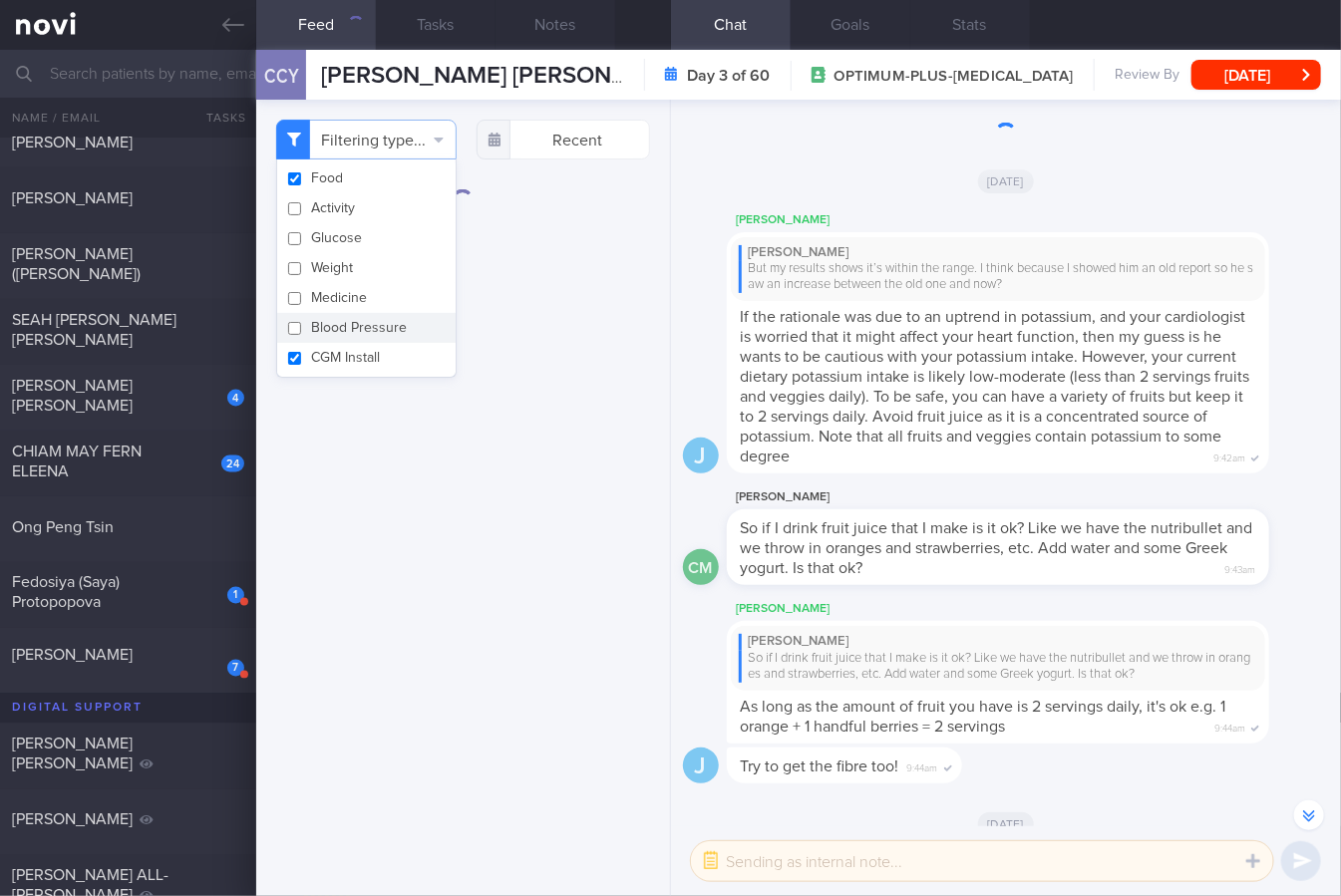 checkbox on "false" 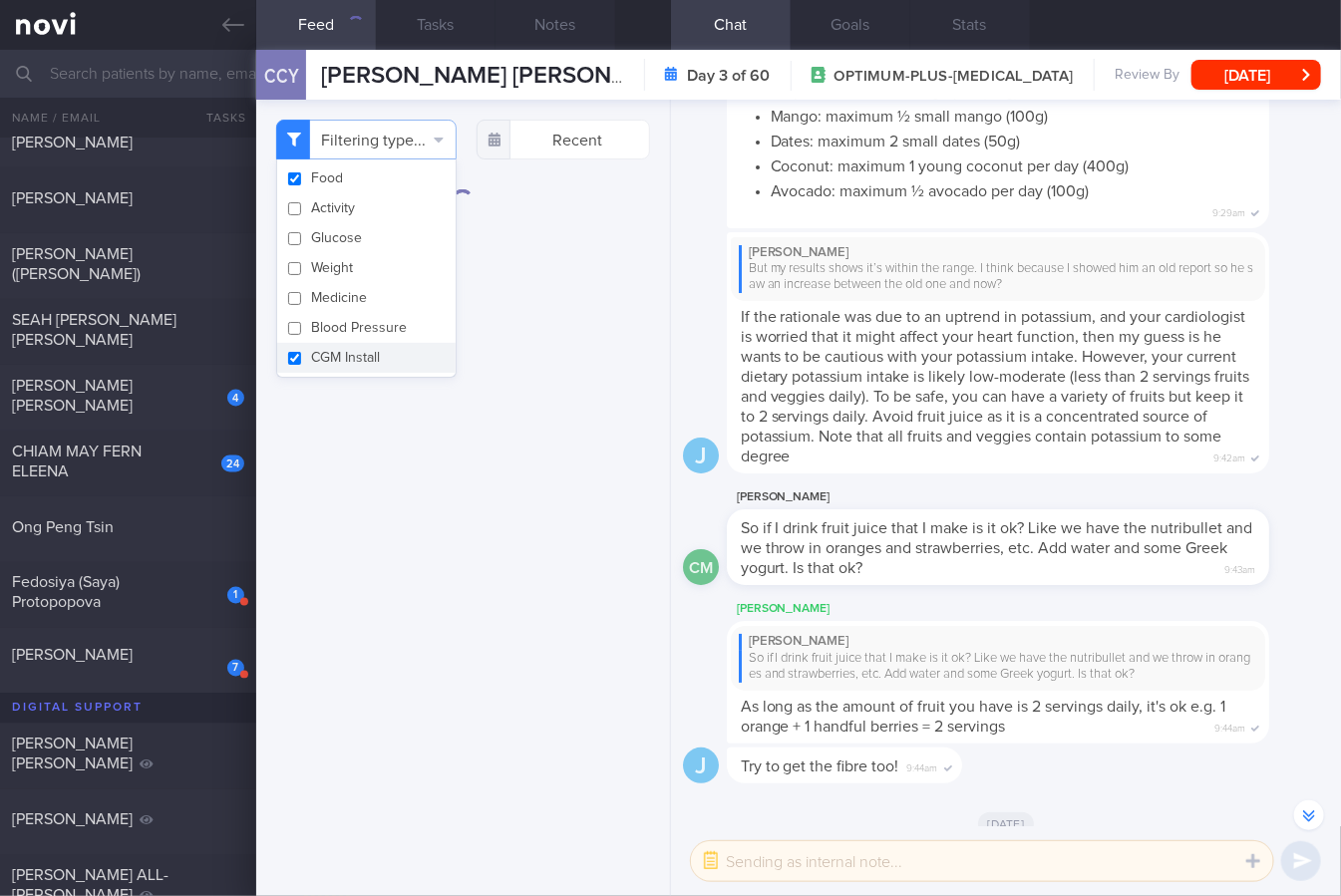 click on "CGM Install" at bounding box center (366, 358) 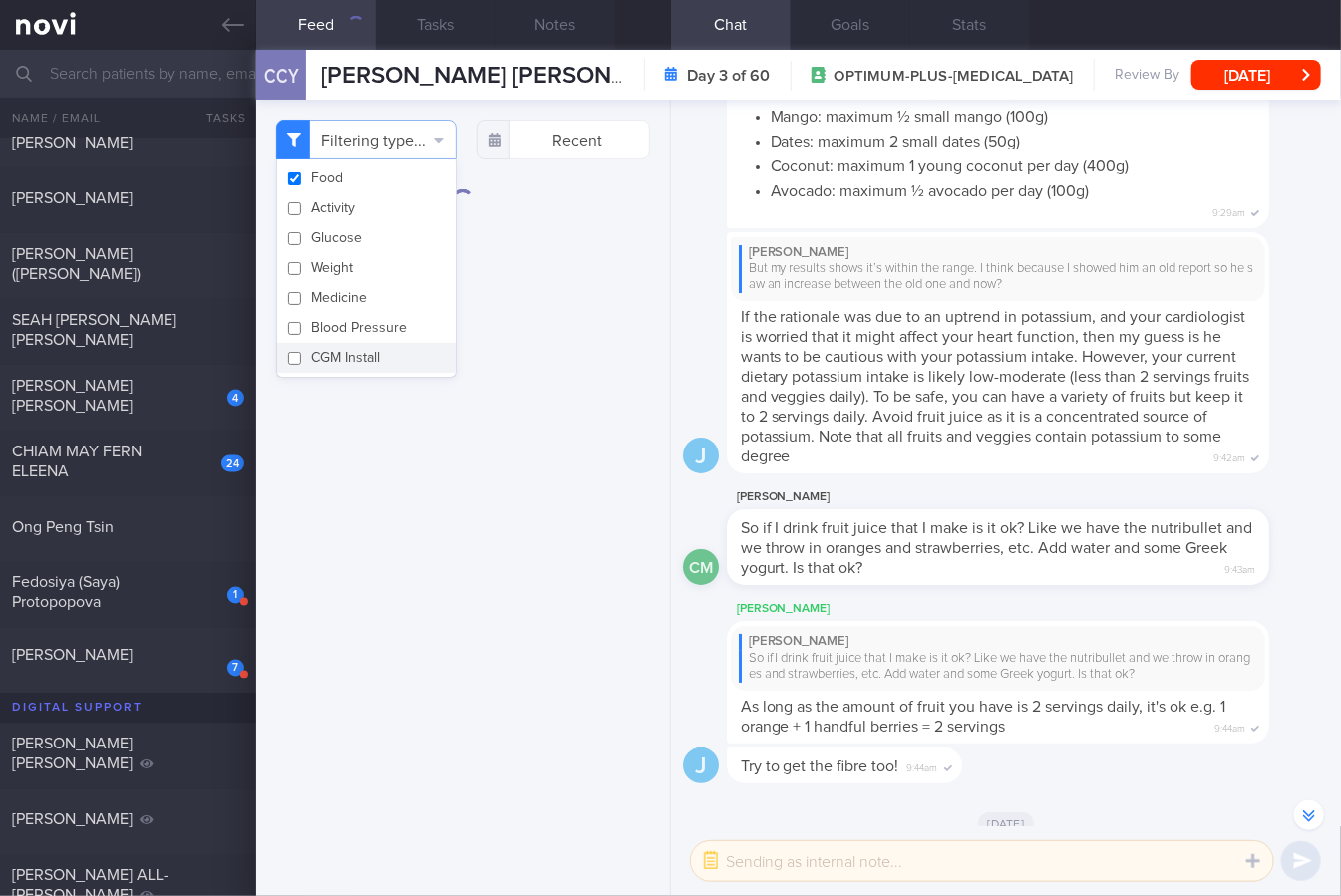 checkbox on "false" 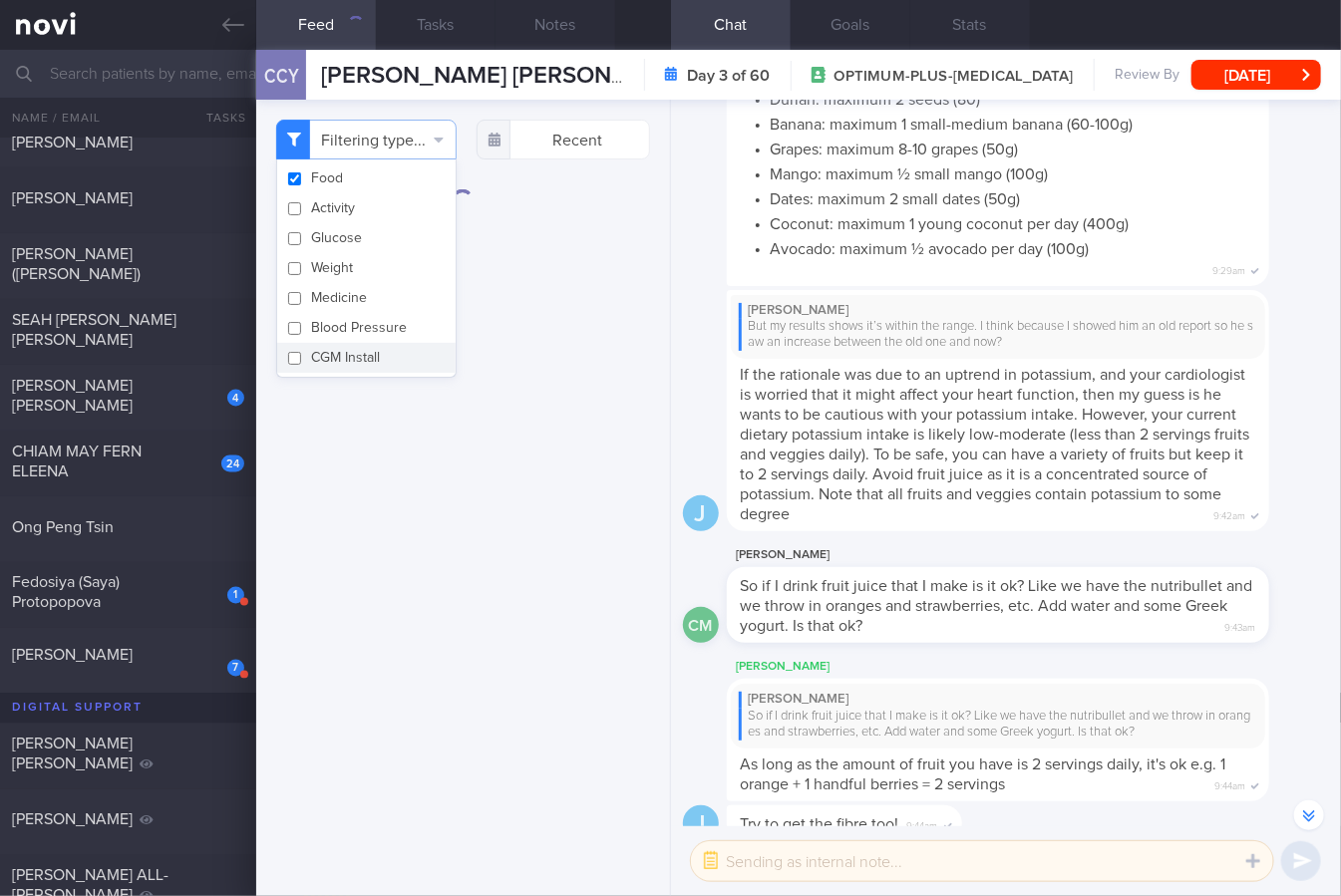 scroll, scrollTop: -2421, scrollLeft: 0, axis: vertical 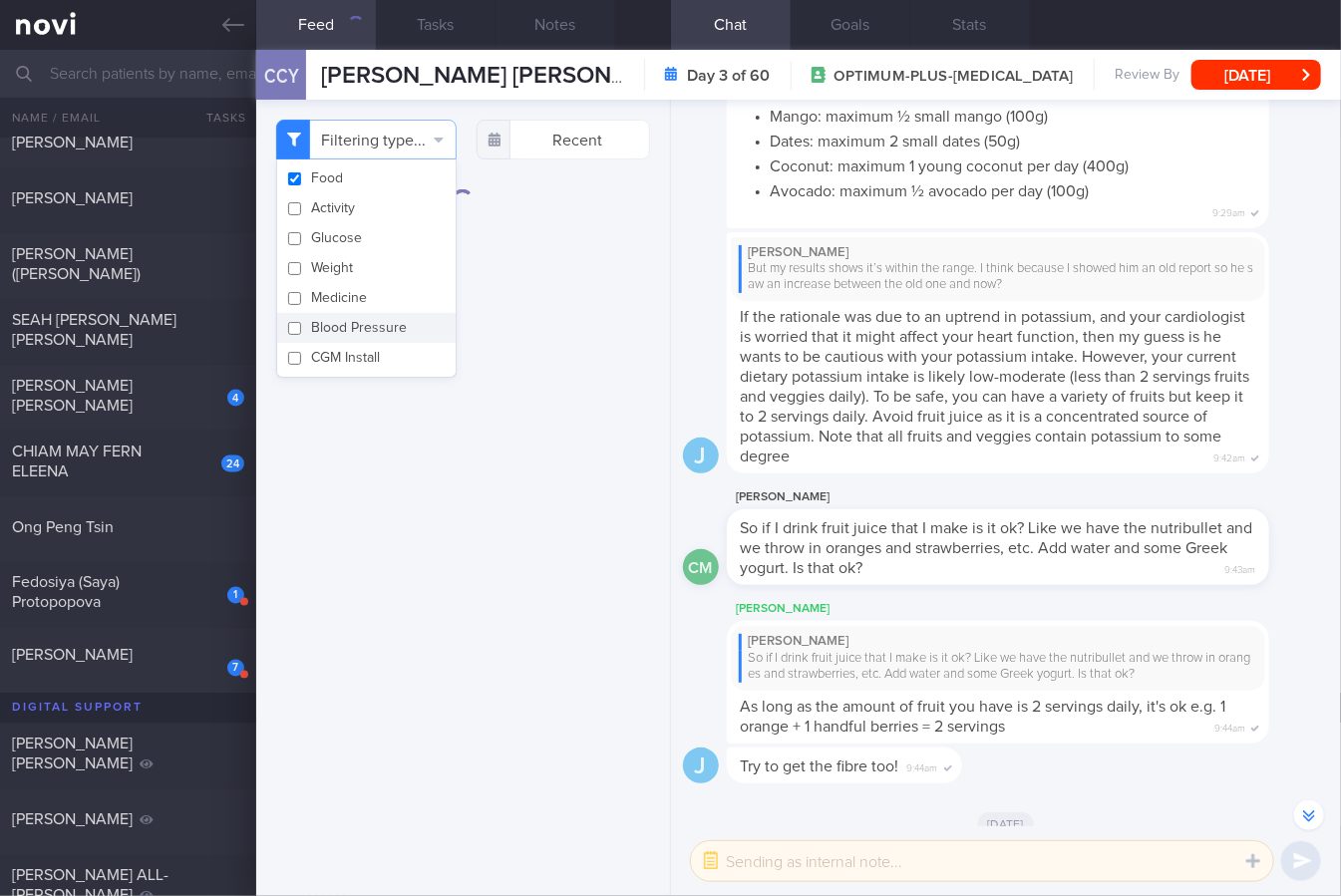 click on "If the rationale was due to an uptrend in potassium, and your cardiologist is worried that it might affect your heart function, then my guess is he wants to be cautious with your potassium intake. However, your current dietary potassium intake is likely low-moderate (less than 2 servings fruits and veggies daily). To be safe, you can have a variety of fruits but keep it to 2 servings daily. Avoid fruit juice as it is a concentrated source of potassium. Note that all fruits and veggies contain potassium to some degree" at bounding box center [995, 387] 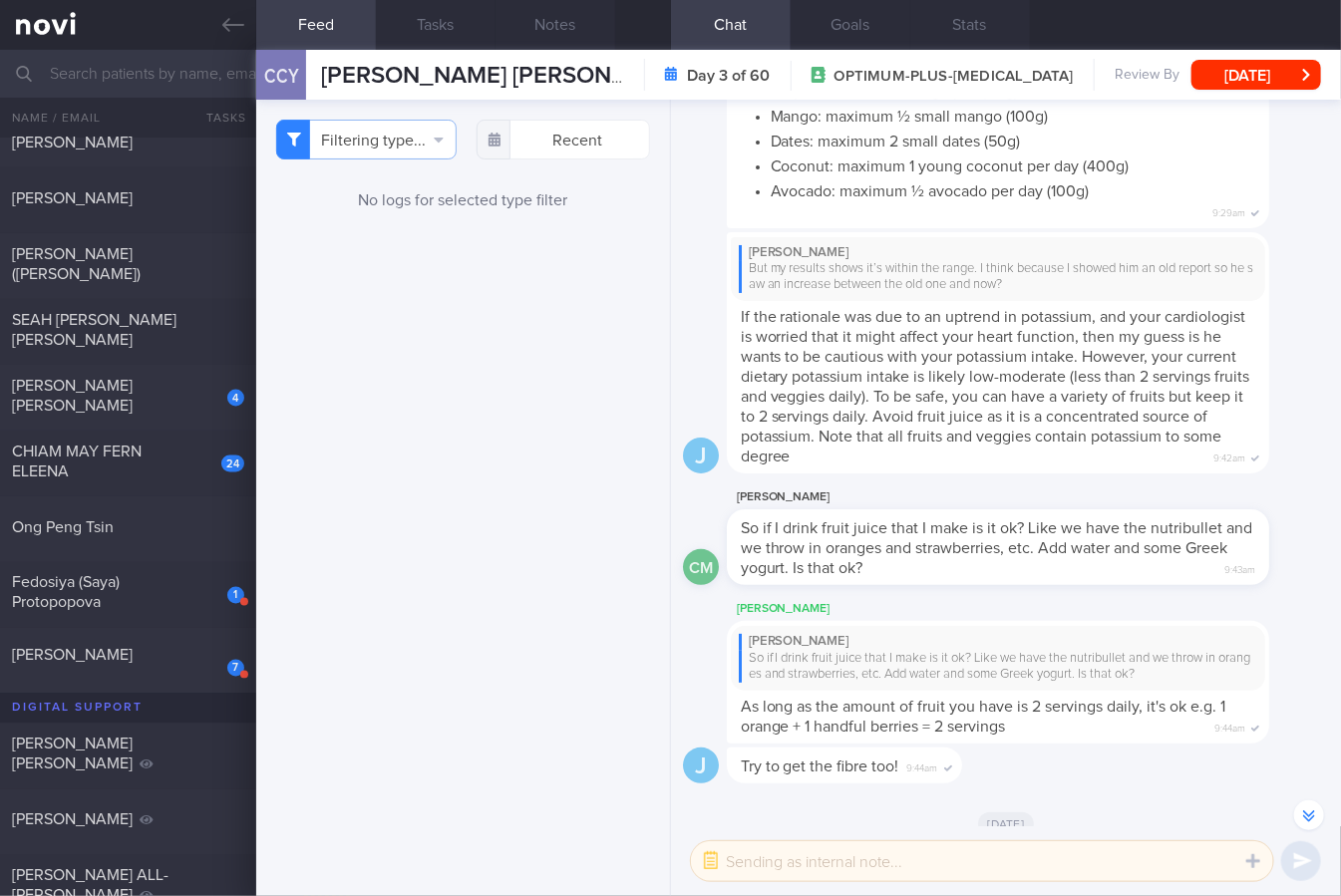 click on "If the rationale was due to an uptrend in potassium, and your cardiologist is worried that it might affect your heart function, then my guess is he wants to be cautious with your potassium intake. However, your current dietary potassium intake is likely low-moderate (less than 2 servings fruits and veggies daily). To be safe, you can have a variety of fruits but keep it to 2 servings daily. Avoid fruit juice as it is a concentrated source of potassium. Note that all fruits and veggies contain potassium to some degree" at bounding box center (995, 387) 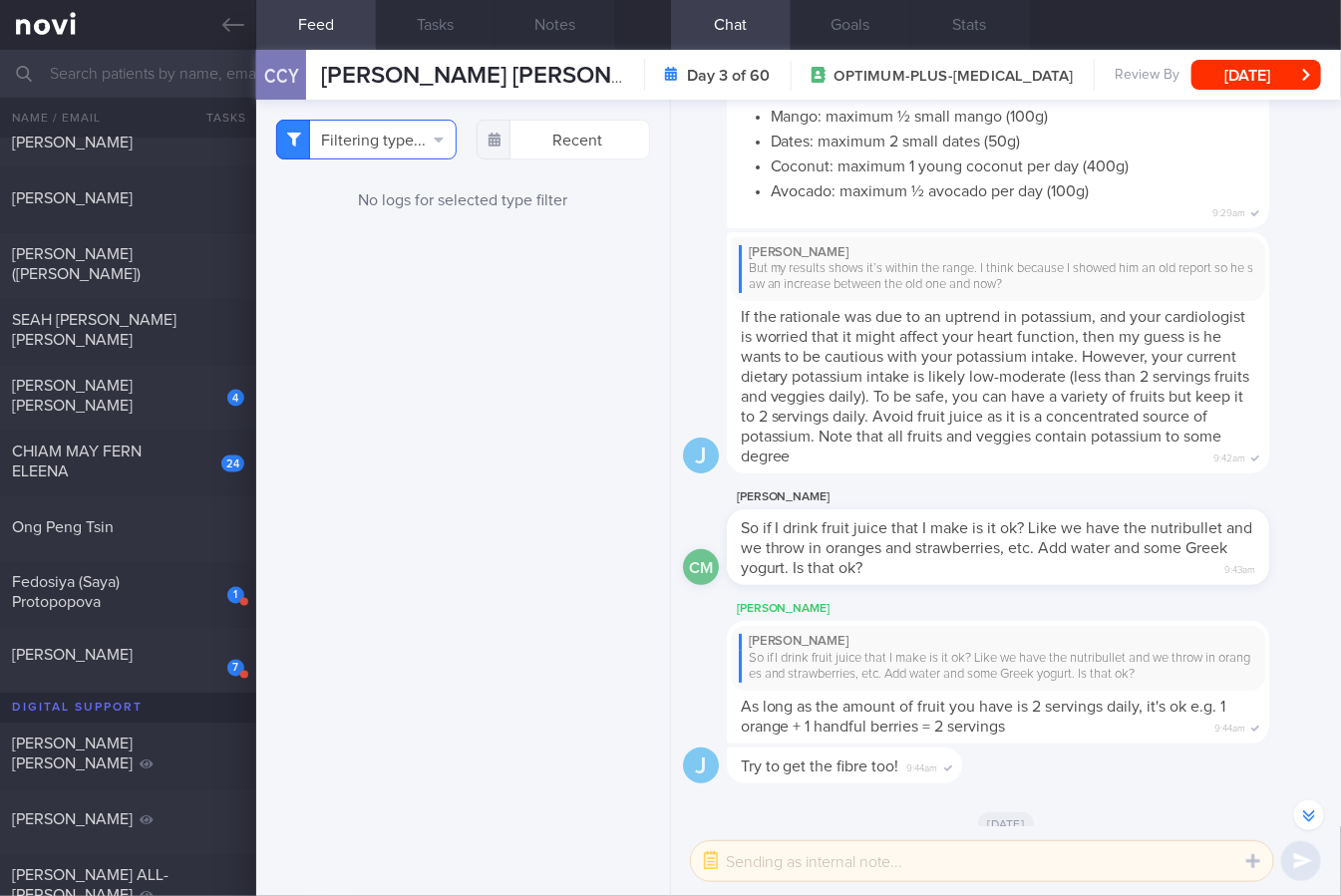 click on "Filtering type..." at bounding box center [366, 140] 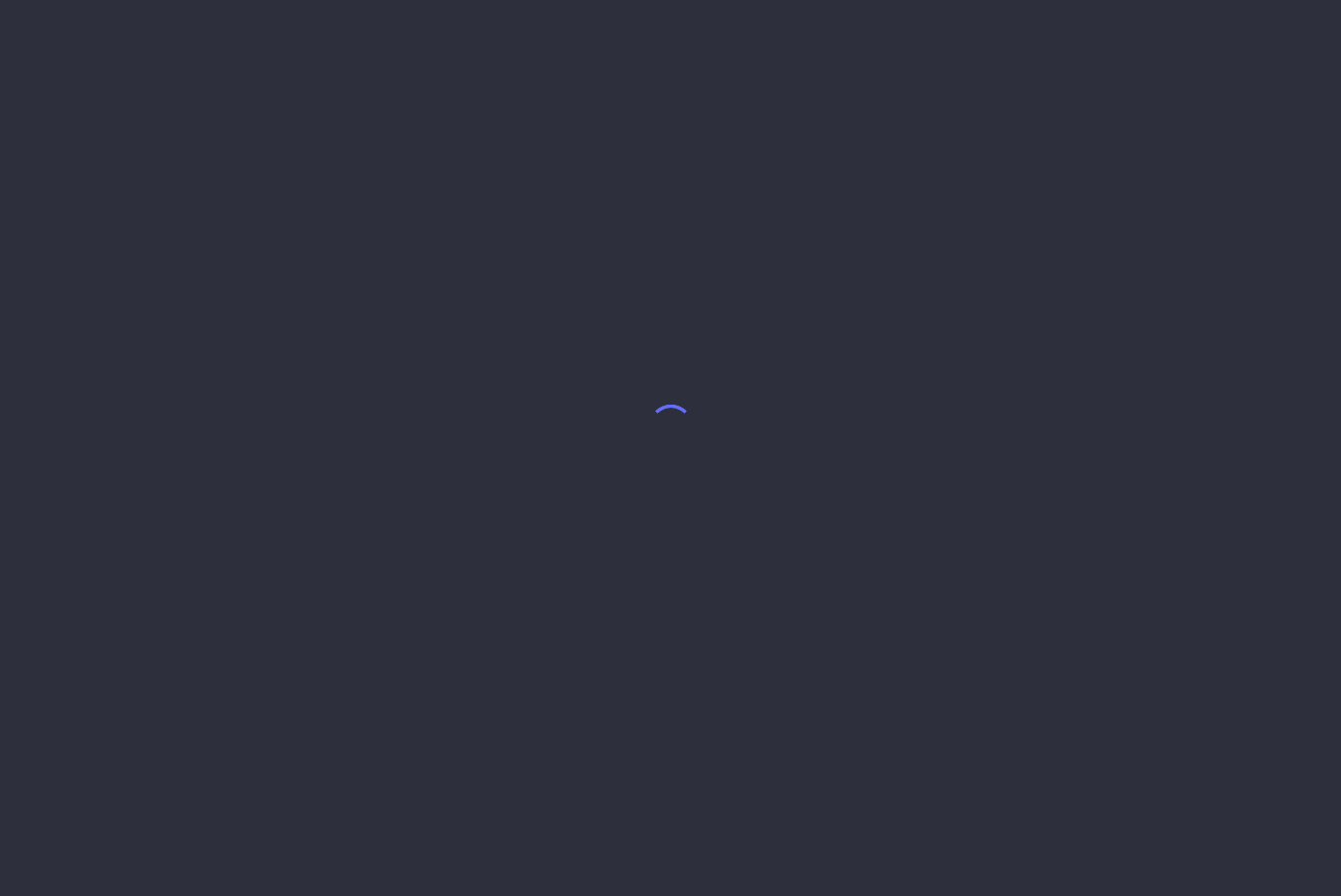scroll, scrollTop: 0, scrollLeft: 0, axis: both 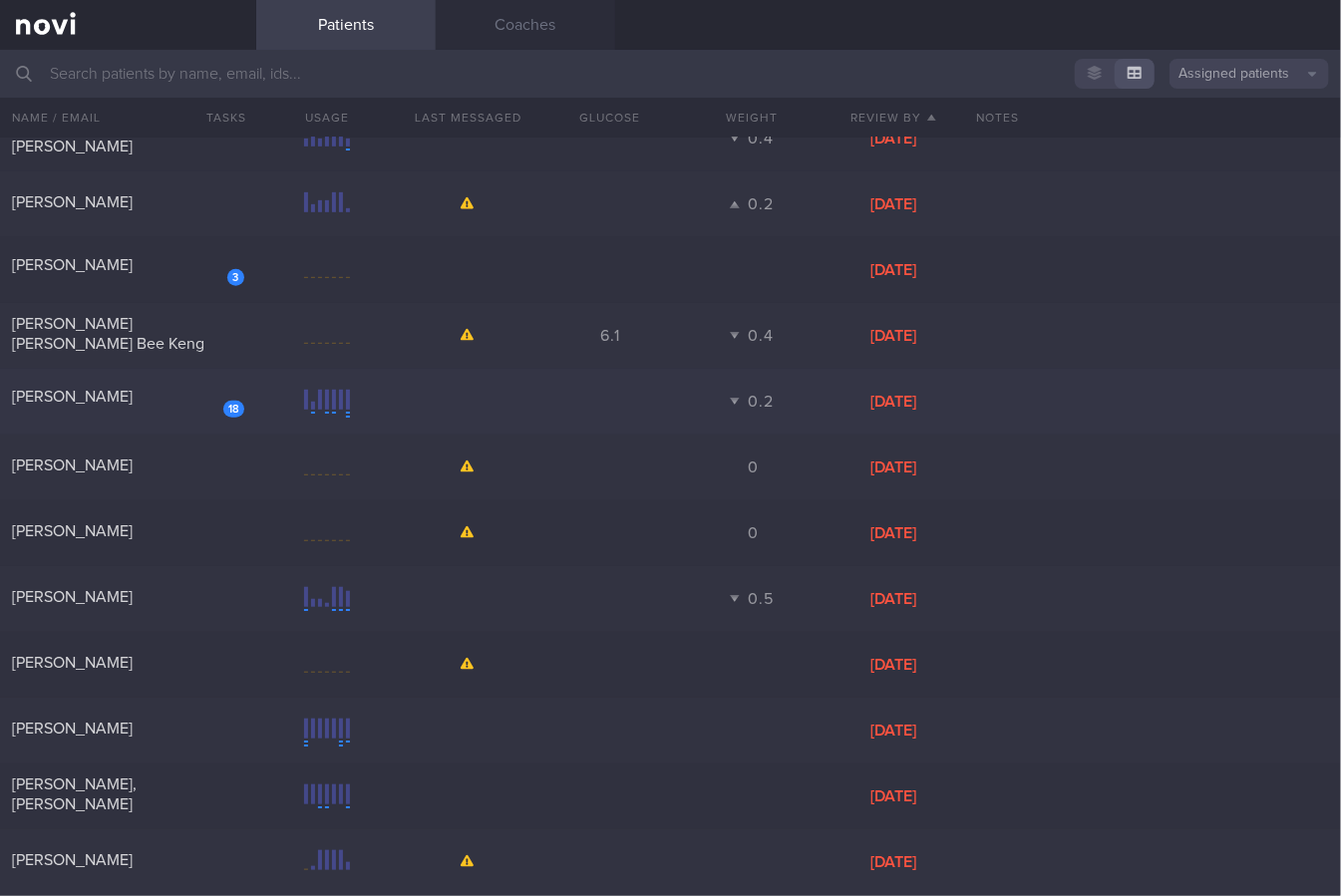 click on "[PERSON_NAME]" at bounding box center [126, 397] 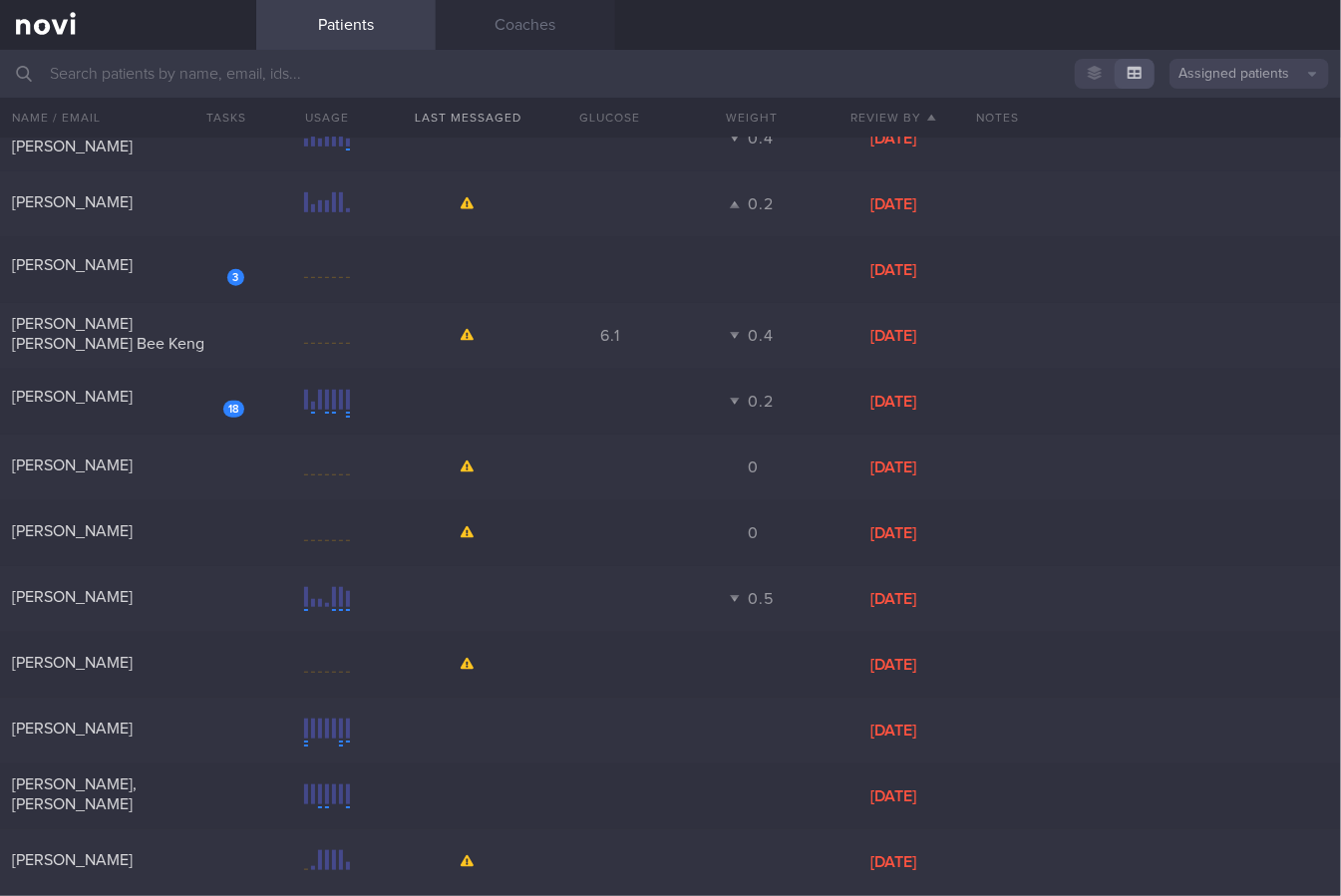 select on "4" 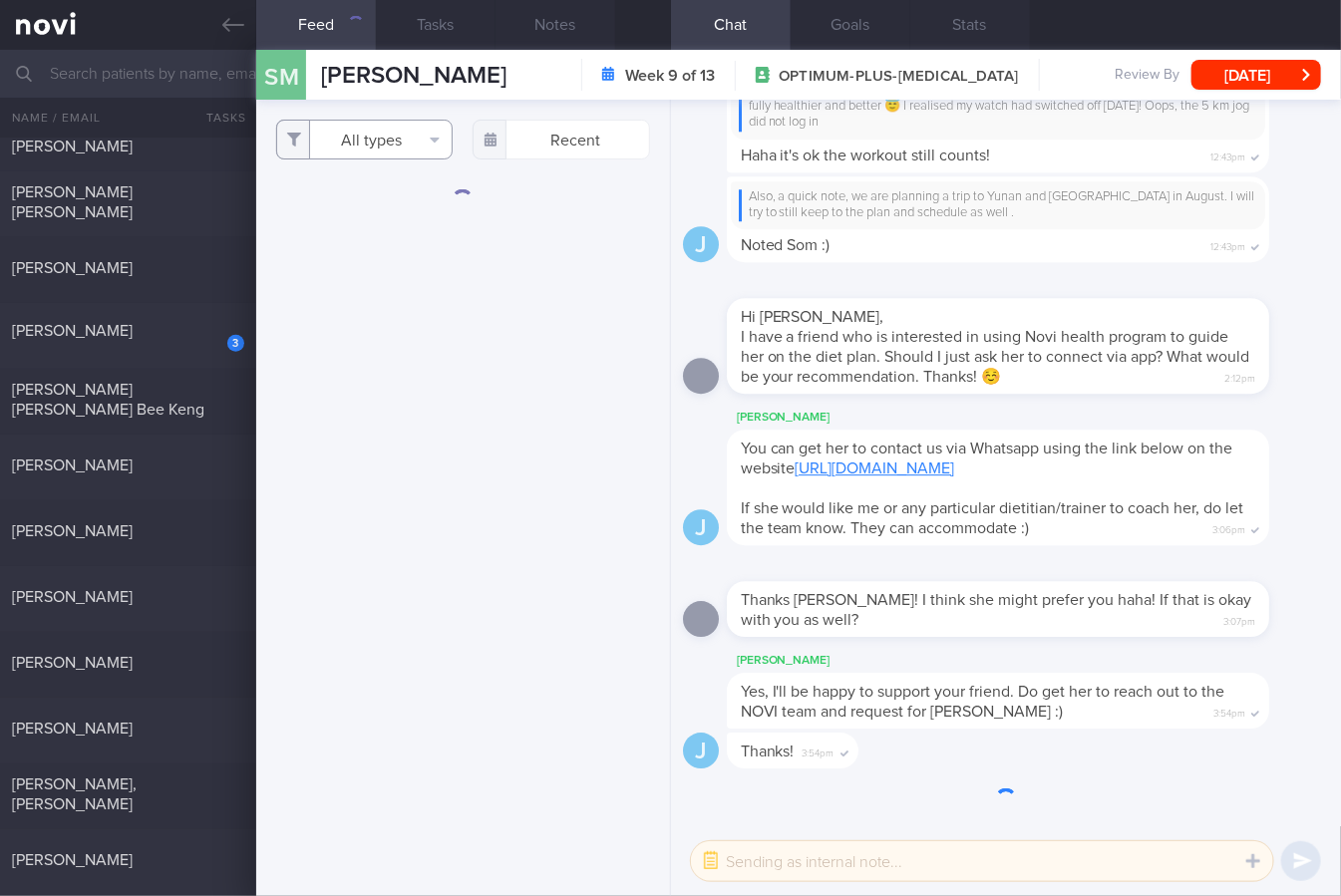 scroll, scrollTop: -1050, scrollLeft: 0, axis: vertical 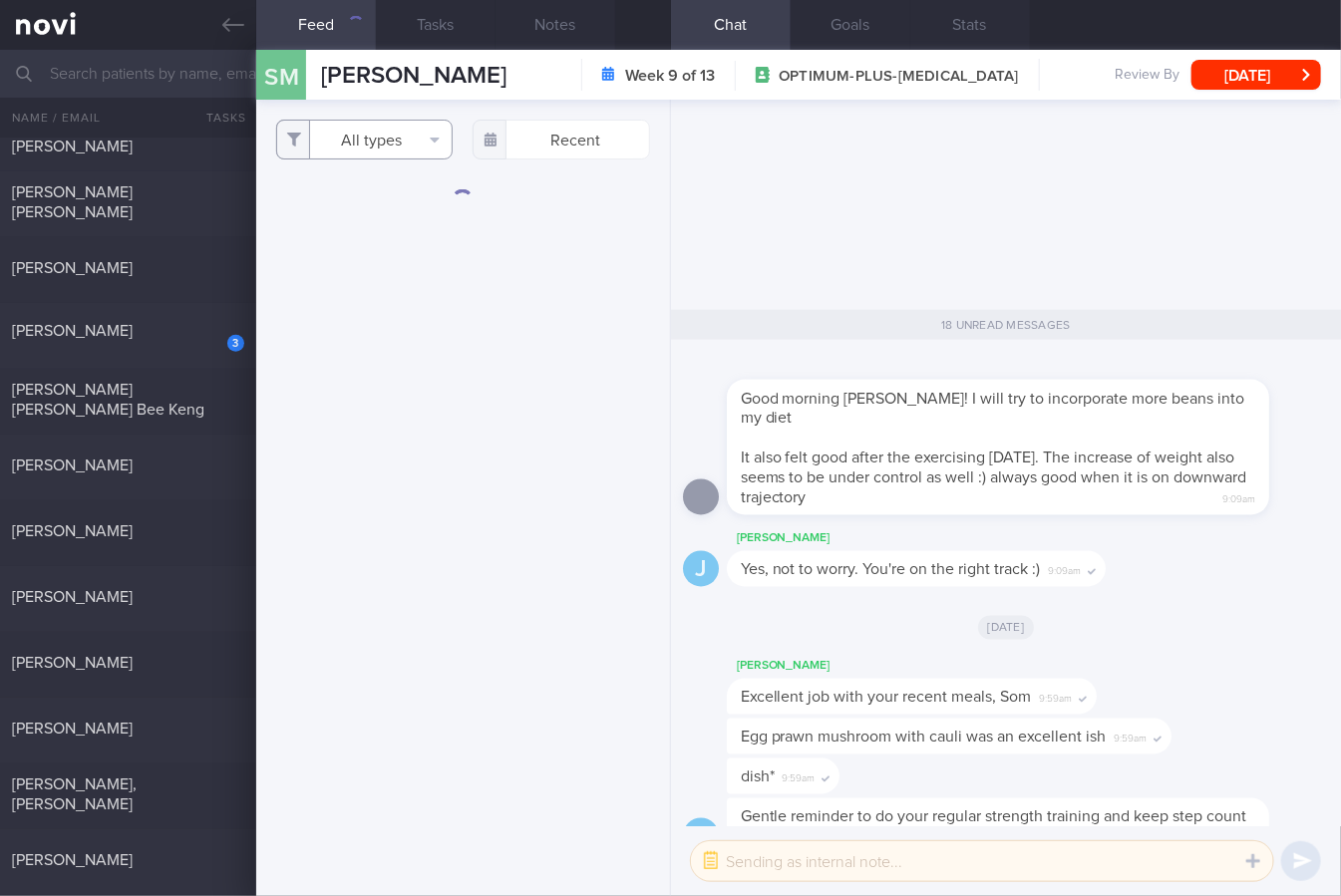 click on "All types" at bounding box center [364, 140] 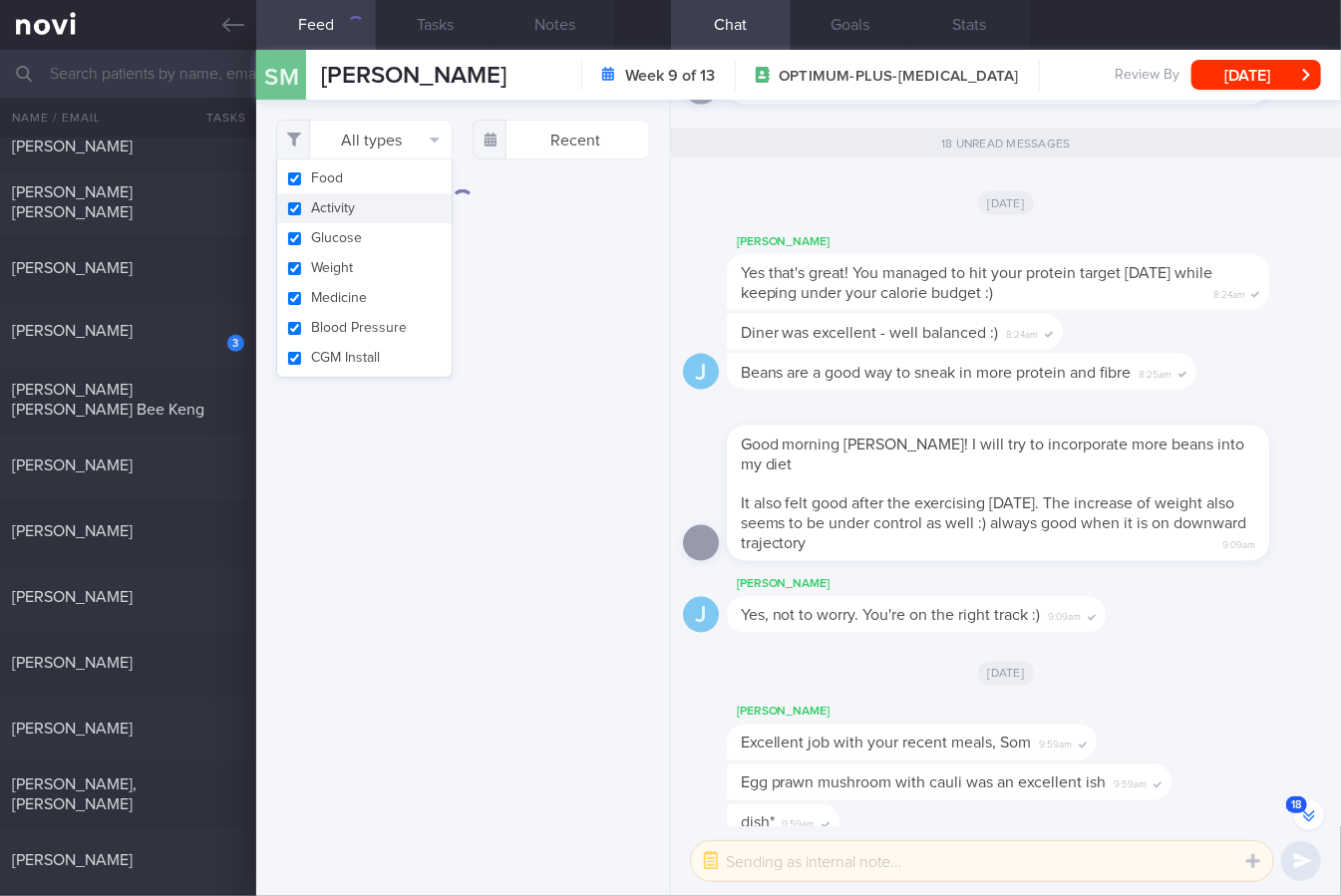 click on "Activity" at bounding box center [364, 208] 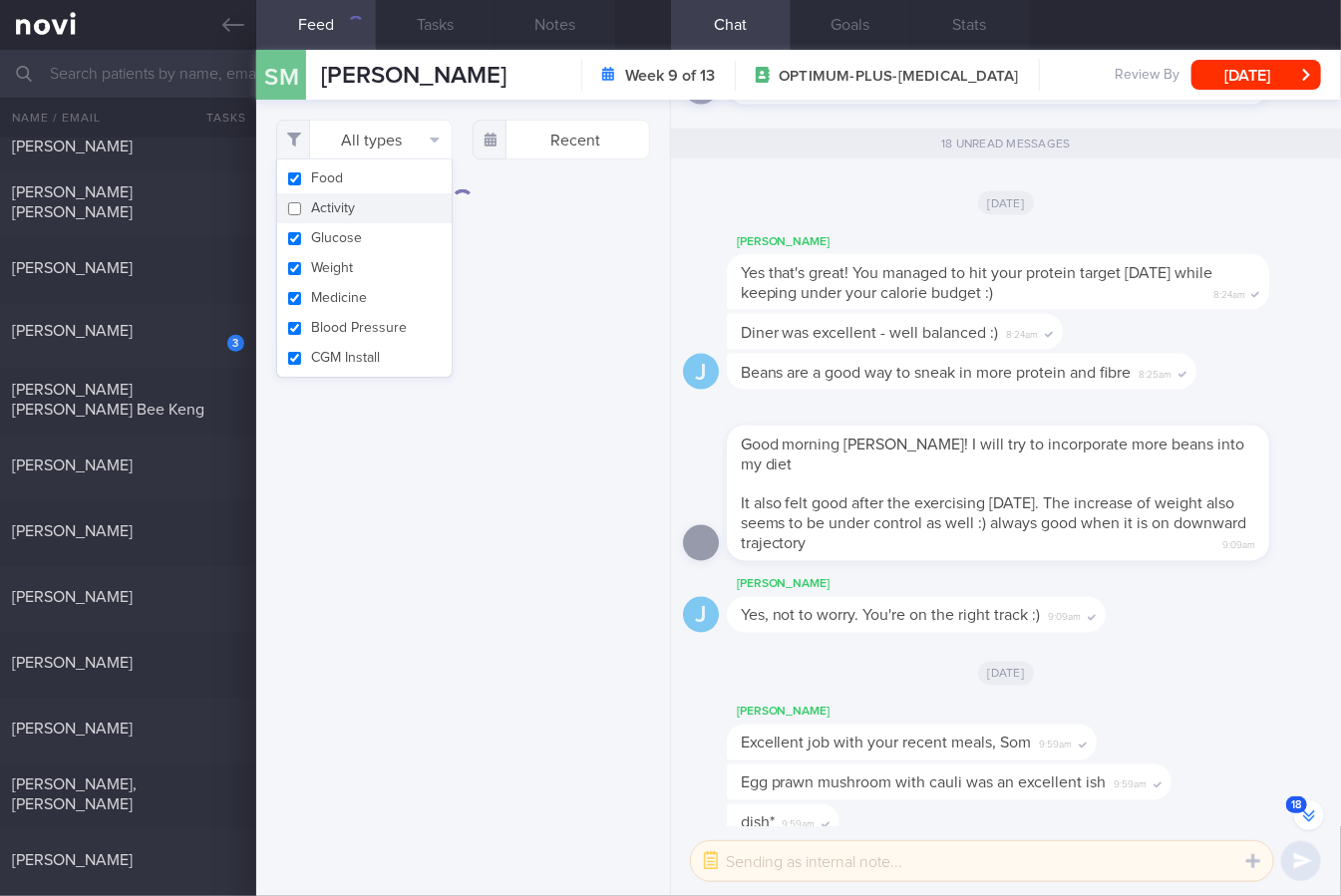 checkbox on "false" 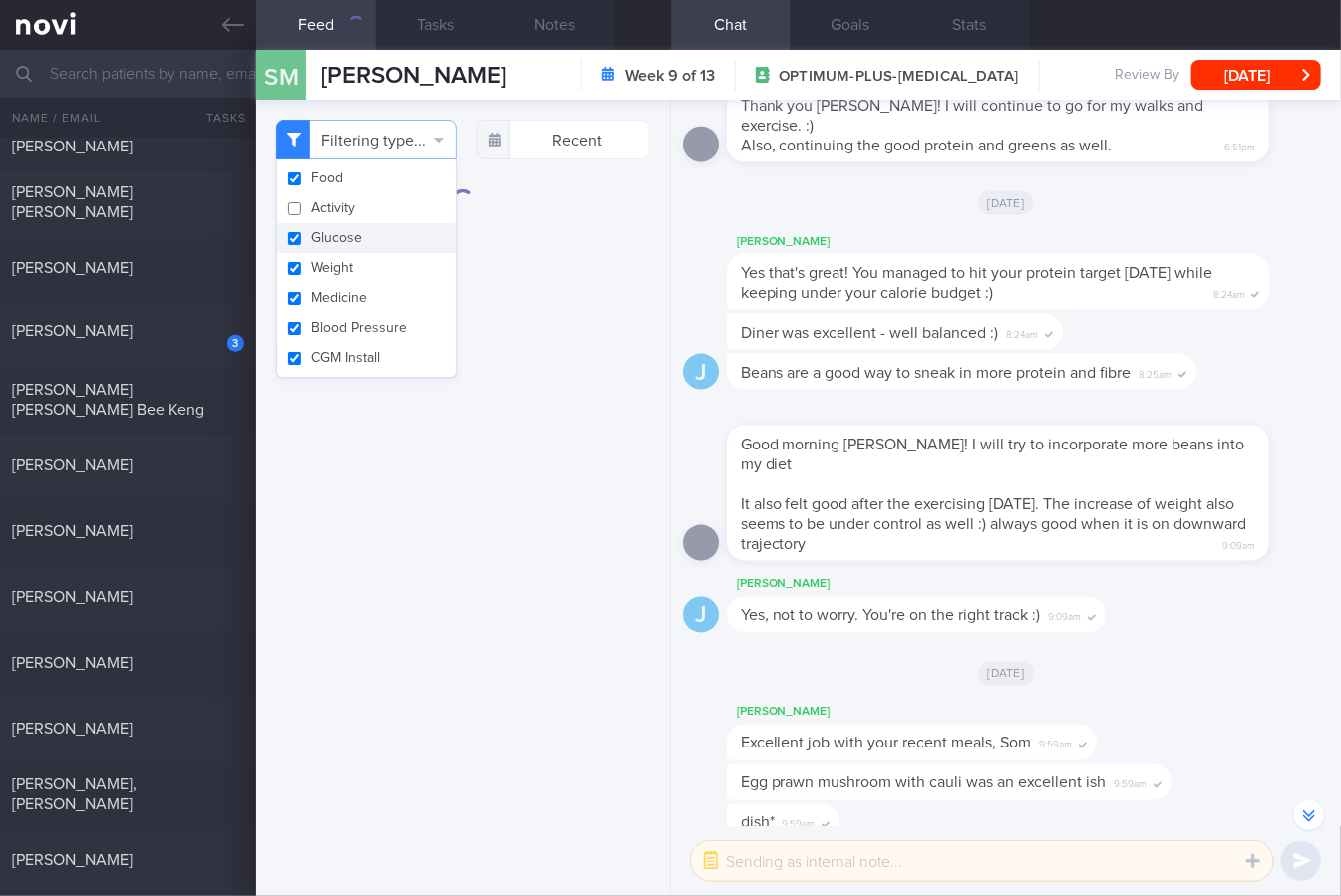 click on "Glucose" at bounding box center (366, 238) 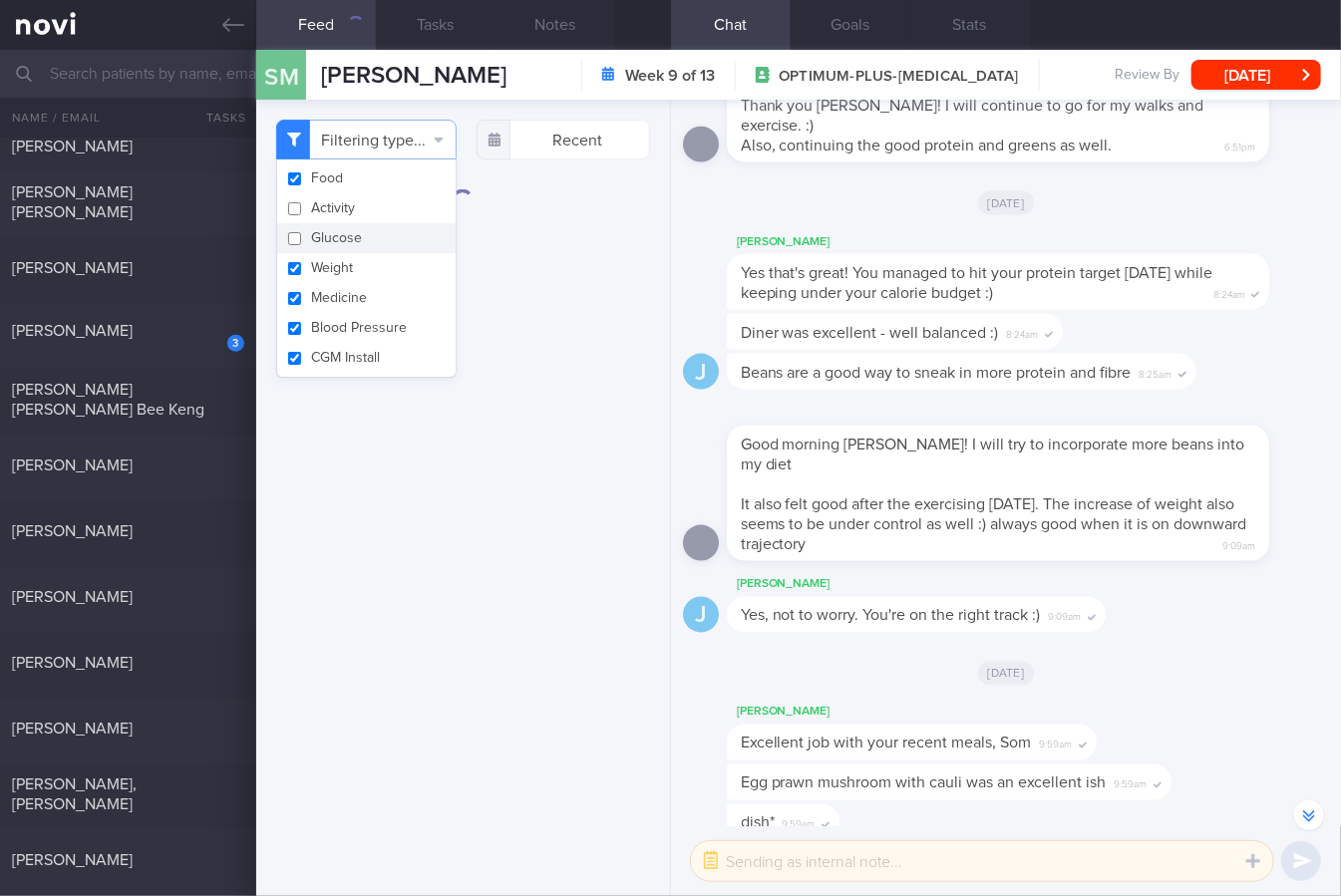 checkbox on "false" 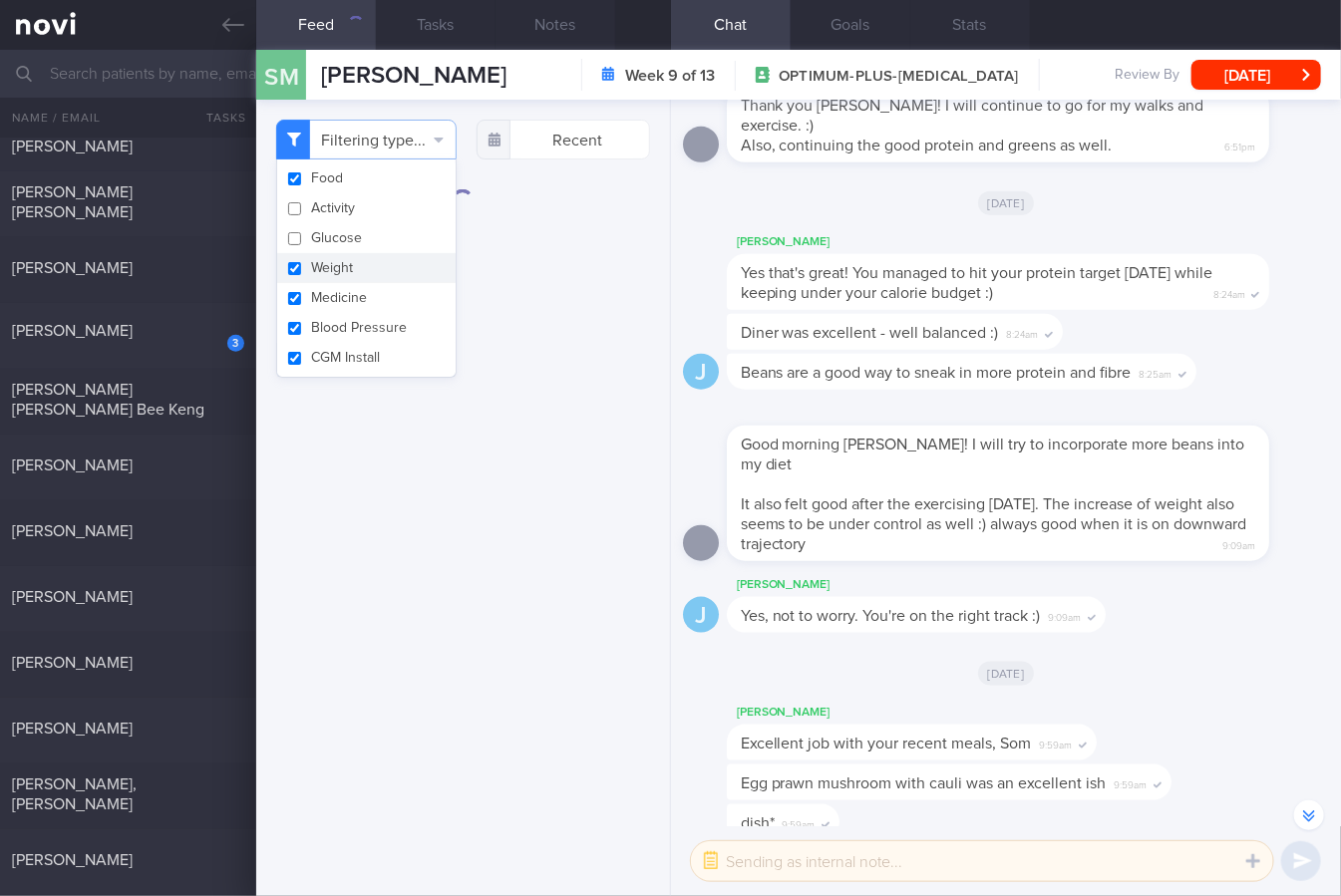 click on "Weight" at bounding box center (366, 268) 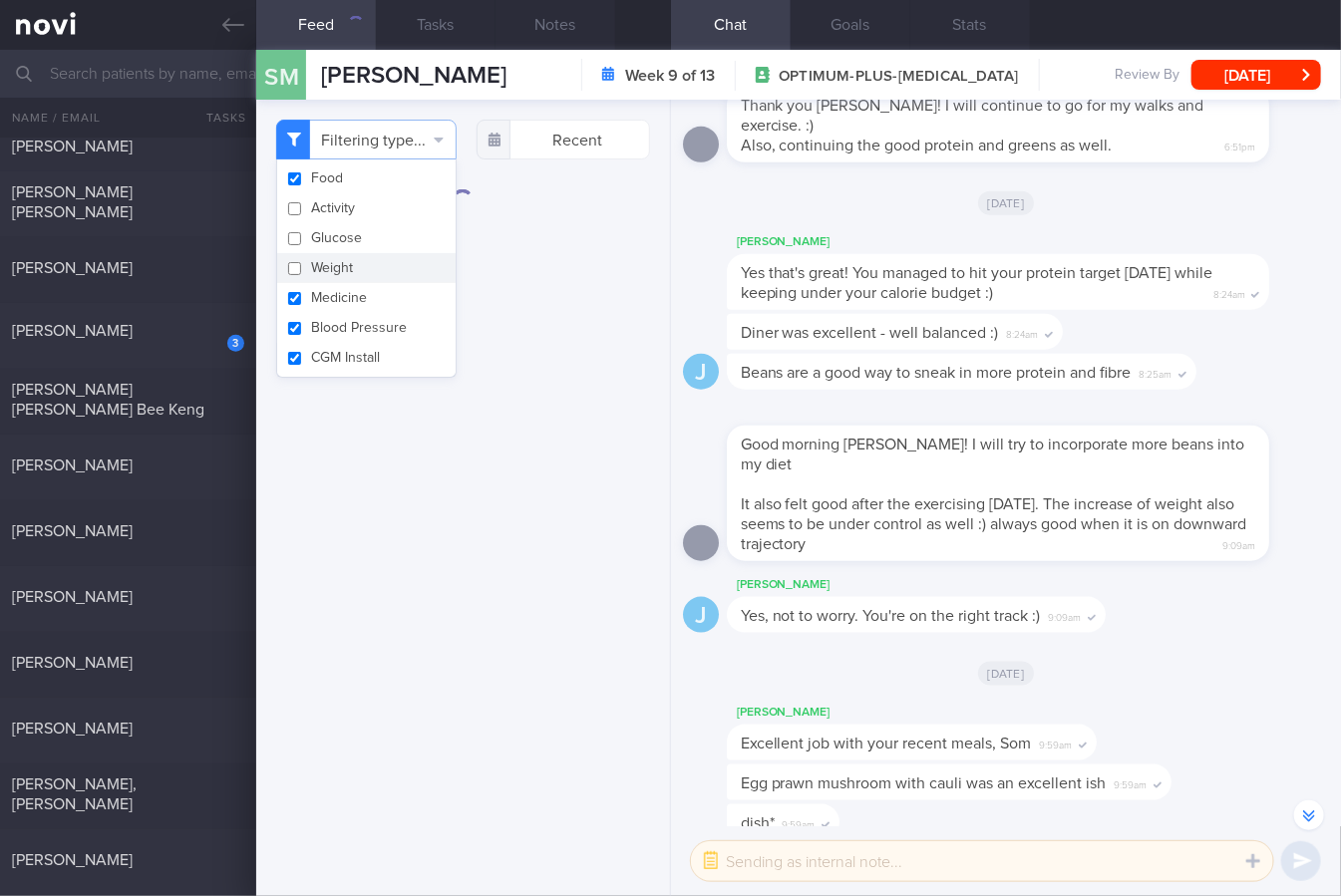 checkbox on "false" 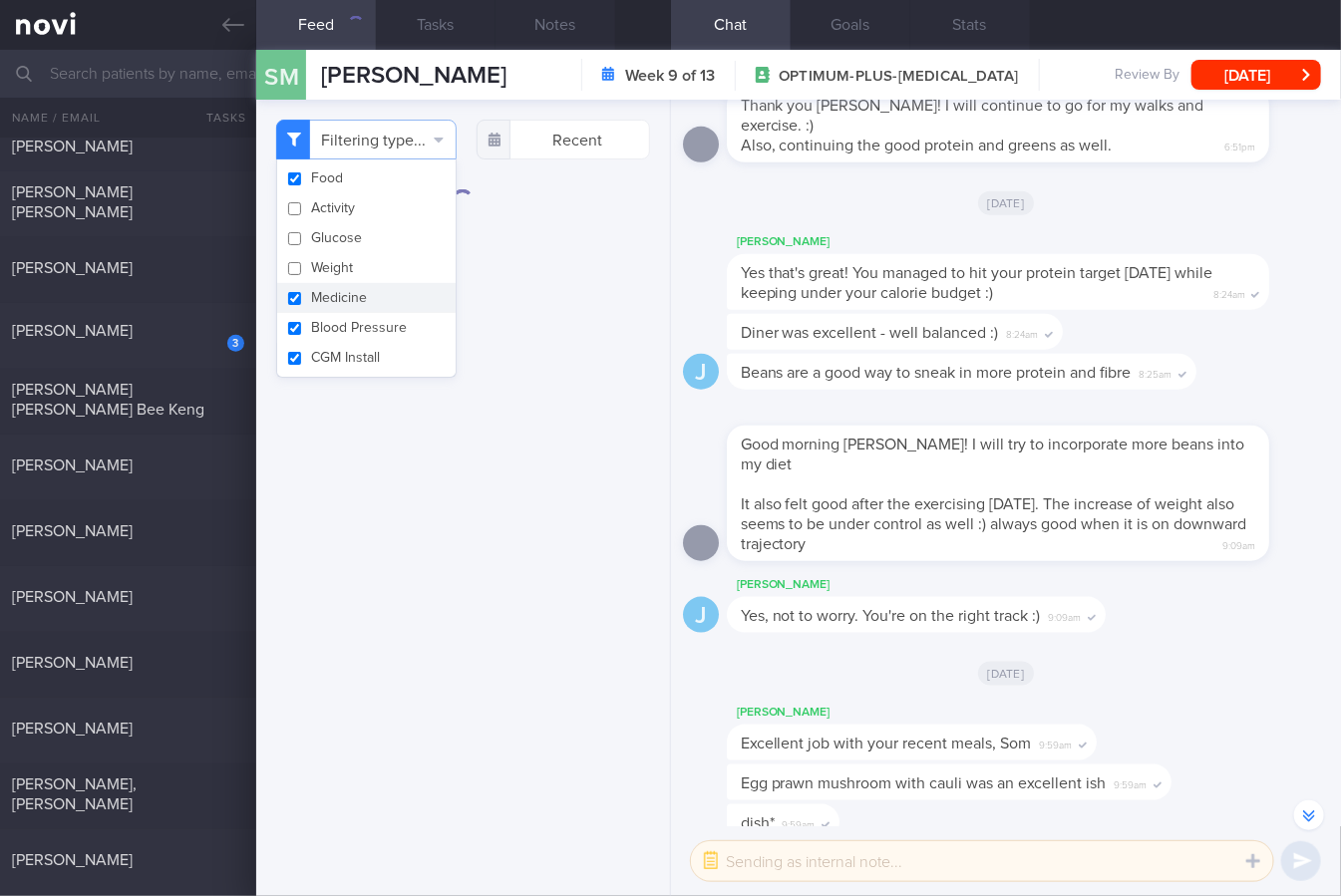 click on "Medicine" at bounding box center [366, 298] 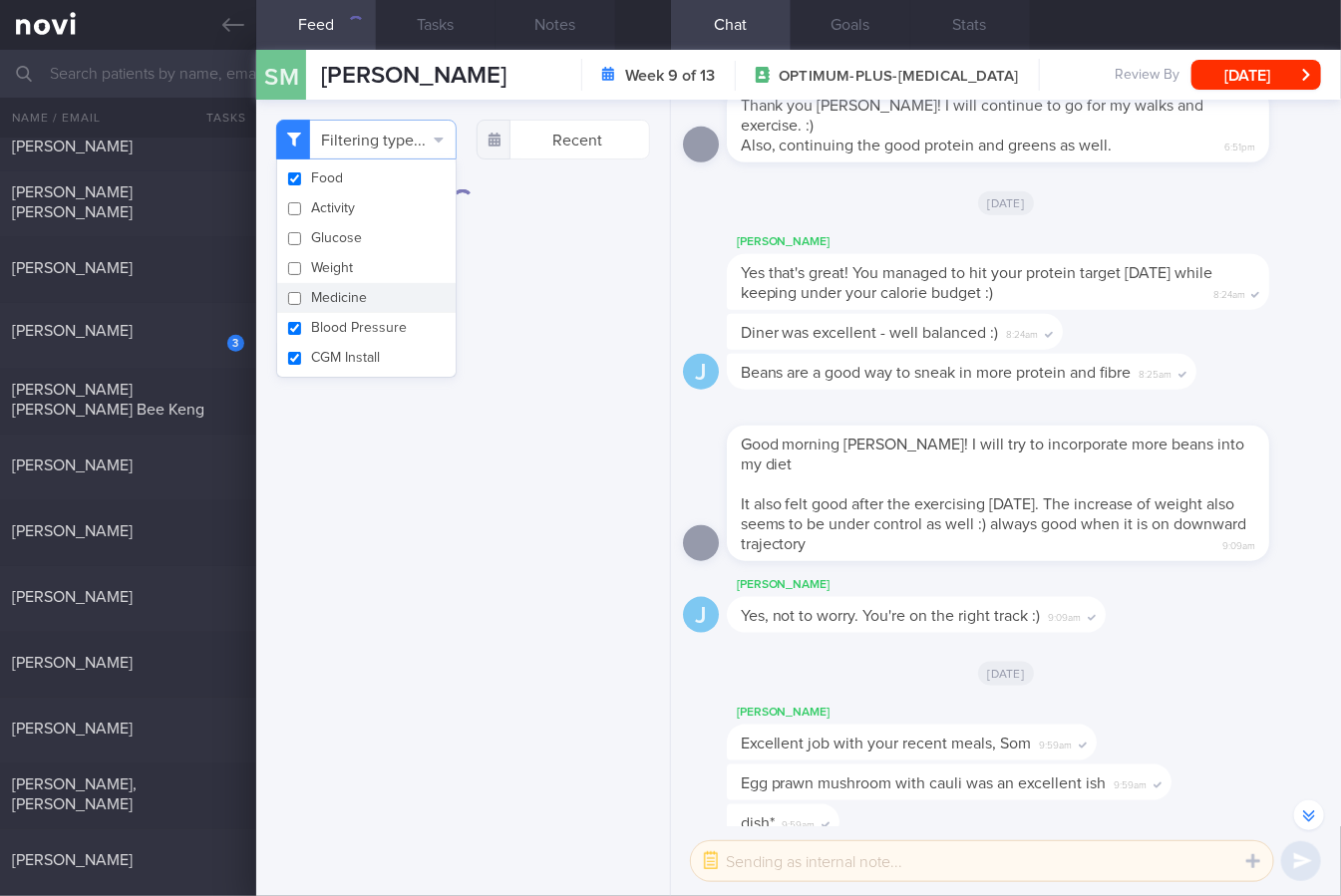 checkbox on "false" 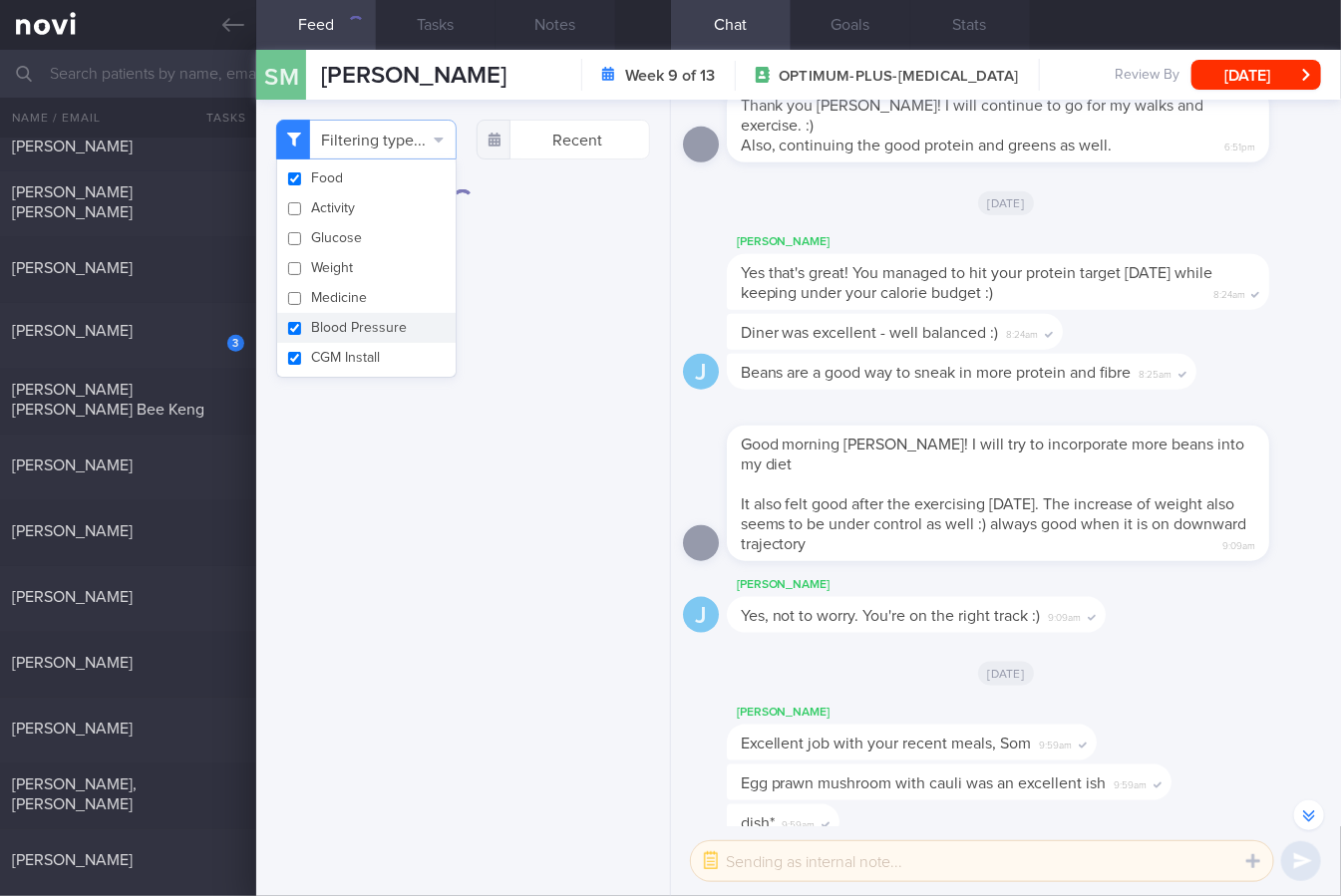 click on "Blood Pressure" at bounding box center (366, 328) 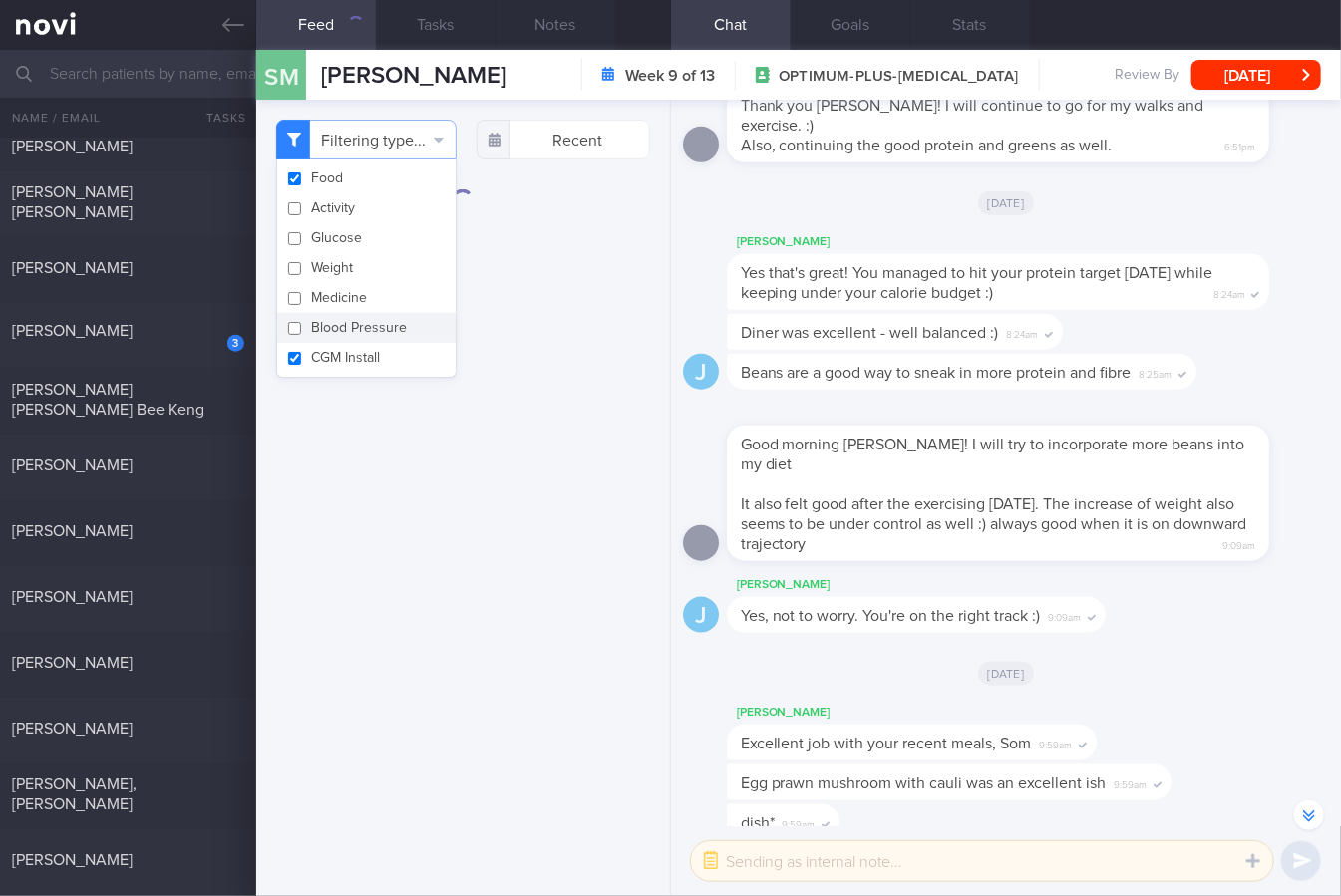 checkbox on "false" 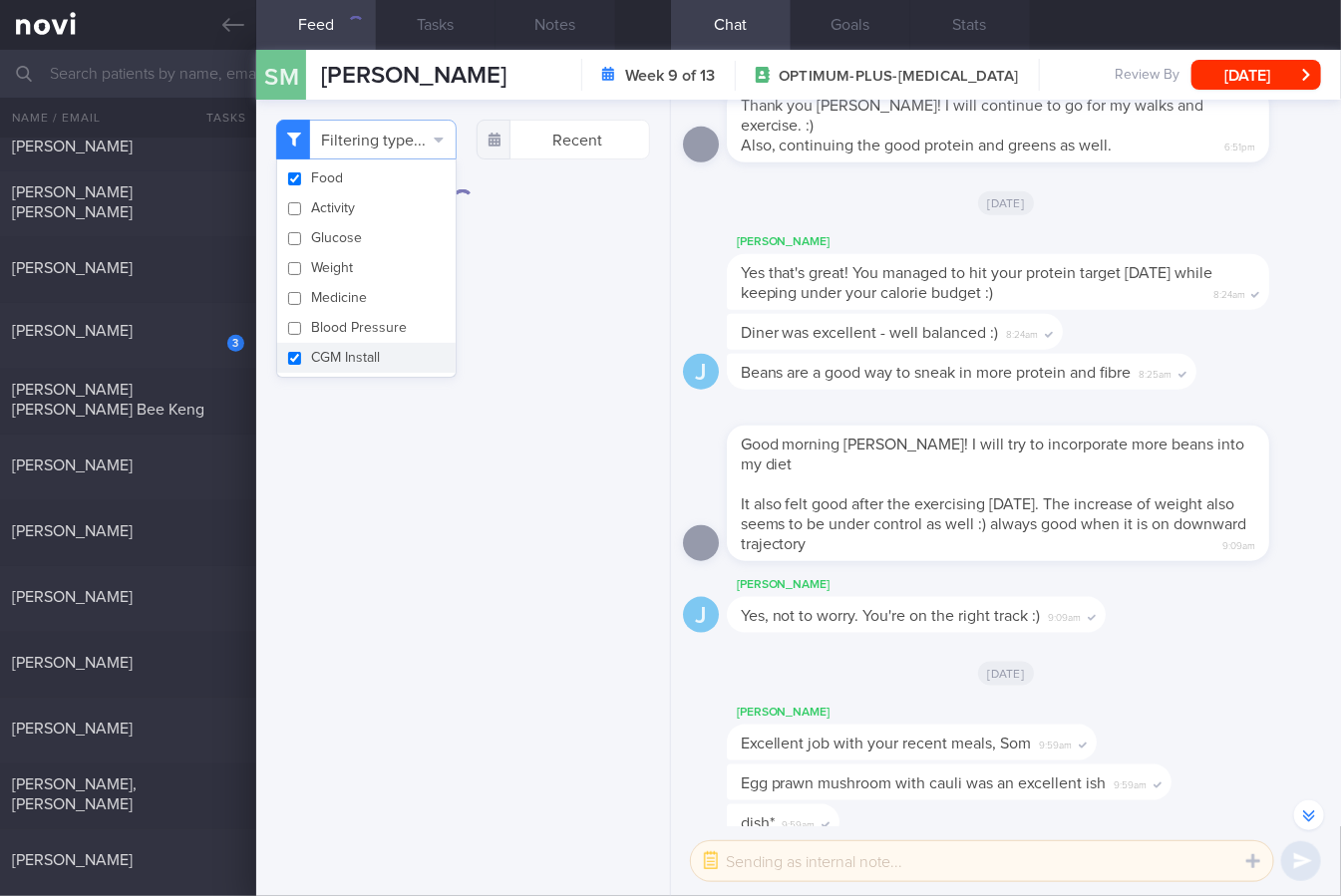 click on "CGM Install" at bounding box center [366, 358] 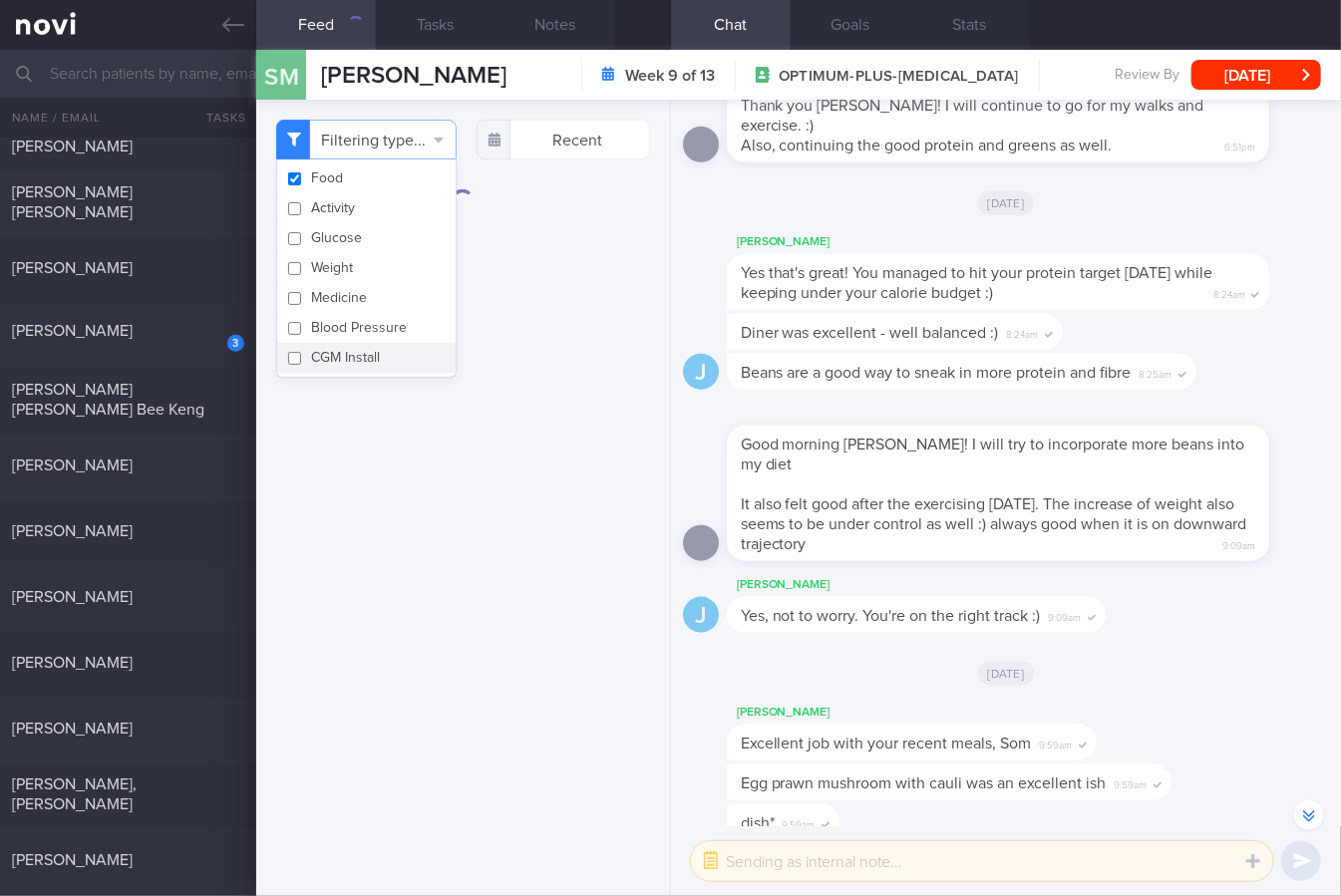 checkbox on "false" 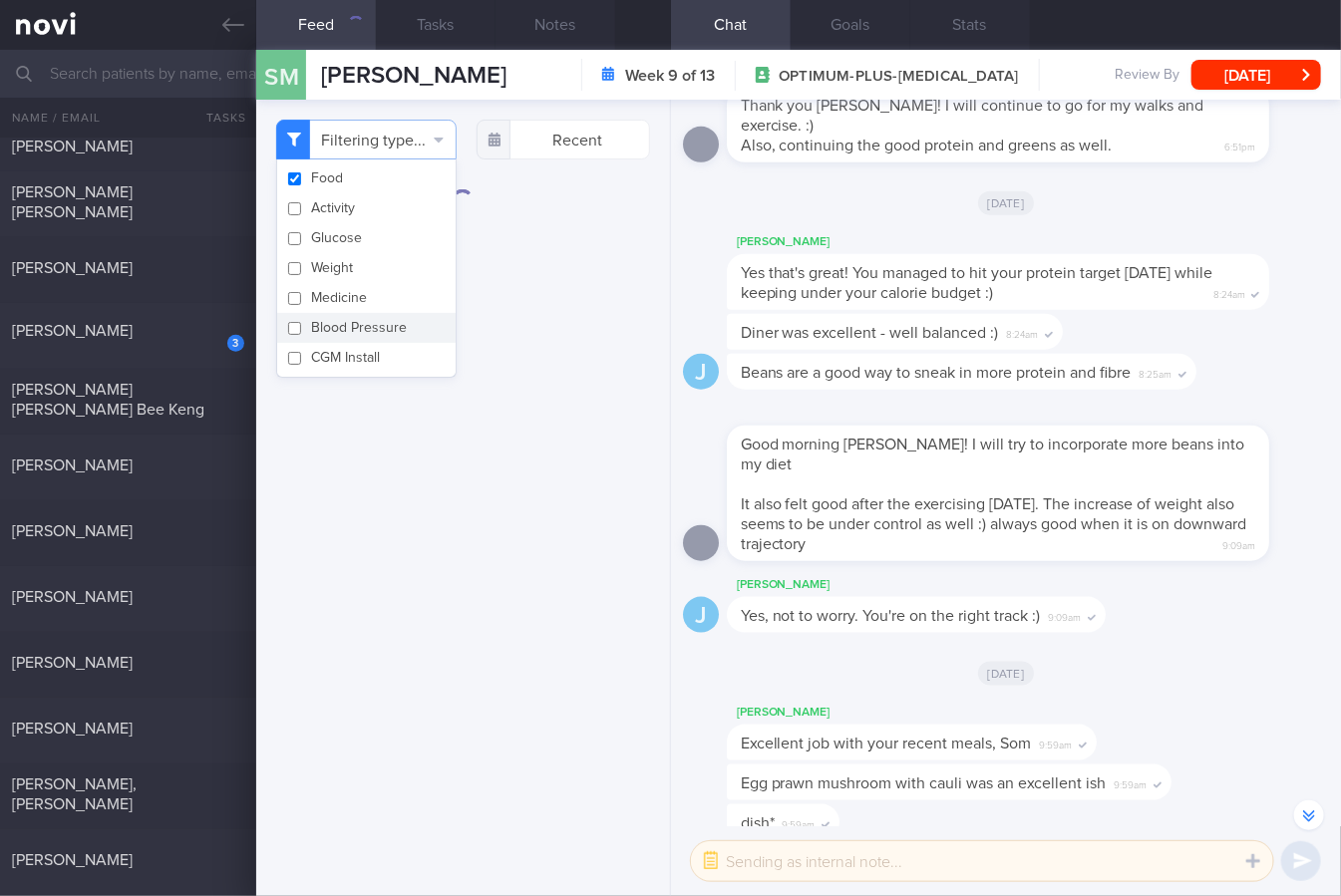 click on "Filtering type...
Food
Activity
Glucose
Weight
Medicine
Blood Pressure
CGM Install
Recent" at bounding box center (463, 497) 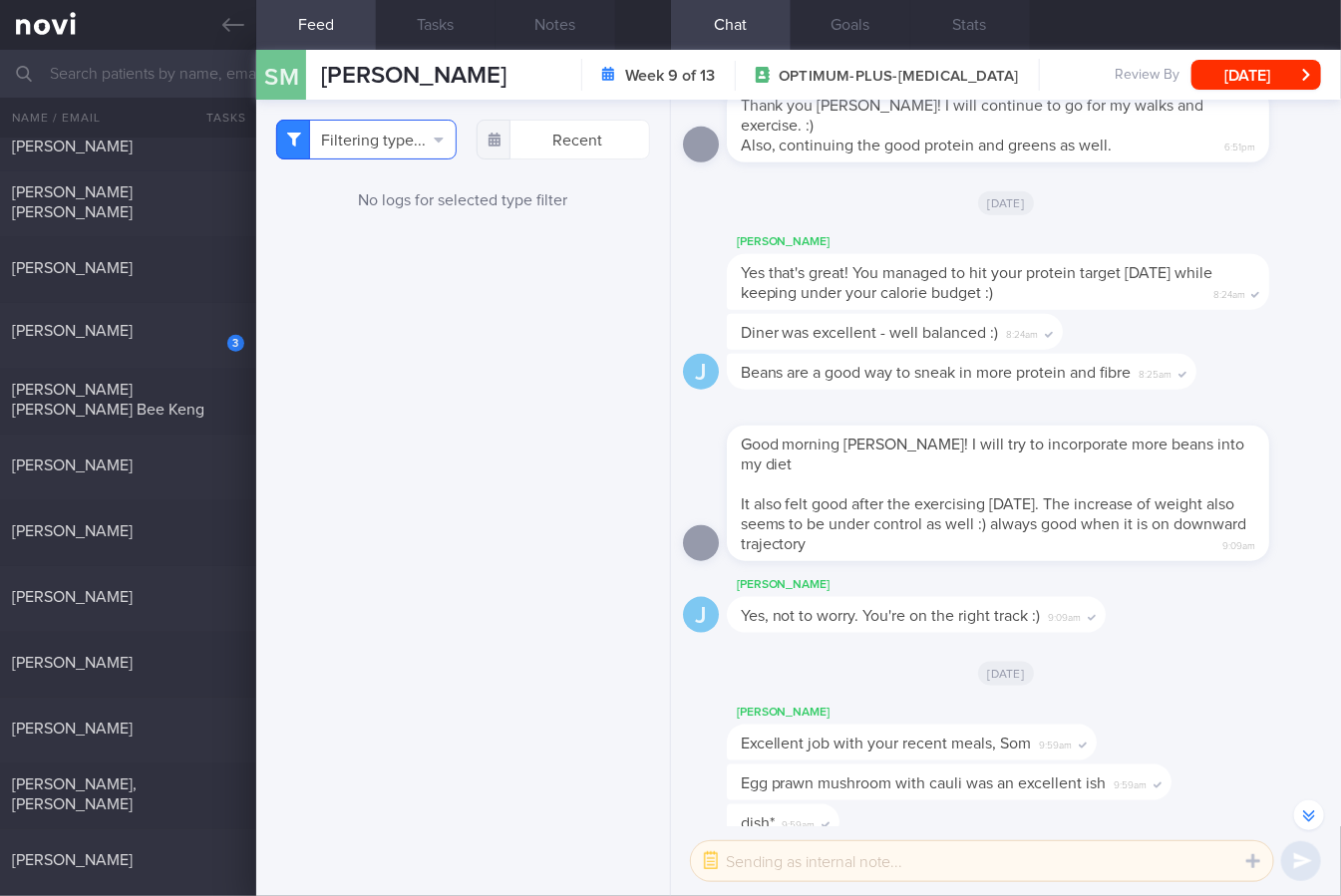 click on "Filtering type..." at bounding box center (366, 140) 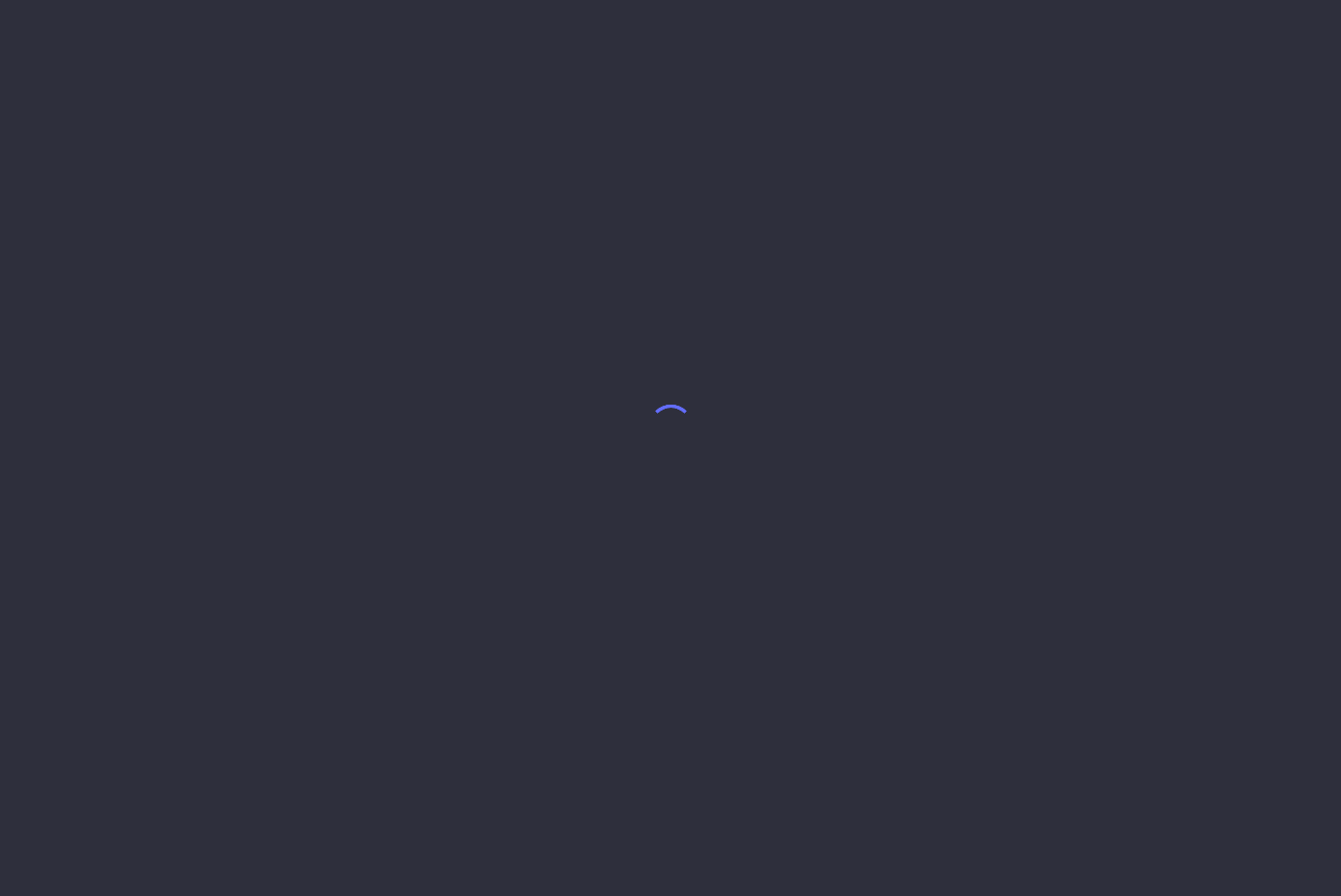 scroll, scrollTop: 0, scrollLeft: 0, axis: both 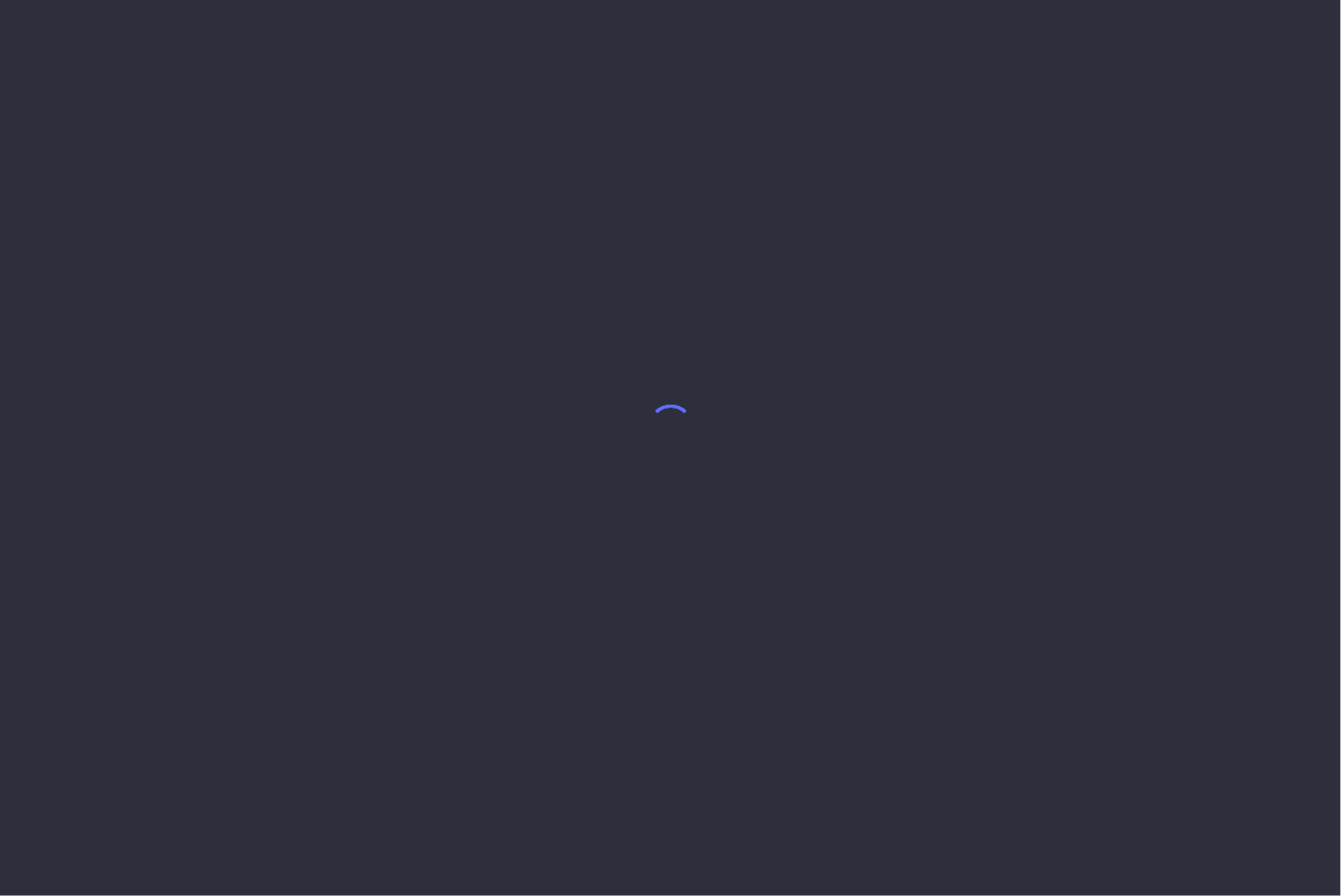 select on "4" 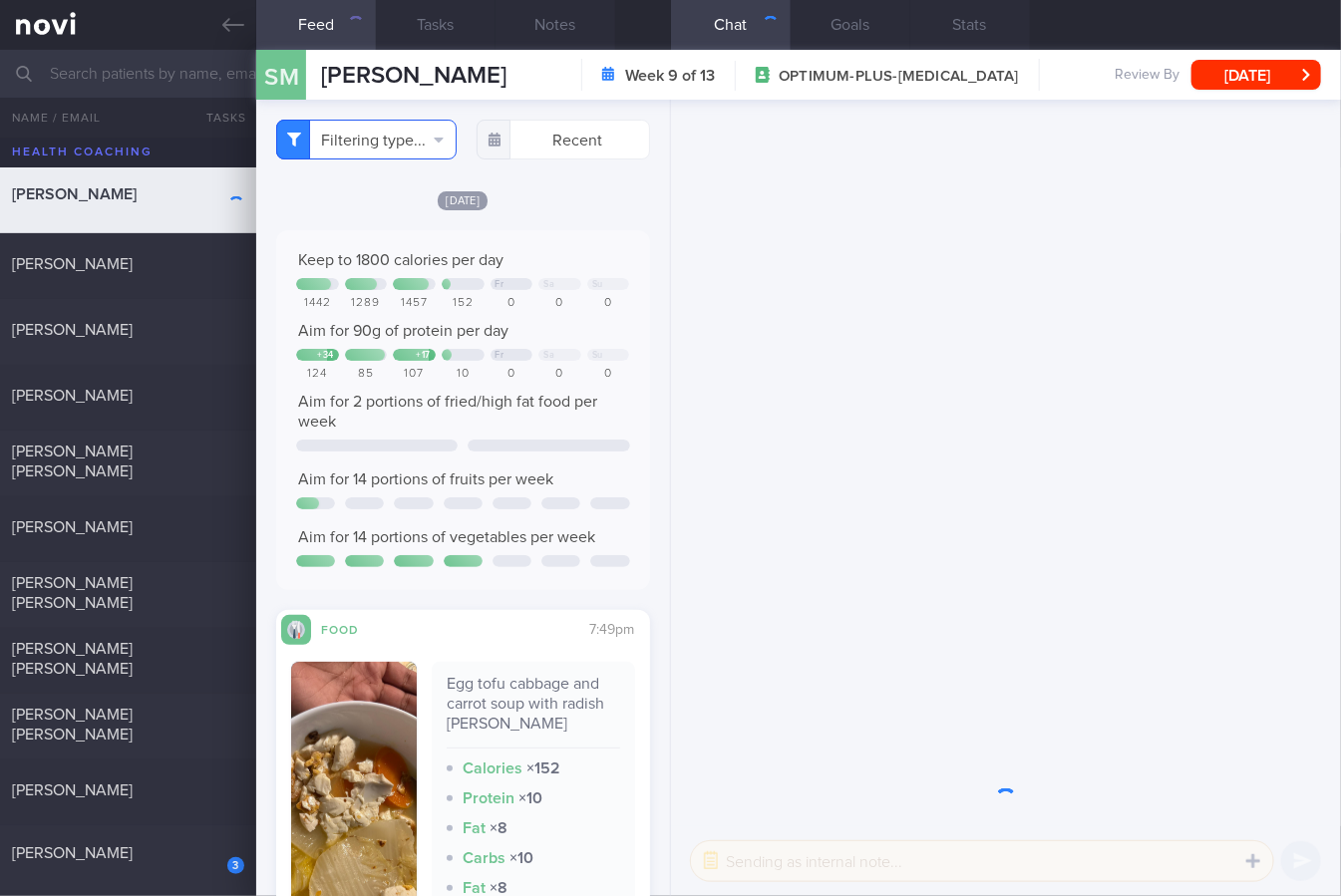 click on "Filtering type..." at bounding box center [366, 140] 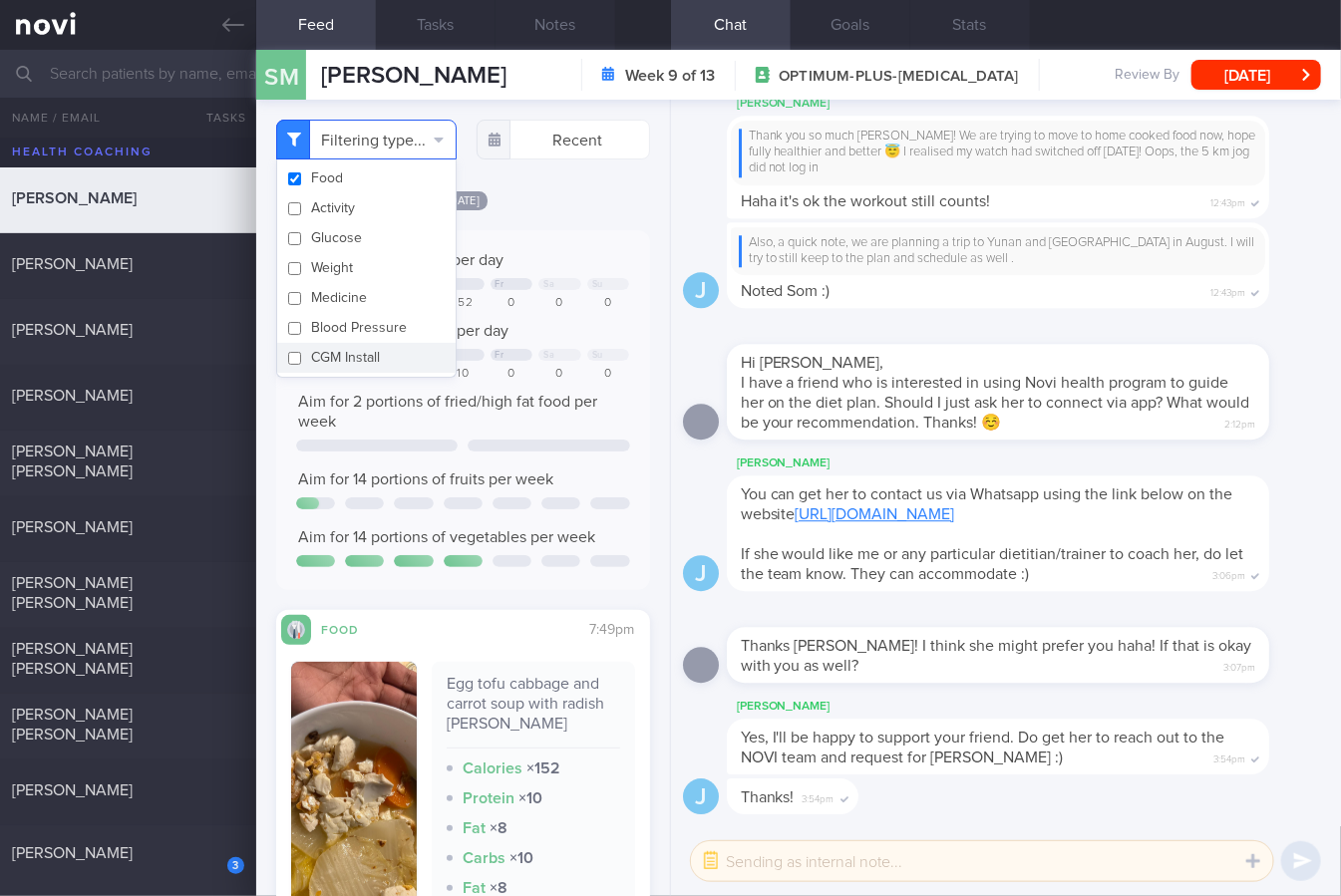 click on "Filtering type..." at bounding box center (366, 140) 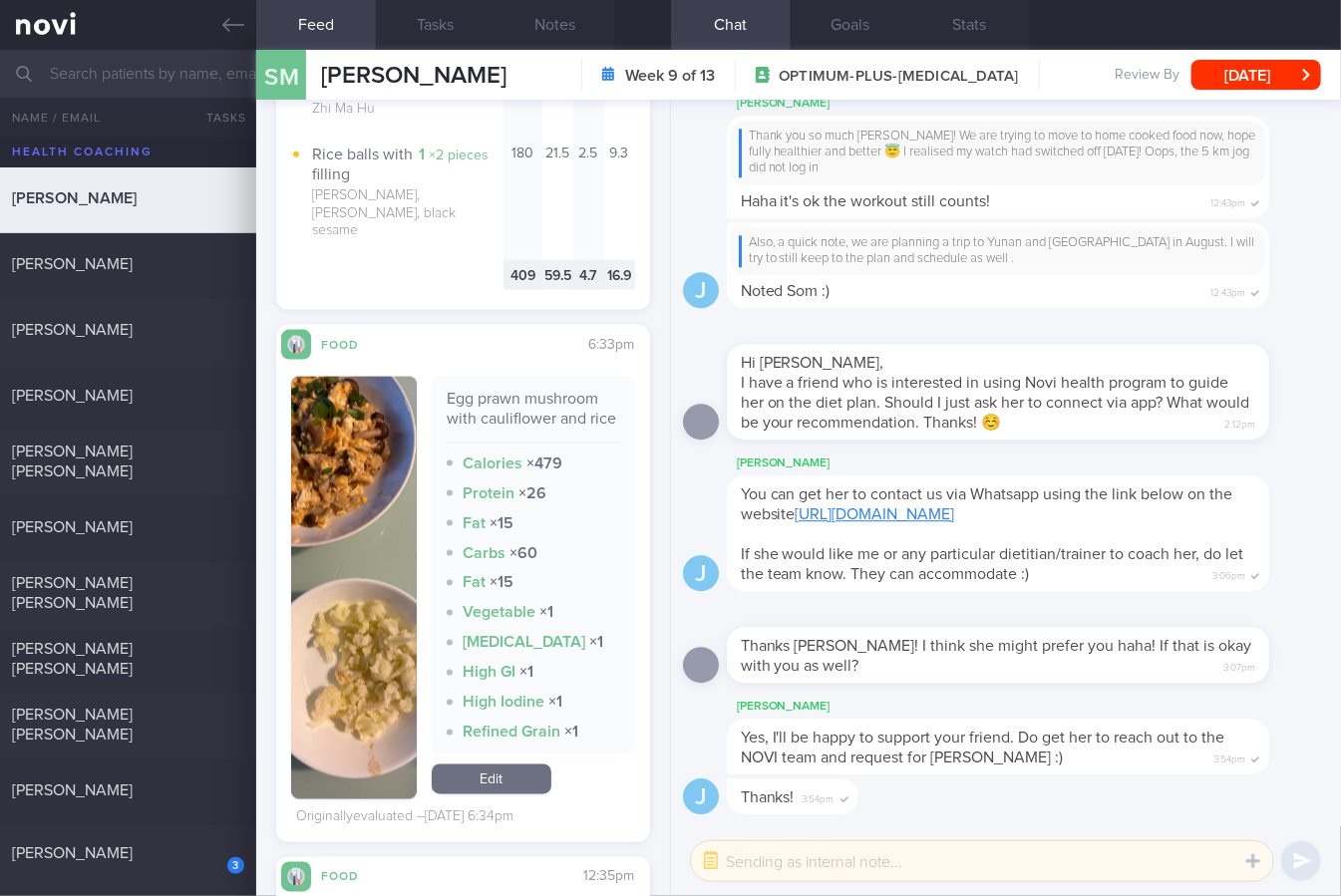 scroll, scrollTop: 1157, scrollLeft: 0, axis: vertical 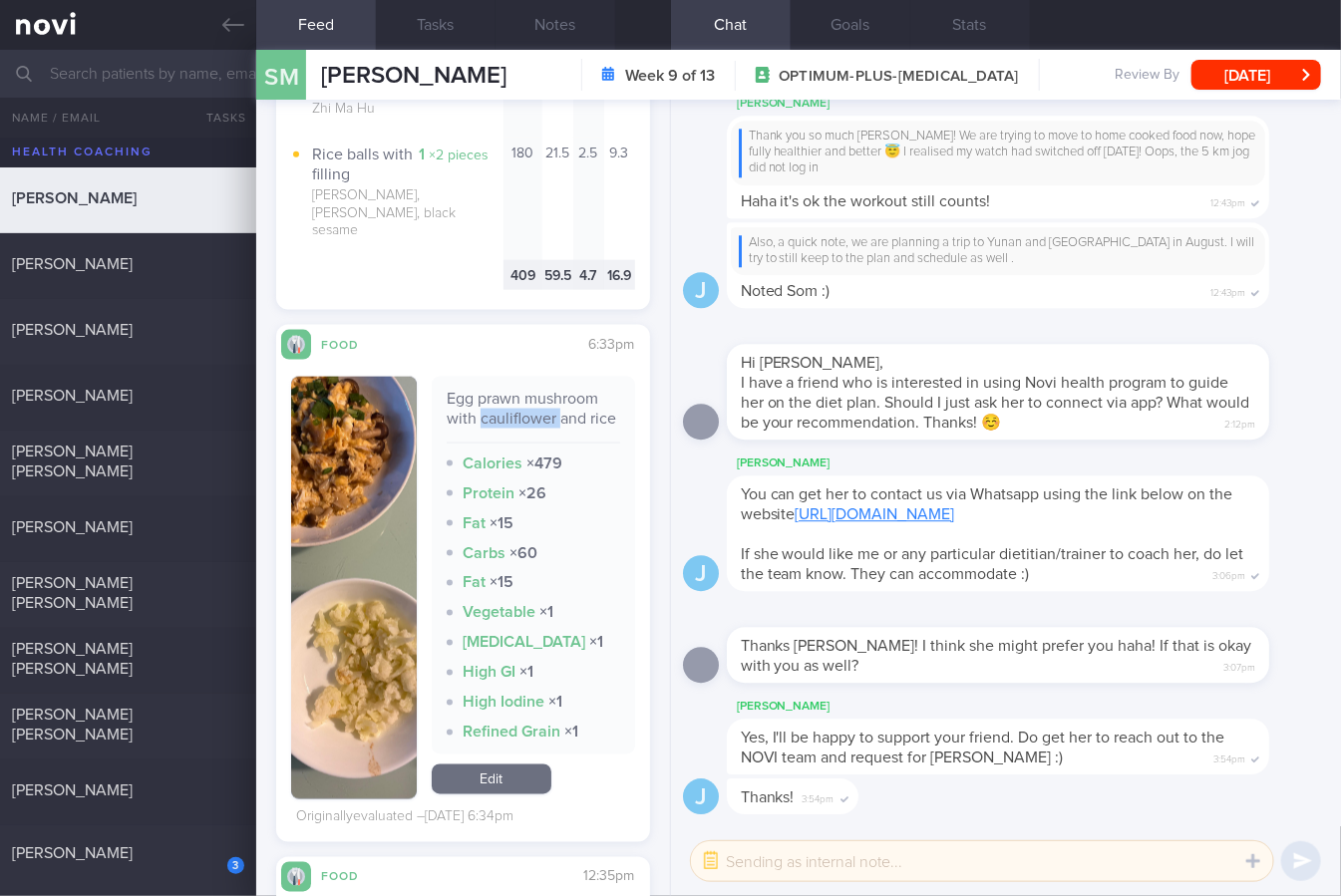 click on "Egg prawn mushroom with cauliflower and rice" at bounding box center (533, 416) 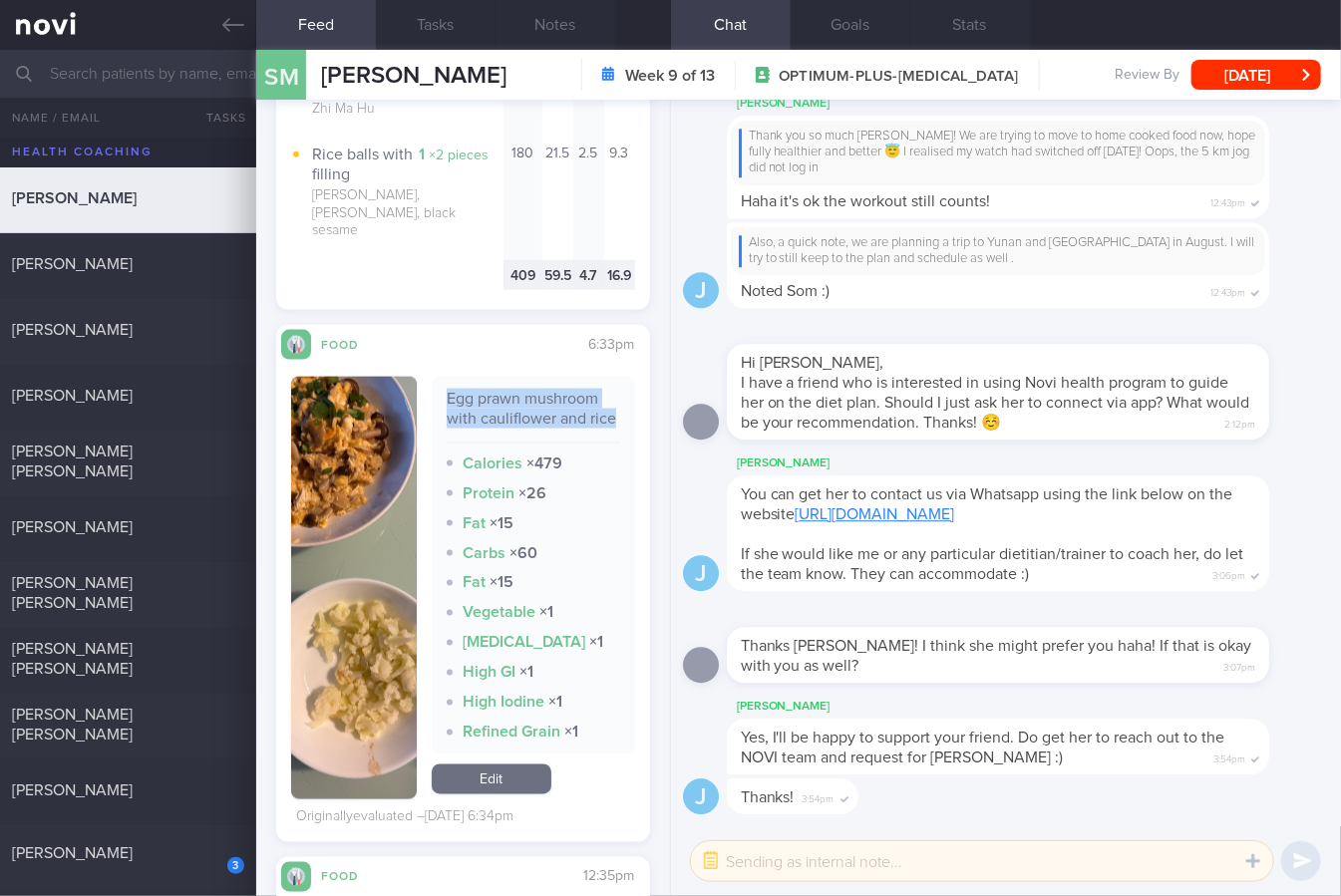 click on "Egg prawn mushroom with cauliflower and rice" at bounding box center (533, 416) 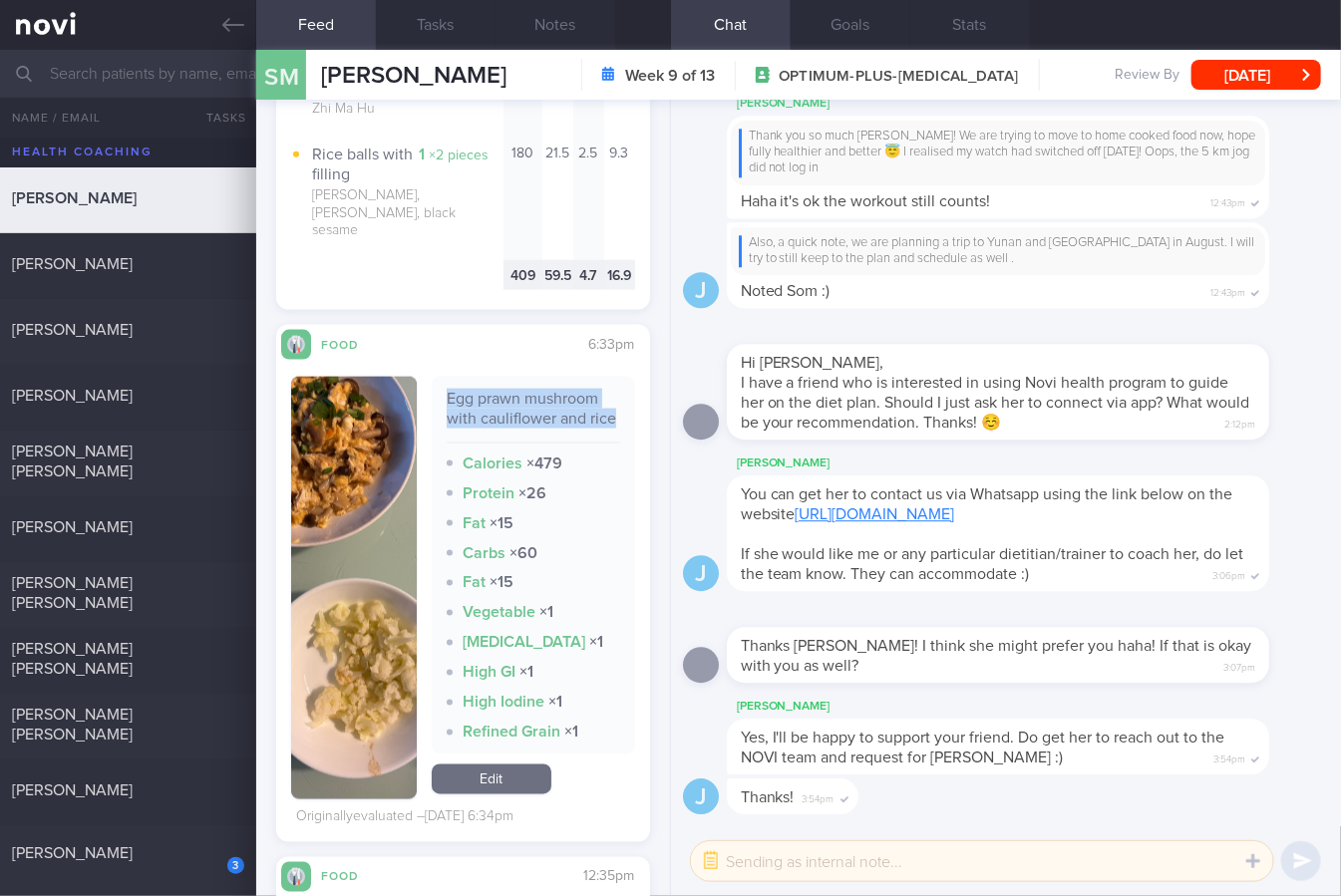 copy on "Egg prawn mushroom with cauliflower and rice" 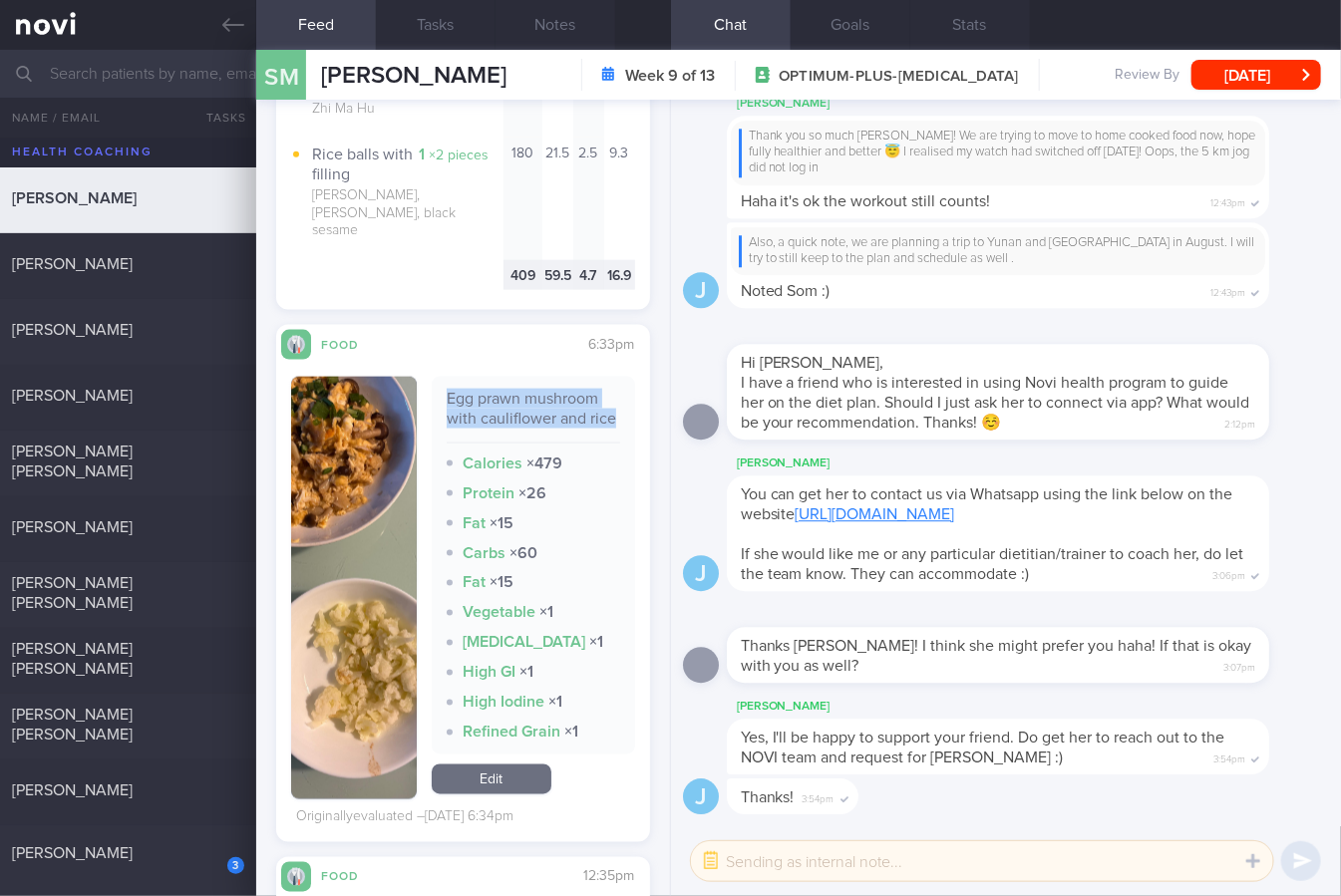 click at bounding box center (354, 588) 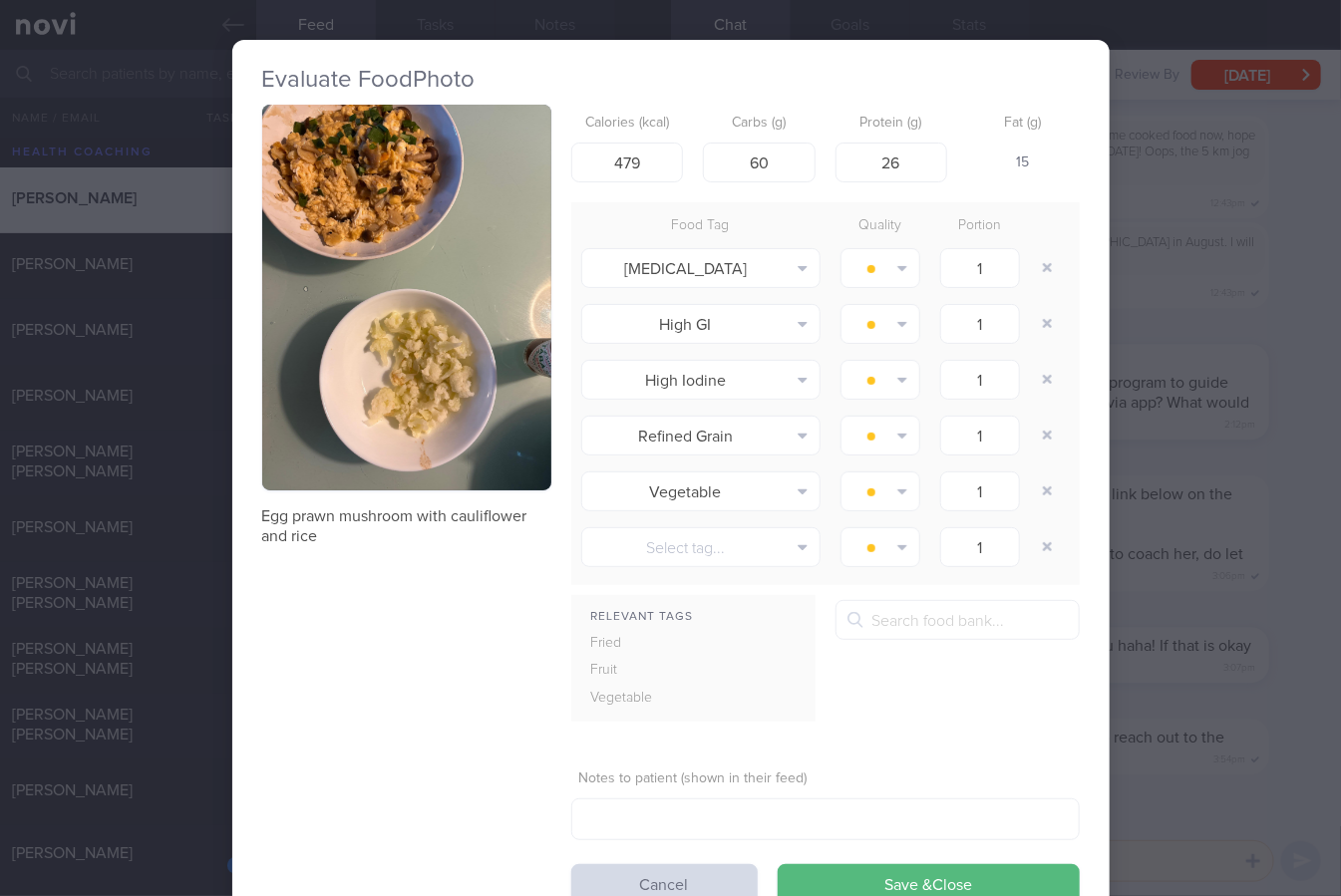 click at bounding box center [407, 297] 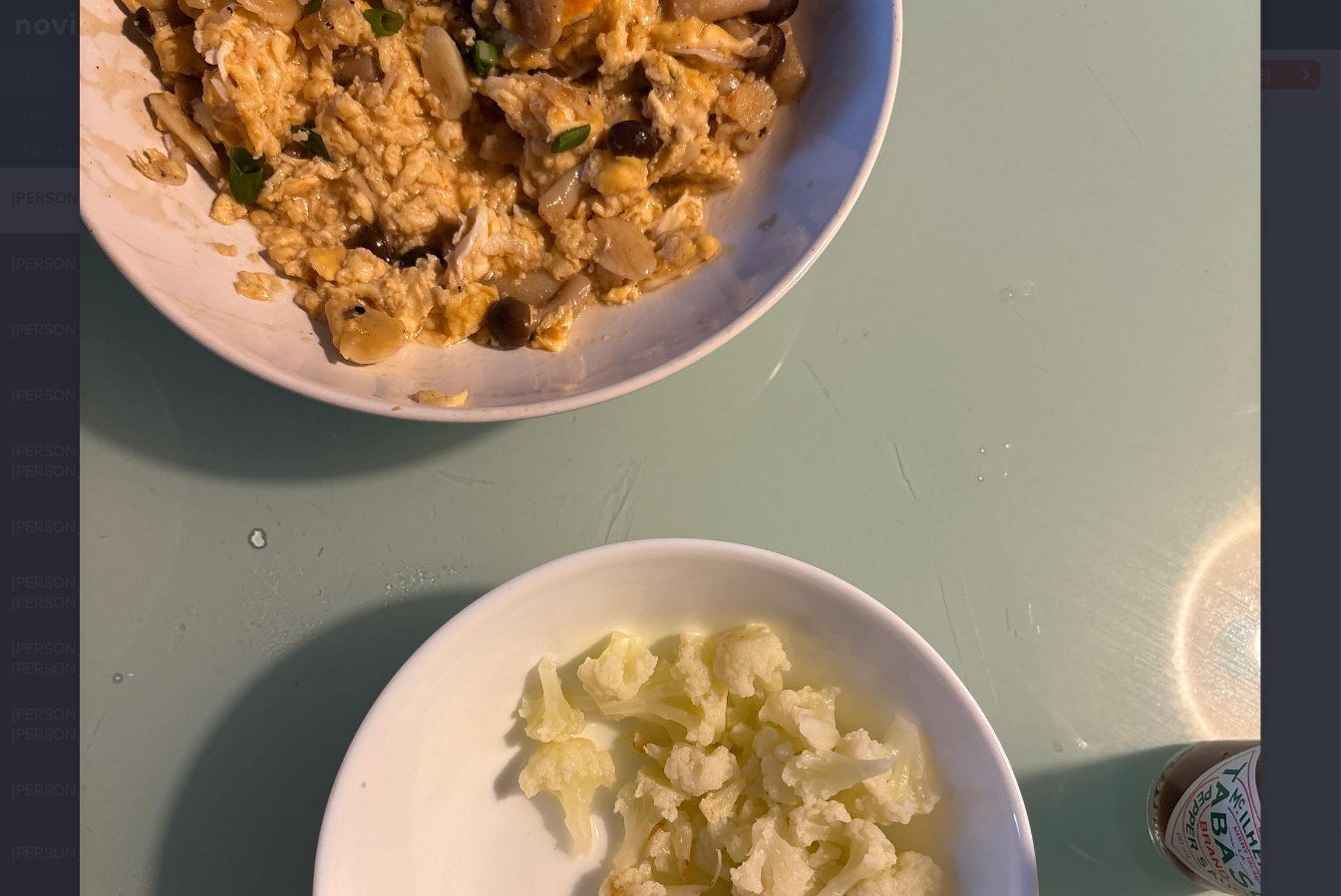 scroll, scrollTop: 0, scrollLeft: 0, axis: both 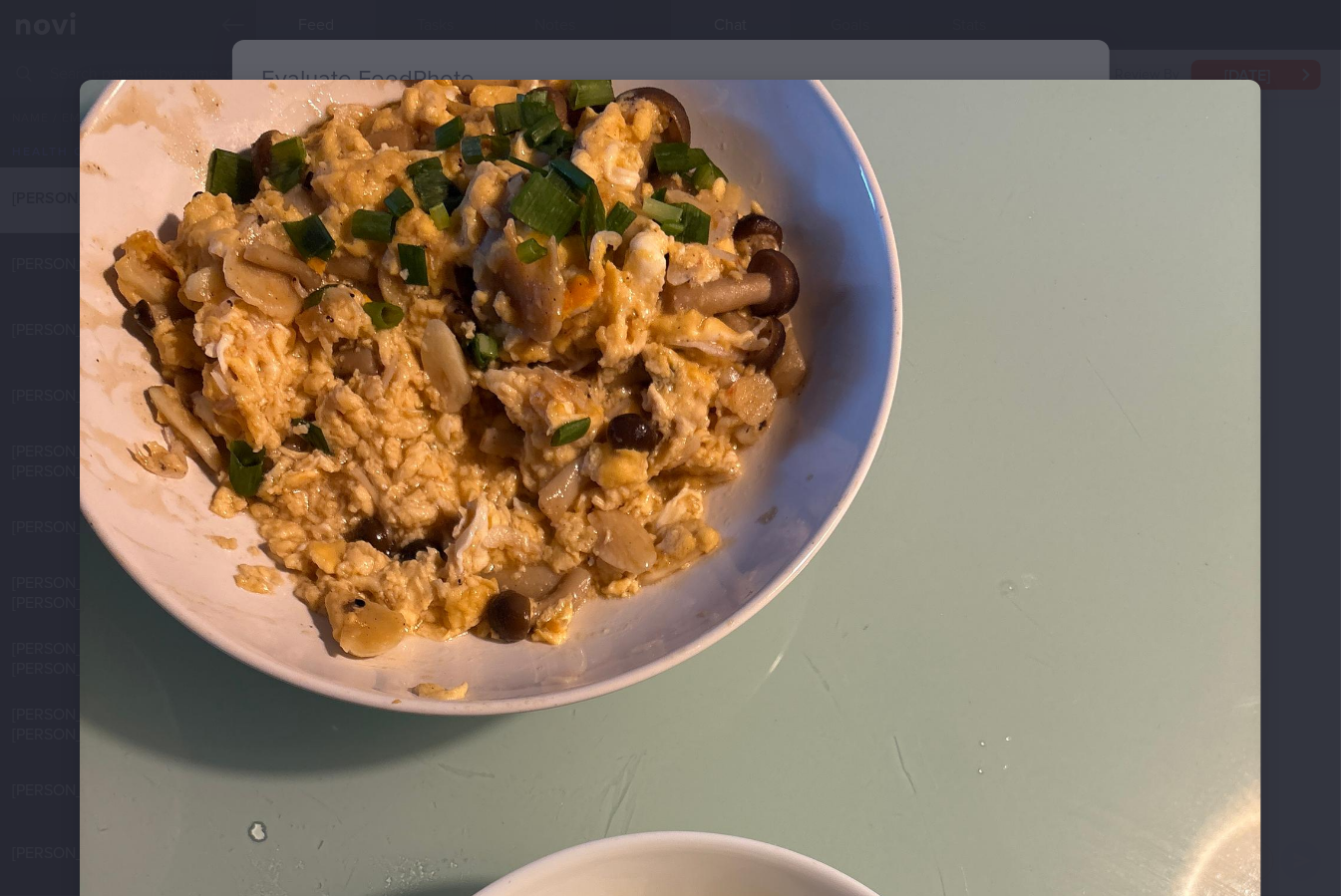 click at bounding box center [670, 867] 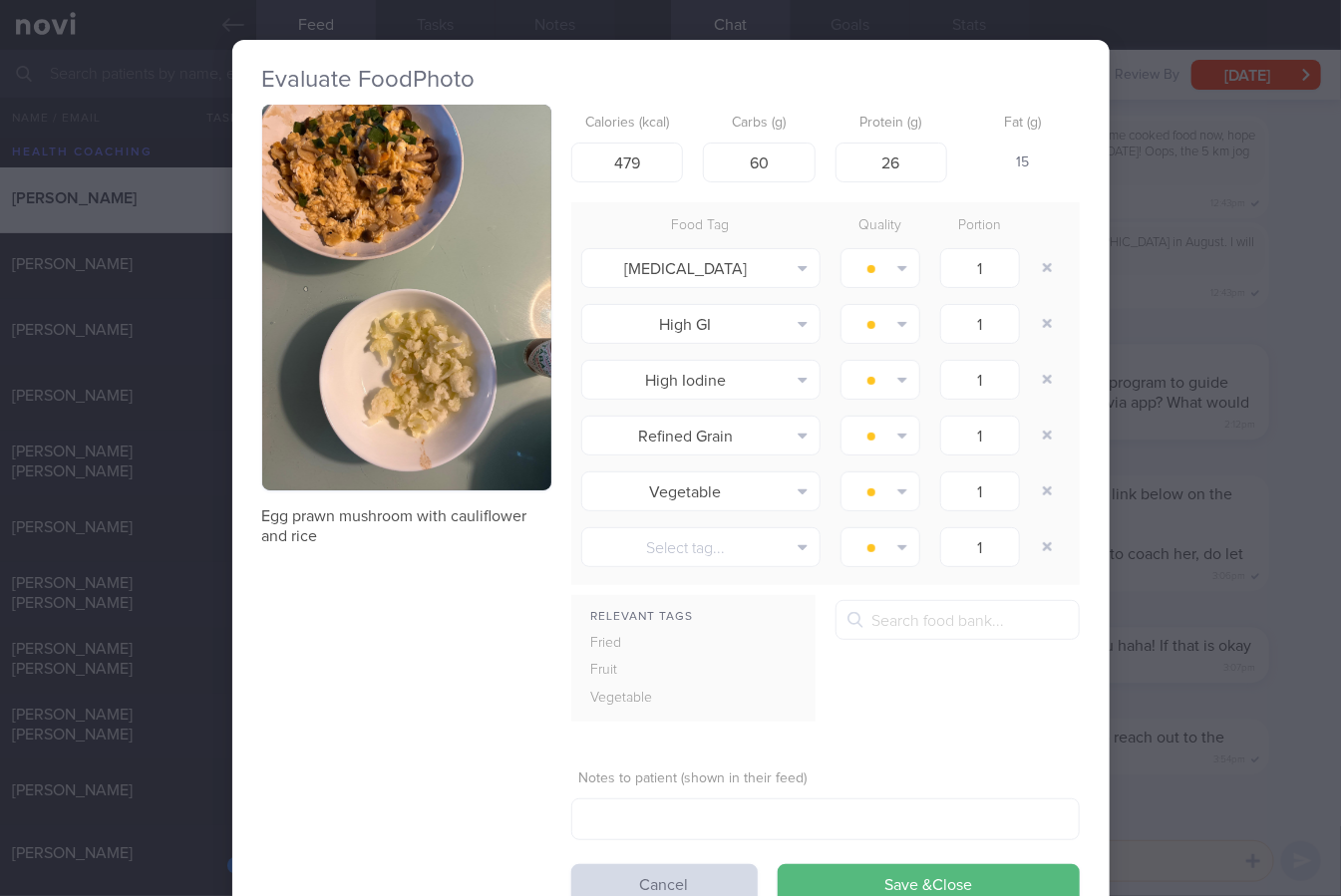 click at bounding box center [407, 297] 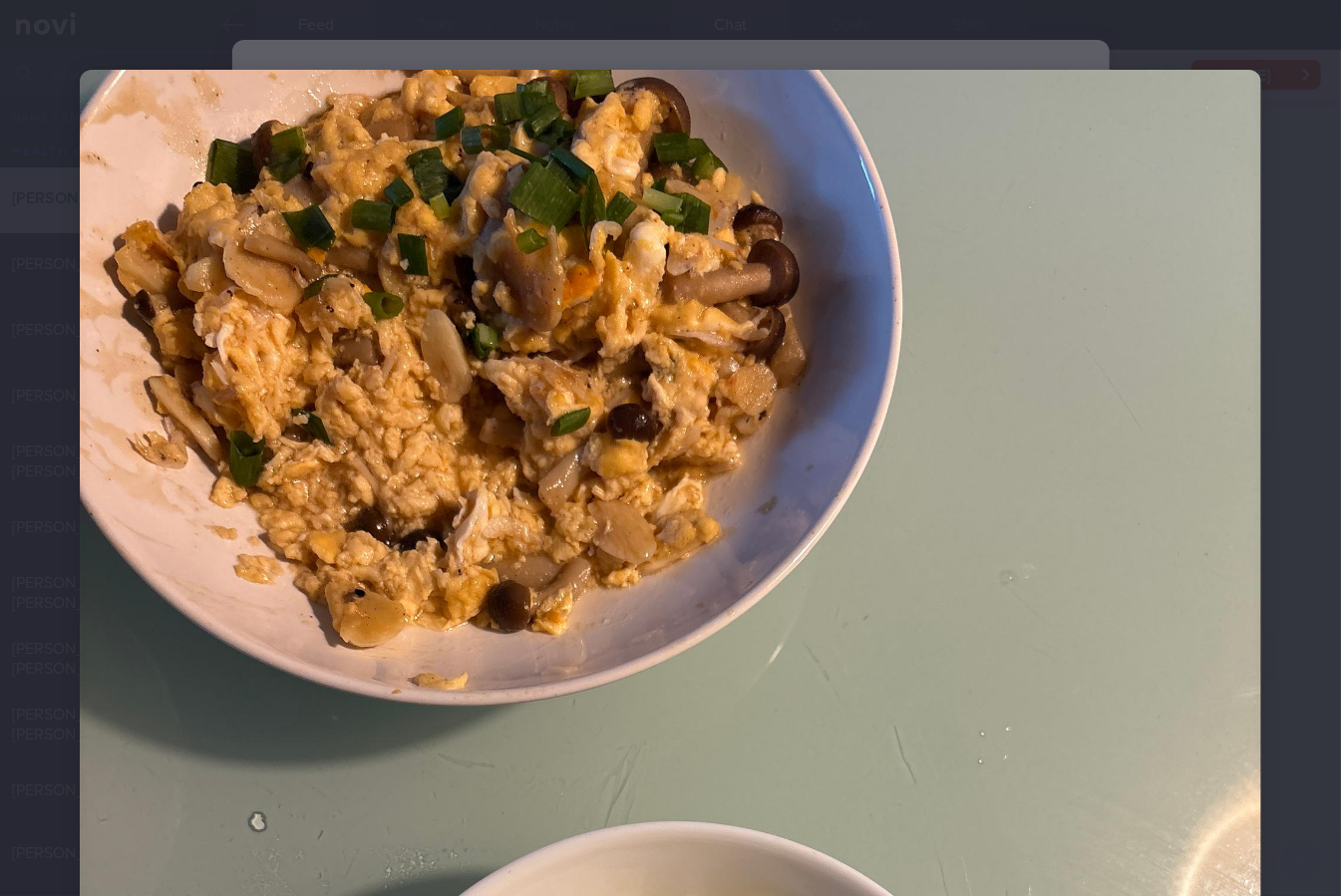 scroll, scrollTop: 0, scrollLeft: 0, axis: both 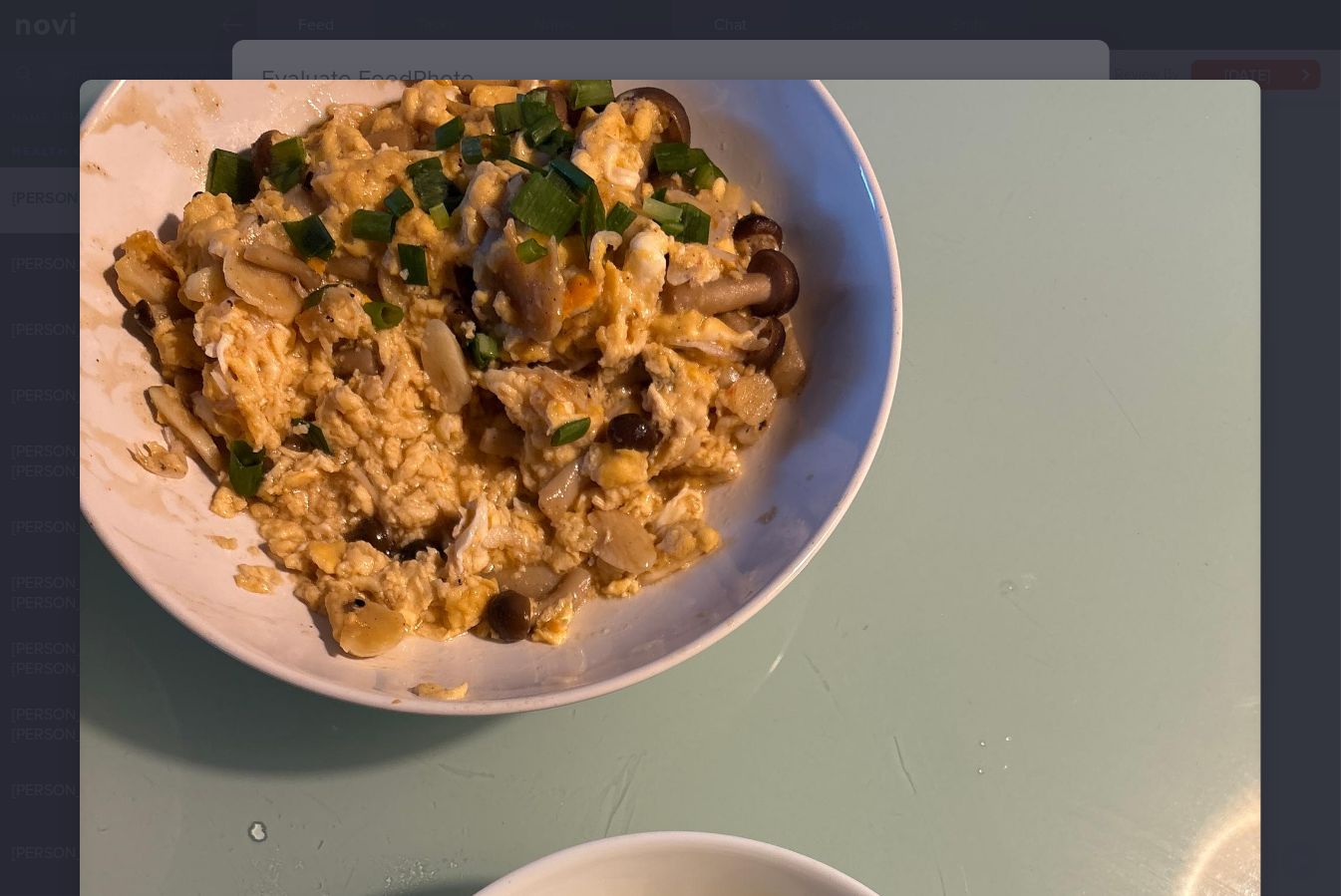 click at bounding box center [670, 867] 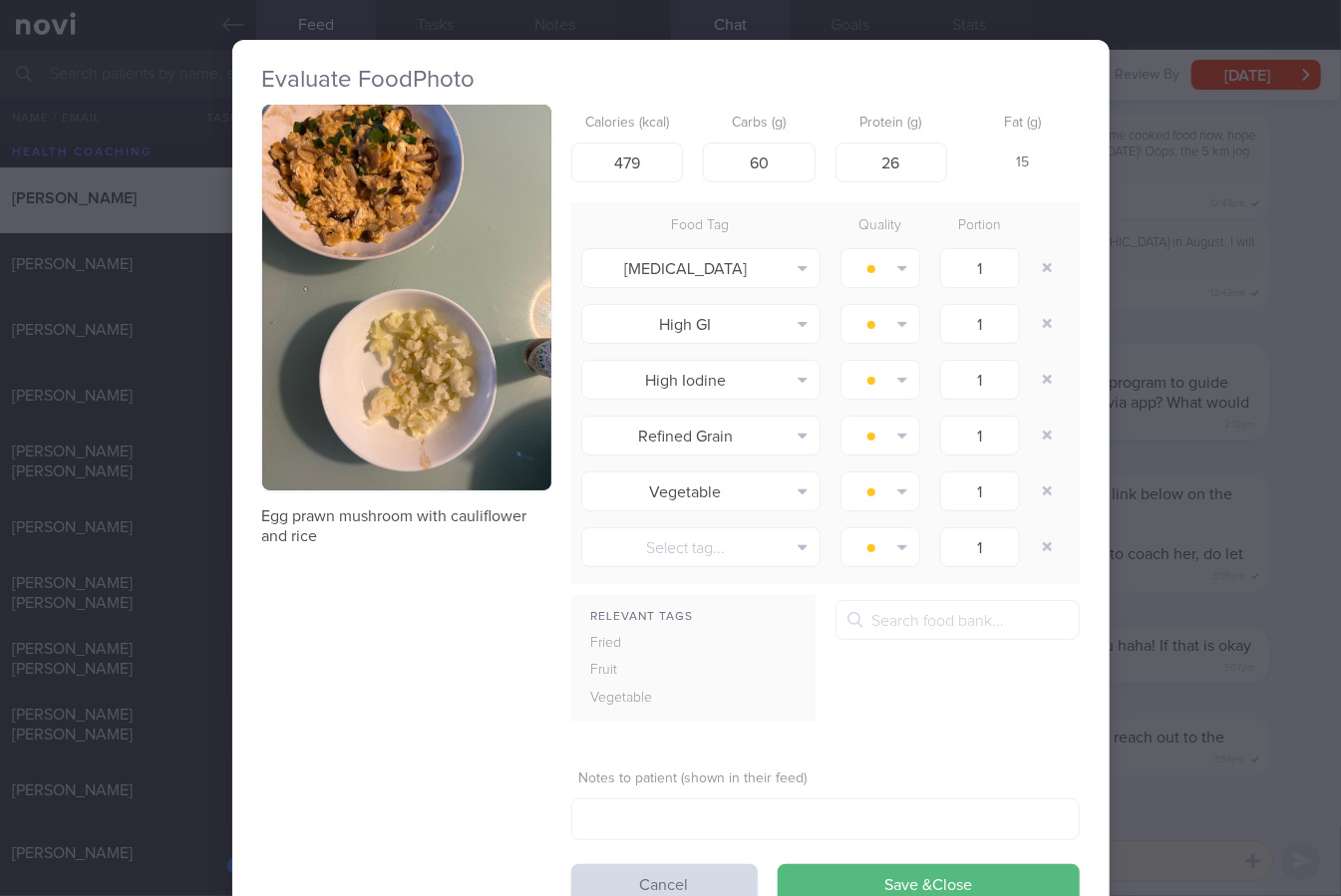 click at bounding box center [407, 297] 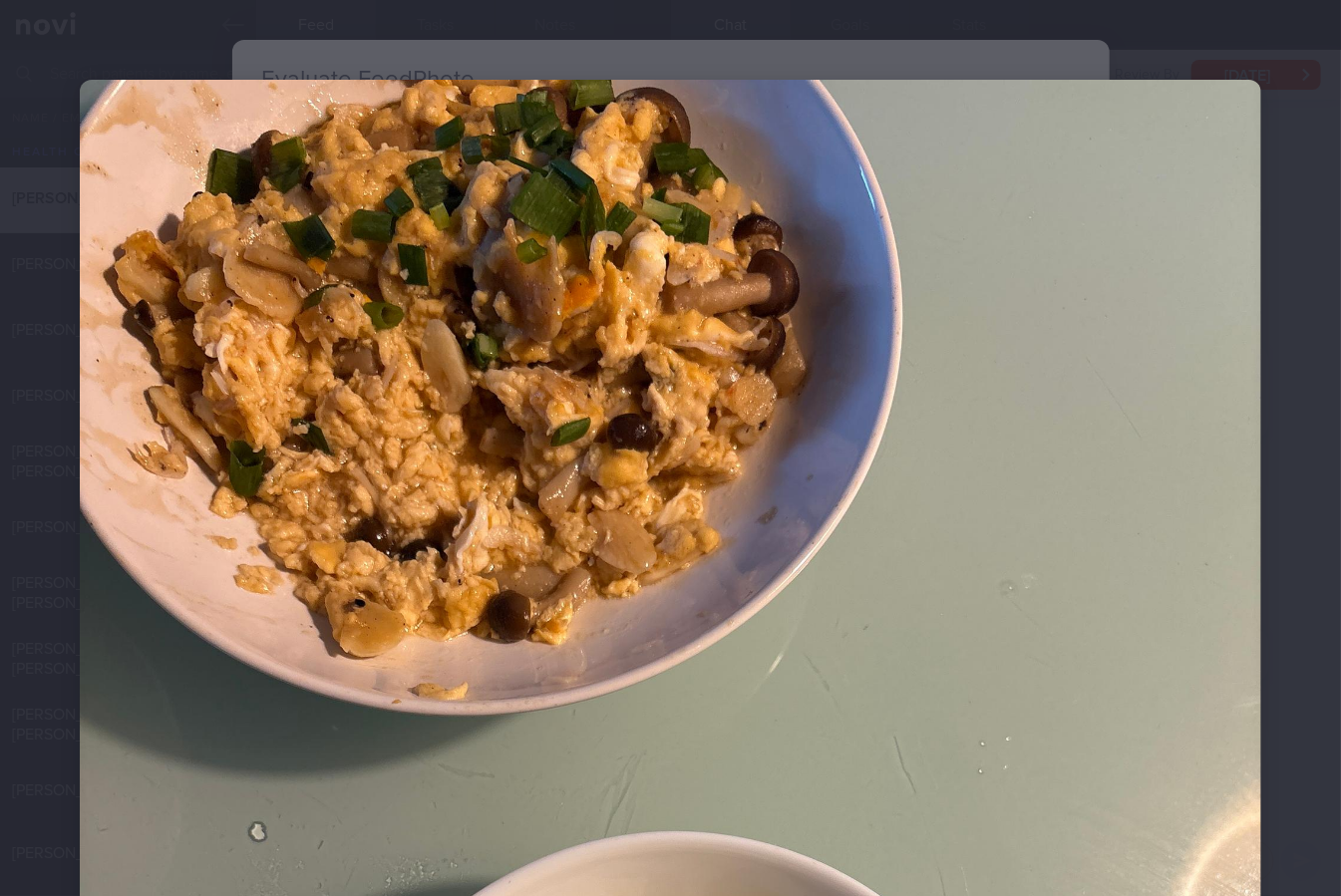 click at bounding box center [670, 867] 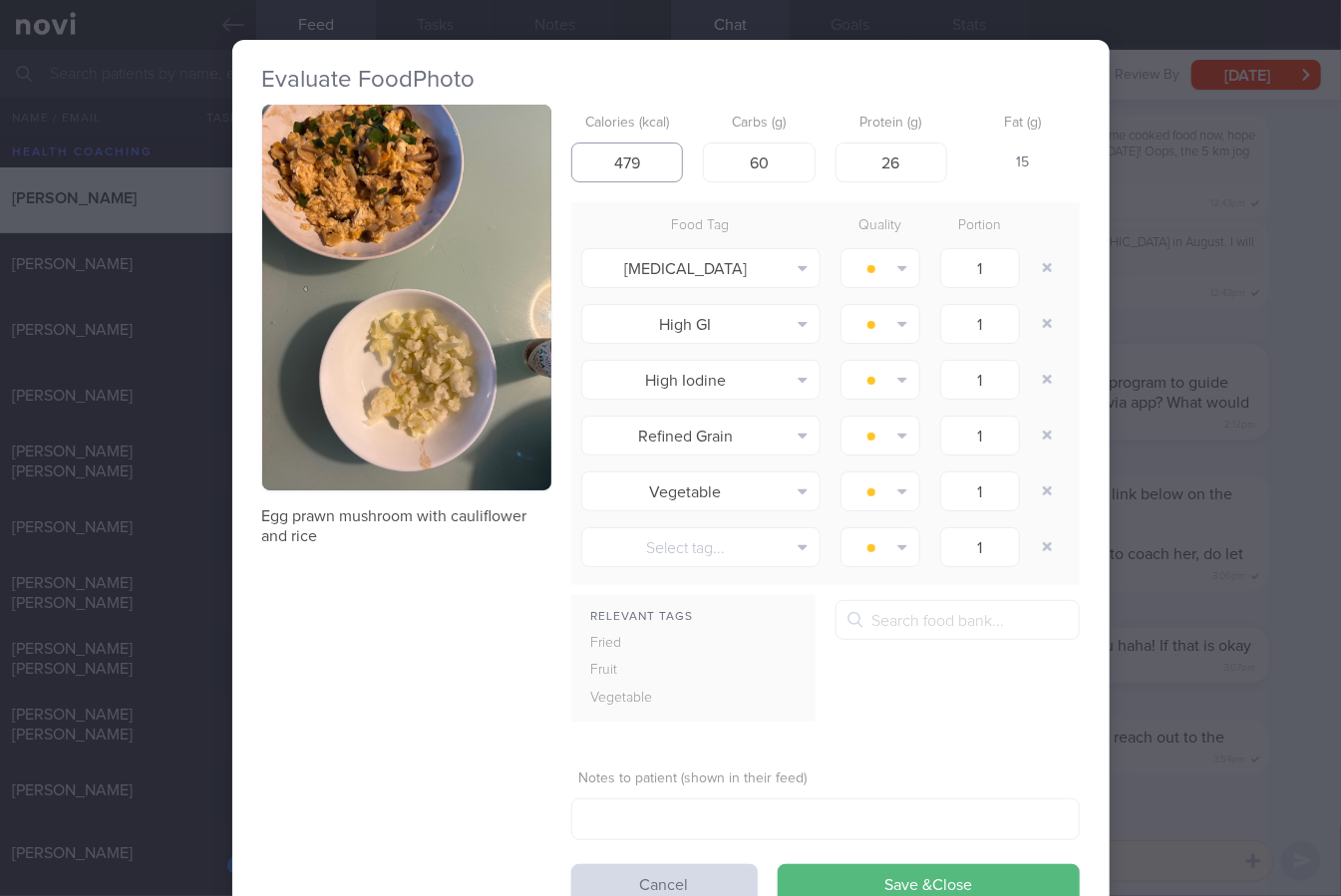 drag, startPoint x: 661, startPoint y: 172, endPoint x: 509, endPoint y: 216, distance: 158.24032 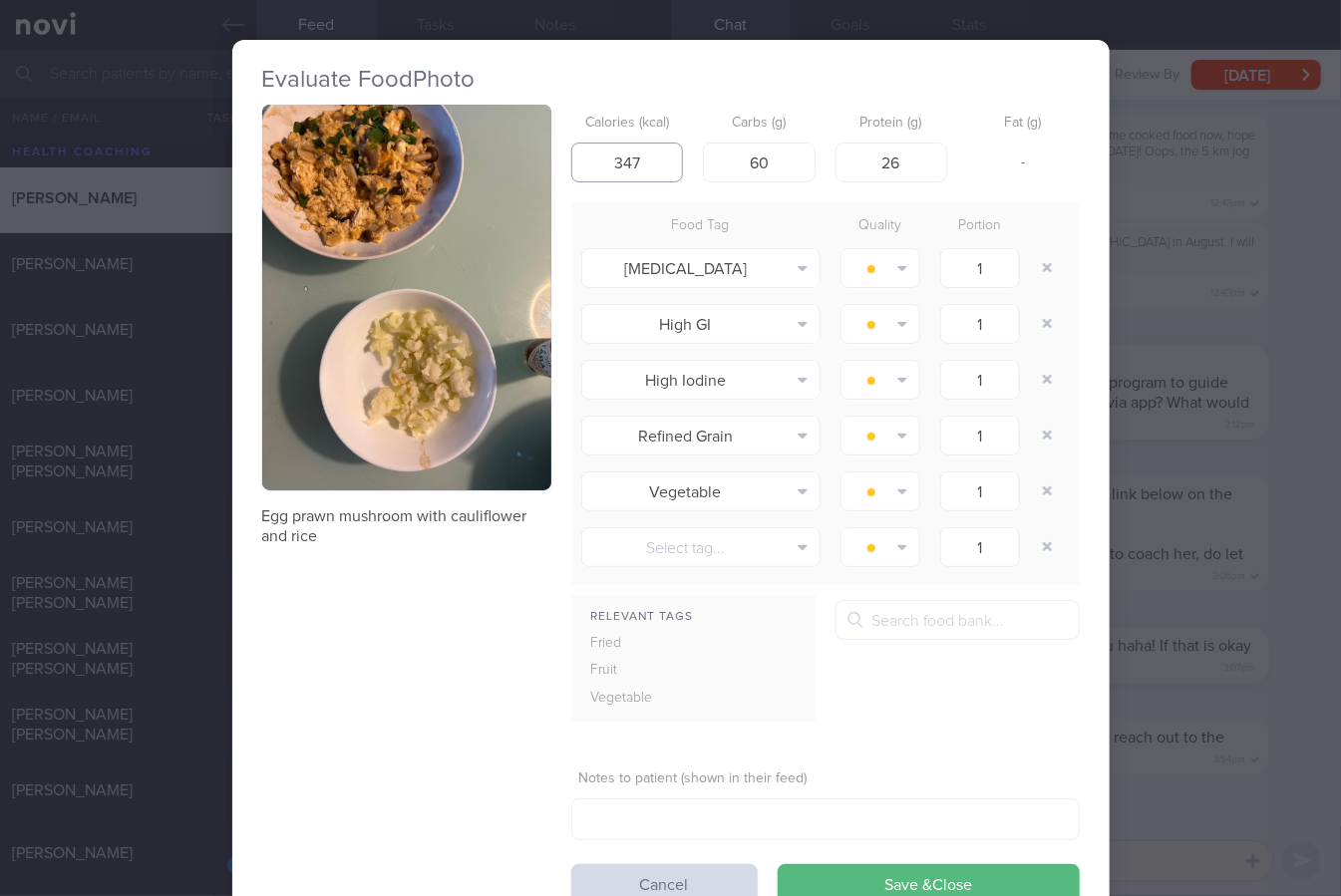 type on "347" 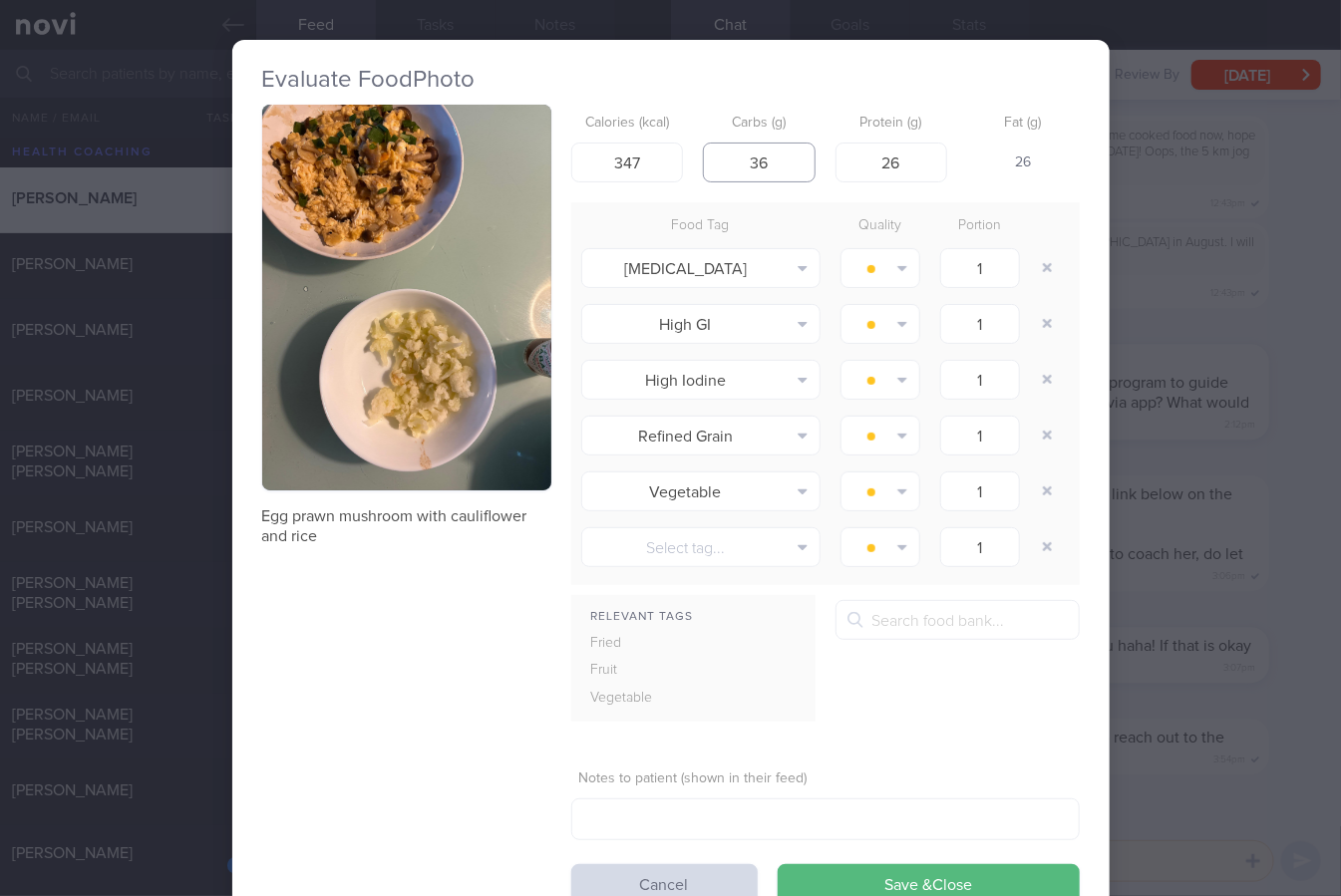 type on "36" 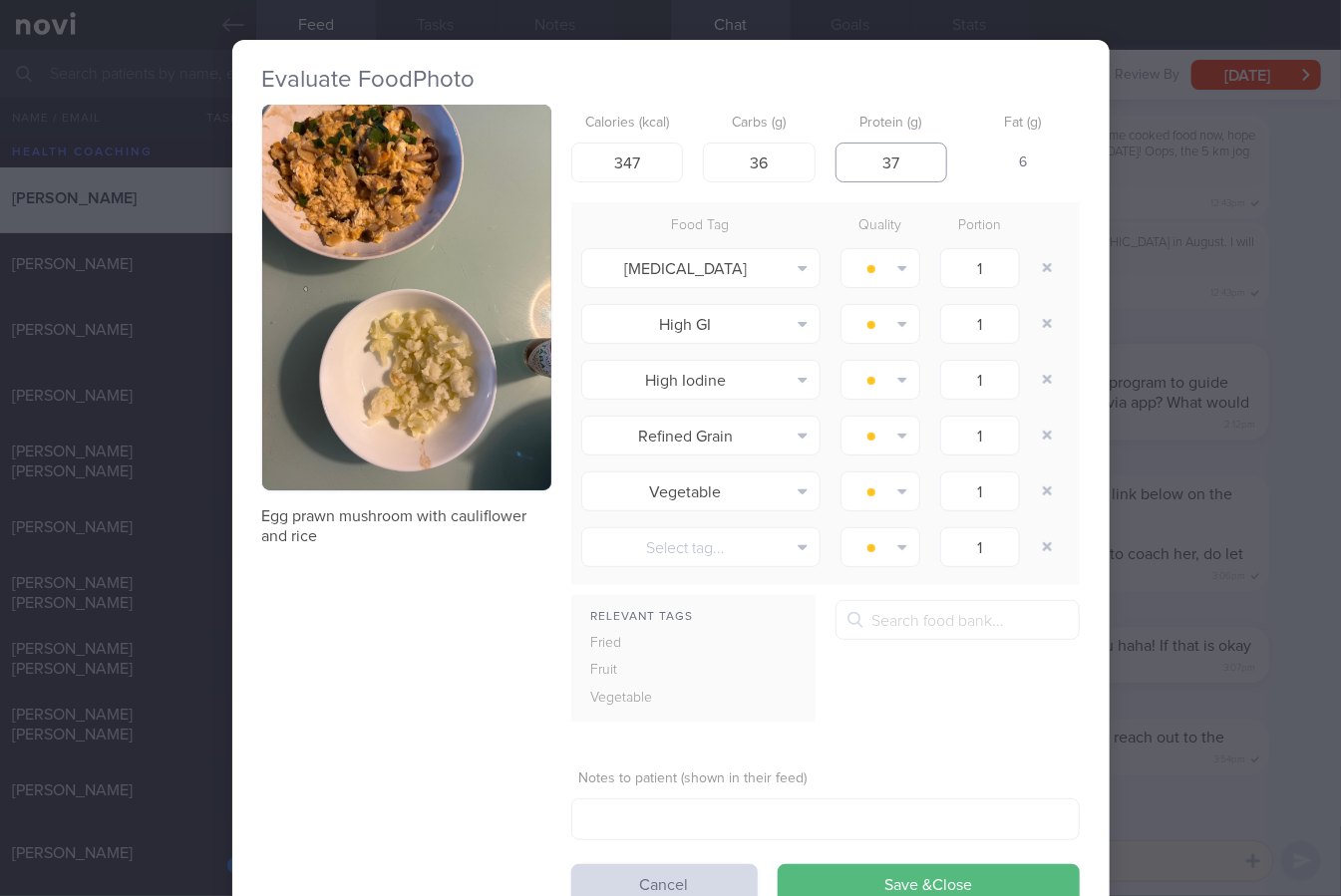 type on "37" 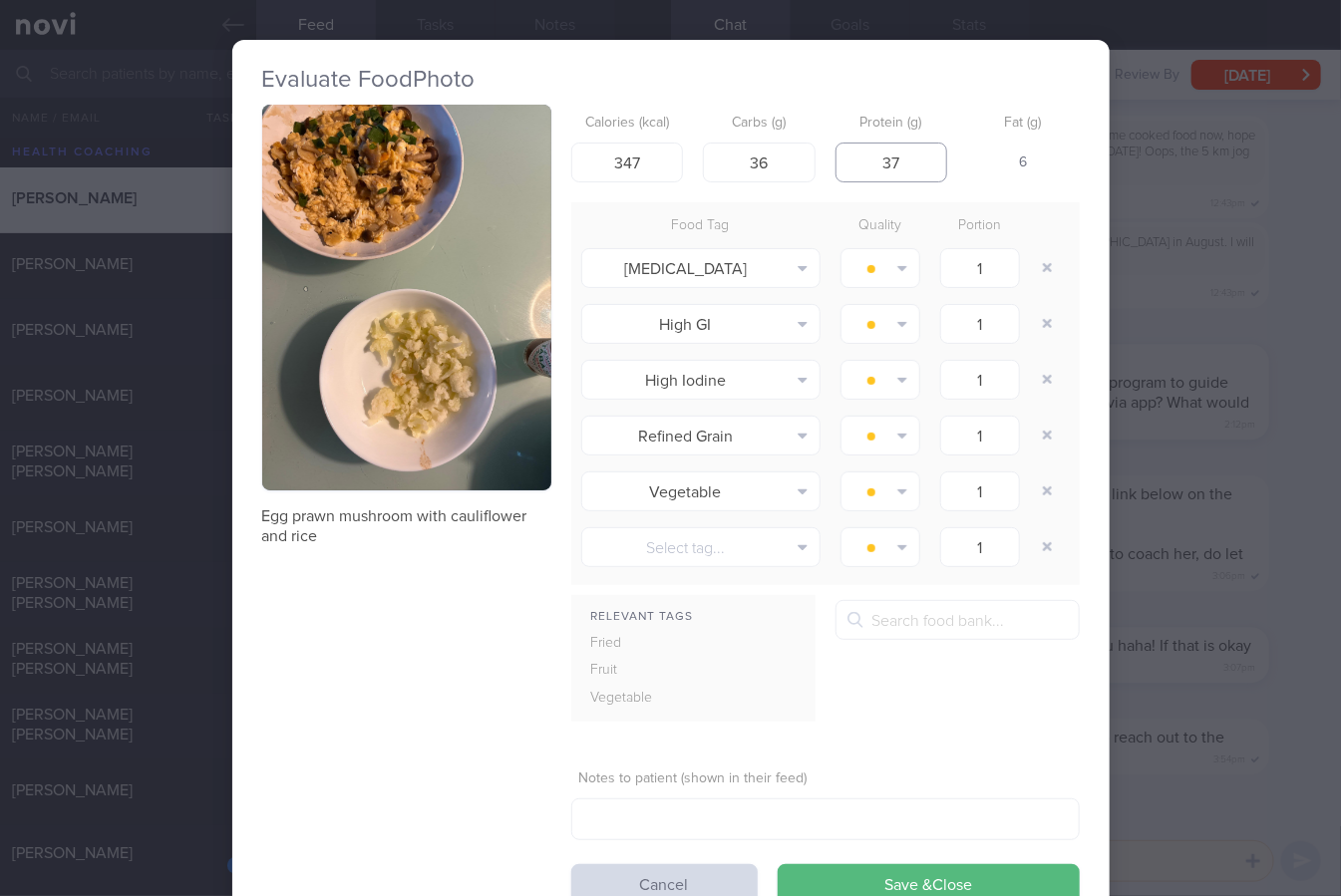 click on "Save &
Close" at bounding box center (928, 884) 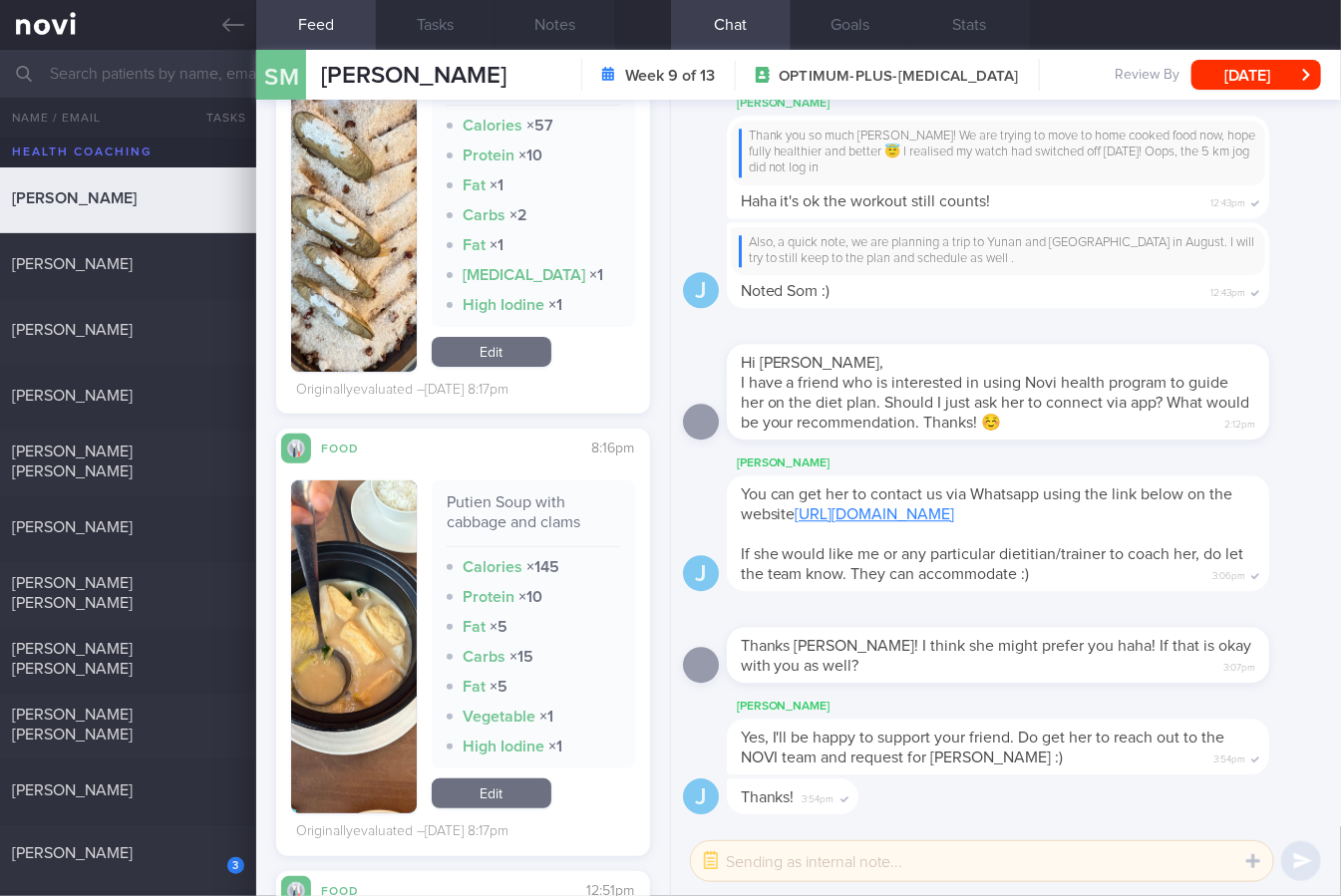 scroll, scrollTop: 3430, scrollLeft: 0, axis: vertical 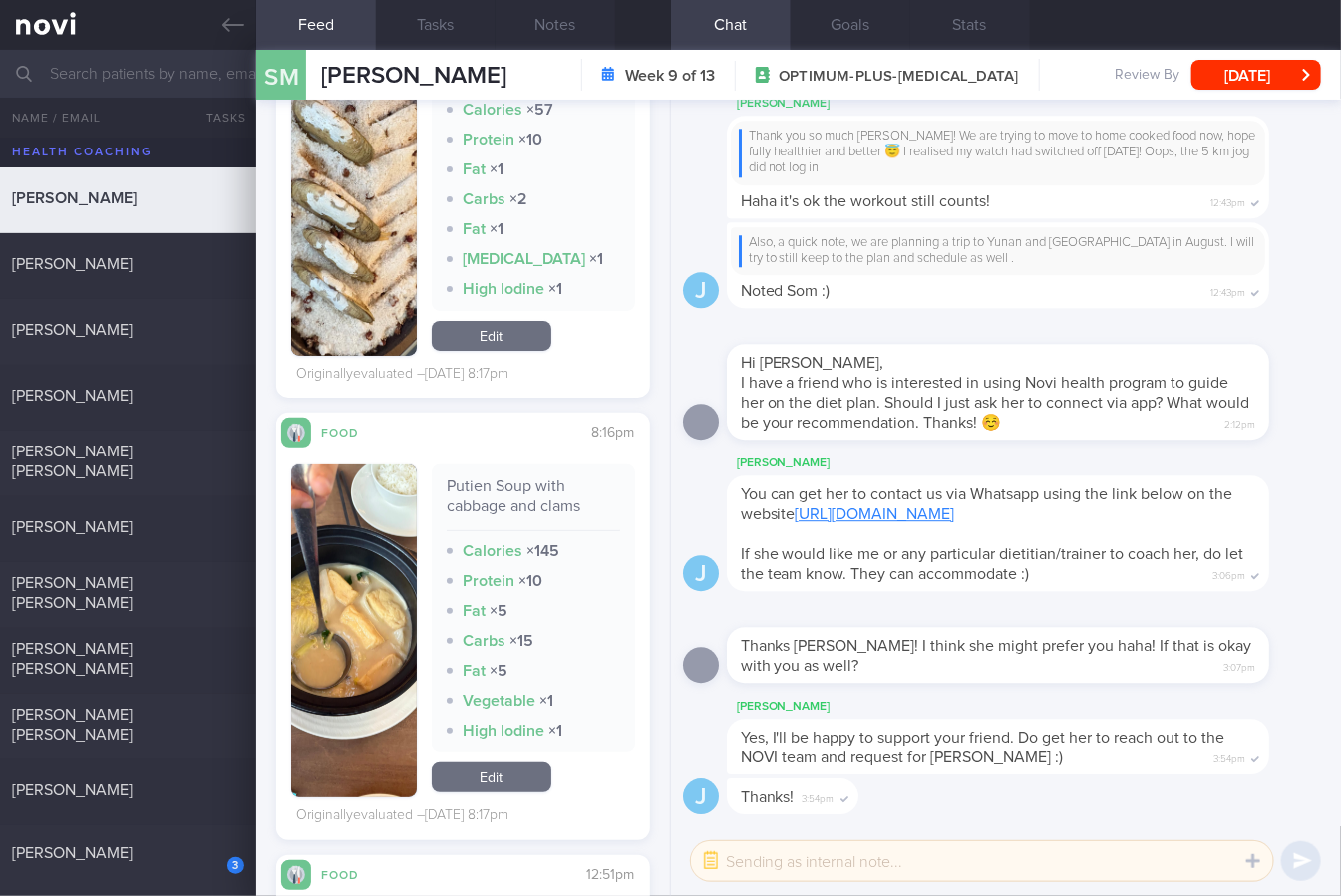 click at bounding box center (354, 199) 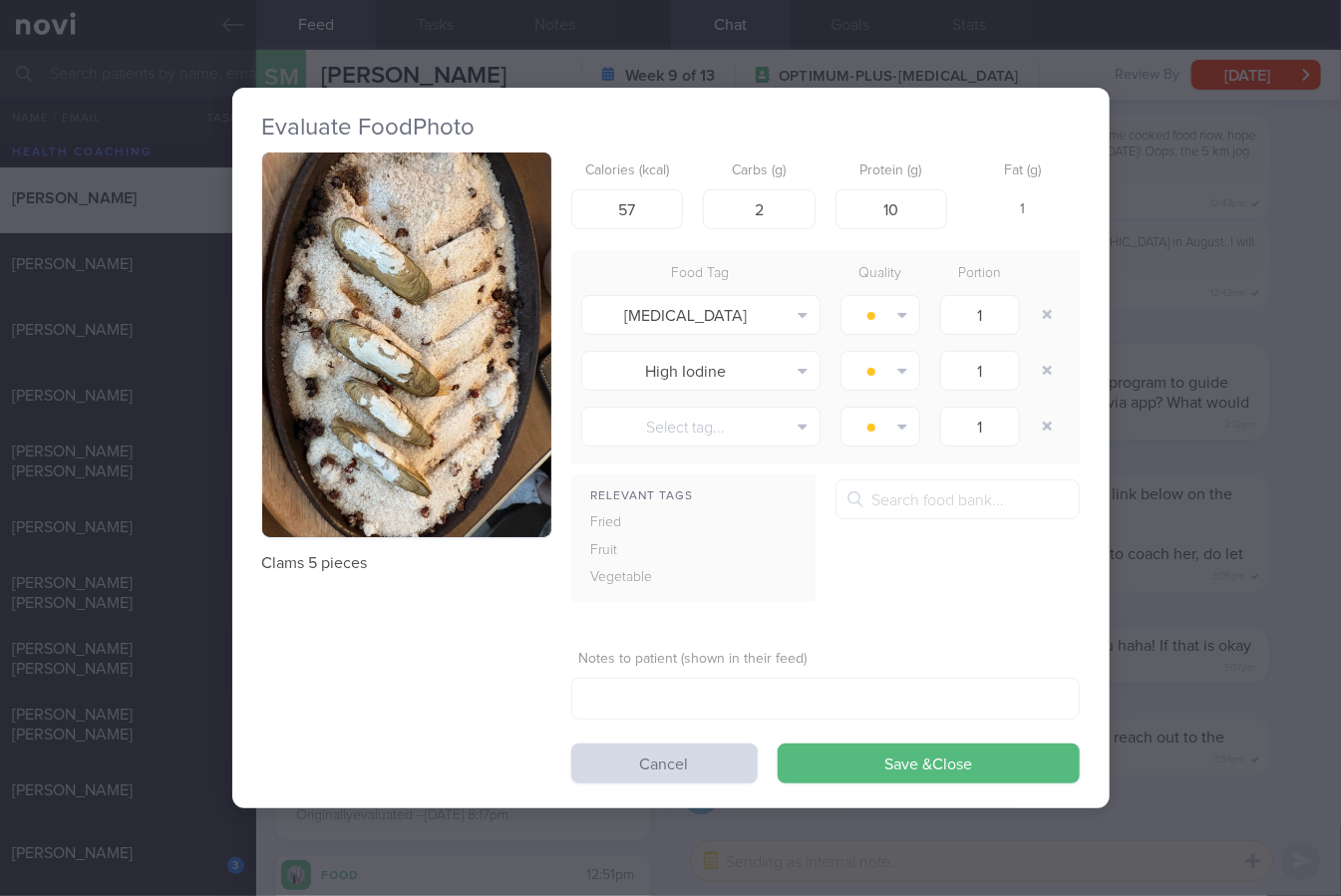 click at bounding box center (407, 345) 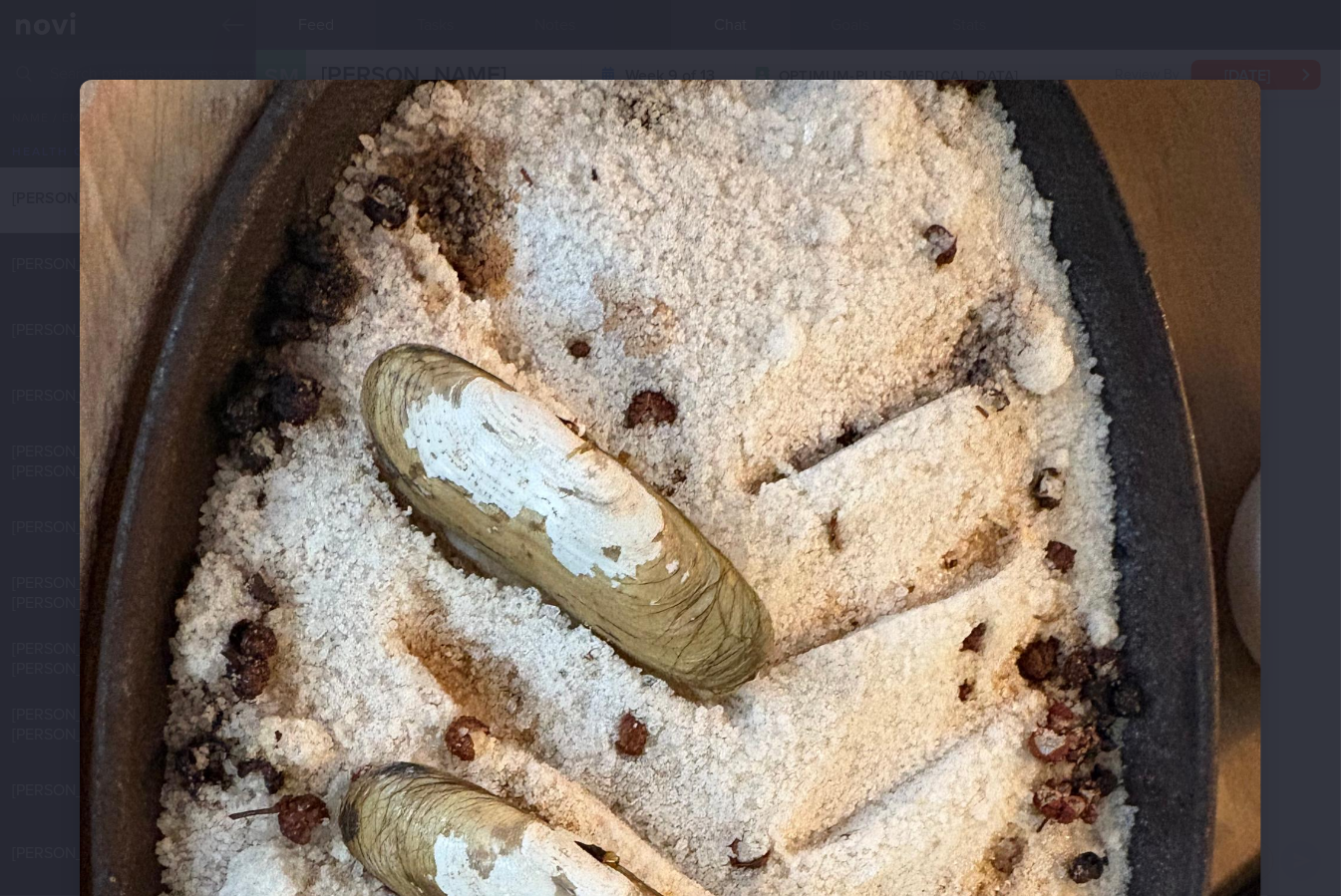 scroll, scrollTop: 590, scrollLeft: 0, axis: vertical 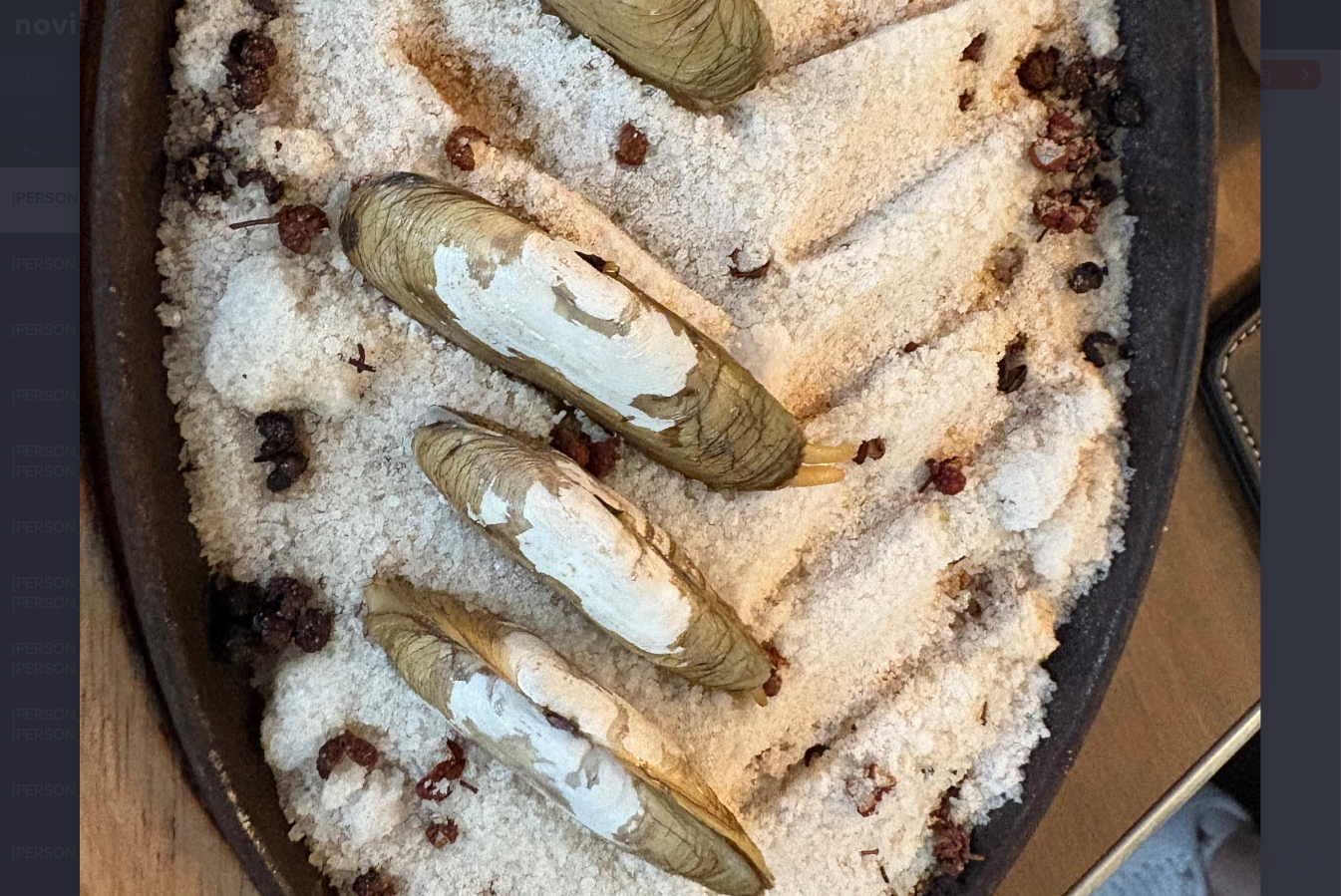 click at bounding box center (670, 277) 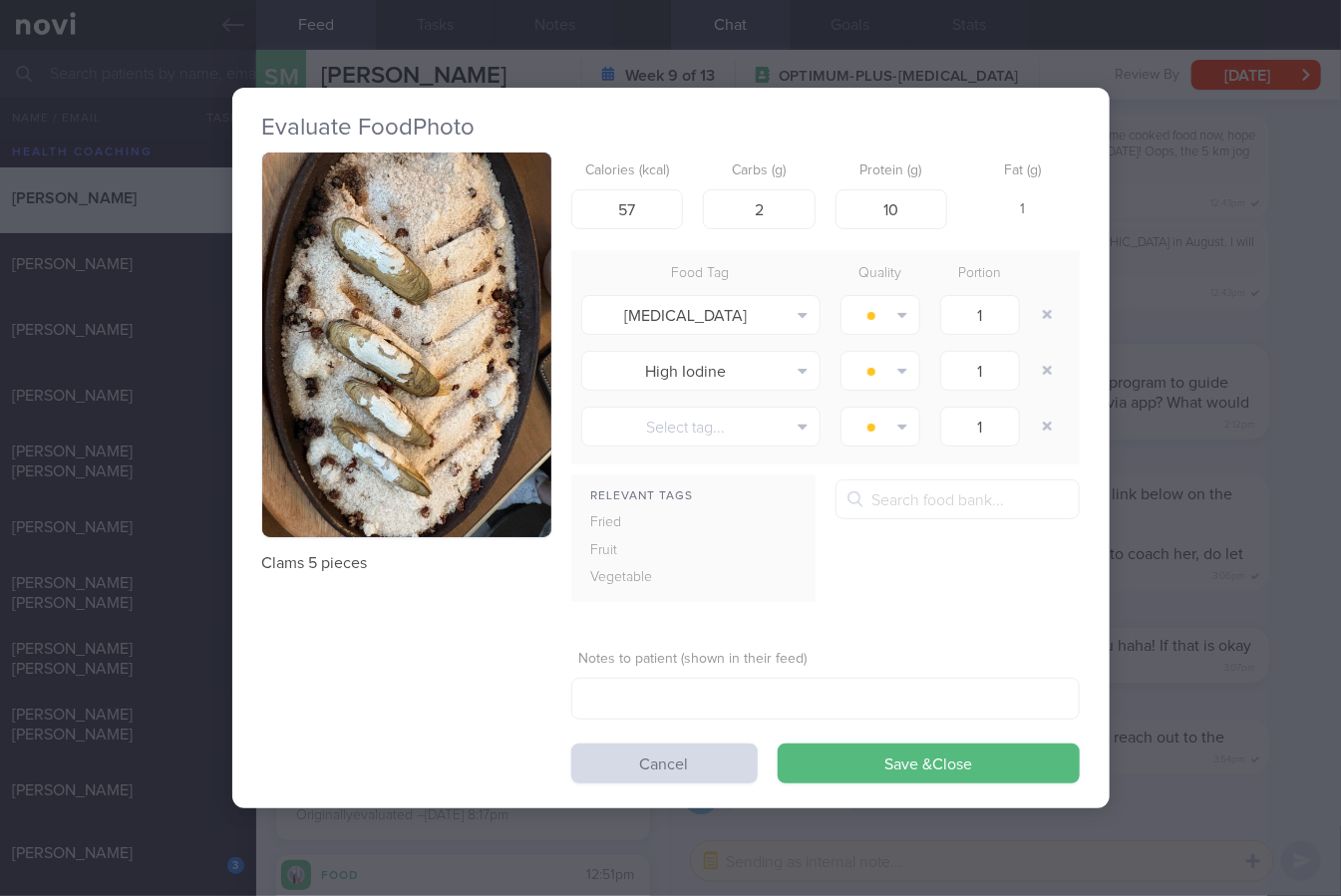 click on "Evaluate Food  Photo
Clams 5 pieces
Calories (kcal)
57
Carbs (g)
2
Protein (g)
10
Fat (g)
1
Food Tag
Quality
Portion
[MEDICAL_DATA]
Alcohol
Fried
Fruit
Healthy Fats
High Calcium
[MEDICAL_DATA]
High Fat" at bounding box center (670, 448) 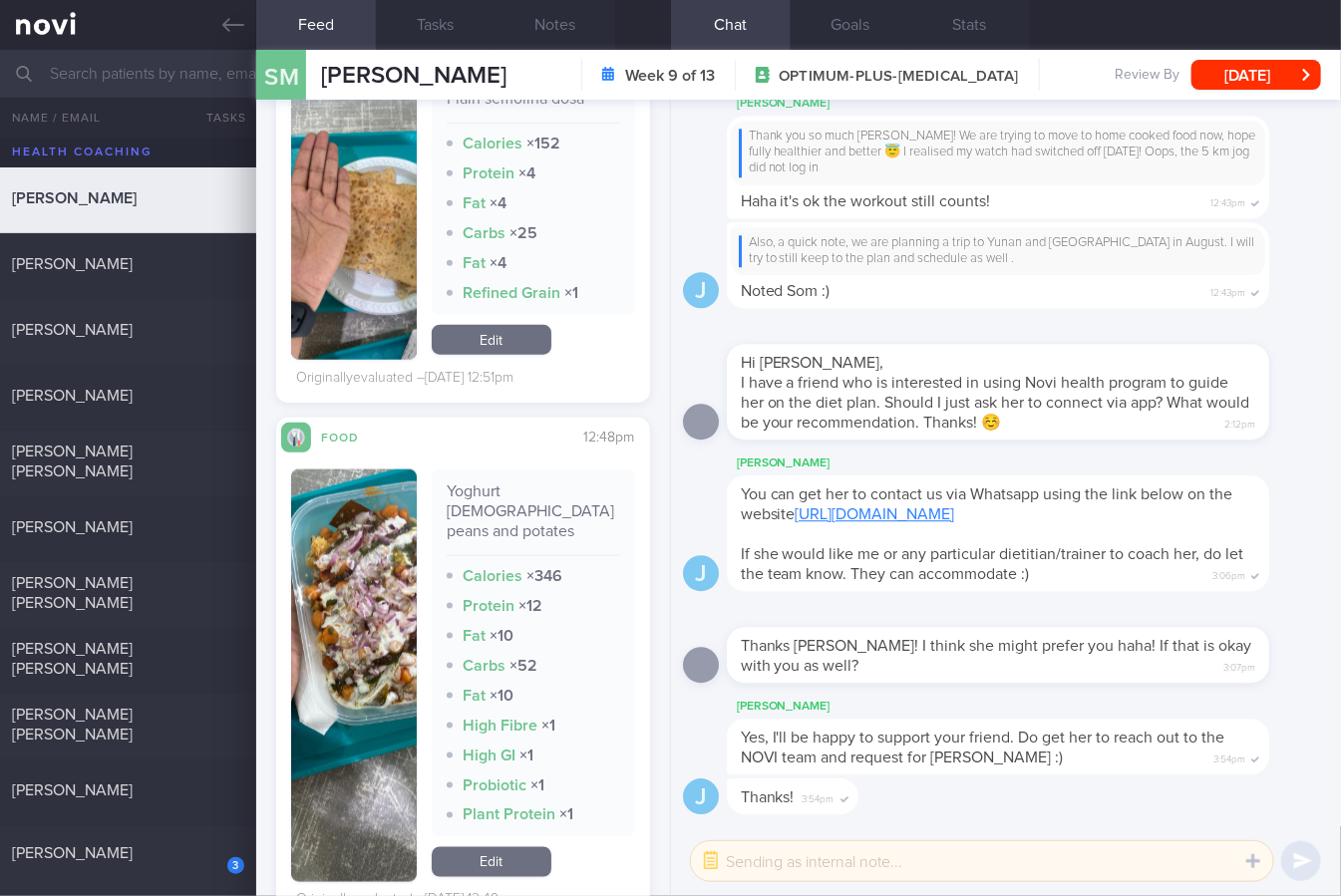 scroll, scrollTop: 4216, scrollLeft: 0, axis: vertical 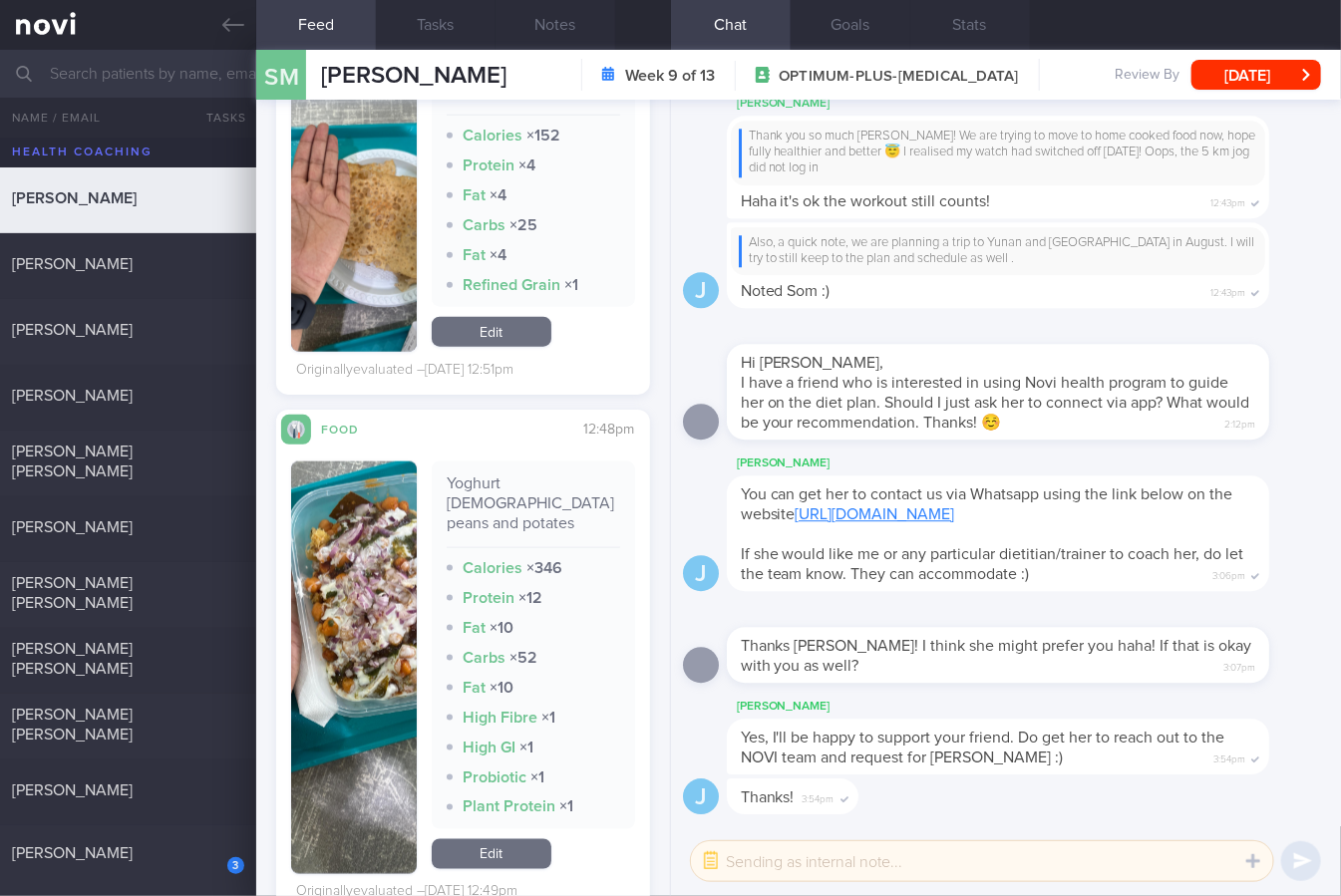 click at bounding box center (354, 668) 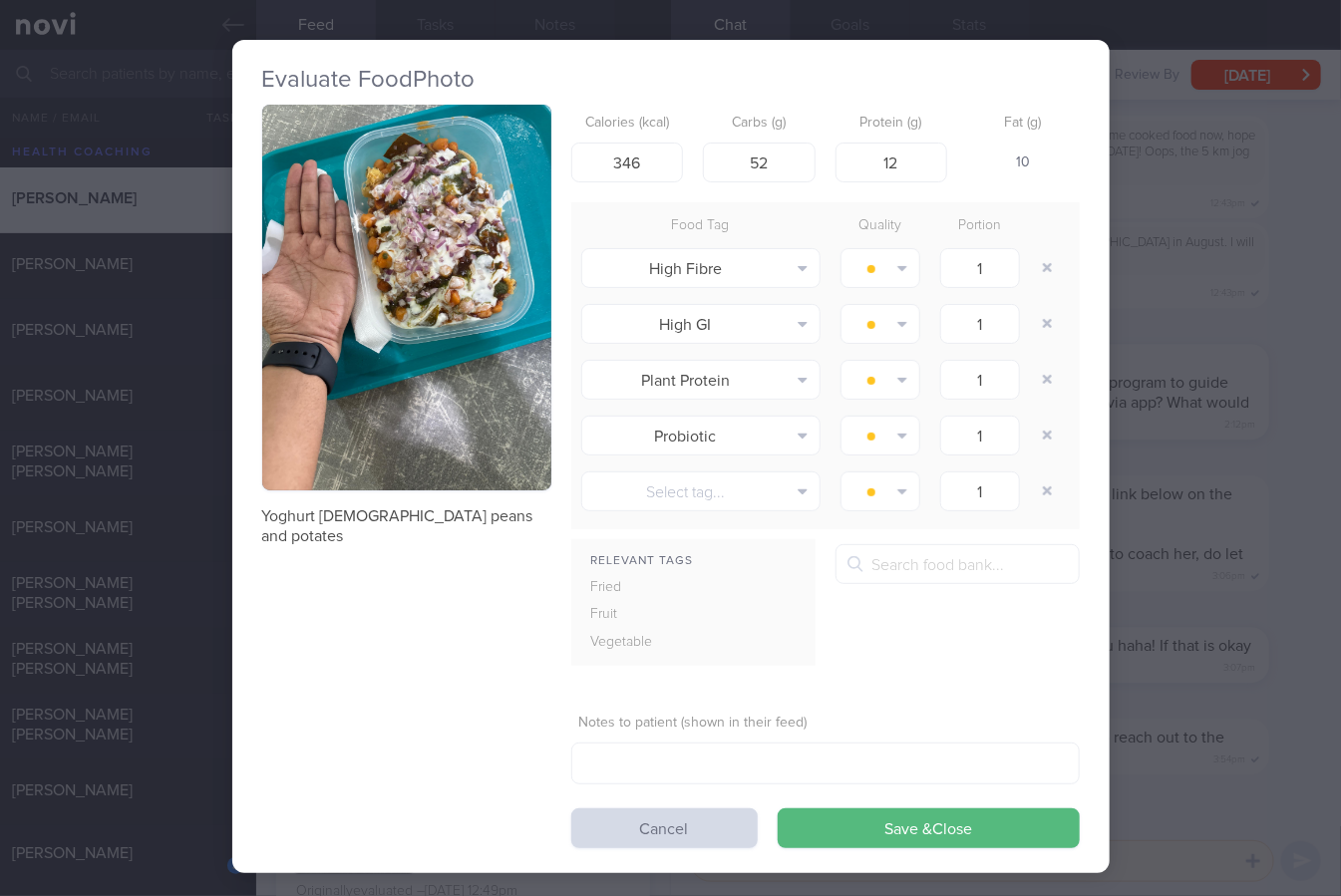 click at bounding box center (407, 297) 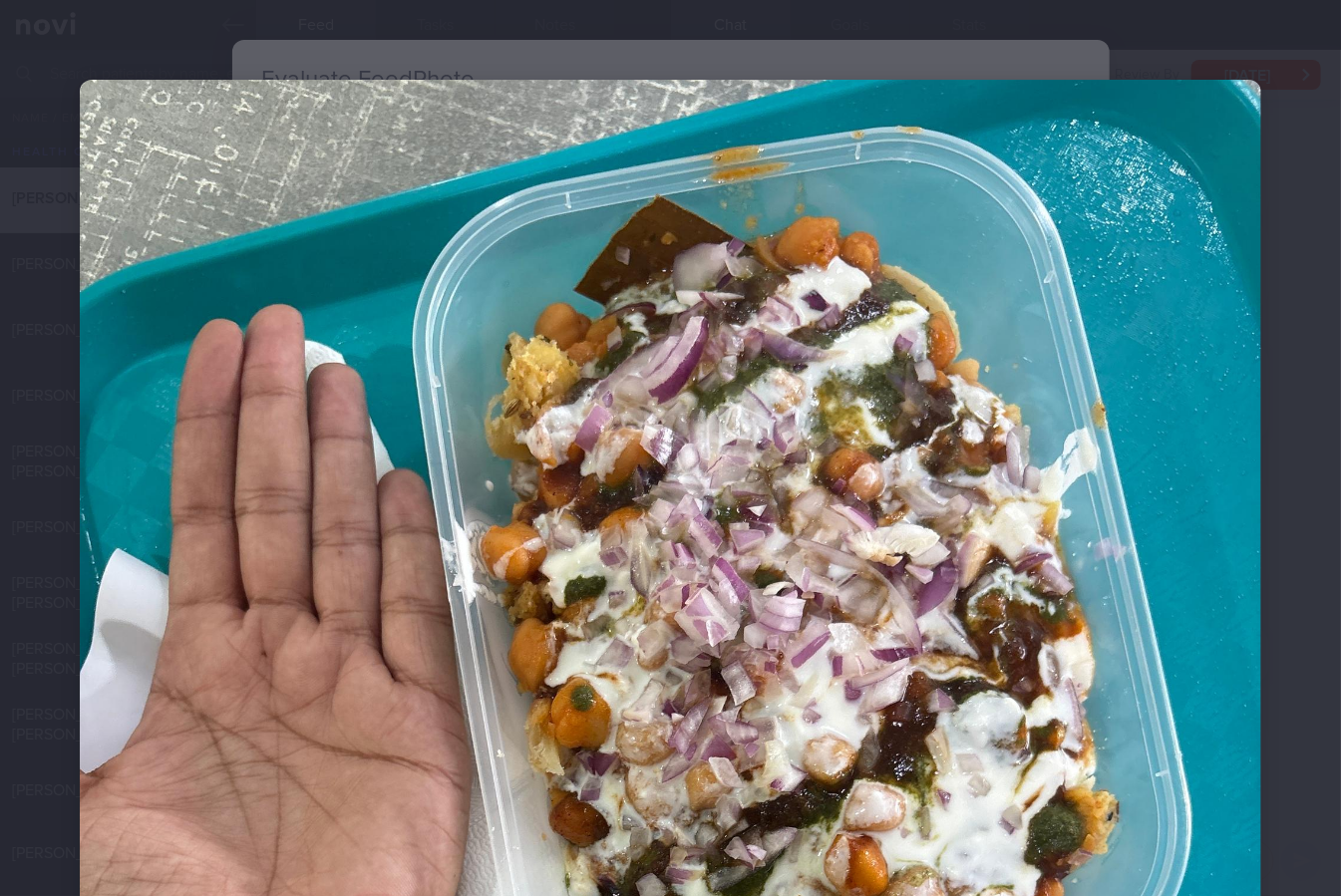 scroll, scrollTop: 294, scrollLeft: 0, axis: vertical 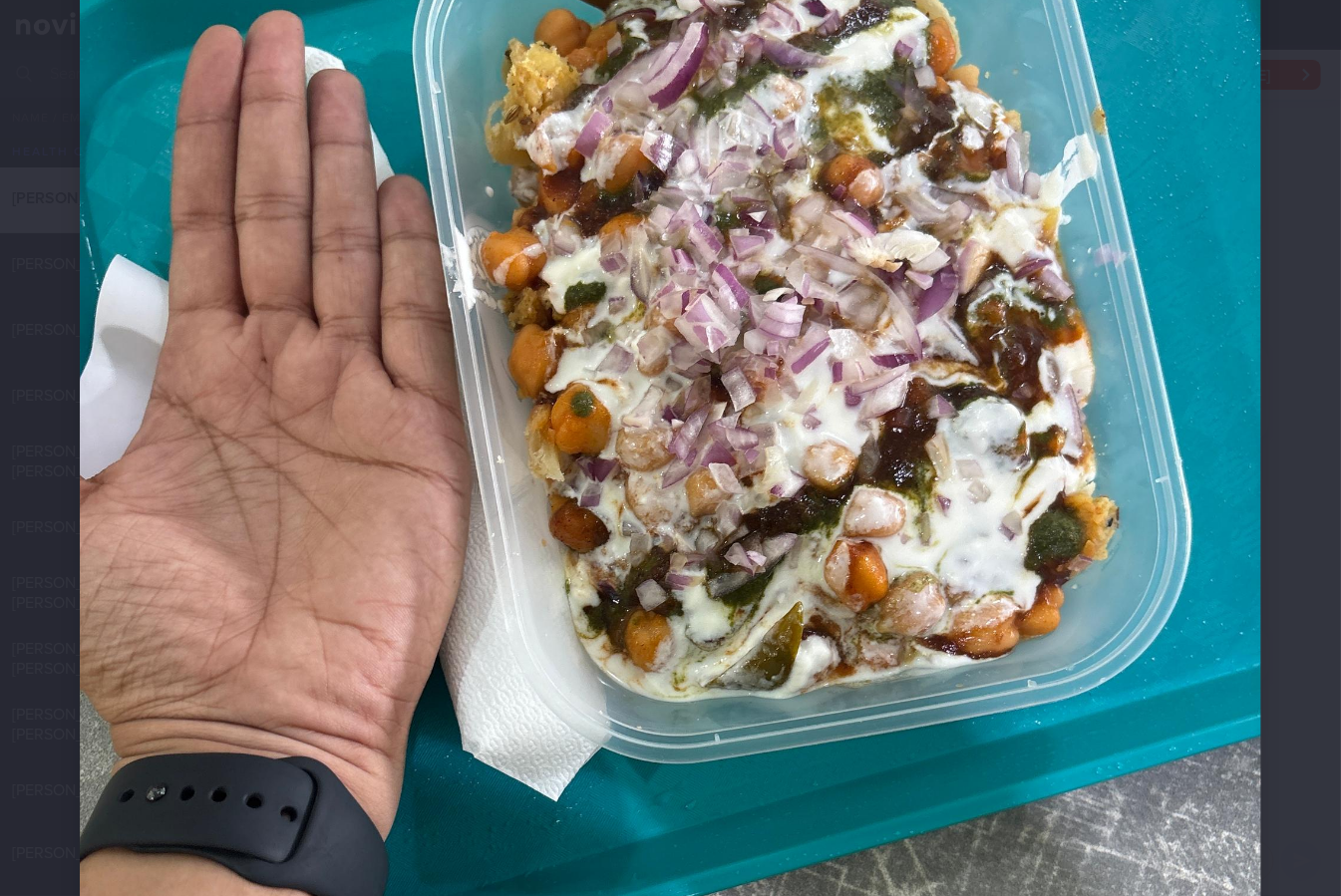 click at bounding box center (670, 573) 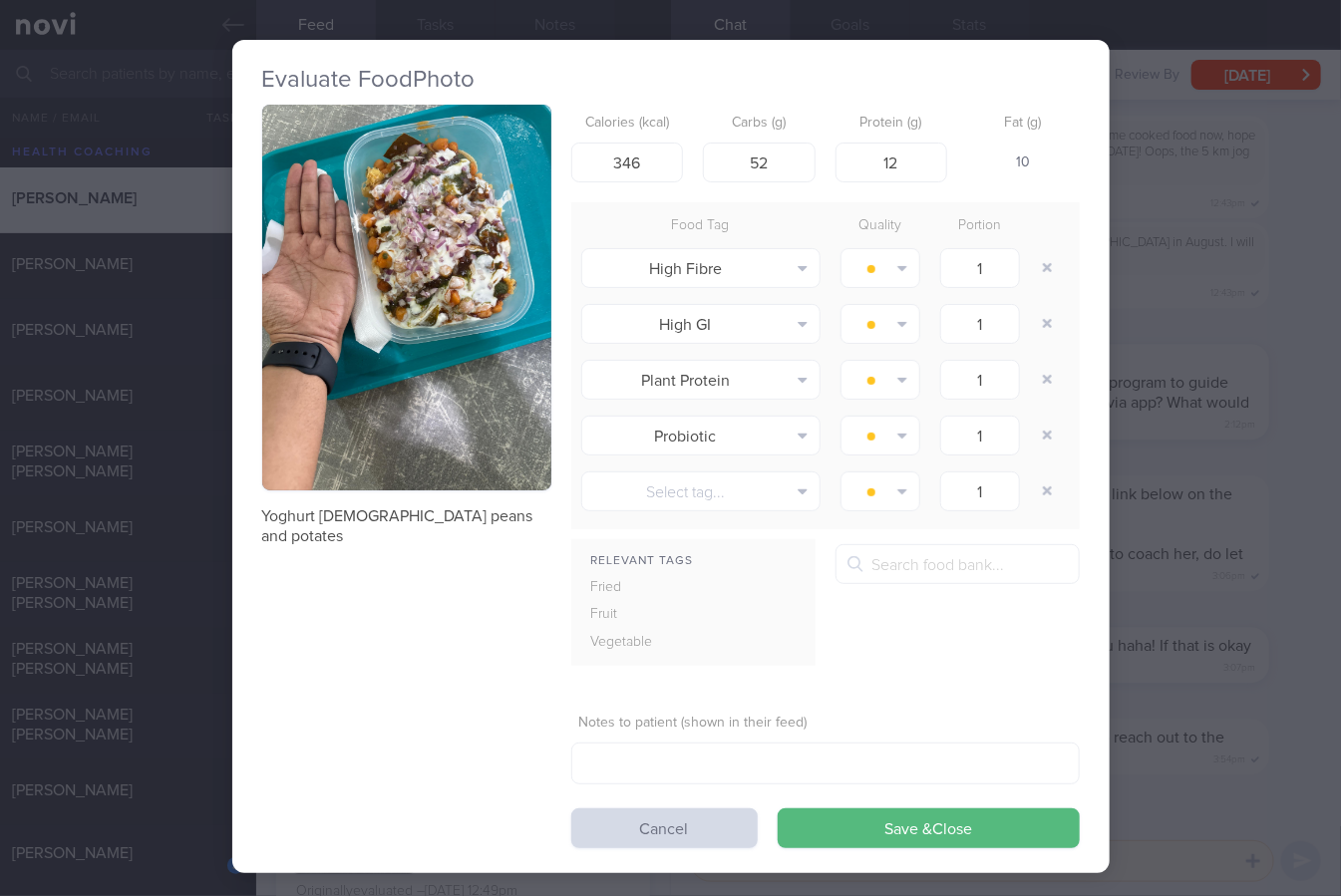 click on "Yoghurt [DEMOGRAPHIC_DATA] peans and potates" at bounding box center (407, 526) 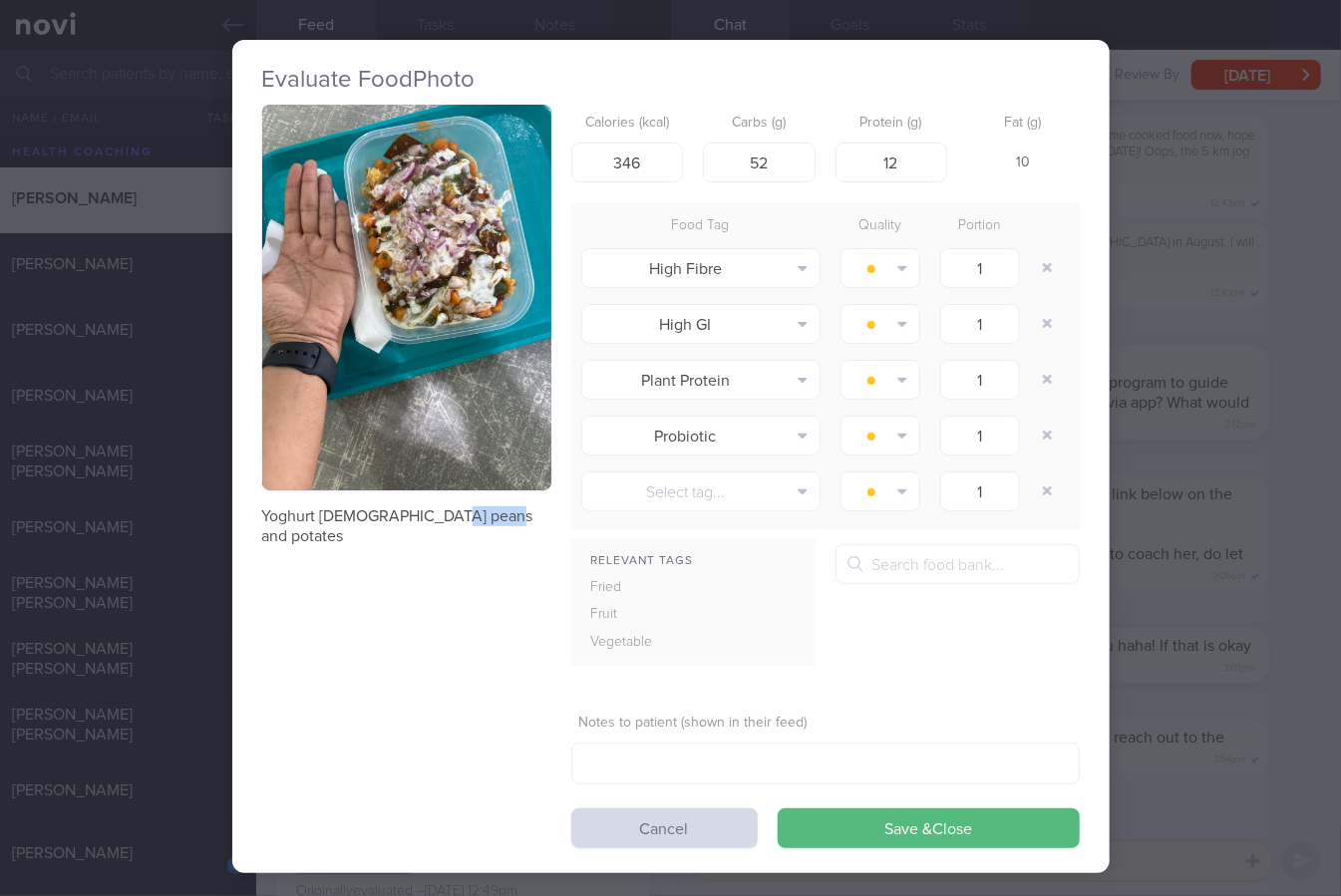 click on "Yoghurt [DEMOGRAPHIC_DATA] peans and potates" at bounding box center [407, 526] 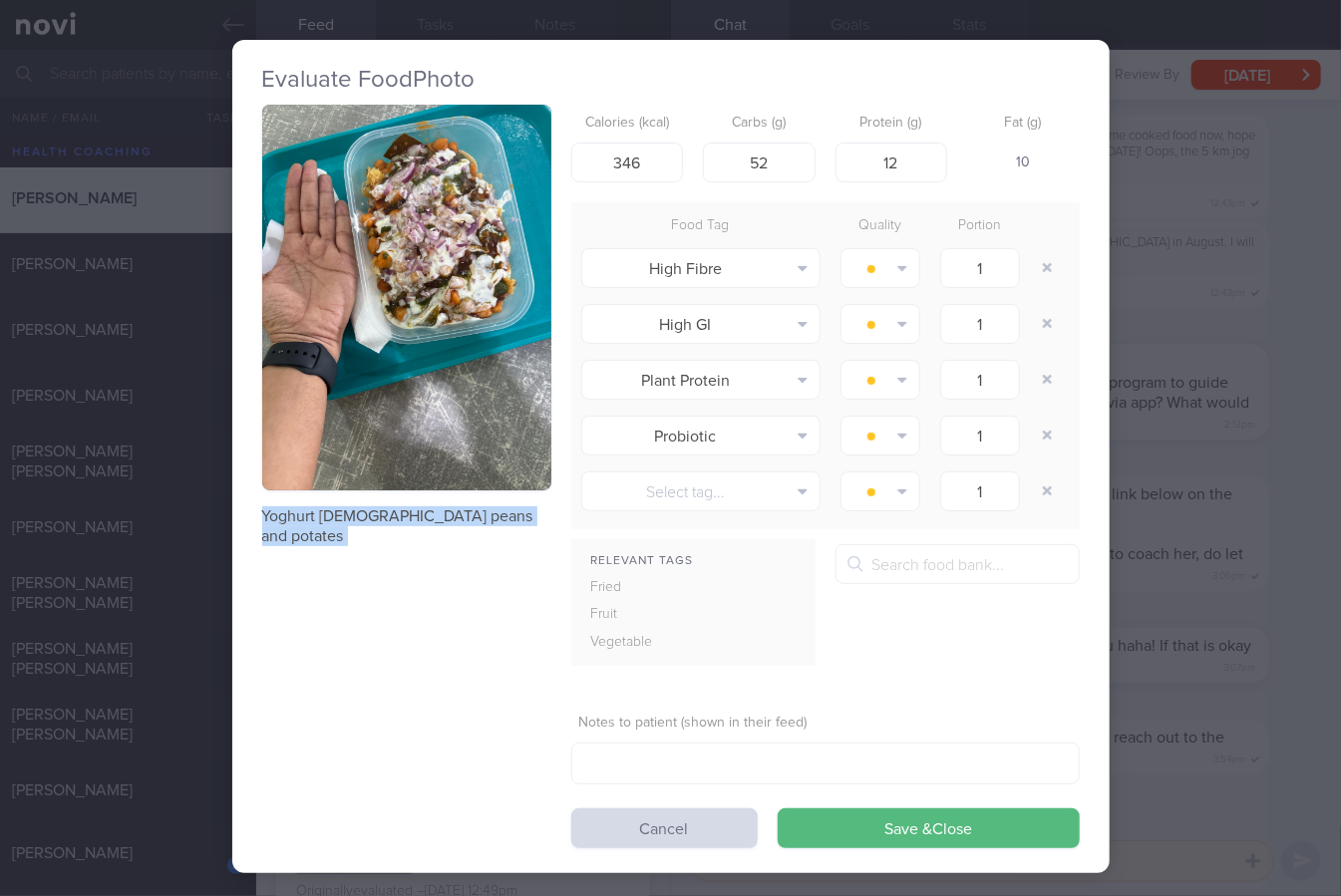 click on "Yoghurt [DEMOGRAPHIC_DATA] peans and potates" at bounding box center [407, 526] 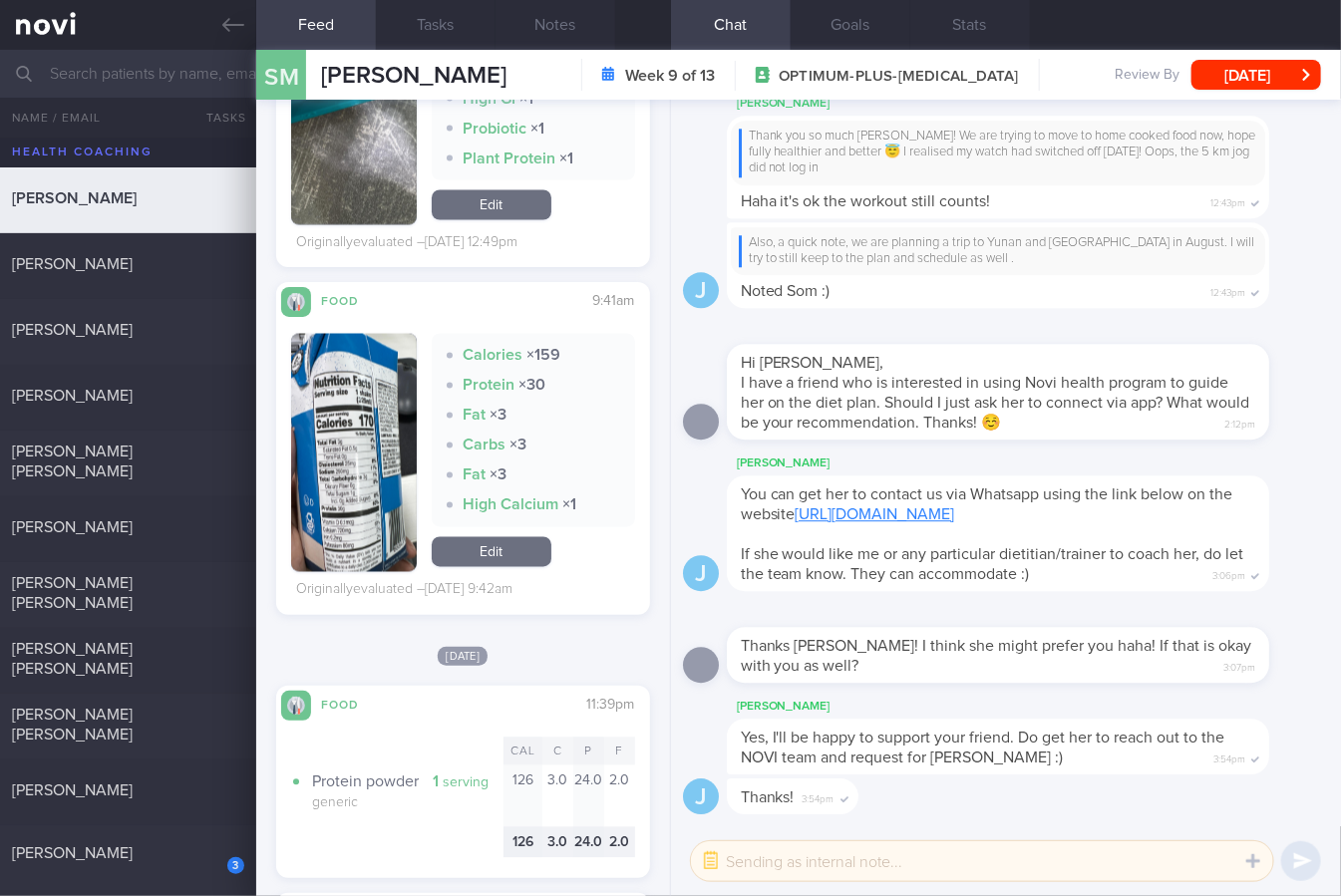 scroll, scrollTop: 4852, scrollLeft: 0, axis: vertical 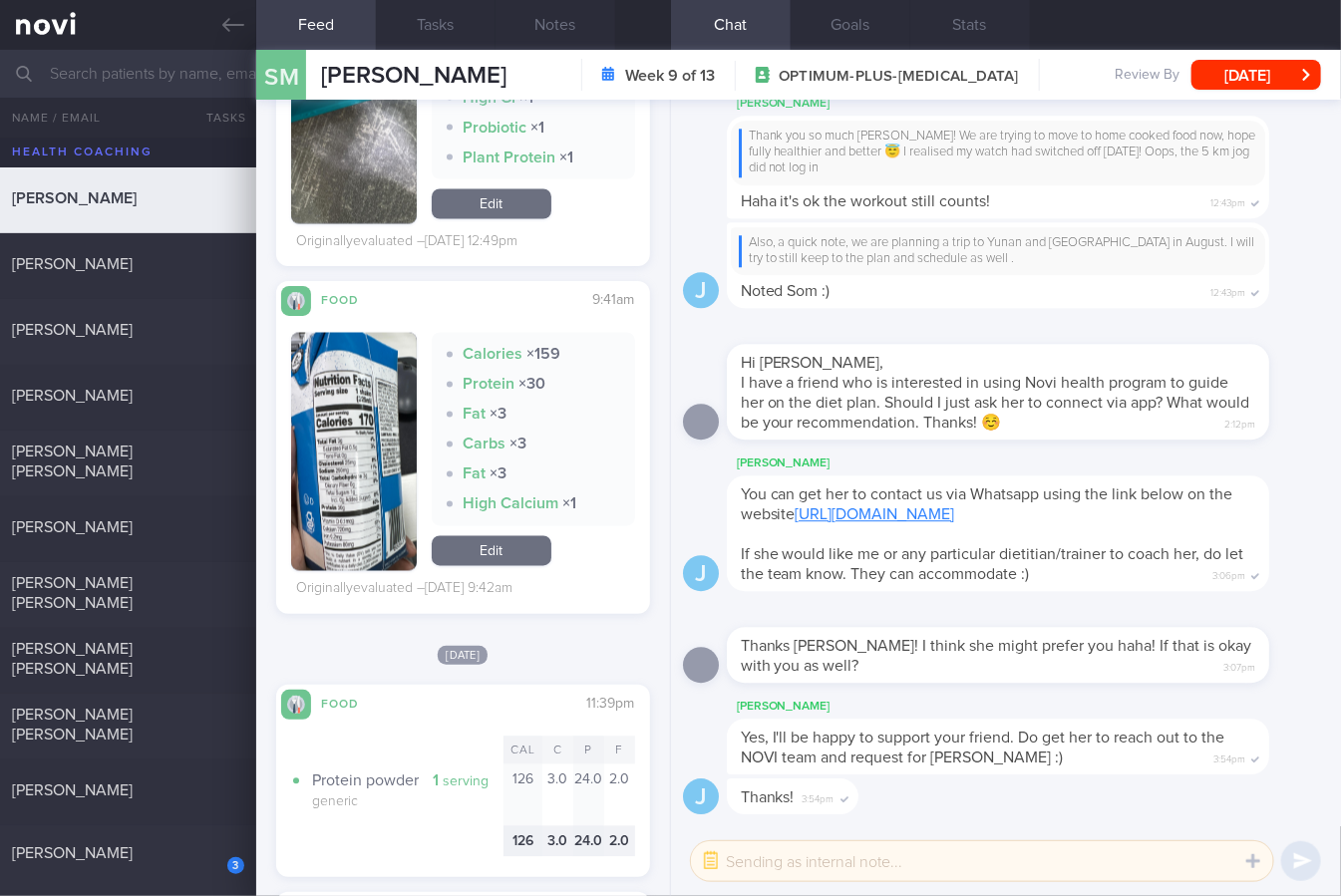 click at bounding box center [354, 451] 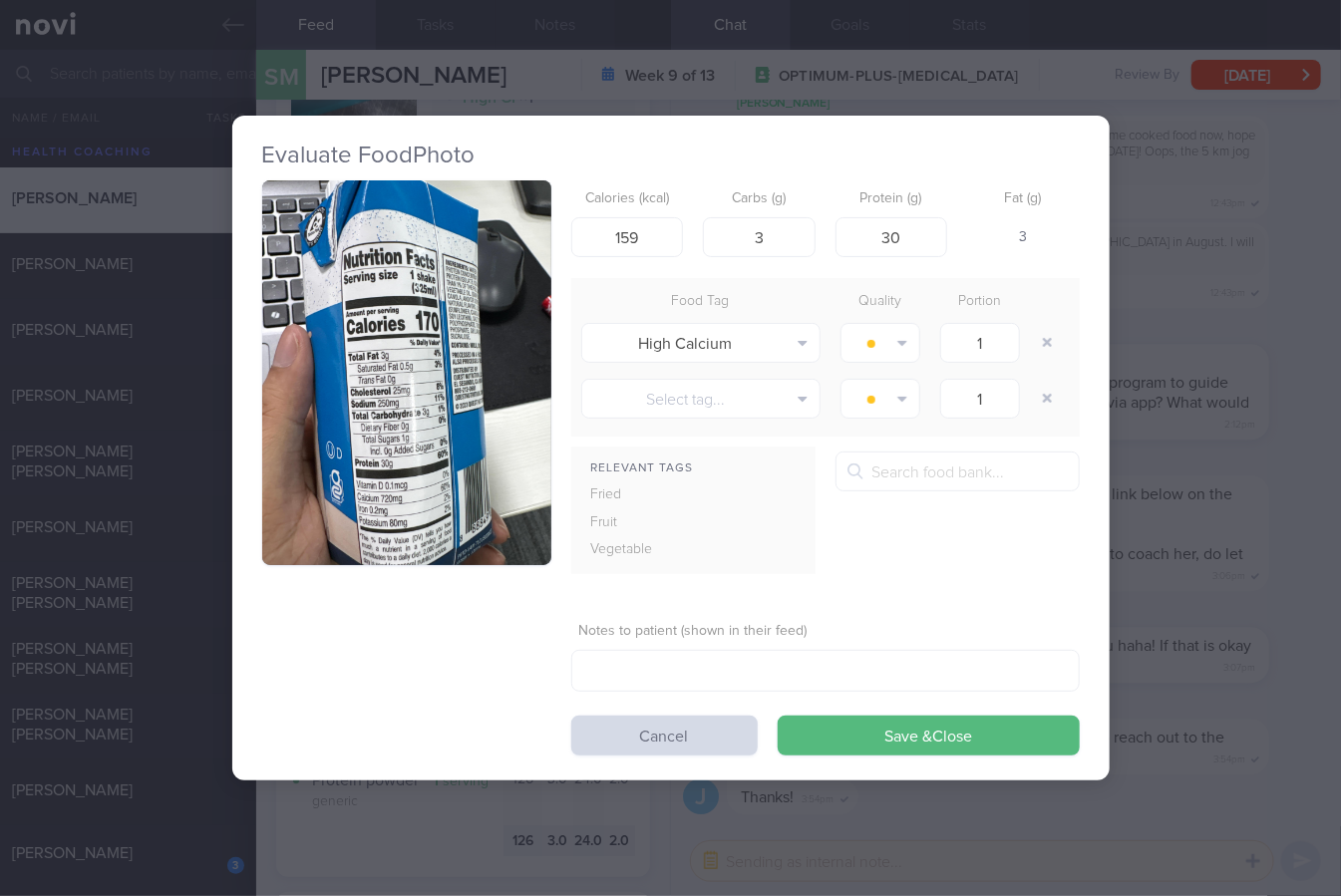 click at bounding box center (407, 373) 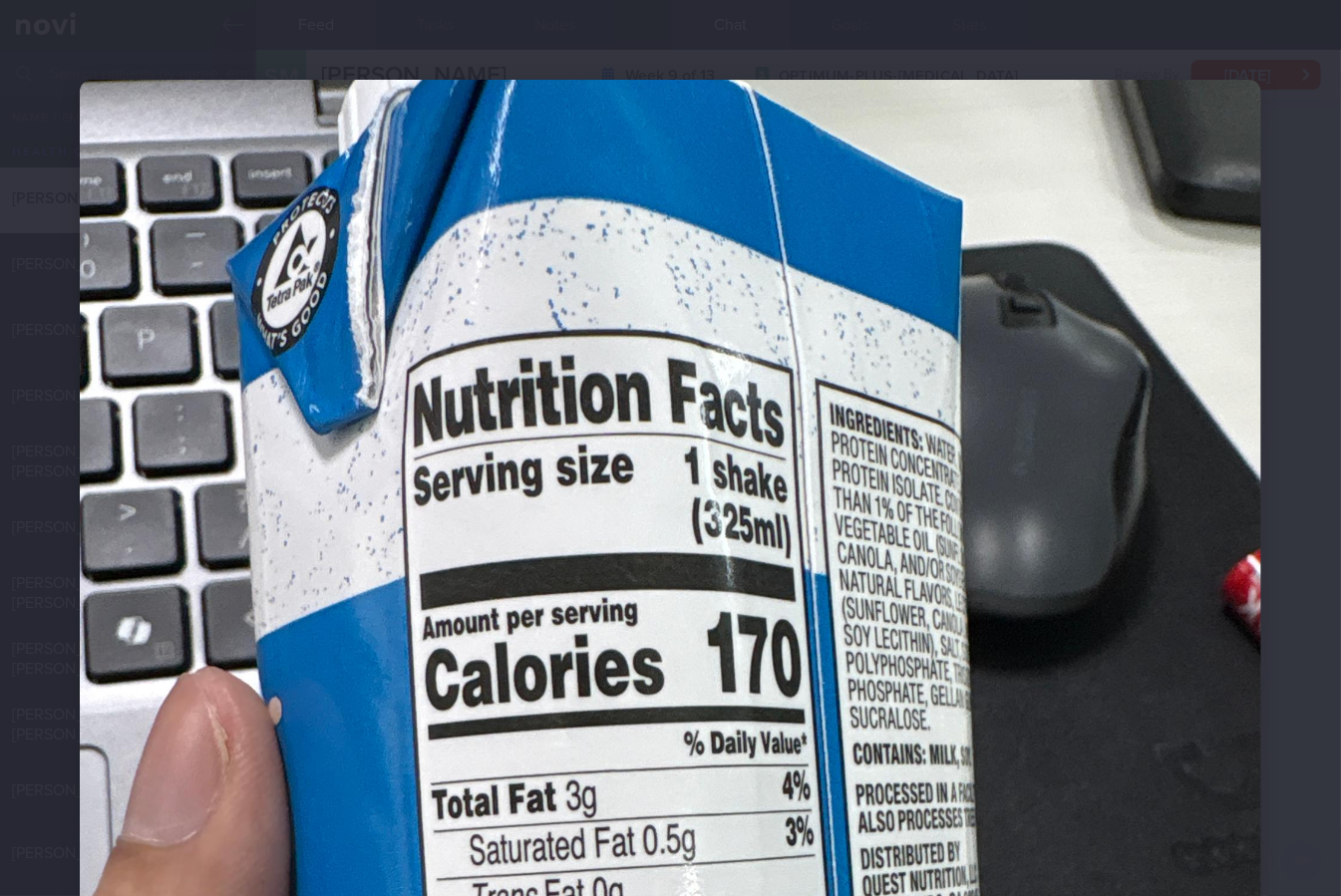 click at bounding box center [670, 867] 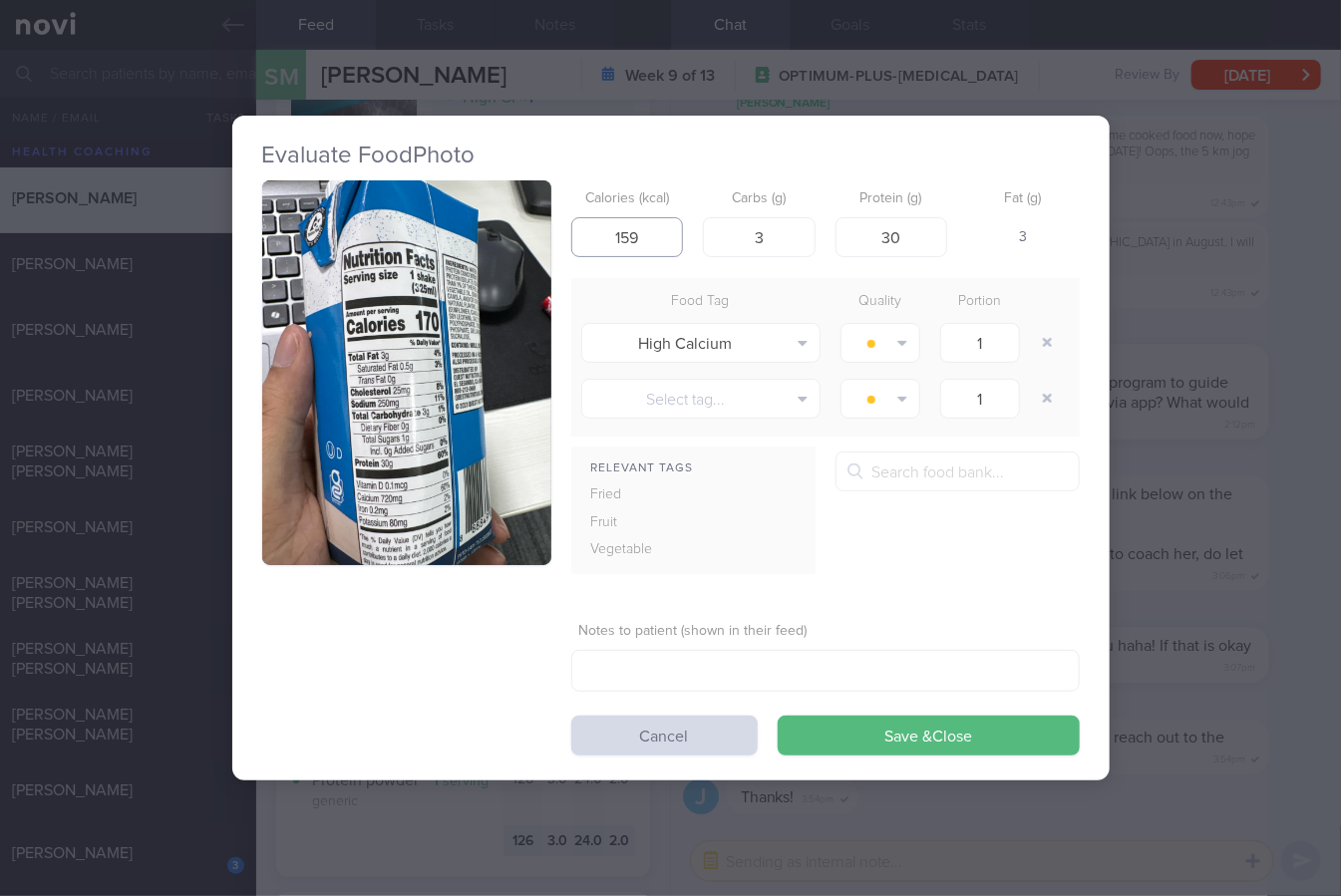 drag, startPoint x: 668, startPoint y: 223, endPoint x: 569, endPoint y: 263, distance: 106.77547 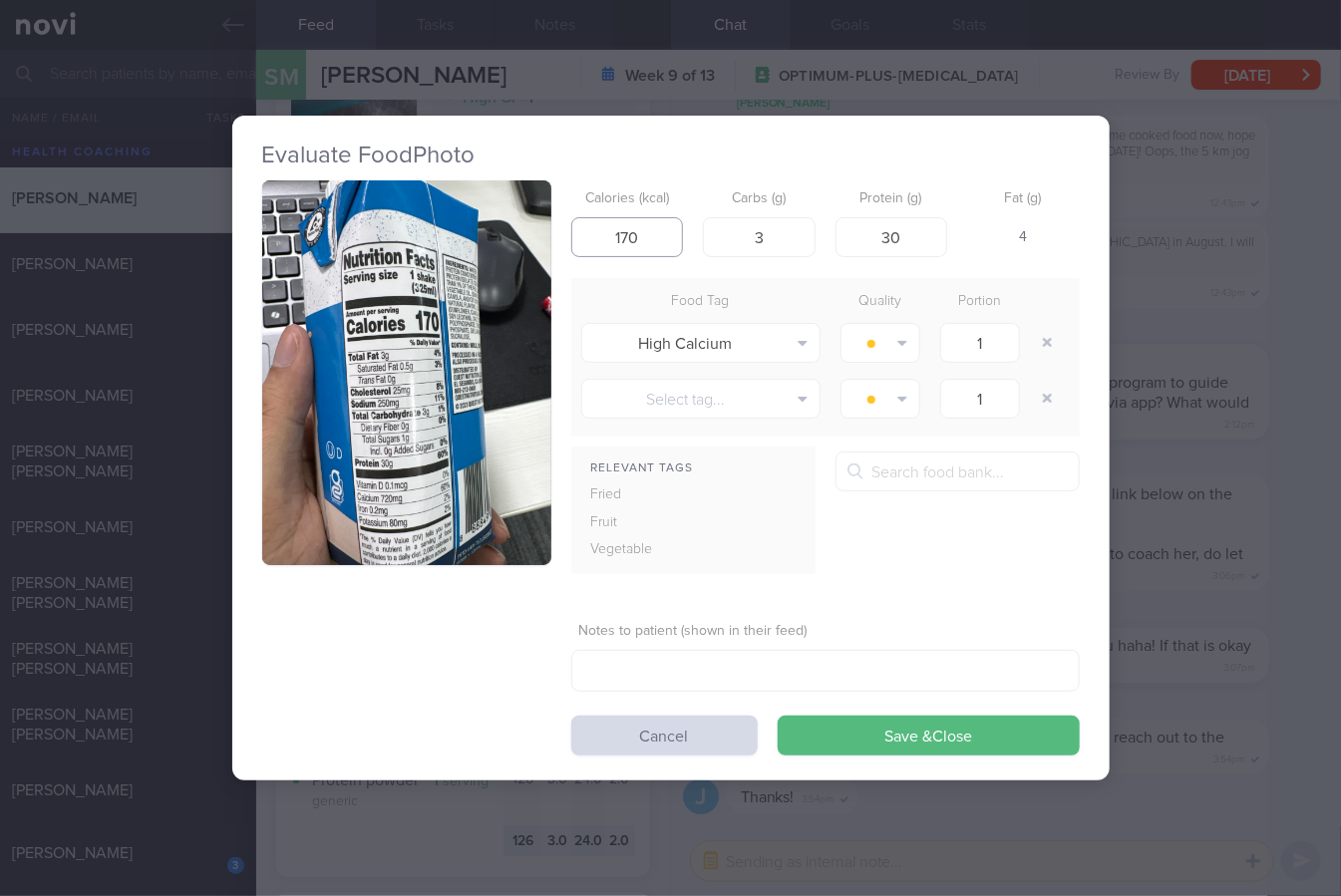 type on "170" 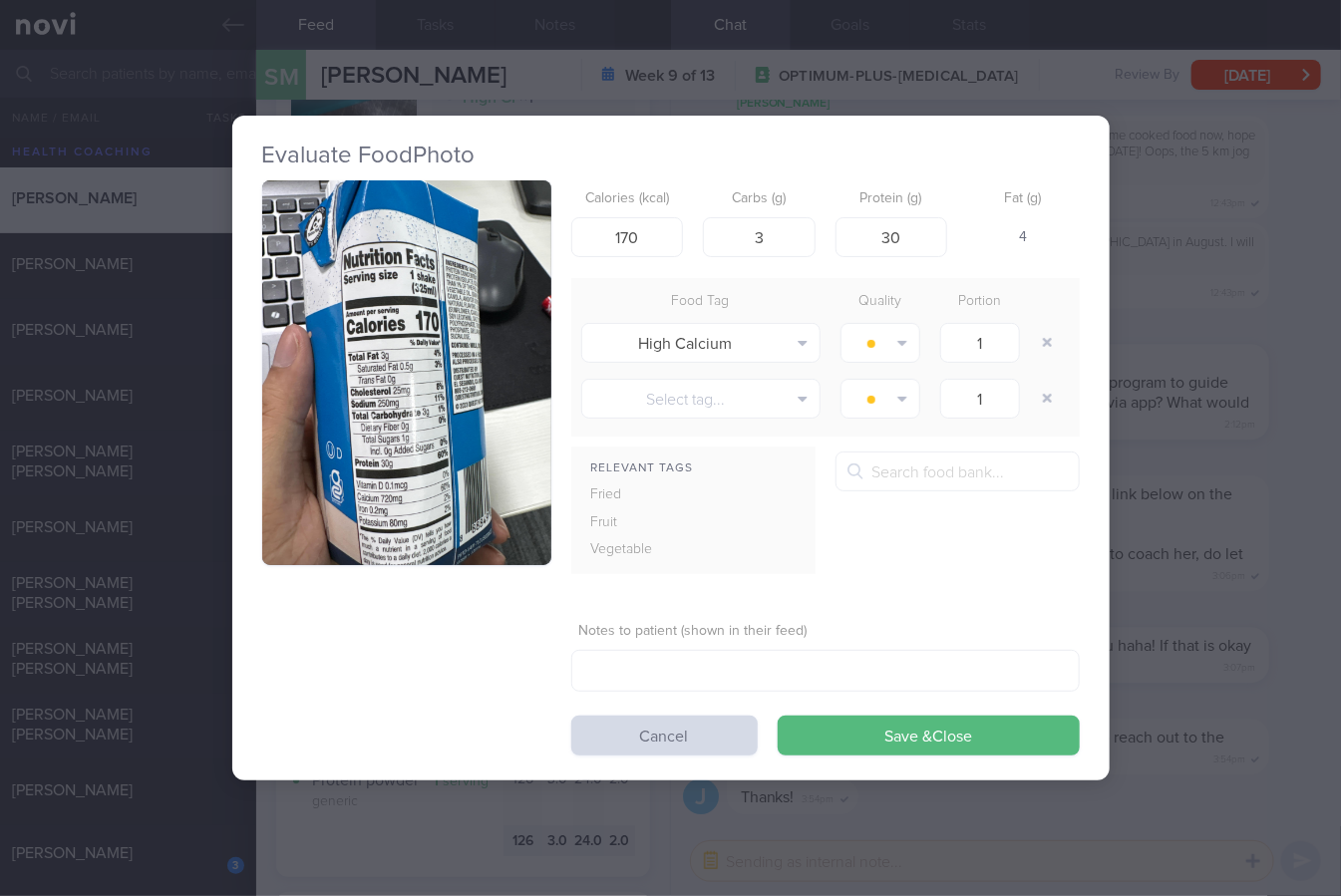click at bounding box center (407, 373) 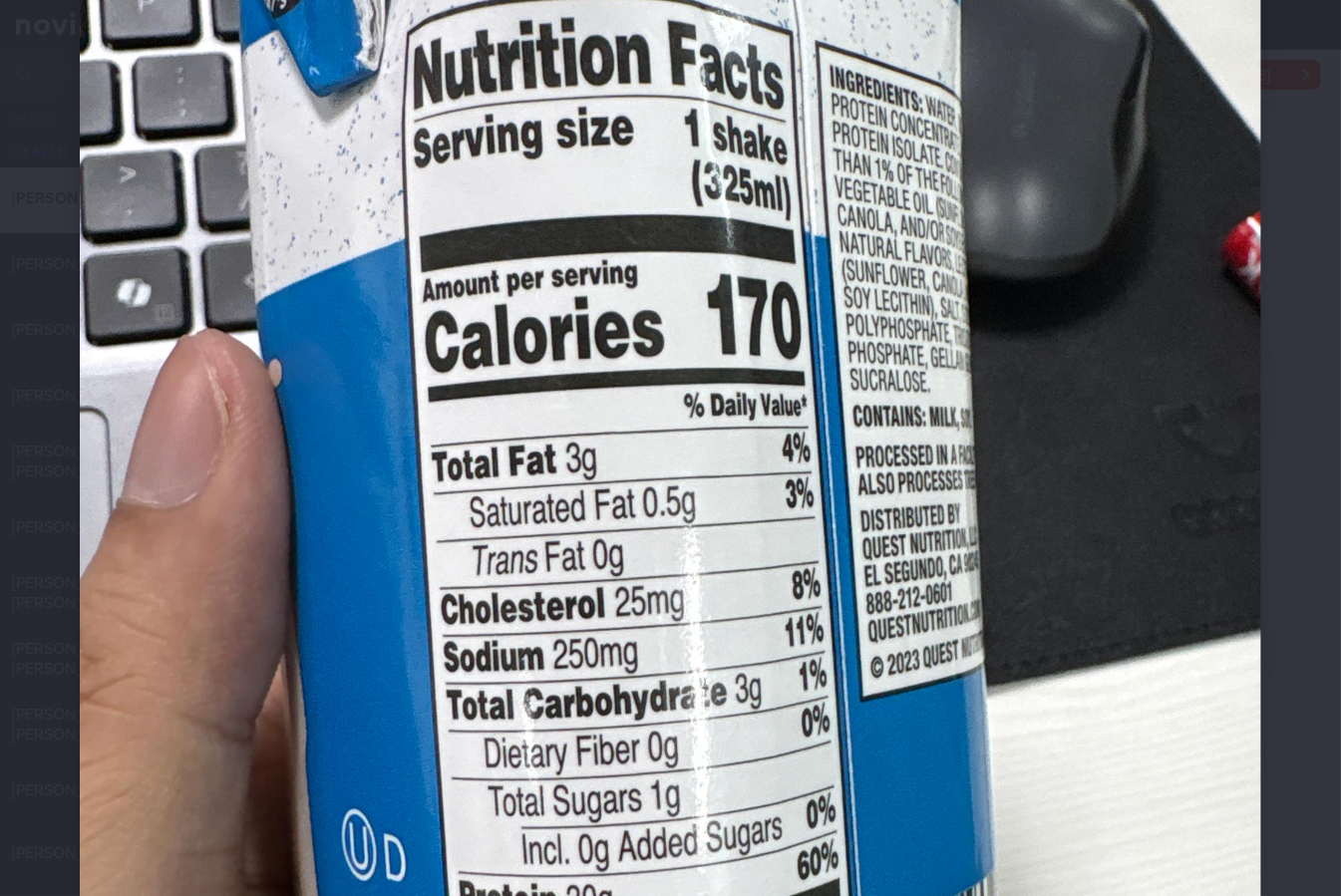 scroll, scrollTop: 426, scrollLeft: 0, axis: vertical 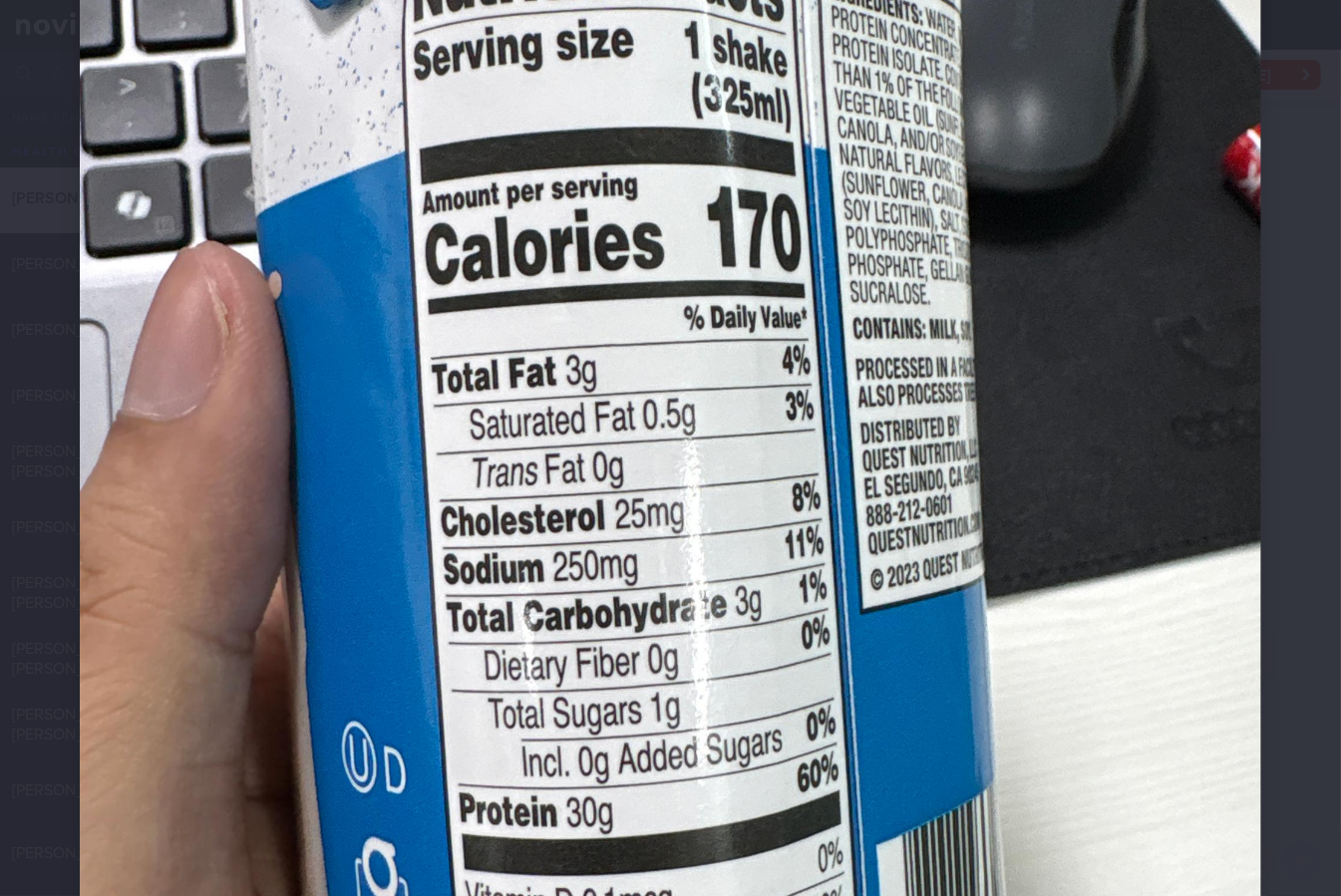 click at bounding box center [670, 442] 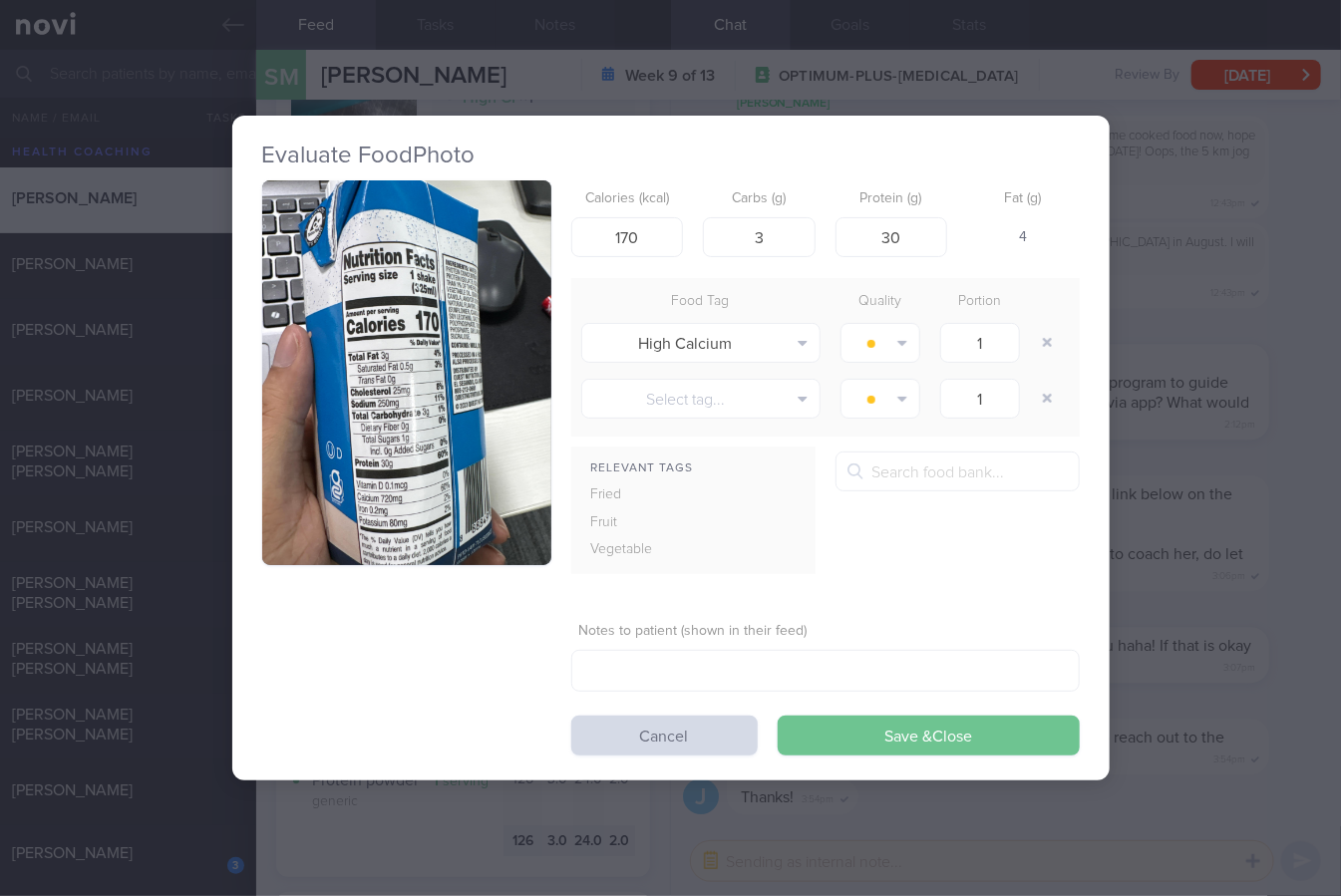 click on "Save &
Close" at bounding box center [928, 736] 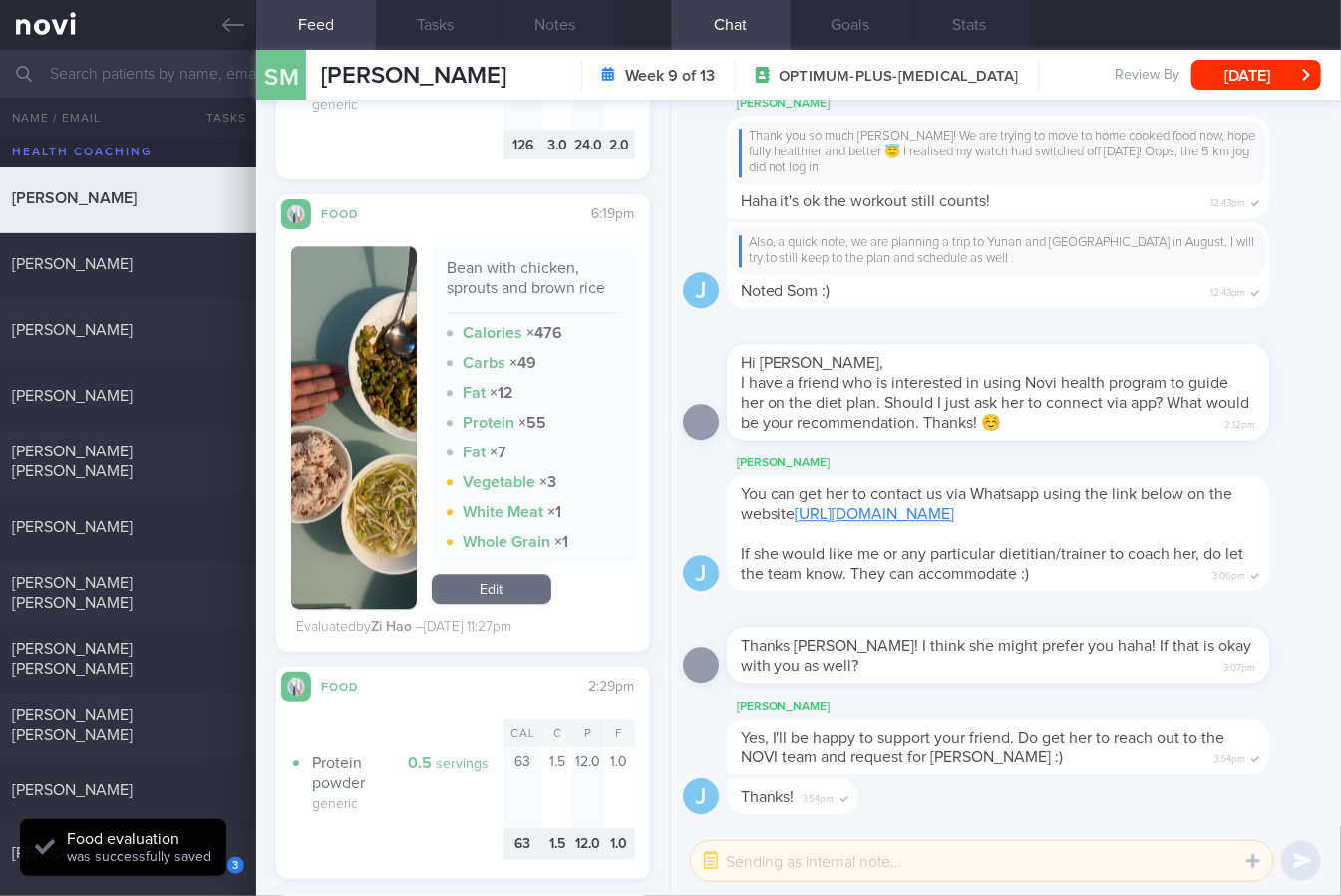 scroll, scrollTop: 5726, scrollLeft: 0, axis: vertical 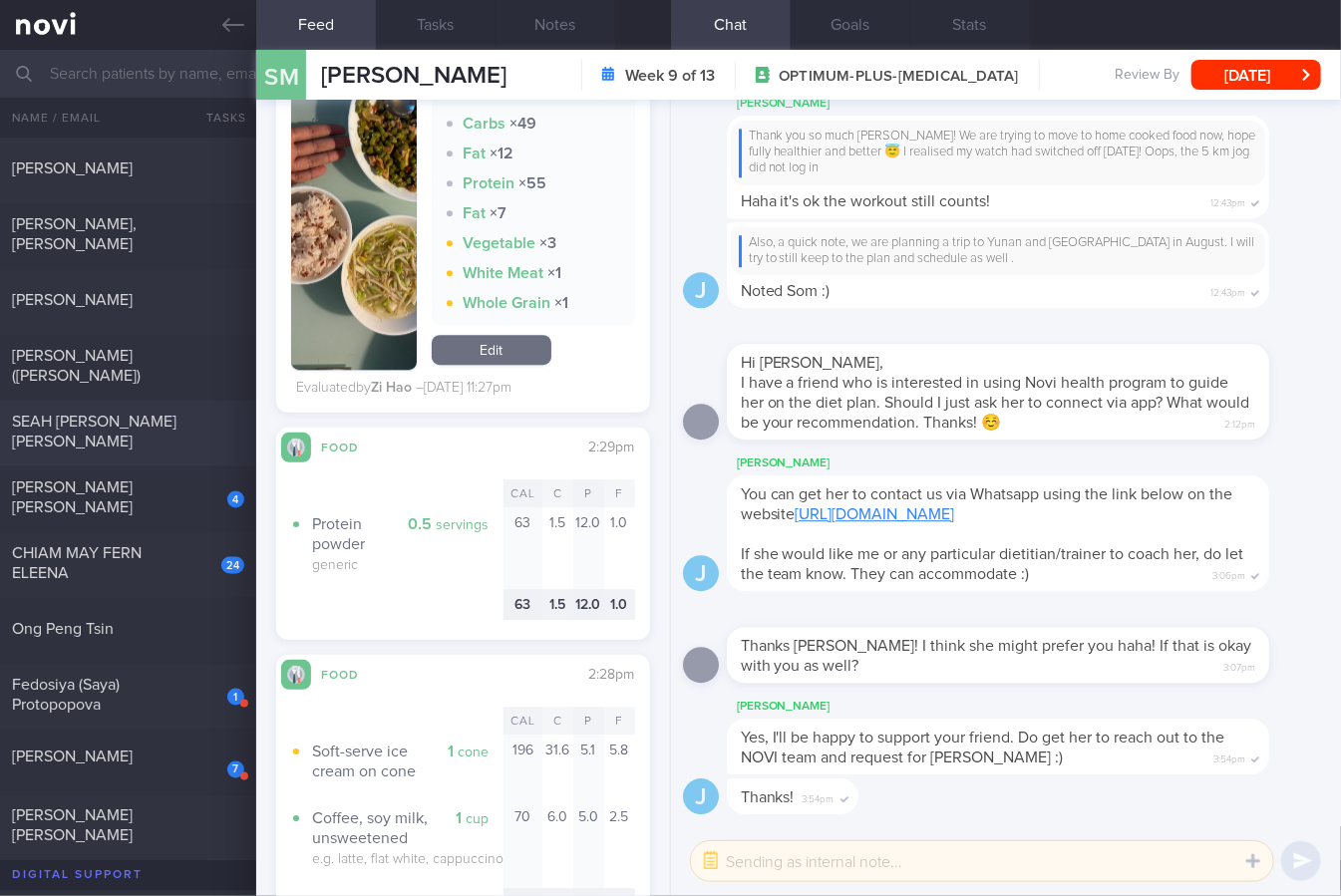 click on "SEAH [PERSON_NAME] [PERSON_NAME]" at bounding box center (126, 432) 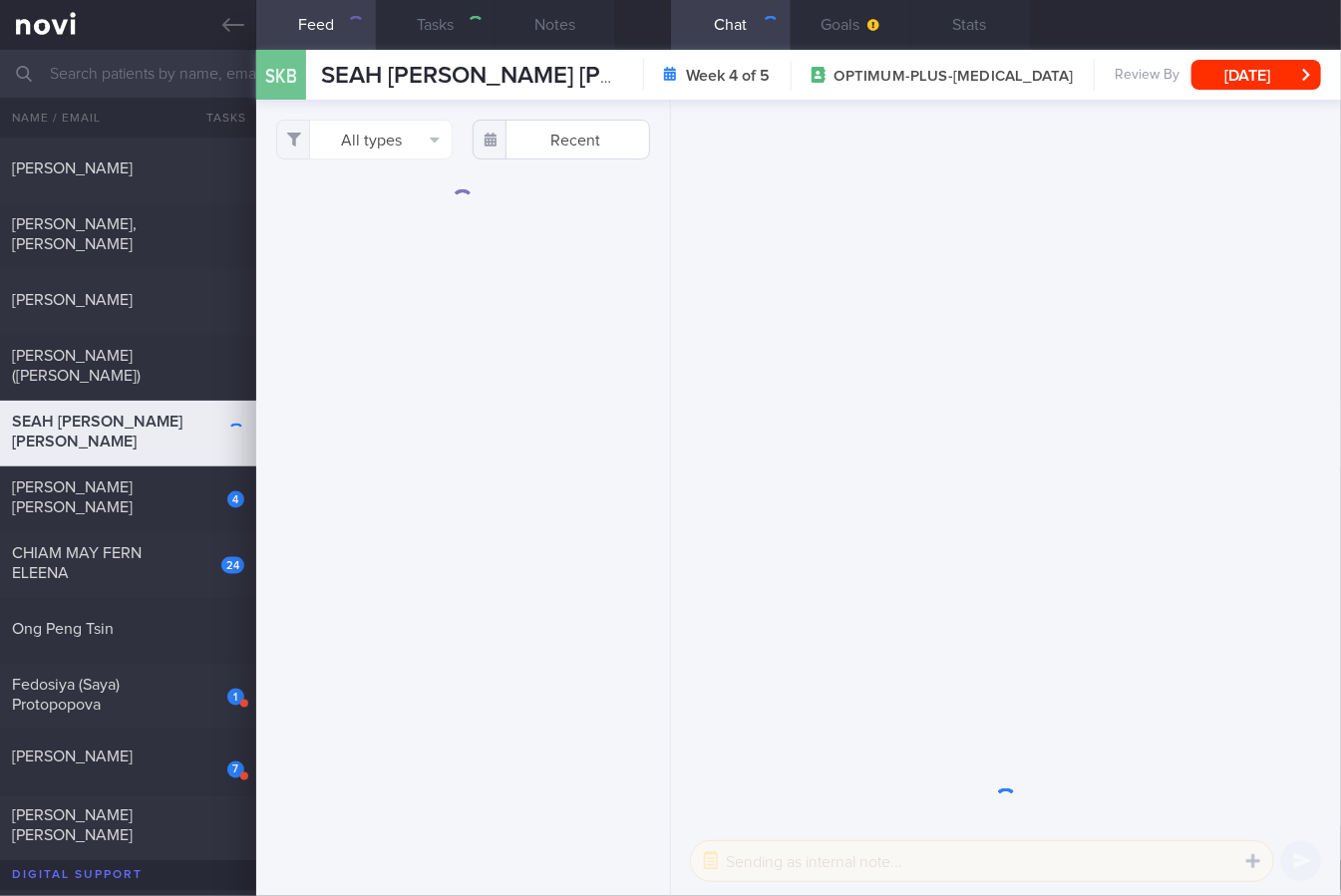 select on "5" 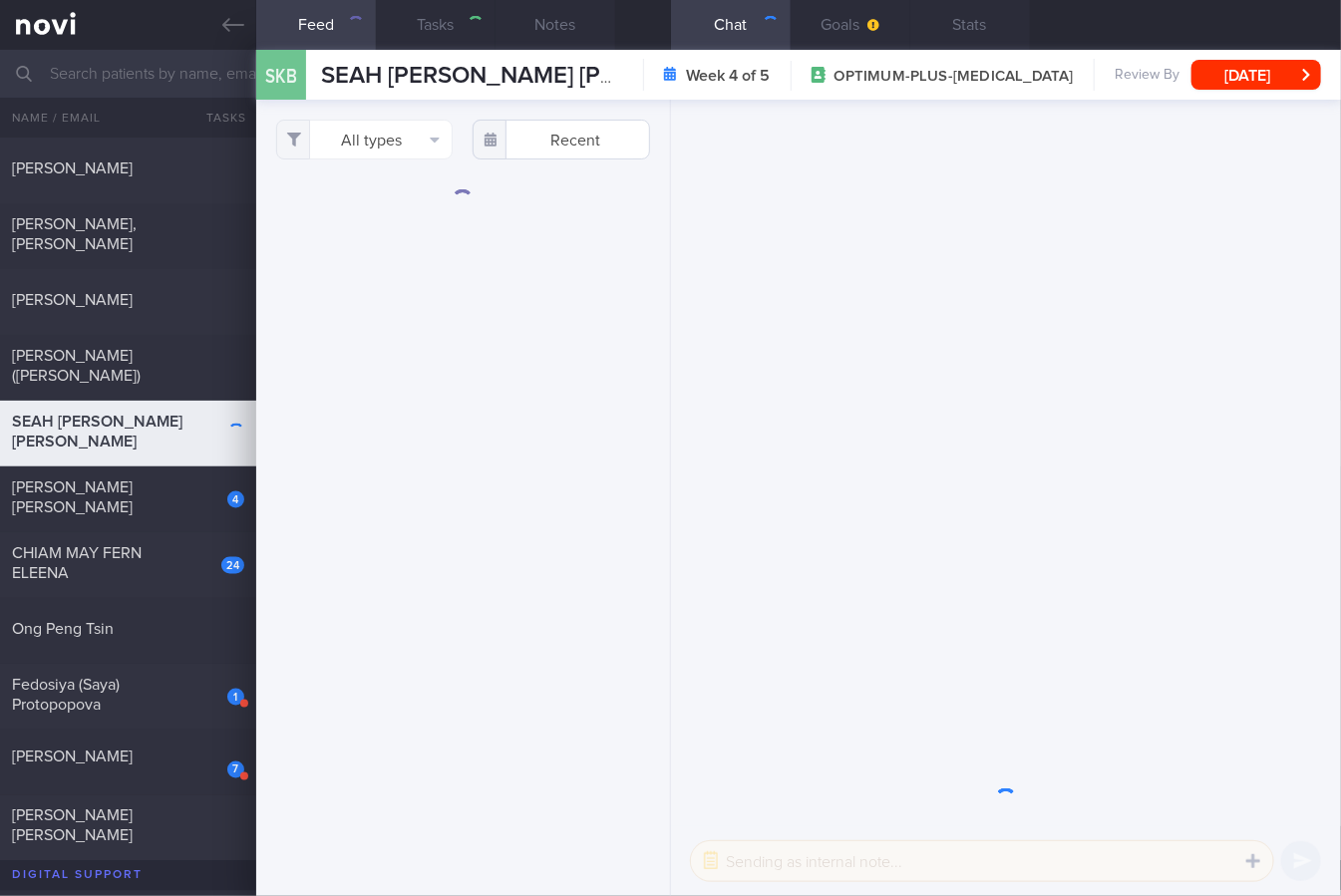 checkbox on "true" 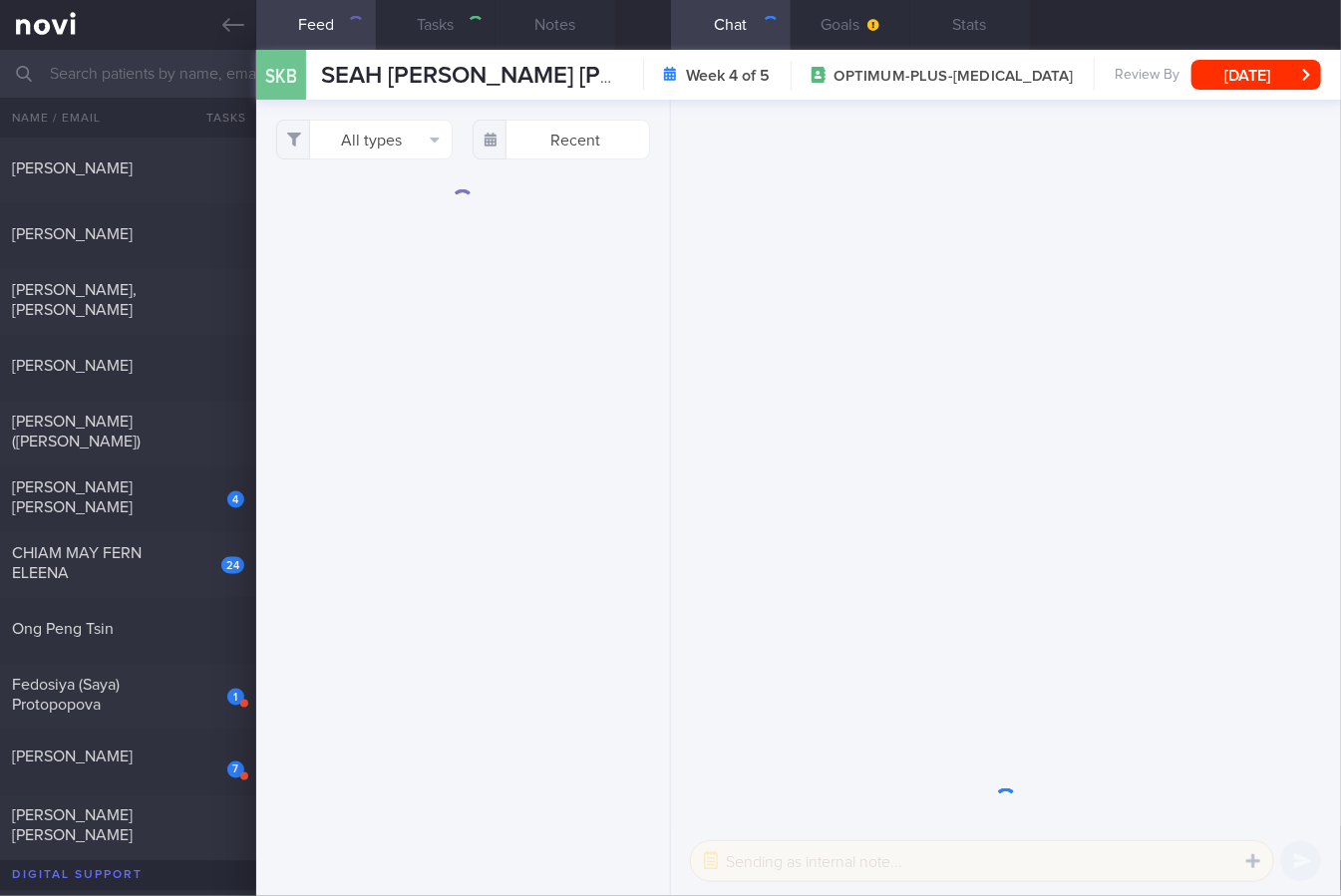 scroll, scrollTop: 0, scrollLeft: 0, axis: both 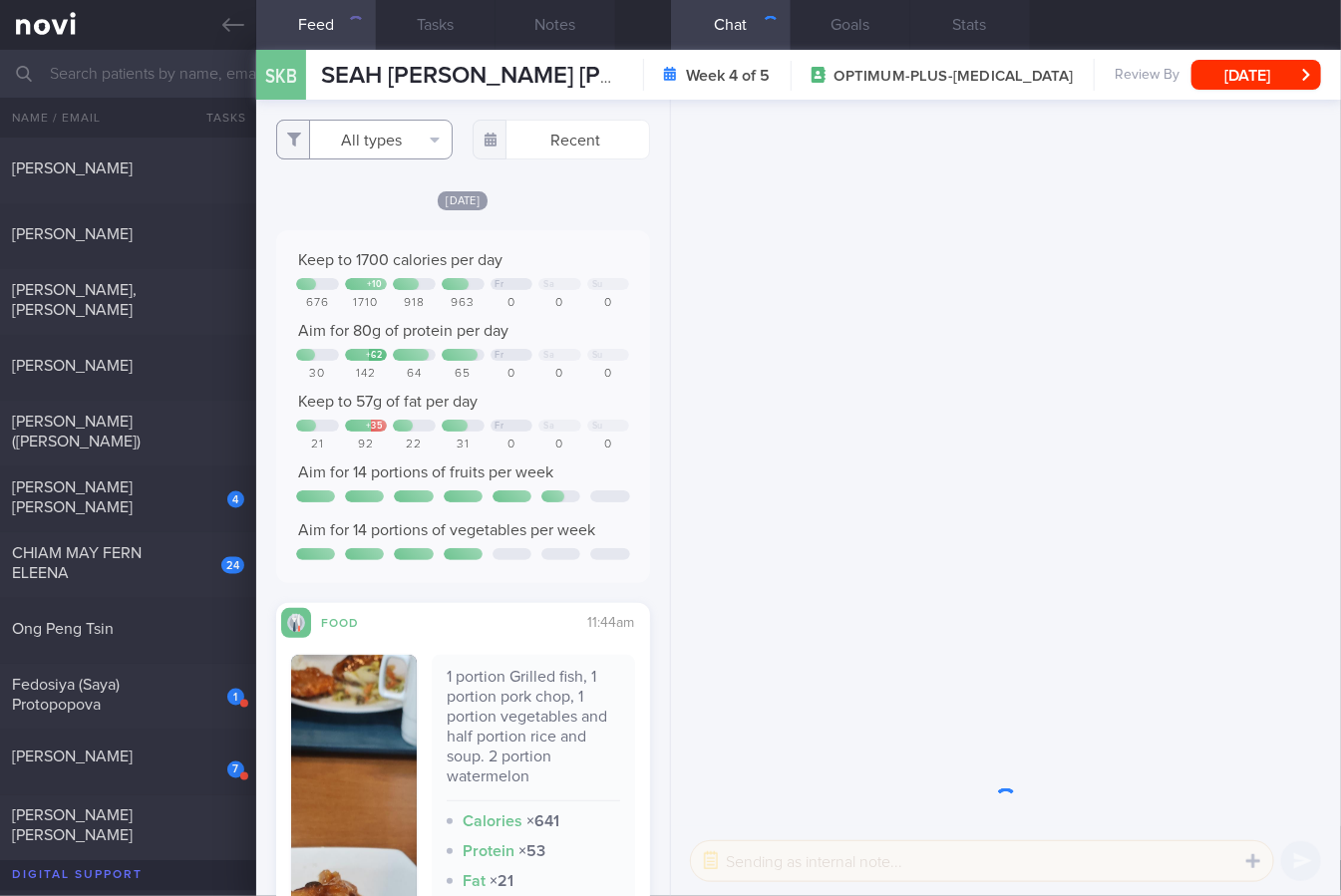 click on "All types" at bounding box center (364, 140) 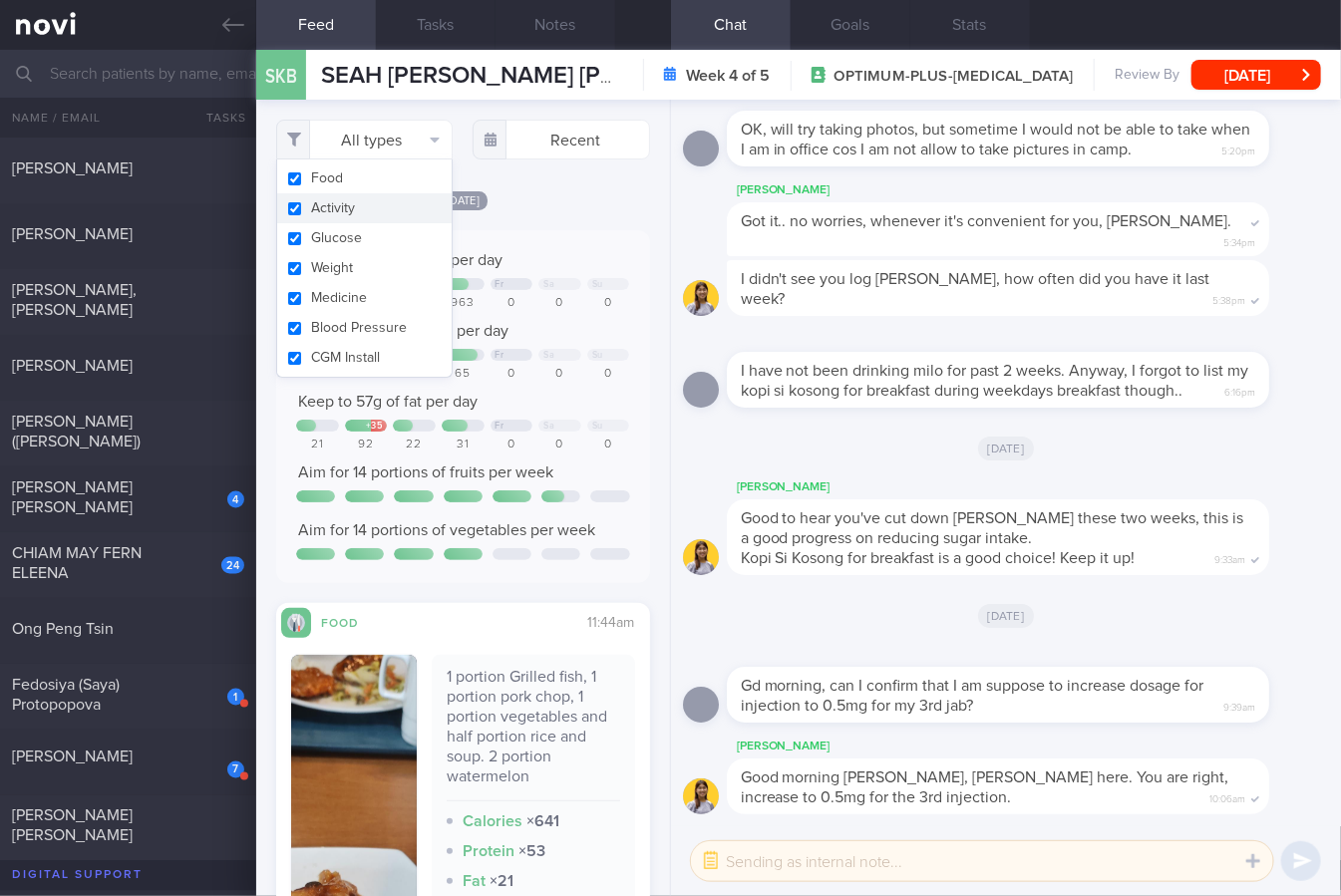 click on "Activity" at bounding box center [364, 208] 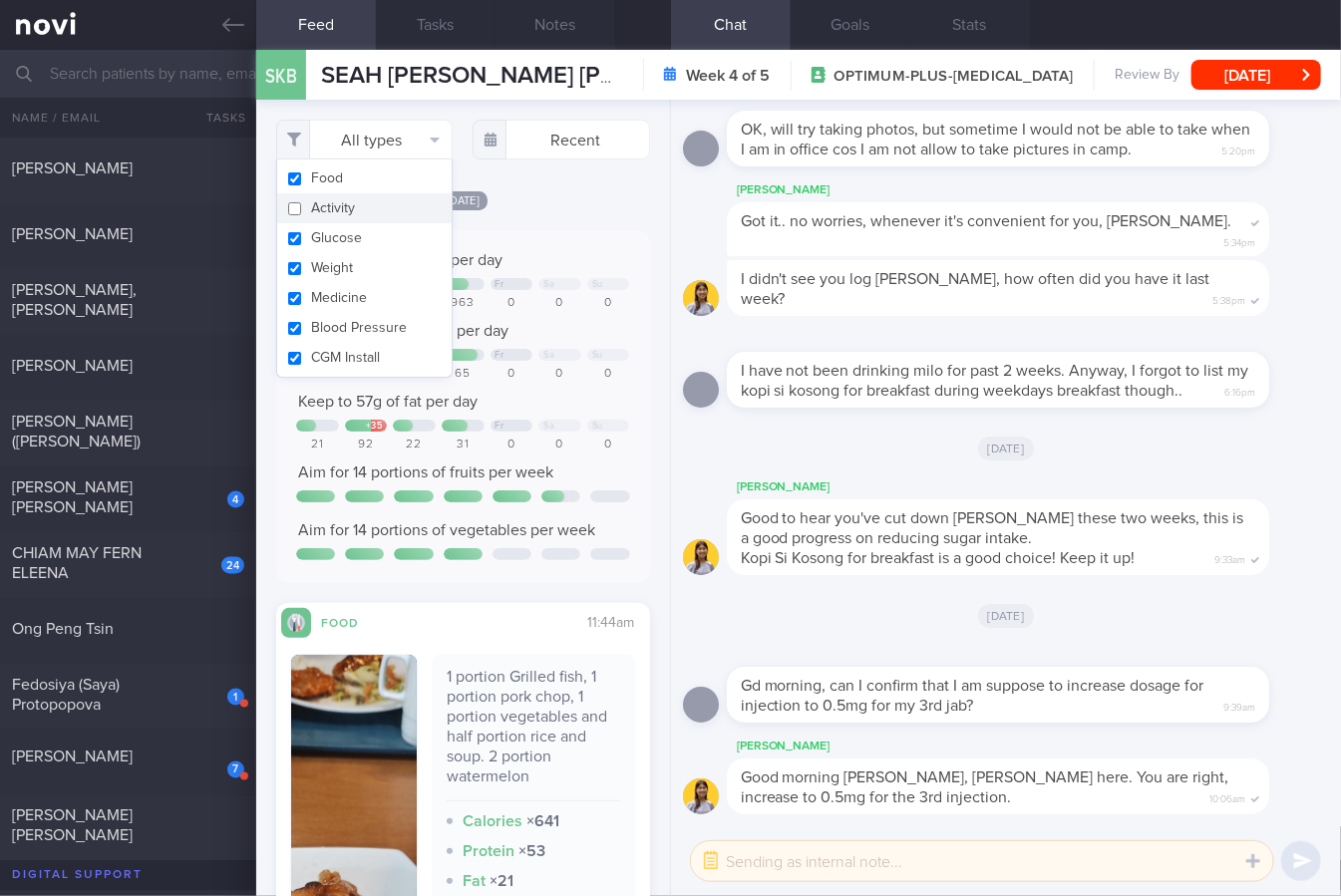 checkbox on "false" 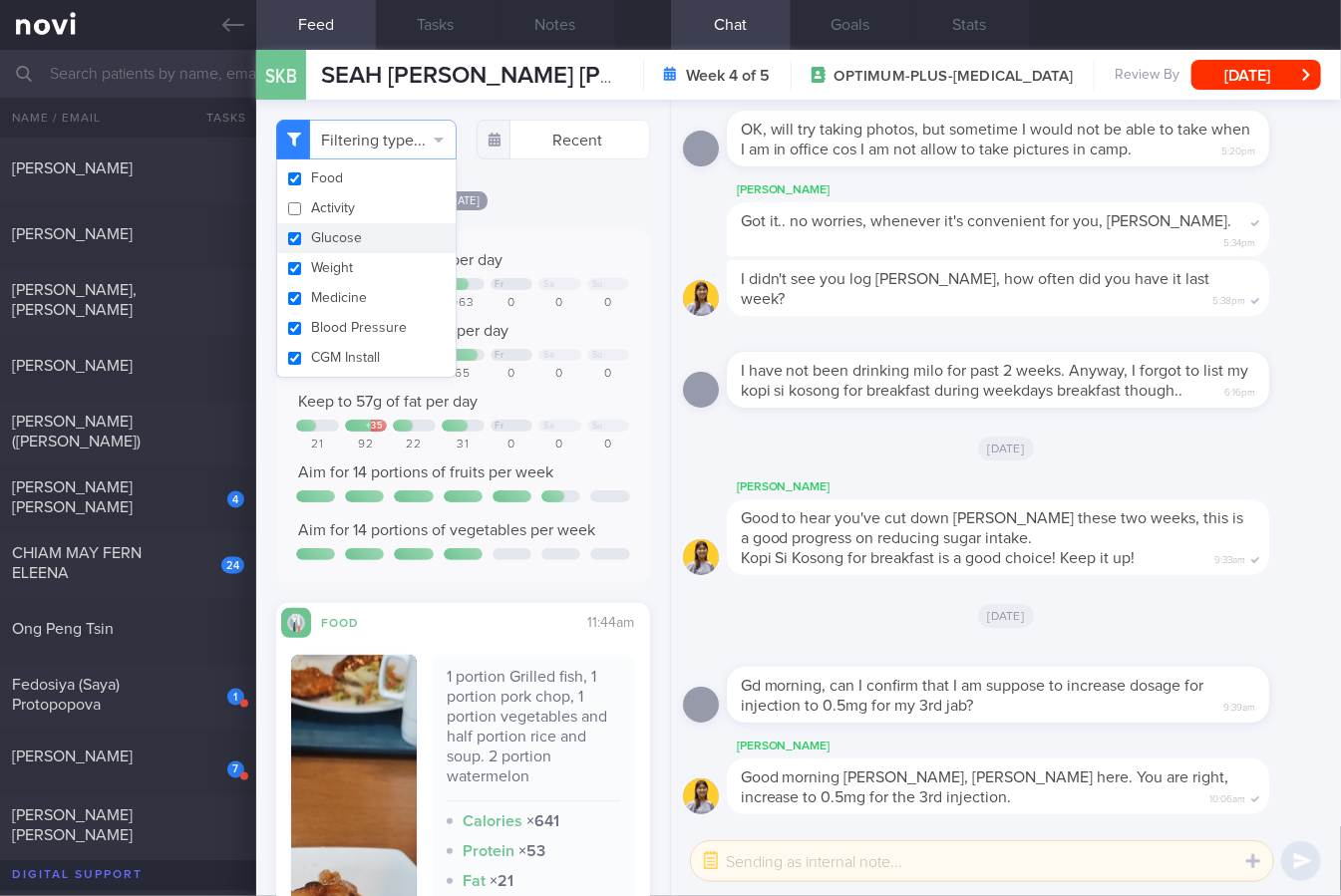 click on "Glucose" at bounding box center (366, 238) 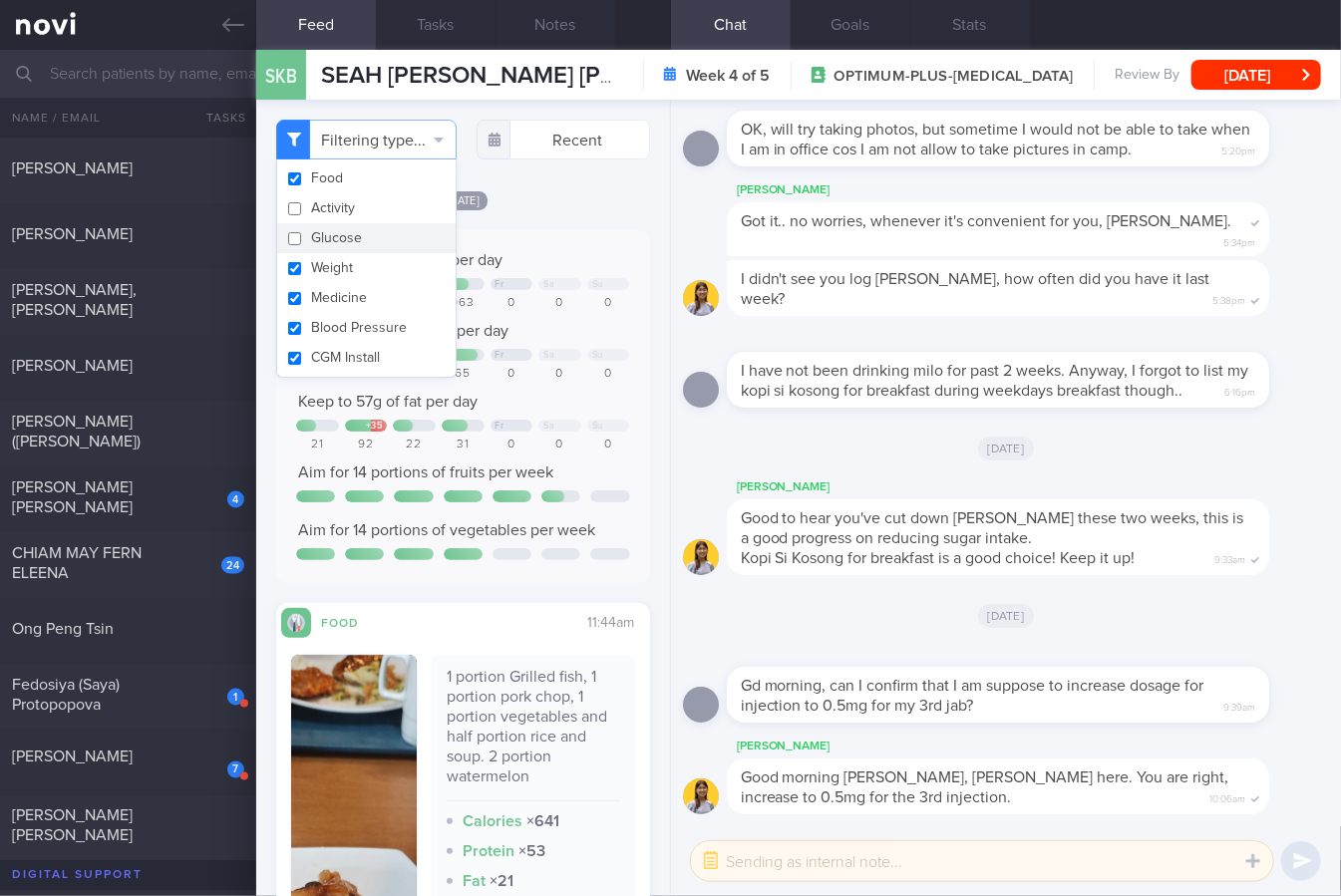 checkbox on "false" 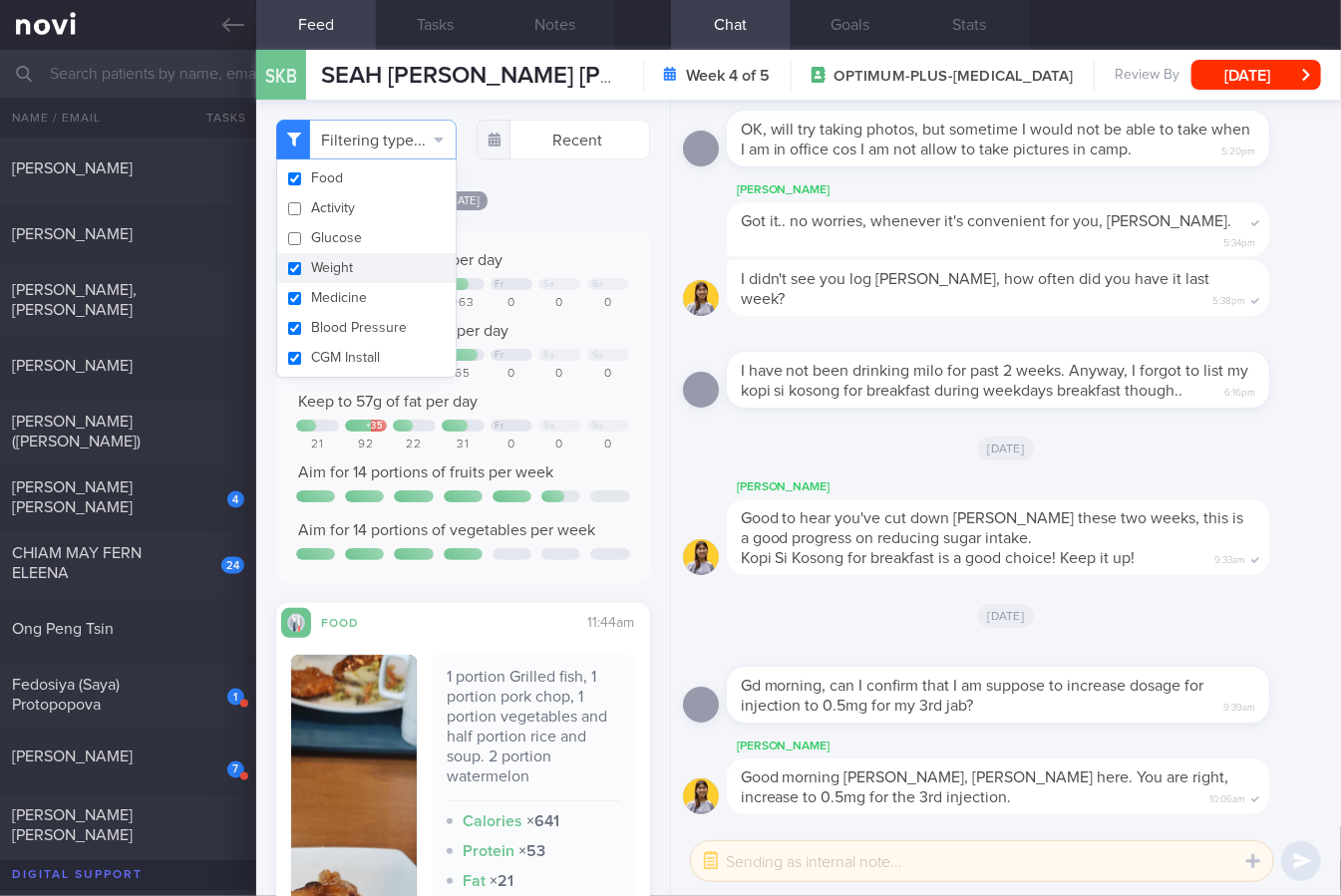 click on "Weight" at bounding box center [366, 268] 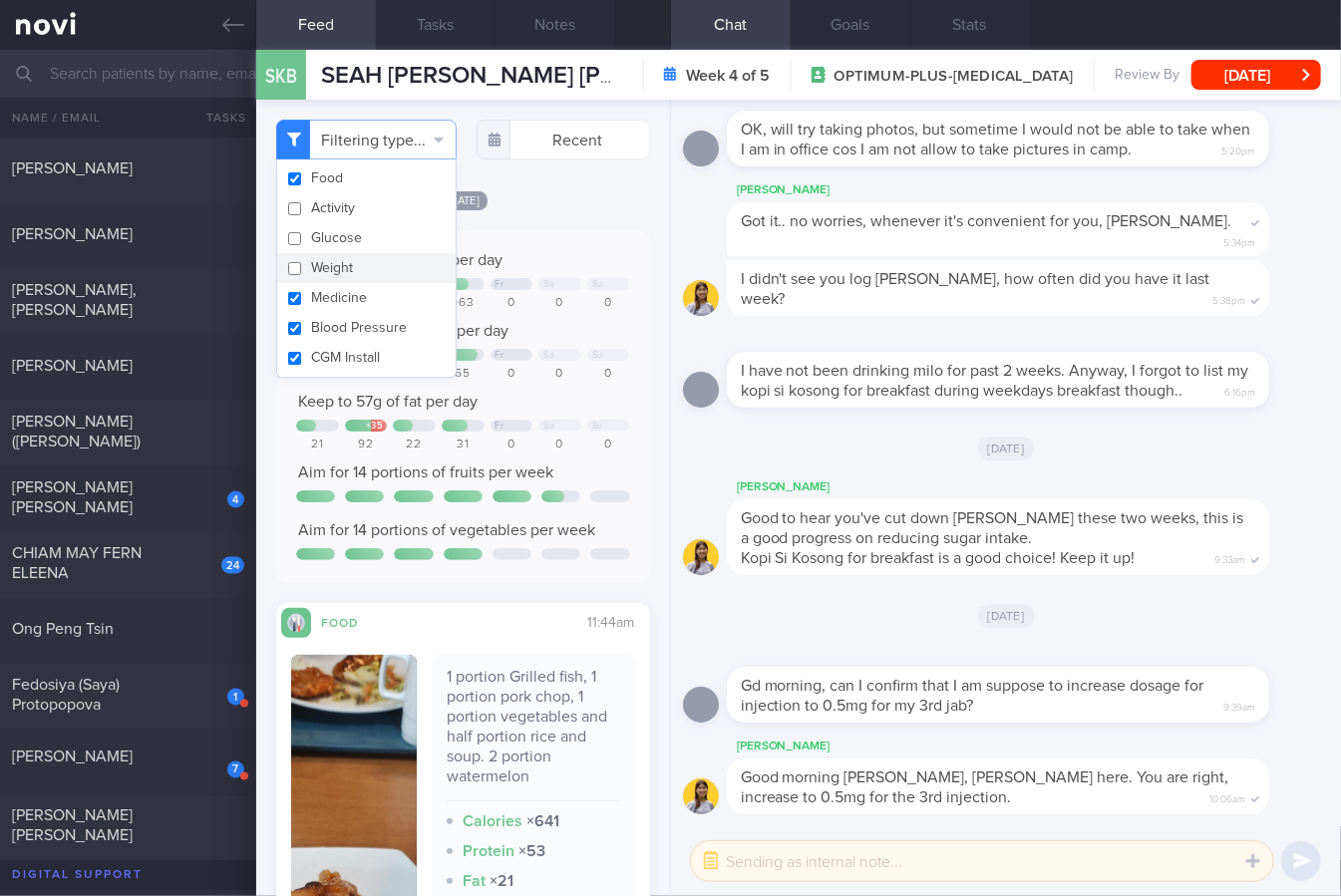 checkbox on "false" 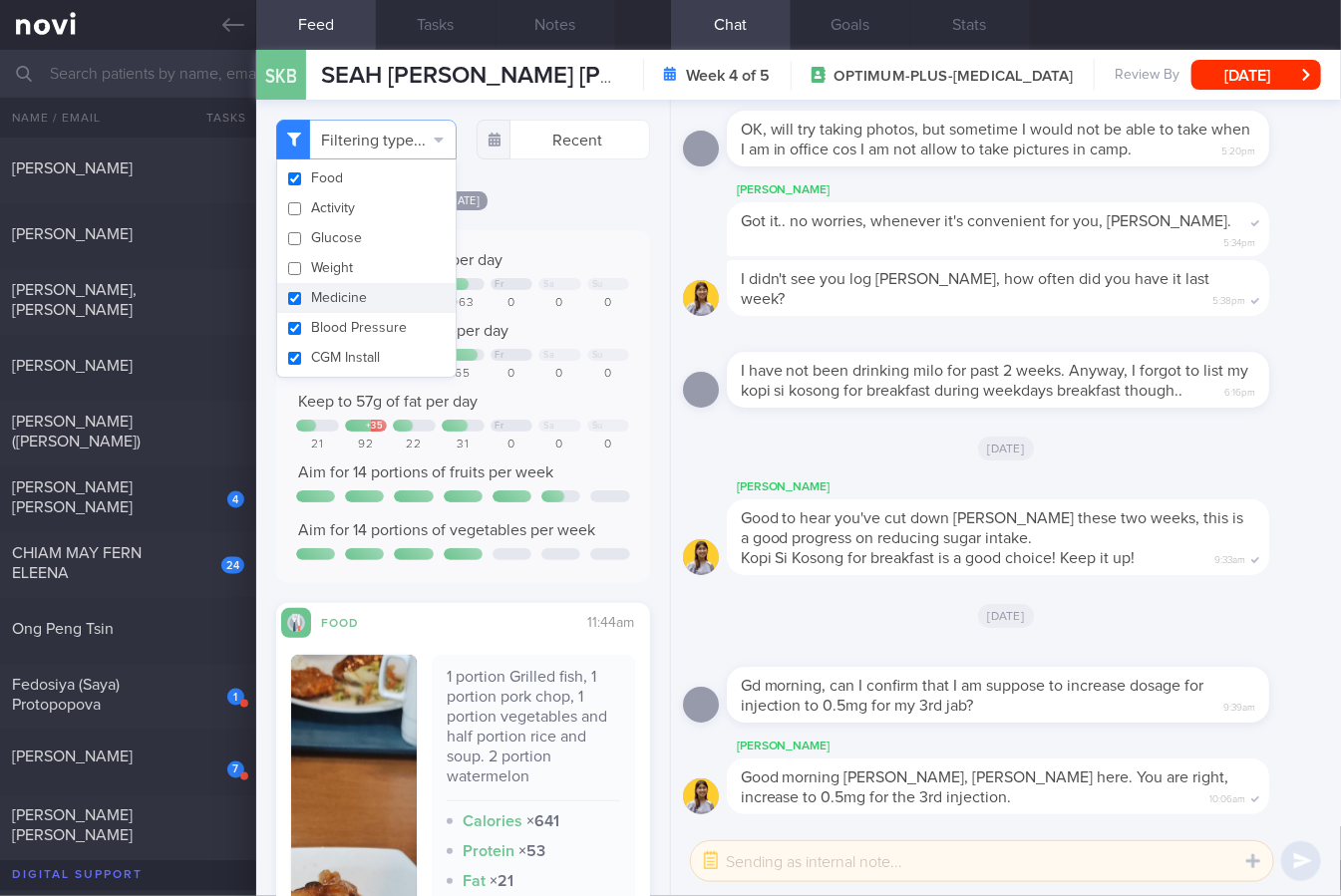 click on "Medicine" at bounding box center (366, 298) 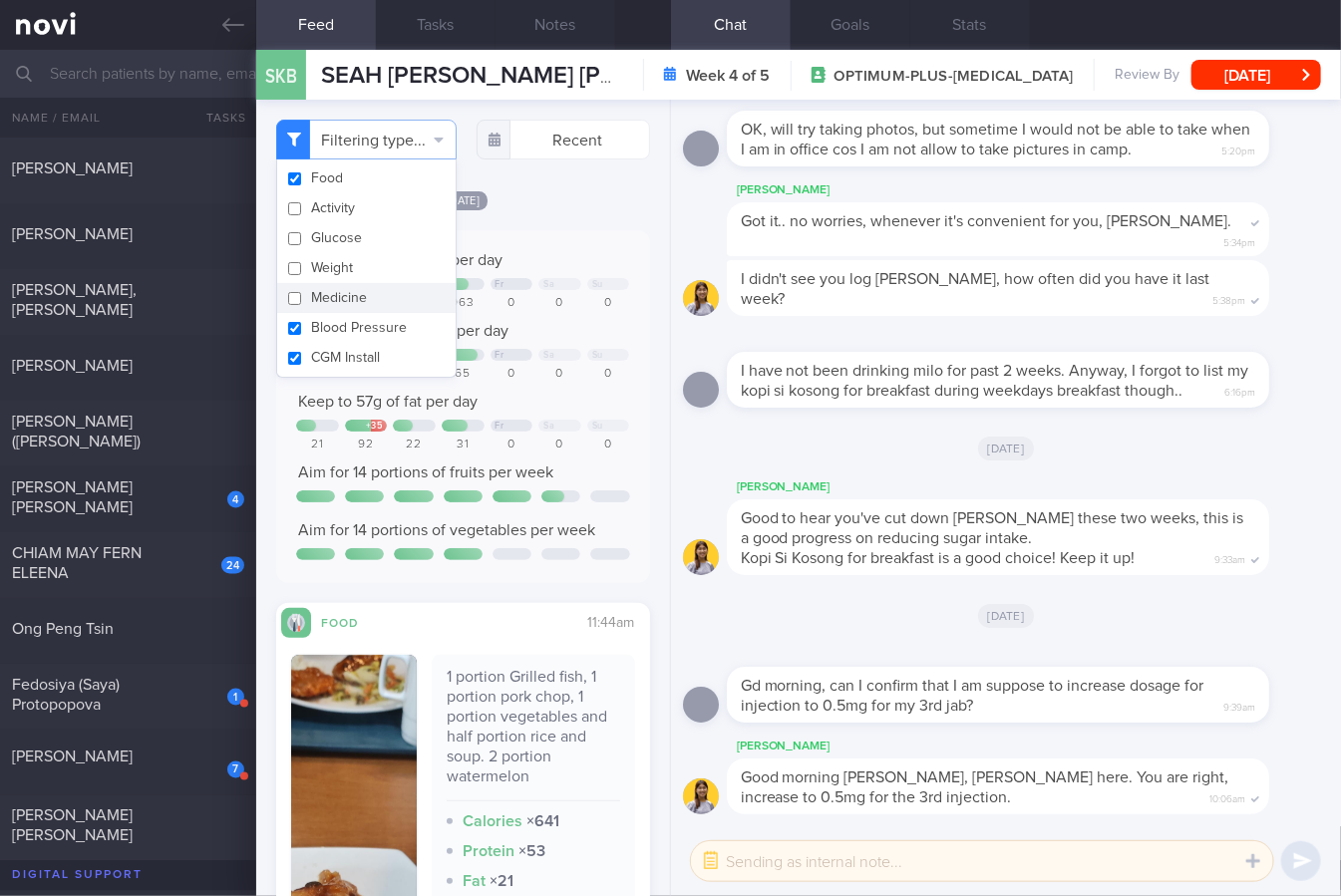 checkbox on "false" 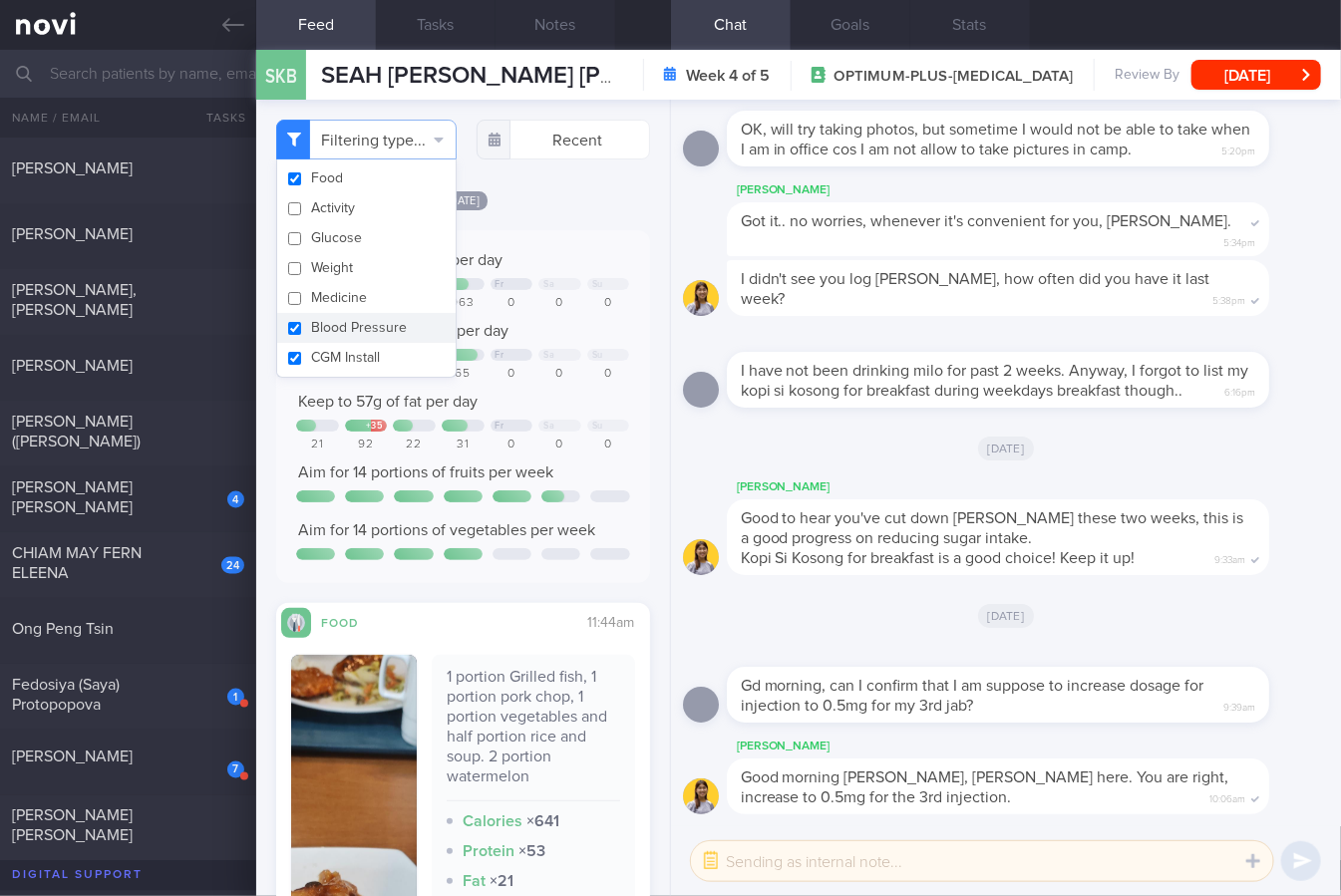 click on "Blood Pressure" at bounding box center [366, 328] 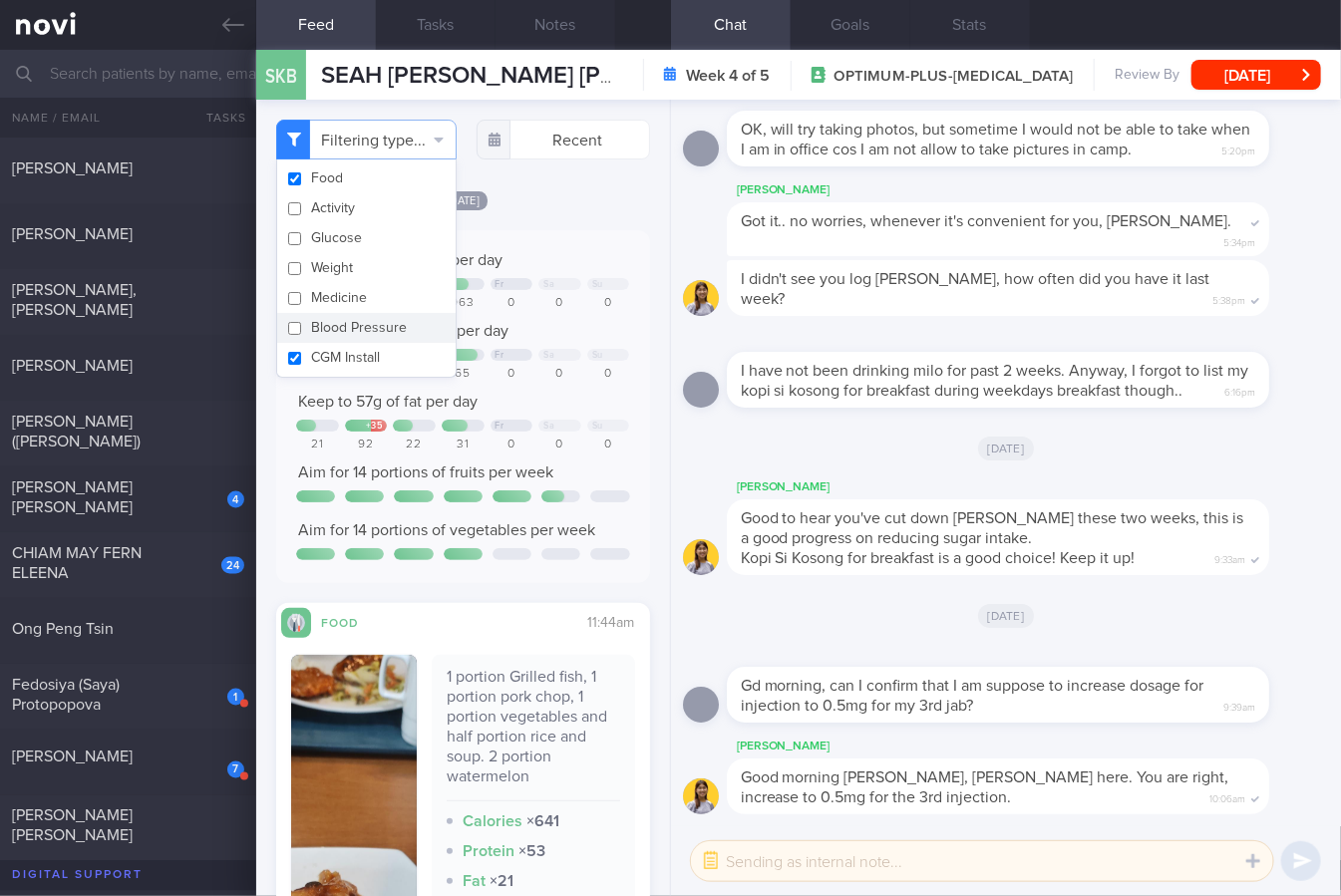 checkbox on "false" 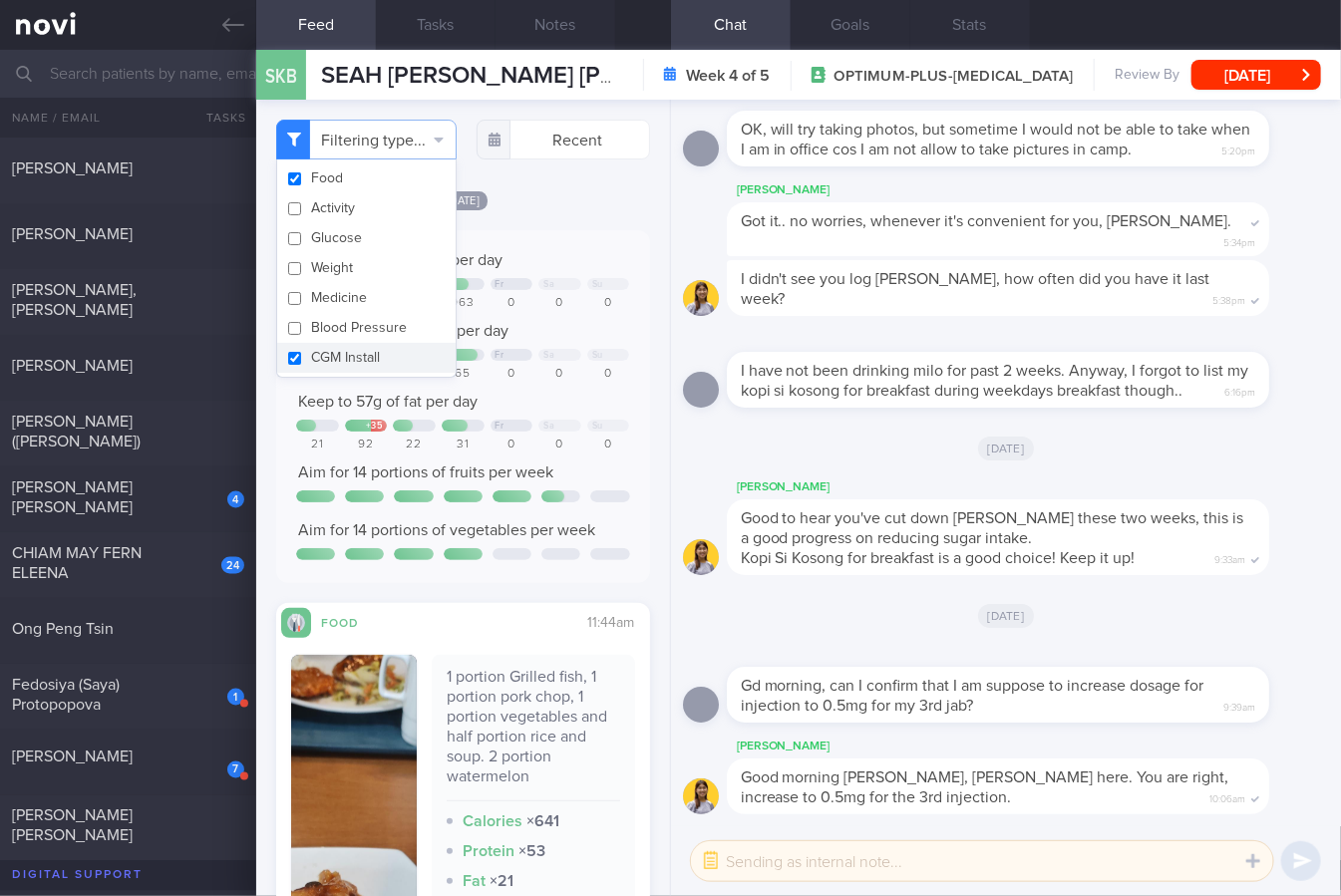 click on "CGM Install" at bounding box center [366, 358] 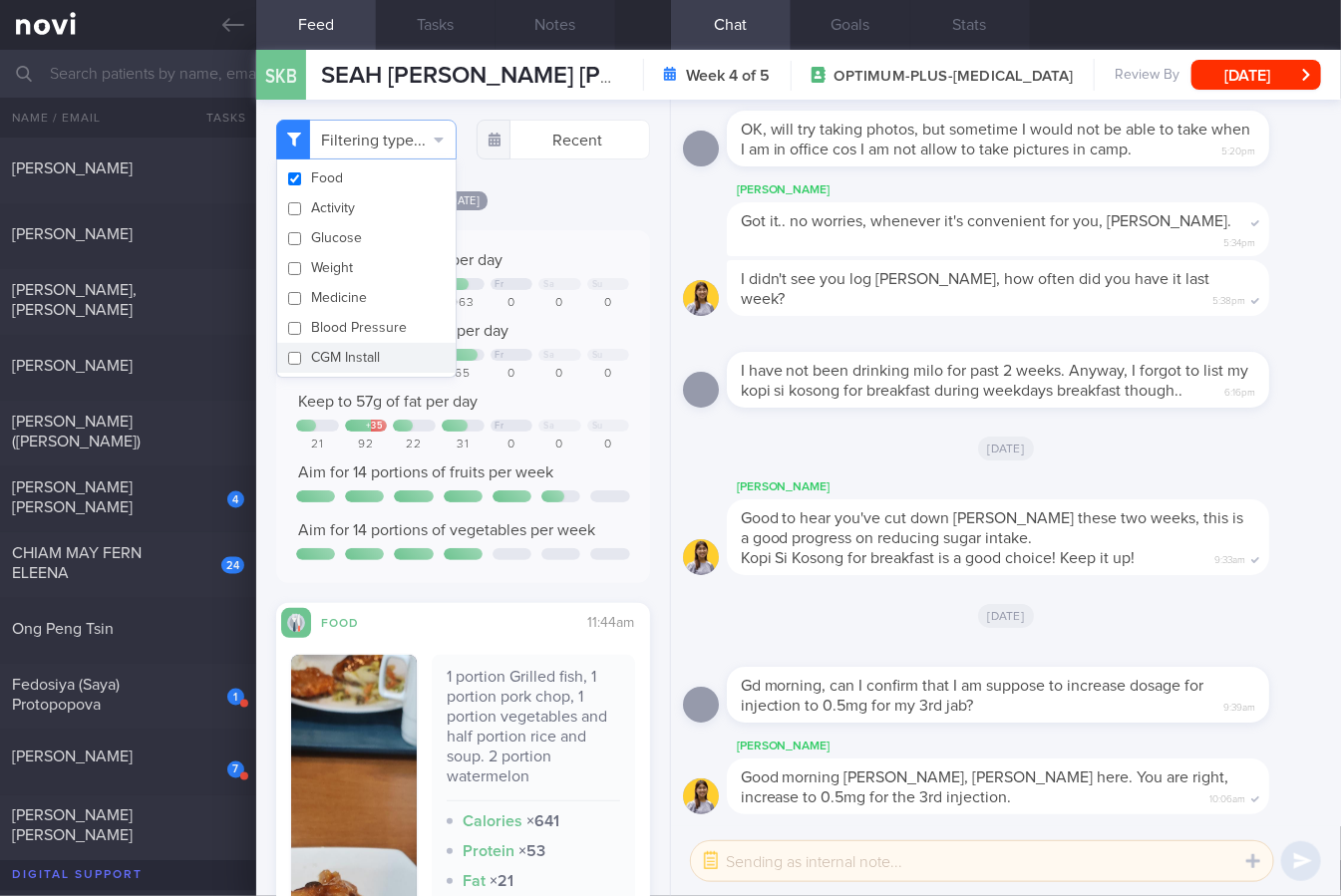 checkbox on "false" 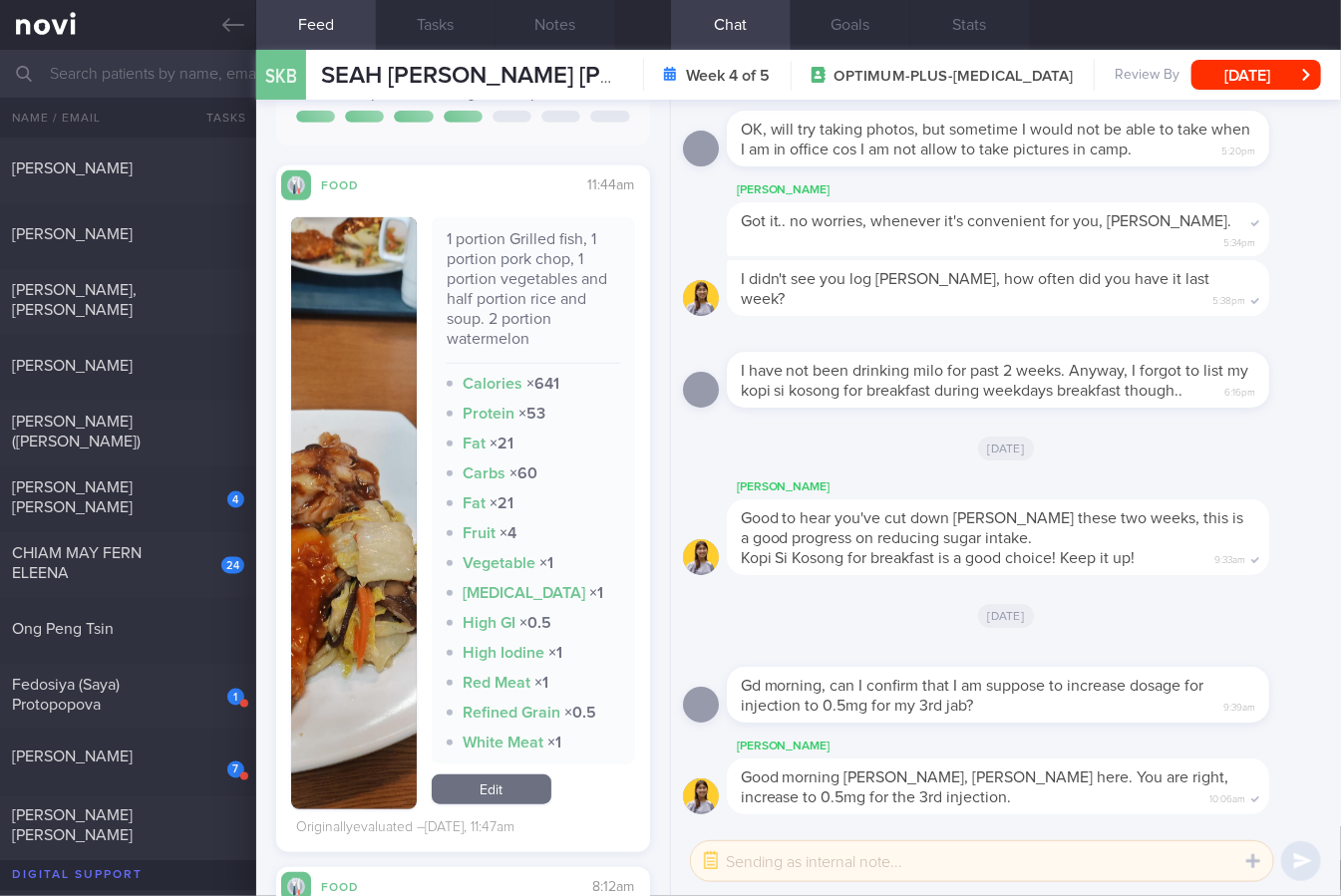 scroll, scrollTop: 439, scrollLeft: 0, axis: vertical 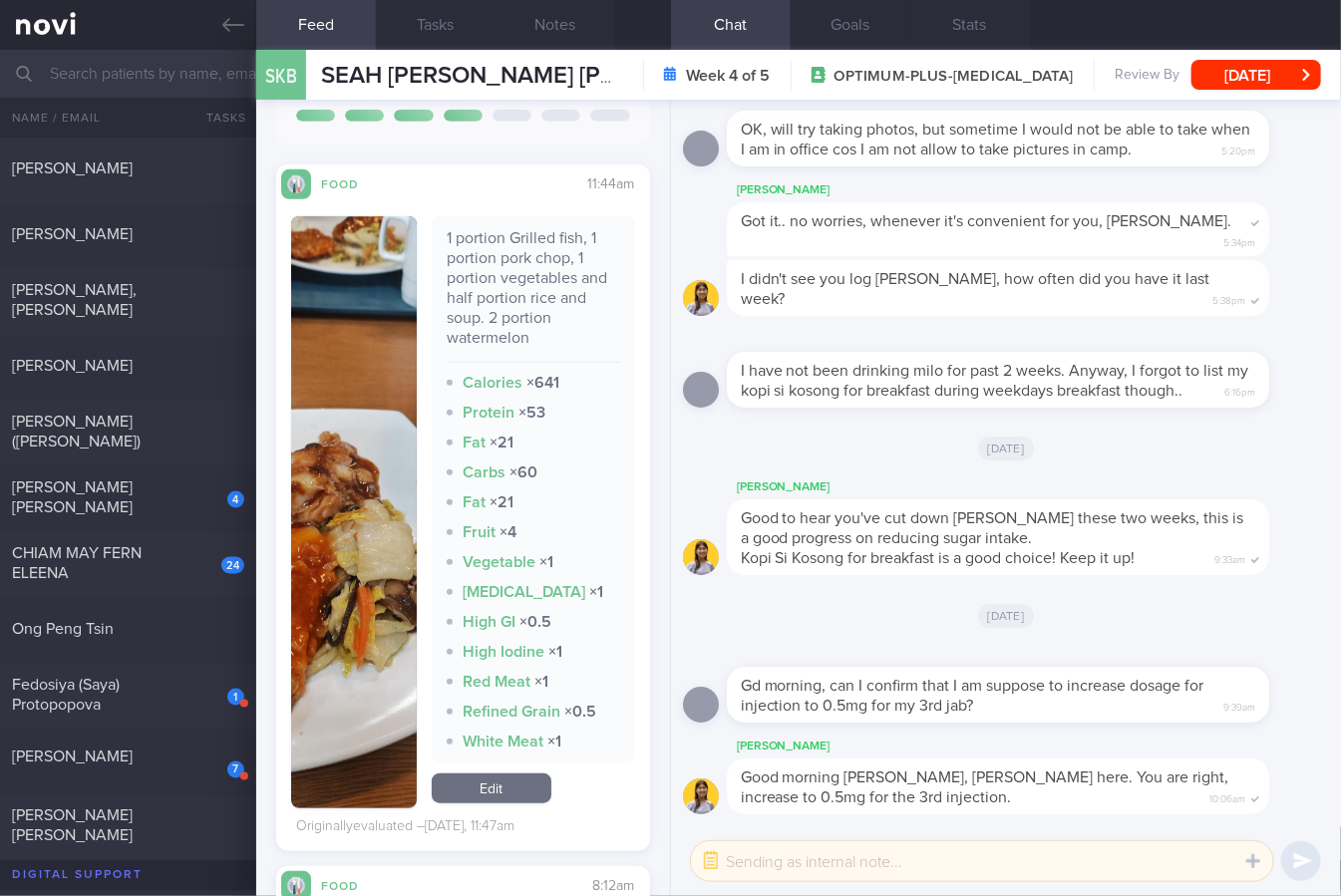 click on "1 portion Grilled fish, 1 portion pork chop, 1 portion vegetables and half portion rice and soup. 2 portion watermelon" at bounding box center [533, 295] 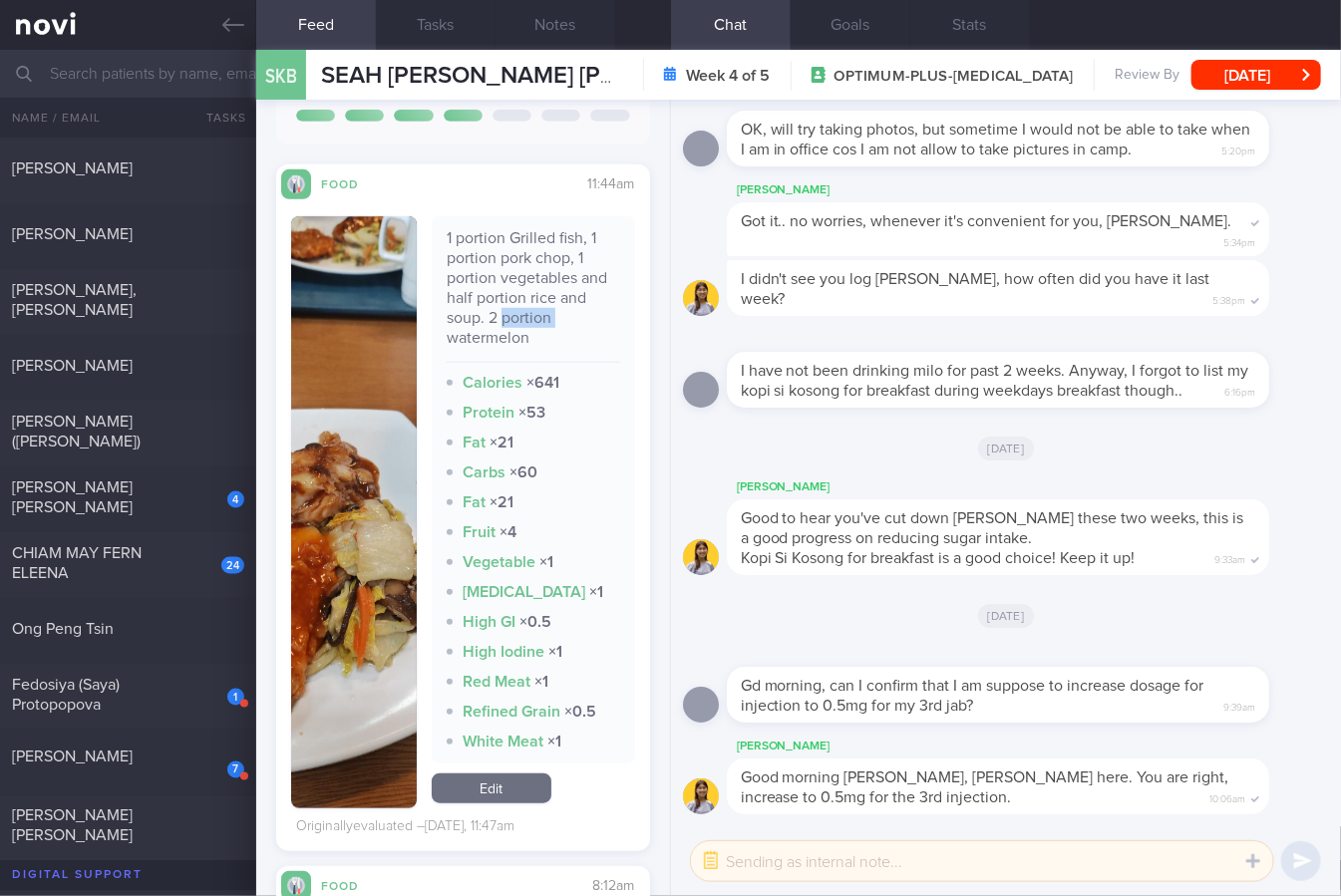 click on "1 portion Grilled fish, 1 portion pork chop, 1 portion vegetables and half portion rice and soup. 2 portion watermelon" at bounding box center [533, 295] 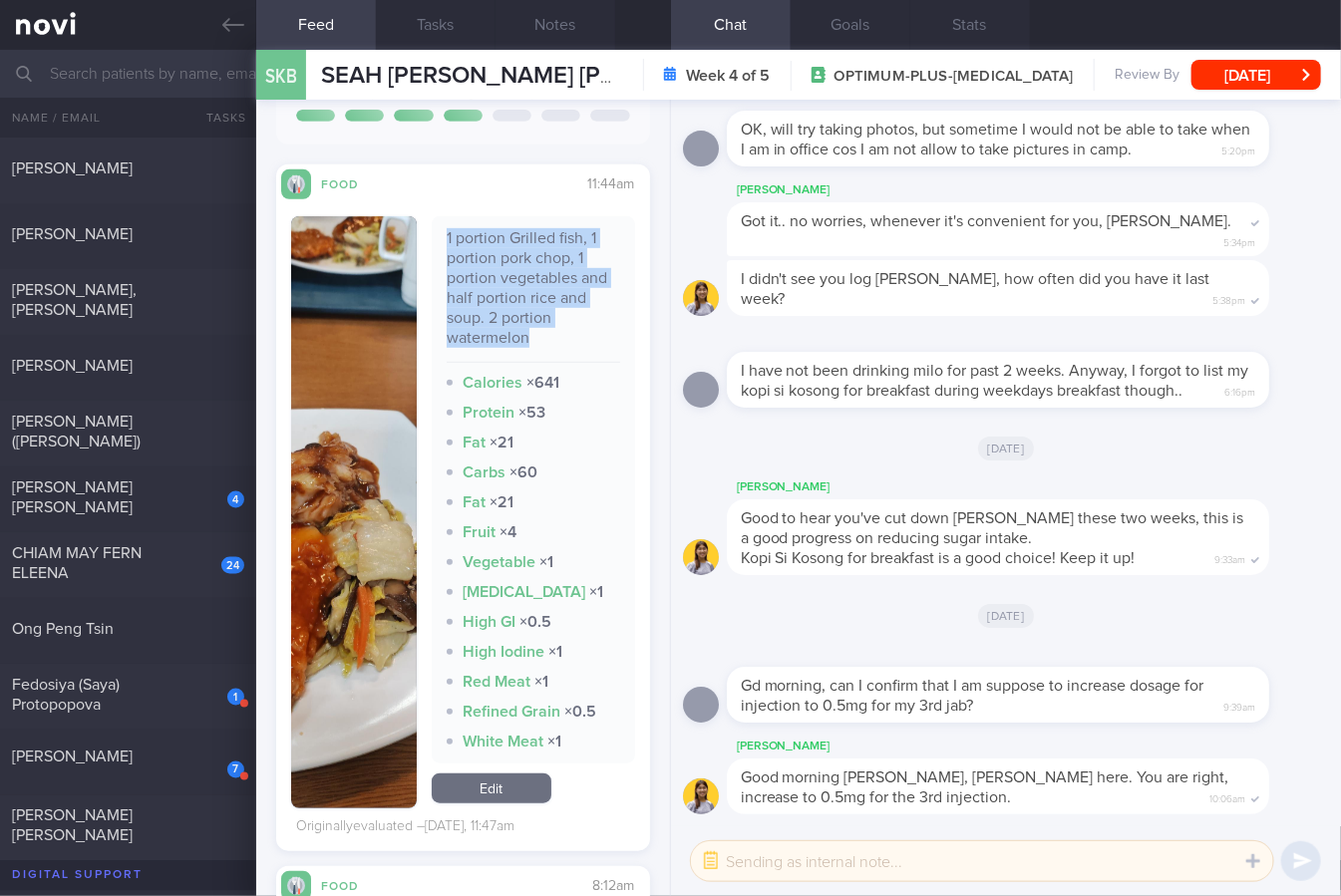 click on "1 portion Grilled fish, 1 portion pork chop, 1 portion vegetables and half portion rice and soup. 2 portion watermelon" at bounding box center [533, 295] 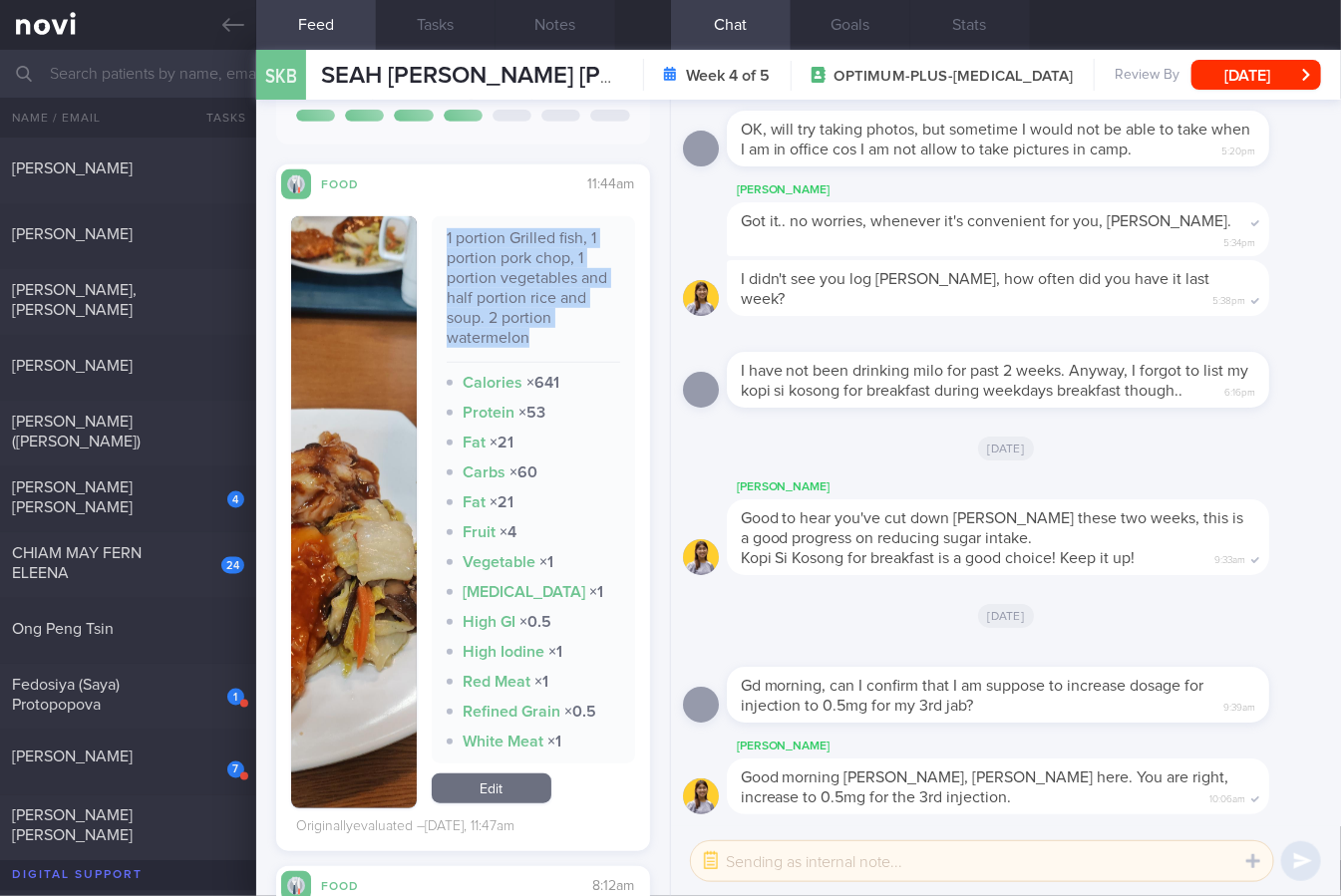 copy on "1 portion Grilled fish, 1 portion pork chop, 1 portion vegetables and half portion rice and soup. 2 portion watermelon" 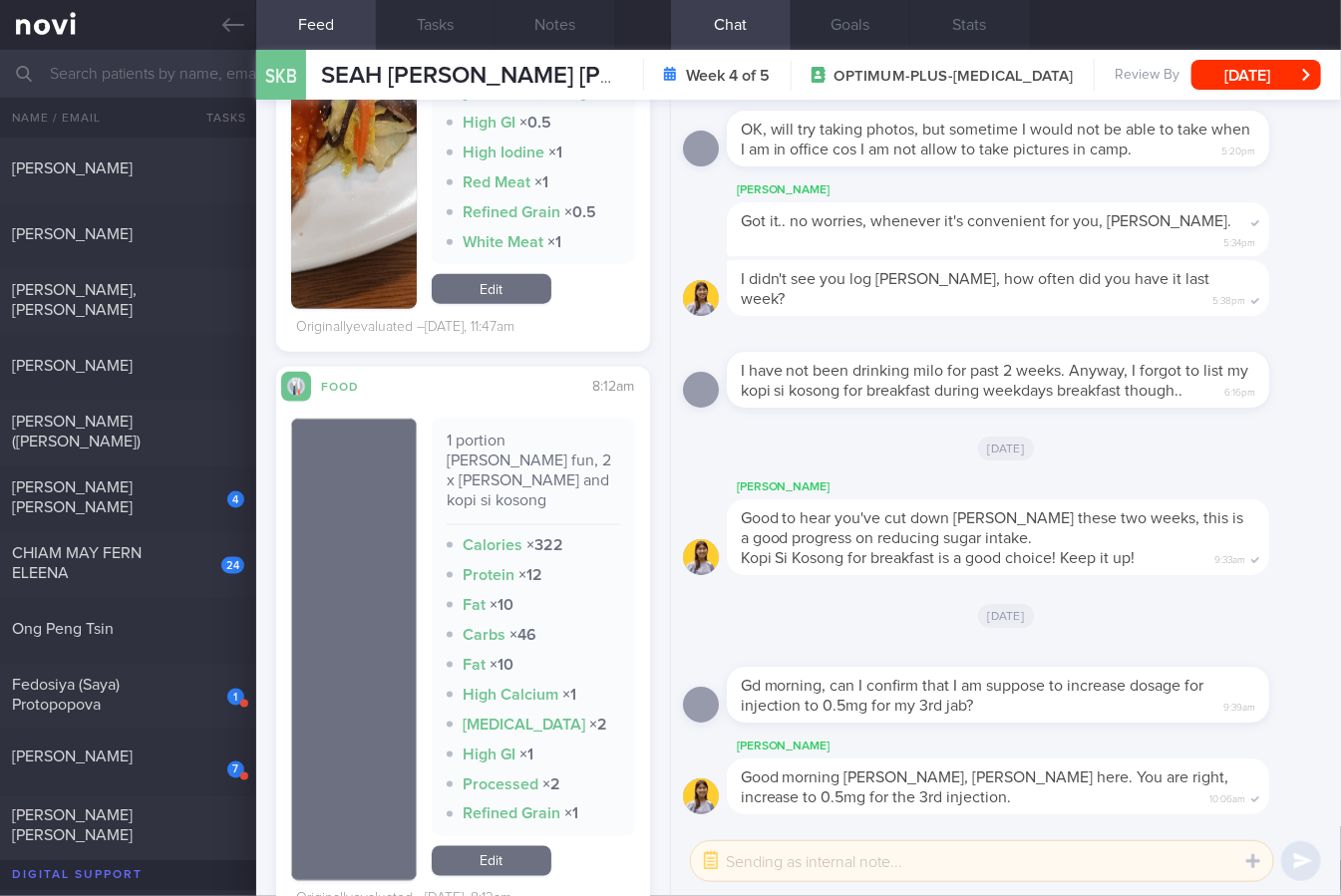 scroll, scrollTop: 939, scrollLeft: 0, axis: vertical 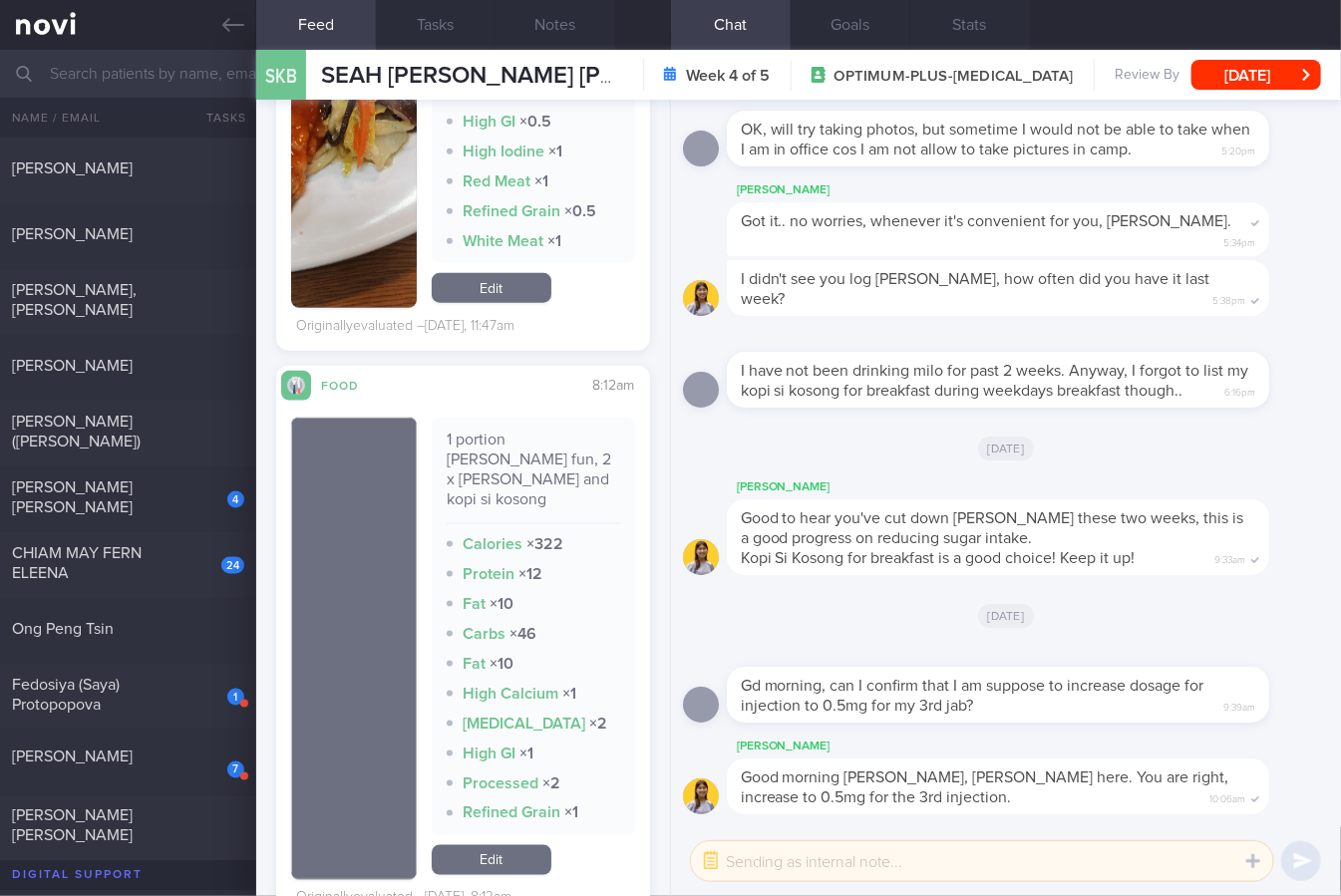 click on "1 portion [PERSON_NAME] fun, 2 x [PERSON_NAME] and kopi si kosong" at bounding box center [533, 476] 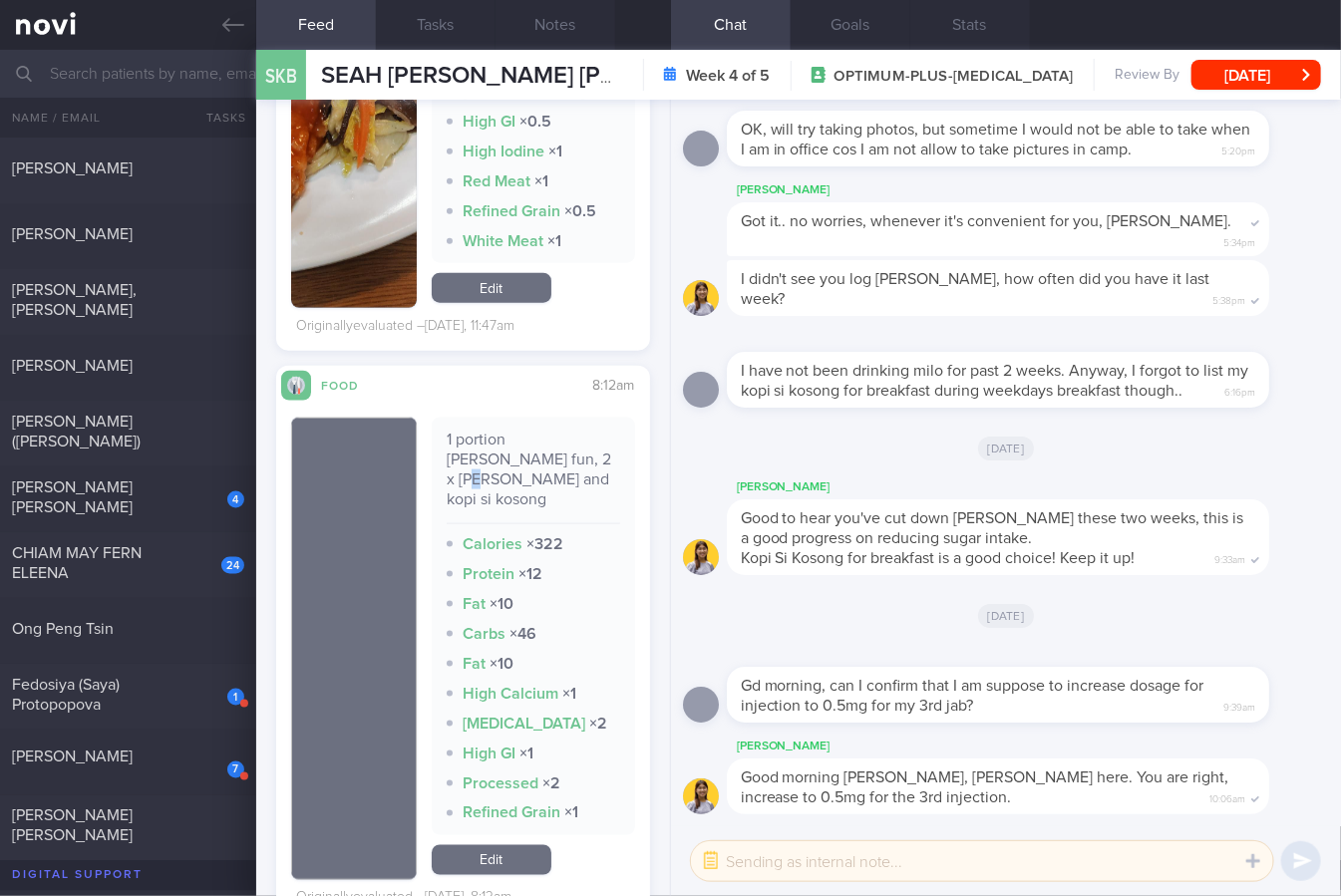 click on "1 portion [PERSON_NAME] fun, 2 x [PERSON_NAME] and kopi si kosong" at bounding box center [533, 476] 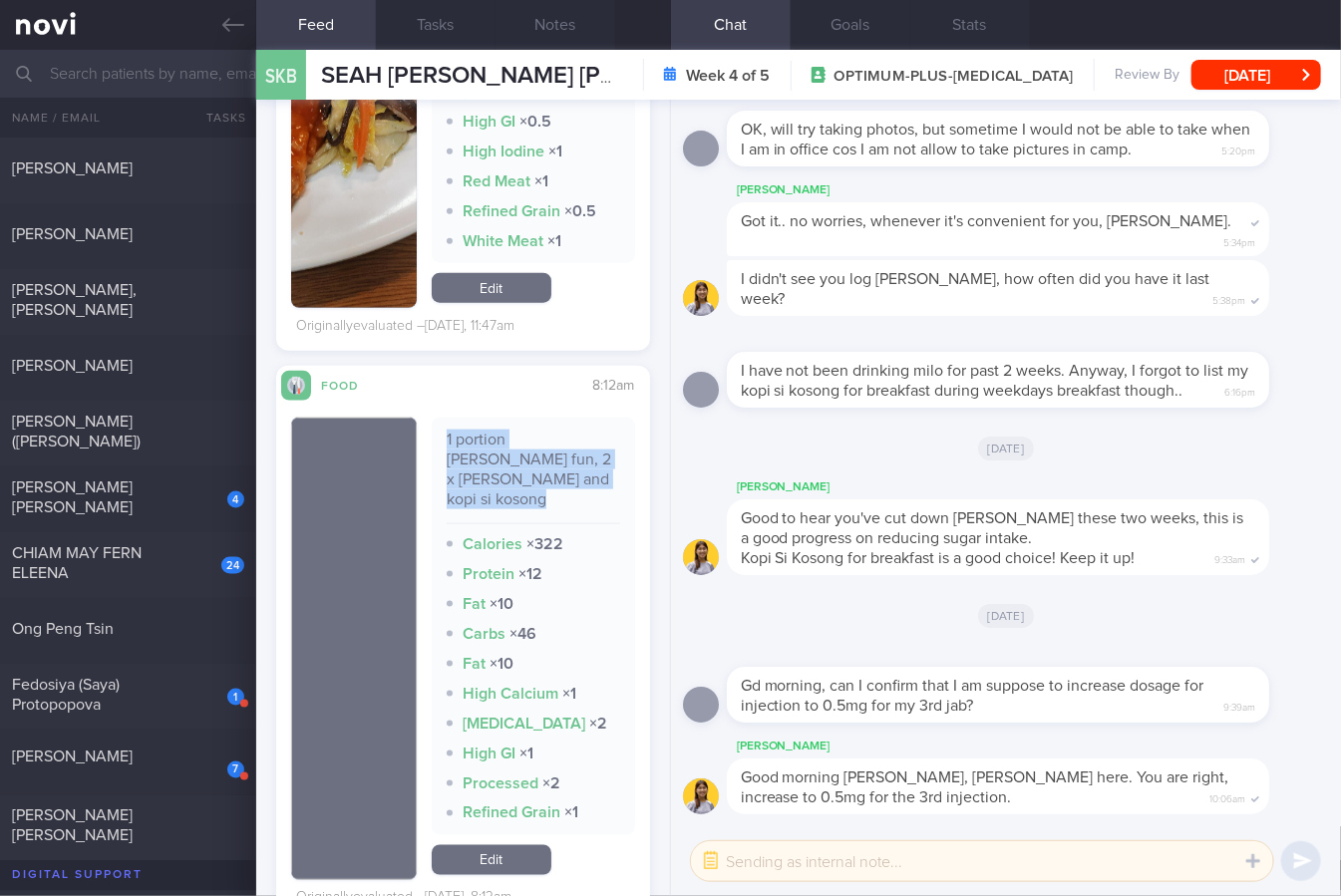 click on "1 portion [PERSON_NAME] fun, 2 x [PERSON_NAME] and kopi si kosong" at bounding box center [533, 476] 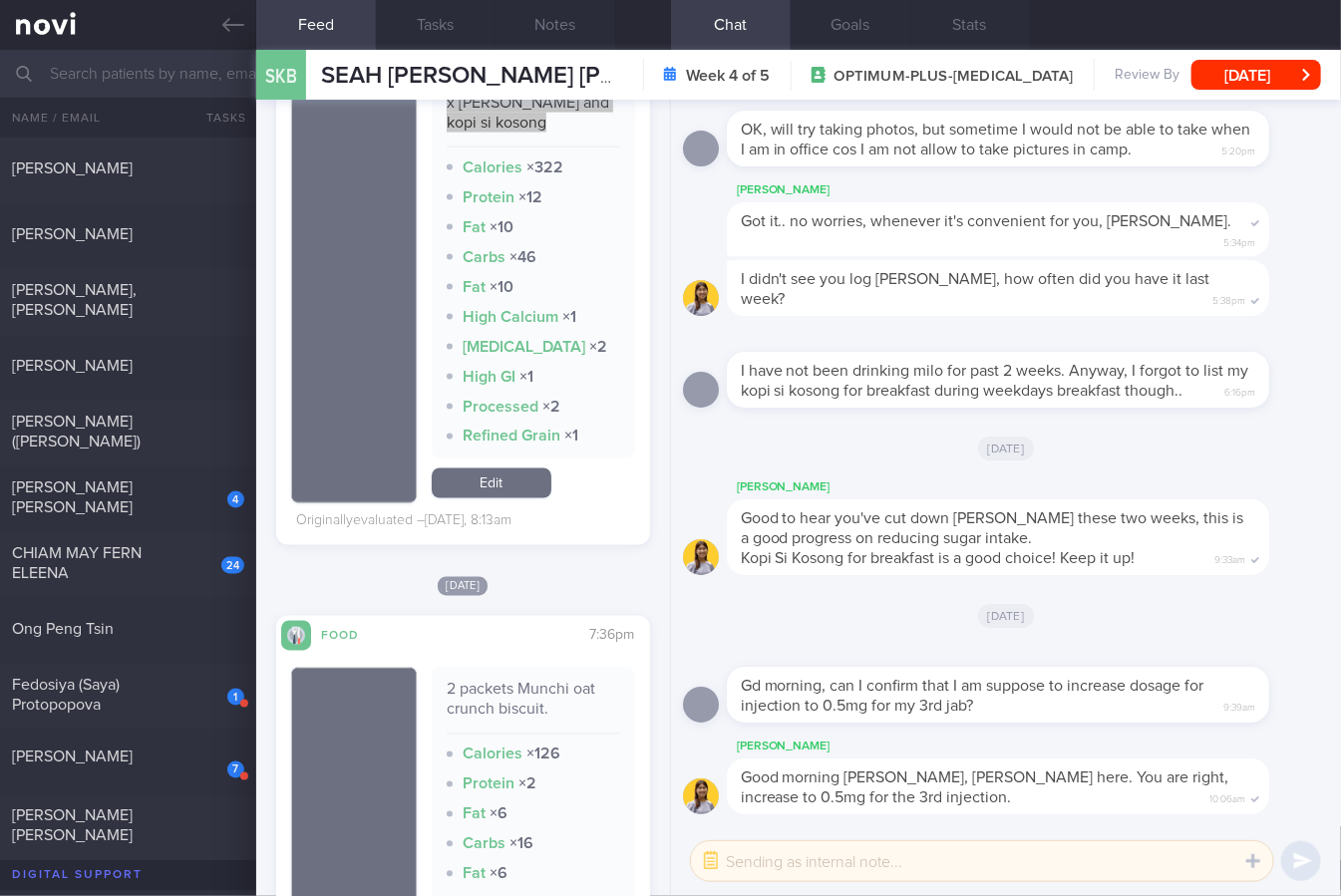 scroll, scrollTop: 1317, scrollLeft: 0, axis: vertical 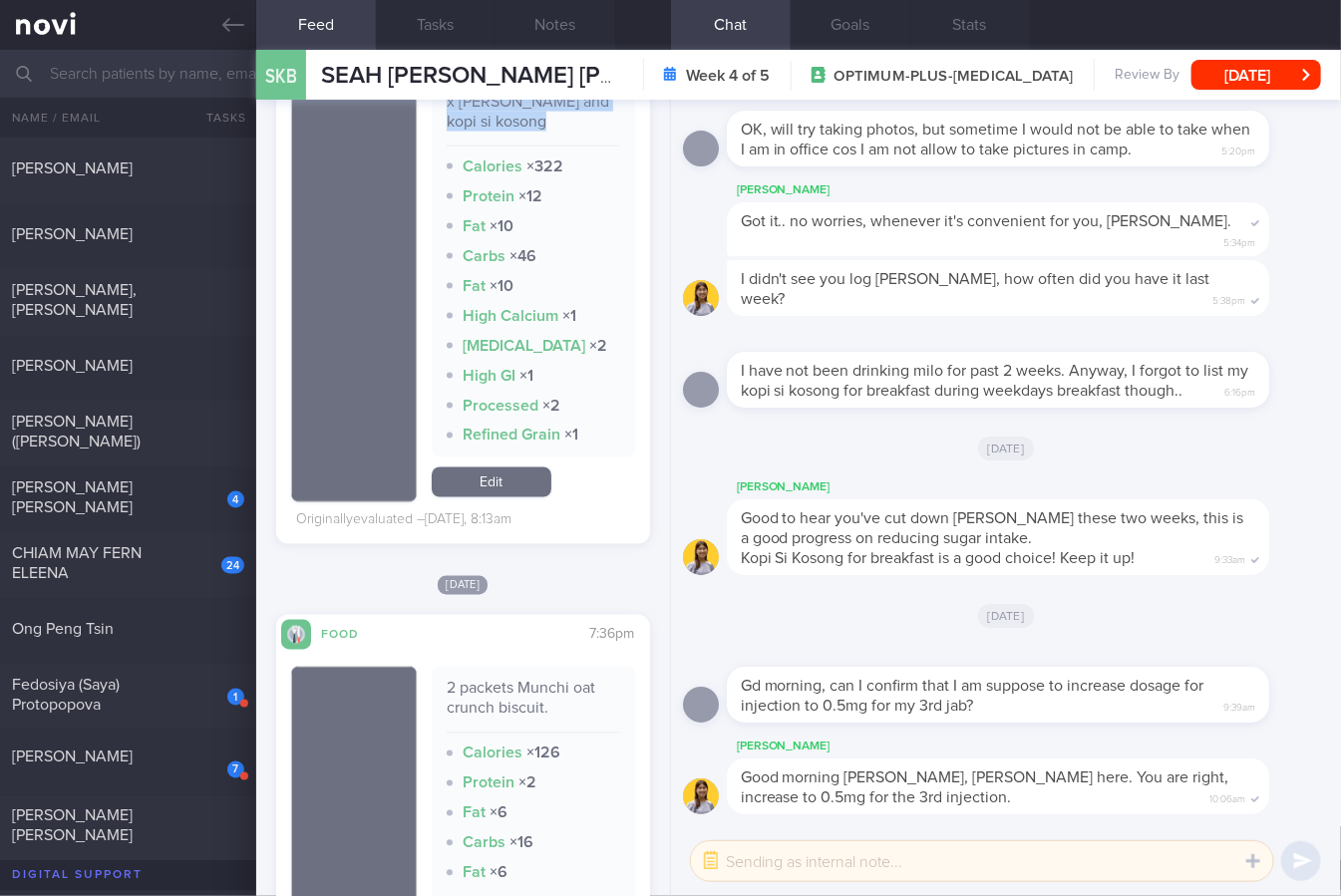 click on "Edit" at bounding box center [492, 482] 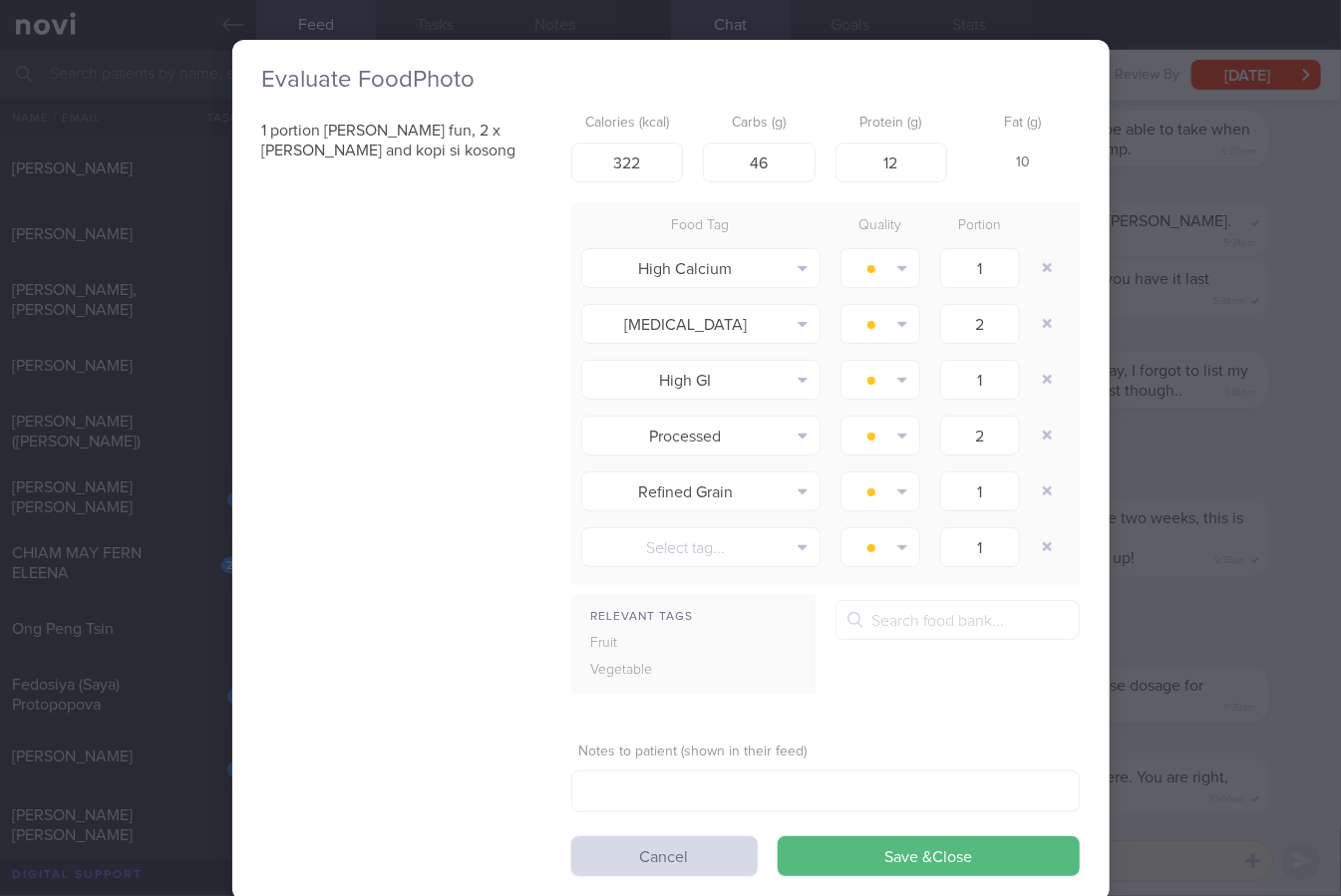 click on "Evaluate Food  Photo
1 portion [PERSON_NAME] fun, 2 x [PERSON_NAME] and kopi si kosong
Calories (kcal)
322
Carbs (g)
46
Protein (g)
12
Fat (g)
10
Food Tag
Quality
Portion
High Calcium
Alcohol
Fried
Fruit
Healthy Fats
High Calcium
[MEDICAL_DATA]" at bounding box center [670, 448] 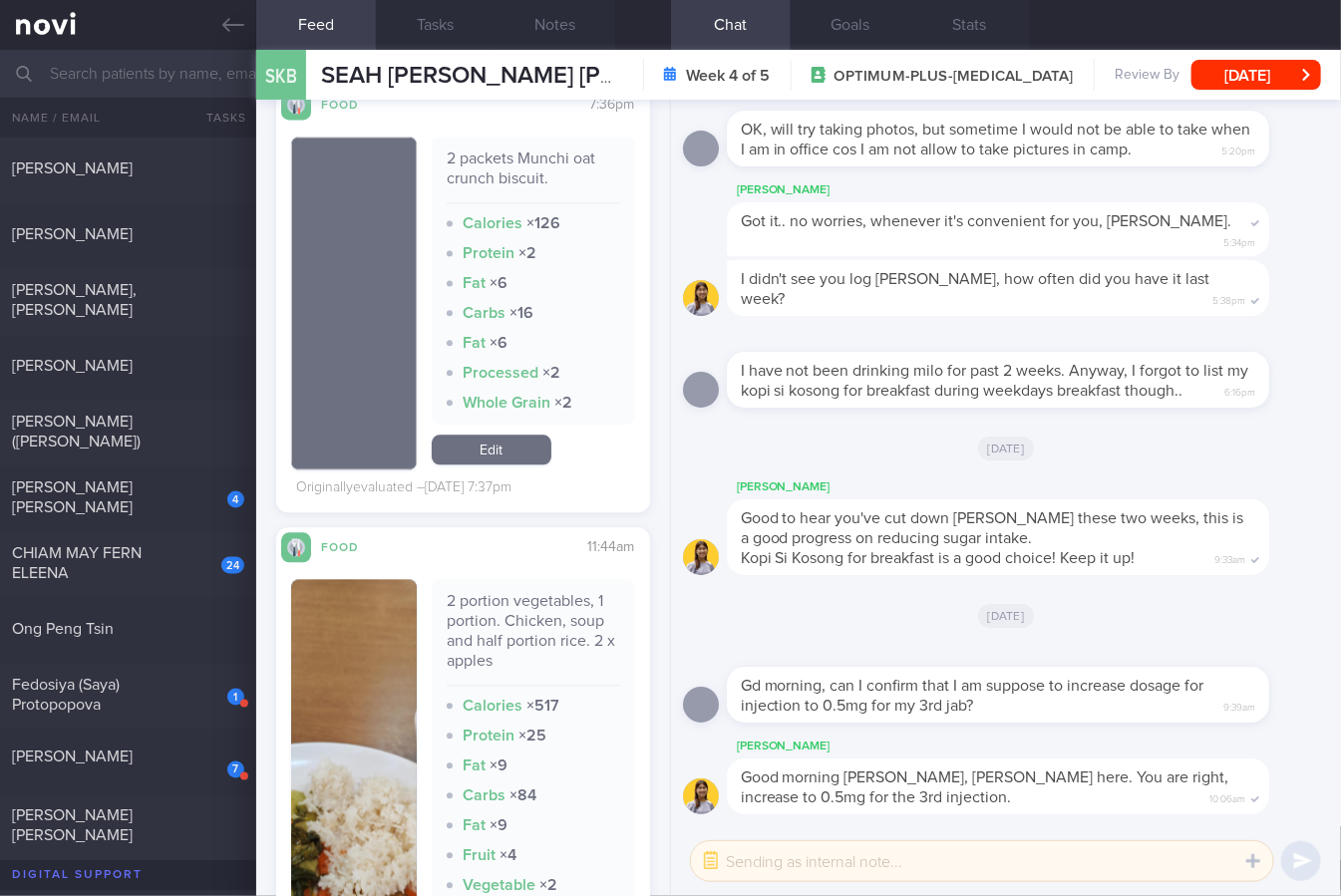 scroll, scrollTop: 1911, scrollLeft: 0, axis: vertical 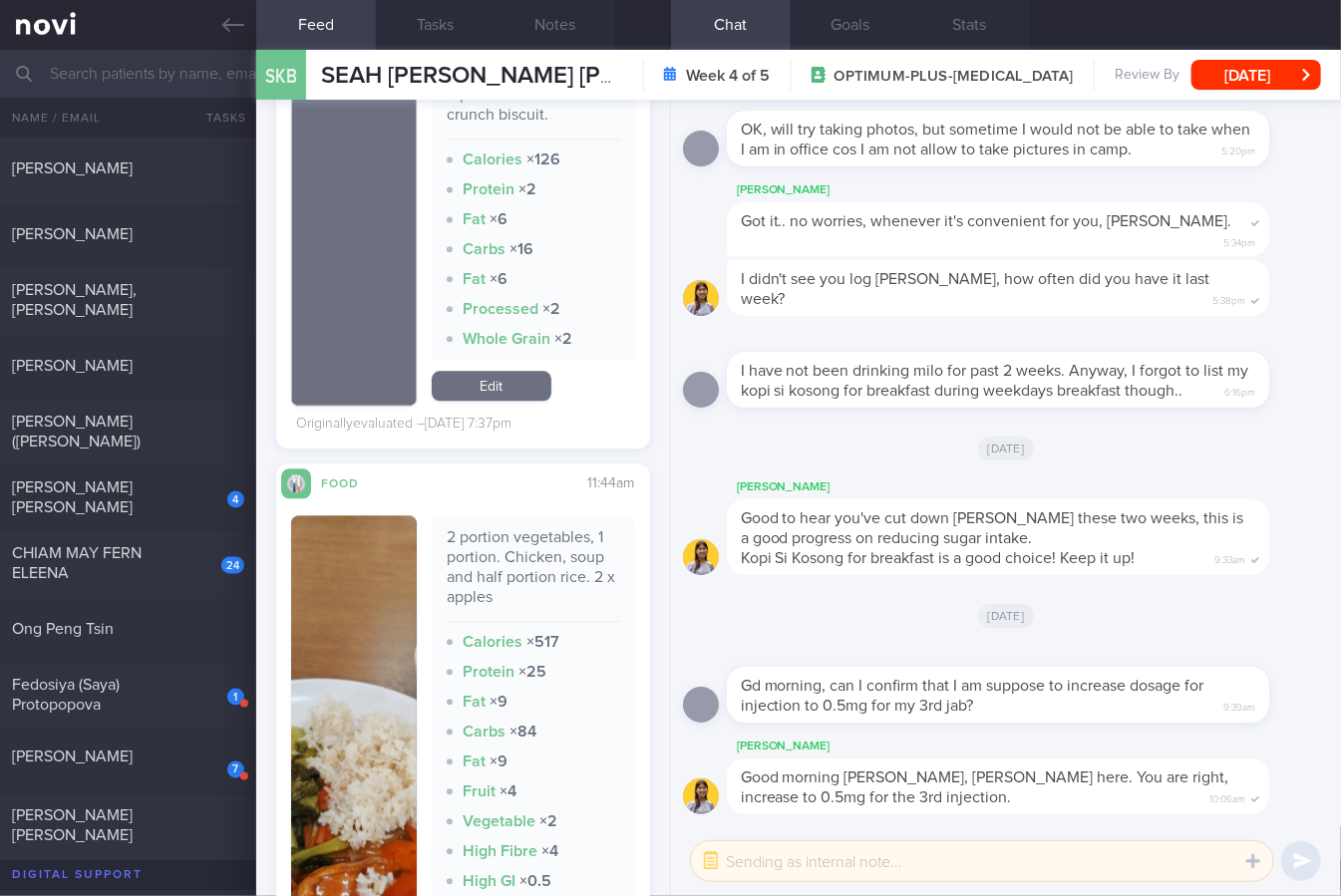 click on "2 portion vegetables, 1 portion. Chicken, soup and half portion rice. 2 x apples" at bounding box center (533, 574) 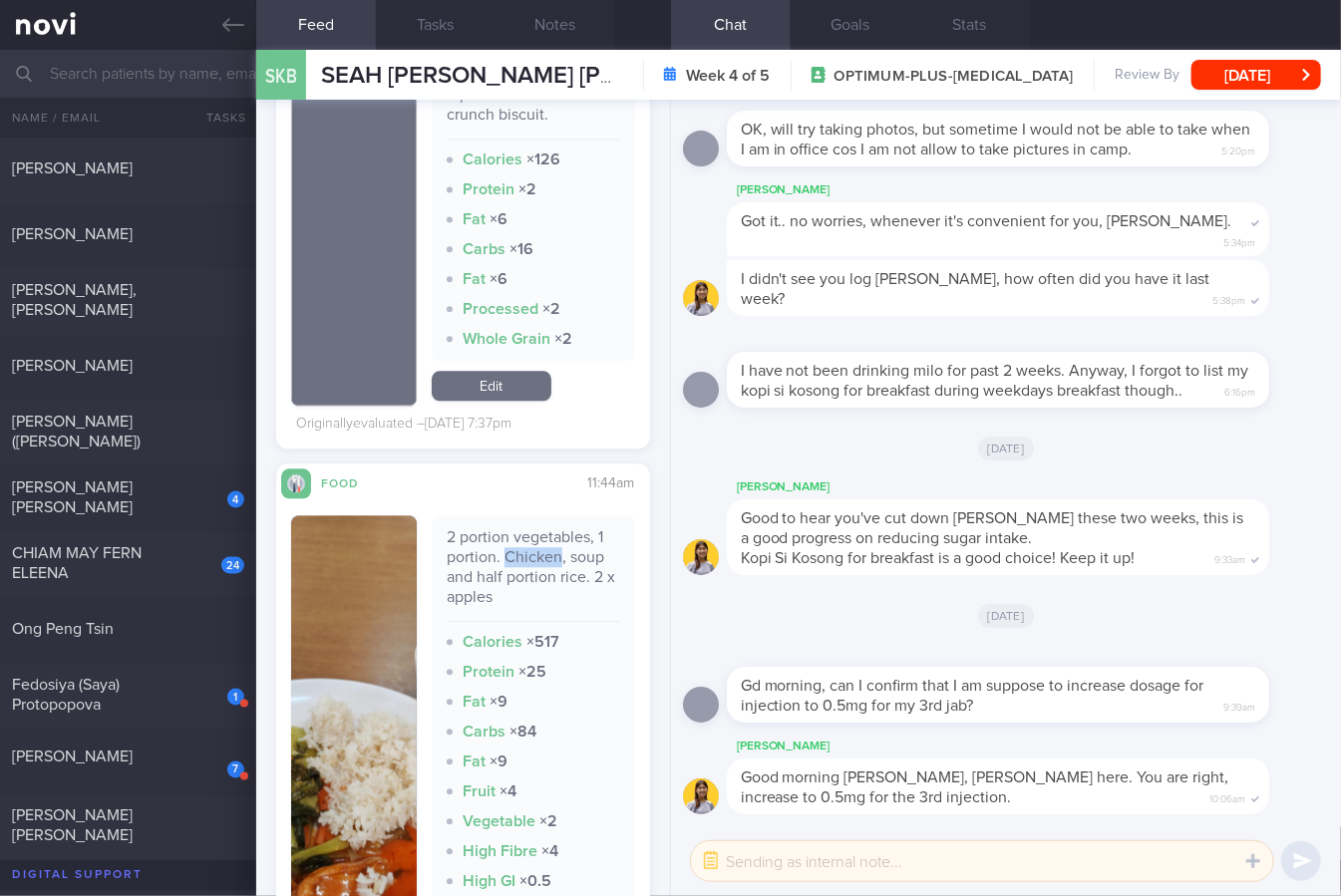 click on "2 portion vegetables, 1 portion. Chicken, soup and half portion rice. 2 x apples" at bounding box center (533, 574) 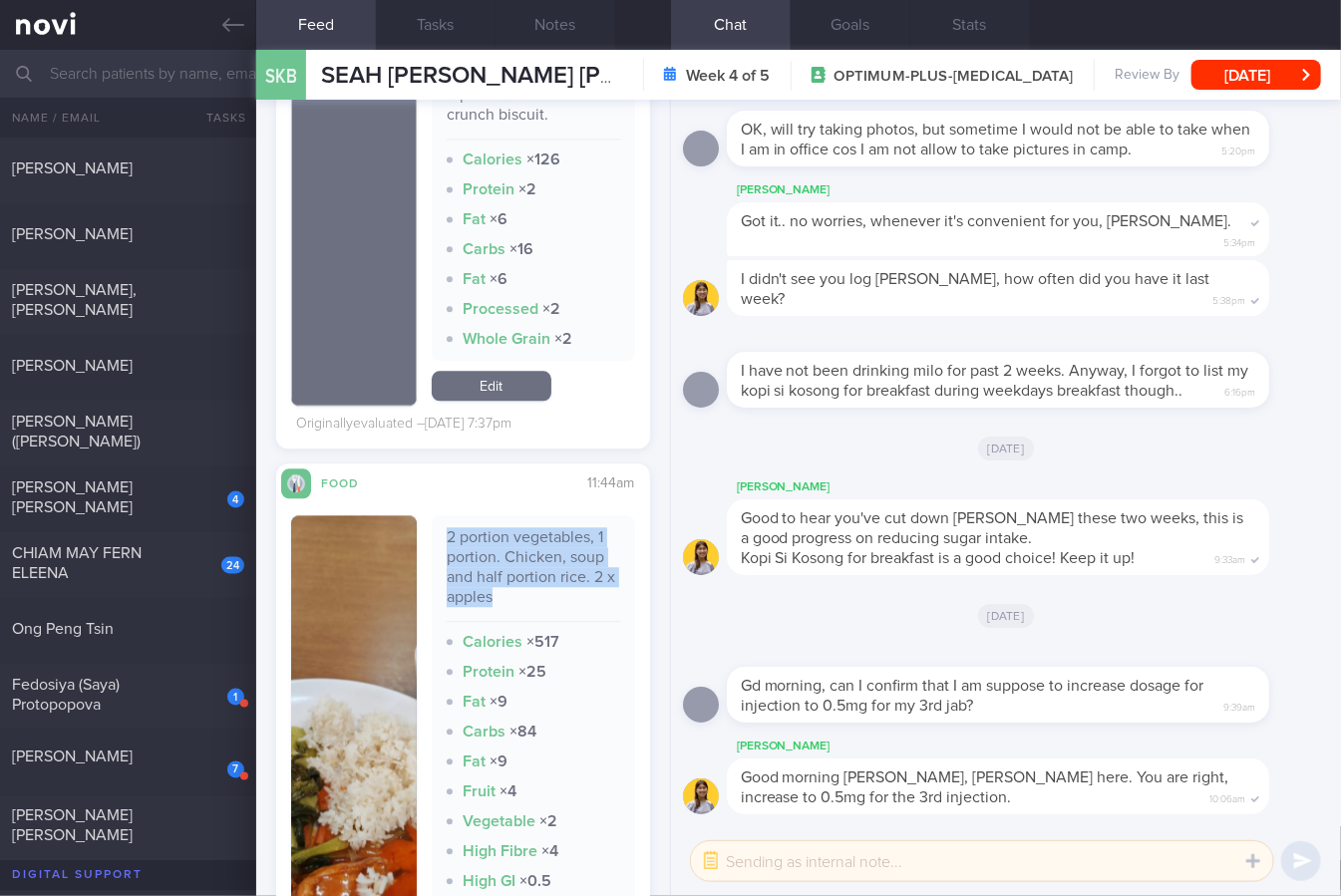 click on "2 portion vegetables, 1 portion. Chicken, soup and half portion rice. 2 x apples" at bounding box center (533, 574) 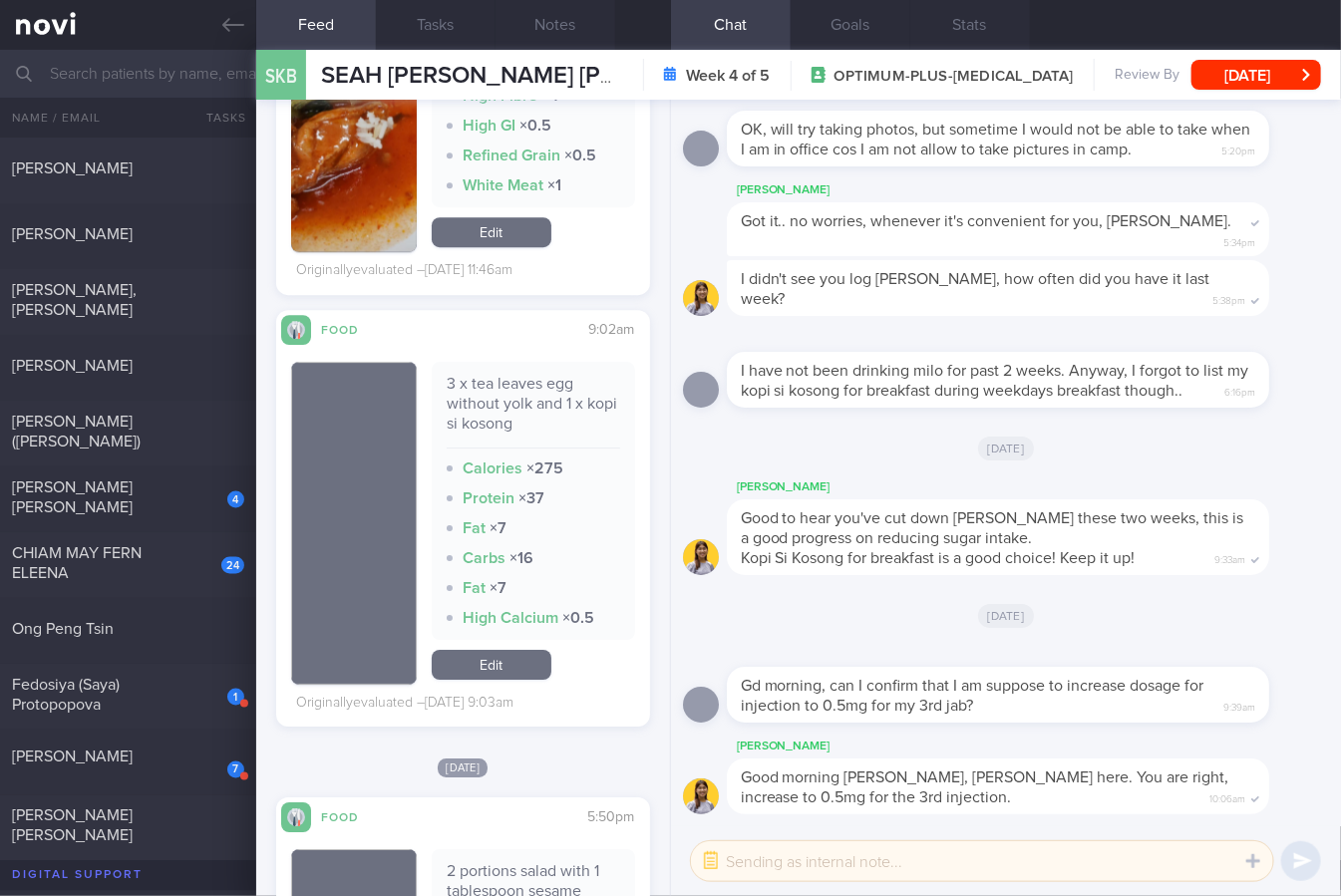 scroll, scrollTop: 2695, scrollLeft: 0, axis: vertical 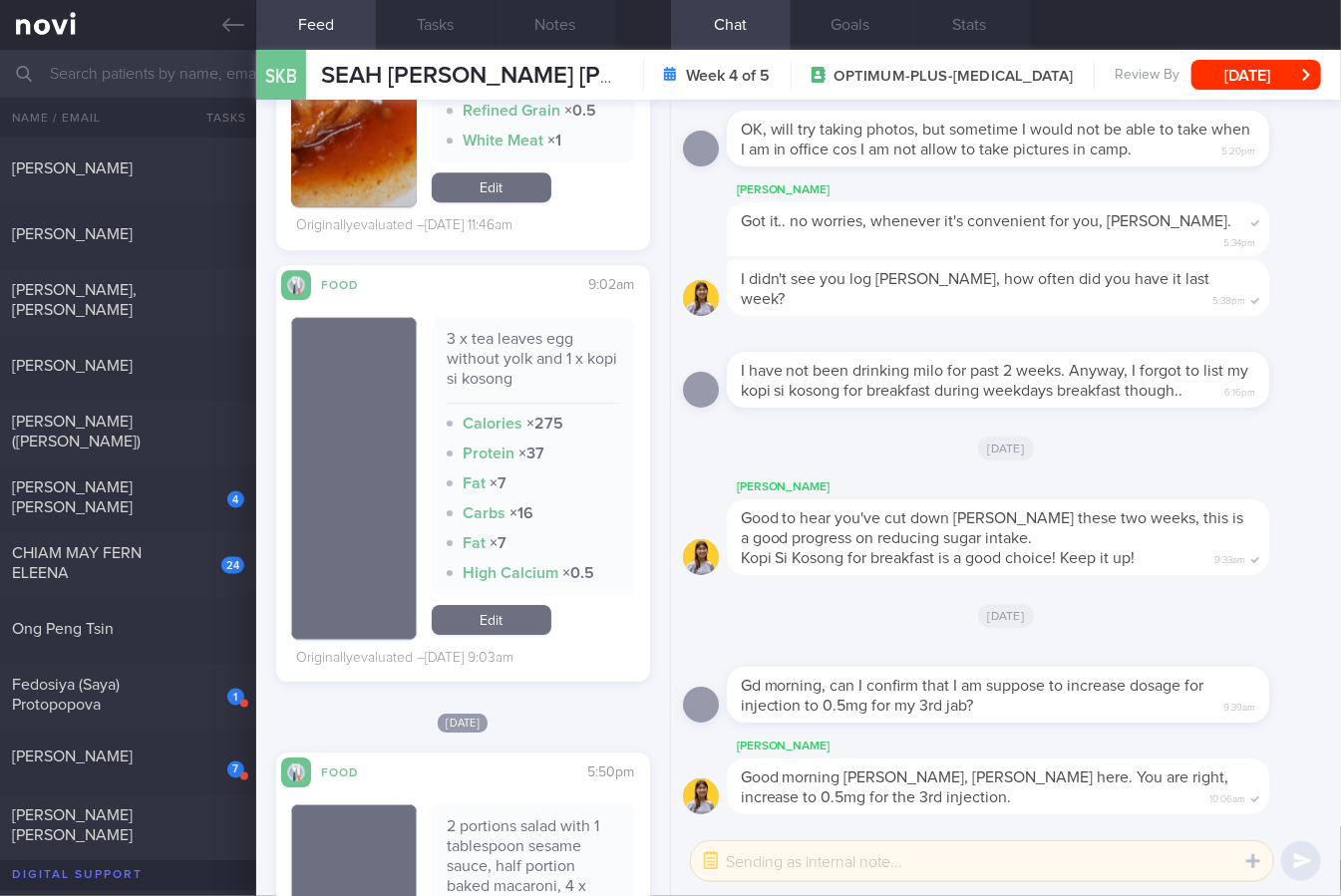 click on "3 x tea leaves egg without yolk and 1 x kopi si kosong" at bounding box center (533, 366) 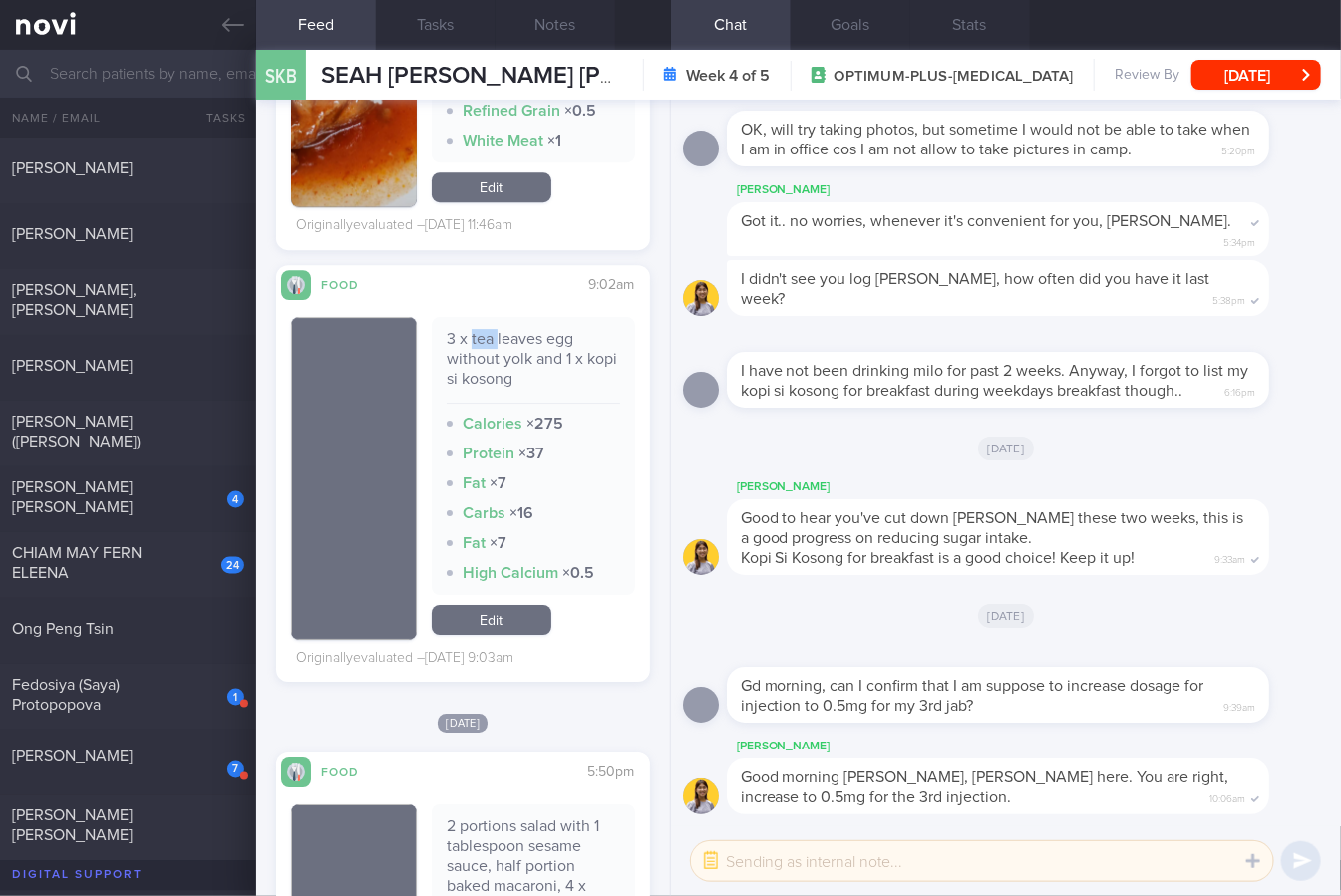 click on "3 x tea leaves egg without yolk and 1 x kopi si kosong" at bounding box center (533, 366) 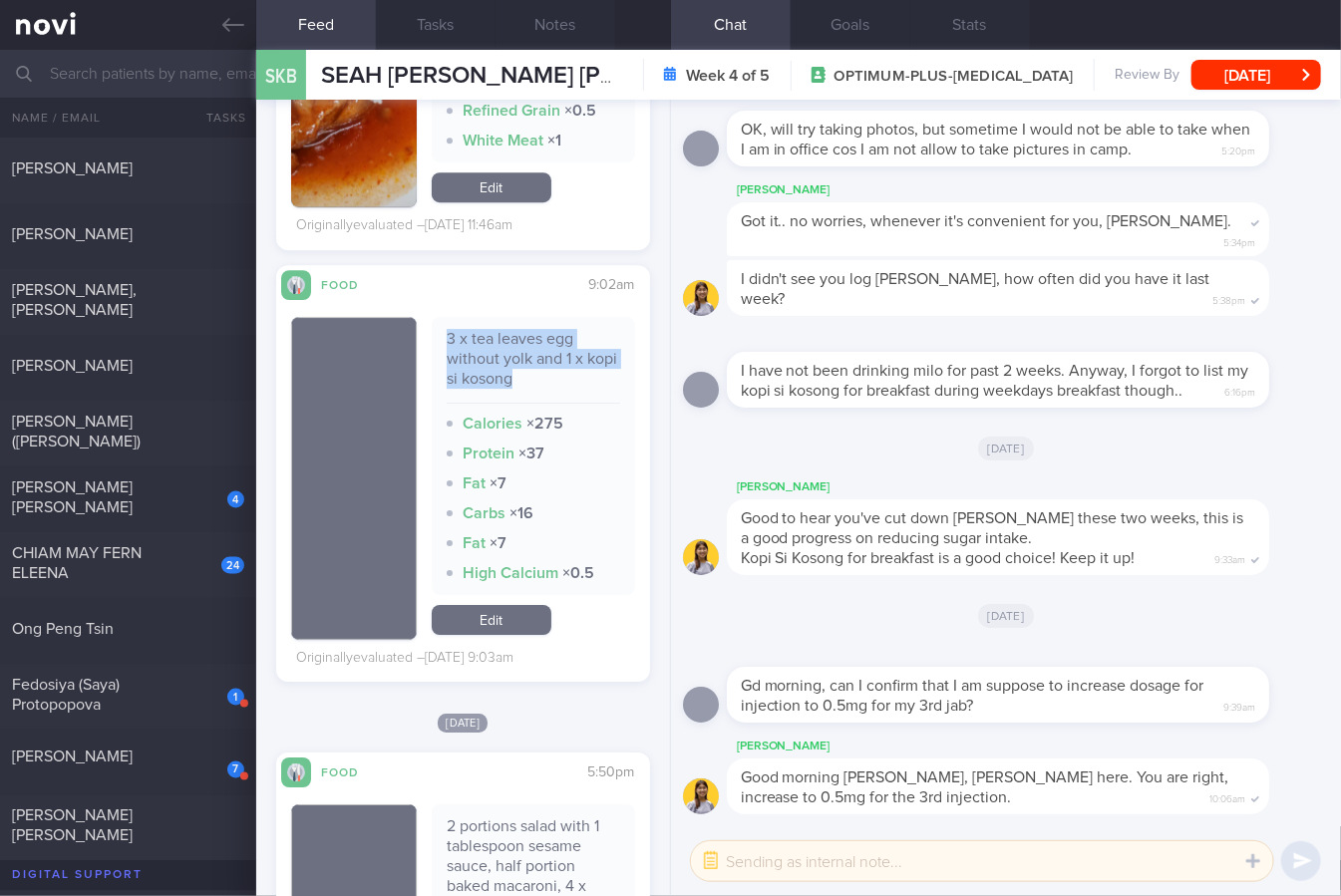 click on "3 x tea leaves egg without yolk and 1 x kopi si kosong" at bounding box center (533, 366) 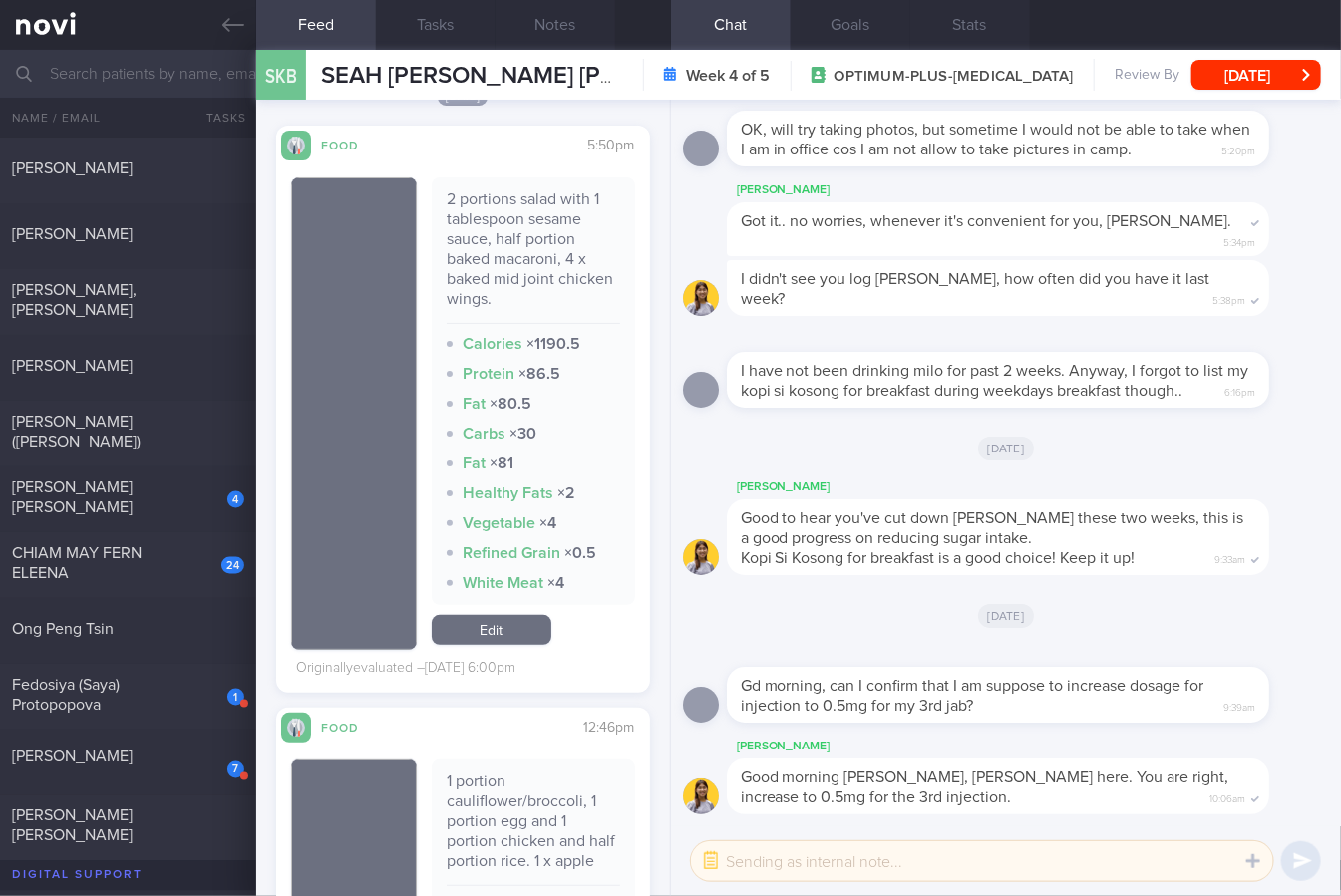 scroll, scrollTop: 3289, scrollLeft: 0, axis: vertical 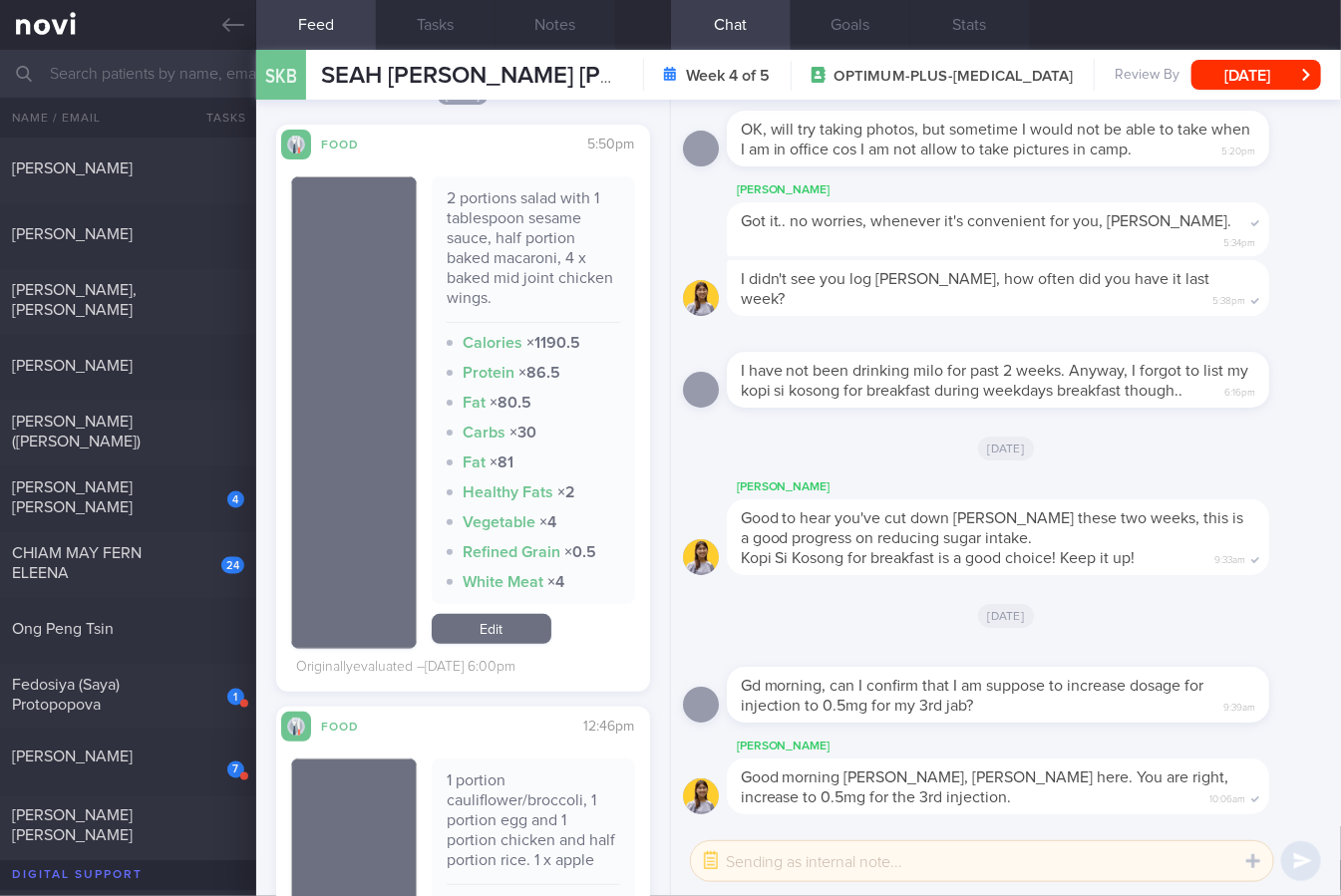click on "2 portions salad with 1 tablespoon sesame sauce, half portion baked macaroni, 4 x baked mid joint chicken wings." at bounding box center [533, 255] 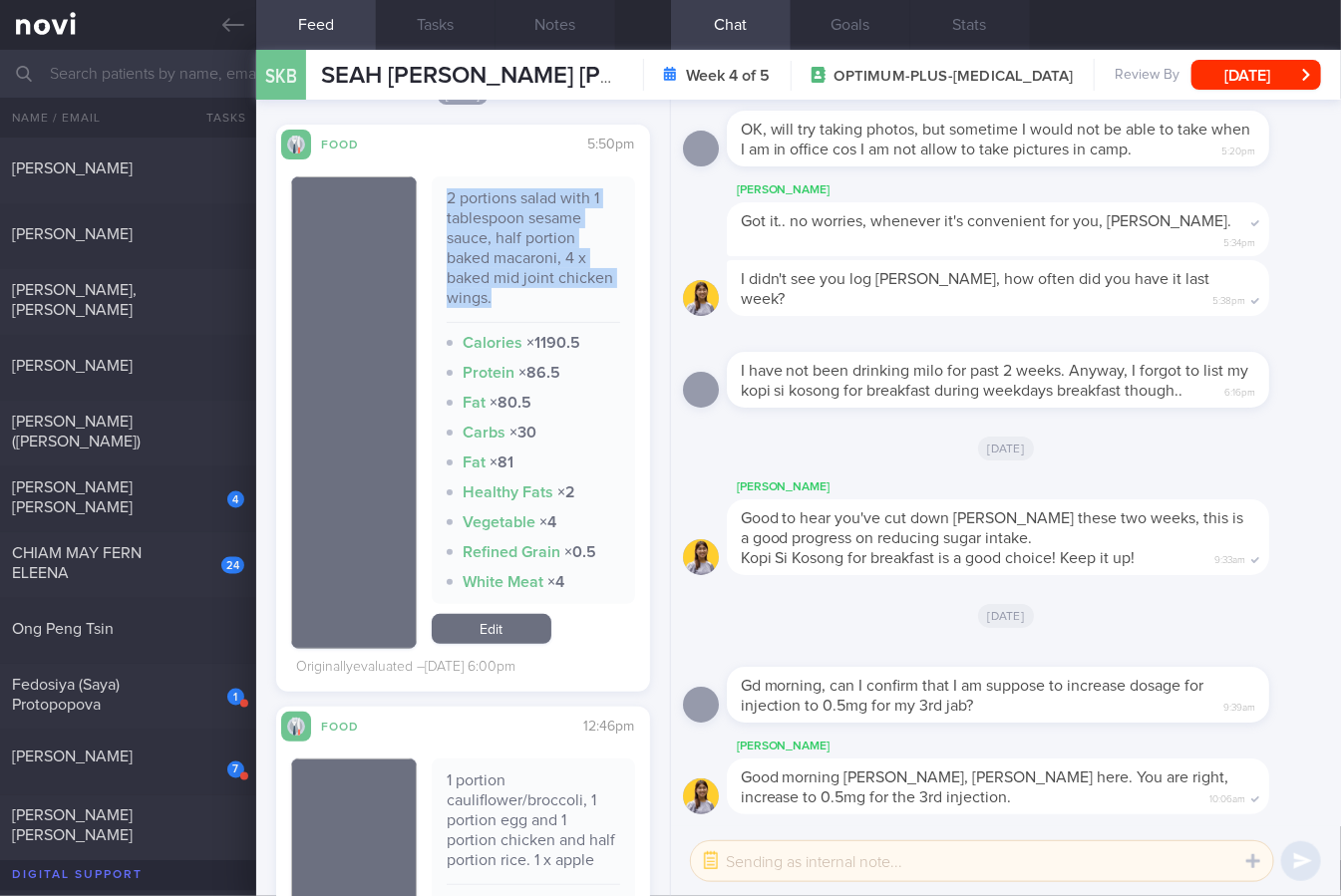 click on "2 portions salad with 1 tablespoon sesame sauce, half portion baked macaroni, 4 x baked mid joint chicken wings." at bounding box center (533, 255) 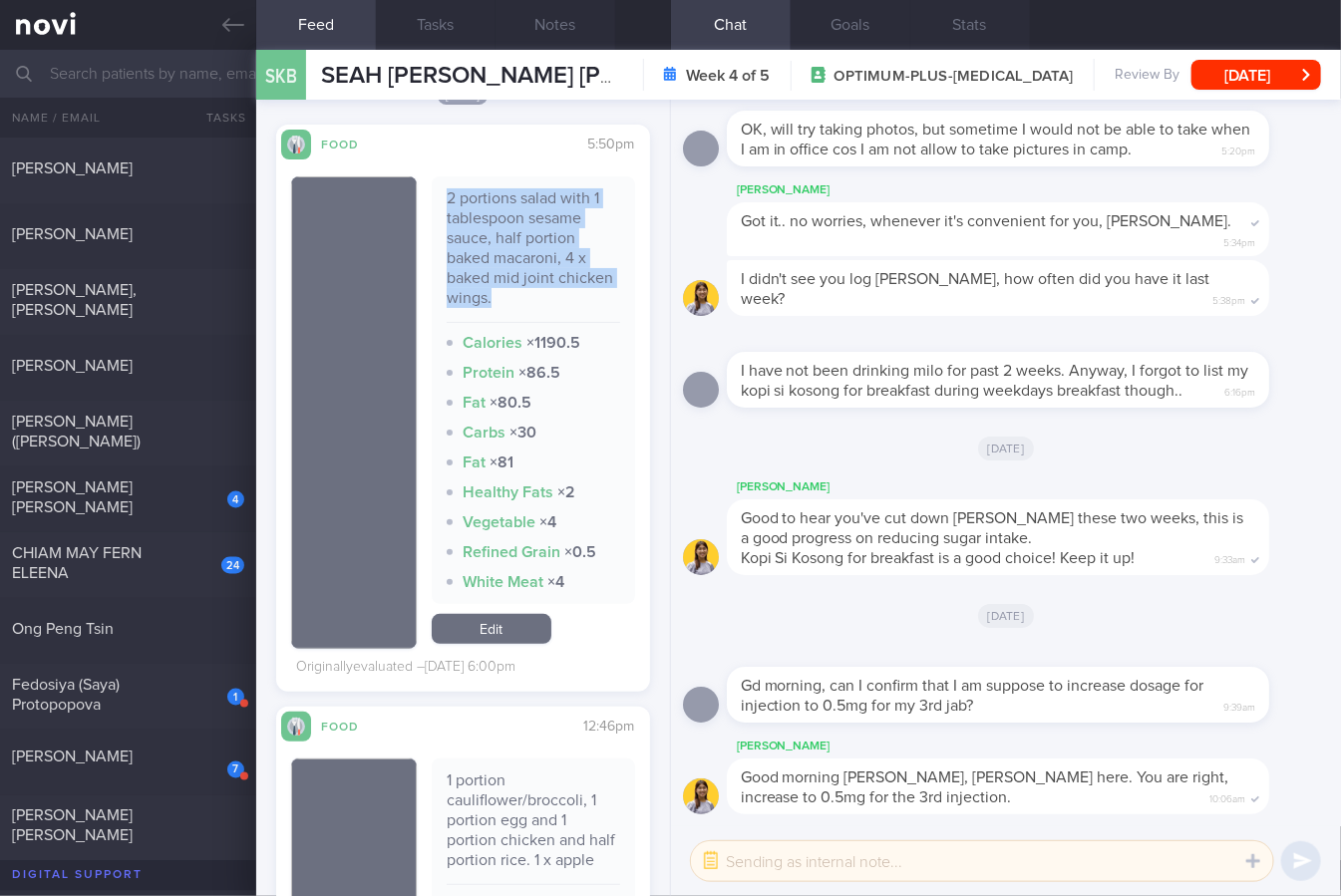 copy on "2 portions salad with 1 tablespoon sesame sauce, half portion baked macaroni, 4 x baked mid joint chicken wings." 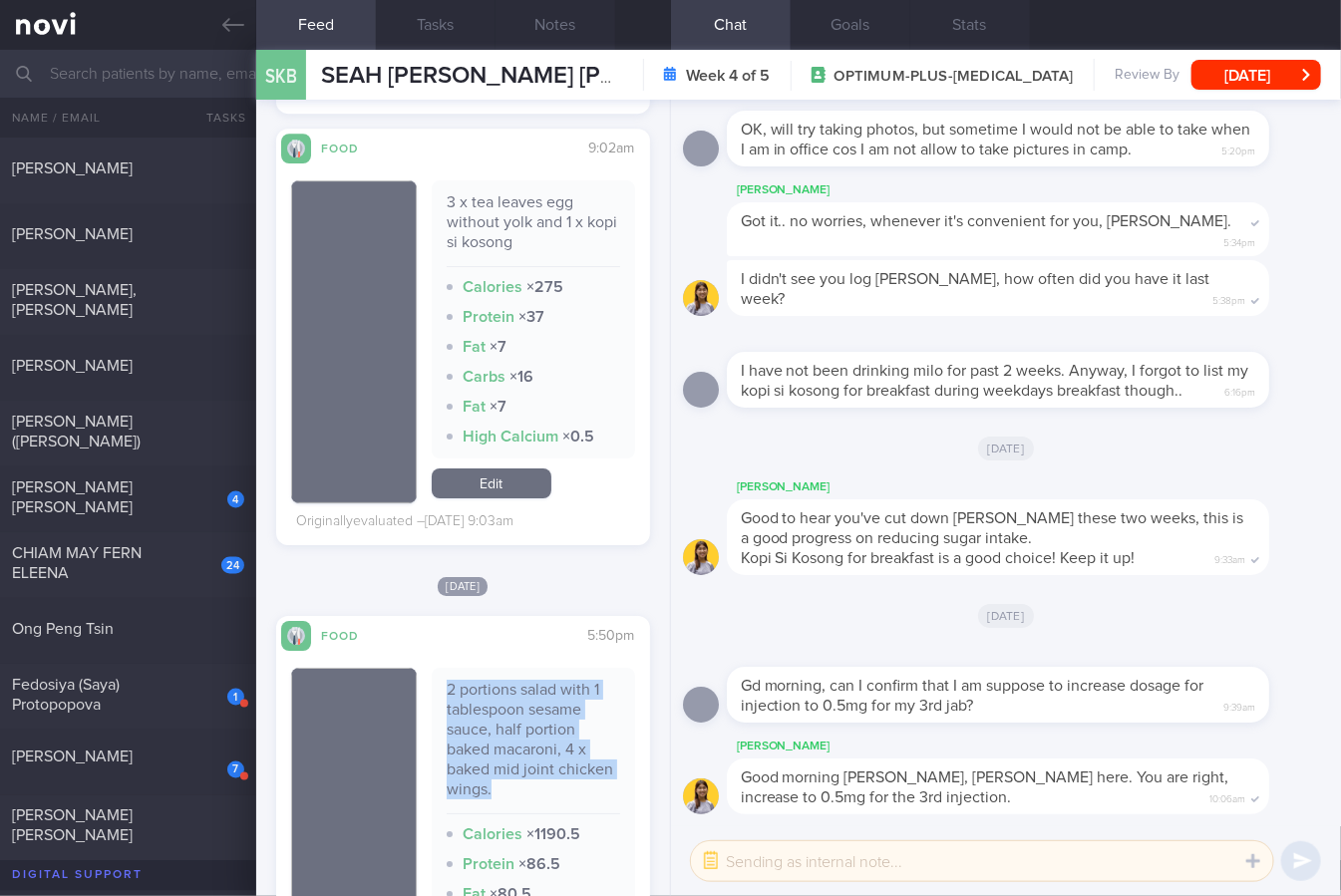 scroll, scrollTop: 2795, scrollLeft: 0, axis: vertical 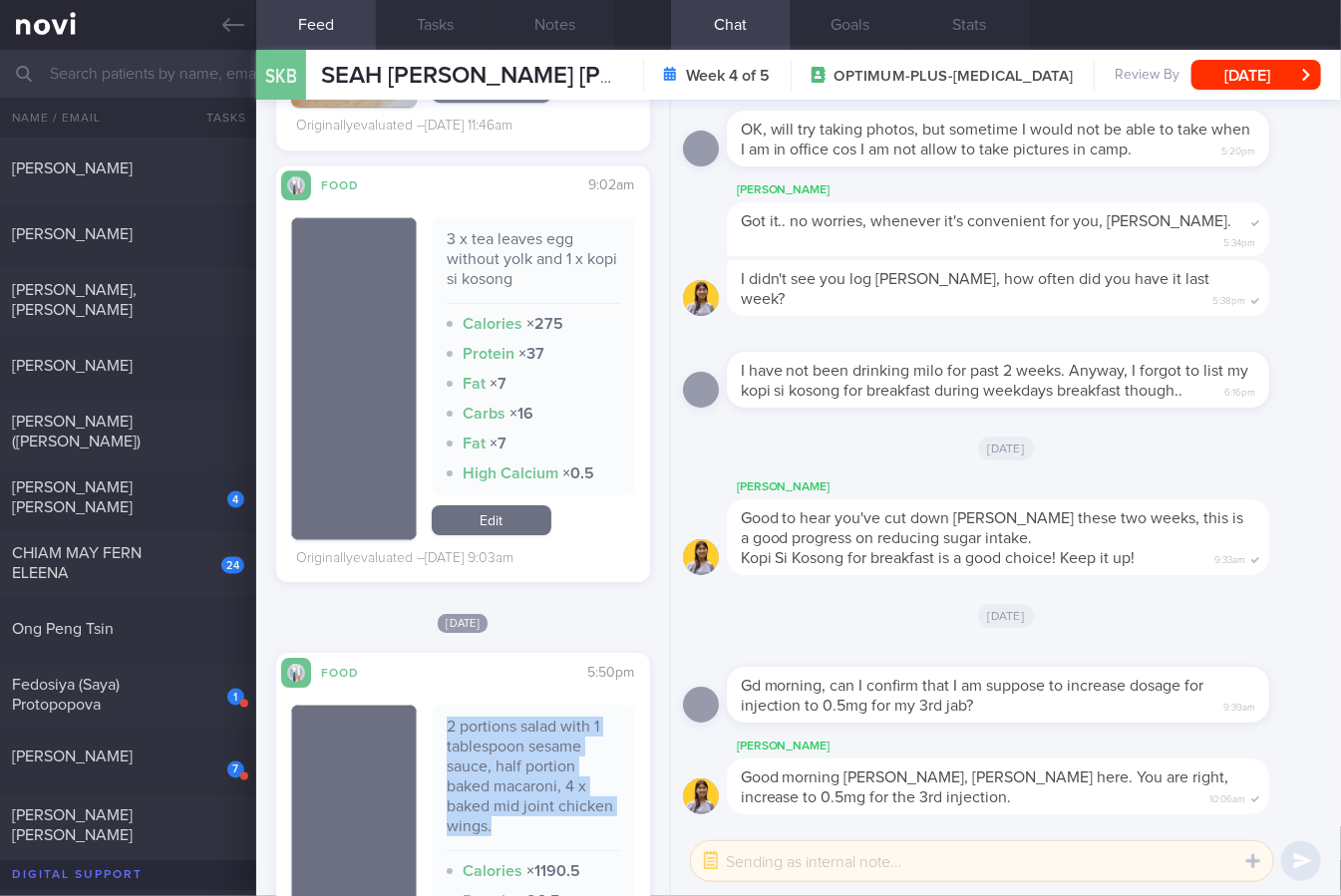 click on "Edit" at bounding box center [492, 520] 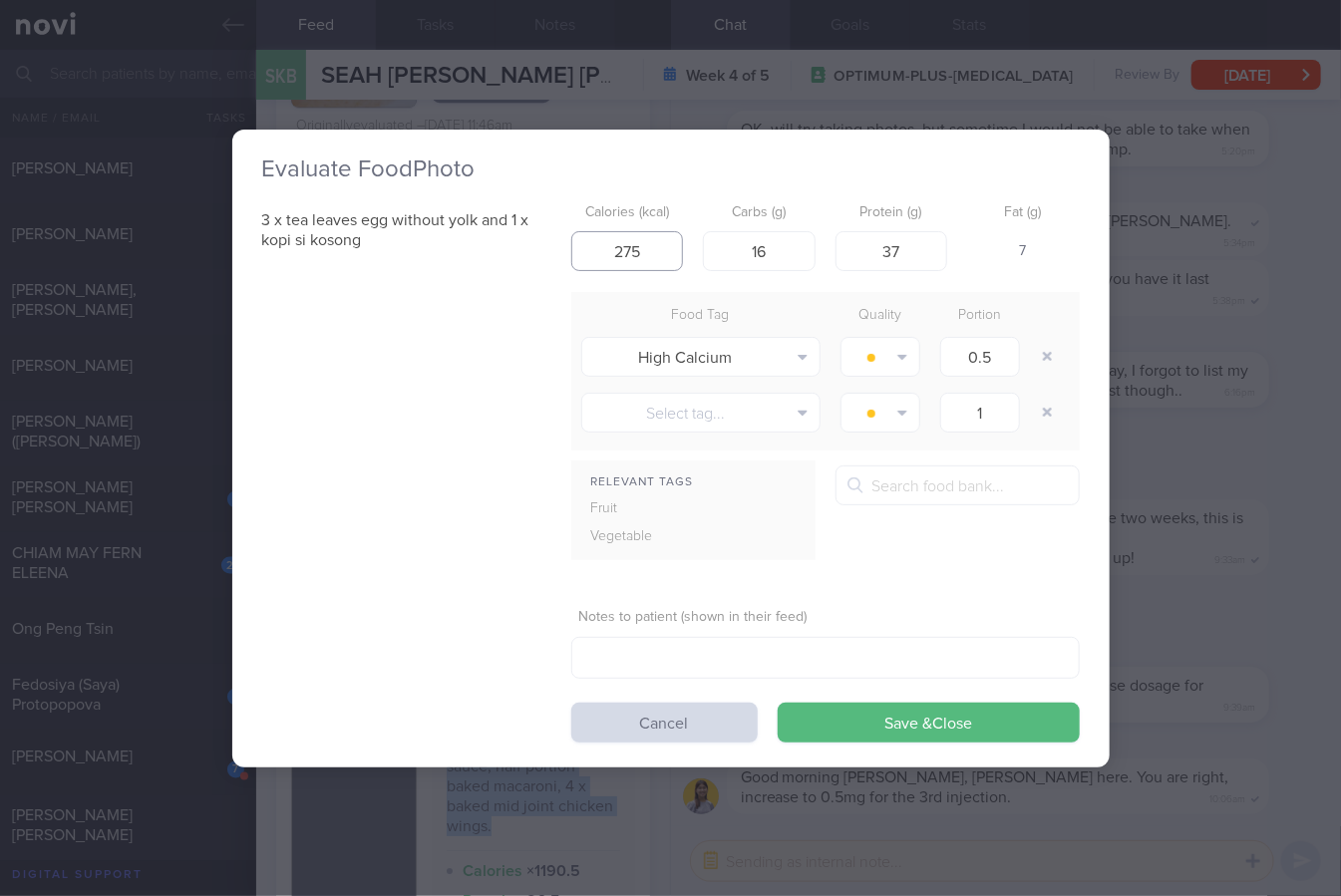 click on "275" at bounding box center [627, 251] 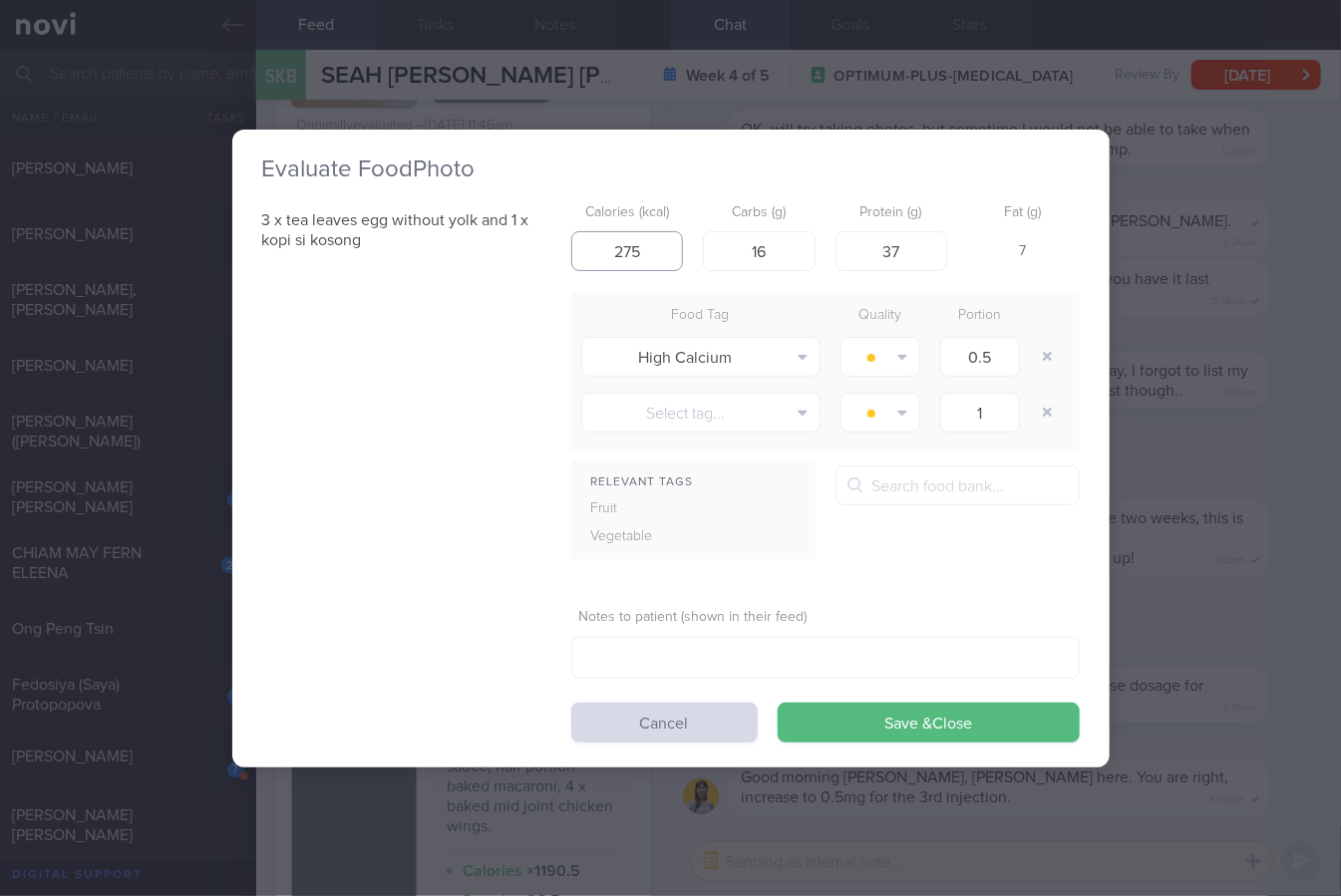 click on "275" at bounding box center [627, 251] 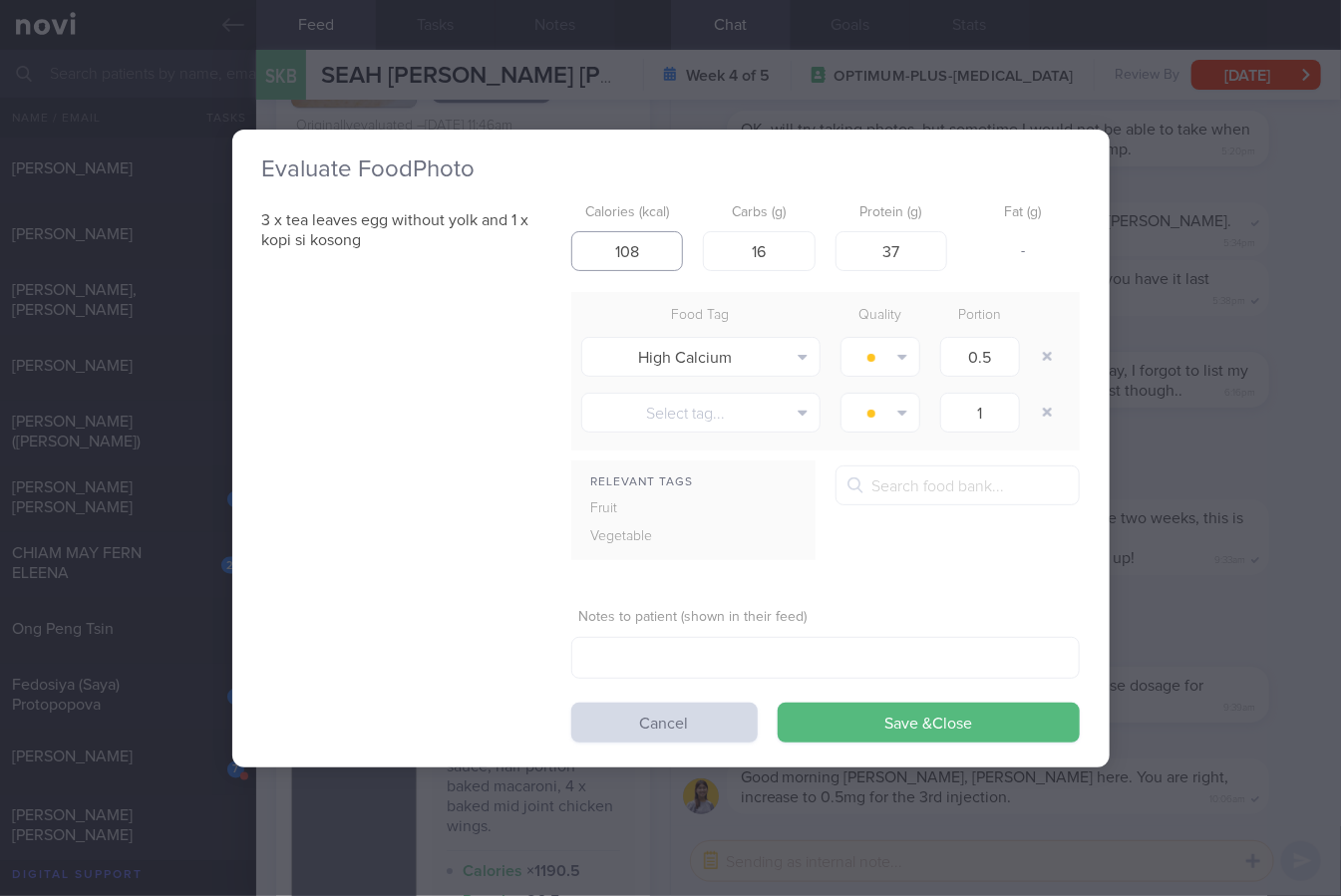 type on "108" 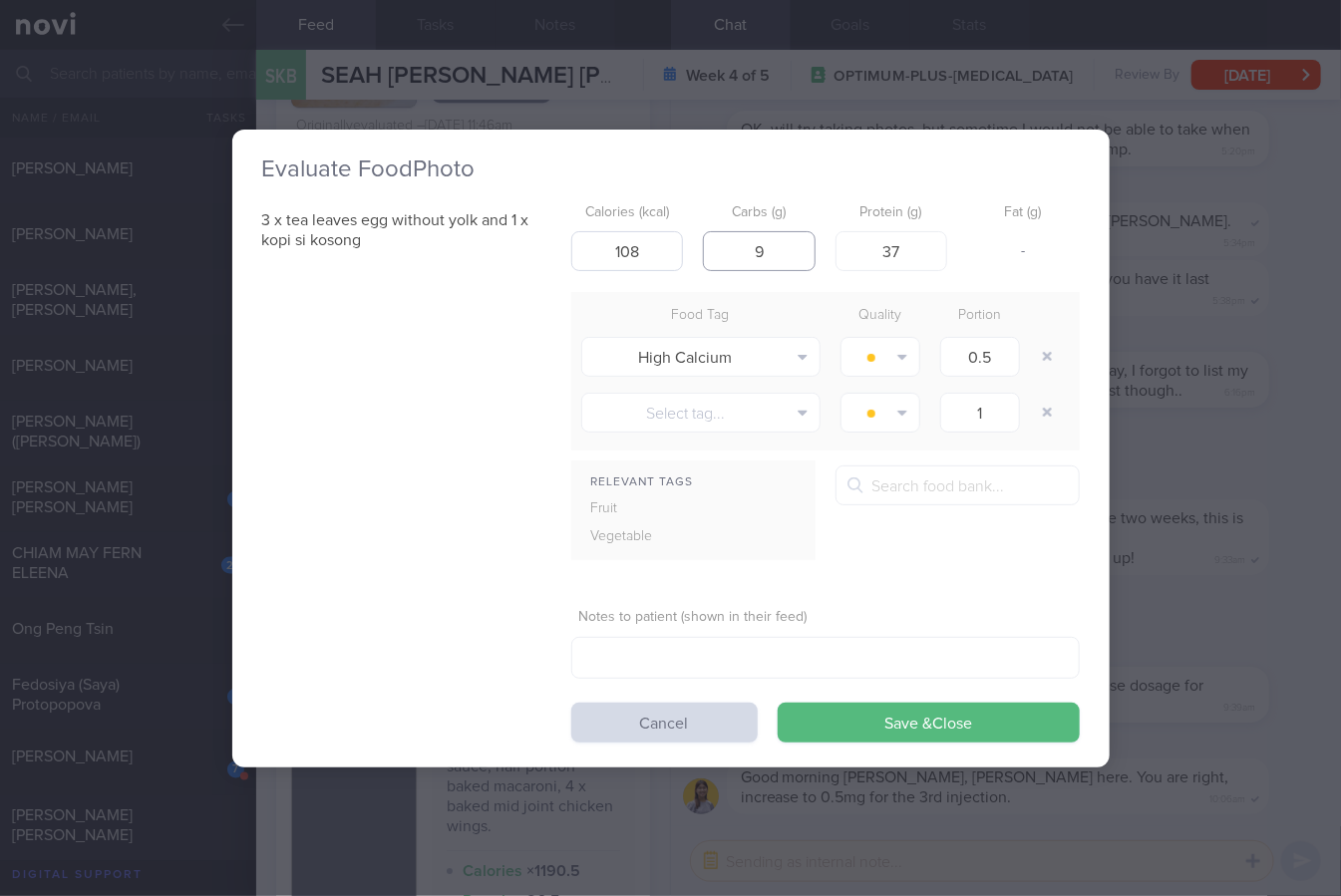 type on "9" 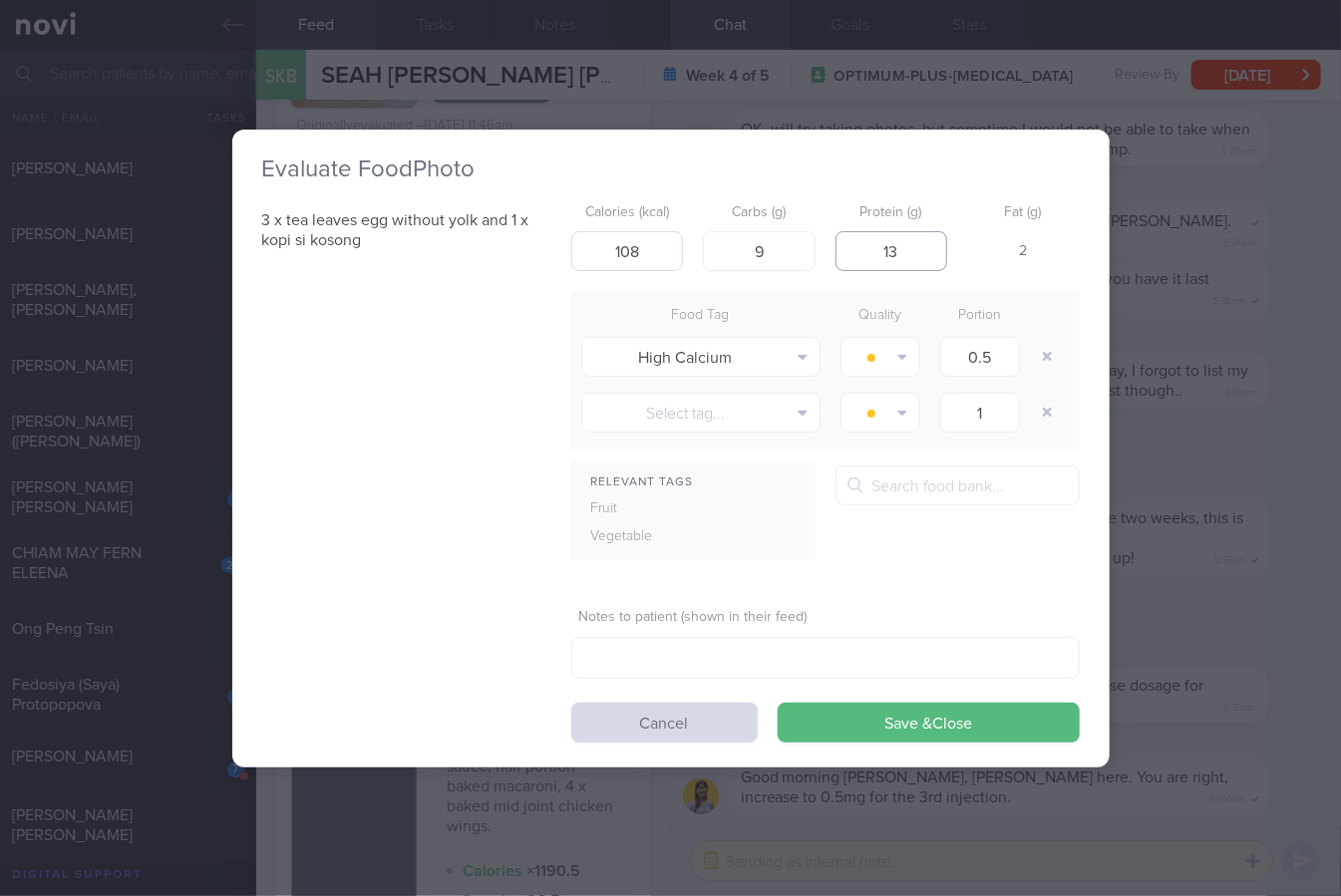 type on "13" 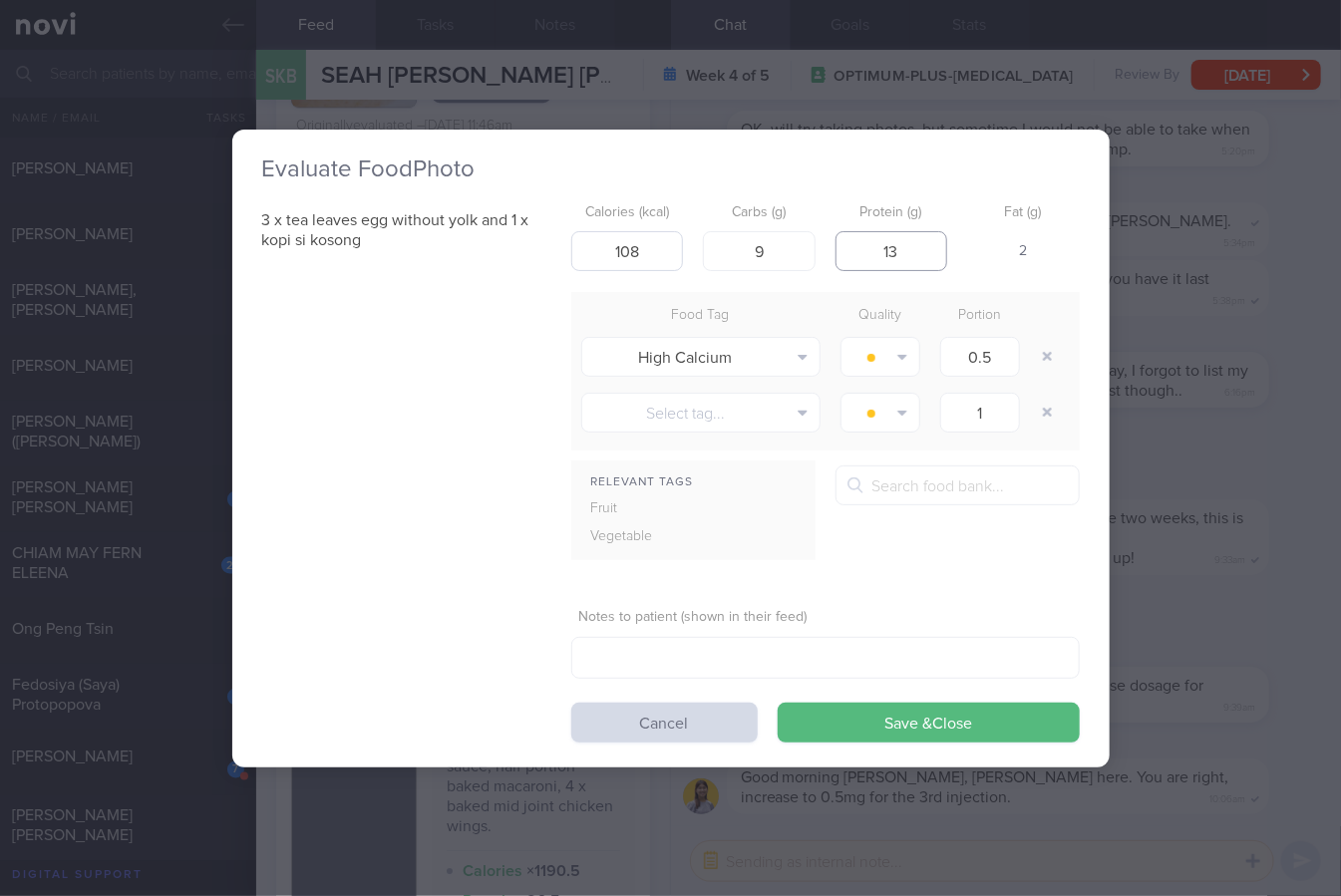 click on "Save &
Close" at bounding box center [928, 723] 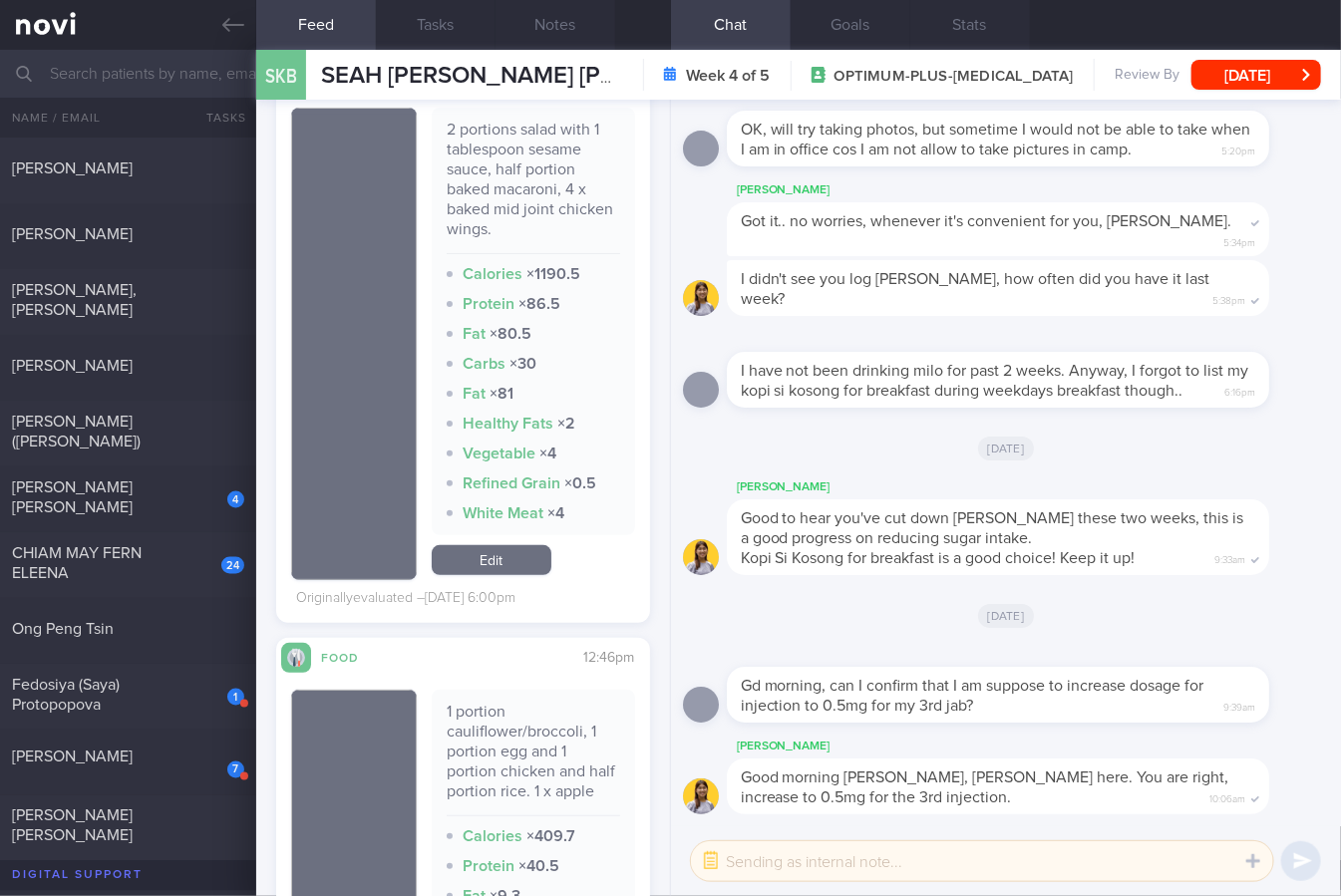scroll, scrollTop: 3327, scrollLeft: 0, axis: vertical 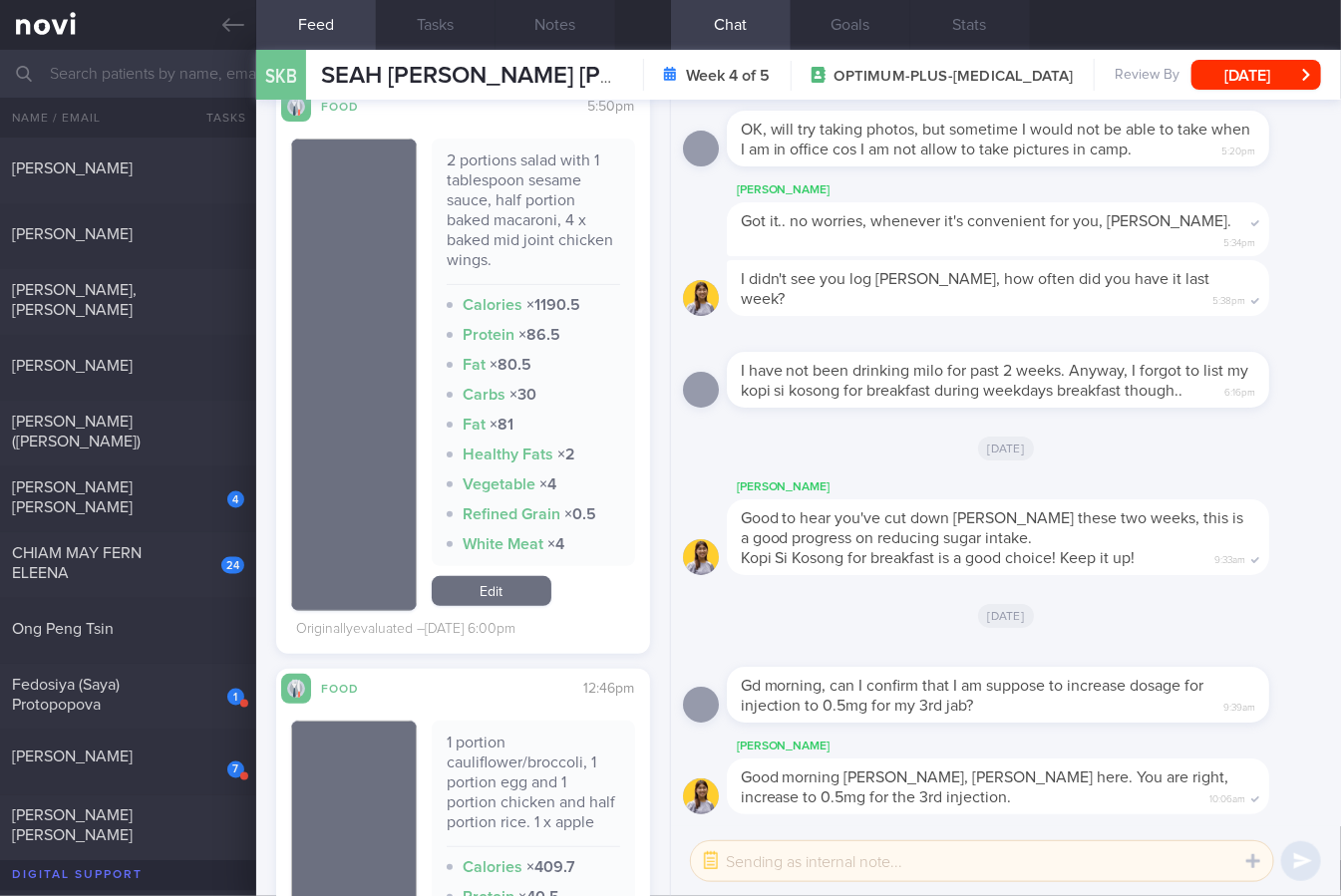 click on "Edit" at bounding box center [492, 591] 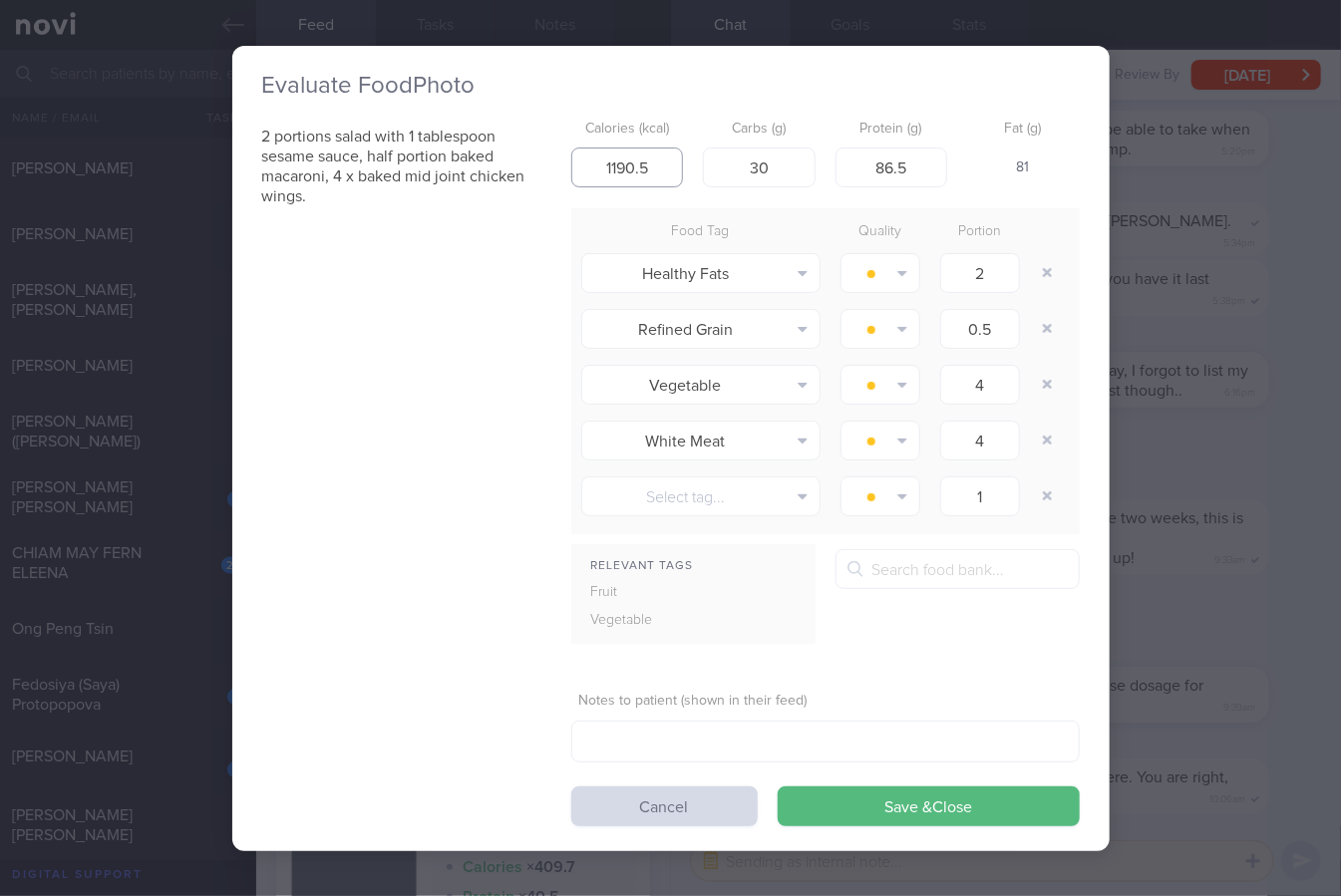 click on "1190.5" at bounding box center (627, 167) 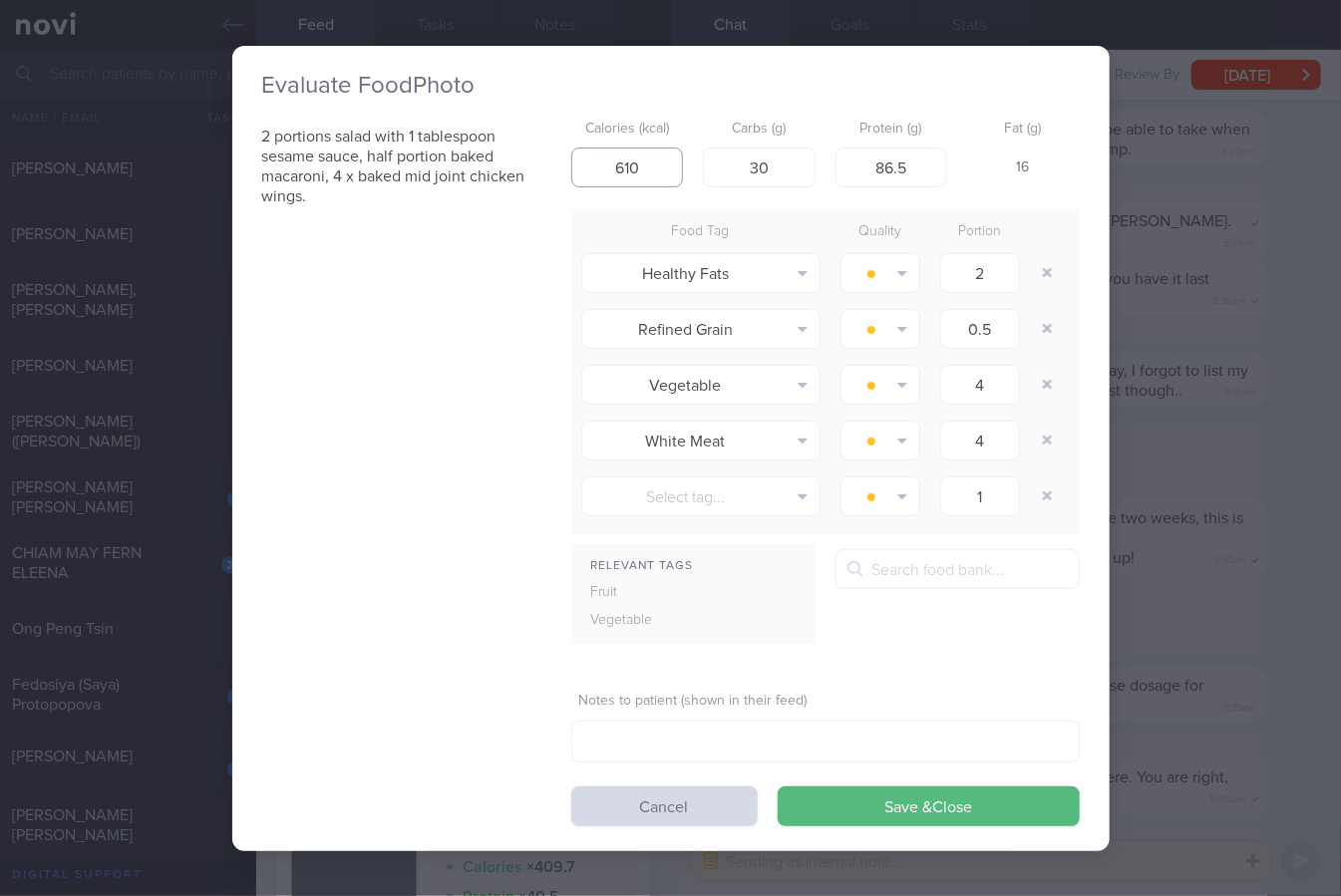 type on "610" 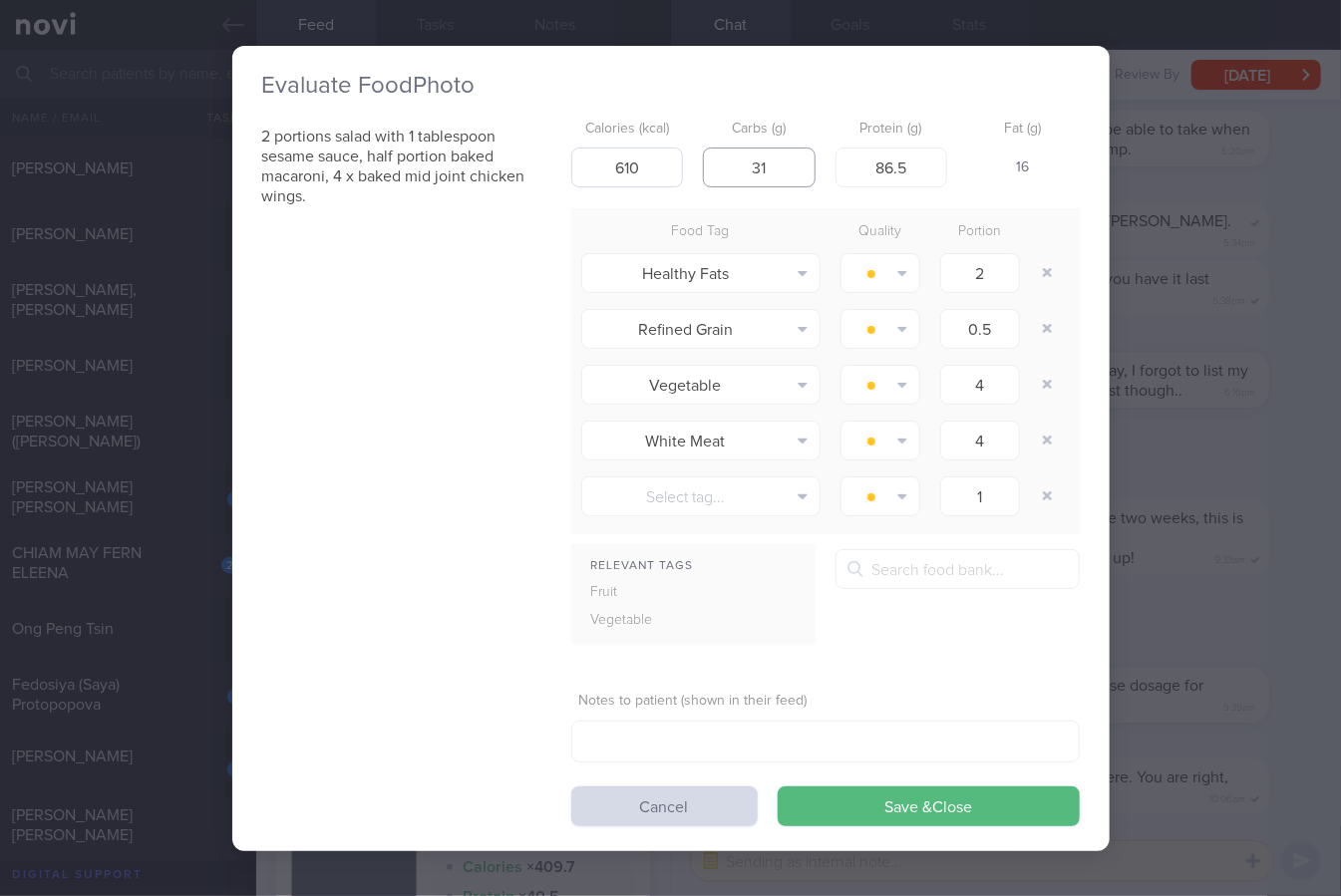type on "31" 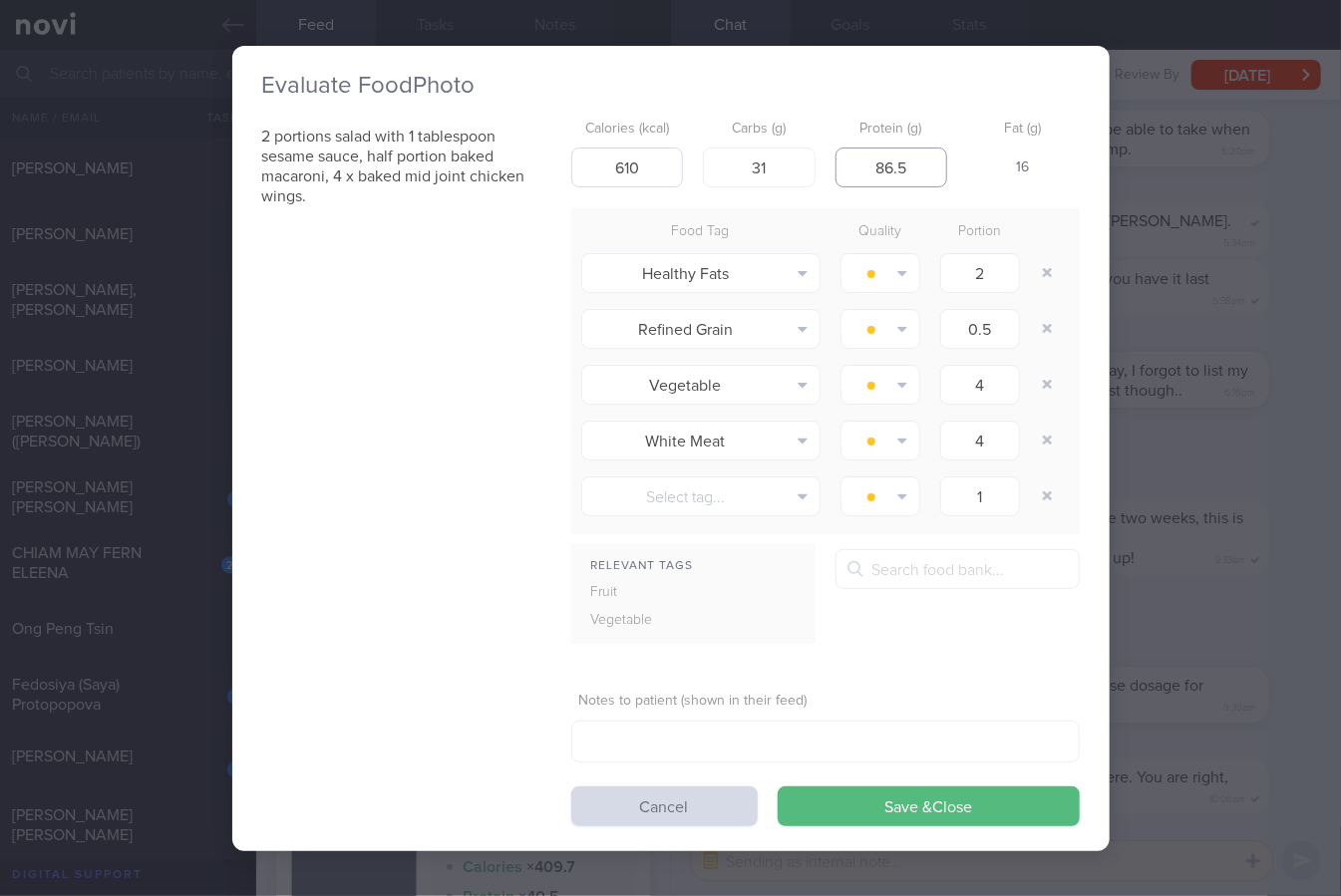 type on "4" 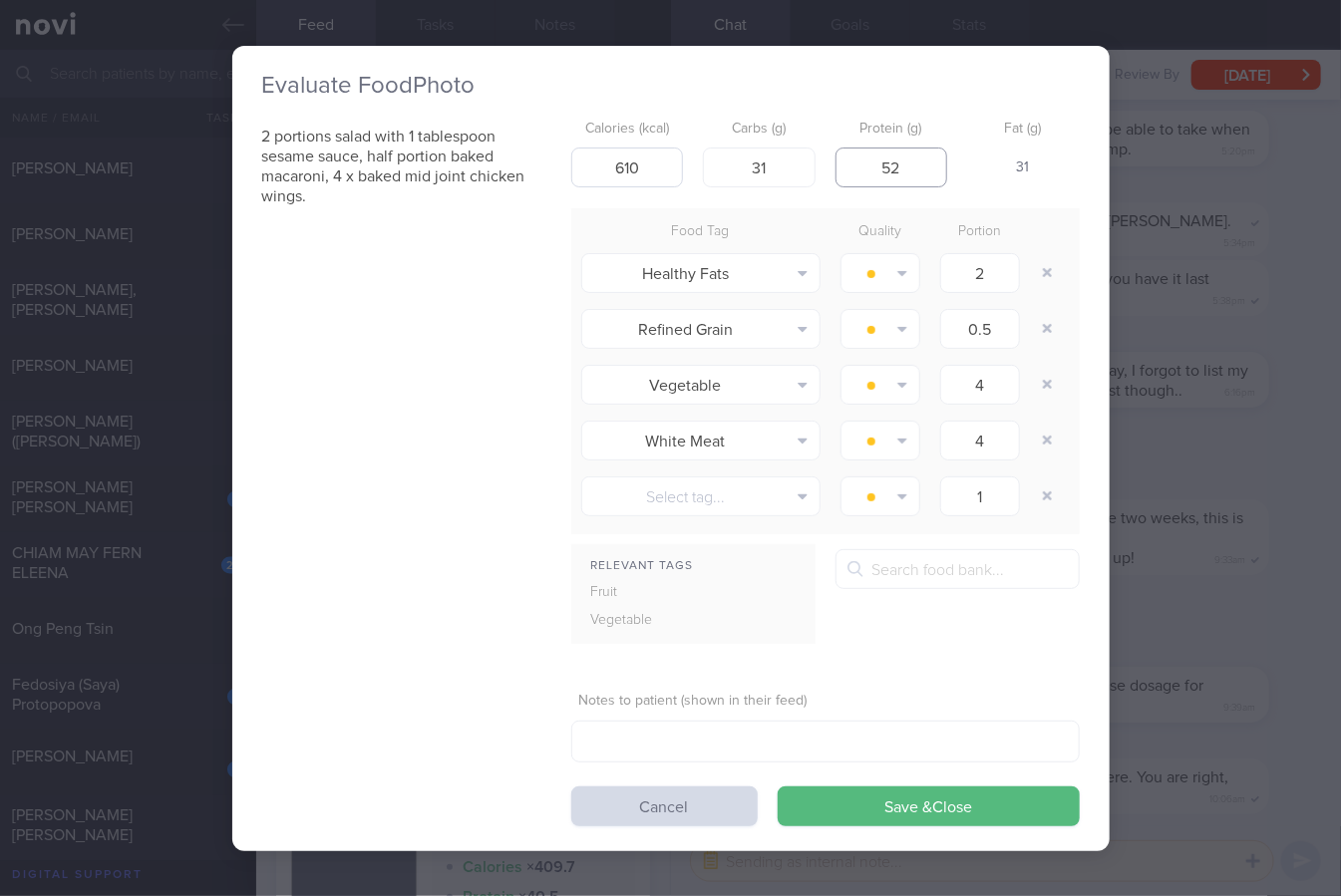 type on "52" 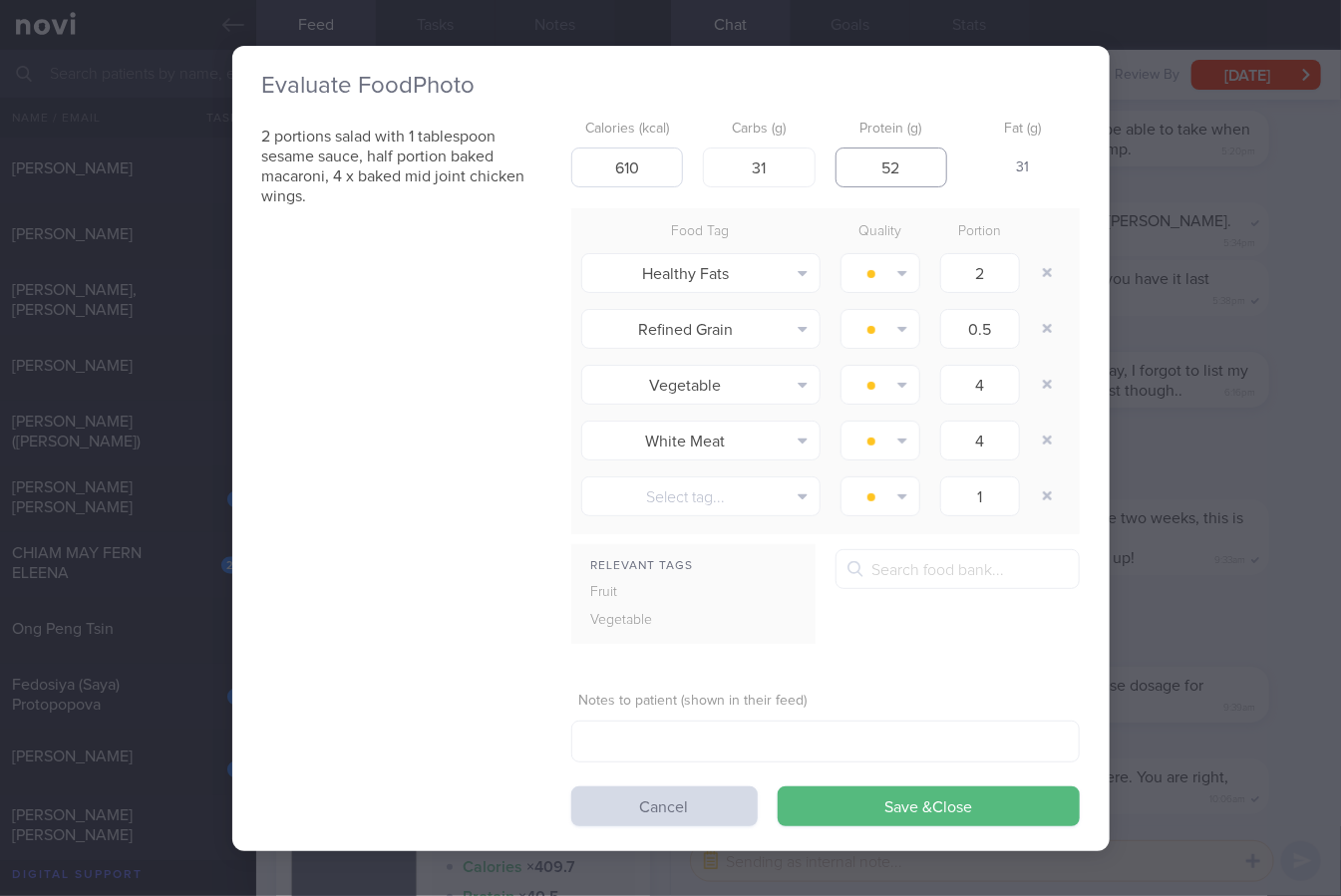 click on "Save &
Close" at bounding box center [928, 806] 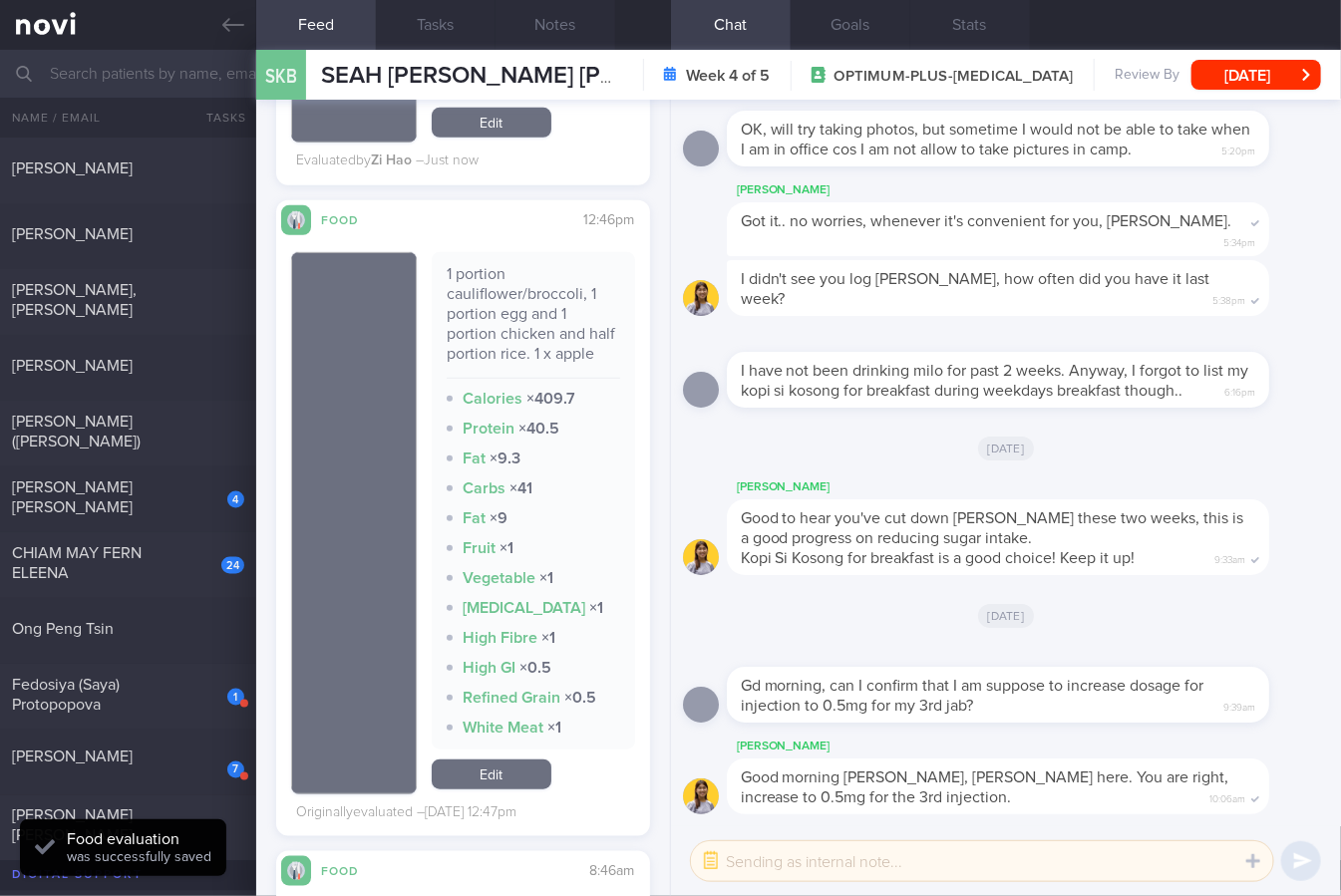 scroll, scrollTop: 3794, scrollLeft: 0, axis: vertical 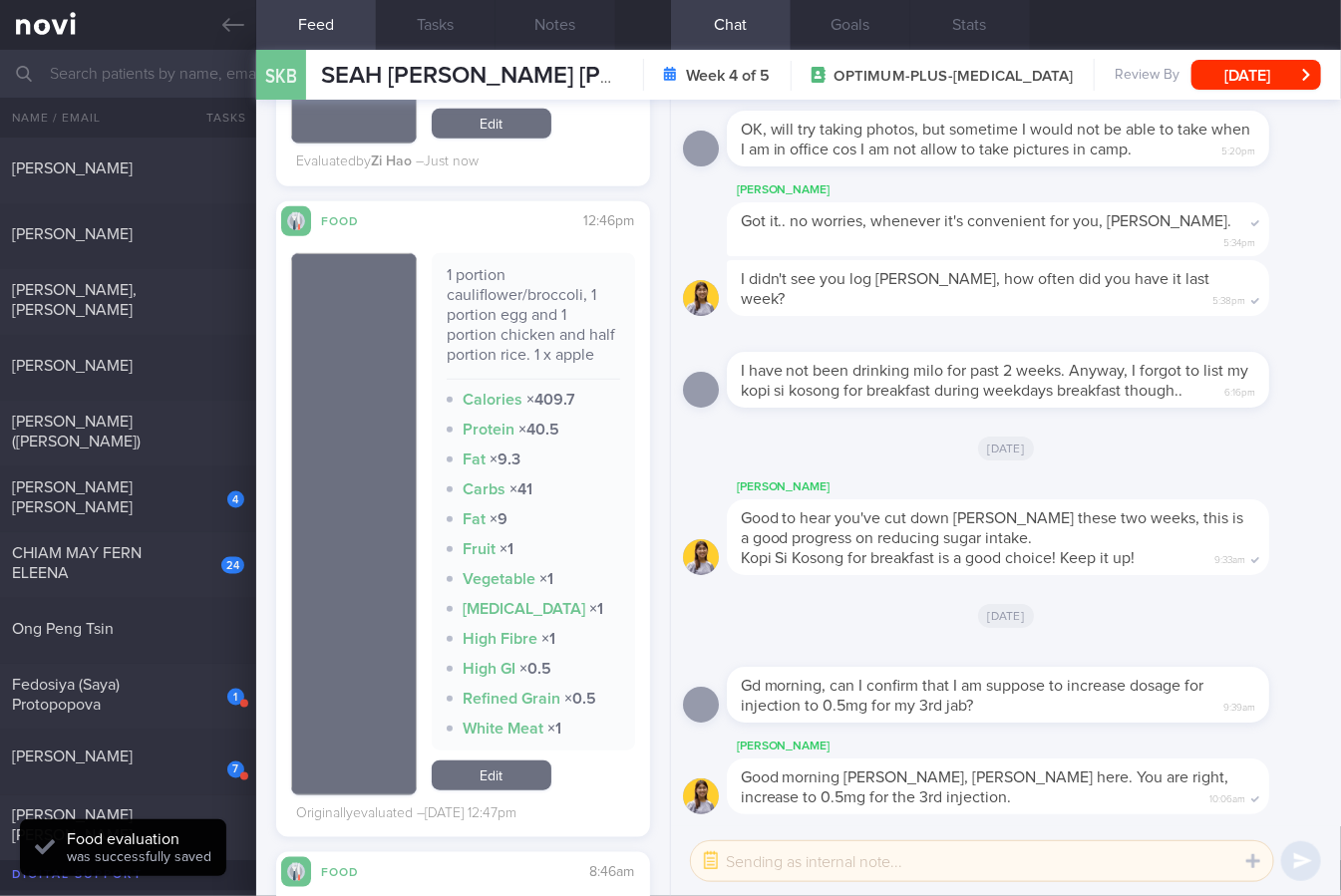 click on "1 portion cauliflower/broccoli, 1 portion egg and 1 portion chicken and half portion rice. 1 x apple" at bounding box center (533, 322) 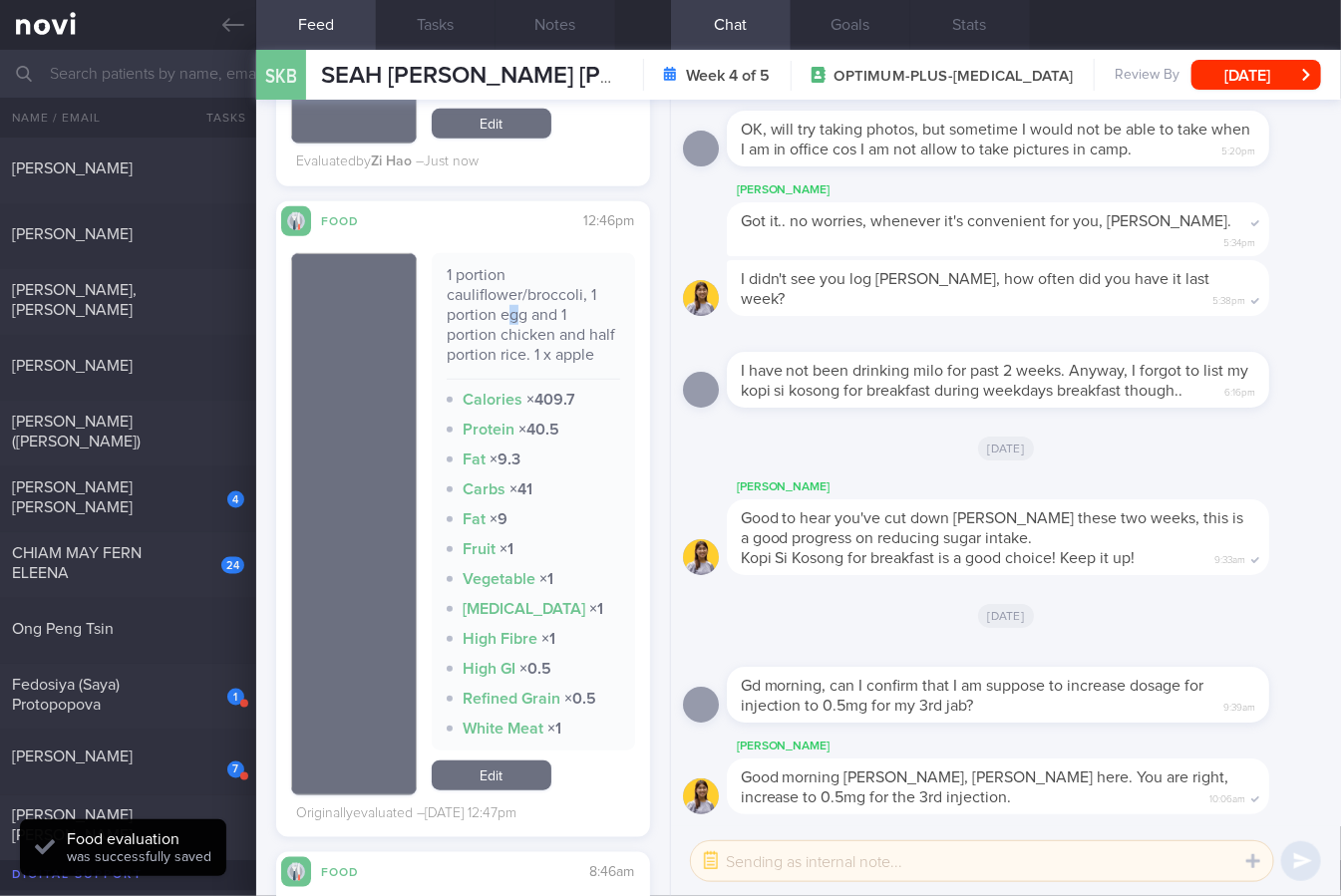 click on "1 portion cauliflower/broccoli, 1 portion egg and 1 portion chicken and half portion rice. 1 x apple" at bounding box center [533, 322] 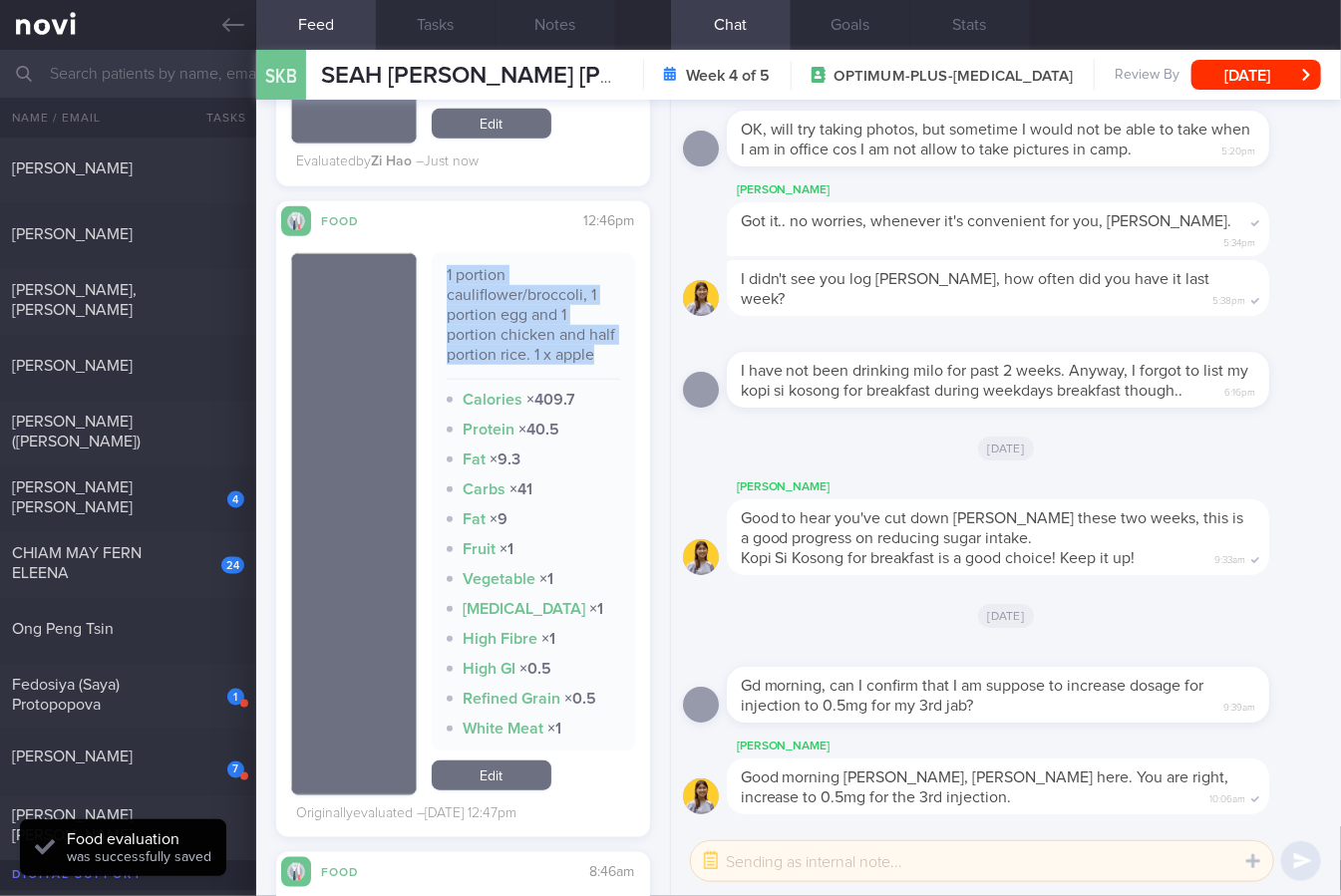 click on "1 portion cauliflower/broccoli, 1 portion egg and 1 portion chicken and half portion rice. 1 x apple" at bounding box center [533, 322] 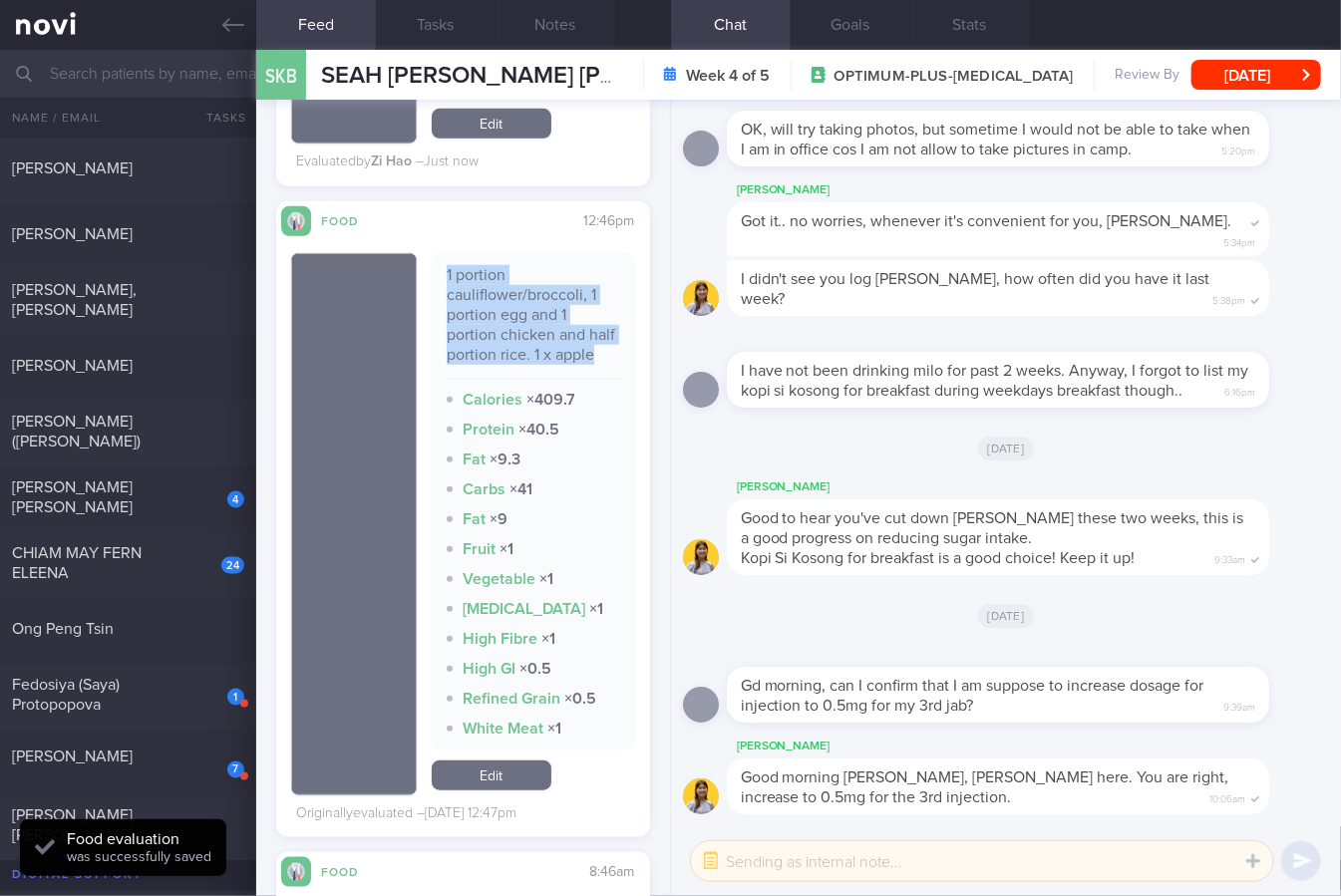 copy on "1 portion cauliflower/broccoli, 1 portion egg and 1 portion chicken and half portion rice. 1 x apple" 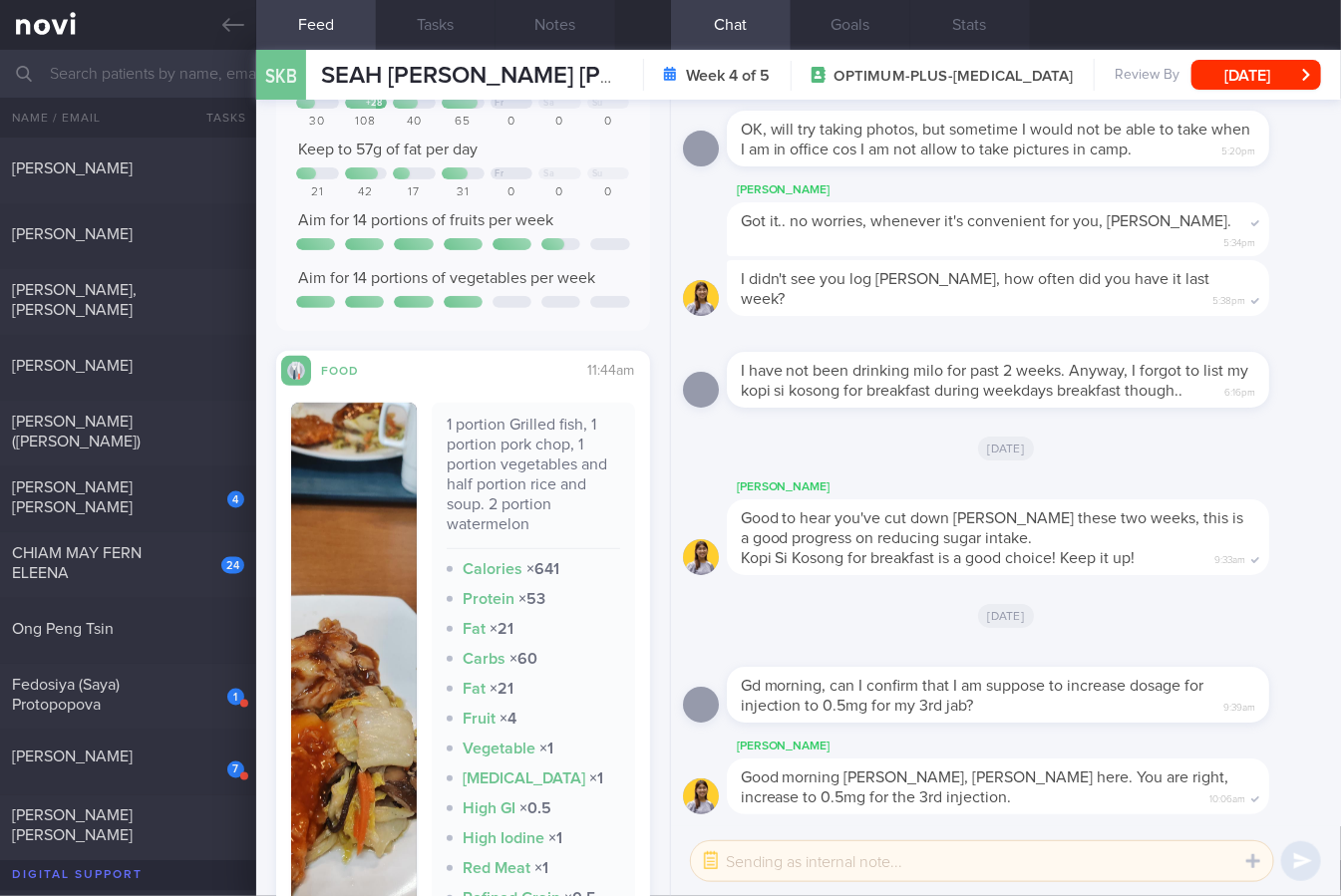 scroll, scrollTop: 0, scrollLeft: 0, axis: both 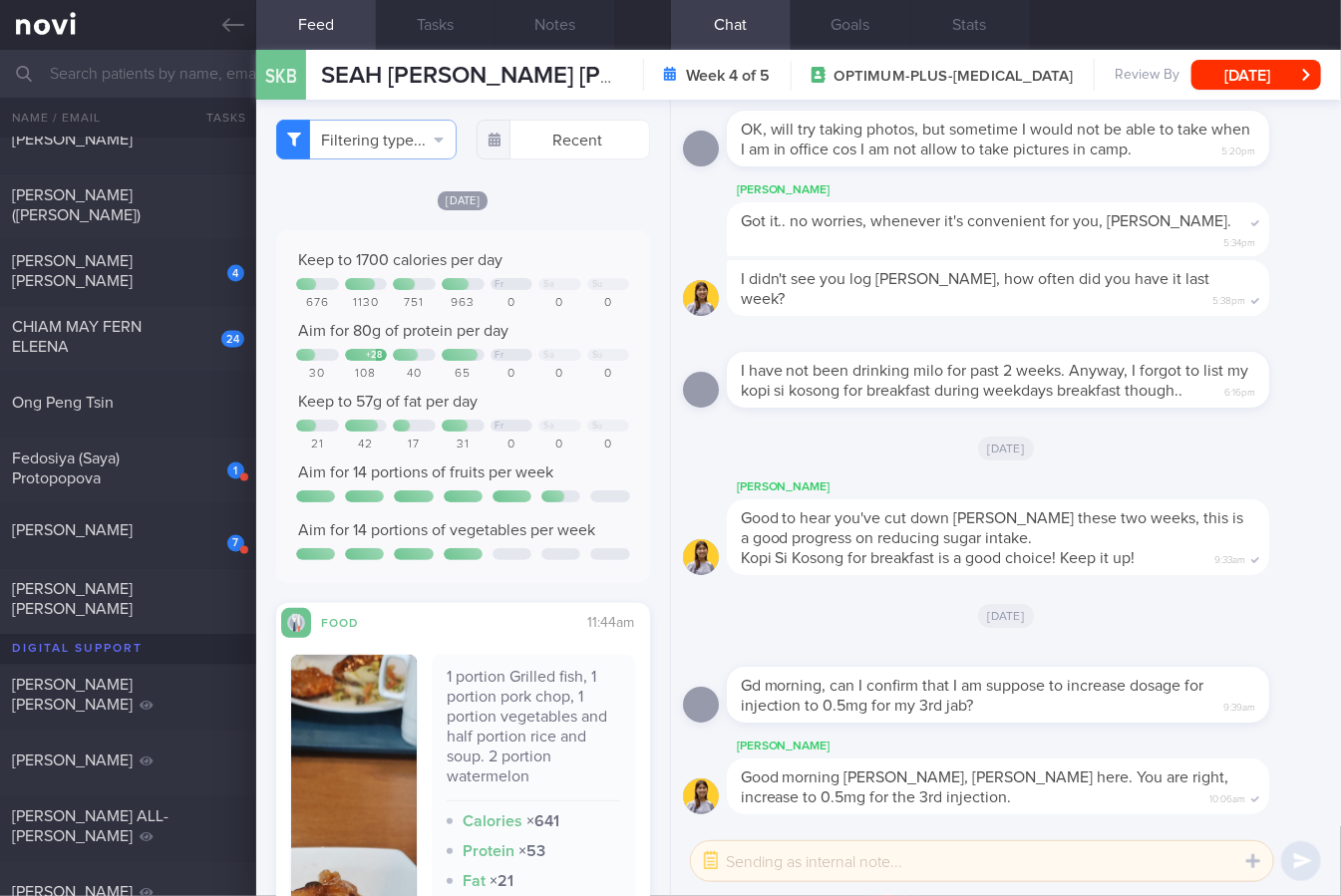 drag, startPoint x: 217, startPoint y: 354, endPoint x: 630, endPoint y: 116, distance: 476.66865 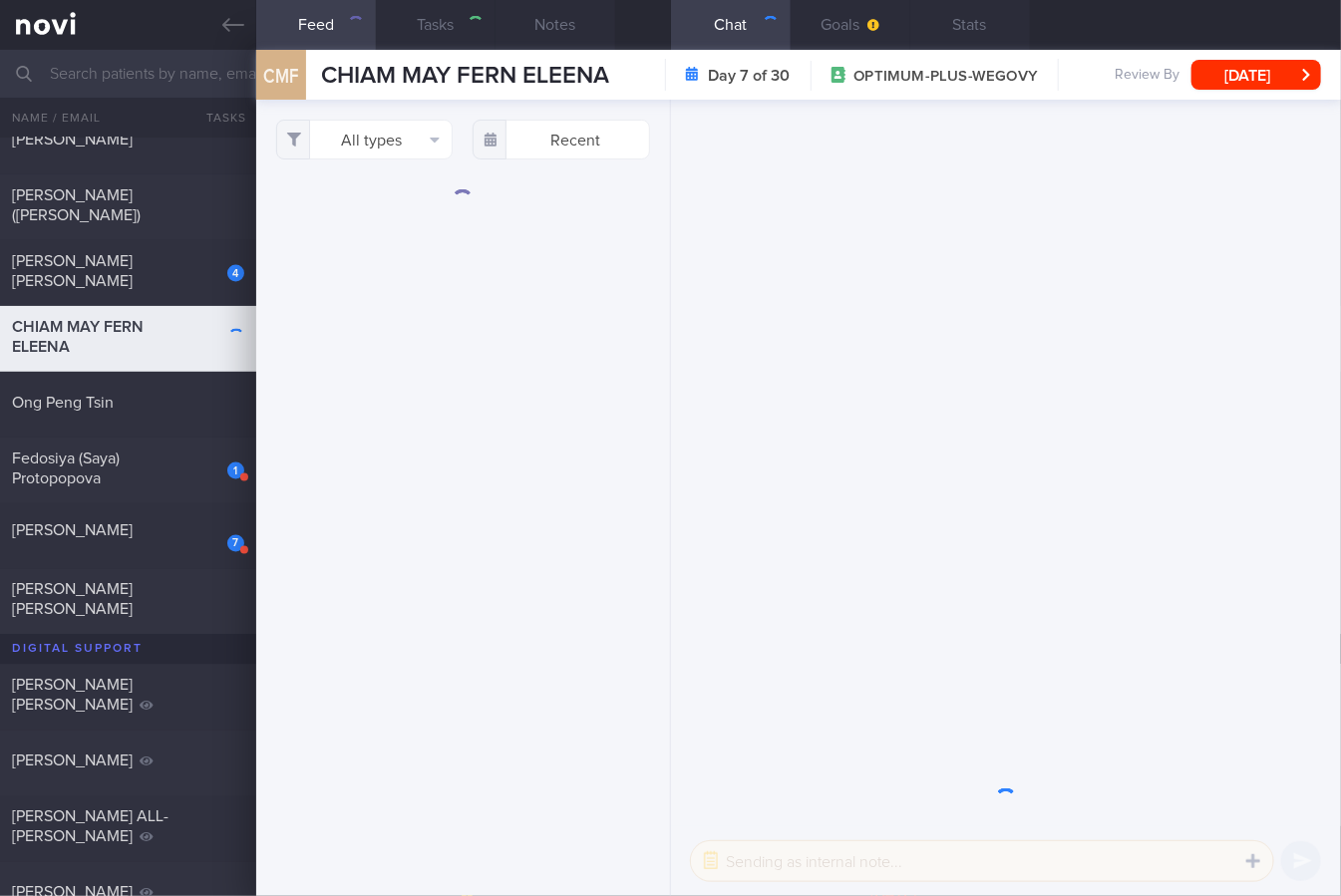 select on "6" 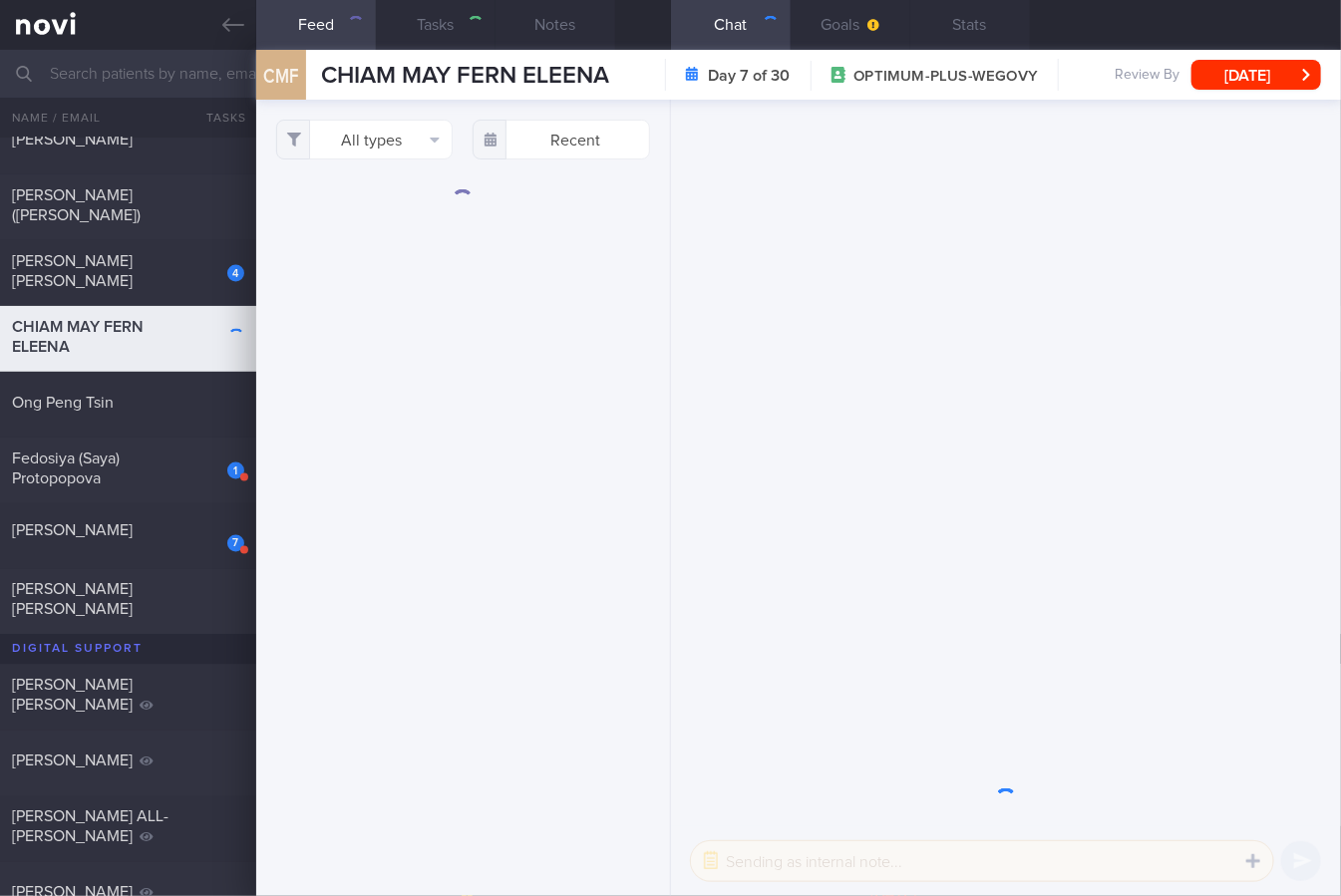 checkbox on "true" 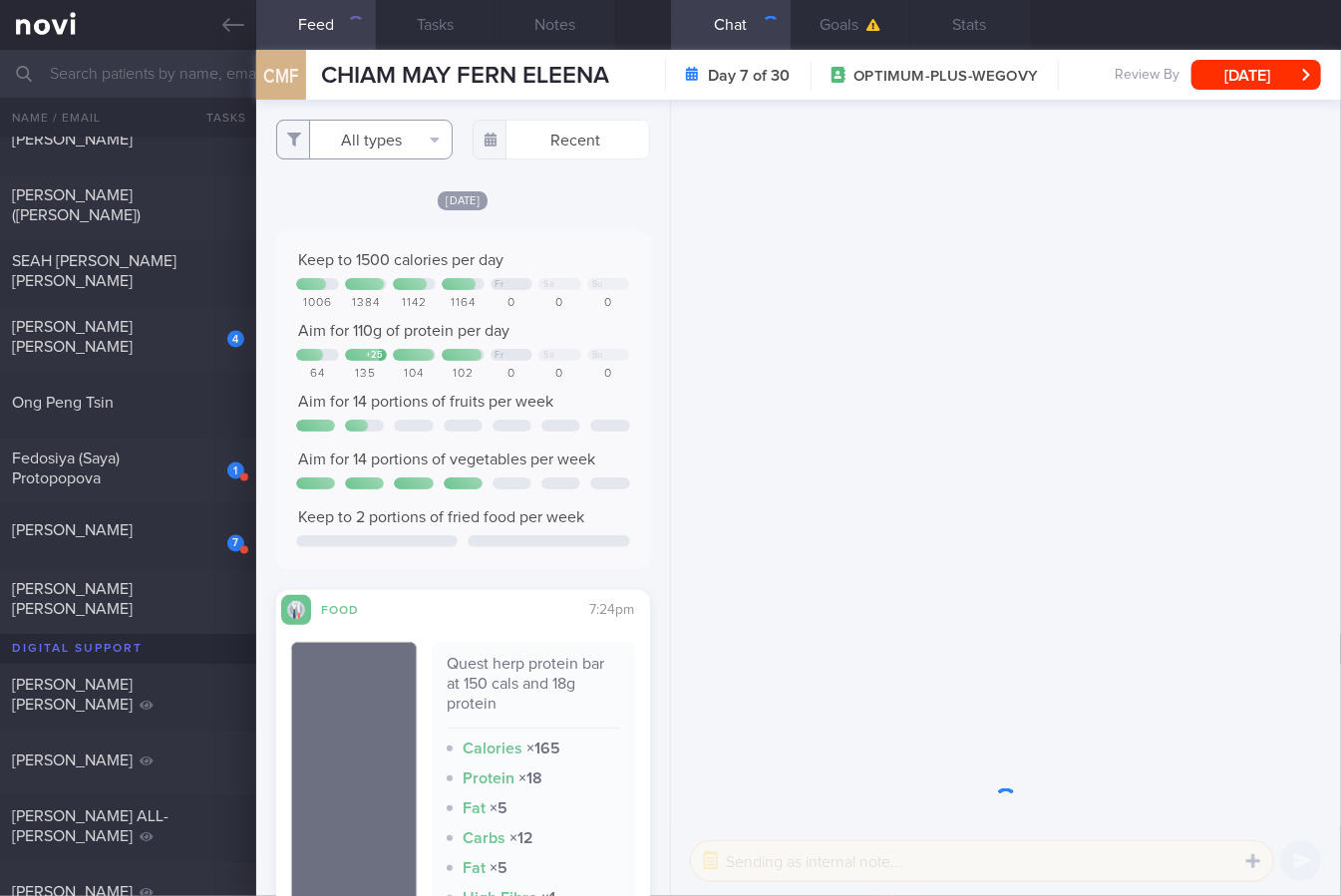 click on "All types" at bounding box center [364, 140] 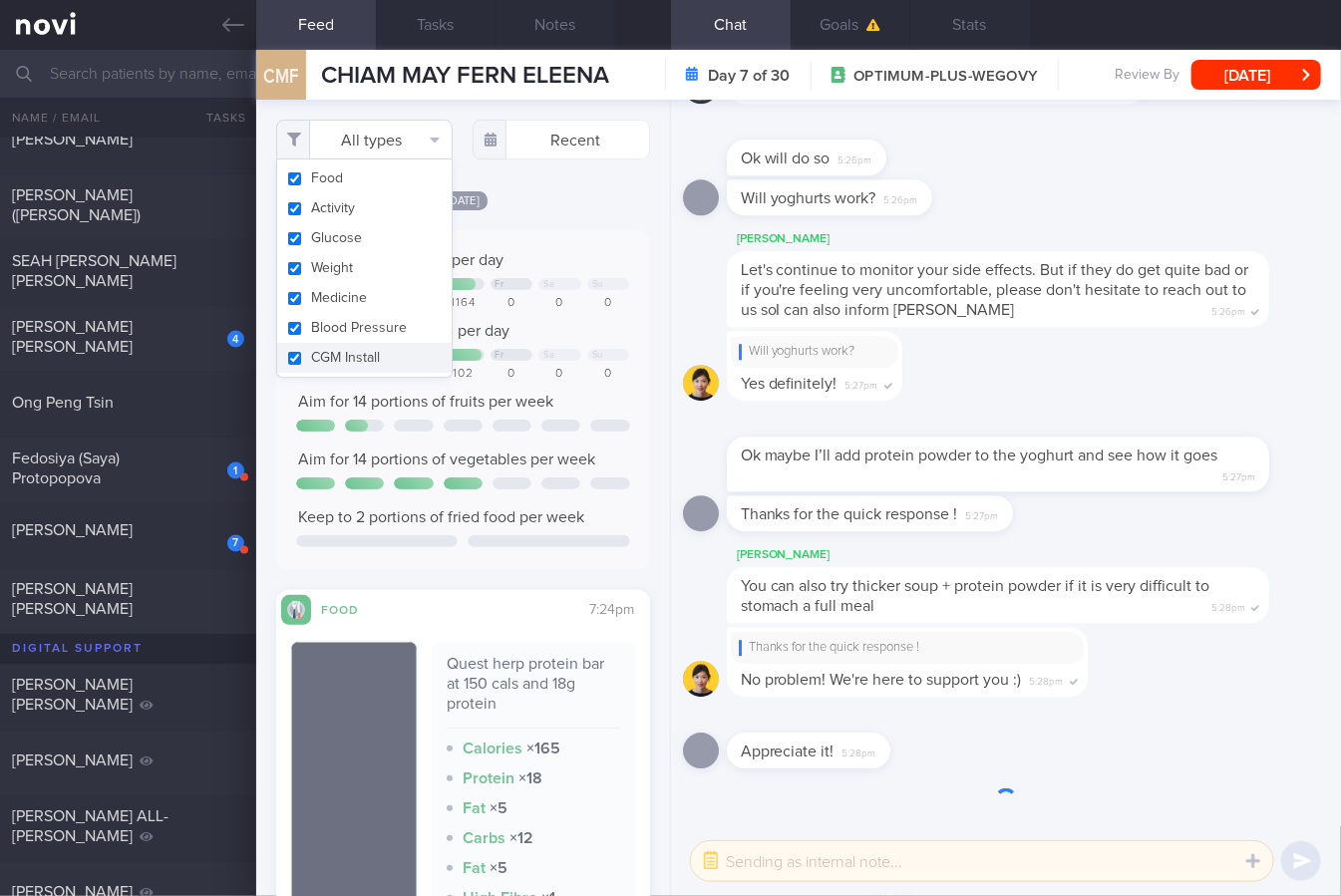 scroll, scrollTop: -1580, scrollLeft: 0, axis: vertical 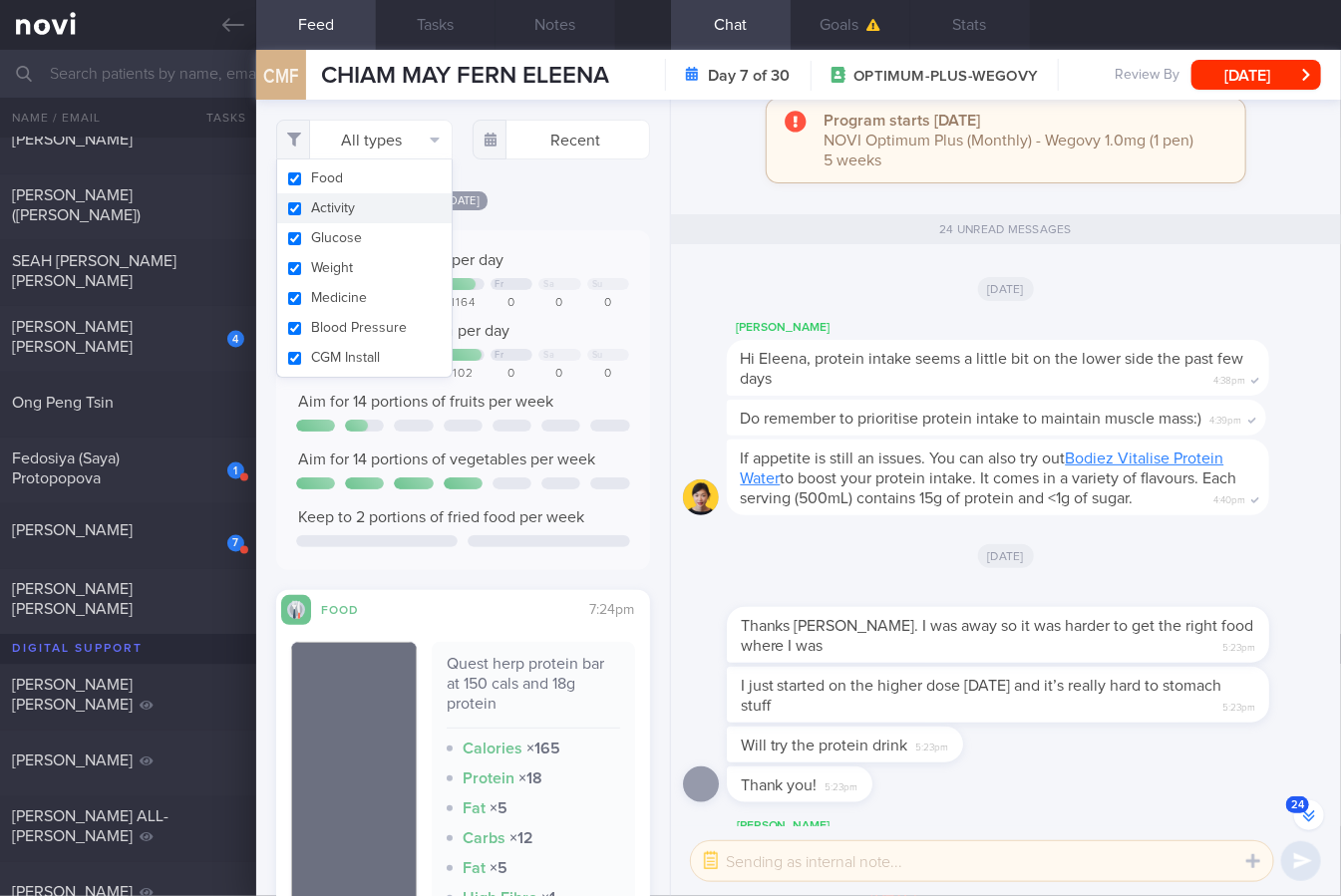 click on "Activity" at bounding box center (364, 208) 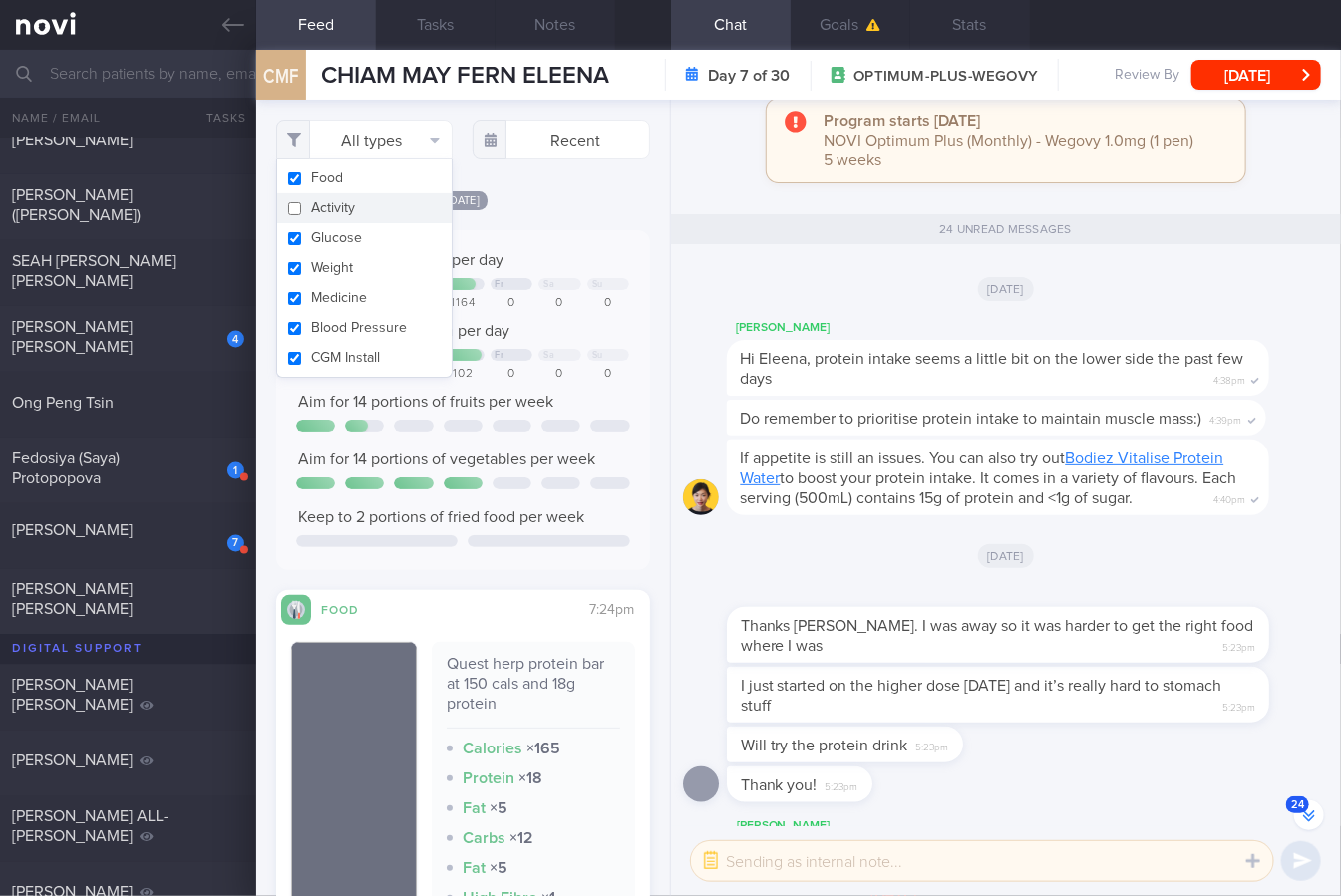 checkbox on "false" 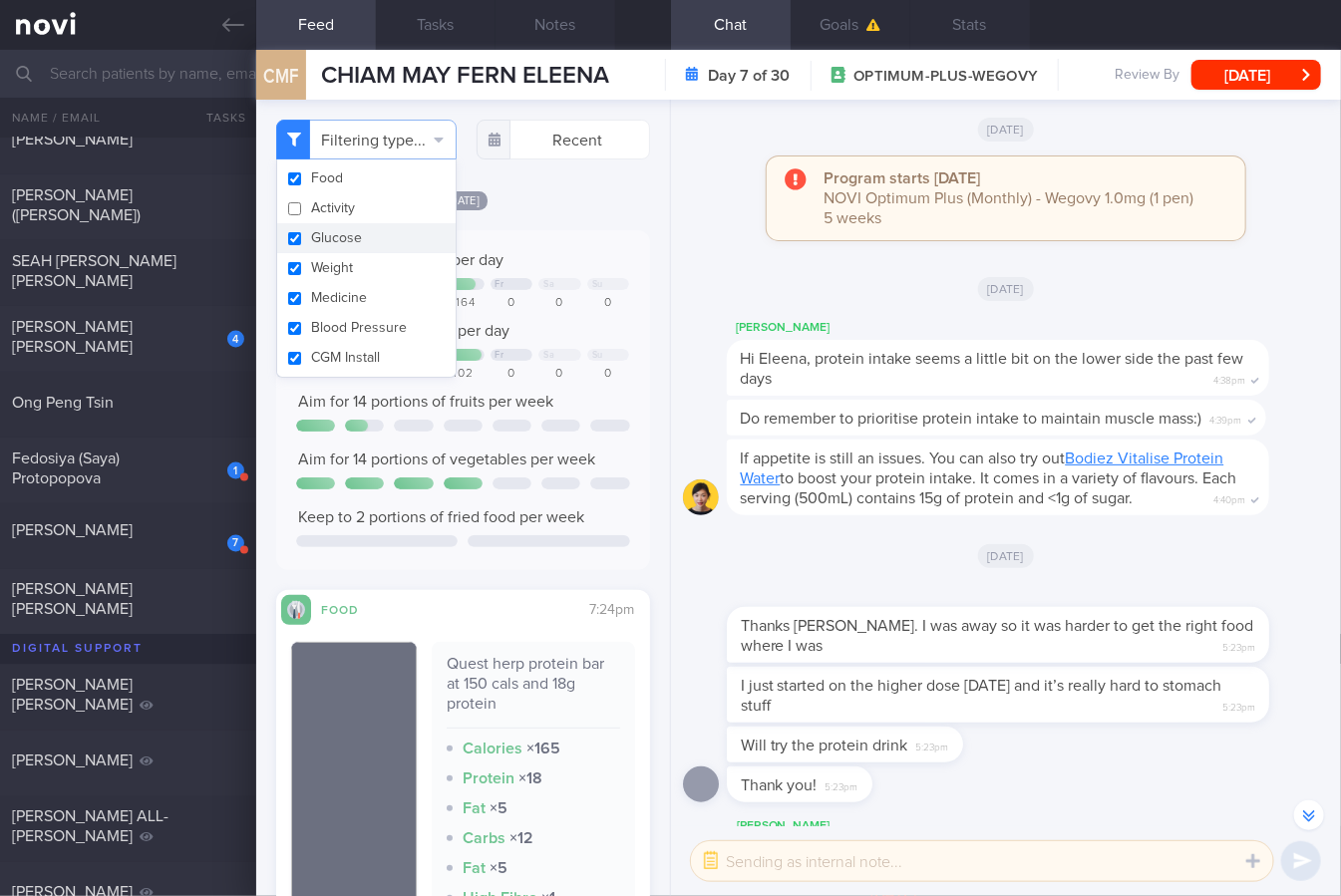 click on "Glucose" at bounding box center [366, 238] 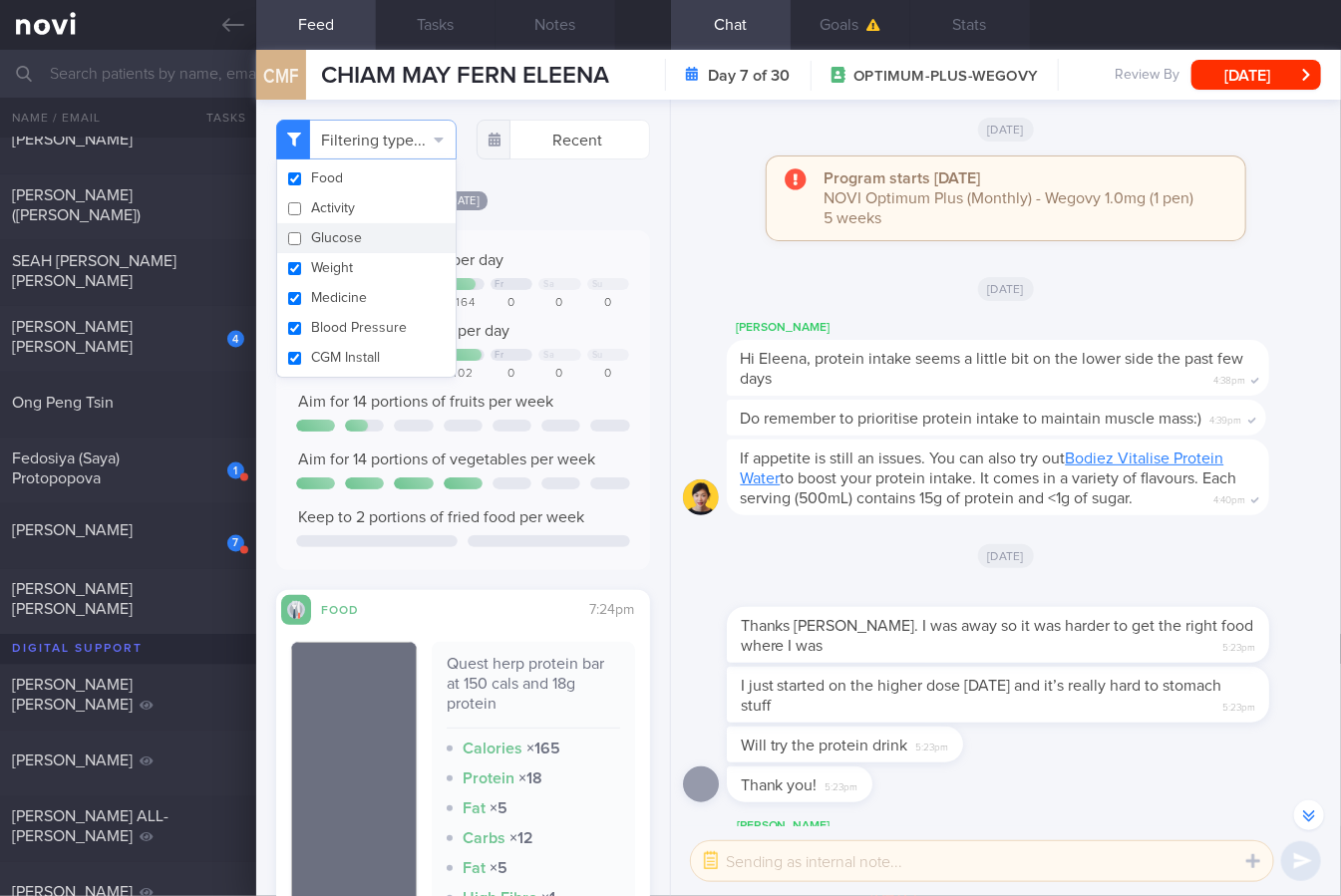 checkbox on "false" 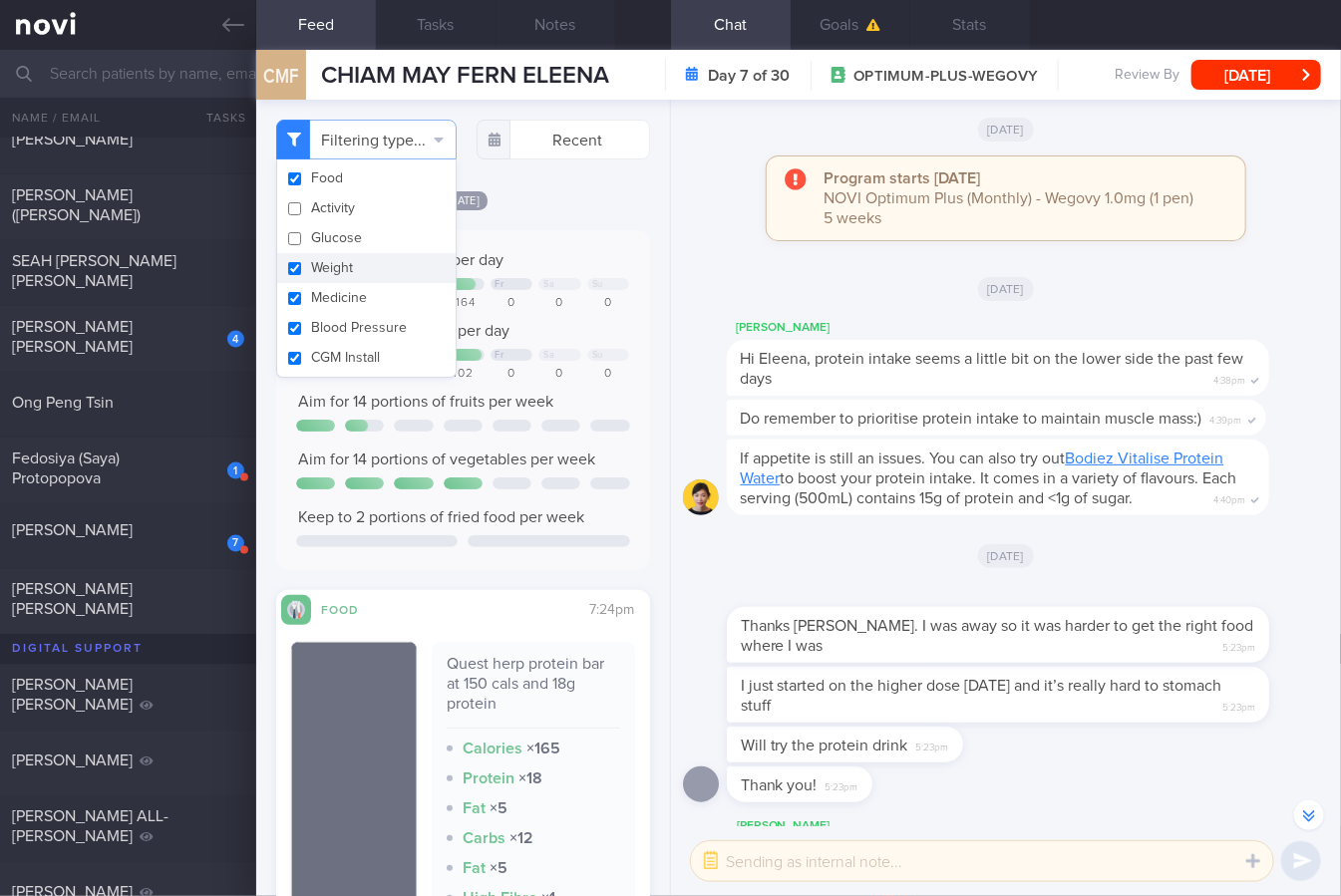 click on "Weight" at bounding box center (366, 268) 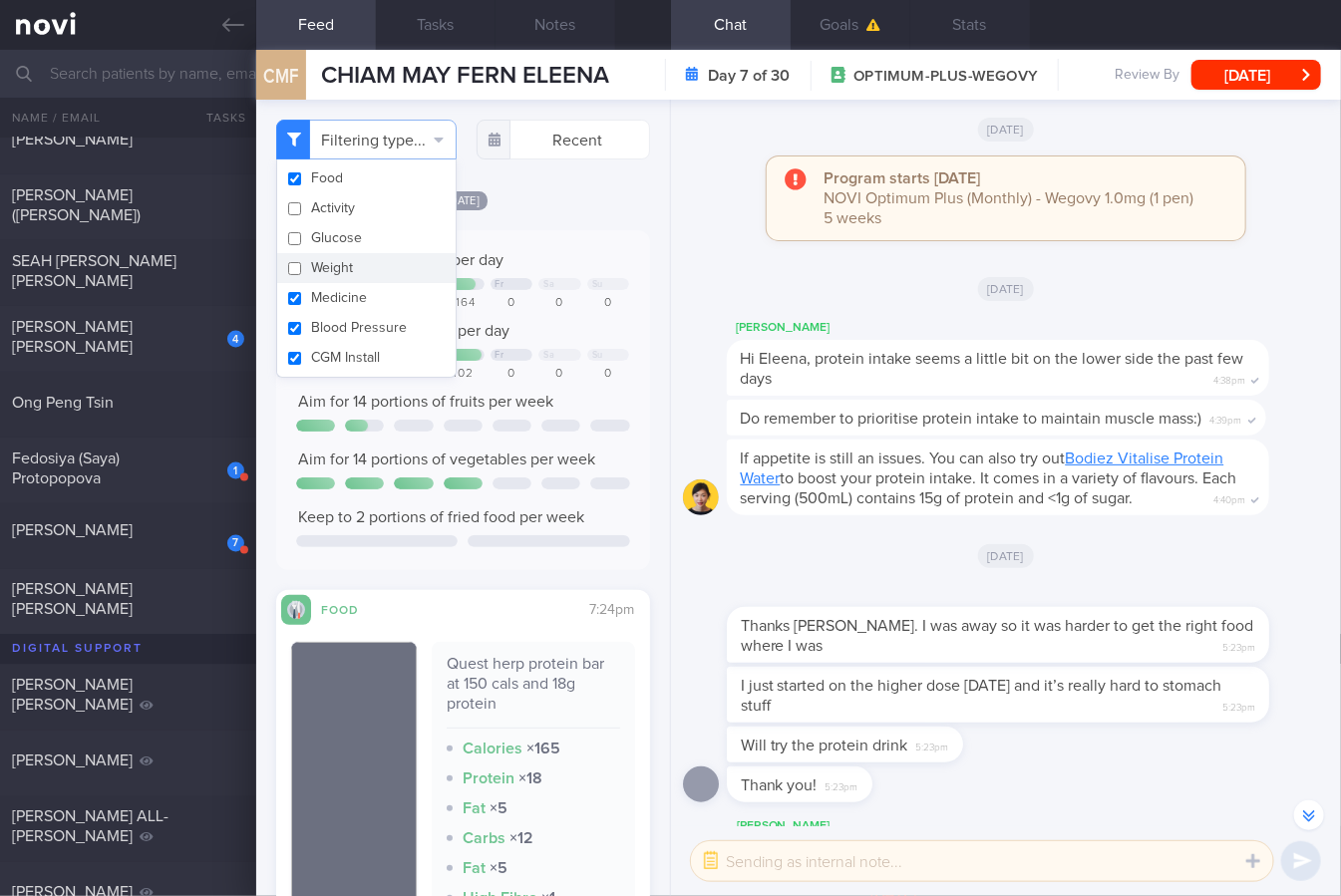 checkbox on "false" 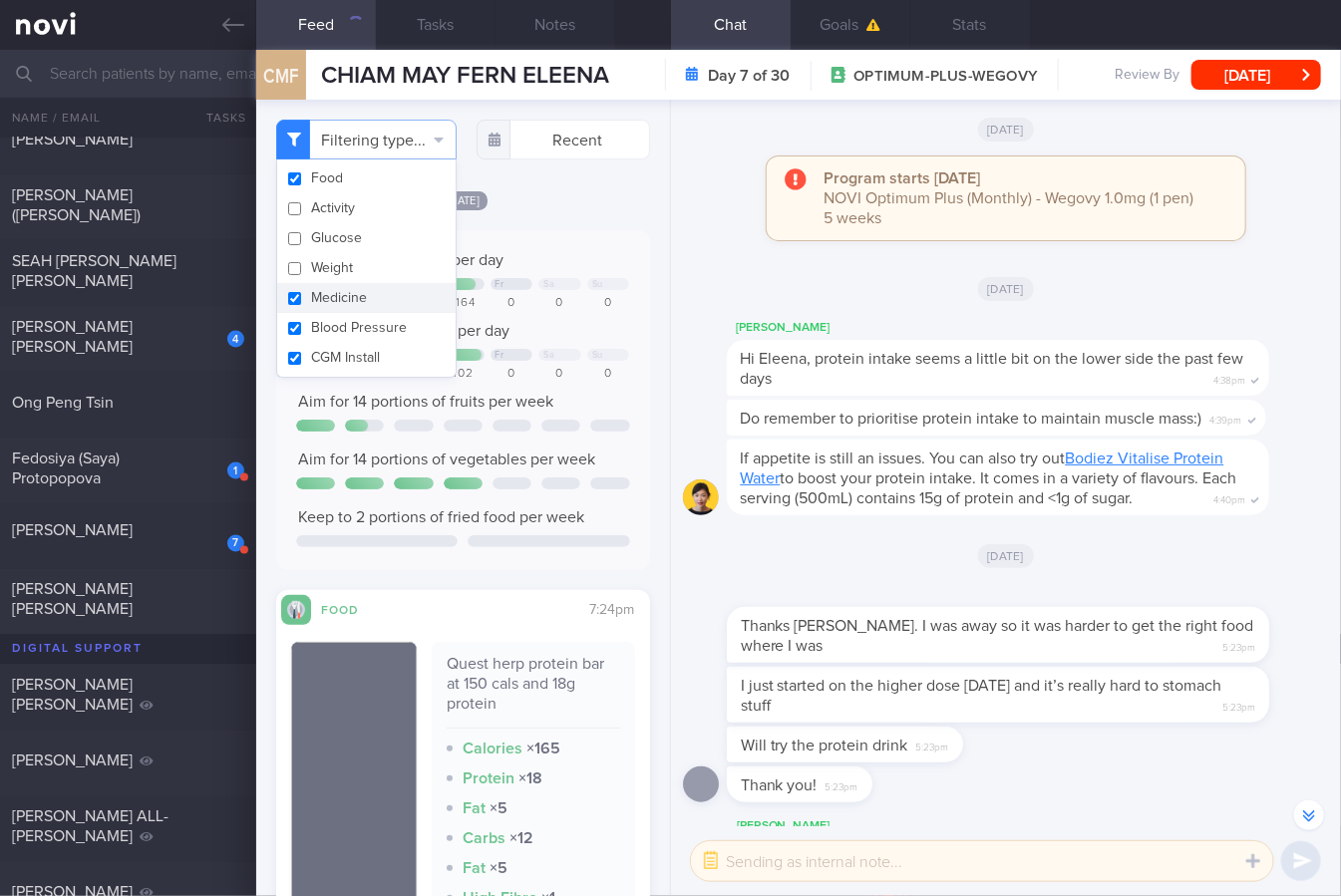 click on "Medicine" at bounding box center (366, 298) 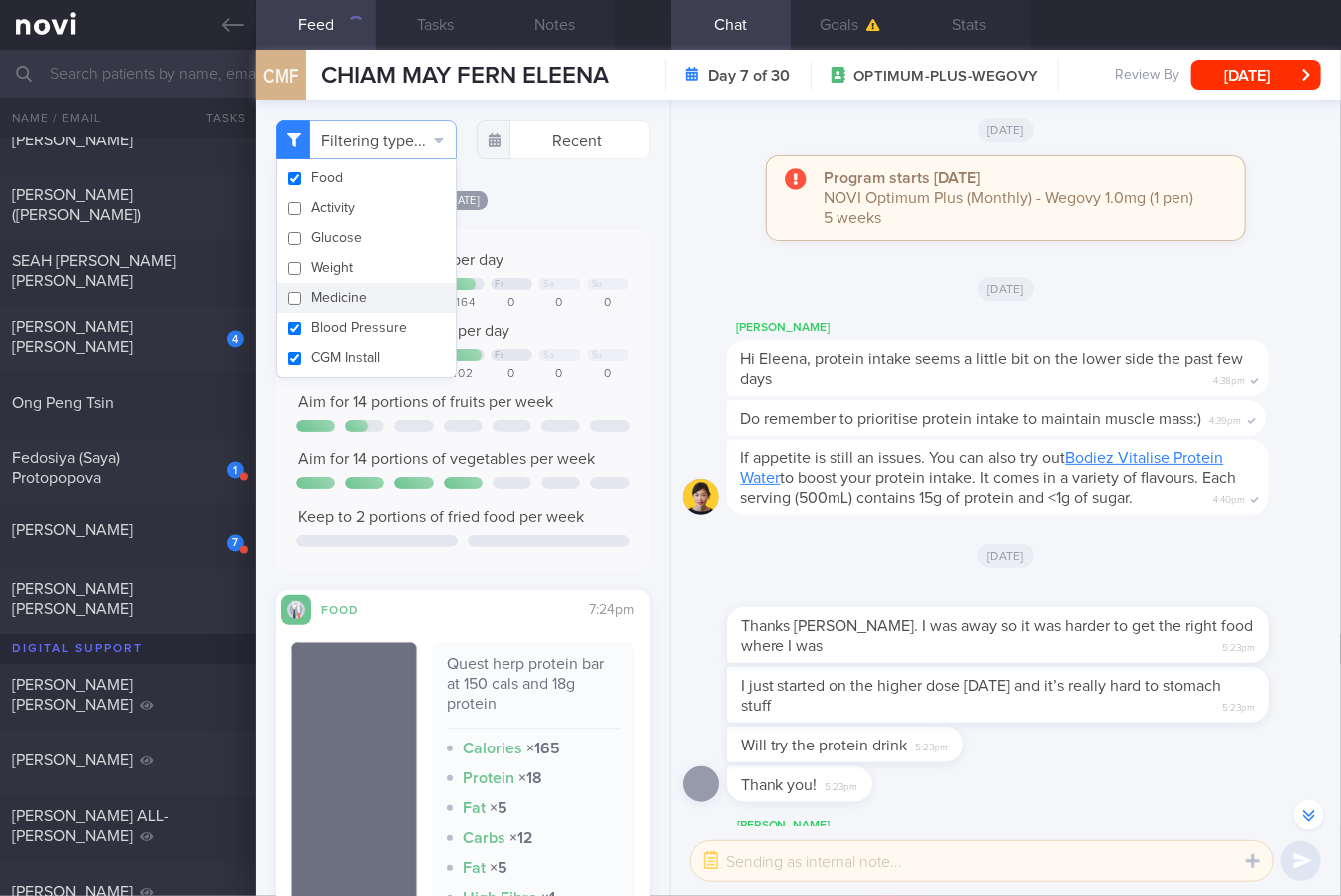 checkbox on "false" 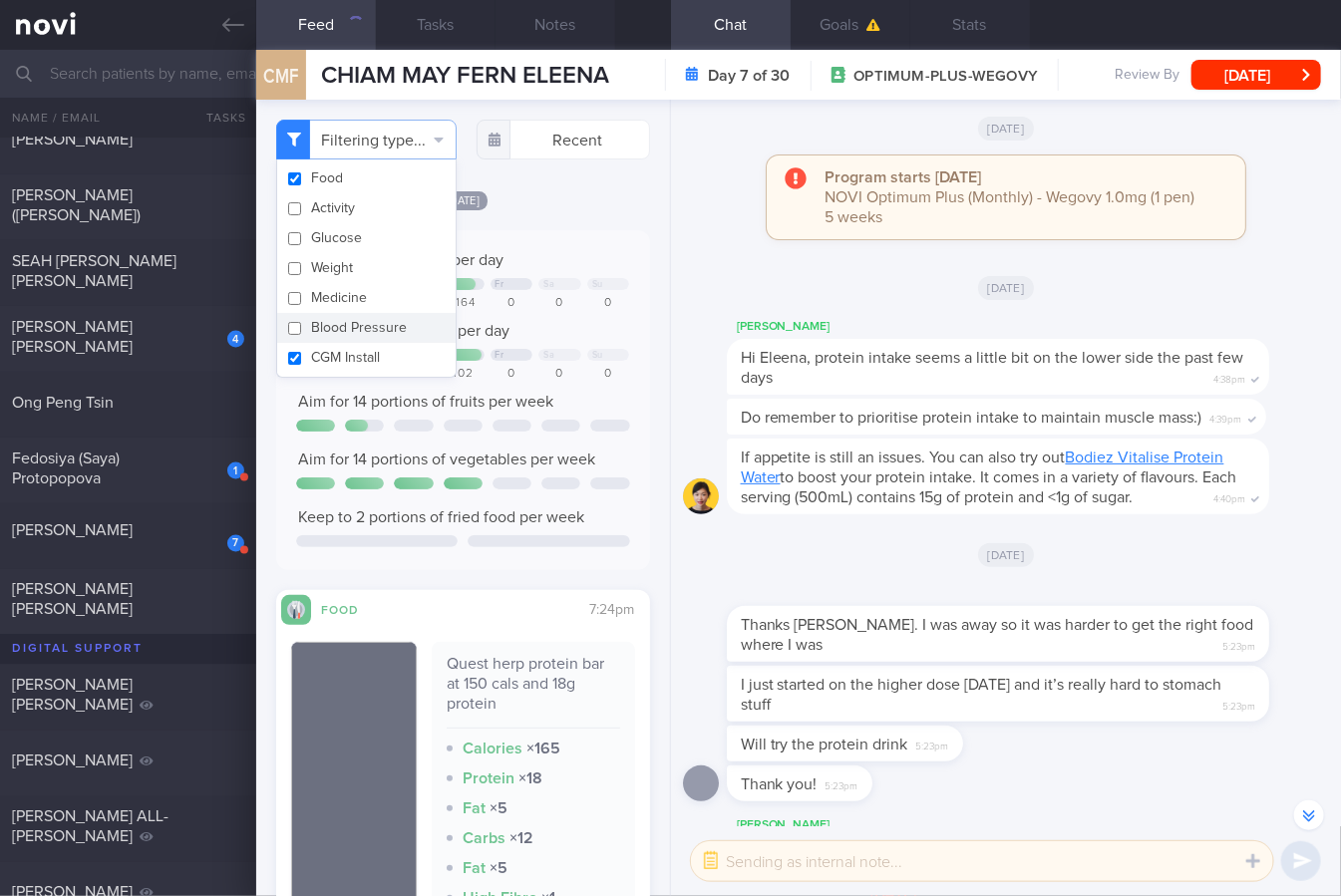 checkbox on "false" 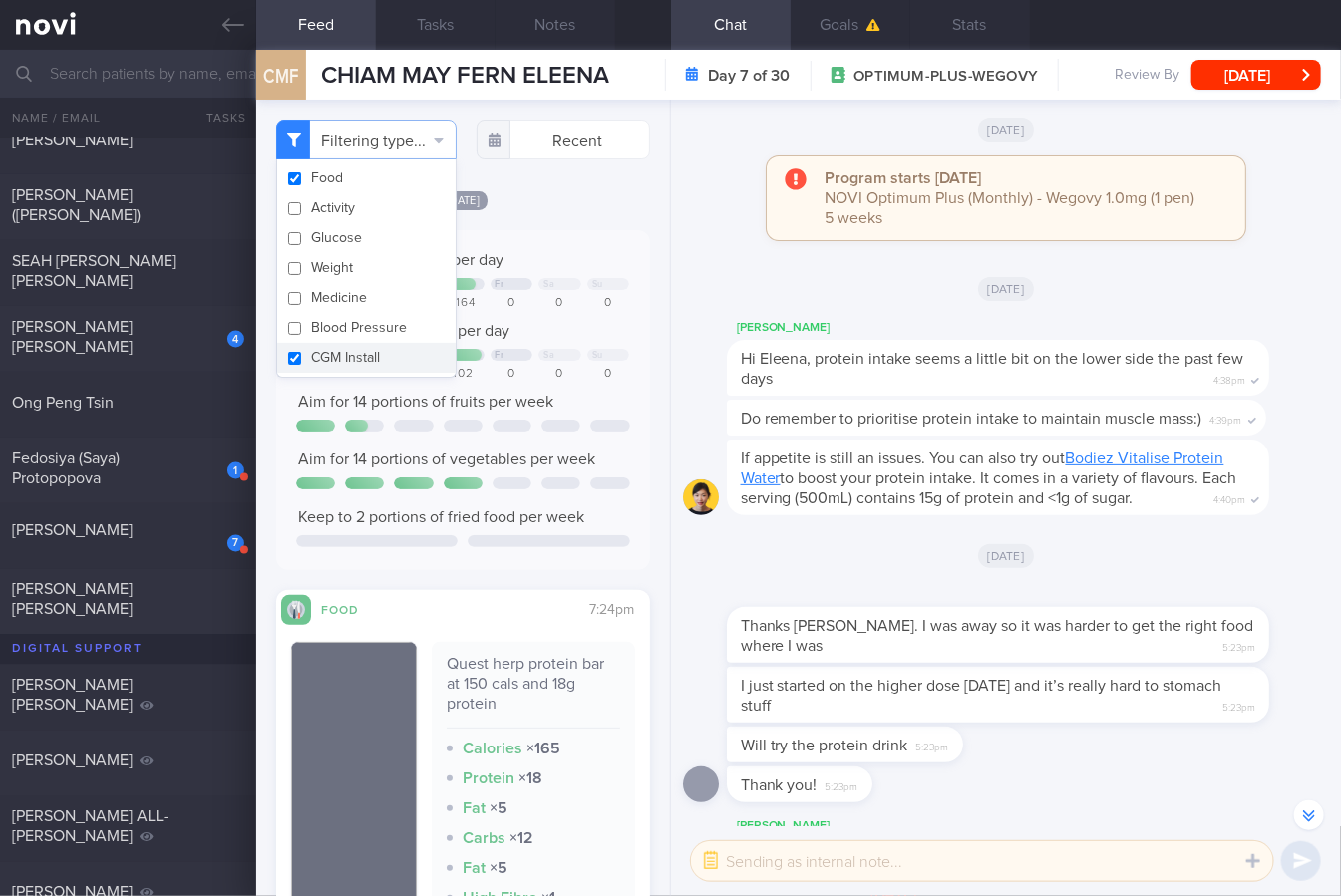 scroll, scrollTop: -1580, scrollLeft: 0, axis: vertical 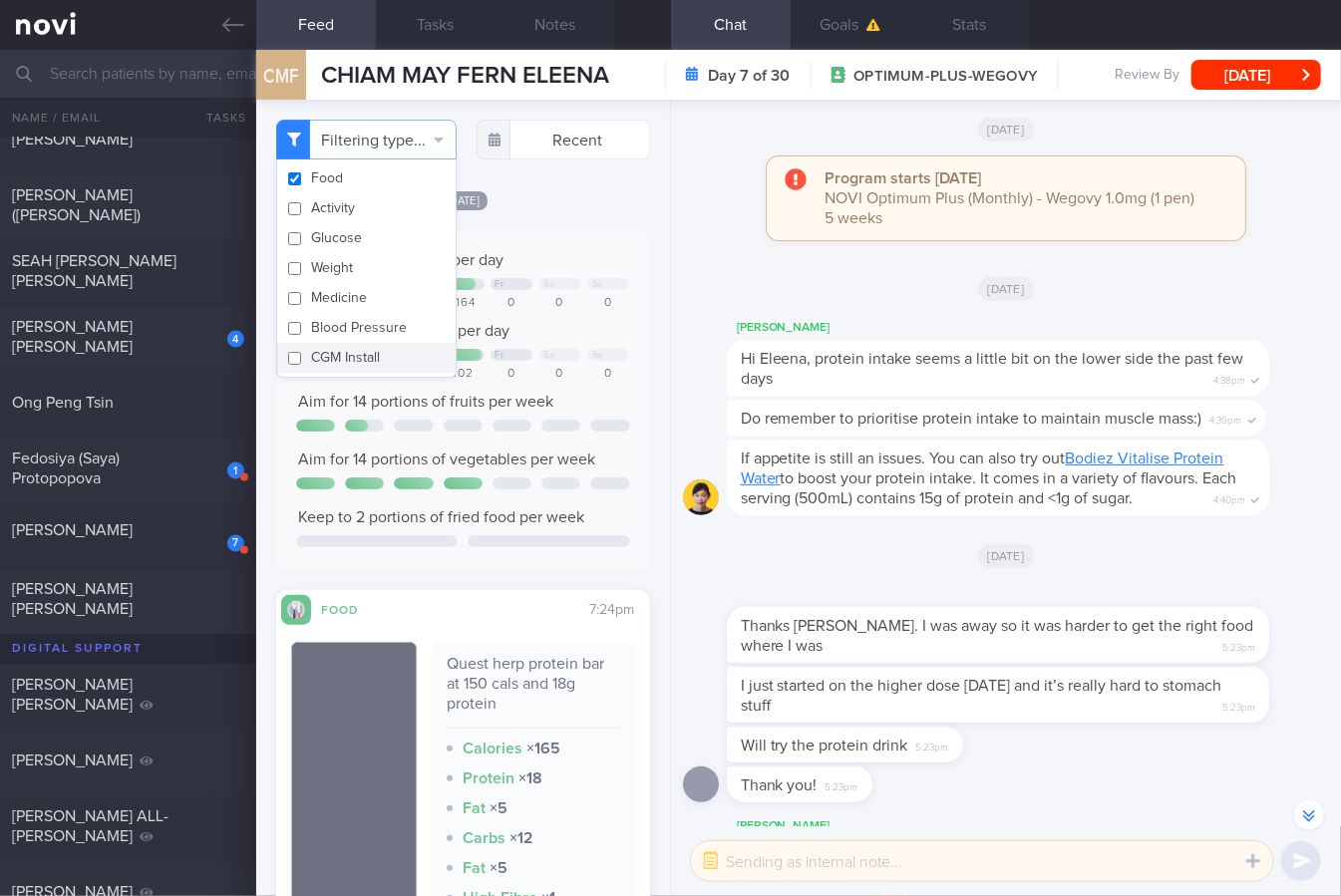 checkbox on "false" 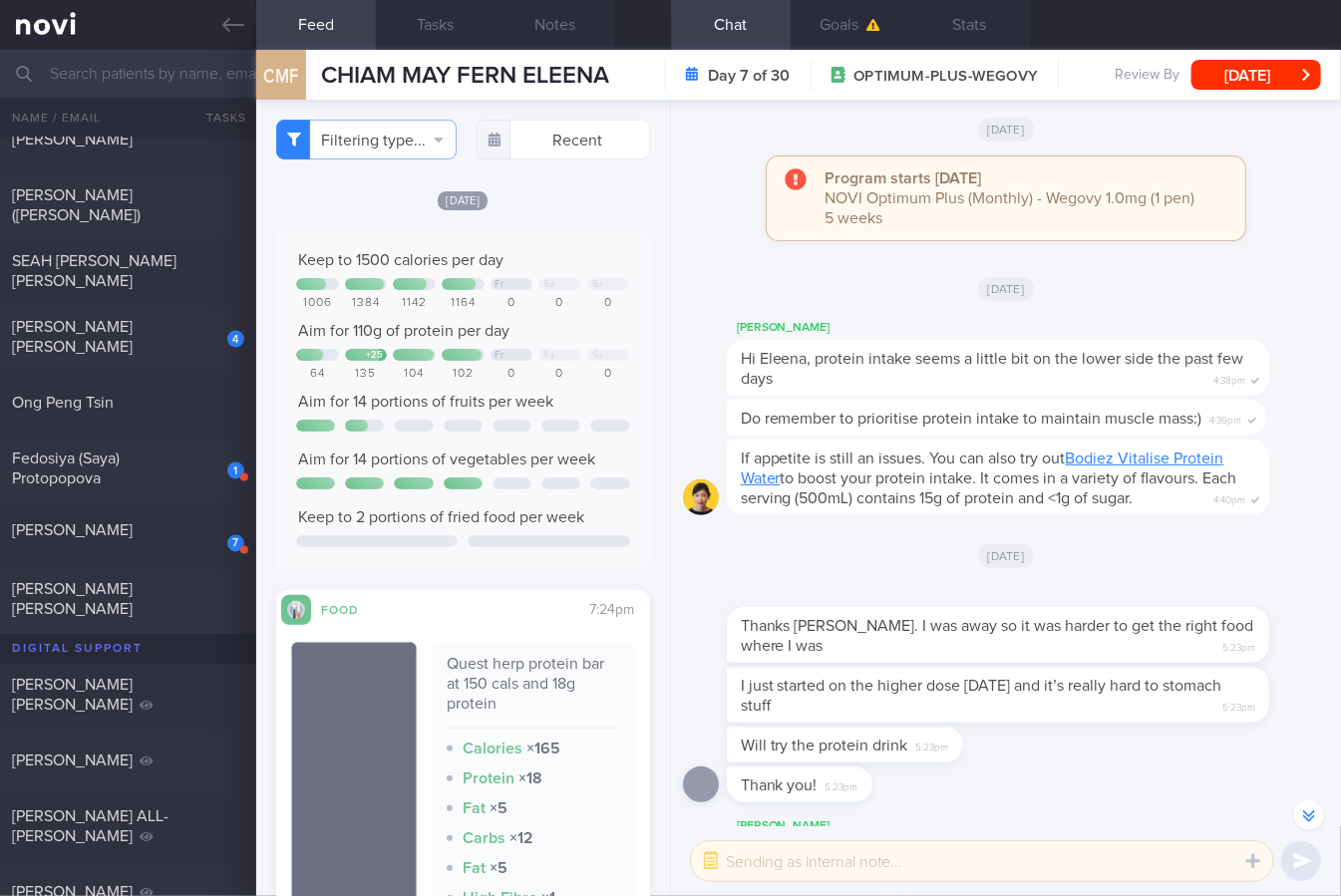 click on "Keep to 1500 calories per day
Fr
Sa
Su
1006
1384
1142
1164
0
0
0
Aim for 110g of protein per day
+ 25
Fr" at bounding box center [463, 400] 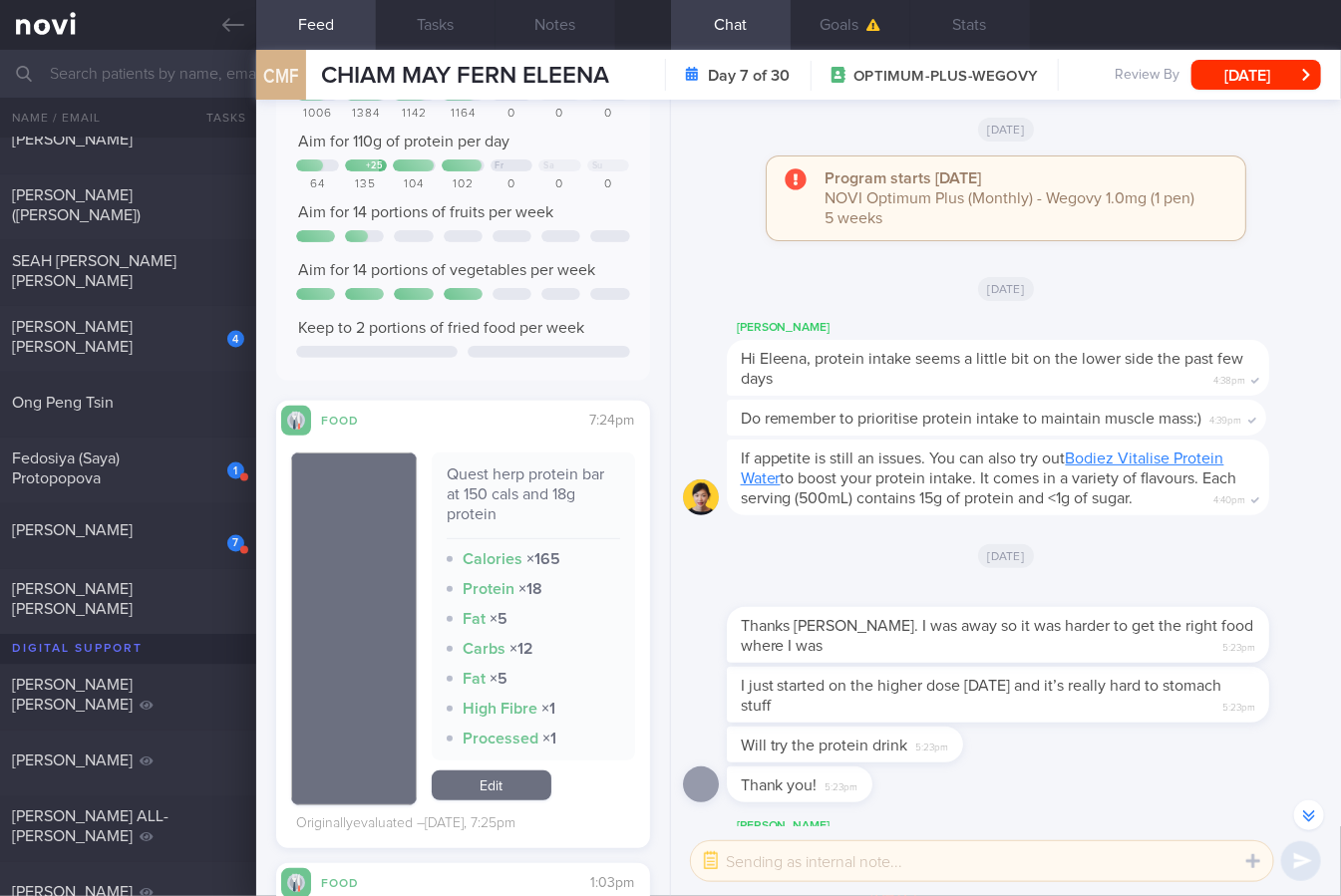 scroll, scrollTop: 190, scrollLeft: 0, axis: vertical 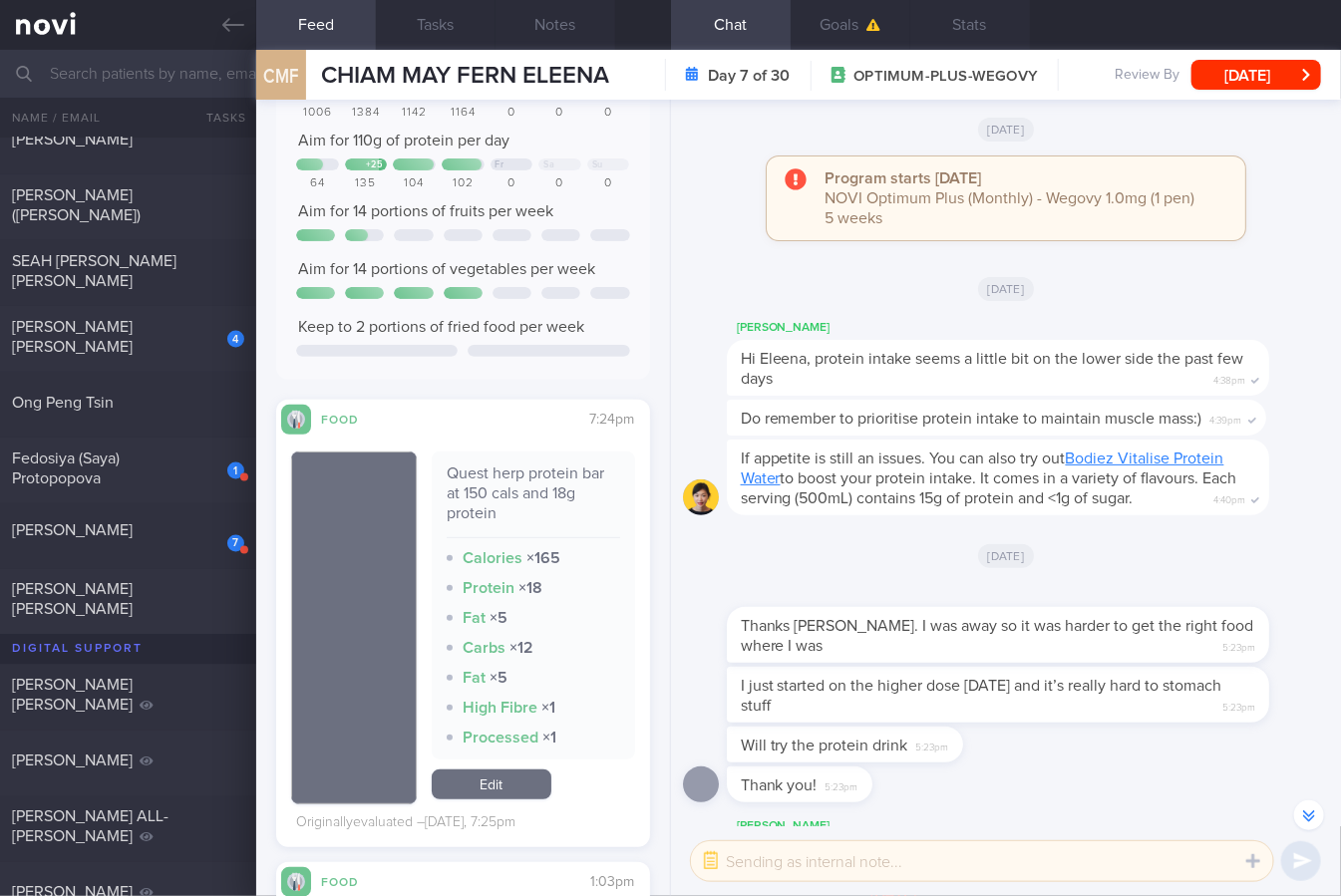 click on "Quest herp protein bar at 150 cals and 18g protein" at bounding box center (533, 500) 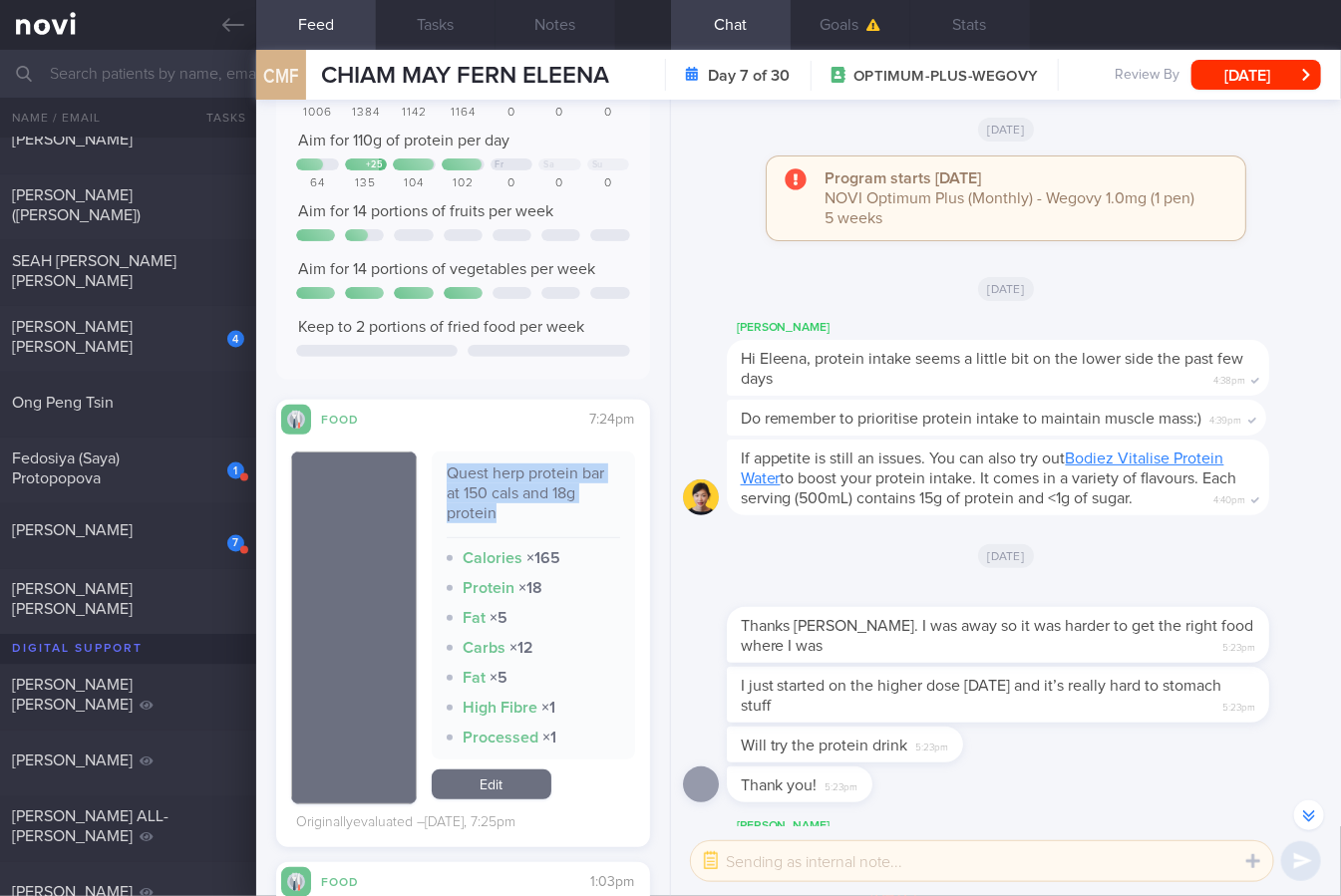 click on "Quest herp protein bar at 150 cals and 18g protein" at bounding box center (533, 500) 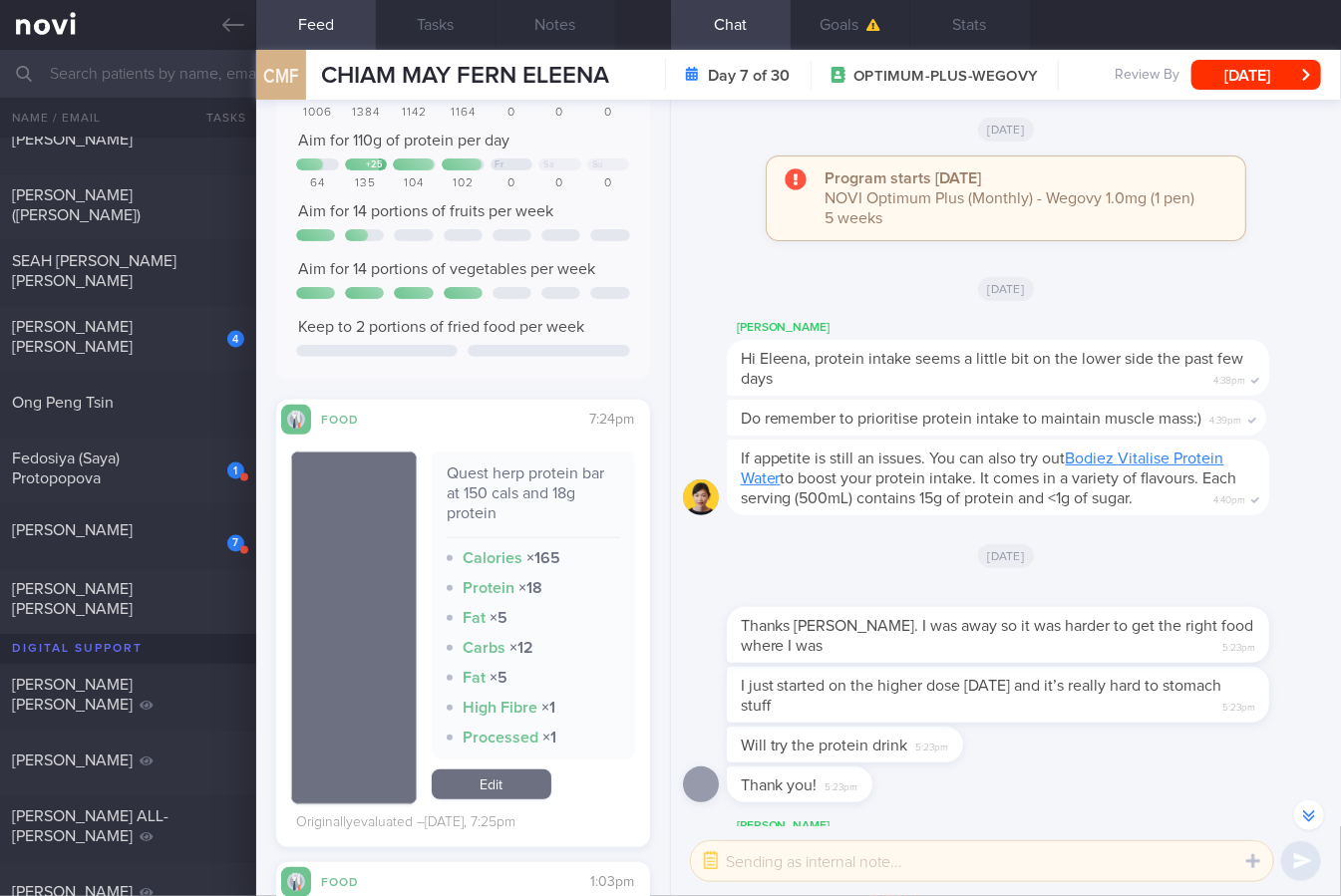 click on "Quest herp protein bar at 150 cals and 18g protein
Calories
×  165
Protein
×  18
Fat
×  5
Carbs
×  12
Fat
×  5
High Fibre
×  1
Processed
×  1
Edit" at bounding box center [533, 628] 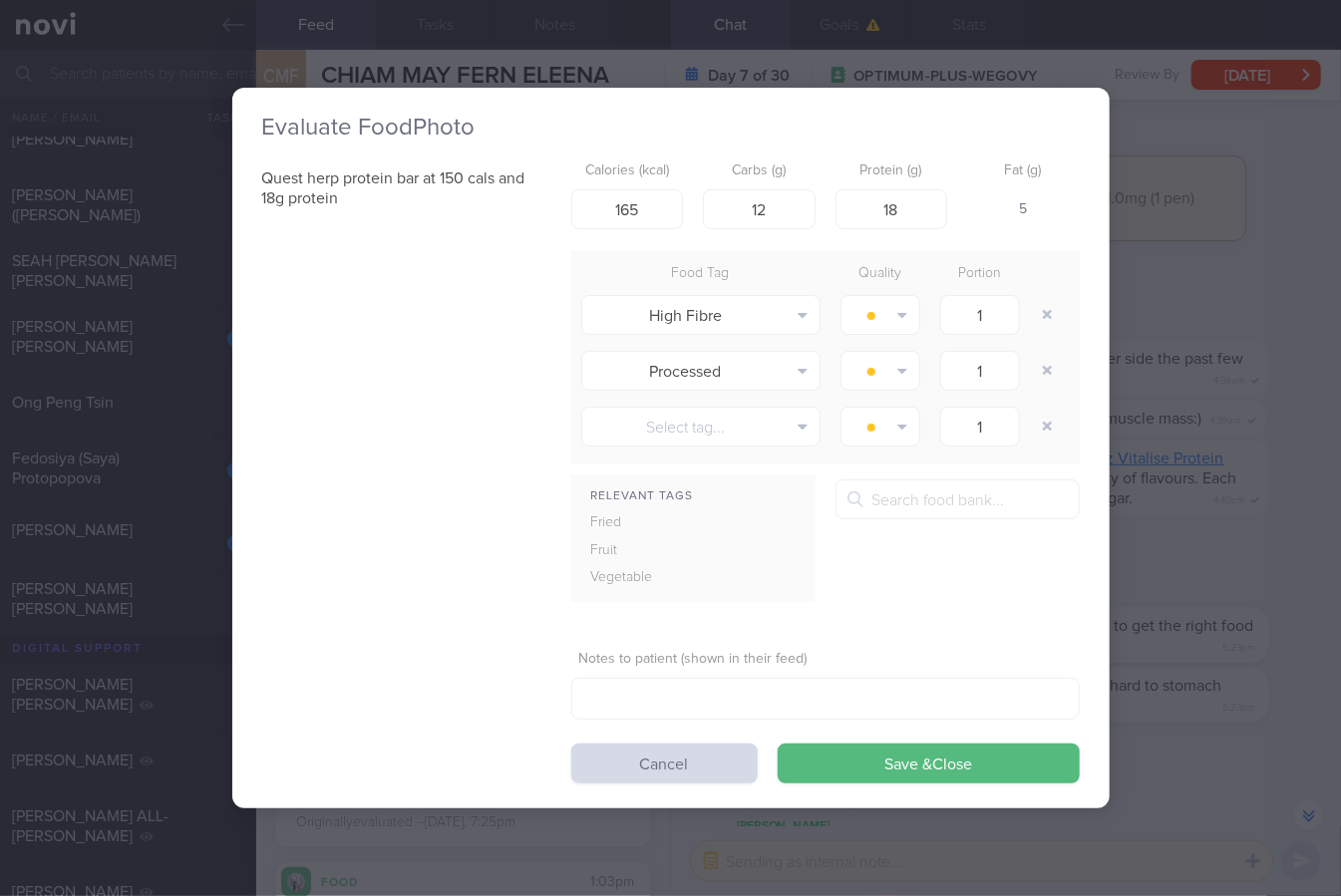 click on "Calories (kcal)
165
Carbs (g)
12
Protein (g)
18
Fat (g)
5" at bounding box center (826, 191) 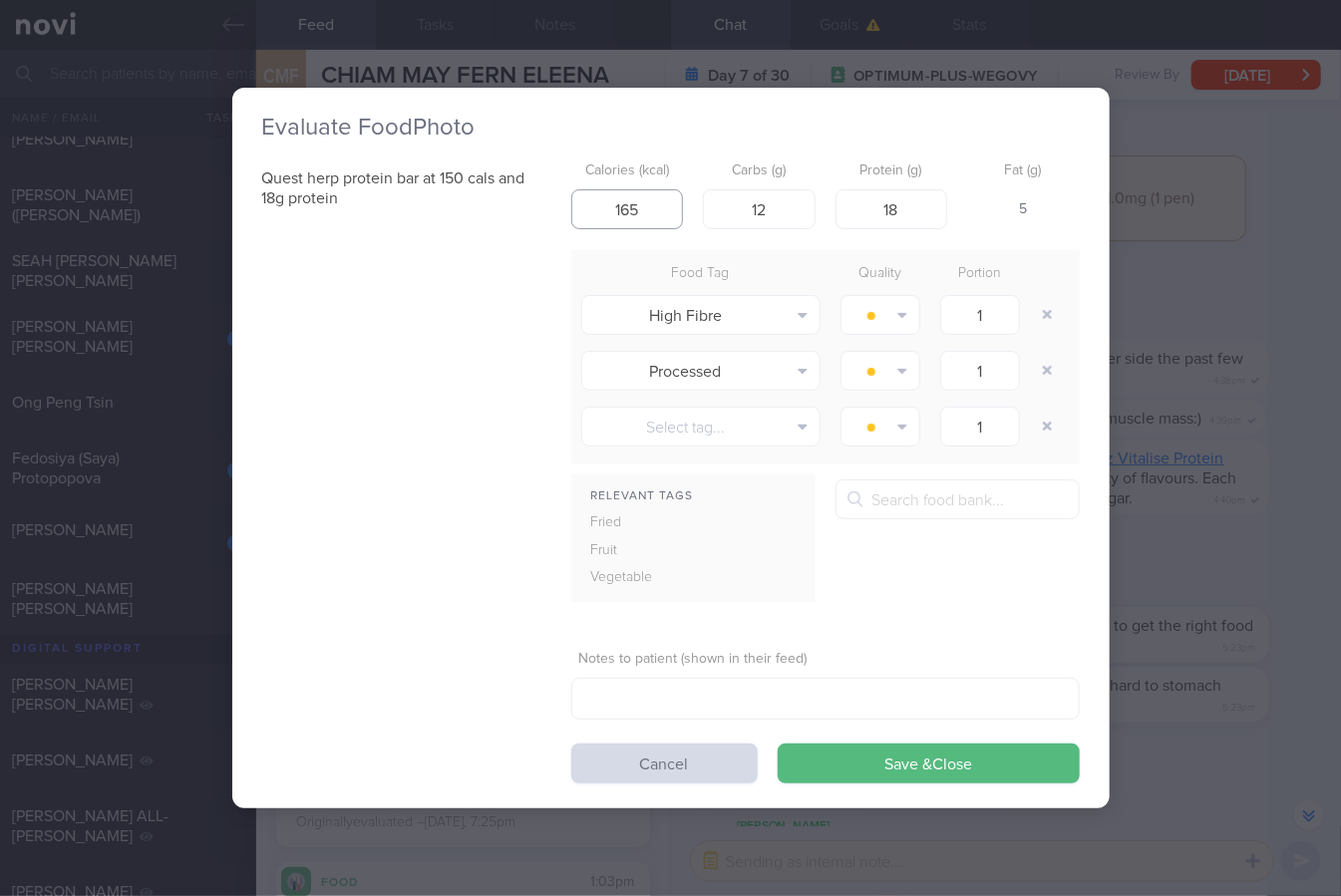 click on "165" at bounding box center [627, 209] 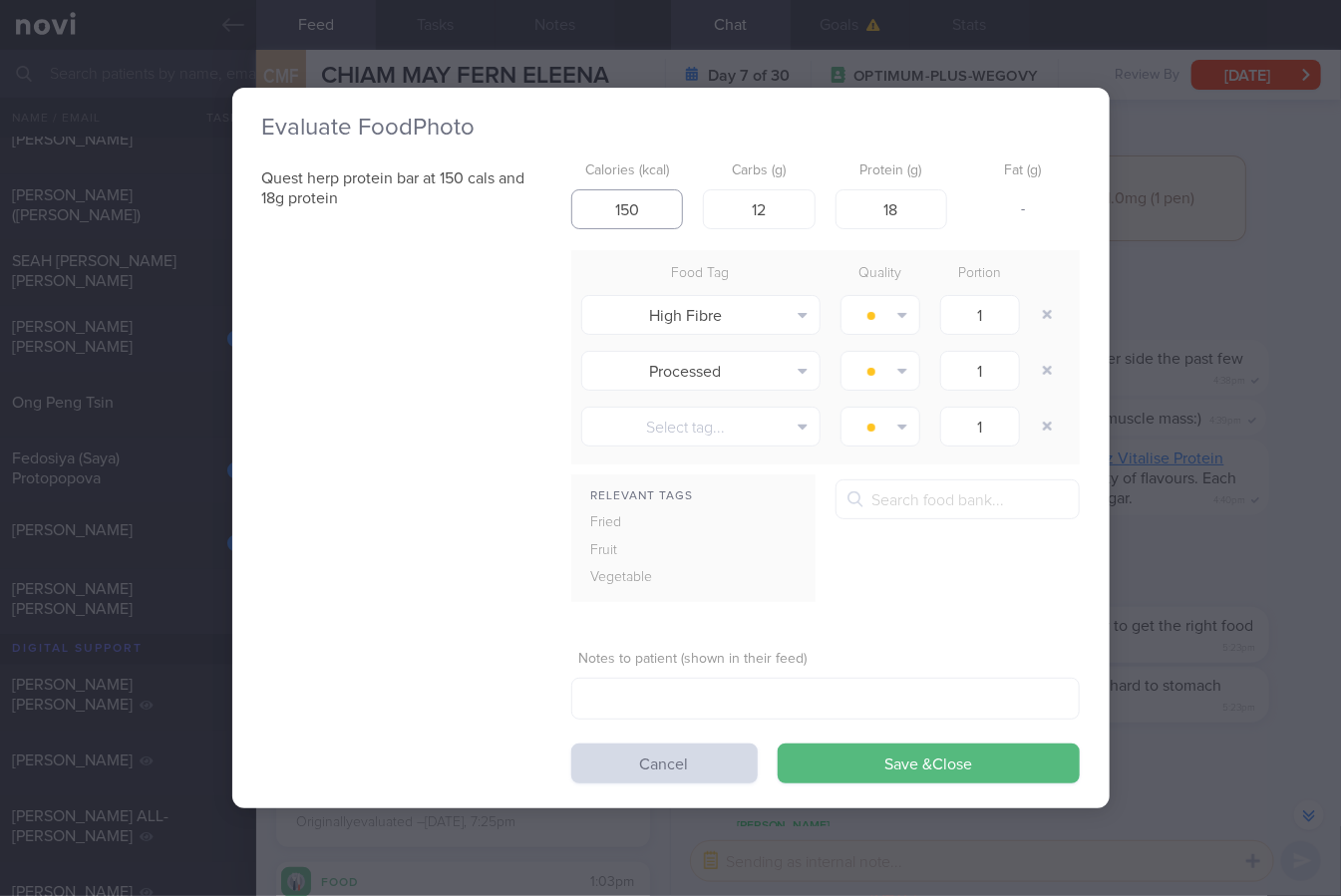 type on "150" 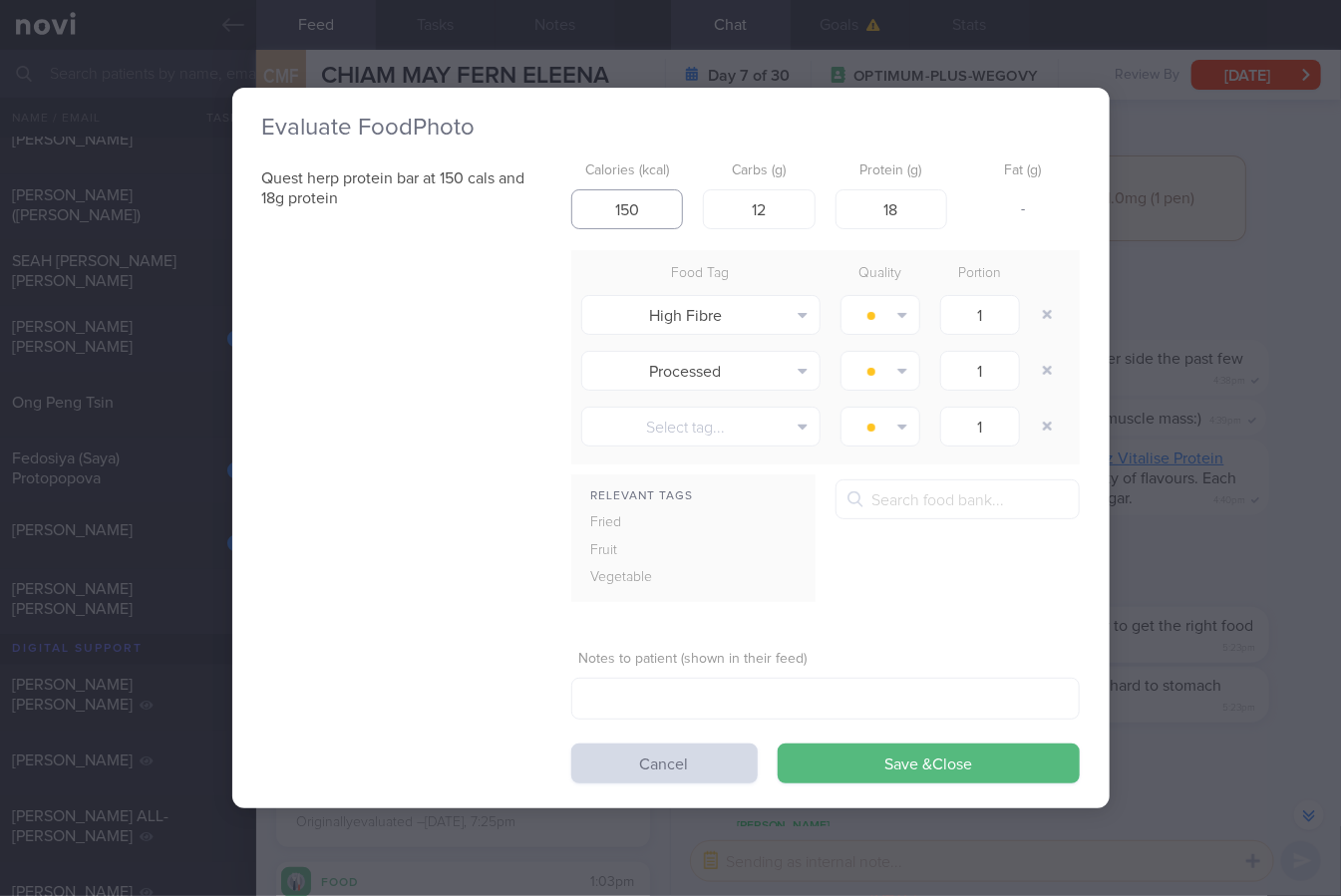 click on "Save &
Close" at bounding box center (928, 763) 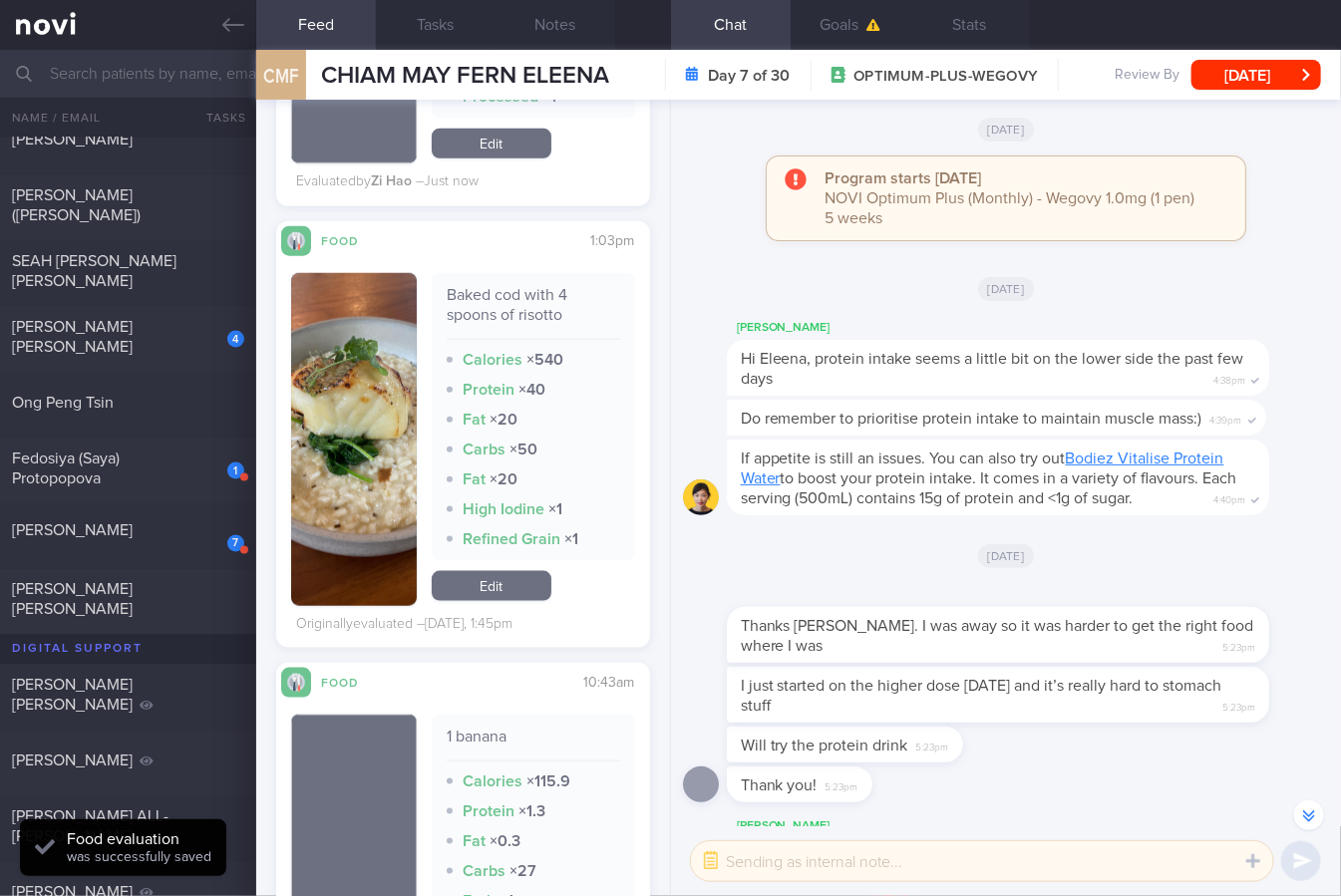 scroll, scrollTop: 840, scrollLeft: 0, axis: vertical 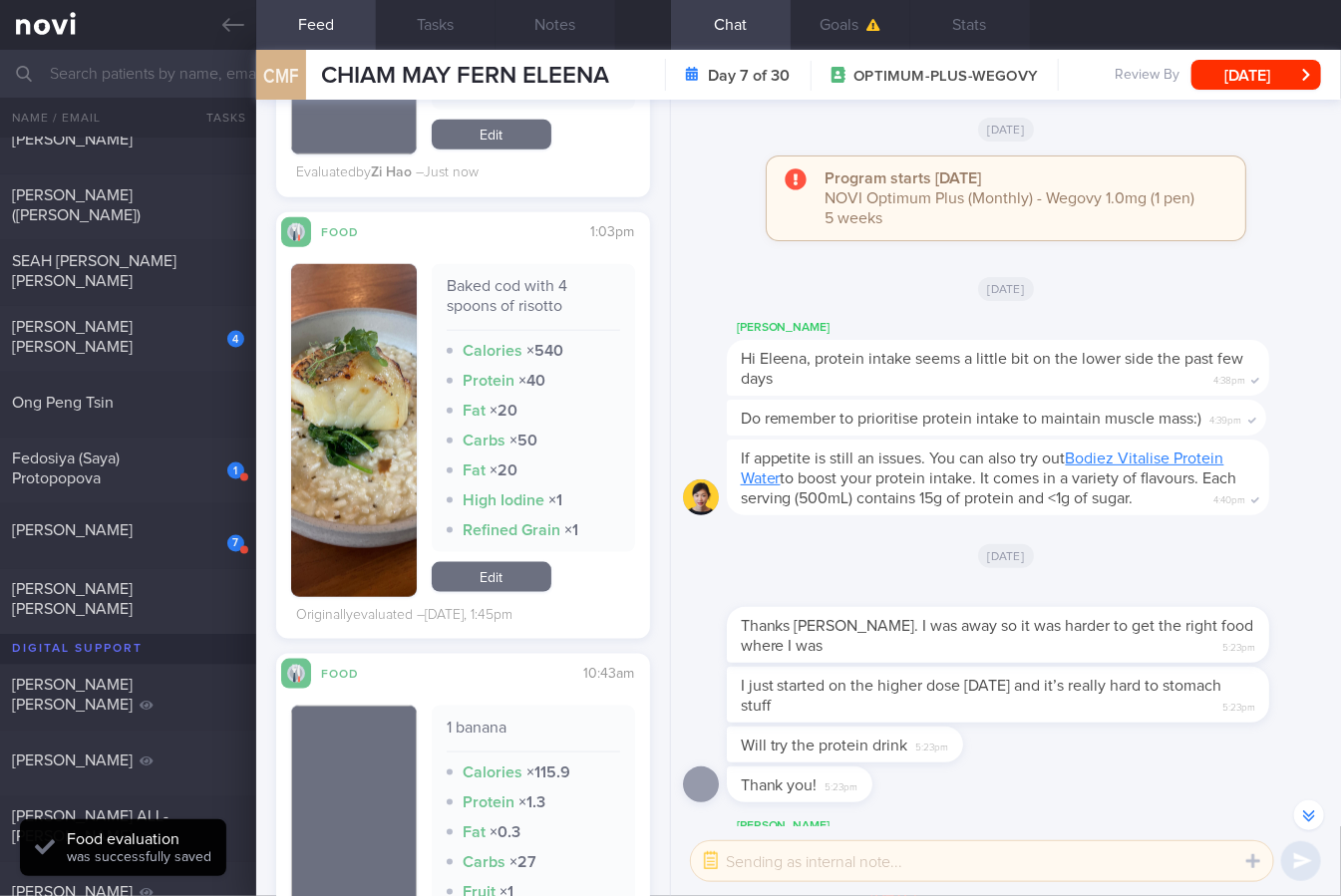 click on "Baked cod with 4 spoons of risotto" at bounding box center [533, 303] 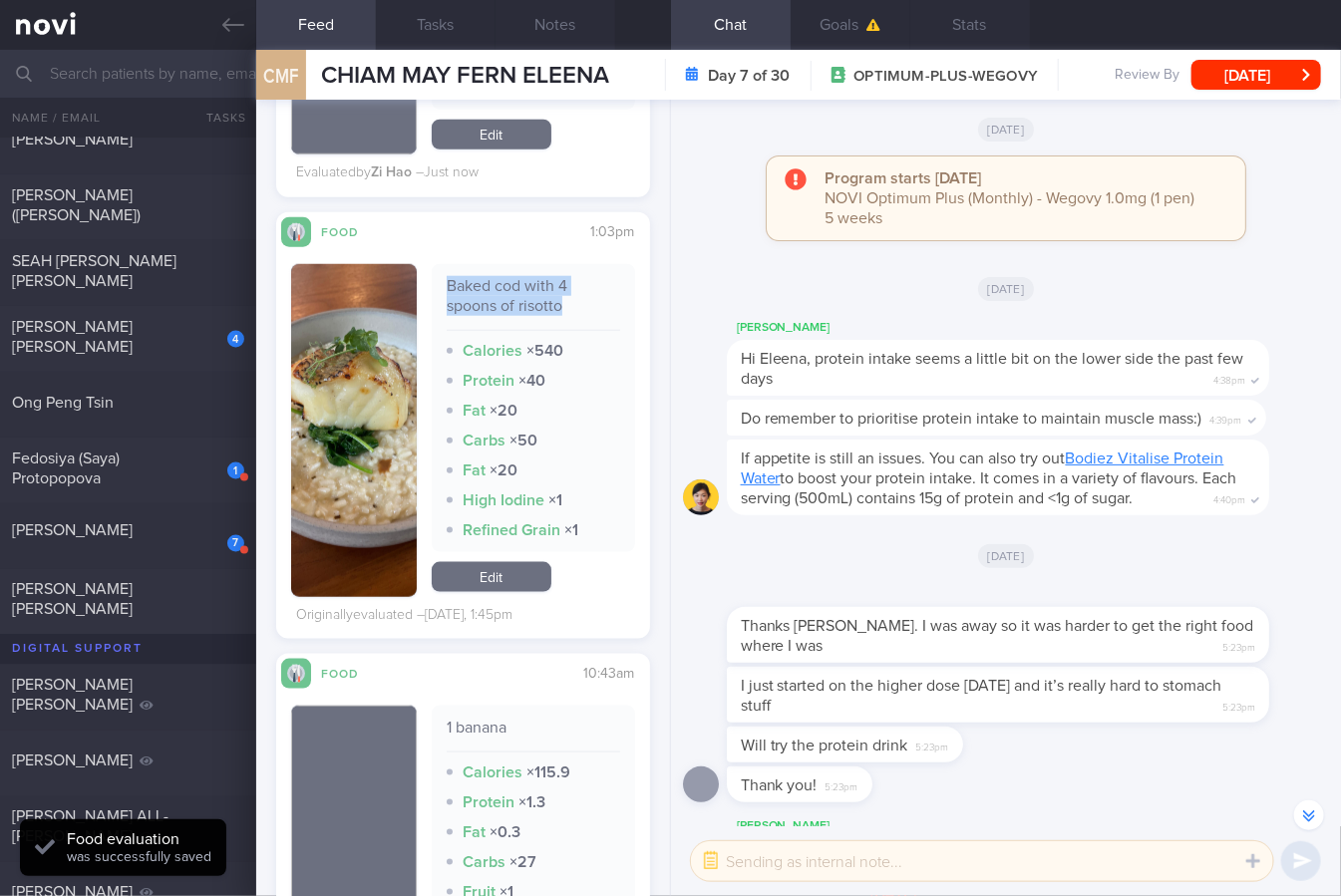 click on "Baked cod with 4 spoons of risotto" at bounding box center [533, 303] 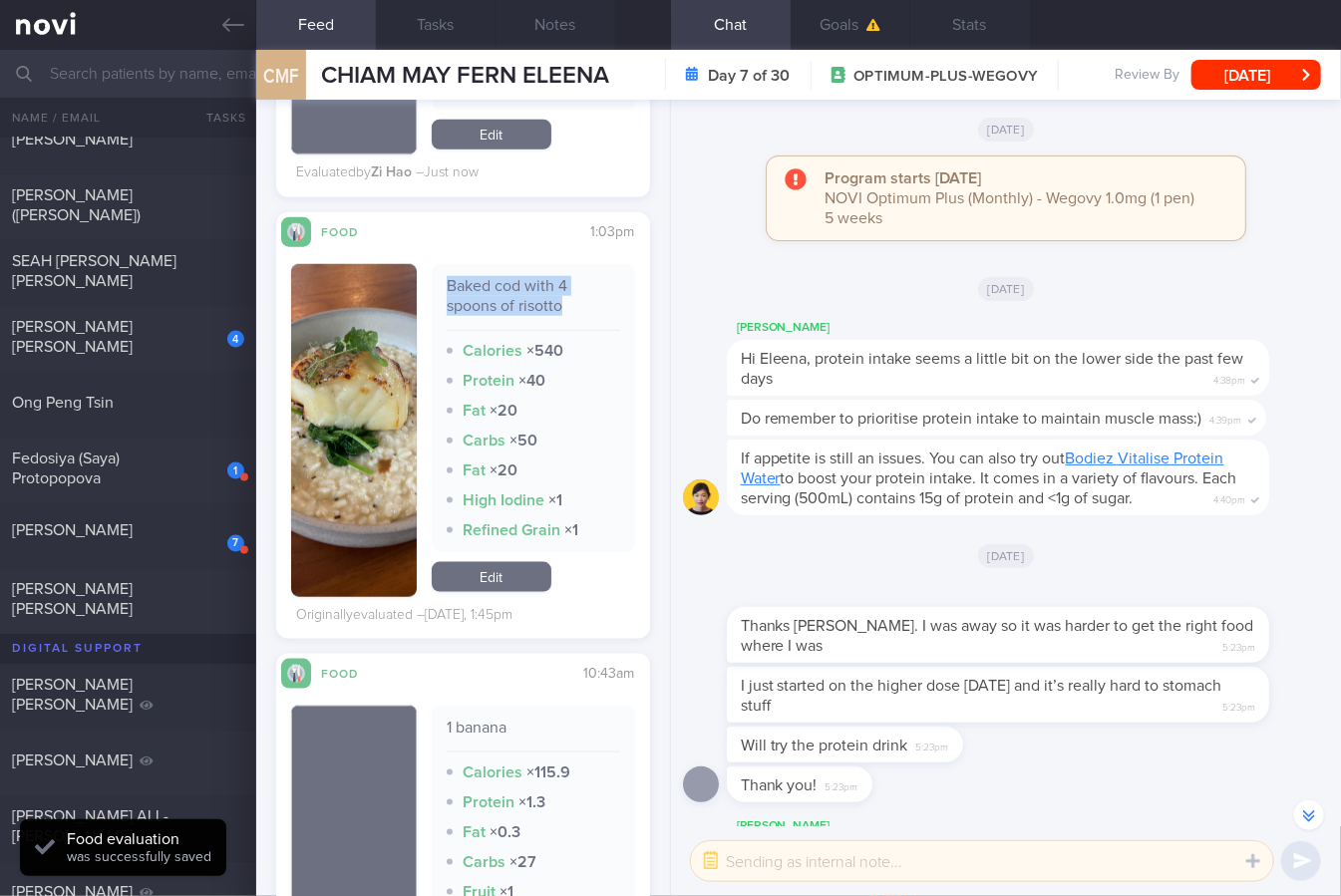 copy on "Baked cod with 4 spoons of risotto" 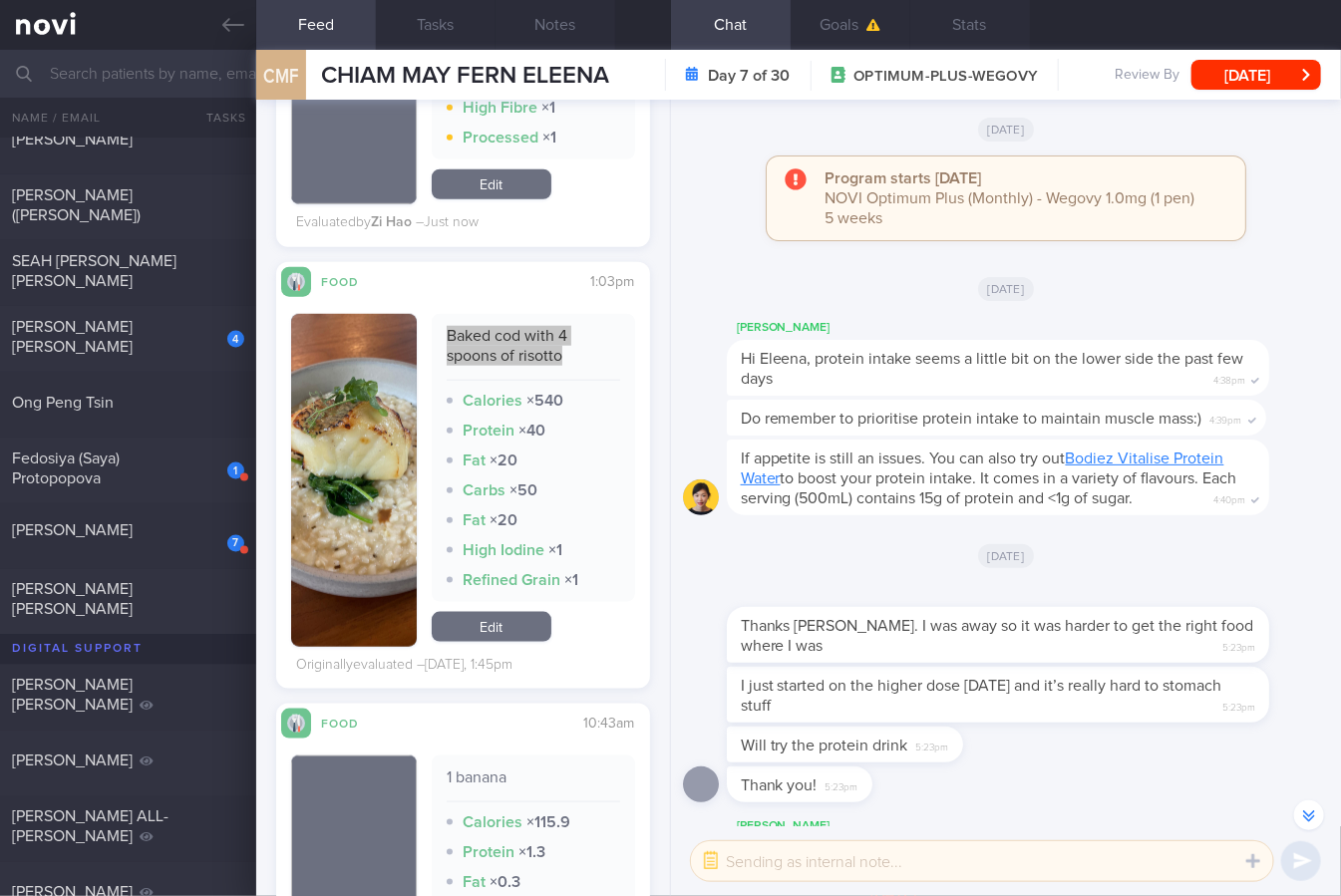 scroll, scrollTop: 792, scrollLeft: 0, axis: vertical 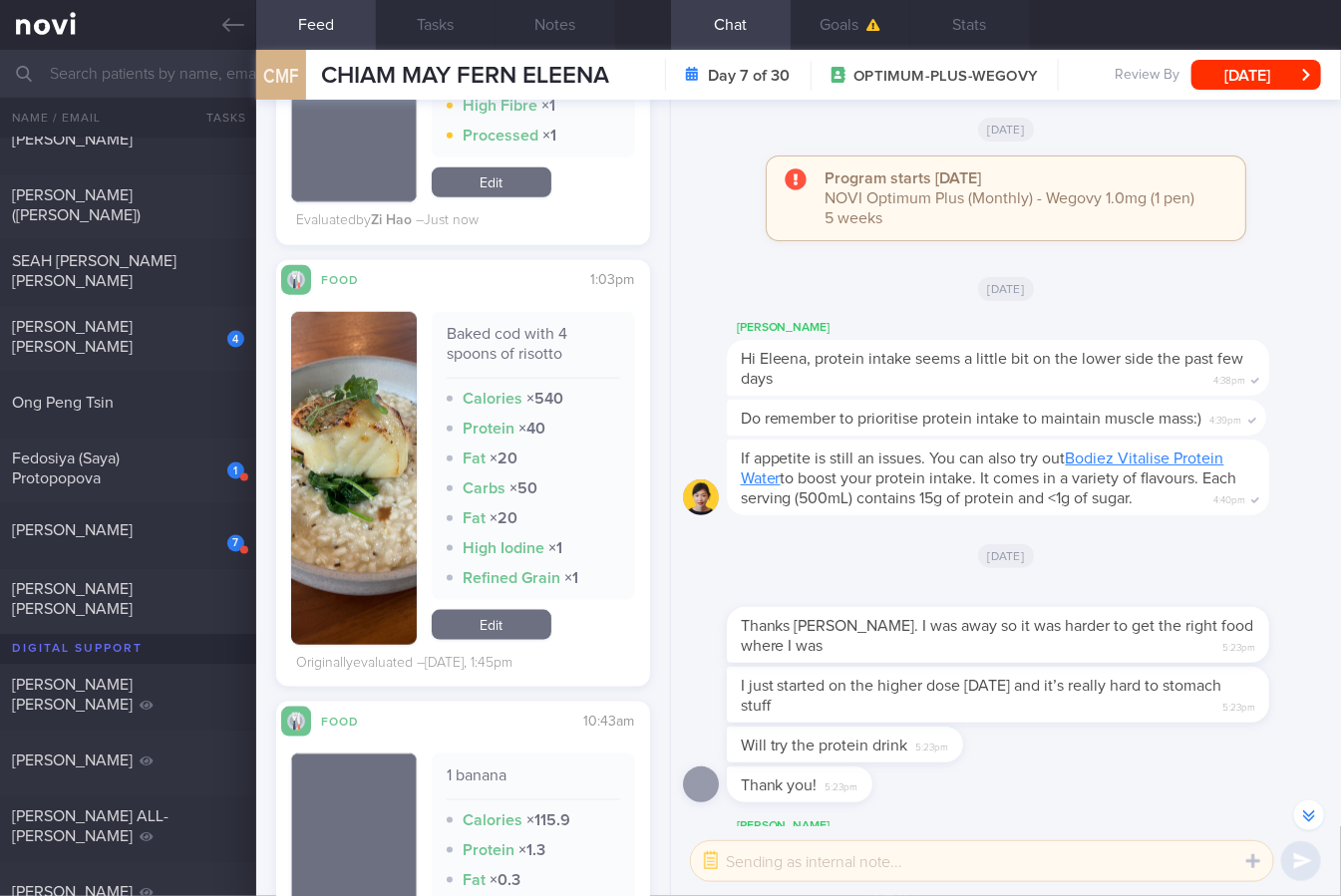 click on "Baked cod with 4 spoons of risotto
Calories
×  540
Protein
×  40
Fat
×  20
Carbs
×  50
Fat
×  20
High Iodine
×  1
Refined Grain
×  1
Edit" at bounding box center (533, 478) 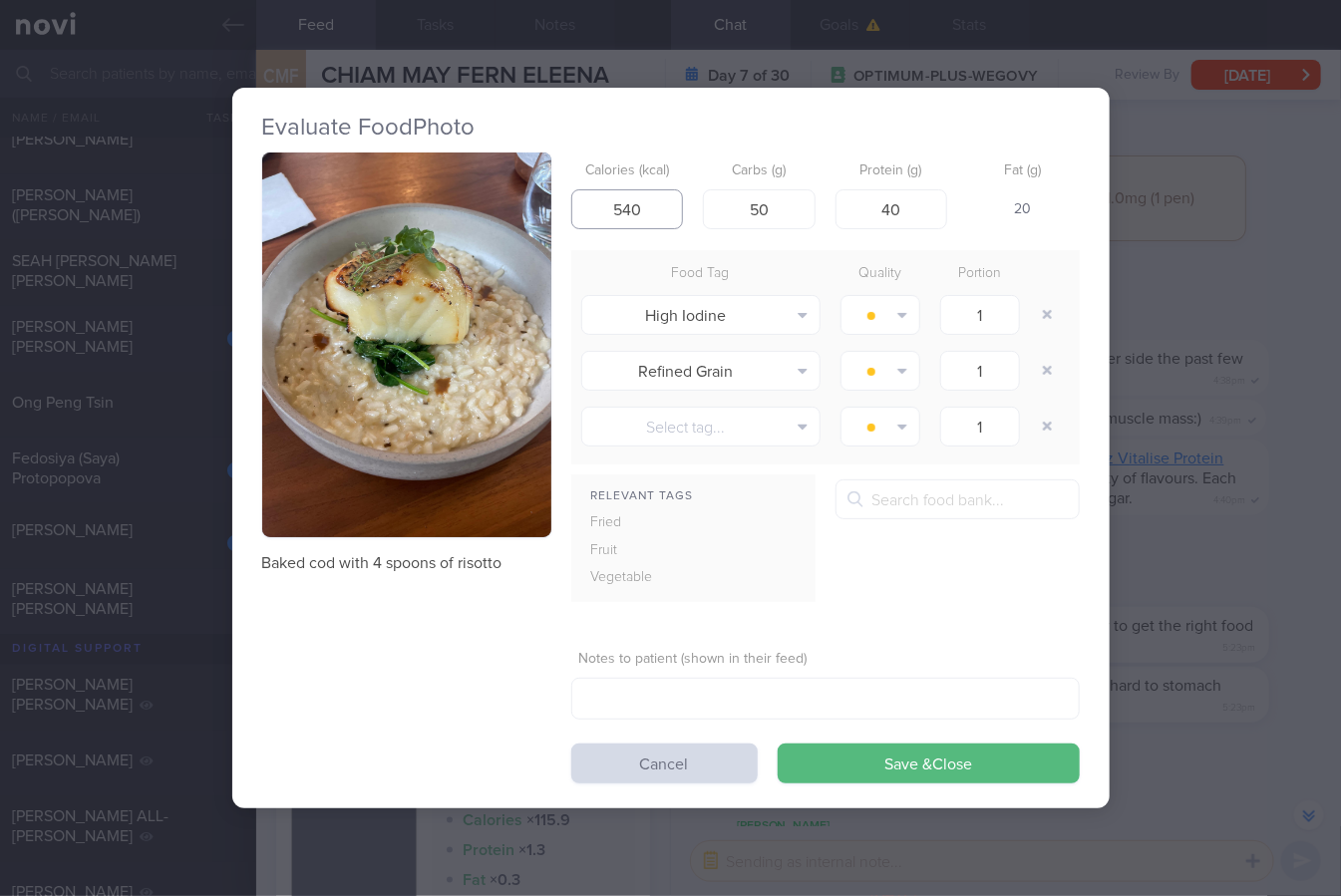 click on "540" at bounding box center [627, 209] 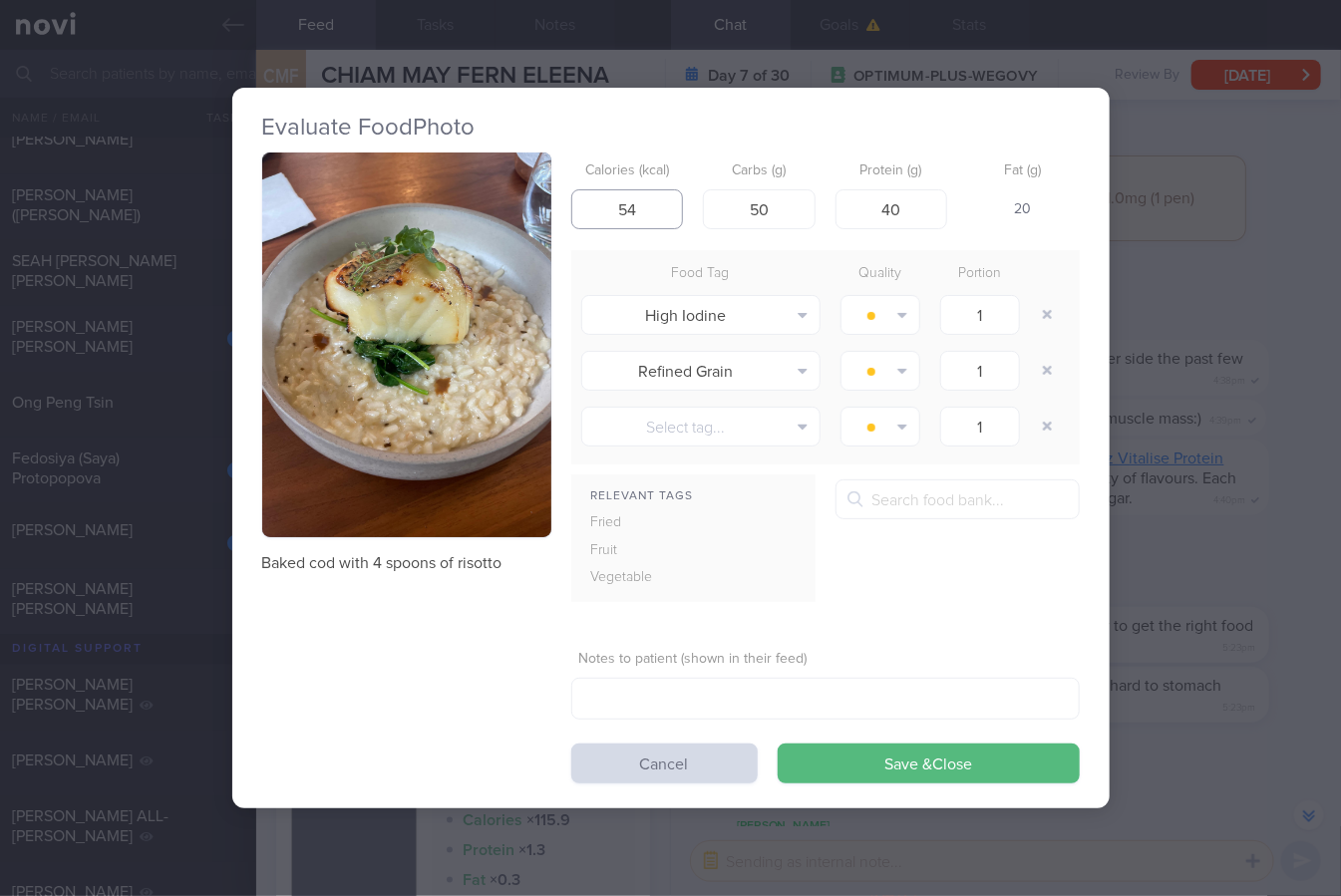 type on "5" 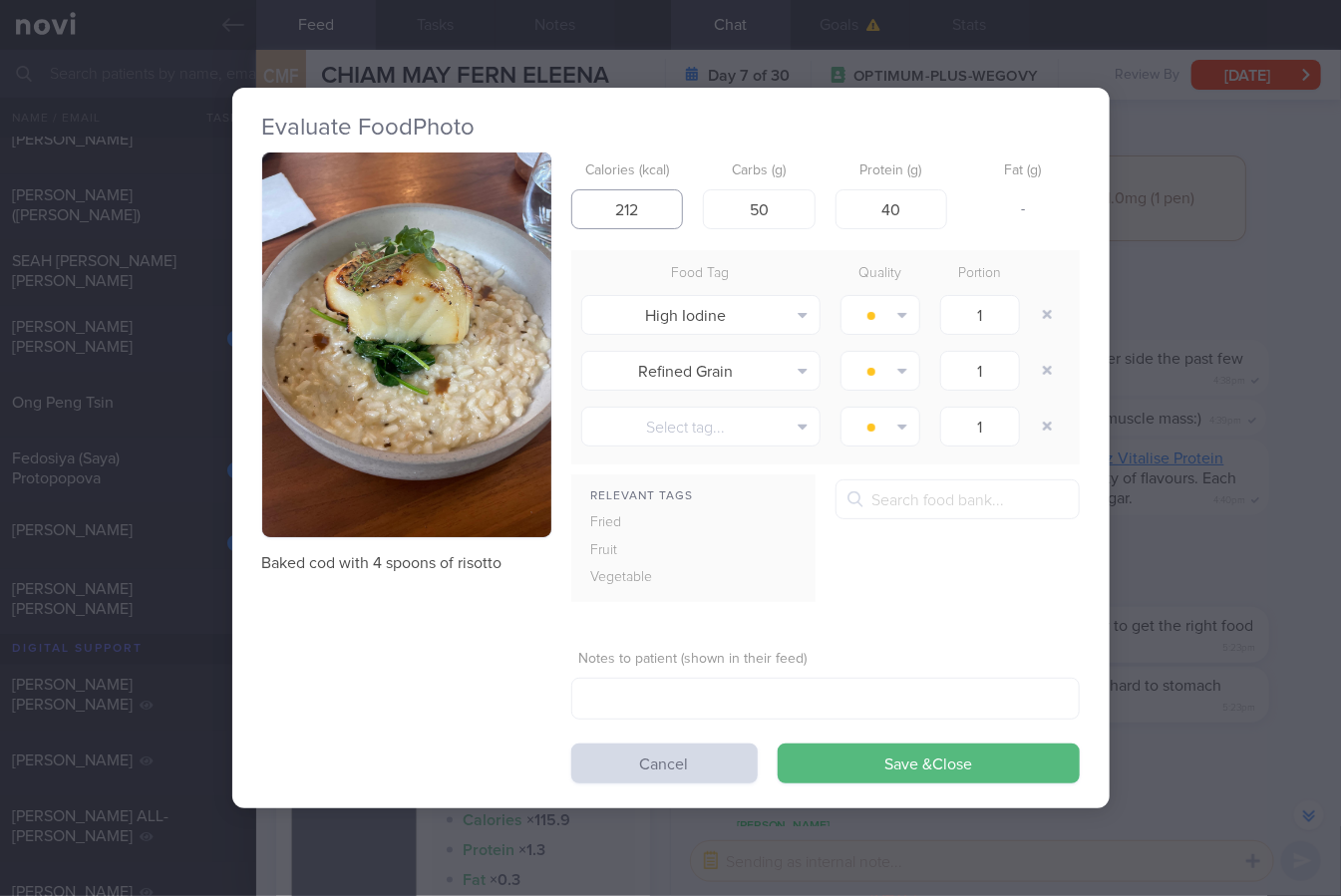 type on "212" 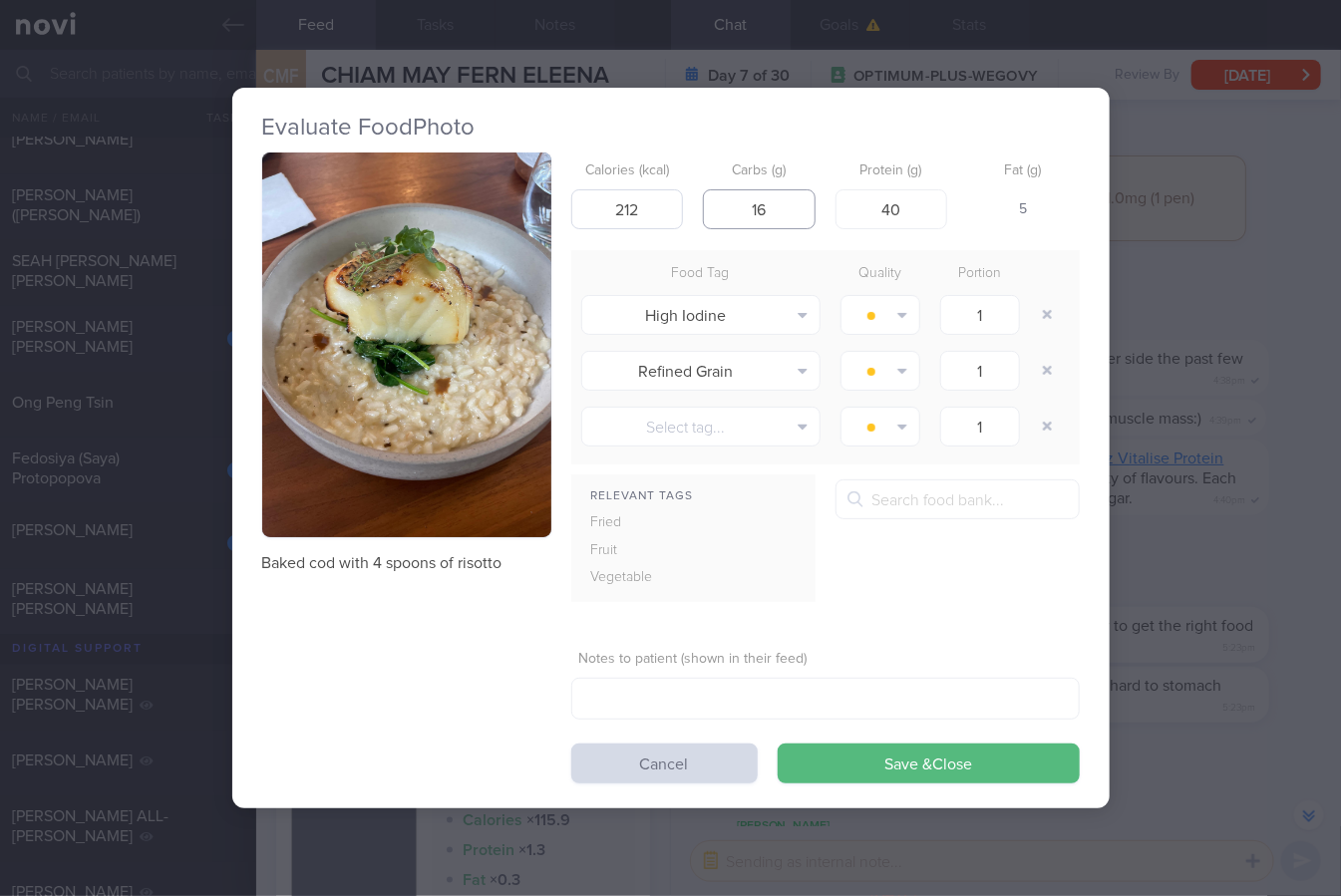 type on "16" 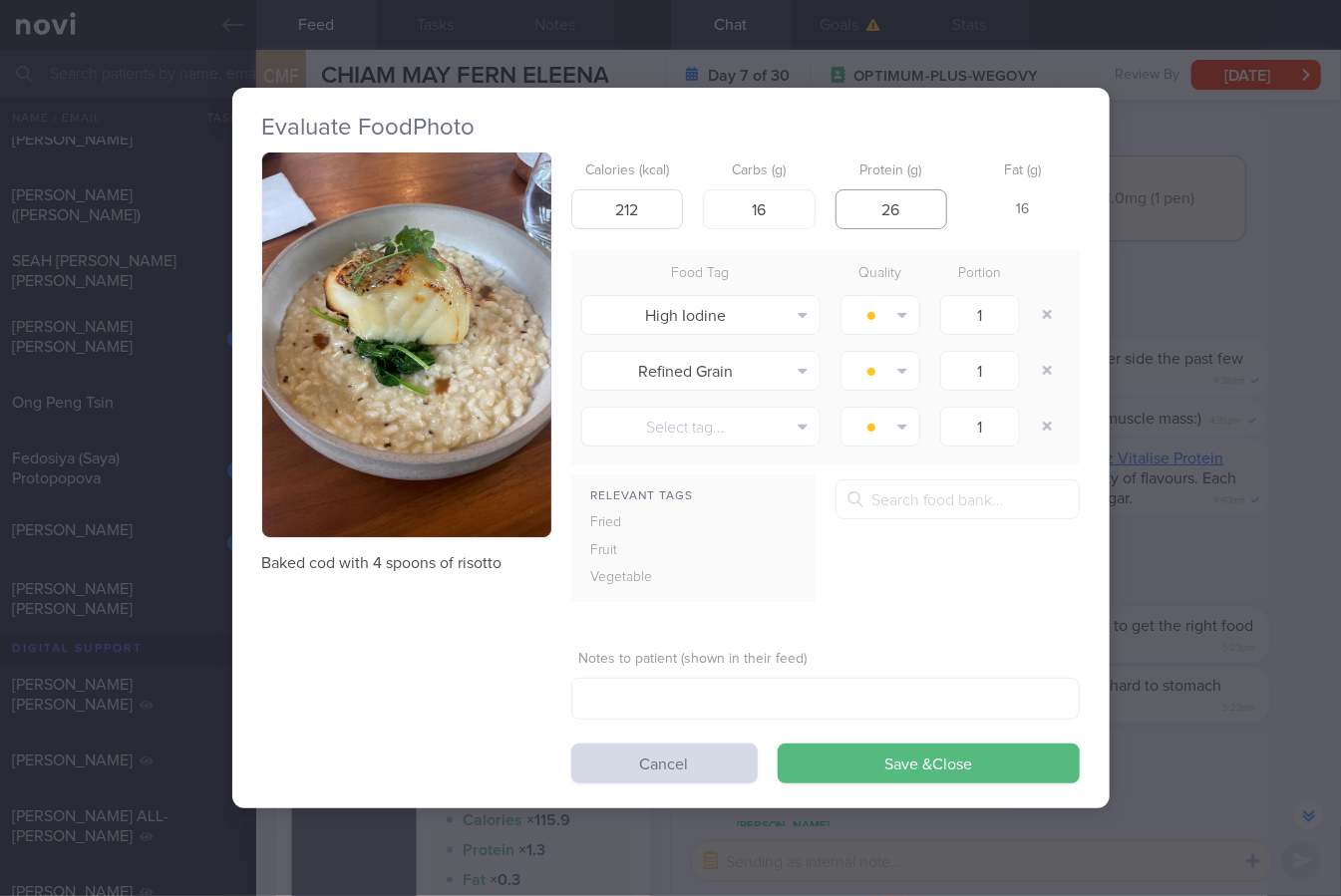 type on "26" 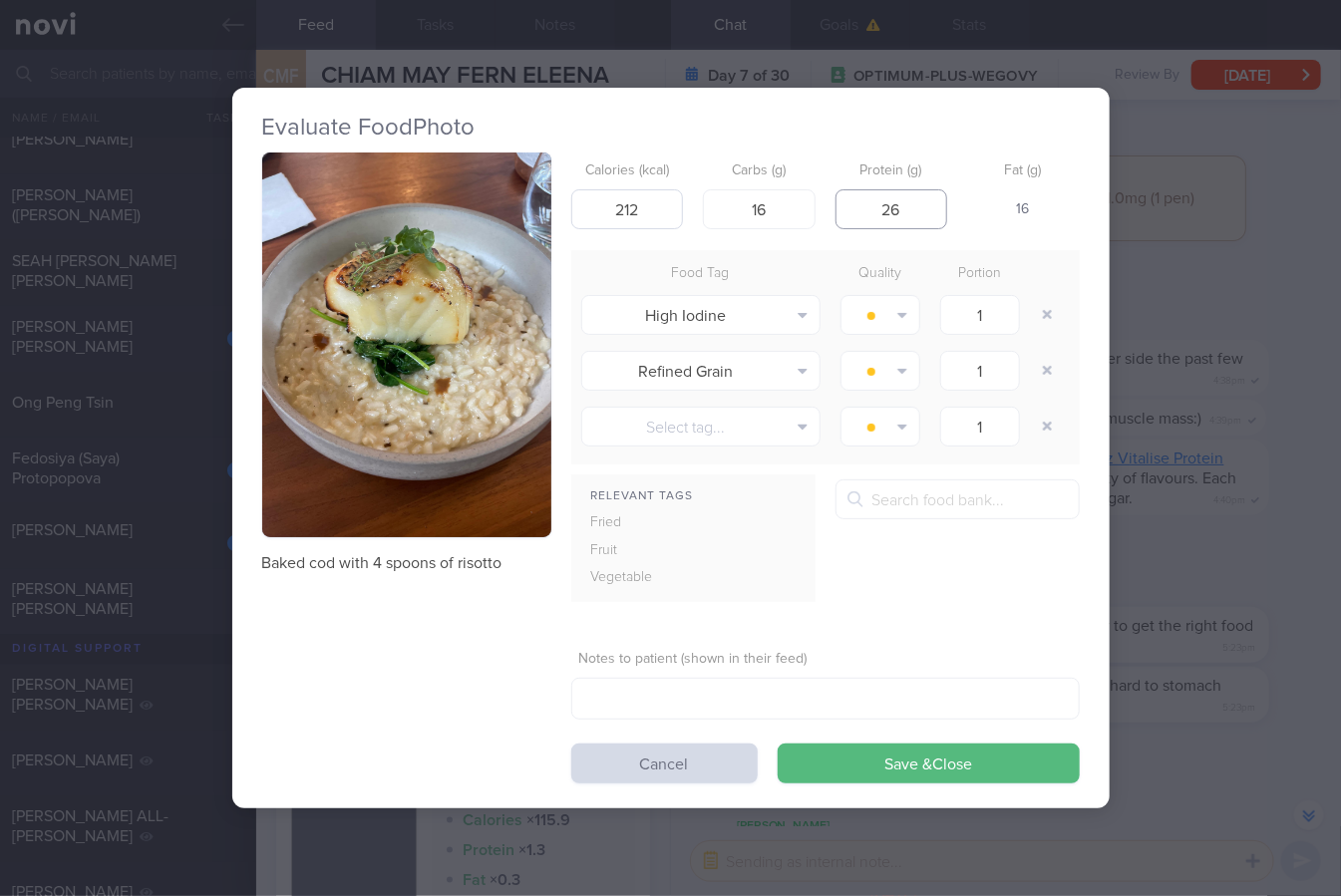 click on "Save &
Close" at bounding box center [928, 763] 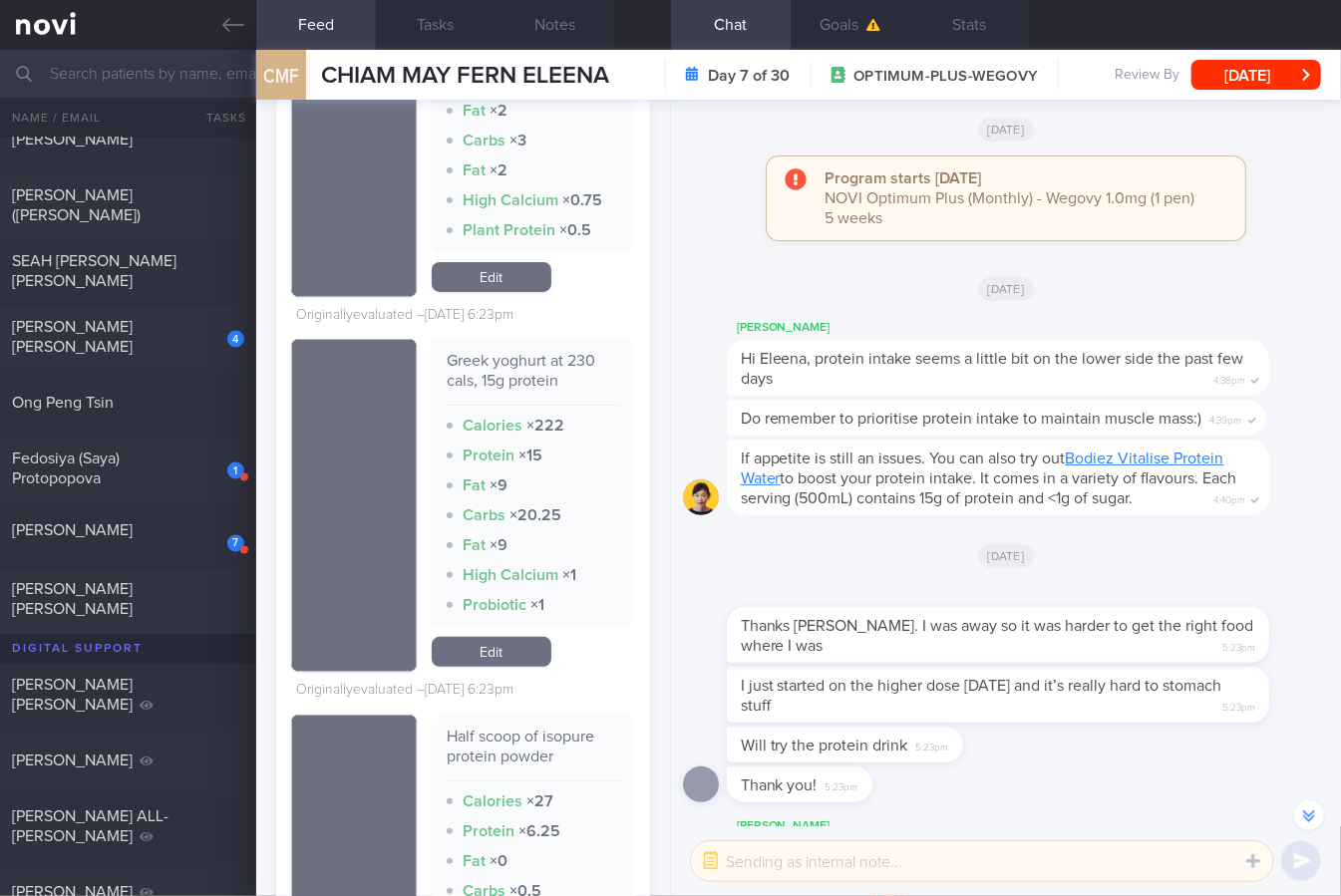 scroll, scrollTop: 3236, scrollLeft: 0, axis: vertical 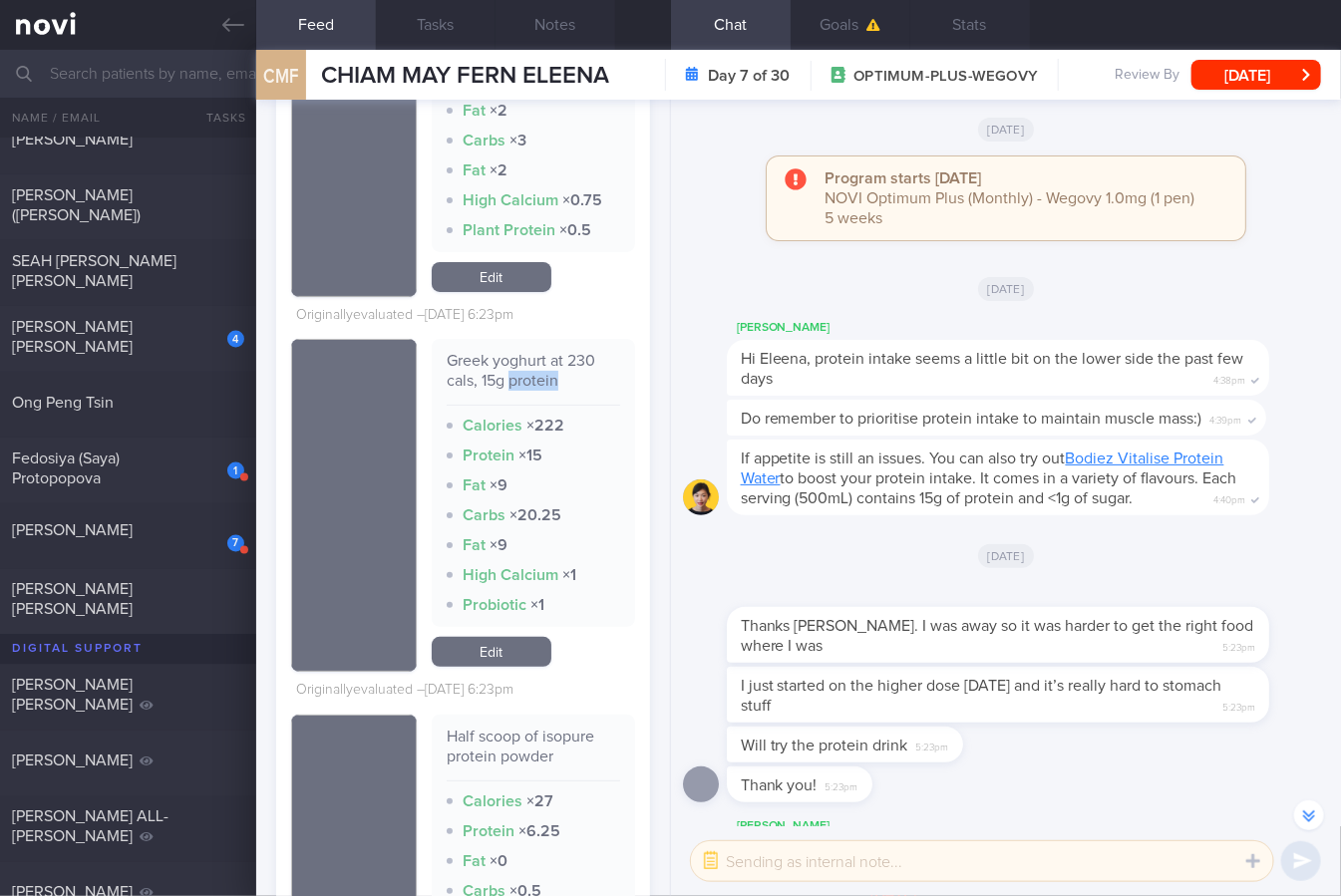 click on "Greek yoghurt at 230 cals, 15g protein" at bounding box center (533, 378) 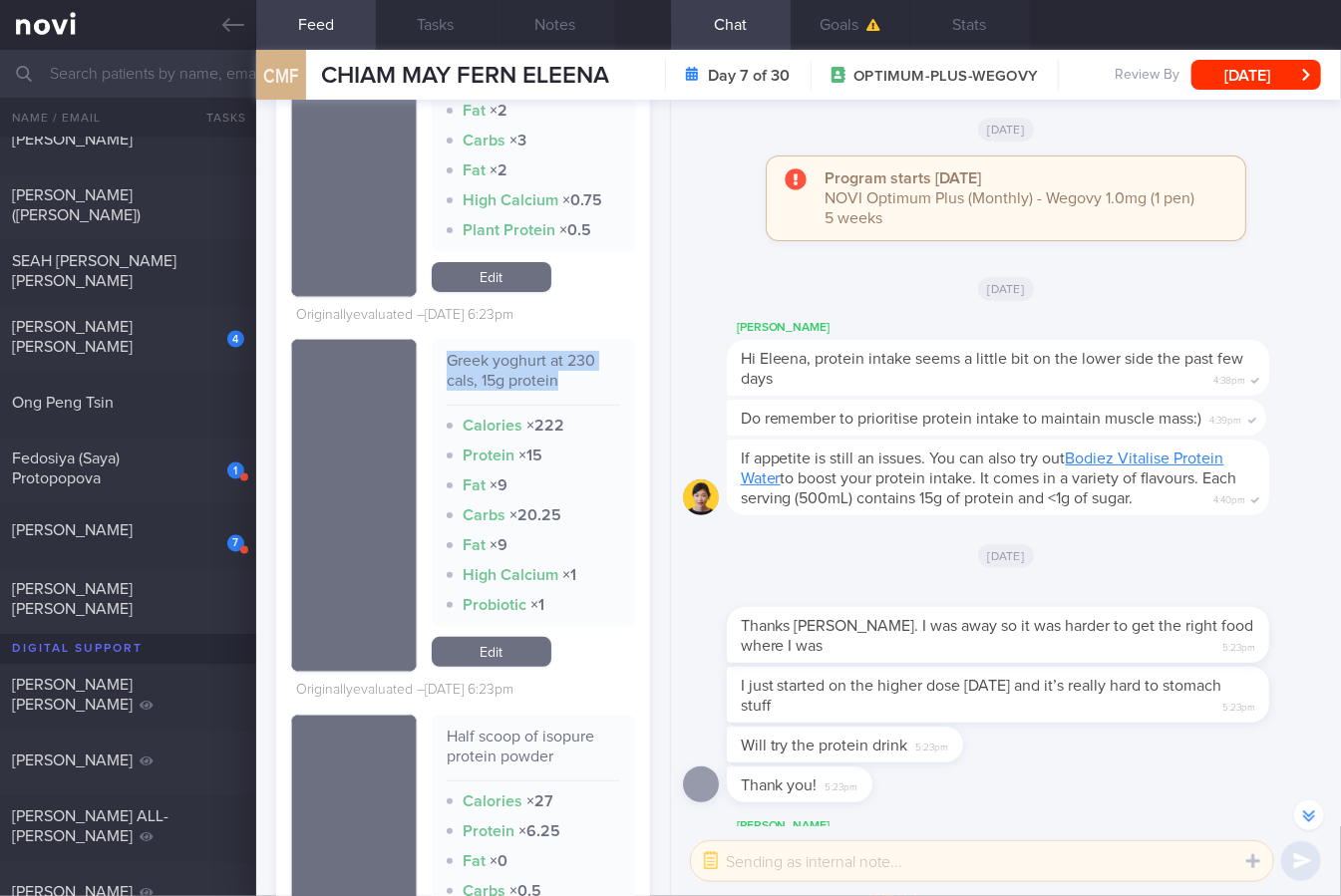 click on "Greek yoghurt at 230 cals, 15g protein" at bounding box center (533, 378) 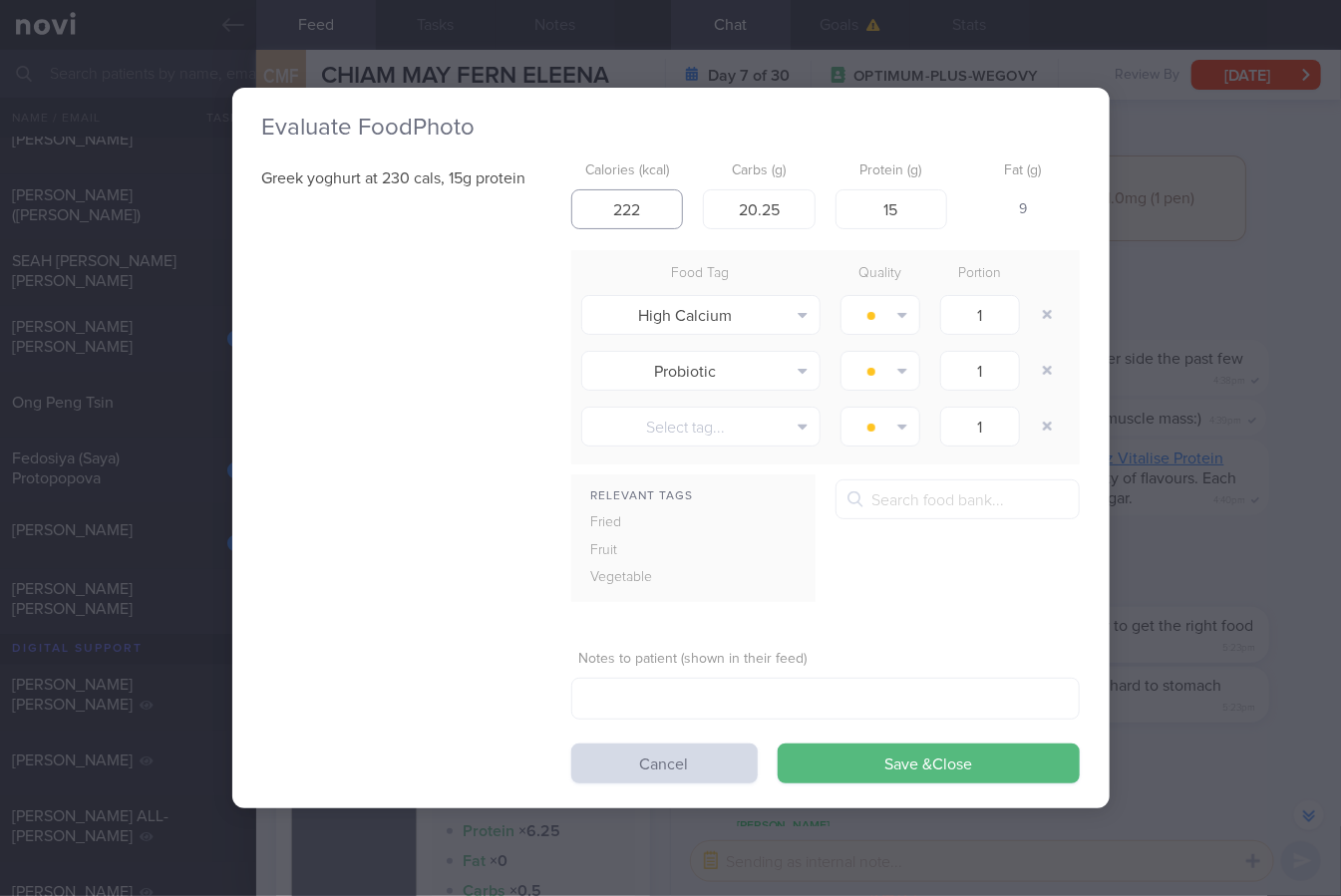 click on "222" at bounding box center (627, 209) 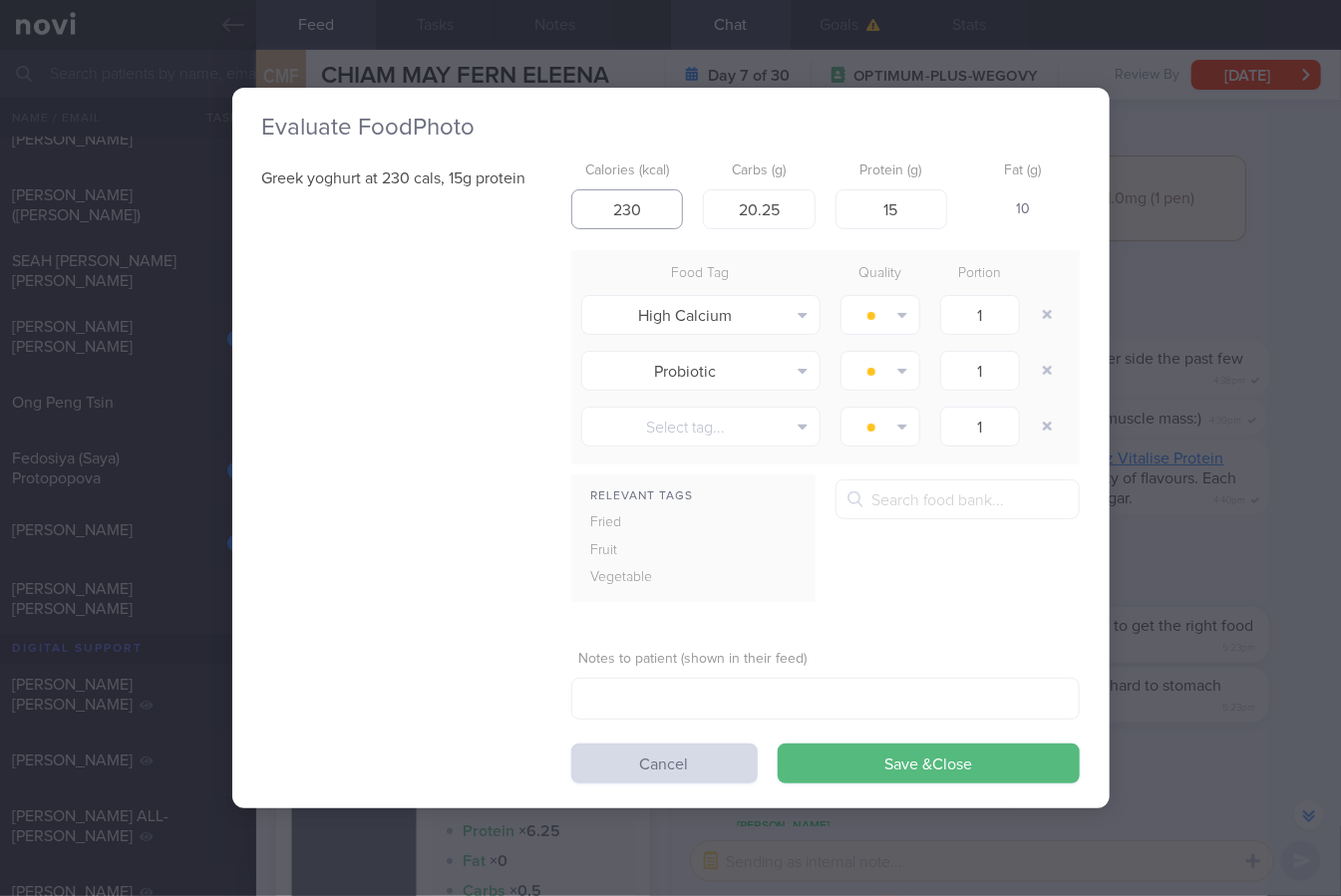 type on "230" 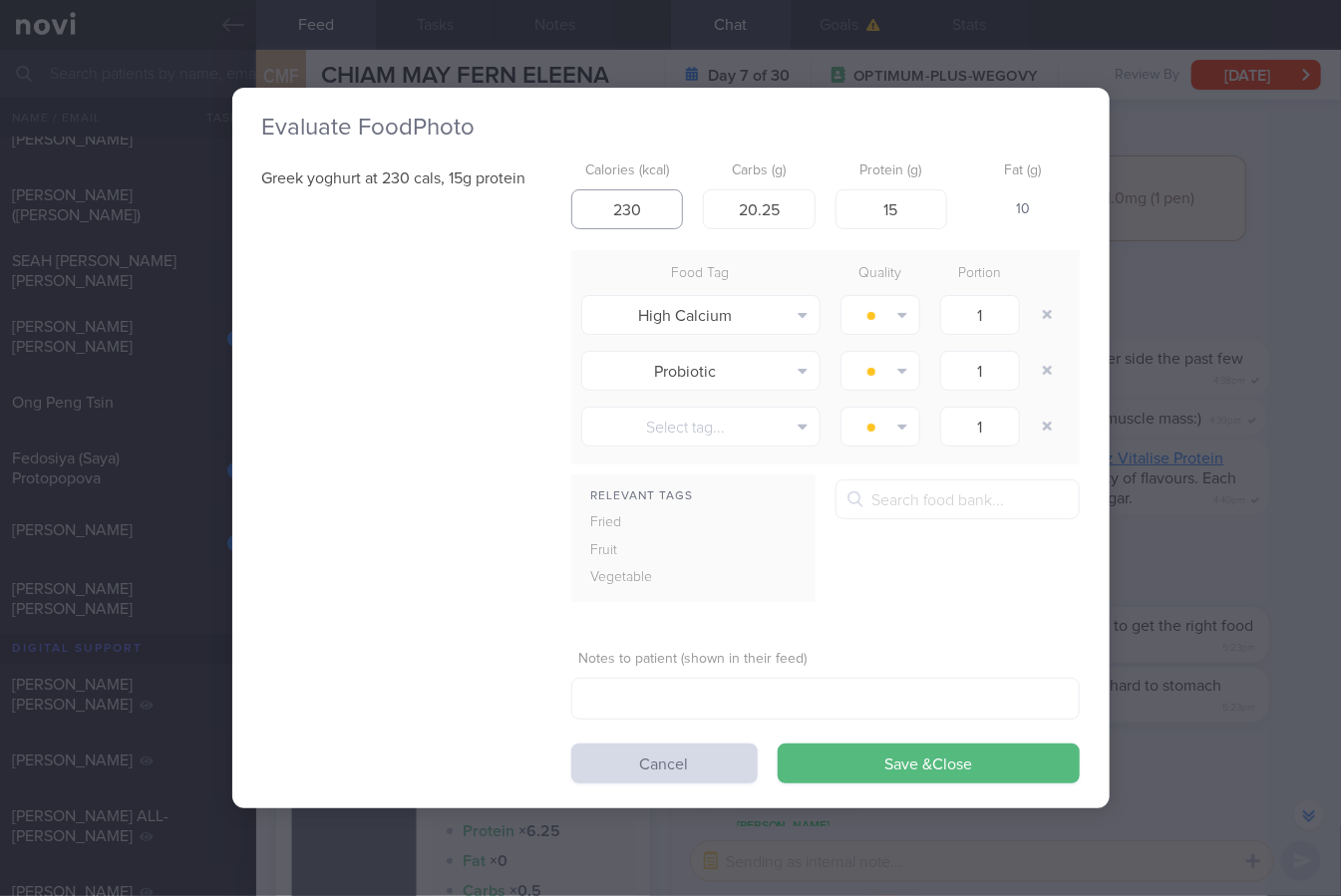 click on "Save &
Close" at bounding box center [928, 763] 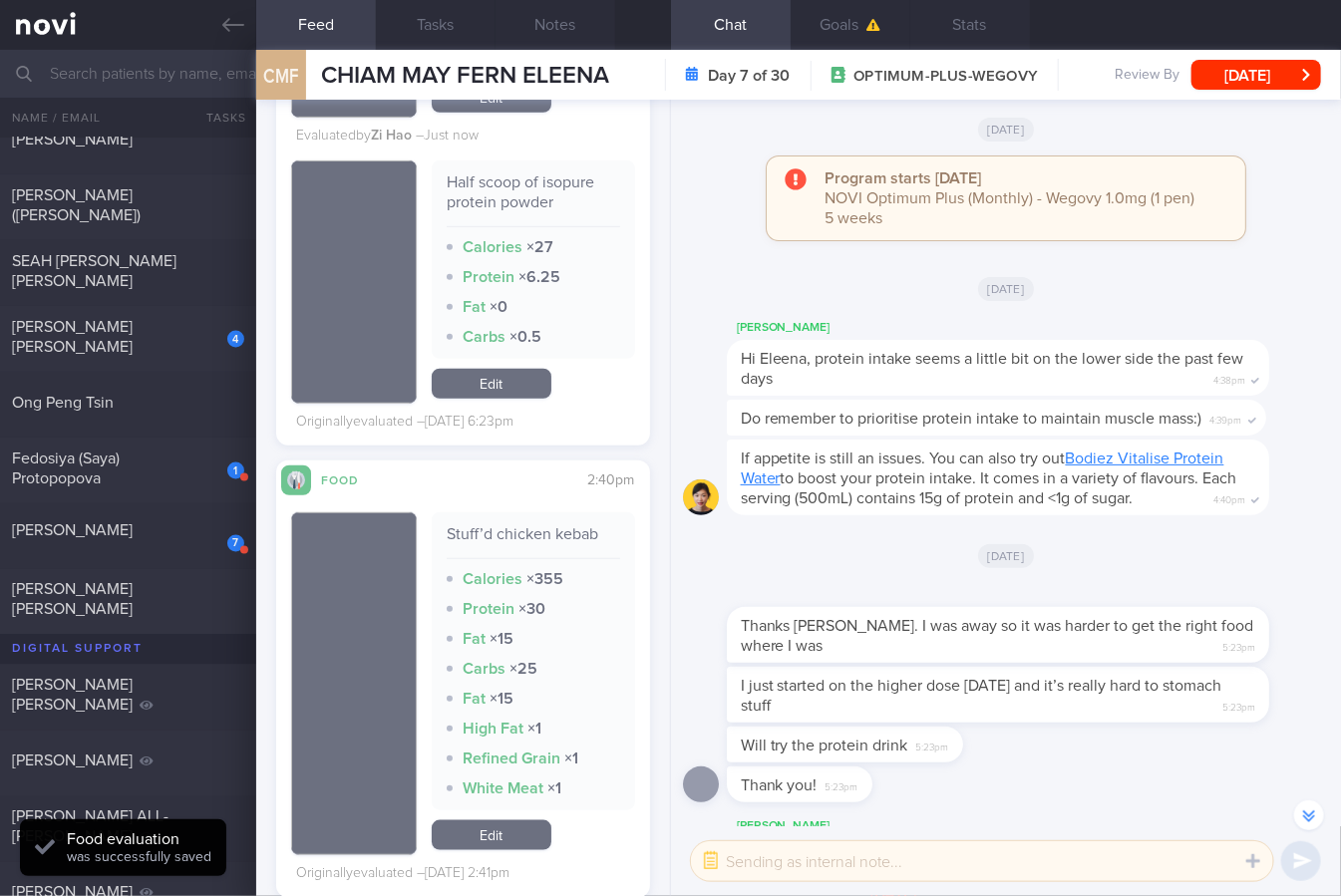 scroll, scrollTop: 3862, scrollLeft: 0, axis: vertical 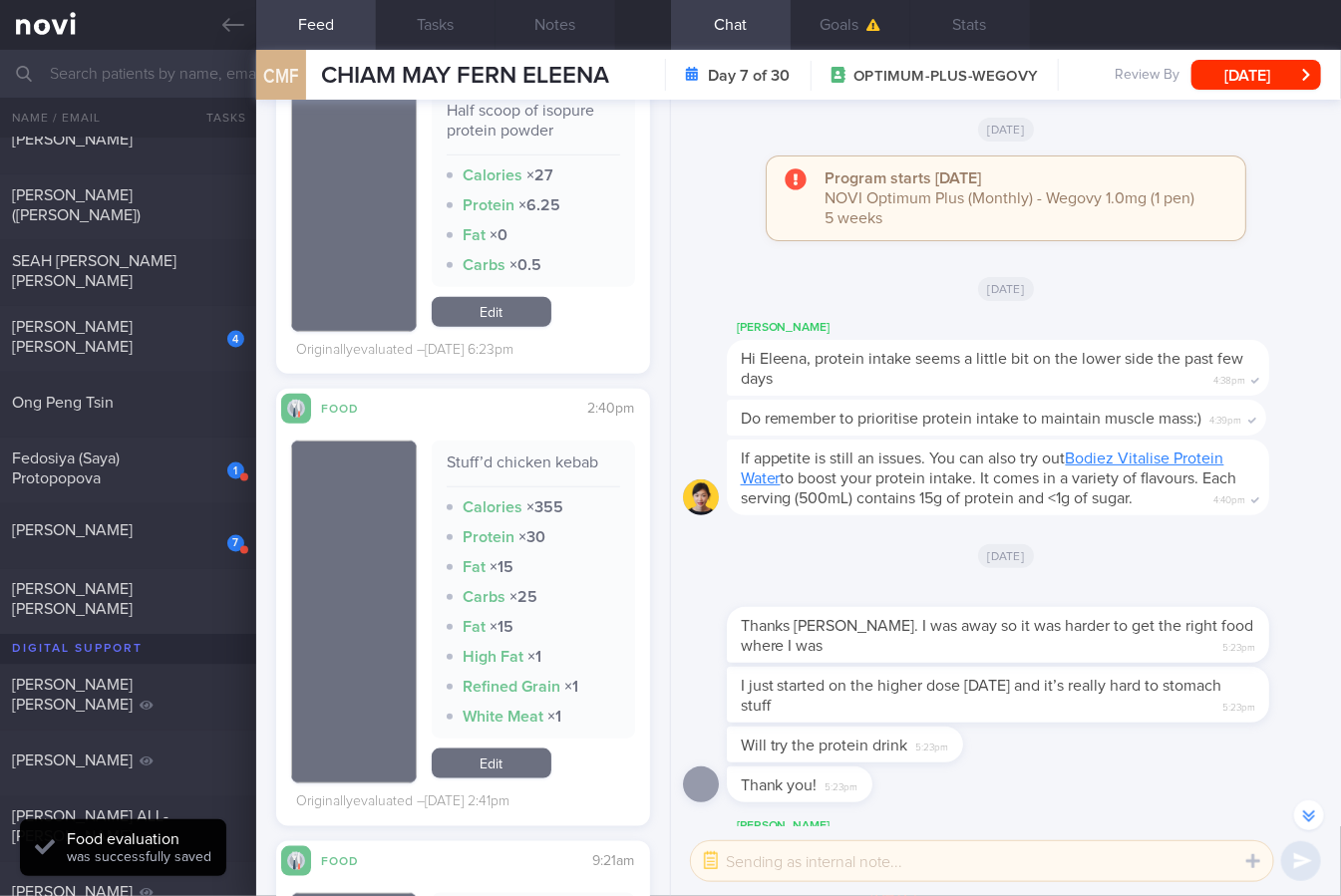 click on "Stuff’d chicken kebab" at bounding box center (533, 469) 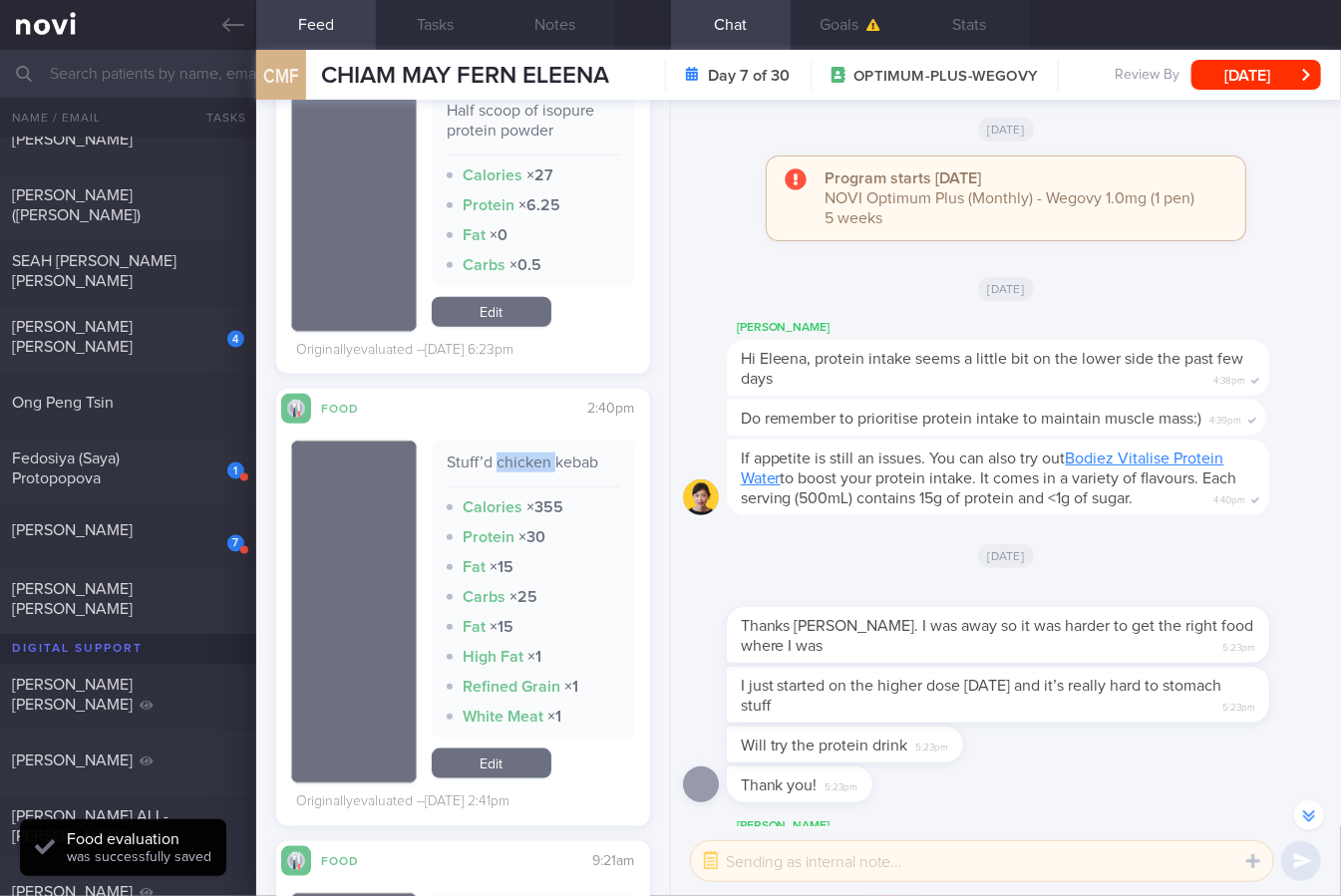 click on "Stuff’d chicken kebab" at bounding box center (533, 469) 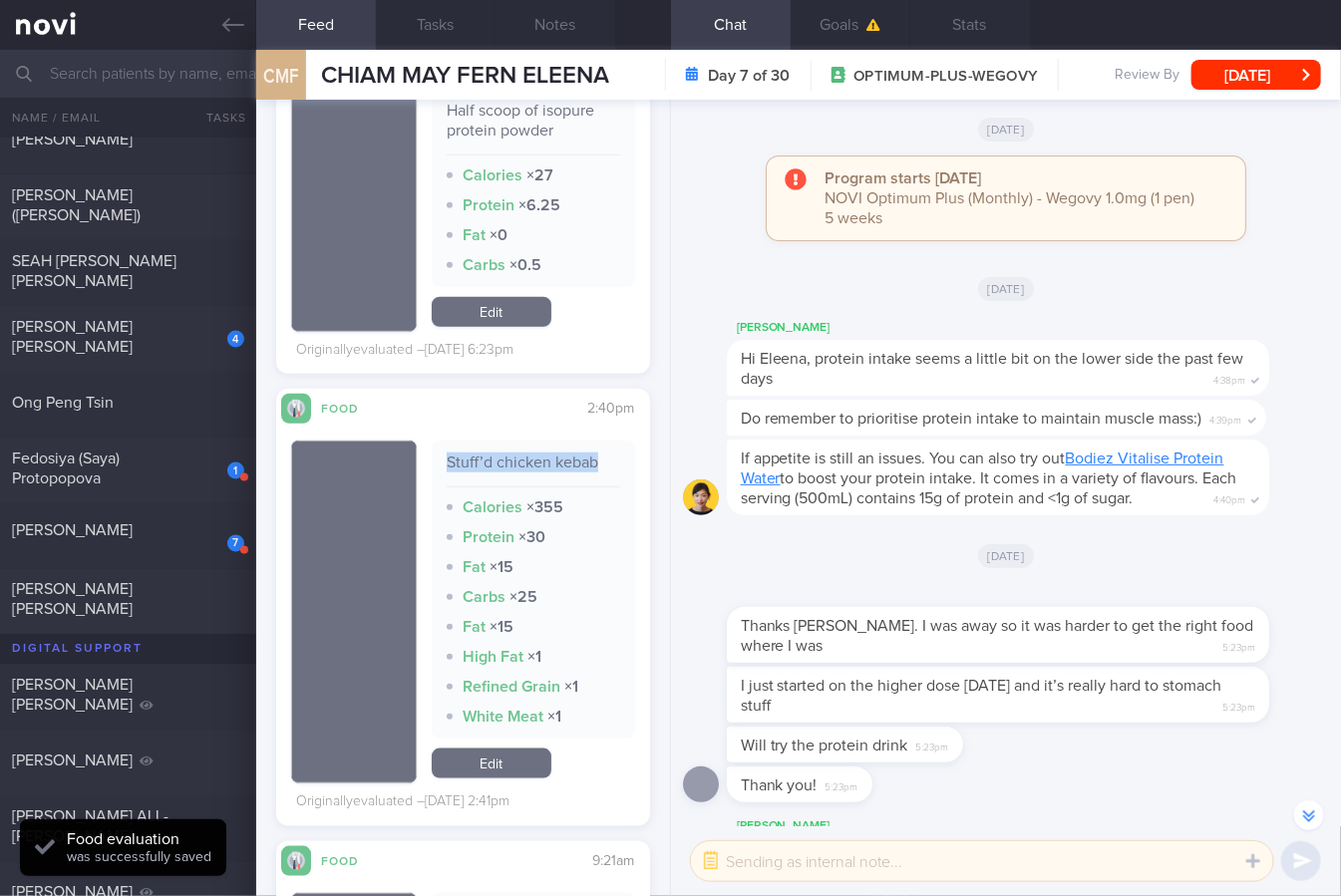 click on "Stuff’d chicken kebab" at bounding box center [533, 469] 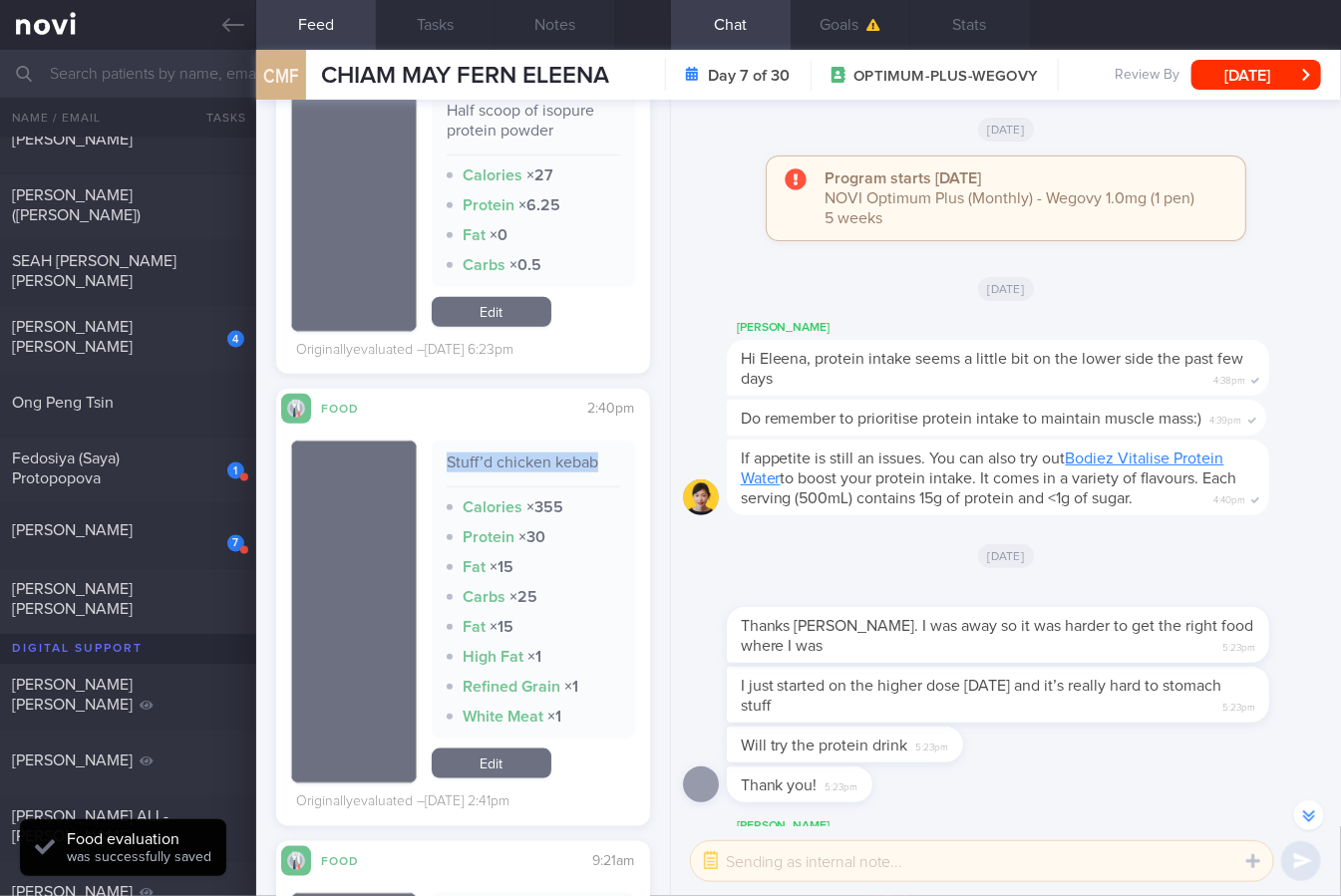 copy on "Stuff’d chicken kebab" 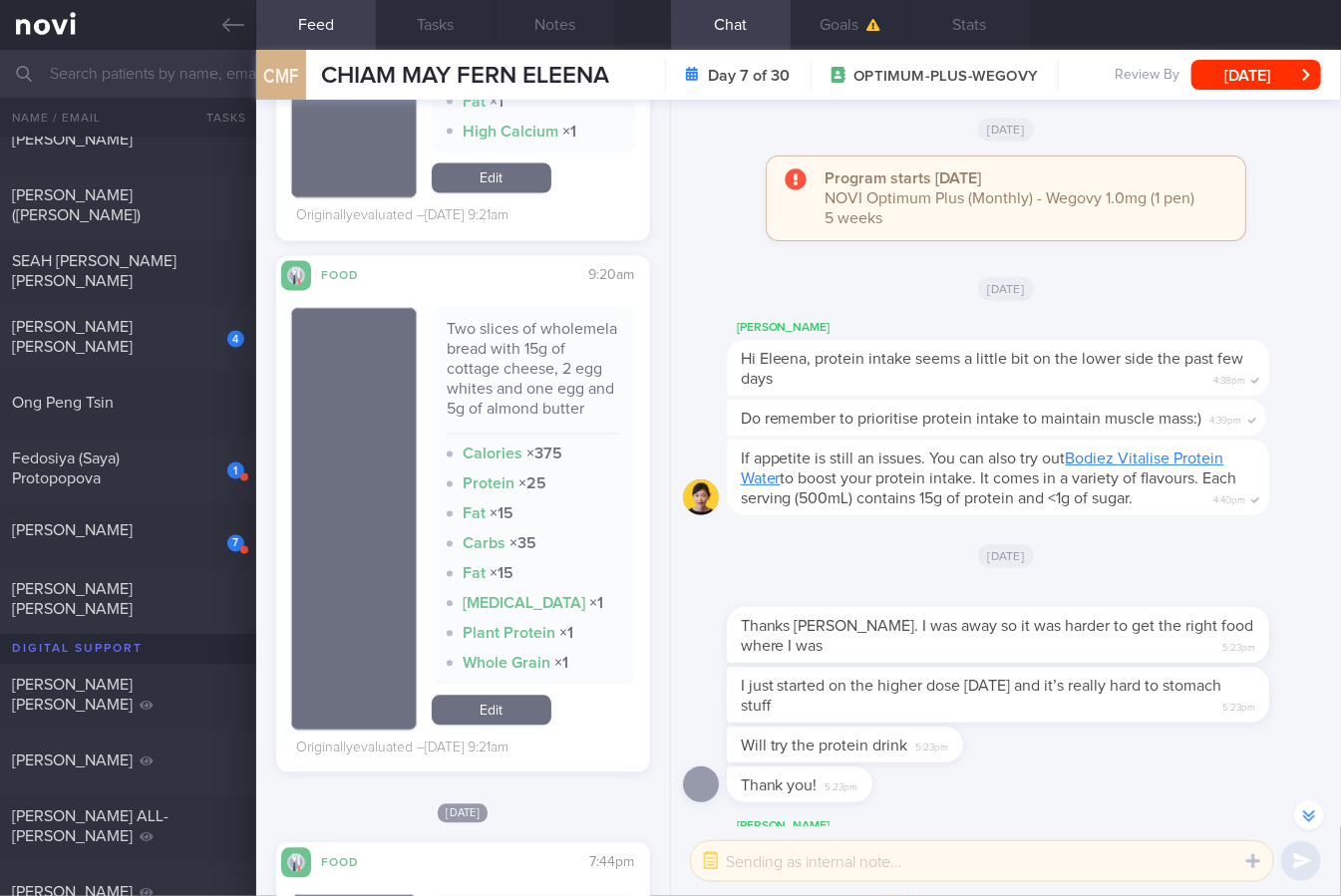 scroll, scrollTop: 4848, scrollLeft: 0, axis: vertical 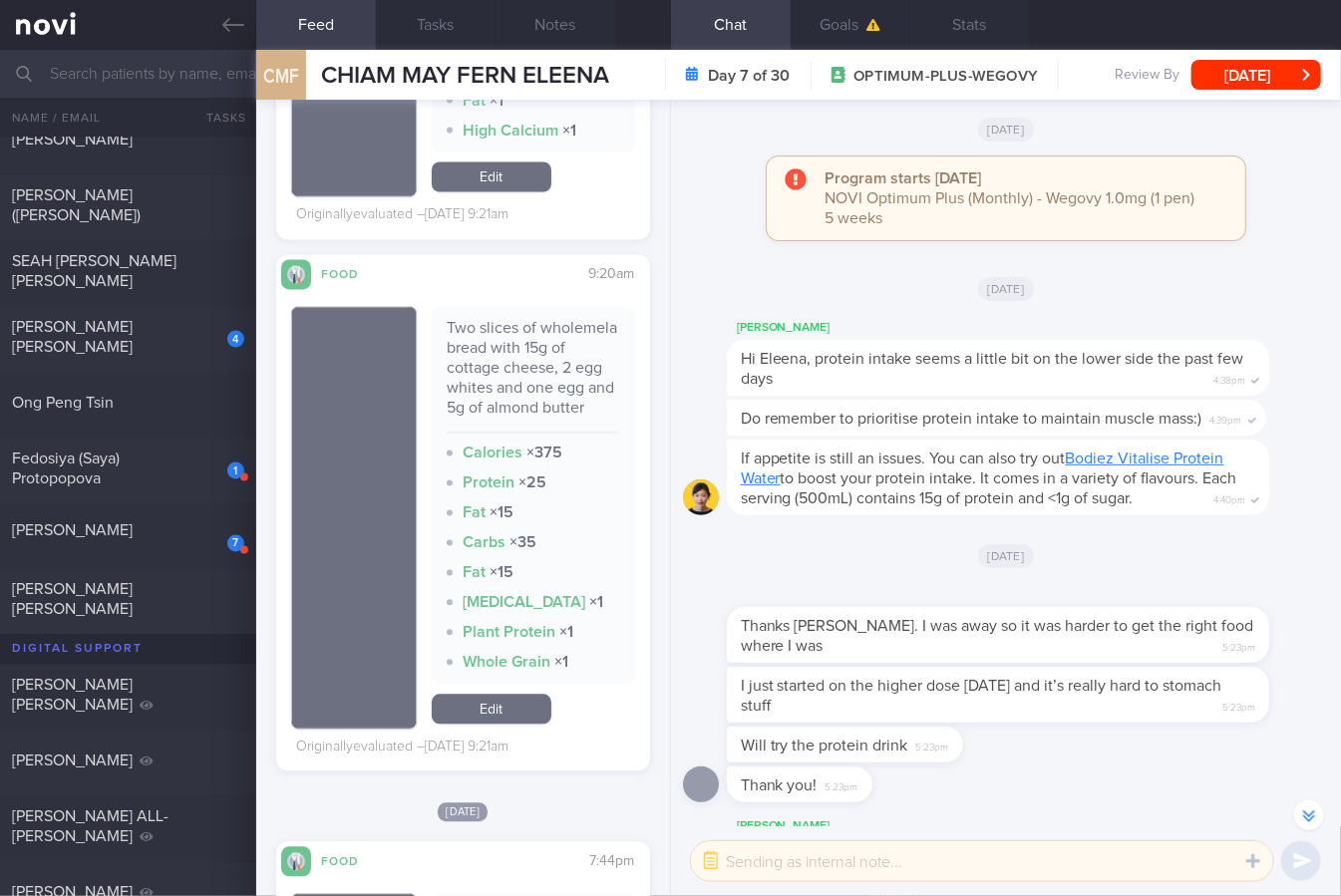 click on "Two slices of wholemela bread with 15g of cottage cheese, 2 egg whites and one egg and 5g of almond butter" at bounding box center [533, 376] 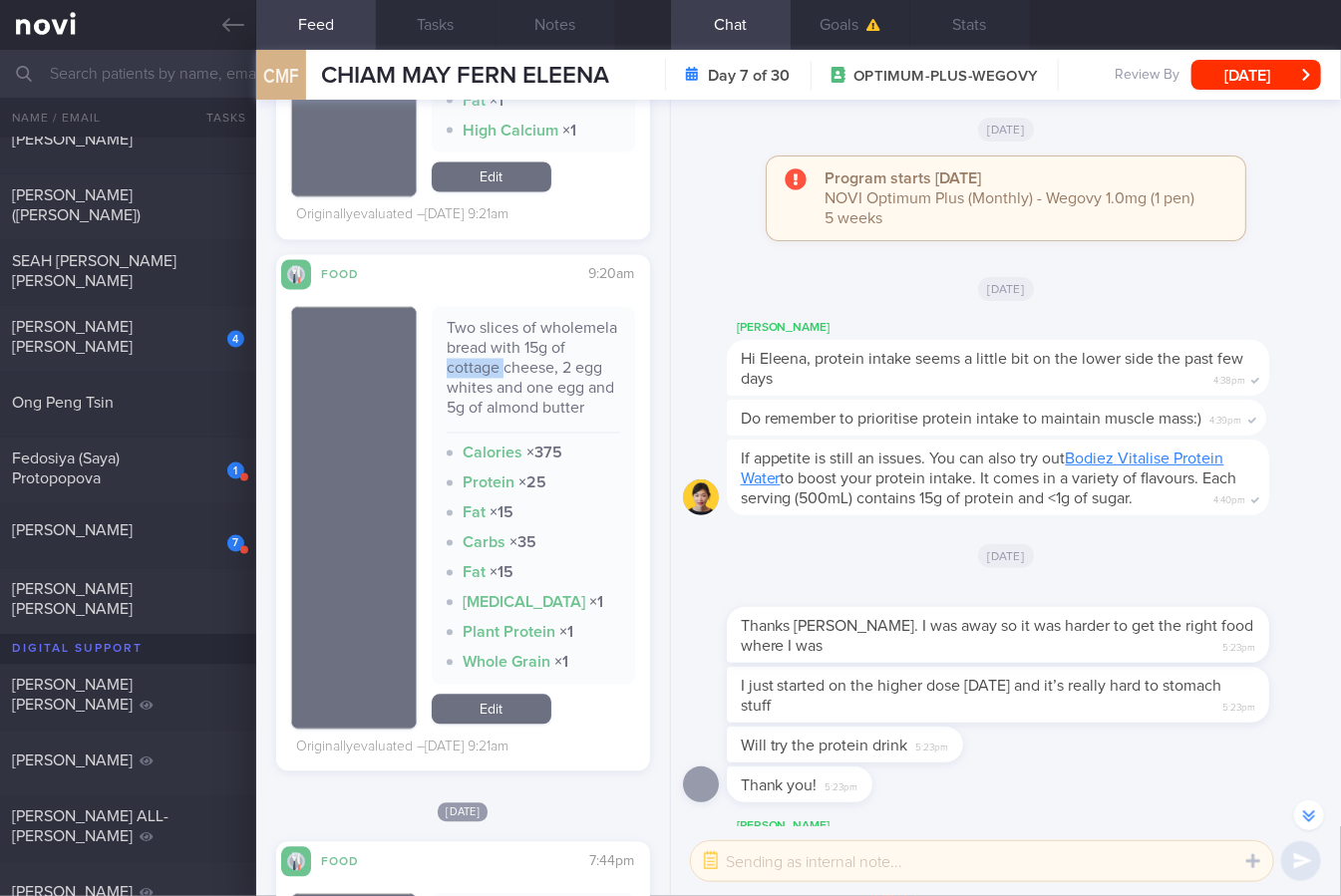 click on "Two slices of wholemela bread with 15g of cottage cheese, 2 egg whites and one egg and 5g of almond butter" at bounding box center (533, 376) 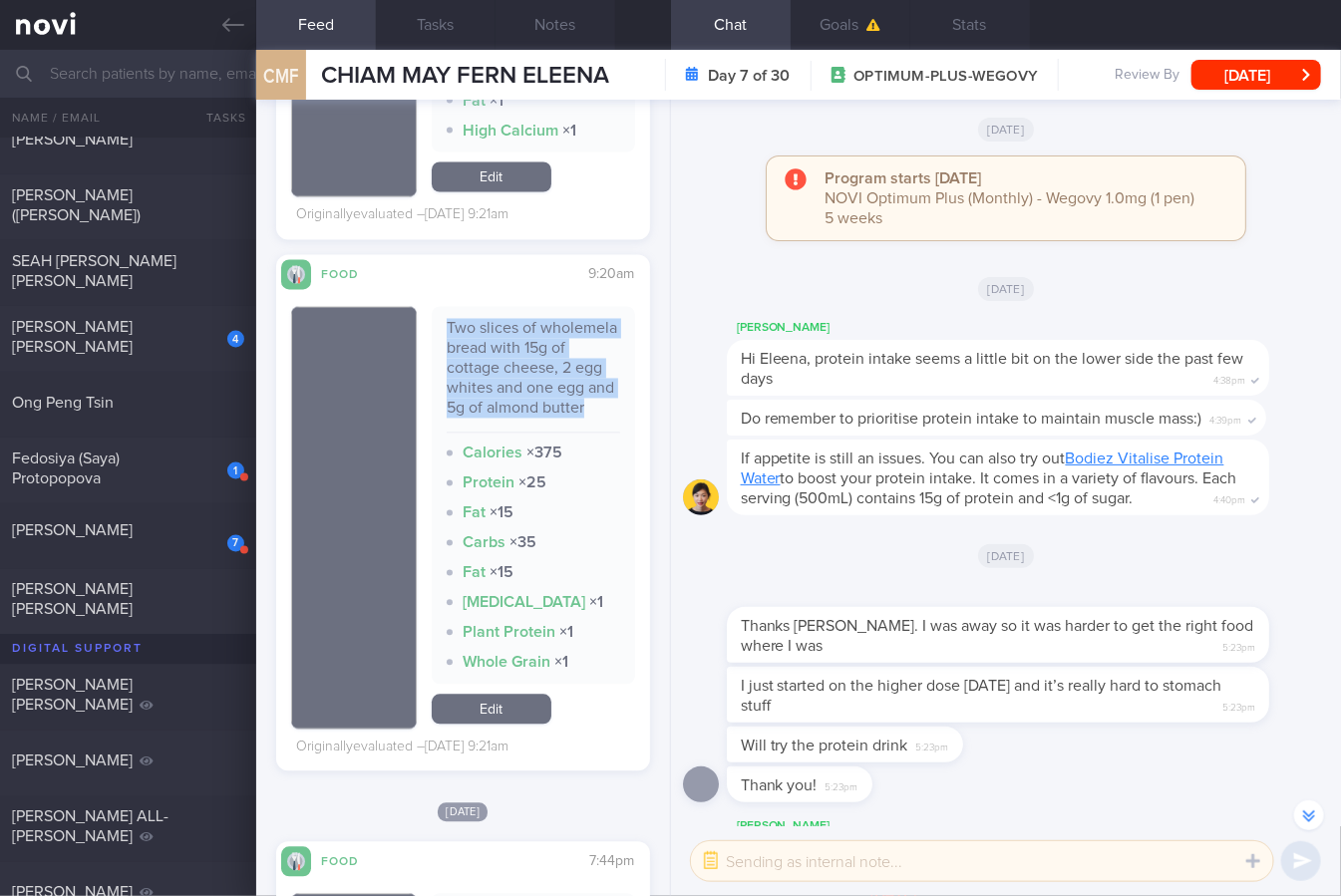 click on "Two slices of wholemela bread with 15g of cottage cheese, 2 egg whites and one egg and 5g of almond butter" at bounding box center (533, 376) 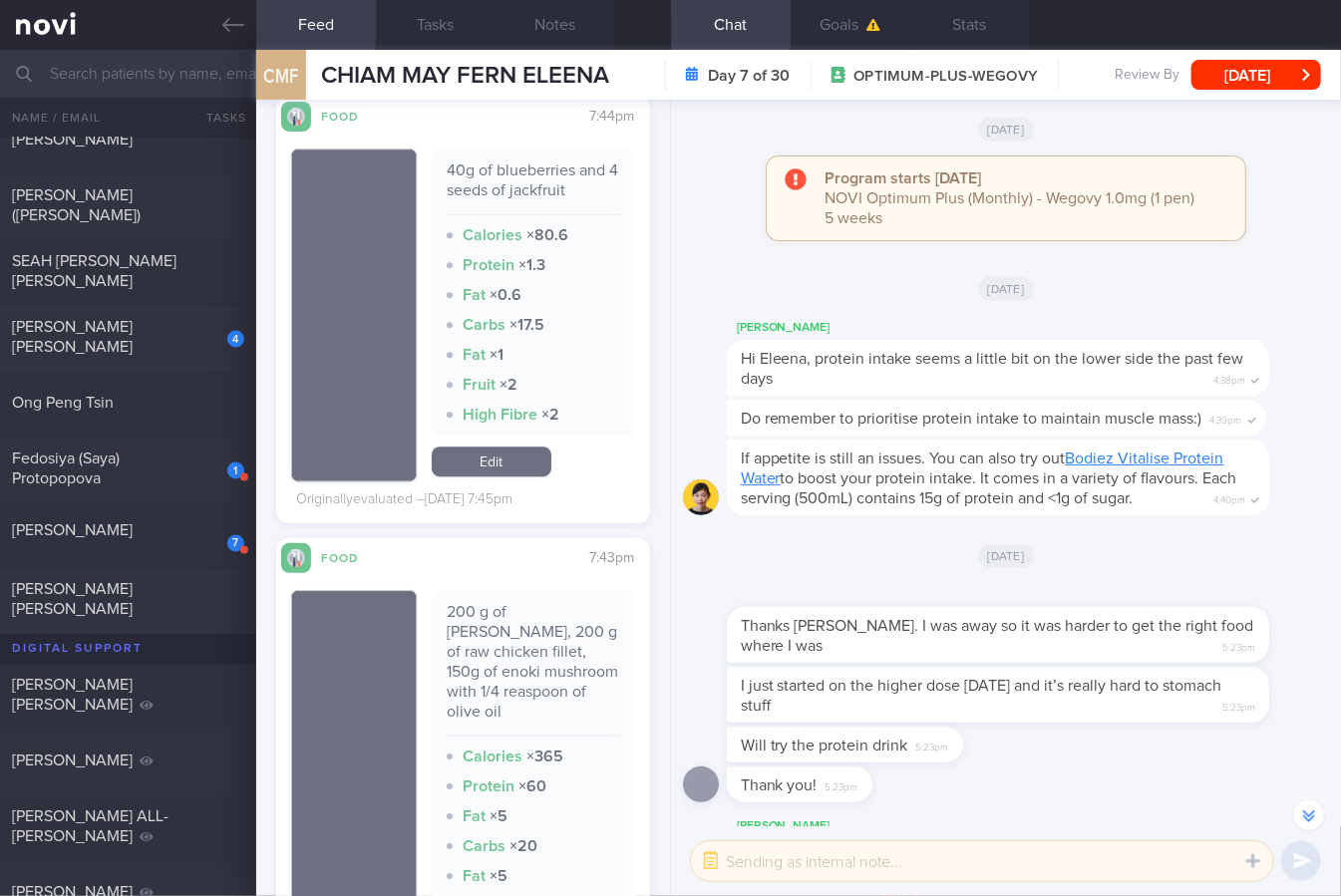 scroll, scrollTop: 5590, scrollLeft: 0, axis: vertical 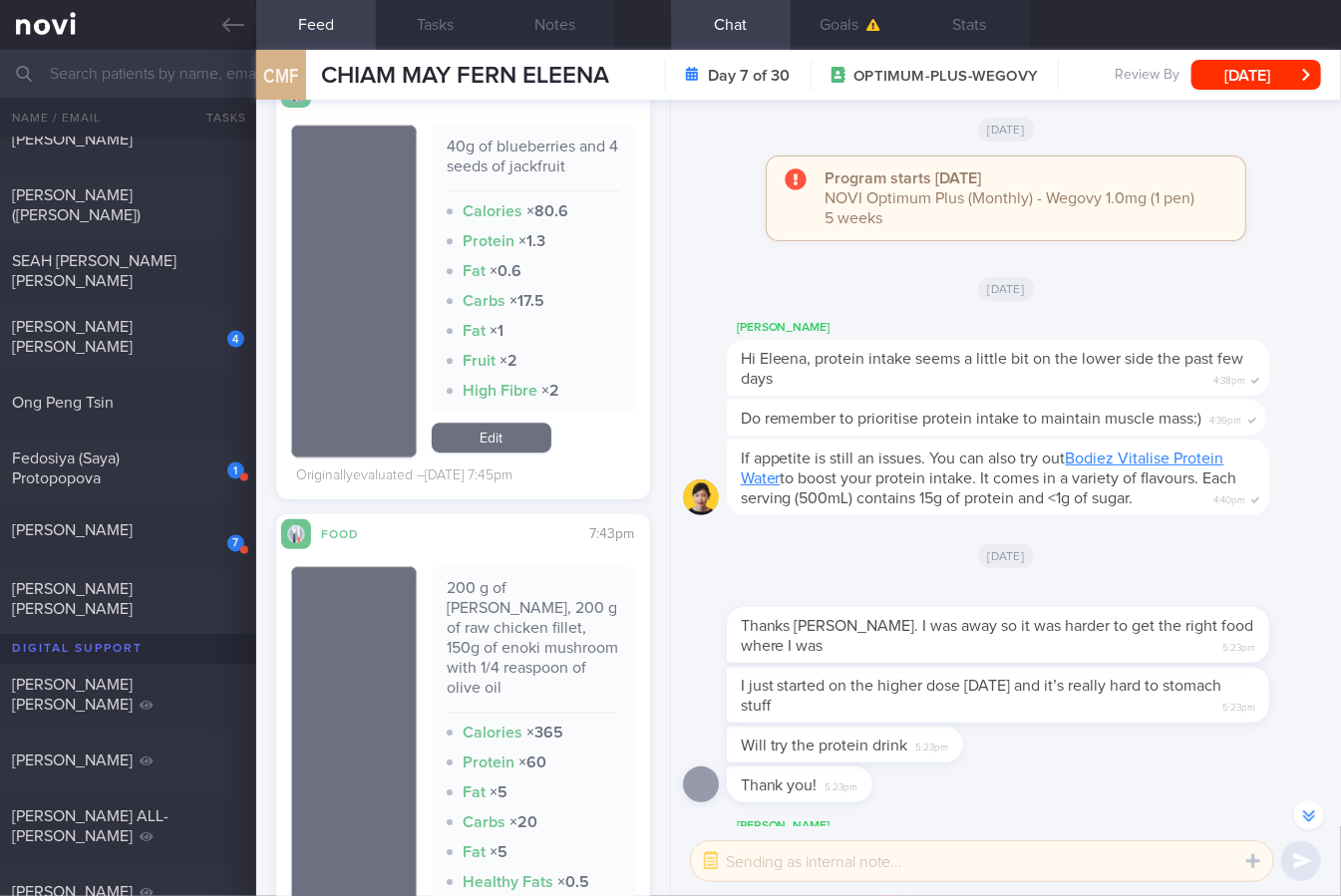click on "200 g of [PERSON_NAME], 200 g of raw chicken fillet, 150g of enoki mushroom with 1/4 reaspoon of olive oil" at bounding box center (533, 645) 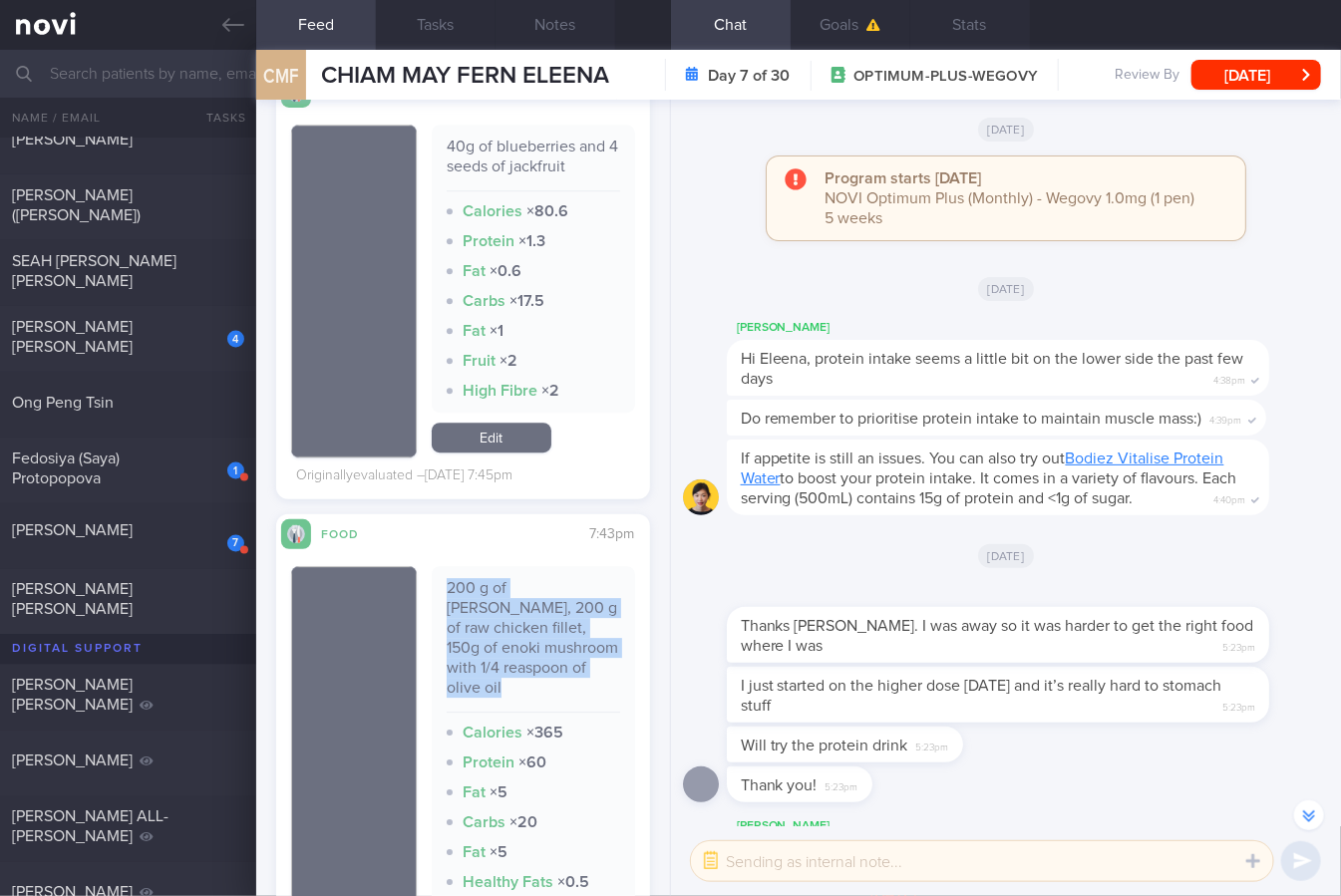 click on "200 g of [PERSON_NAME], 200 g of raw chicken fillet, 150g of enoki mushroom with 1/4 reaspoon of olive oil" at bounding box center (533, 645) 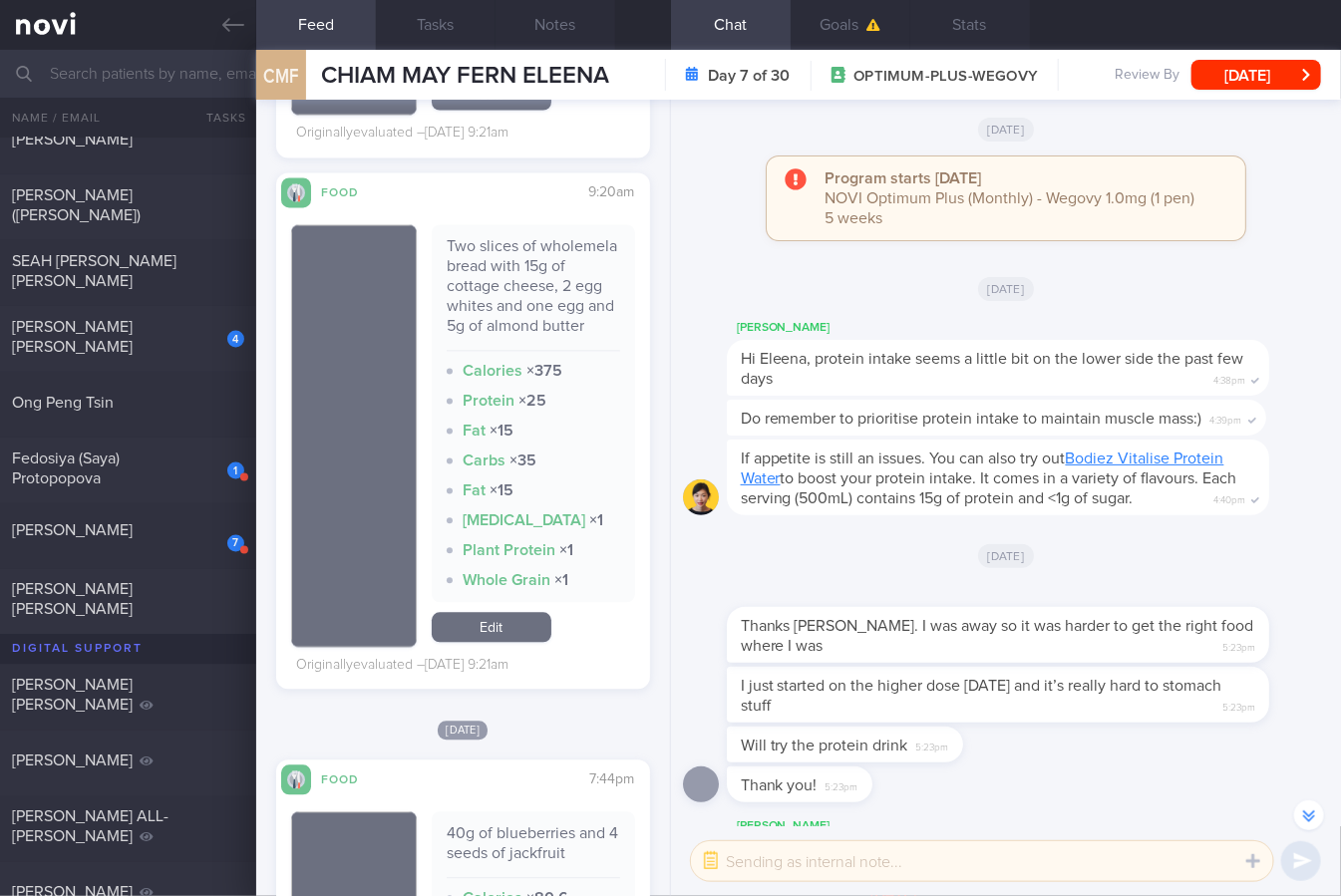 scroll, scrollTop: 4961, scrollLeft: 0, axis: vertical 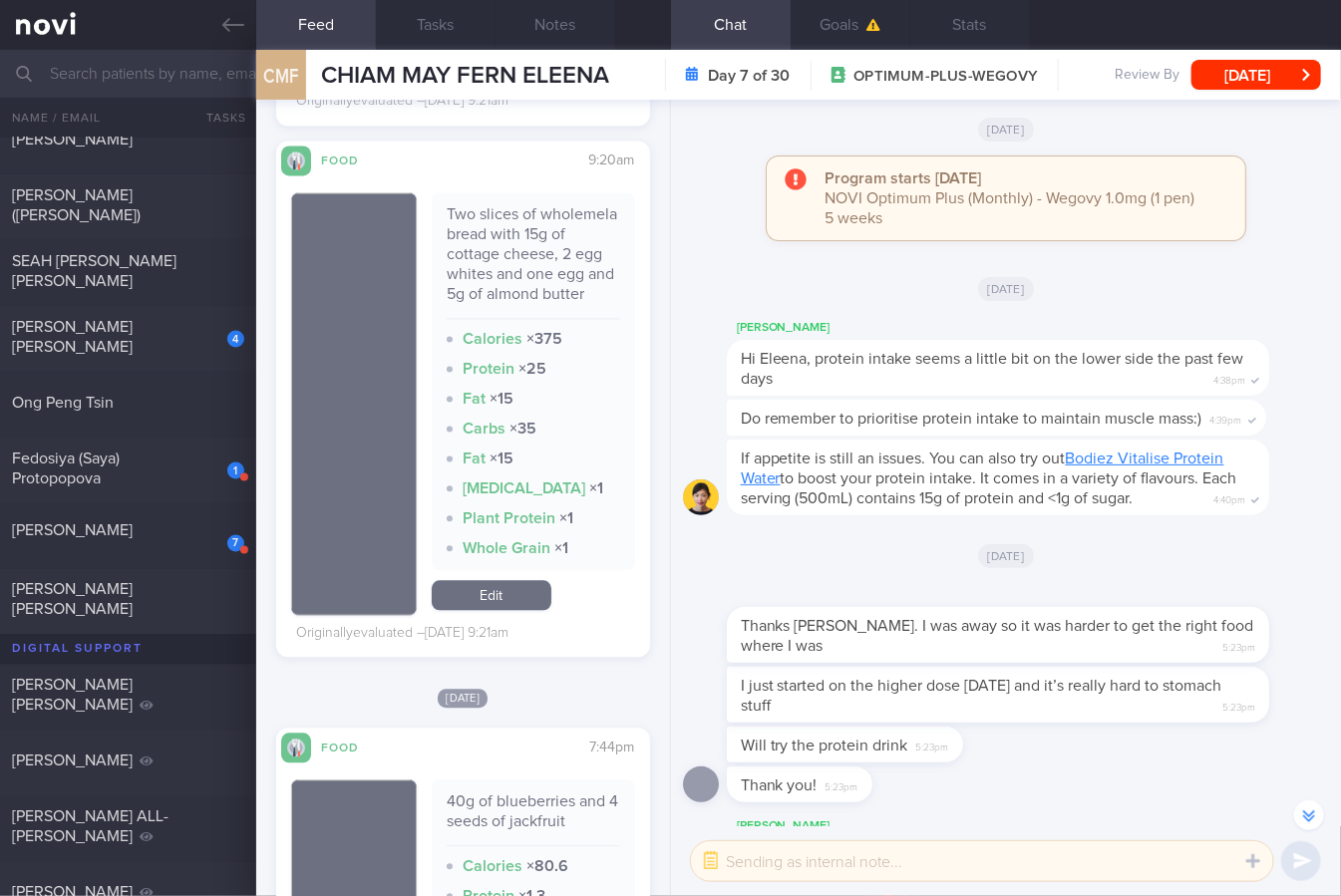 click on "Edit" at bounding box center [492, 596] 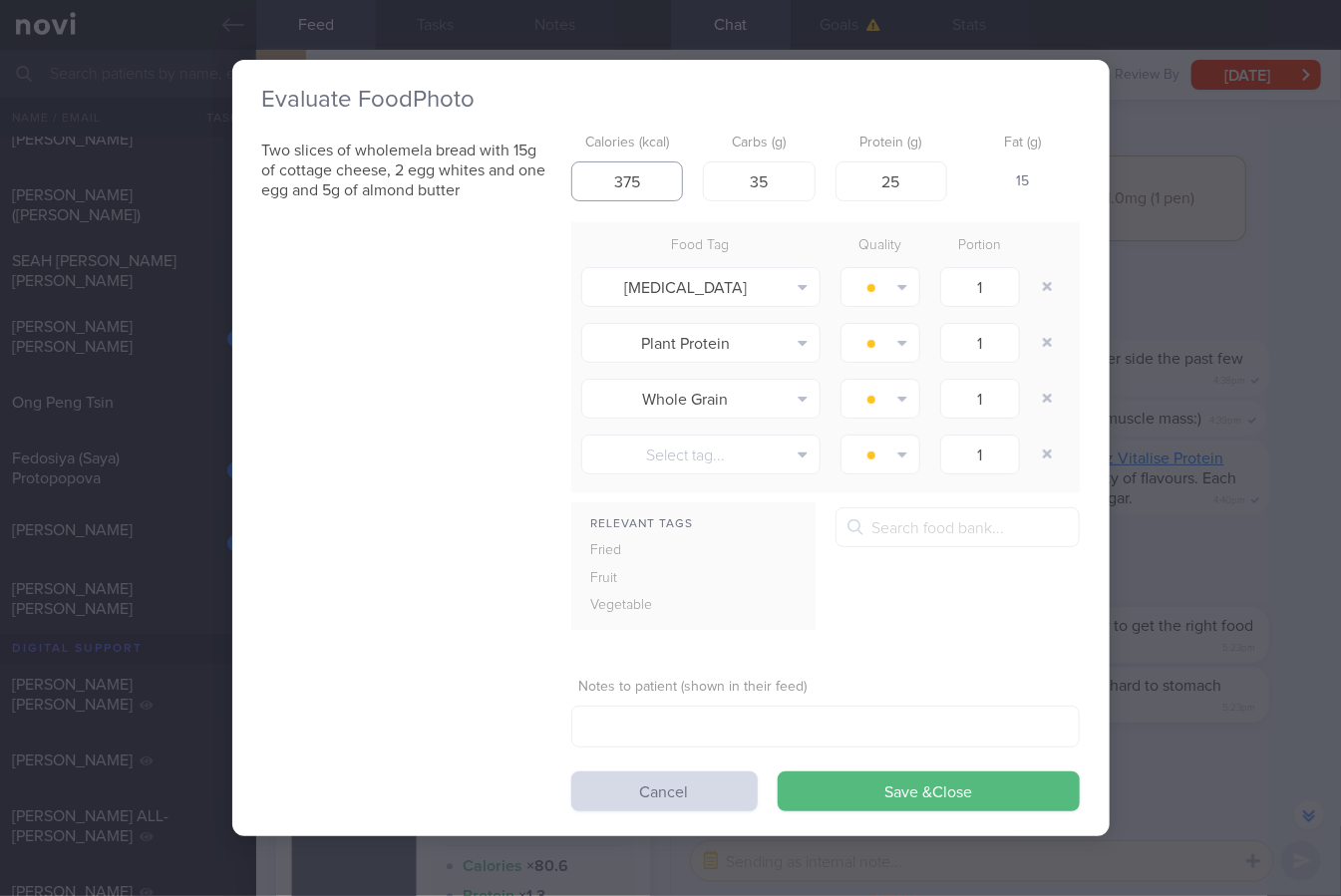 click on "375" at bounding box center [627, 181] 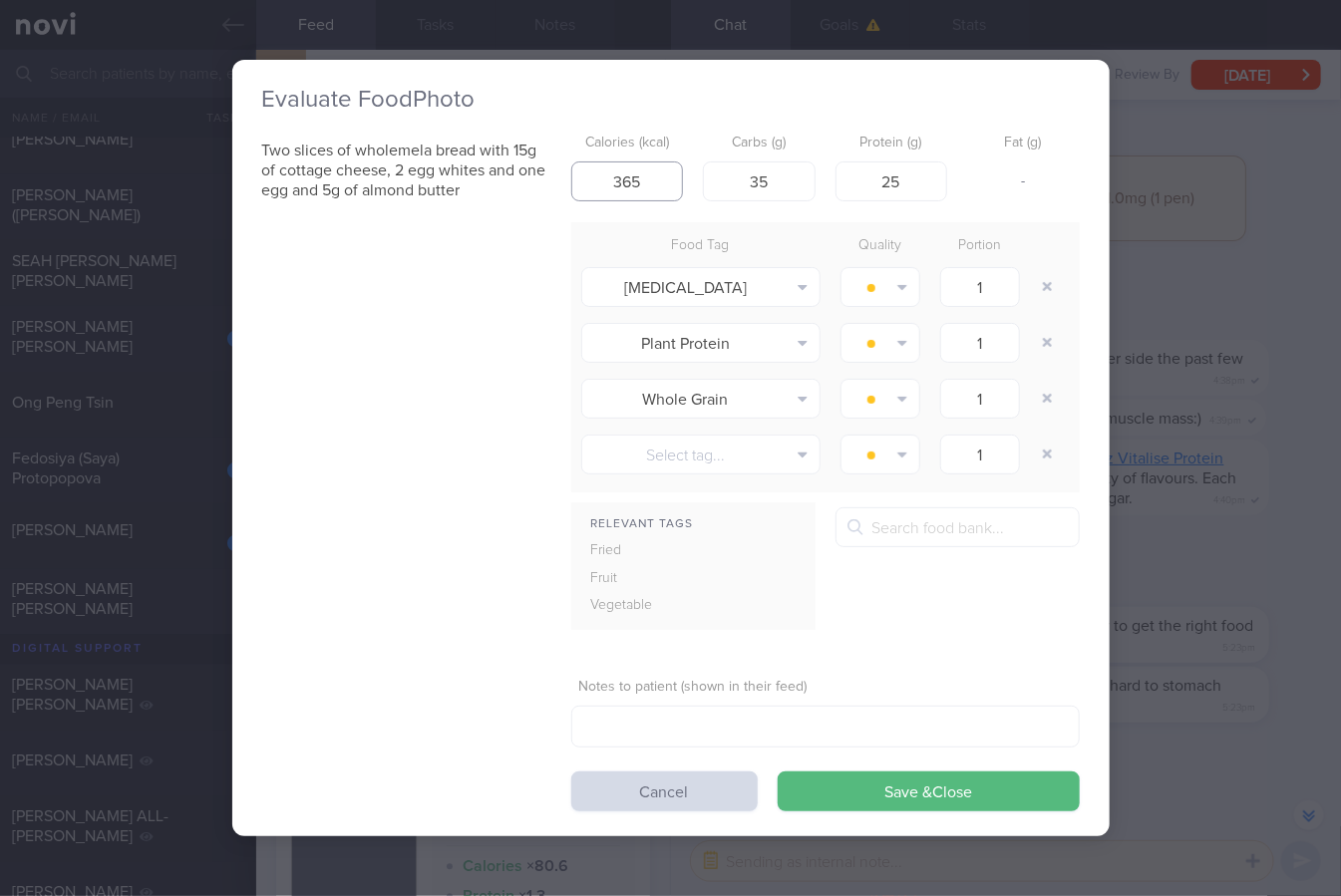 type on "365" 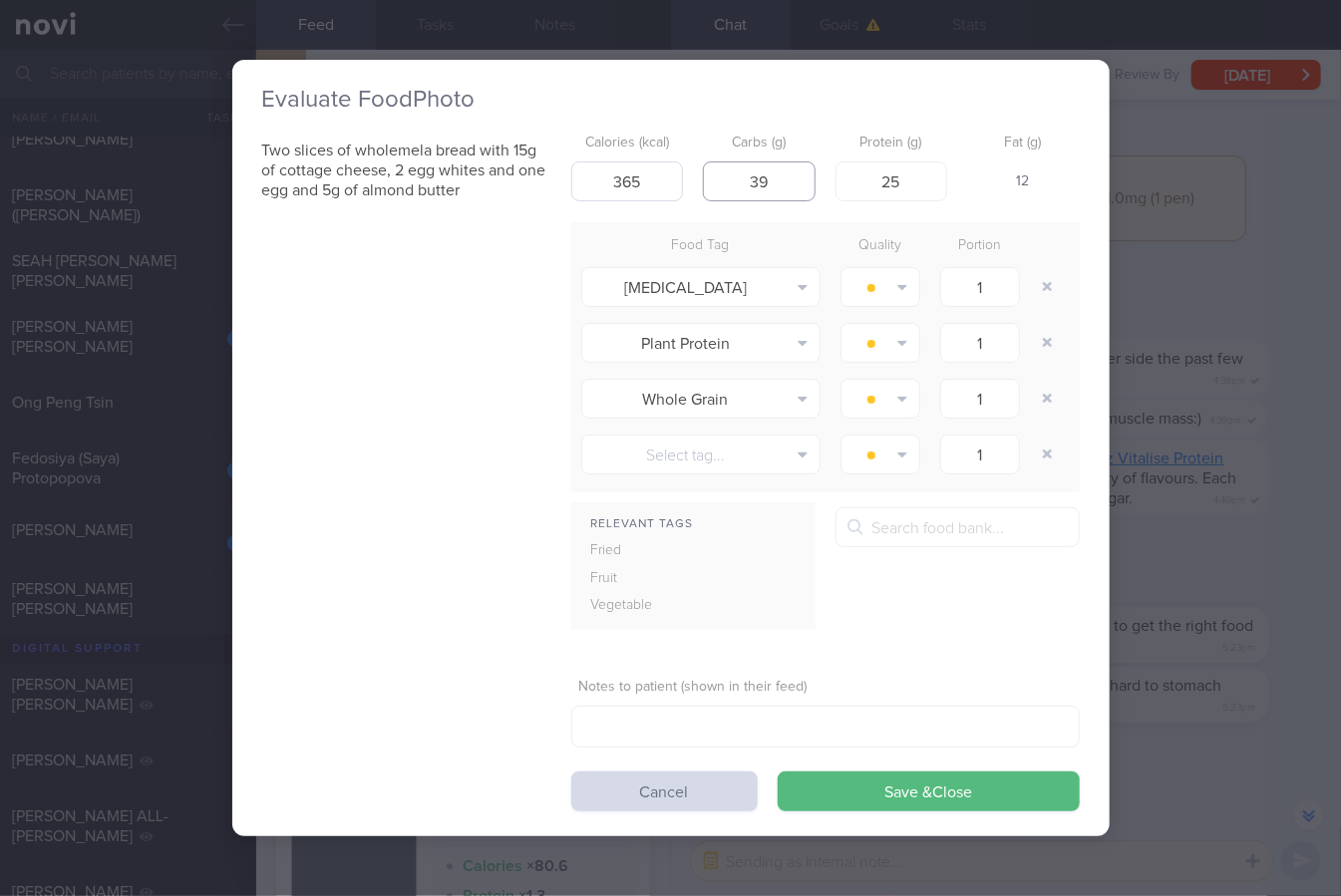 type on "39" 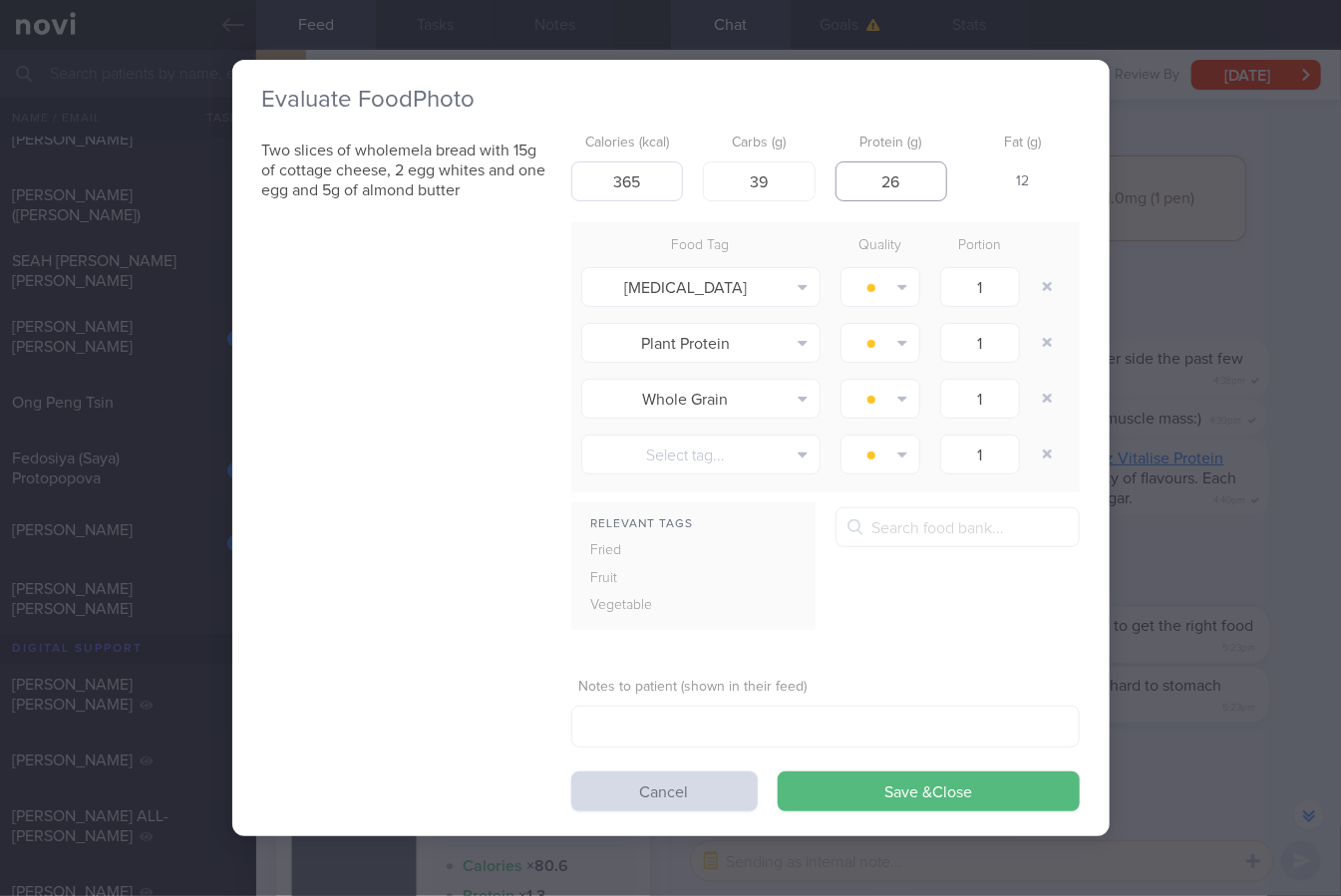 type on "26" 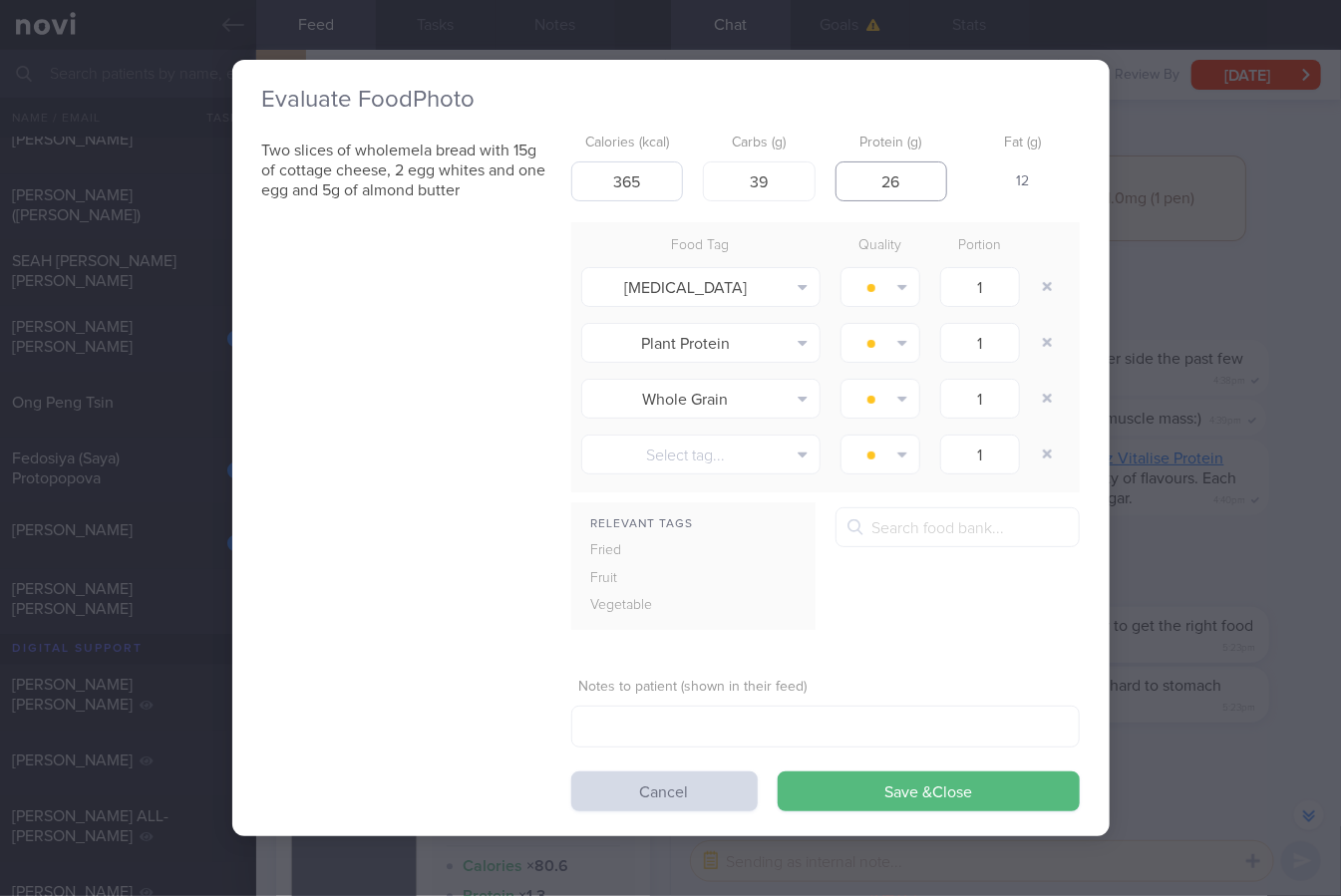click on "Save &
Close" at bounding box center (928, 791) 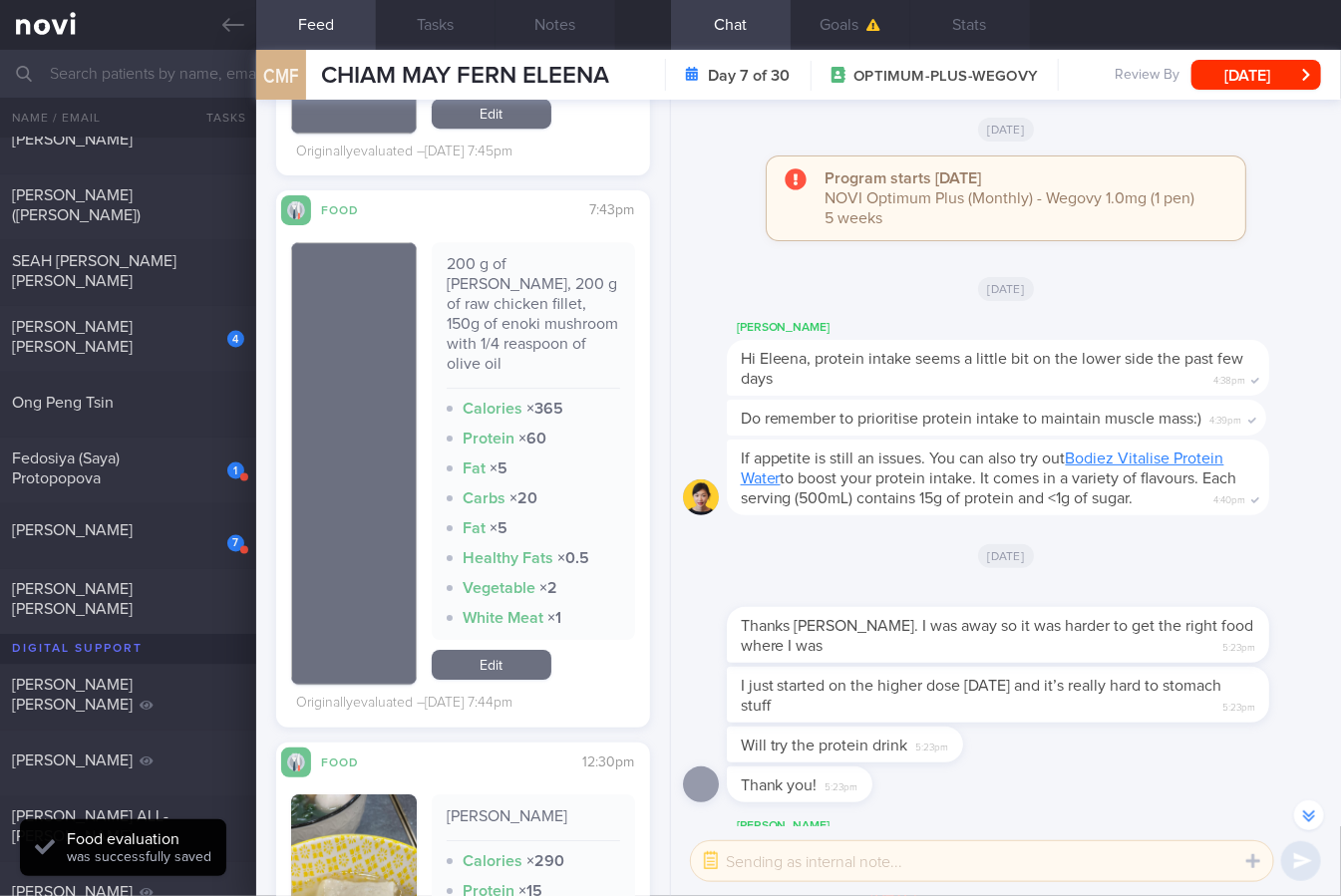 scroll, scrollTop: 5930, scrollLeft: 0, axis: vertical 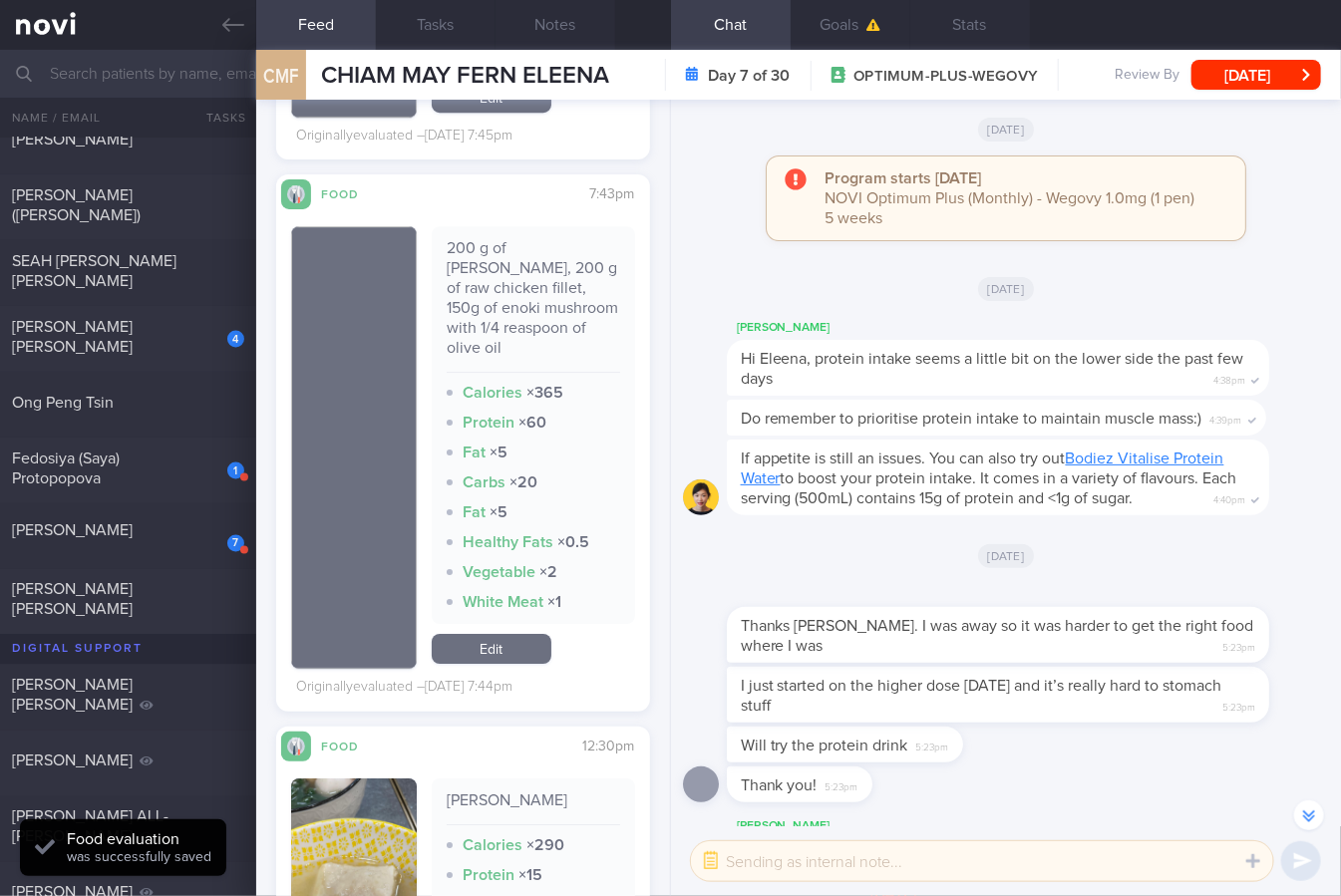 click on "Edit" at bounding box center [492, 649] 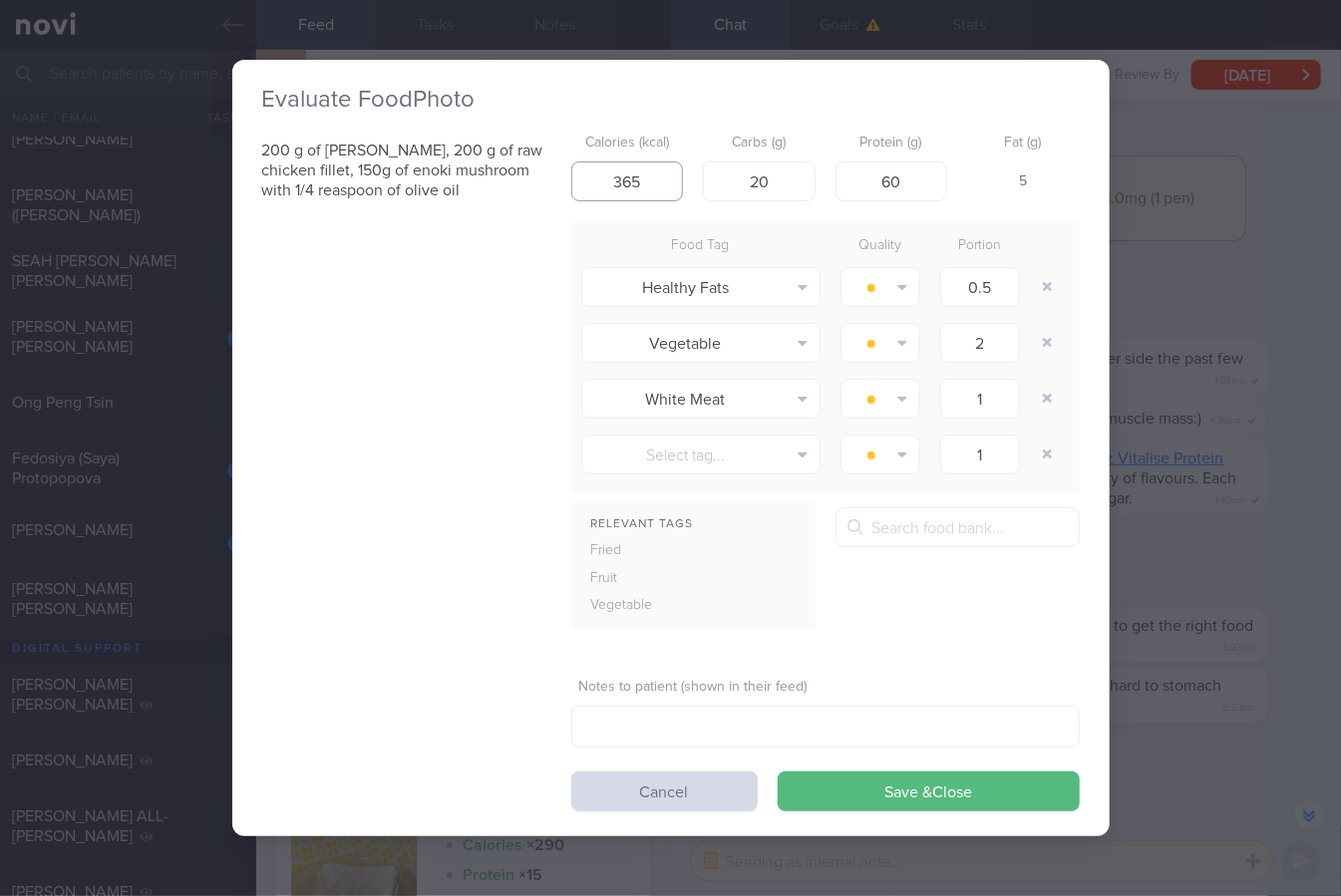 click on "365" at bounding box center [627, 181] 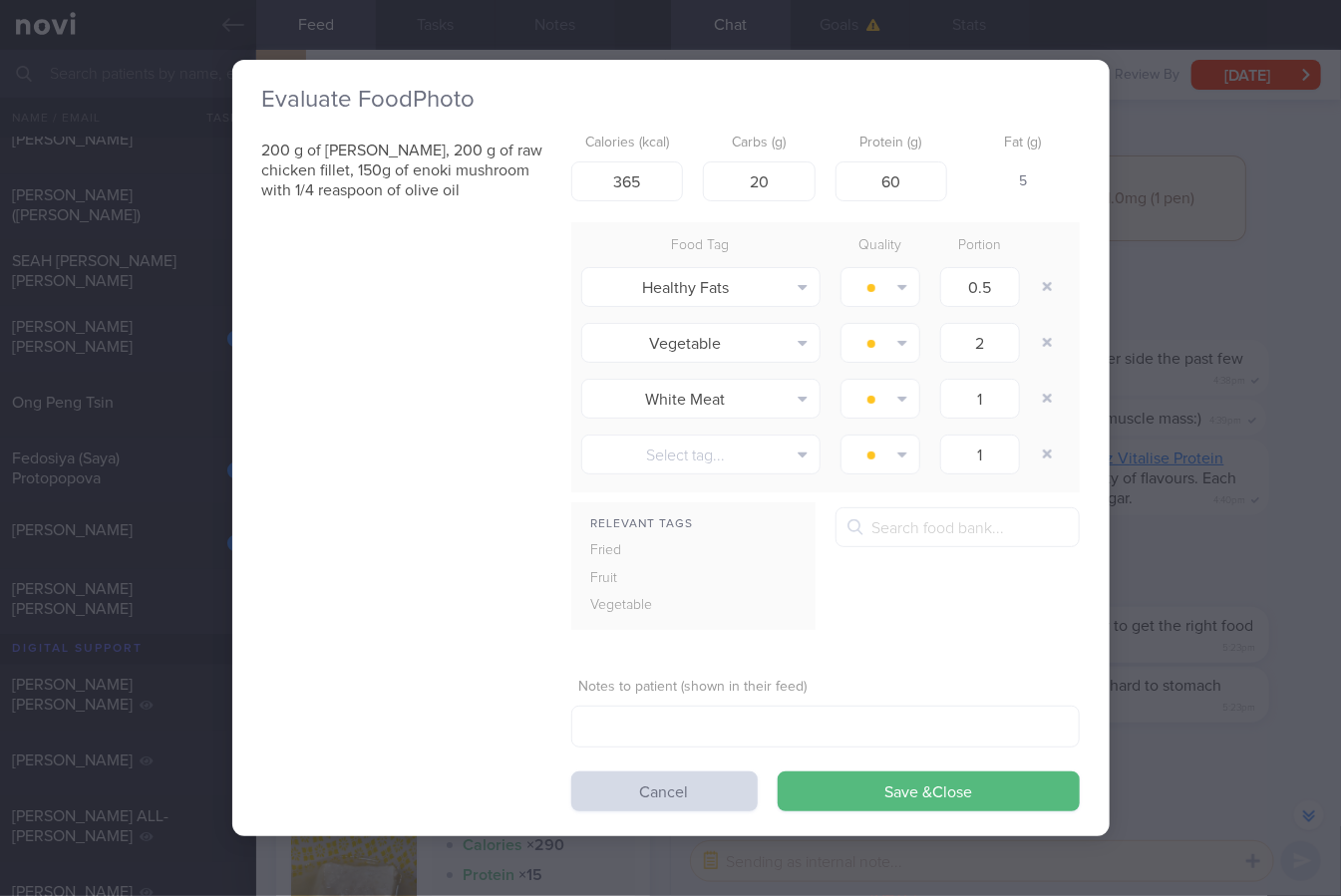 click on "Calories (kcal)
365
Carbs (g)
20
Protein (g)
60
Fat (g)
5" at bounding box center [826, 163] 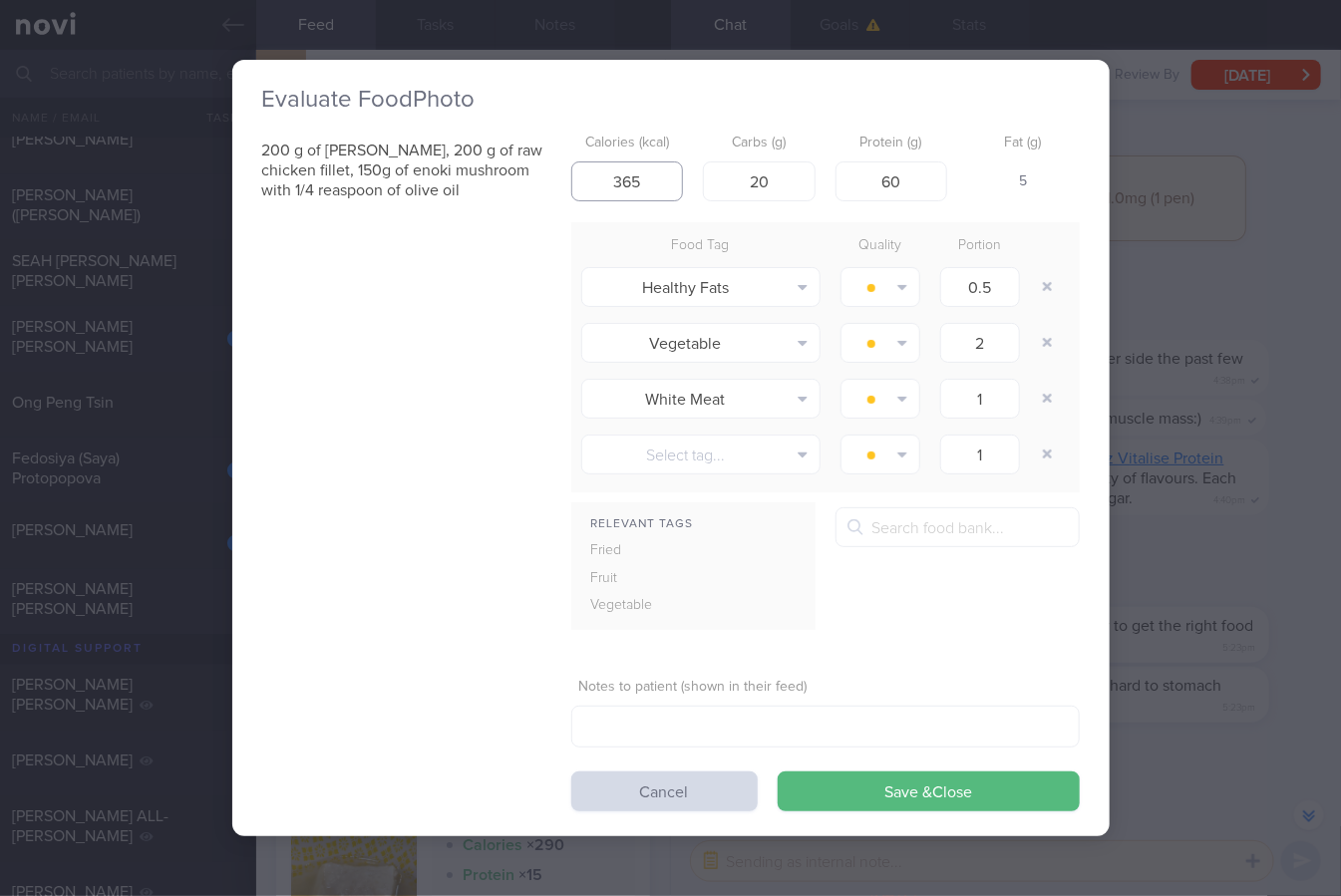 click on "365" at bounding box center (627, 181) 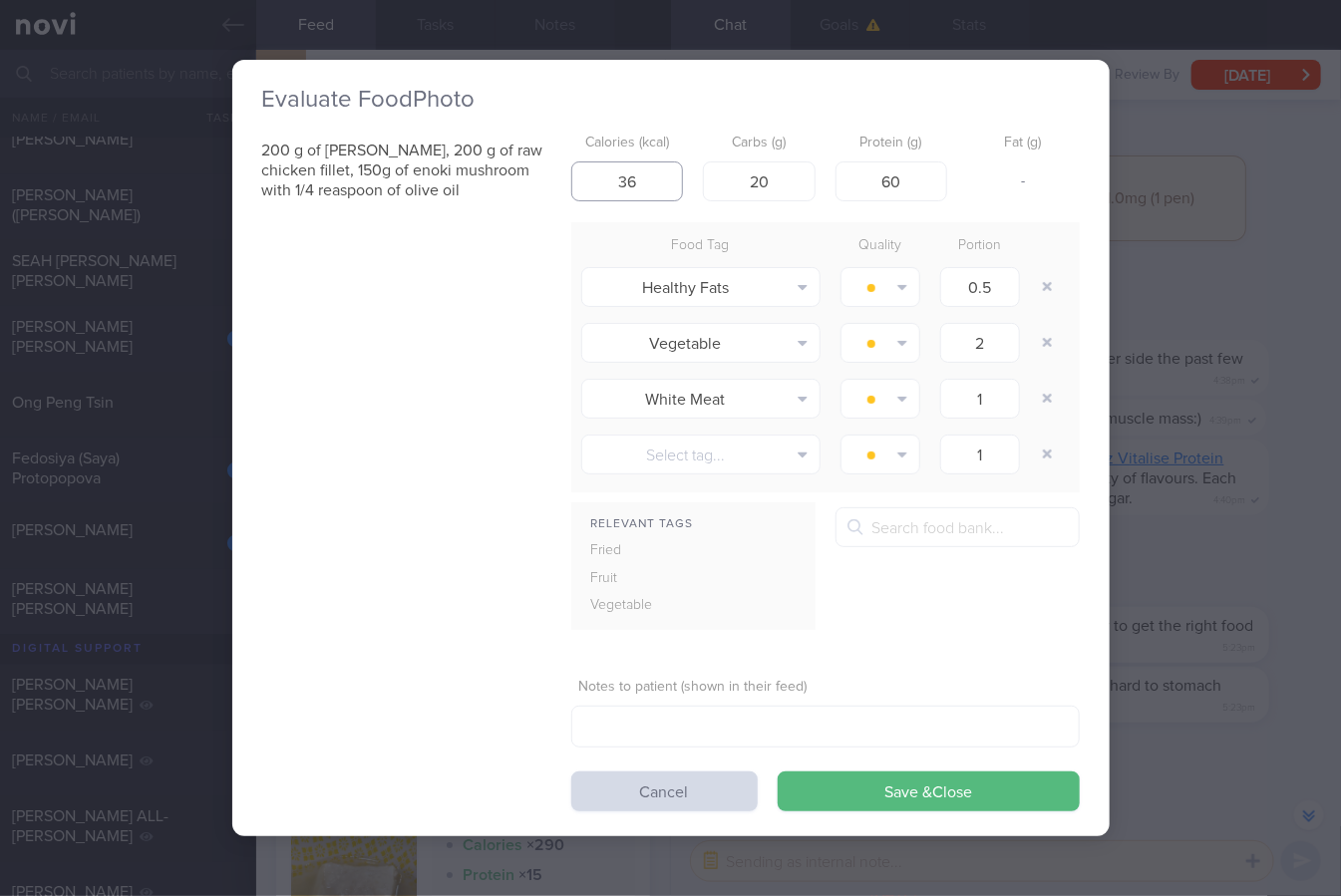 type on "3" 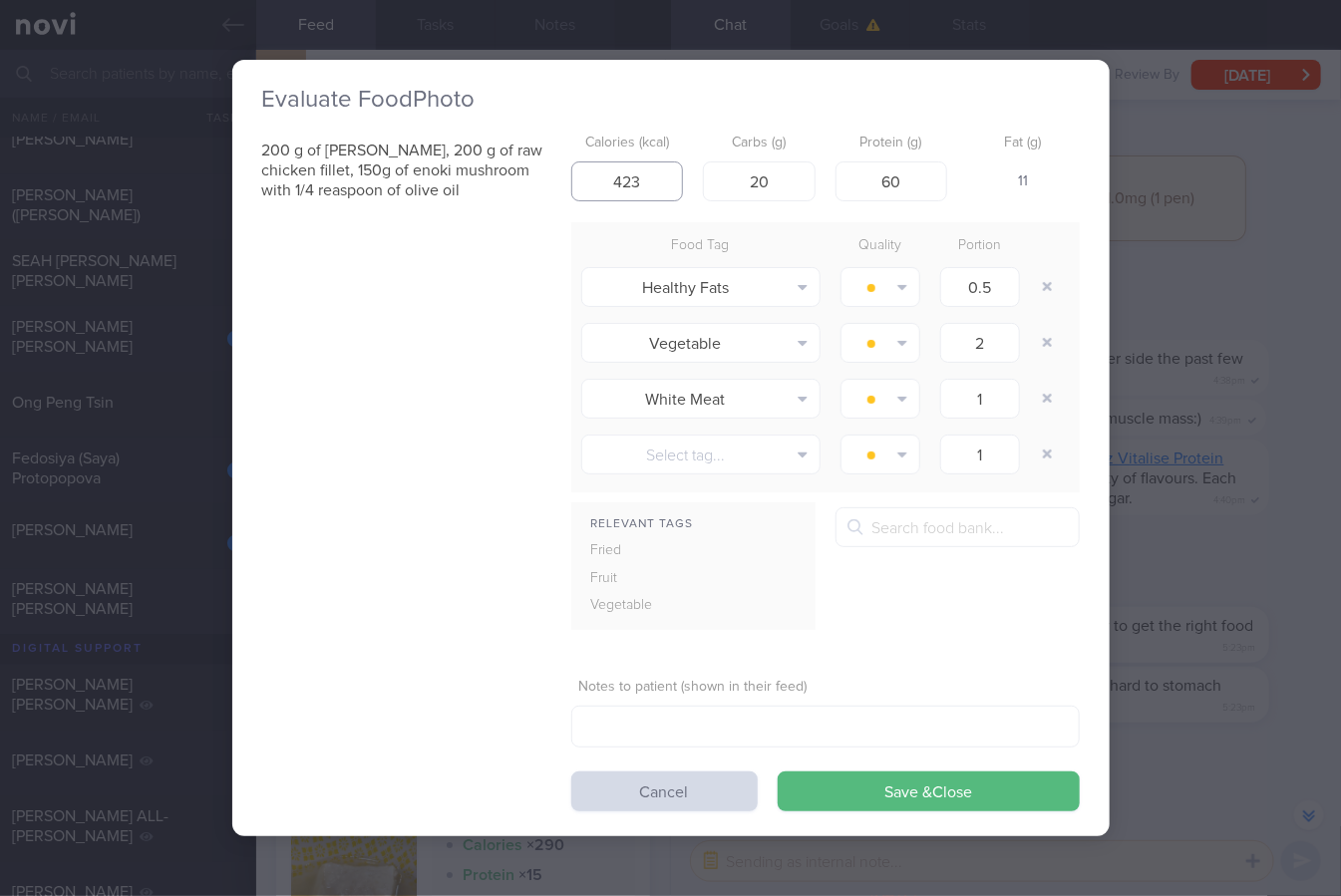 type on "423" 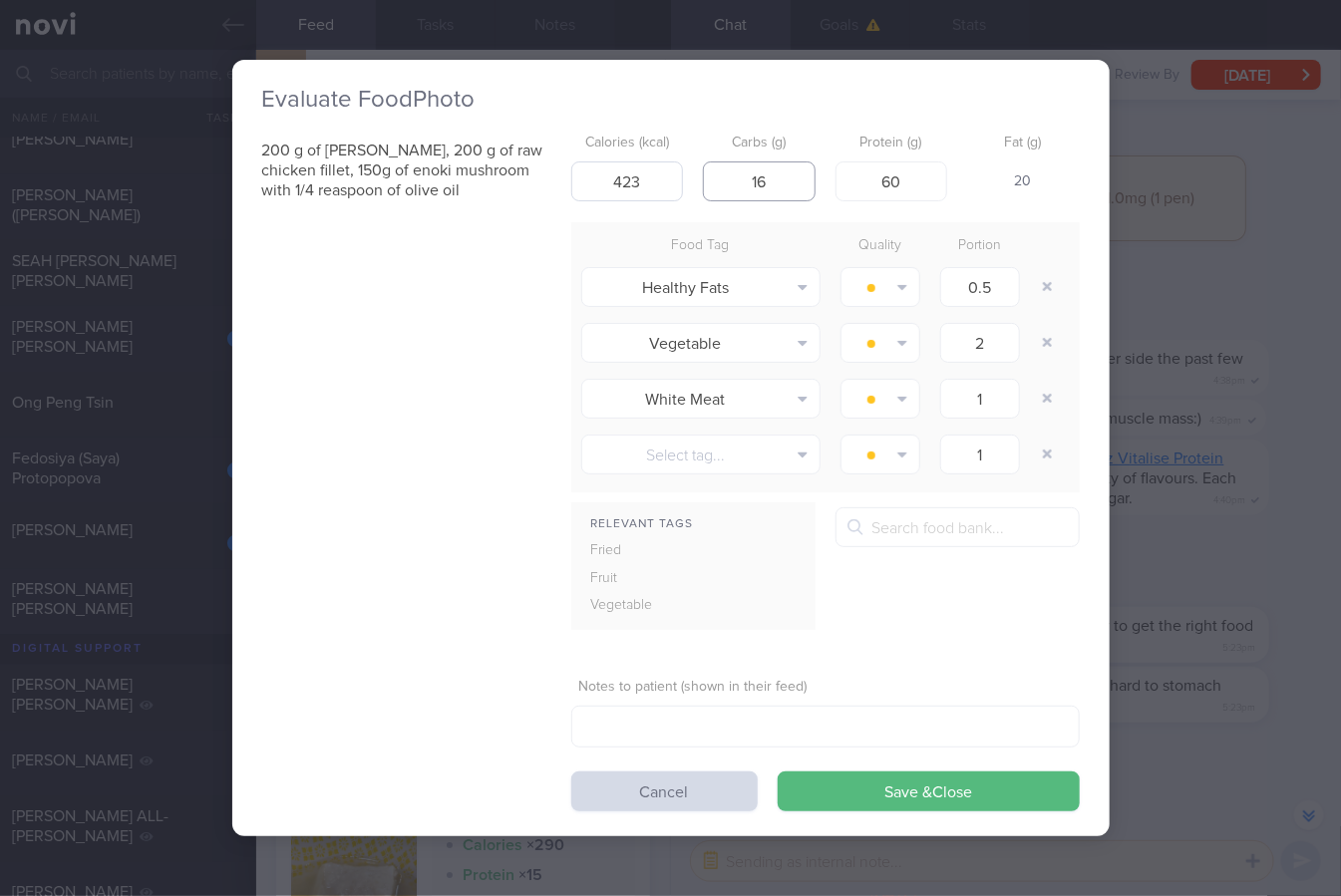 type on "16" 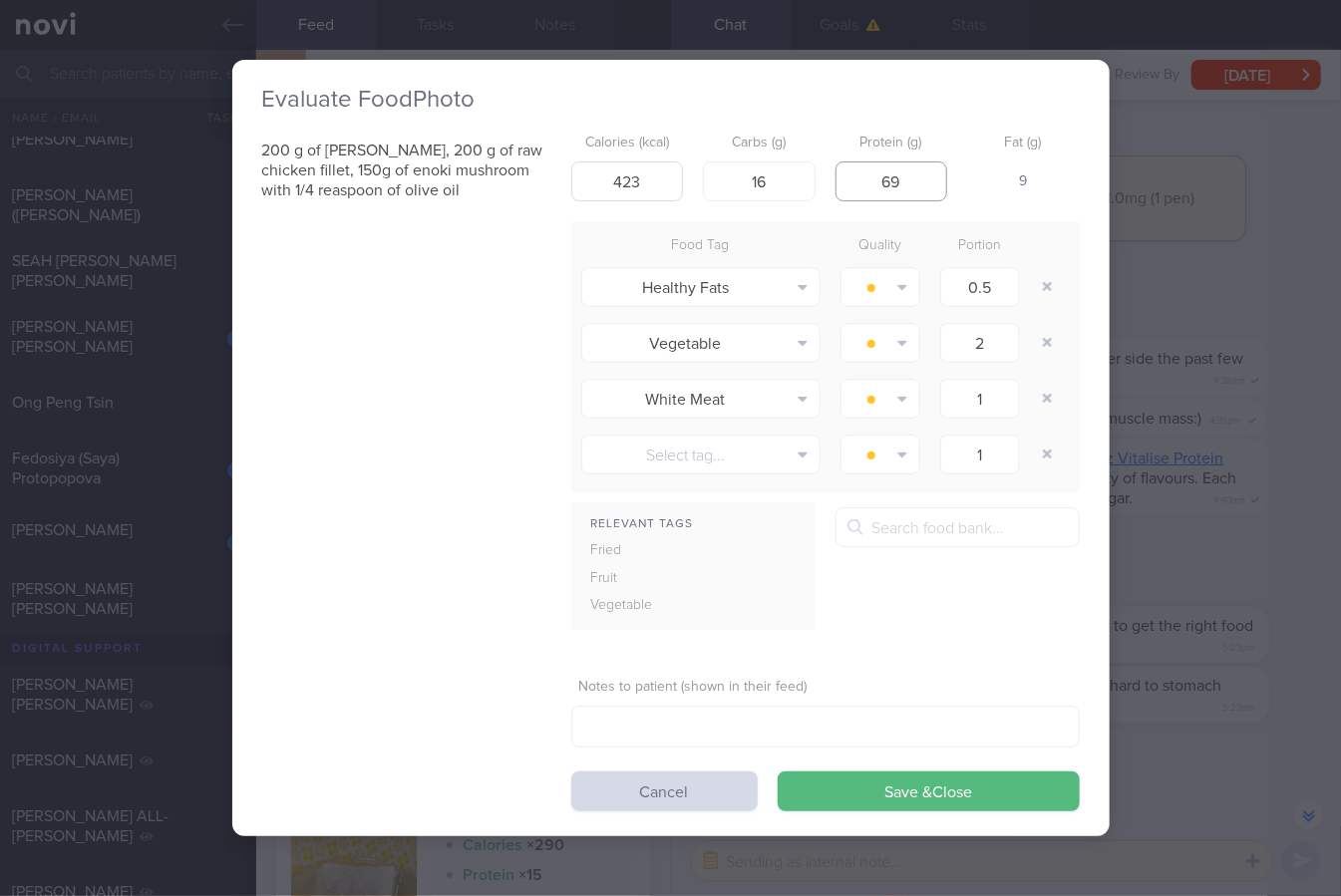 type on "69" 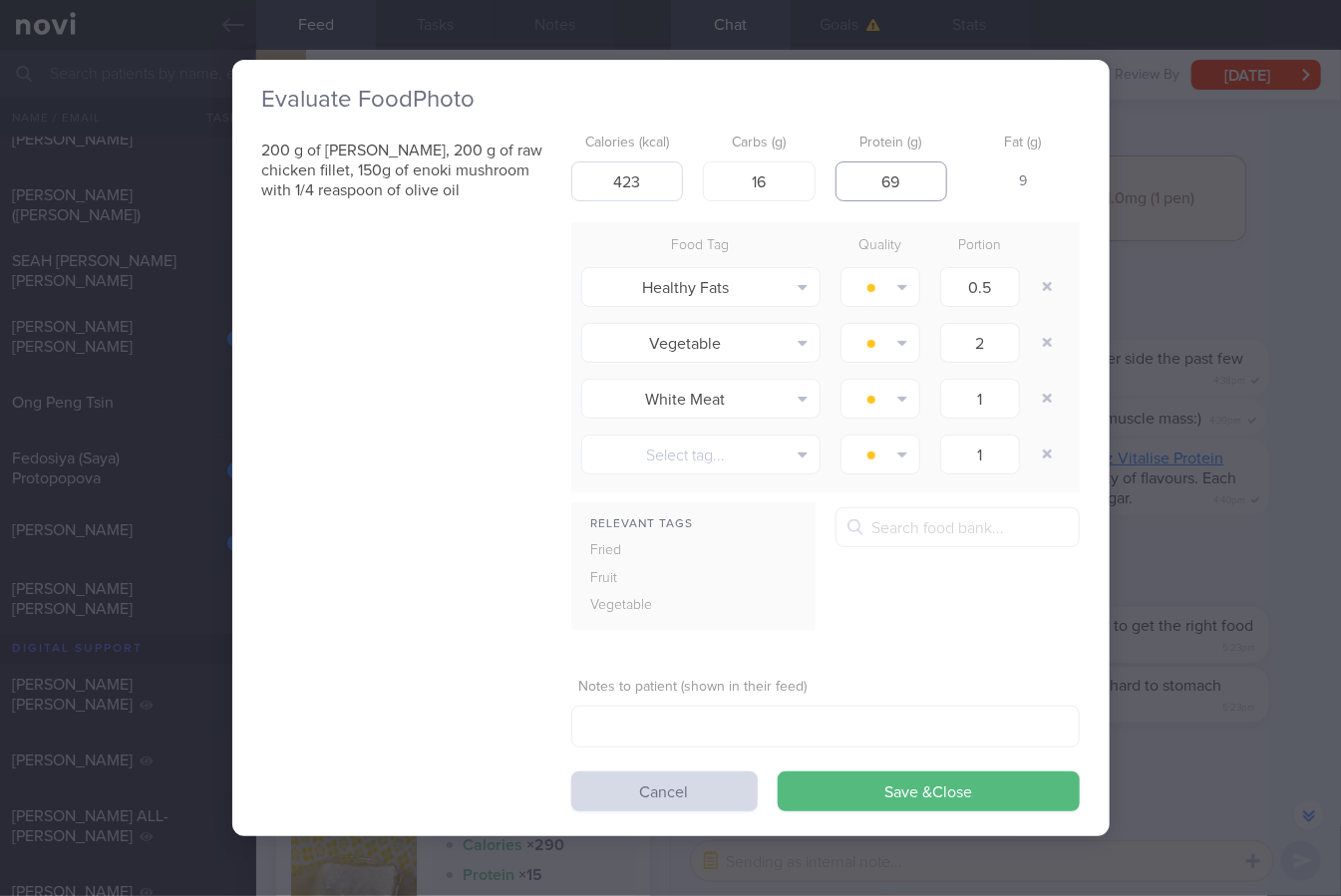 click on "Save &
Close" at bounding box center (928, 791) 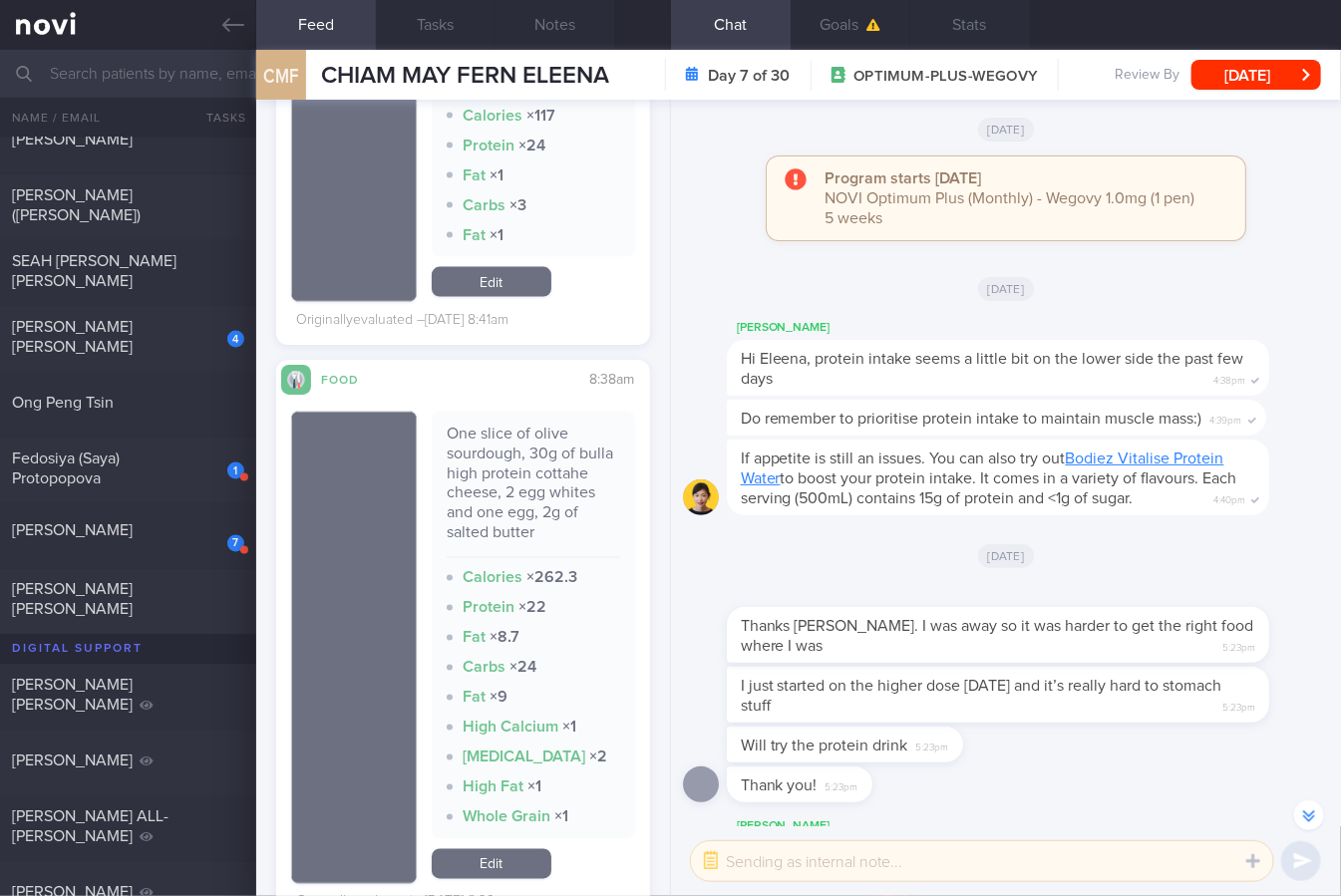 scroll, scrollTop: 7809, scrollLeft: 0, axis: vertical 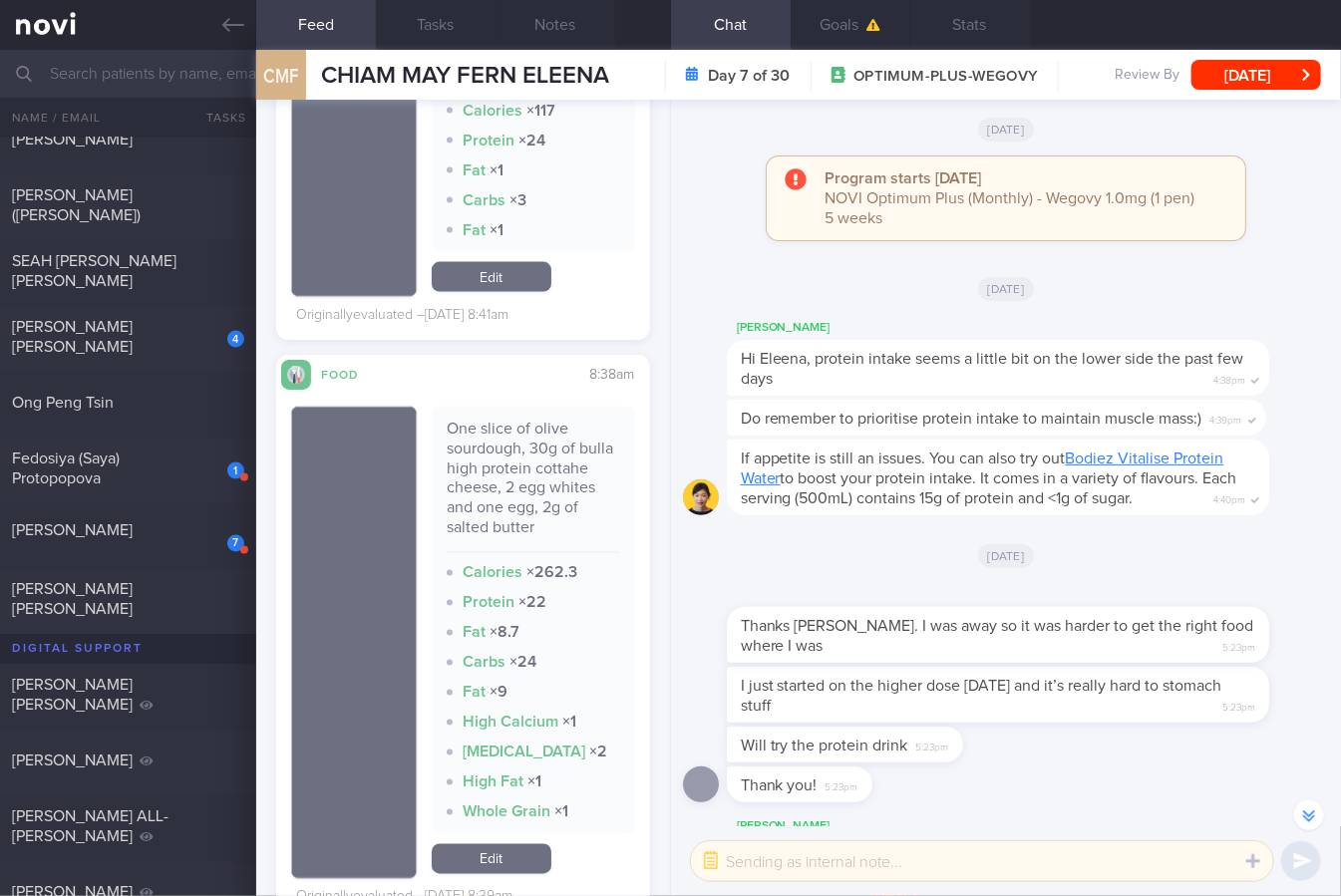 click on "One slice of olive sourdough, 30g of bulla high protein cottahe cheese, 2 egg whites and one egg, 2g of salted butter" at bounding box center [533, 485] 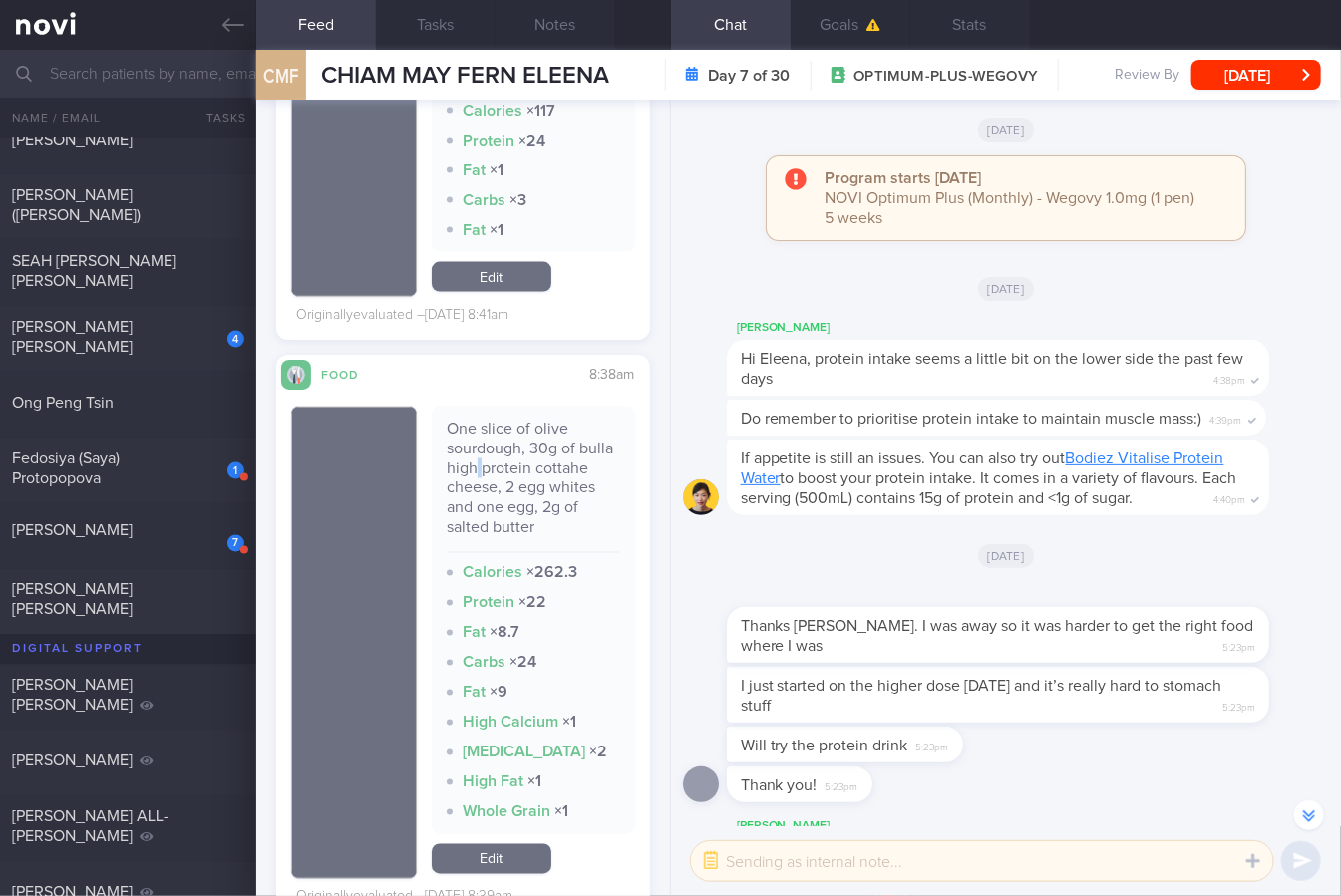 click on "One slice of olive sourdough, 30g of bulla high protein cottahe cheese, 2 egg whites and one egg, 2g of salted butter" at bounding box center (533, 485) 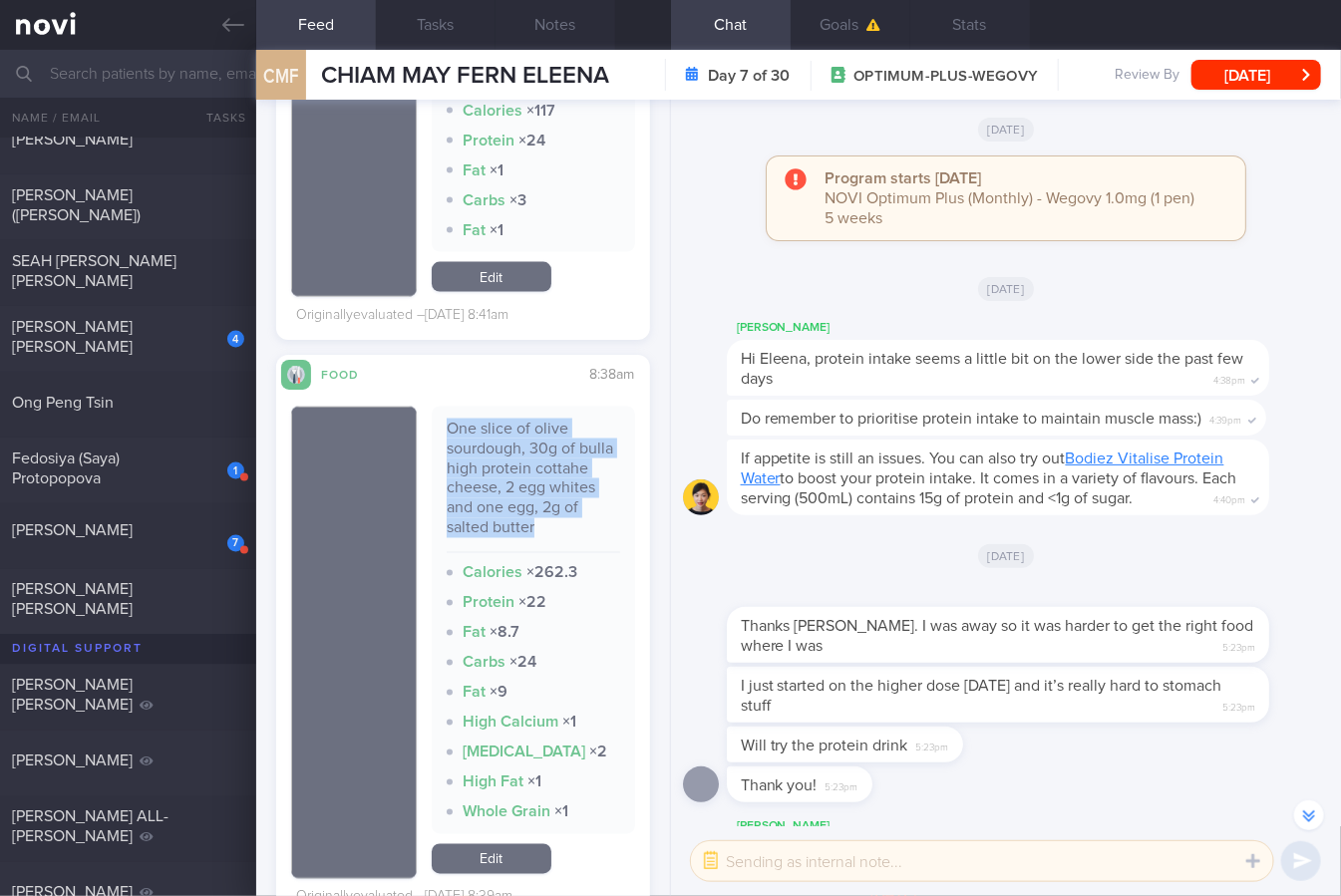 click on "One slice of olive sourdough, 30g of bulla high protein cottahe cheese, 2 egg whites and one egg, 2g of salted butter" at bounding box center (533, 485) 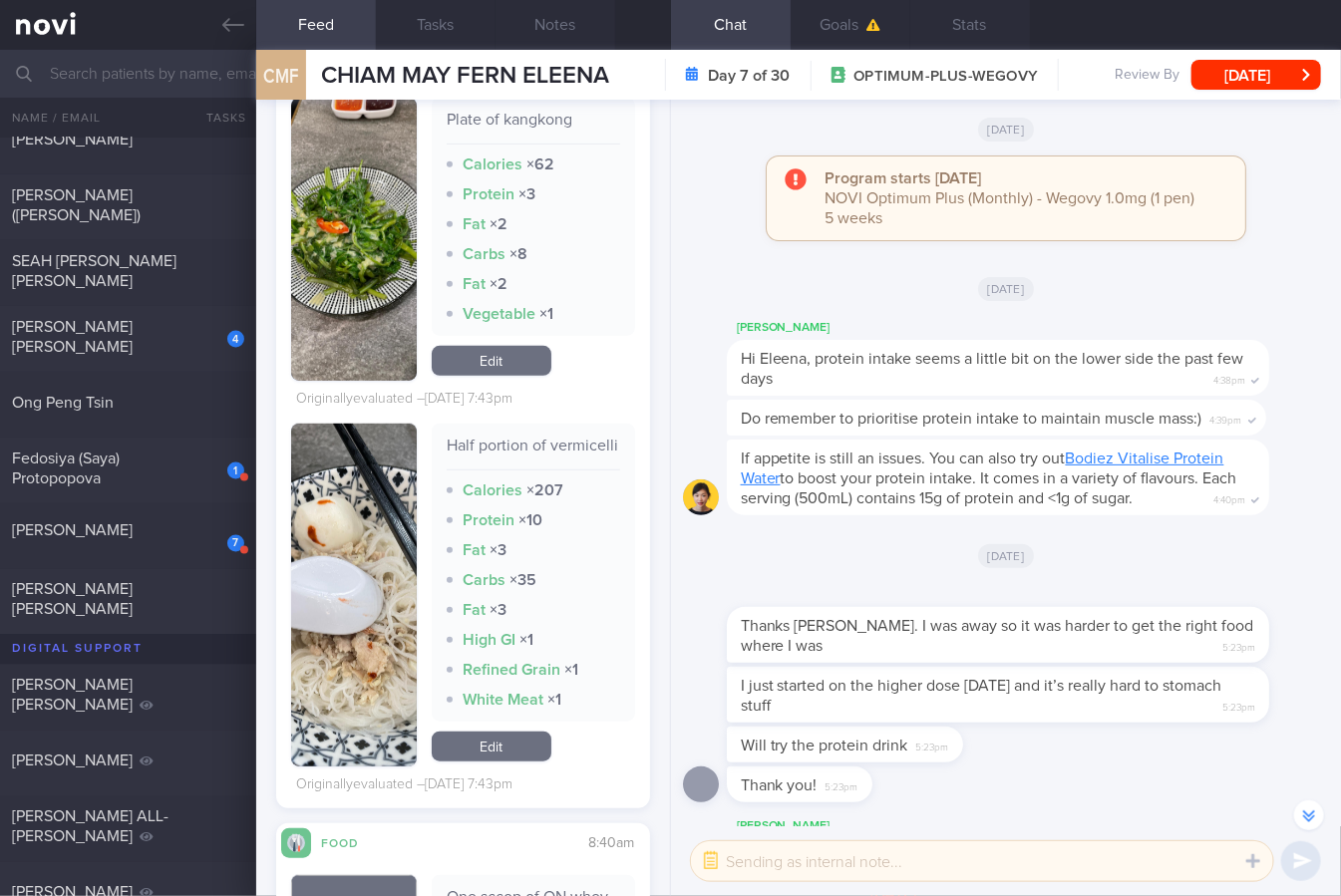 scroll, scrollTop: 6917, scrollLeft: 0, axis: vertical 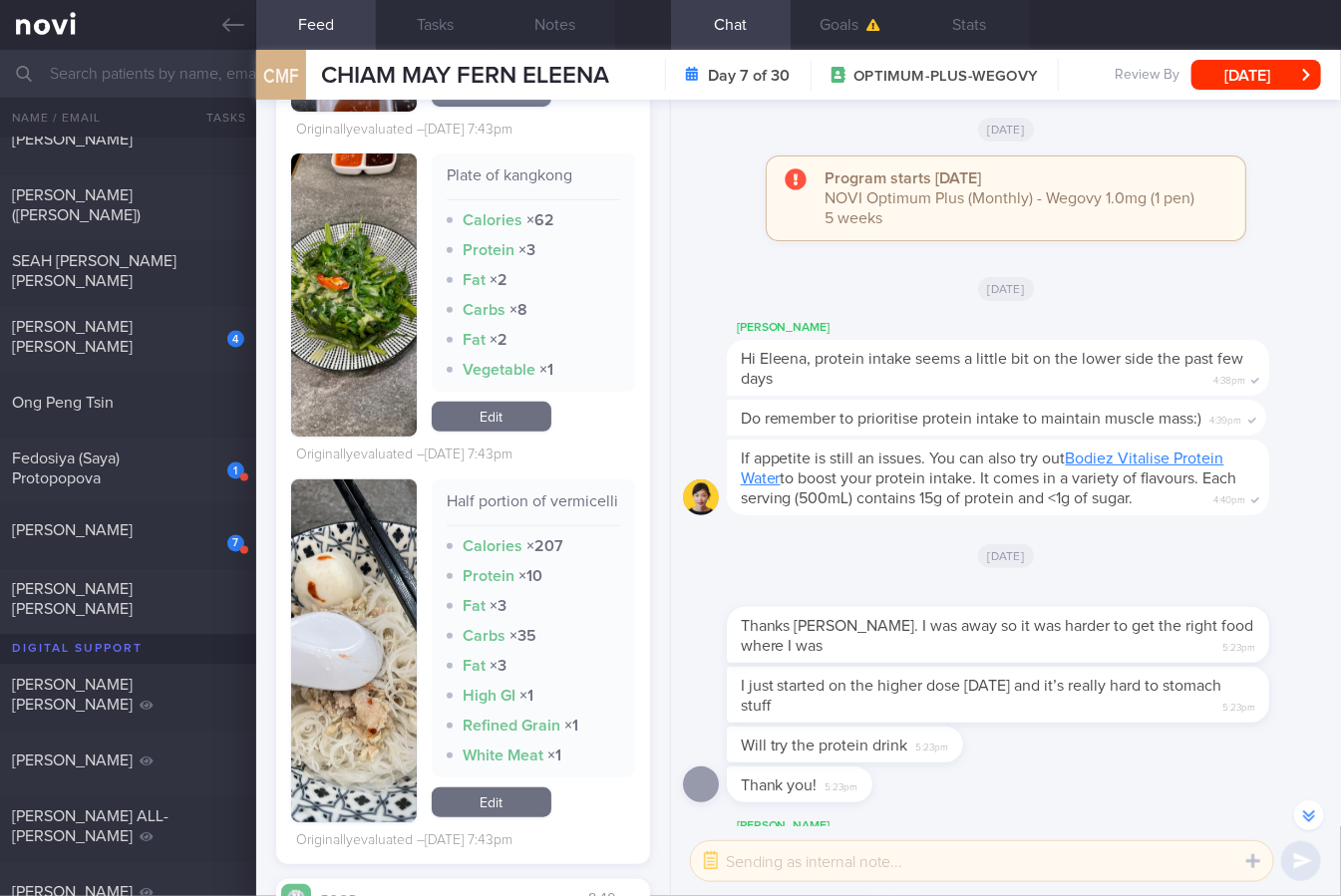 click on "Half portion of vermicelli" at bounding box center [533, 508] 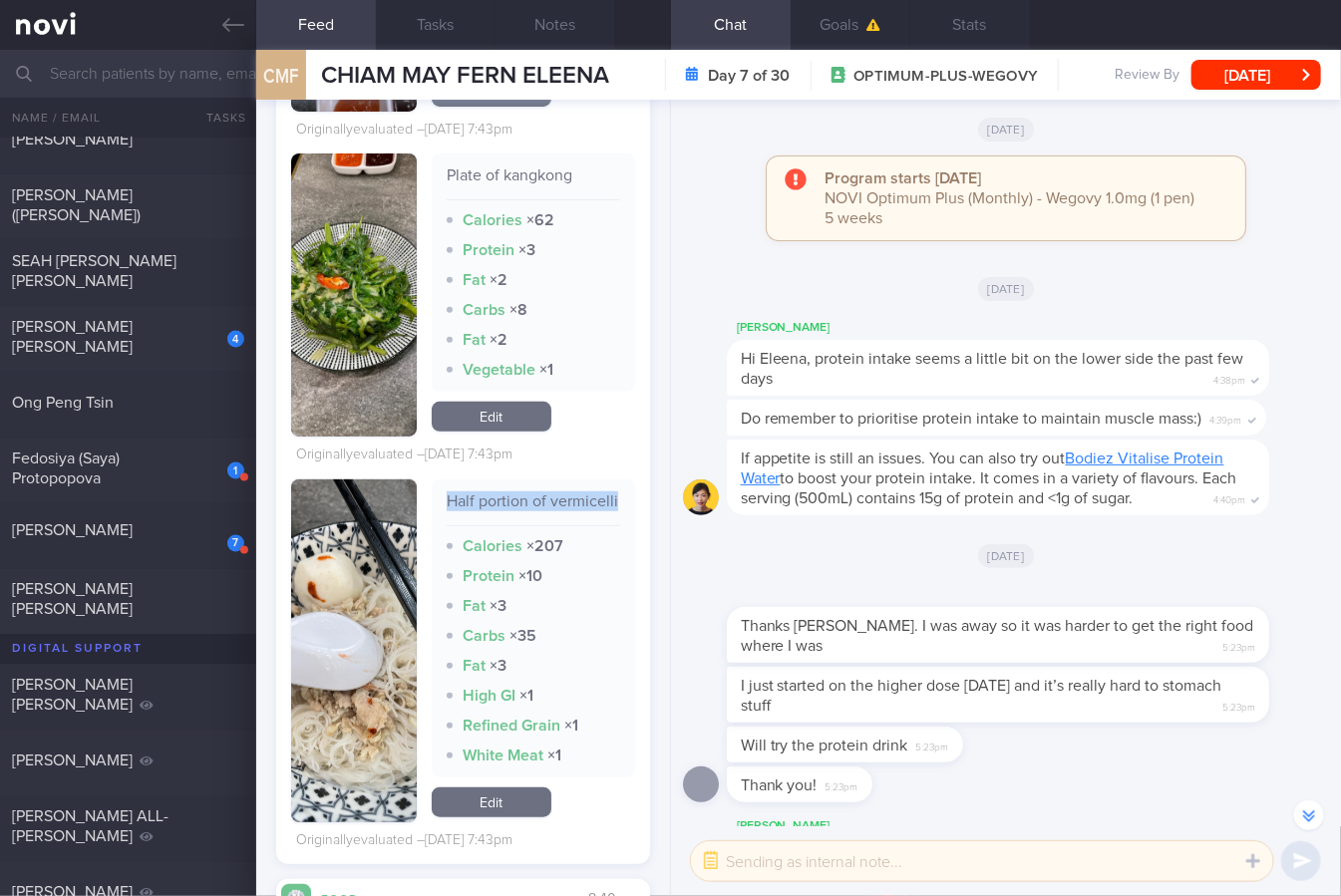 click on "Half portion of vermicelli" at bounding box center [533, 508] 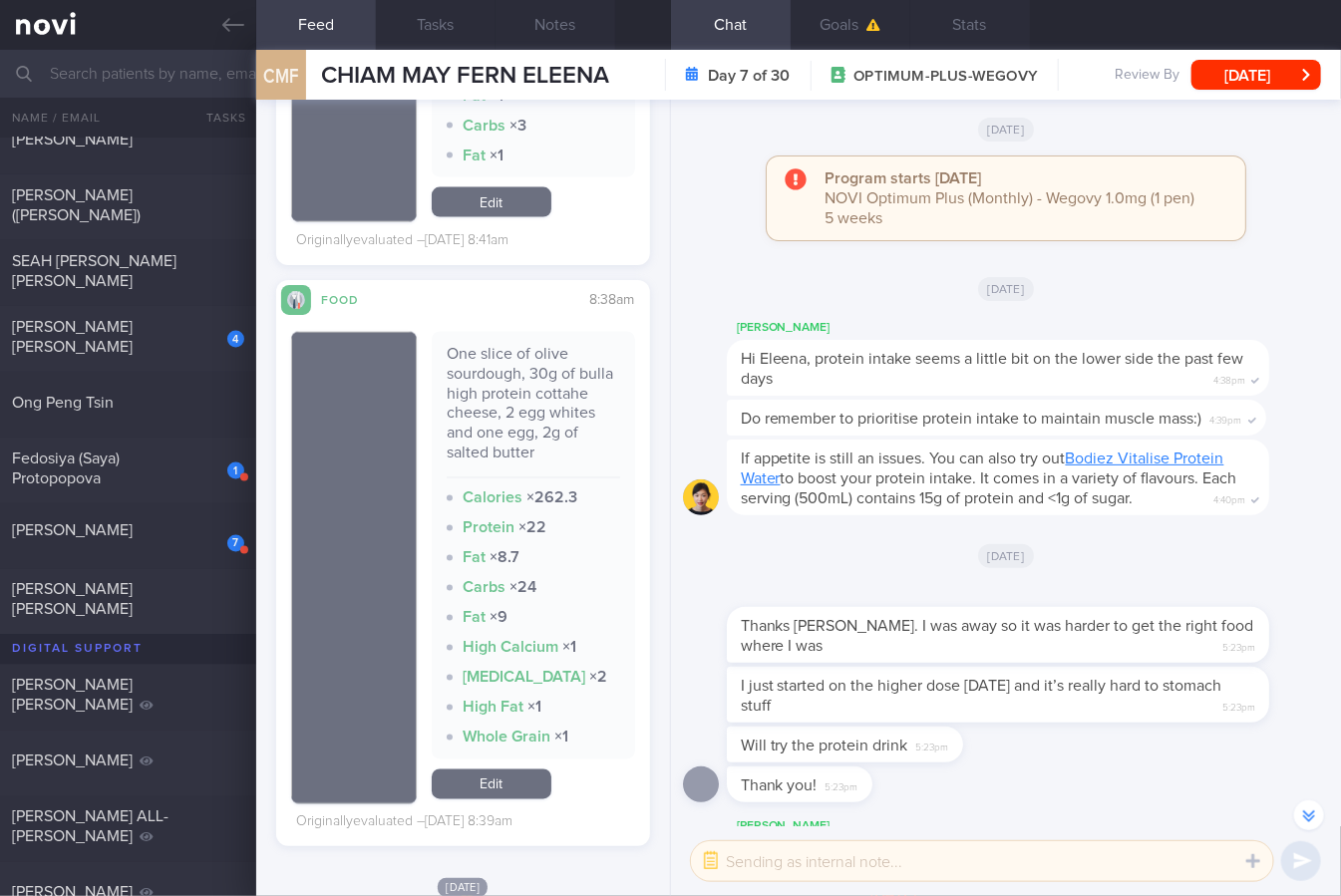 scroll, scrollTop: 7909, scrollLeft: 0, axis: vertical 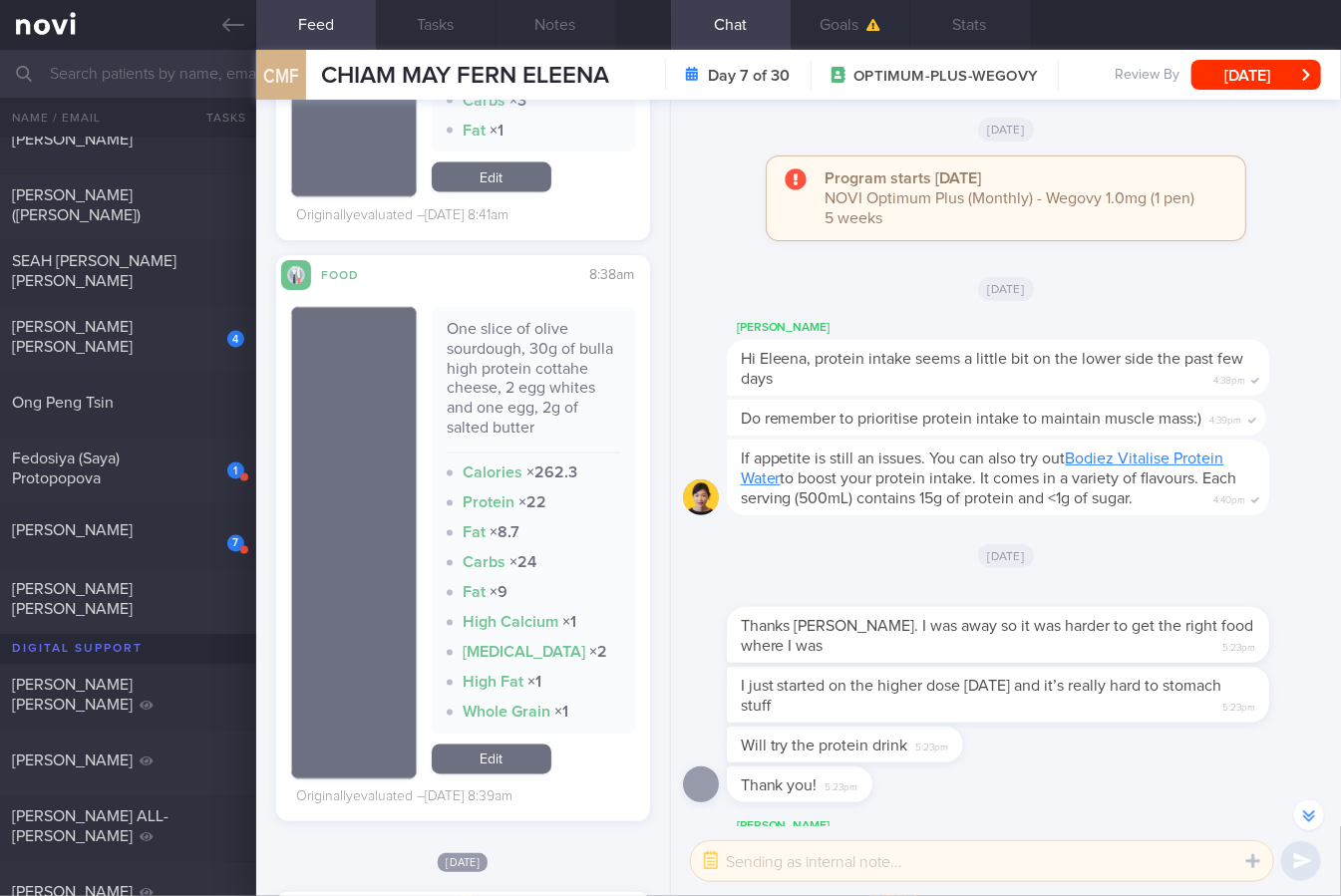 click on "Edit" at bounding box center (492, 759) 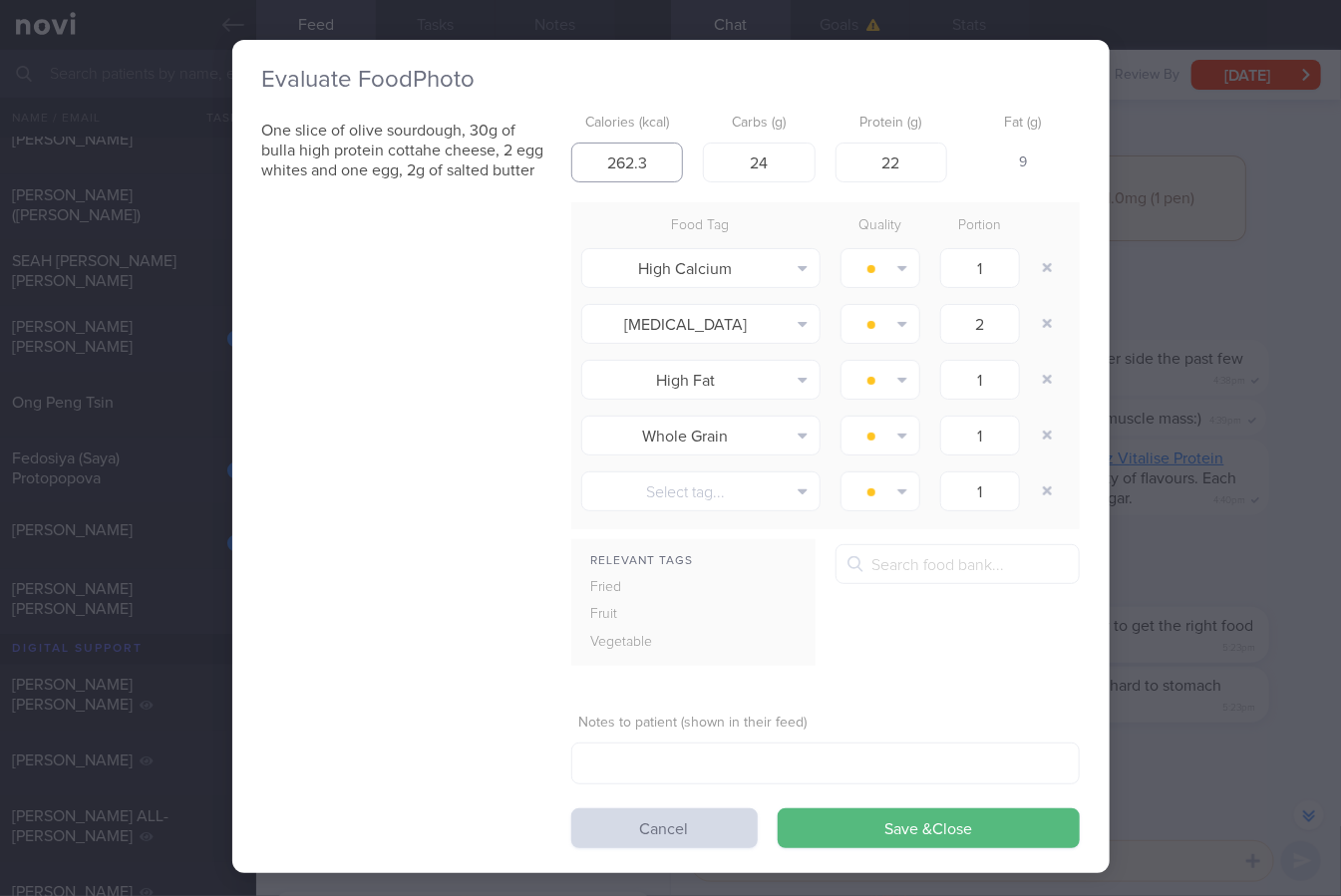 click on "262.3" at bounding box center (627, 162) 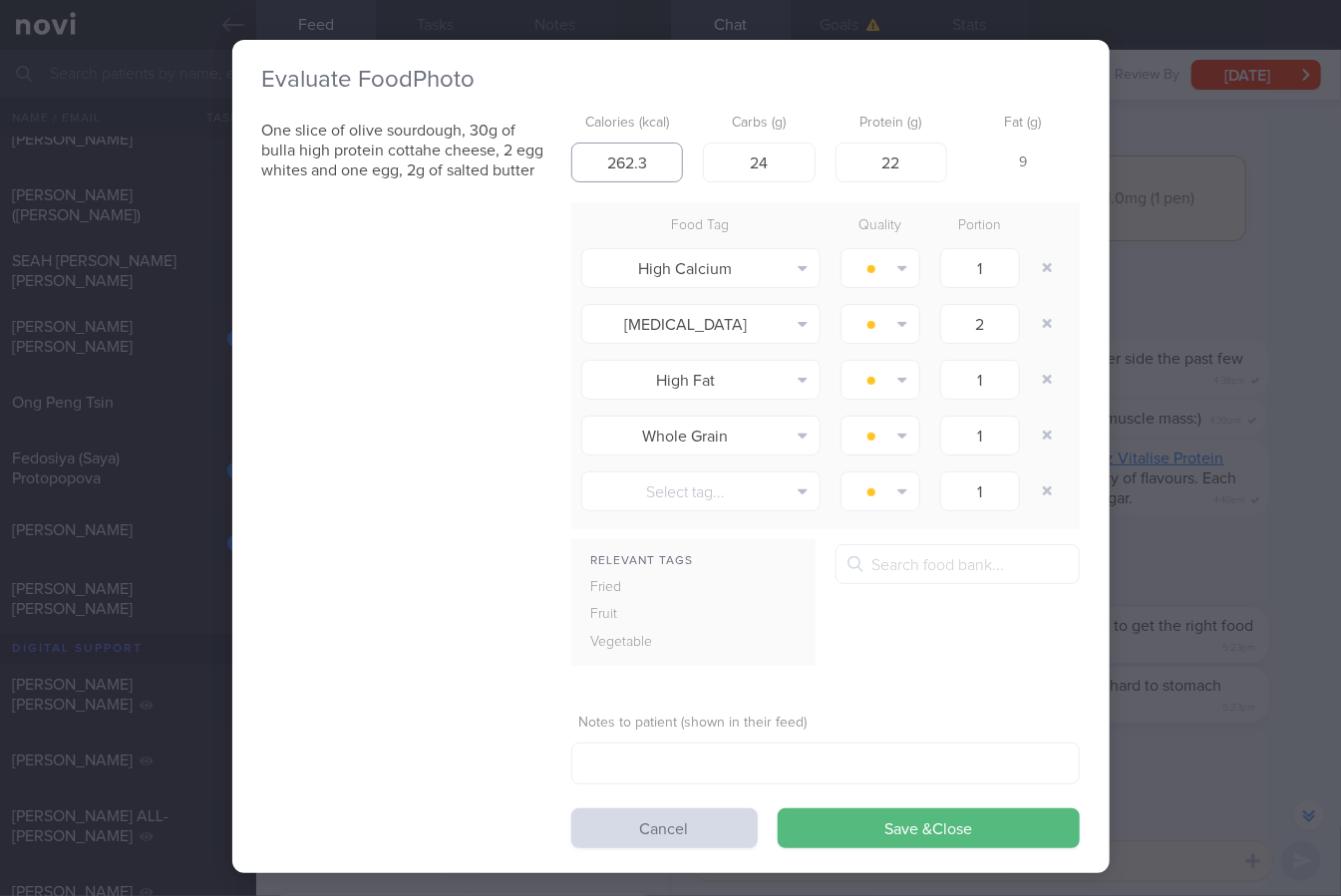click on "262.3" at bounding box center [627, 162] 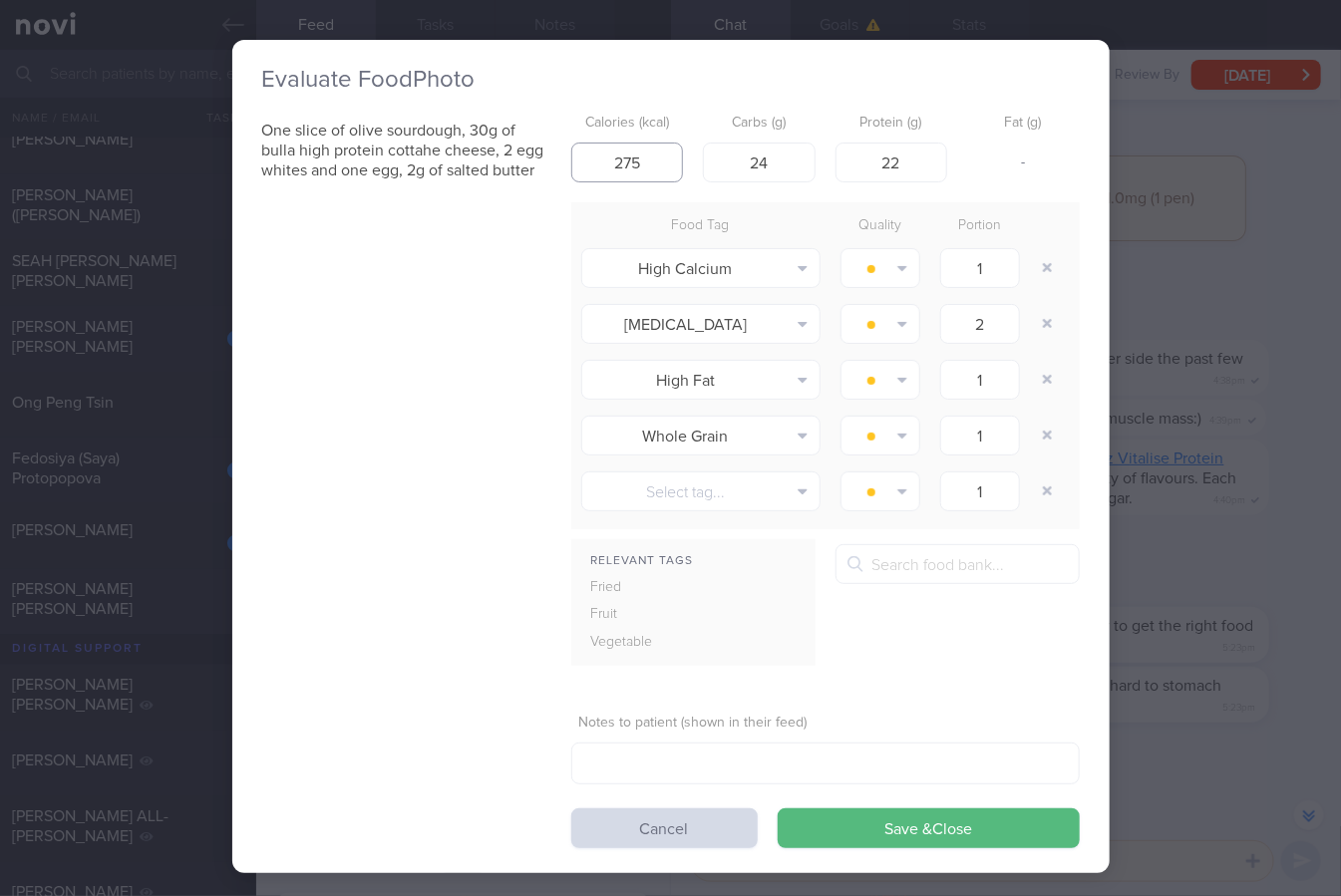 type on "275" 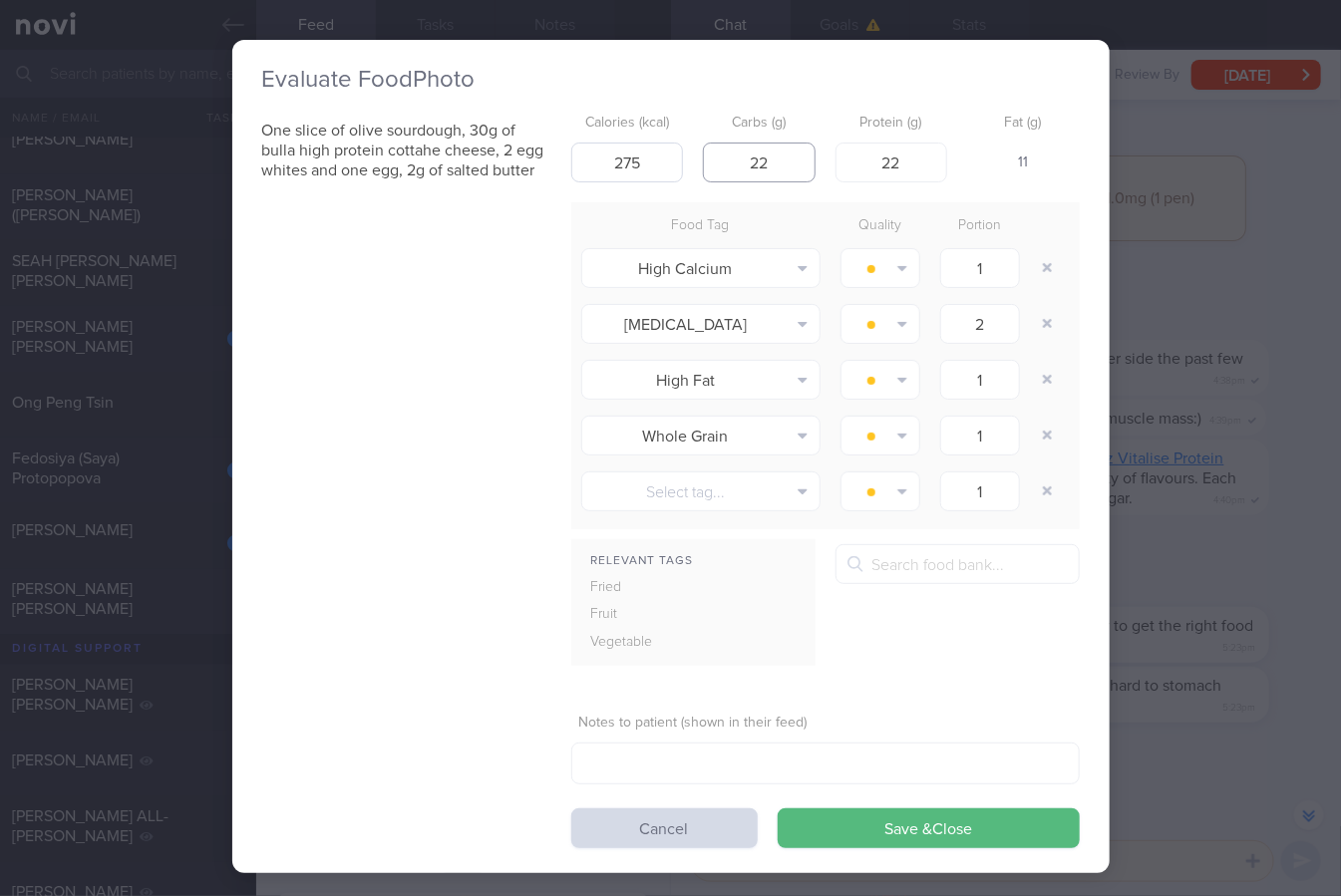 type on "22" 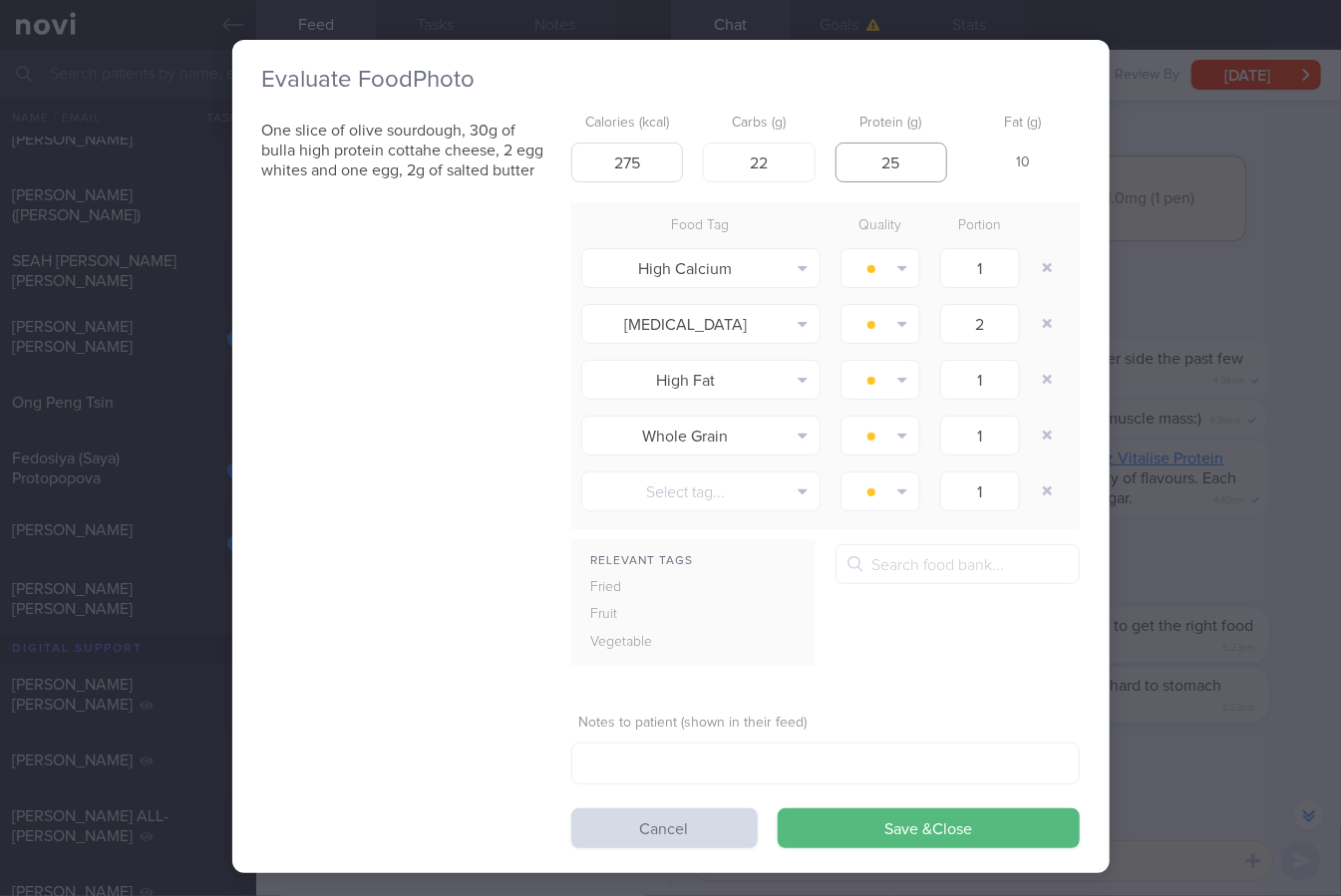 type on "25" 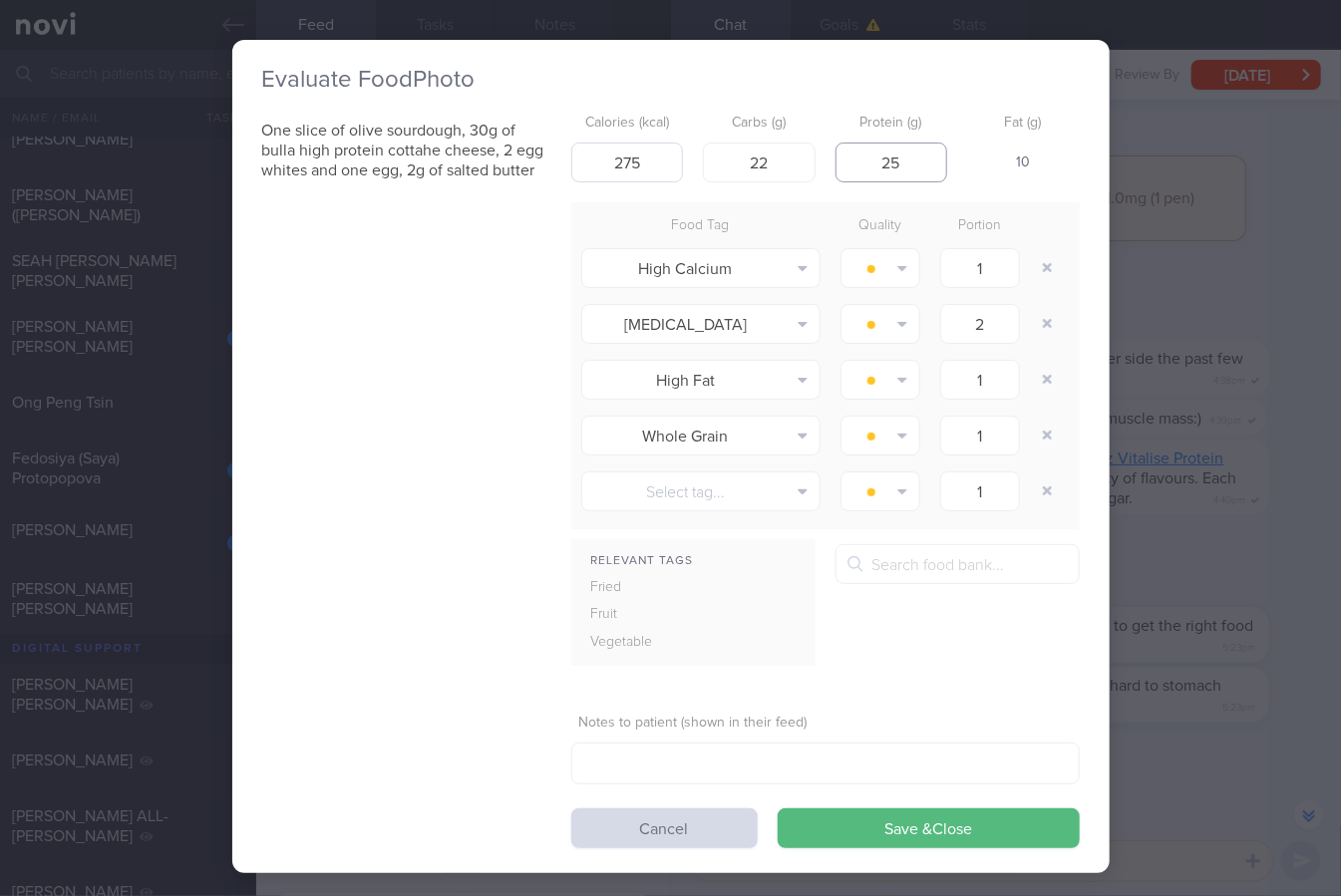 click on "Save &
Close" at bounding box center (928, 828) 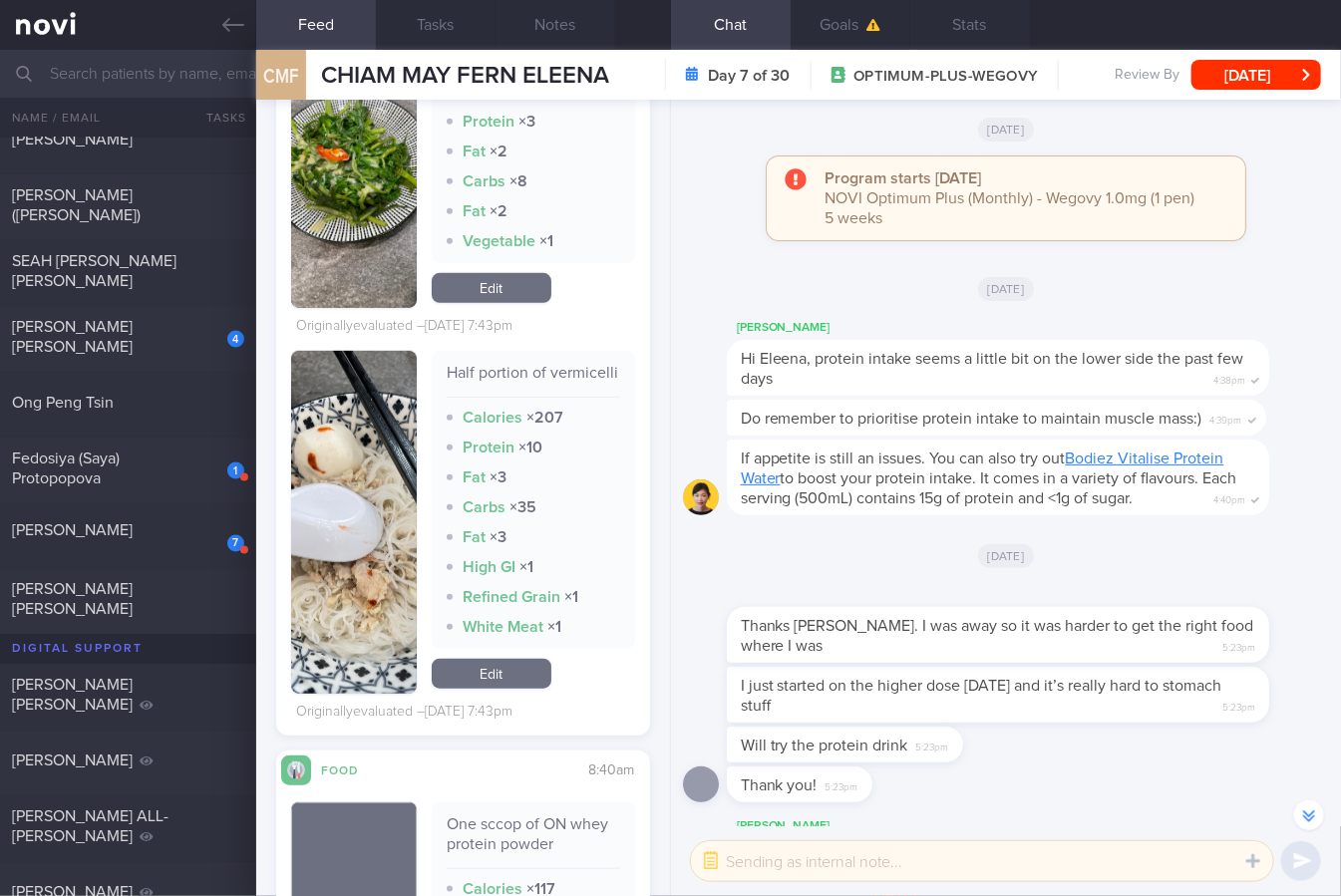 scroll, scrollTop: 7062, scrollLeft: 0, axis: vertical 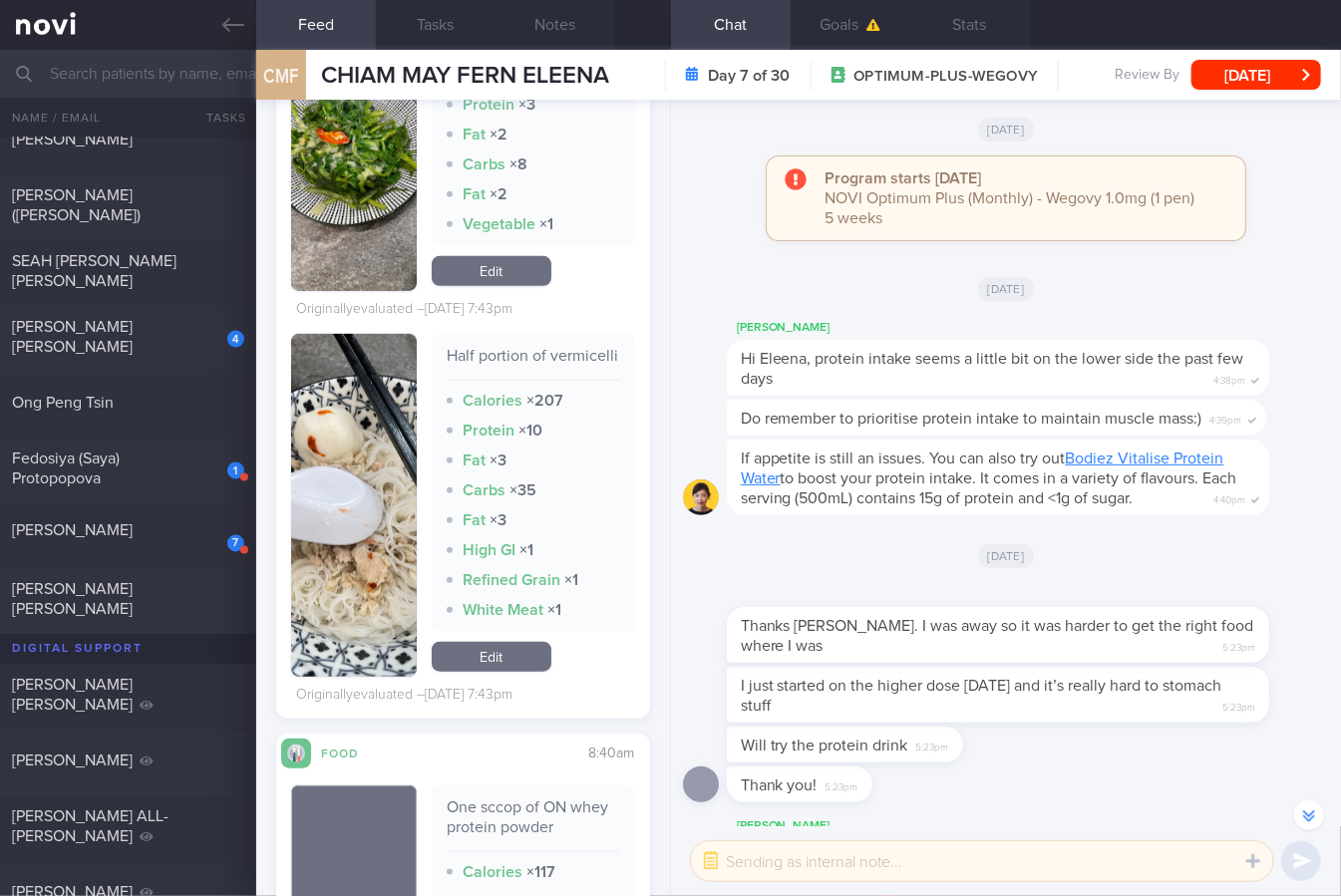 click on "Edit" at bounding box center [492, 657] 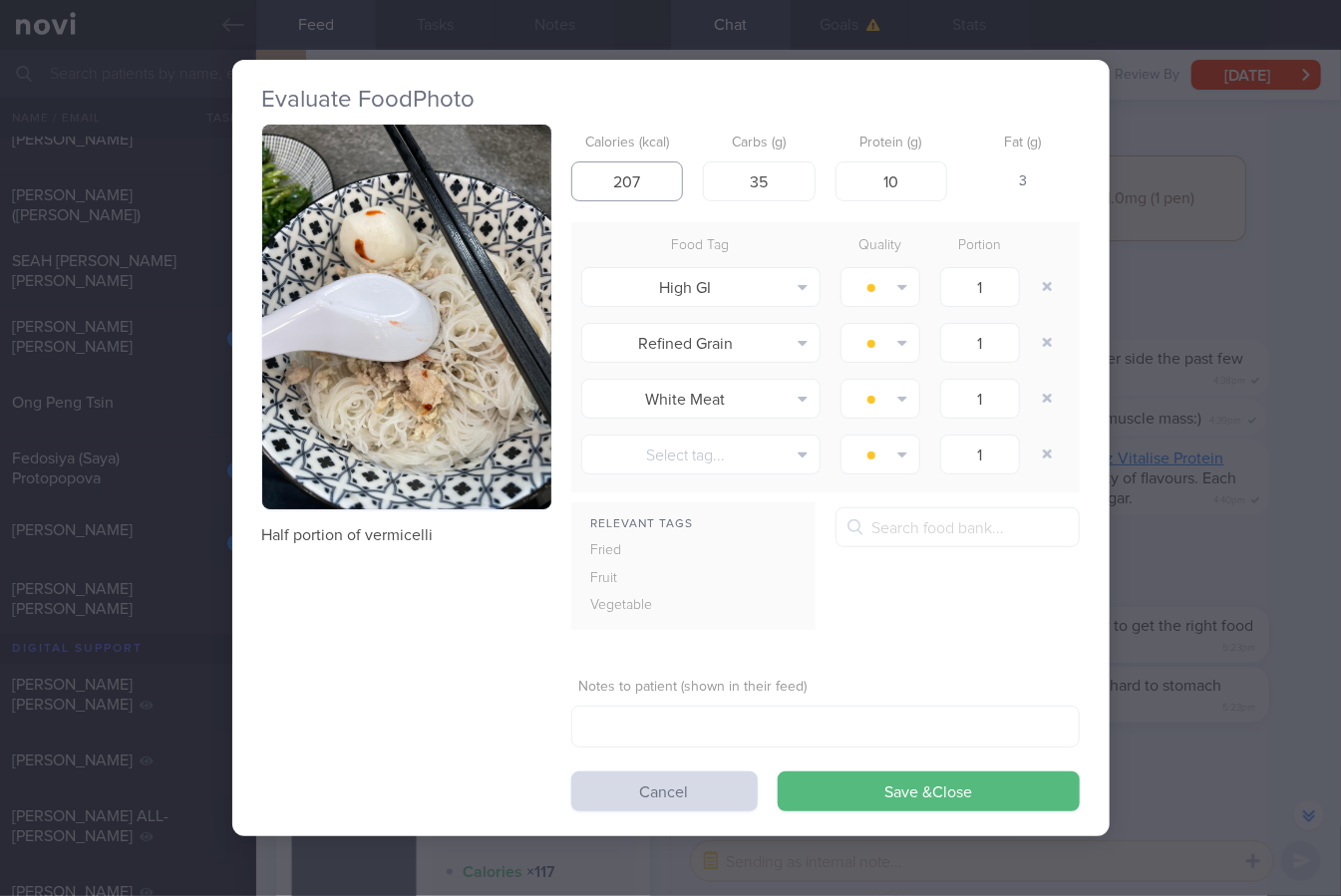 drag, startPoint x: 648, startPoint y: 191, endPoint x: 604, endPoint y: 193, distance: 44.04543 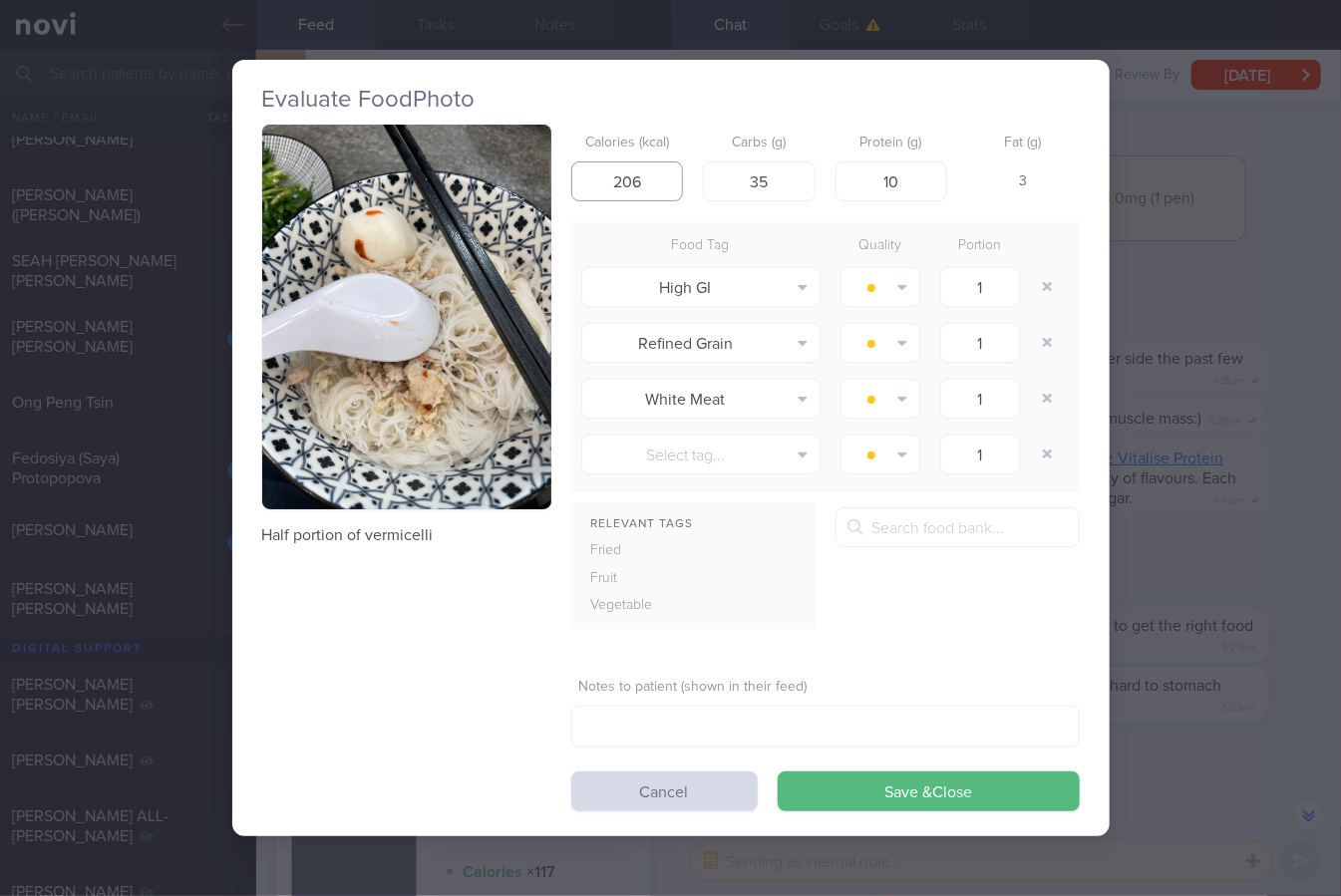 type on "206" 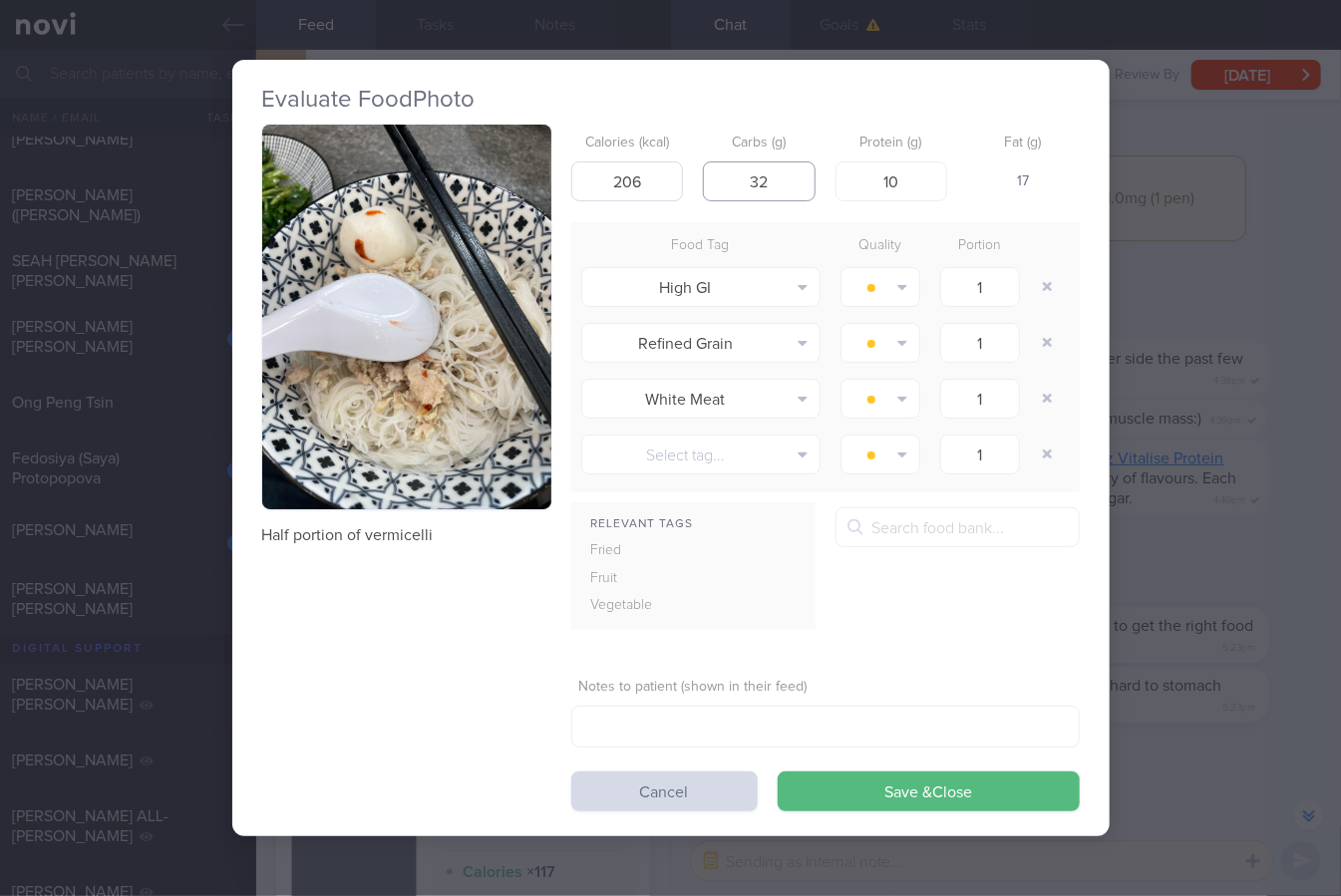 type on "32" 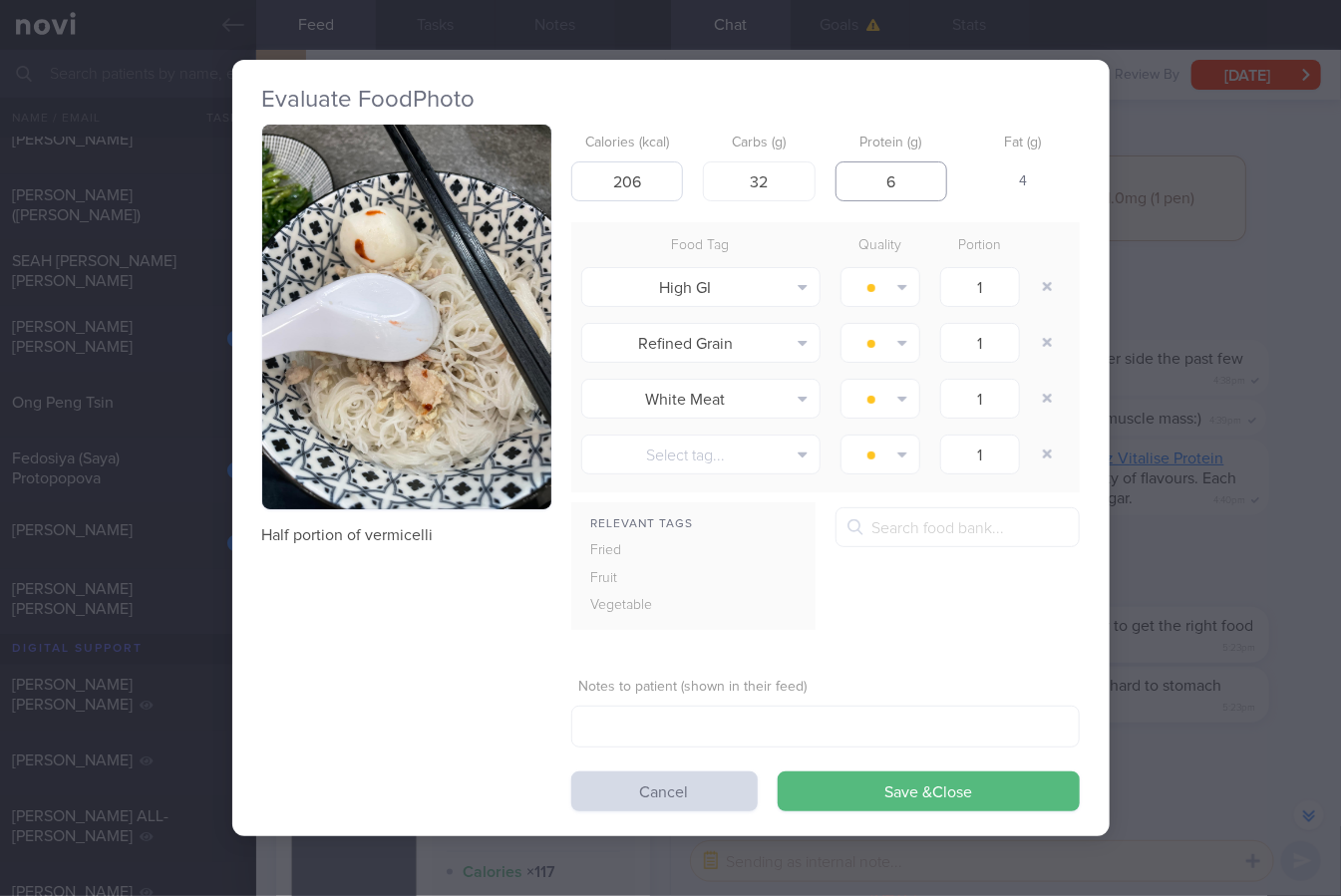 type on "6" 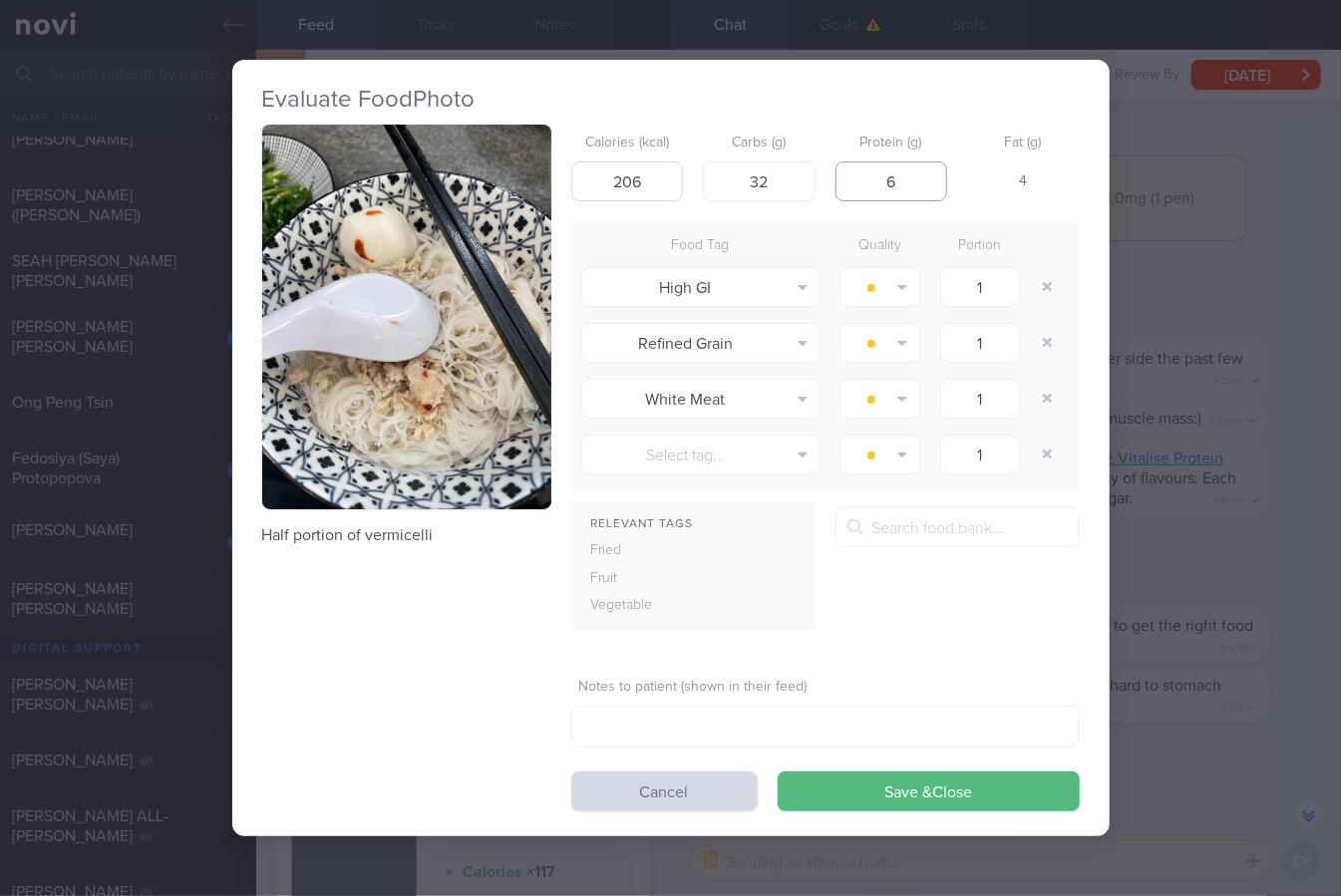 click on "Save &
Close" at bounding box center [928, 791] 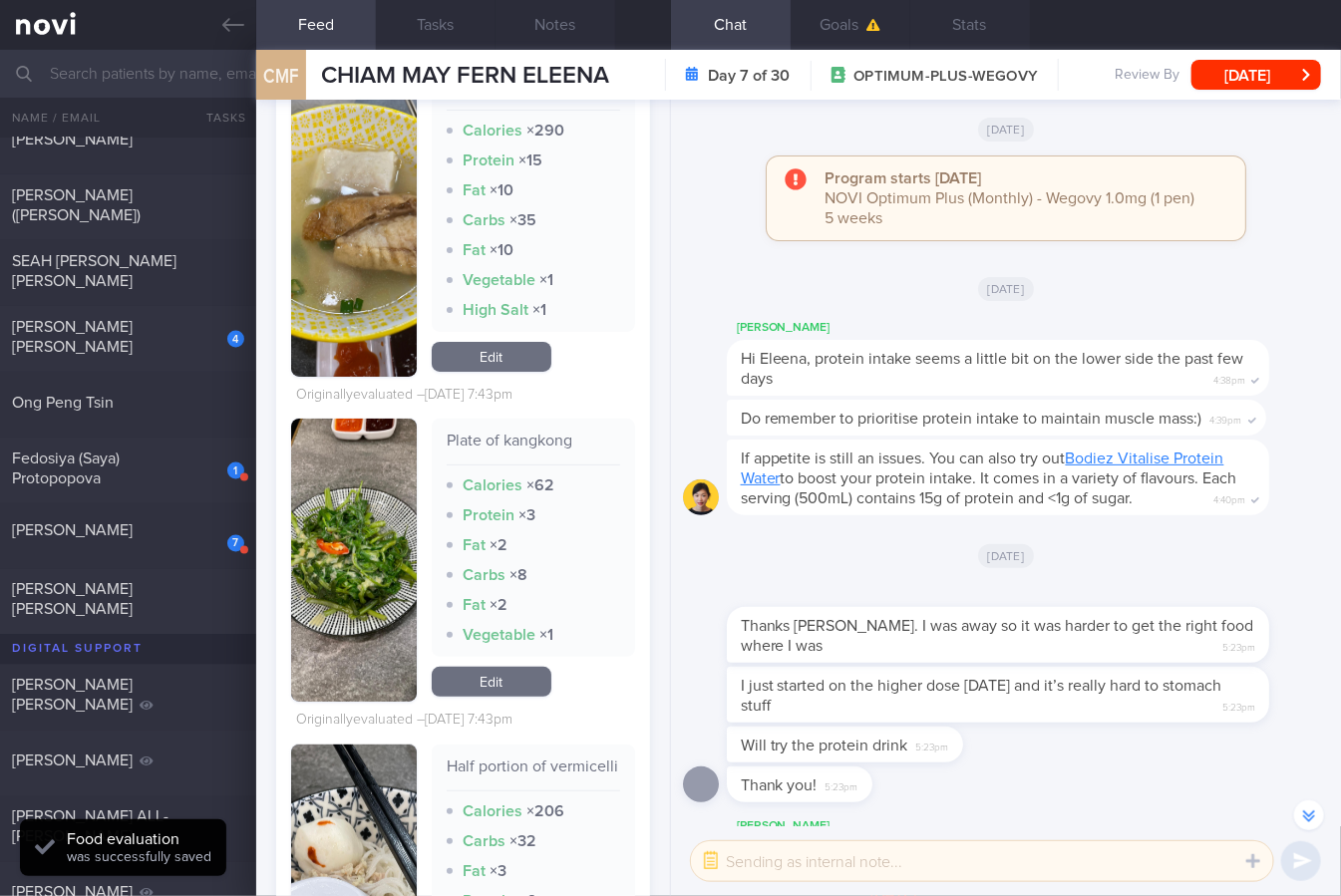 scroll, scrollTop: 6476, scrollLeft: 0, axis: vertical 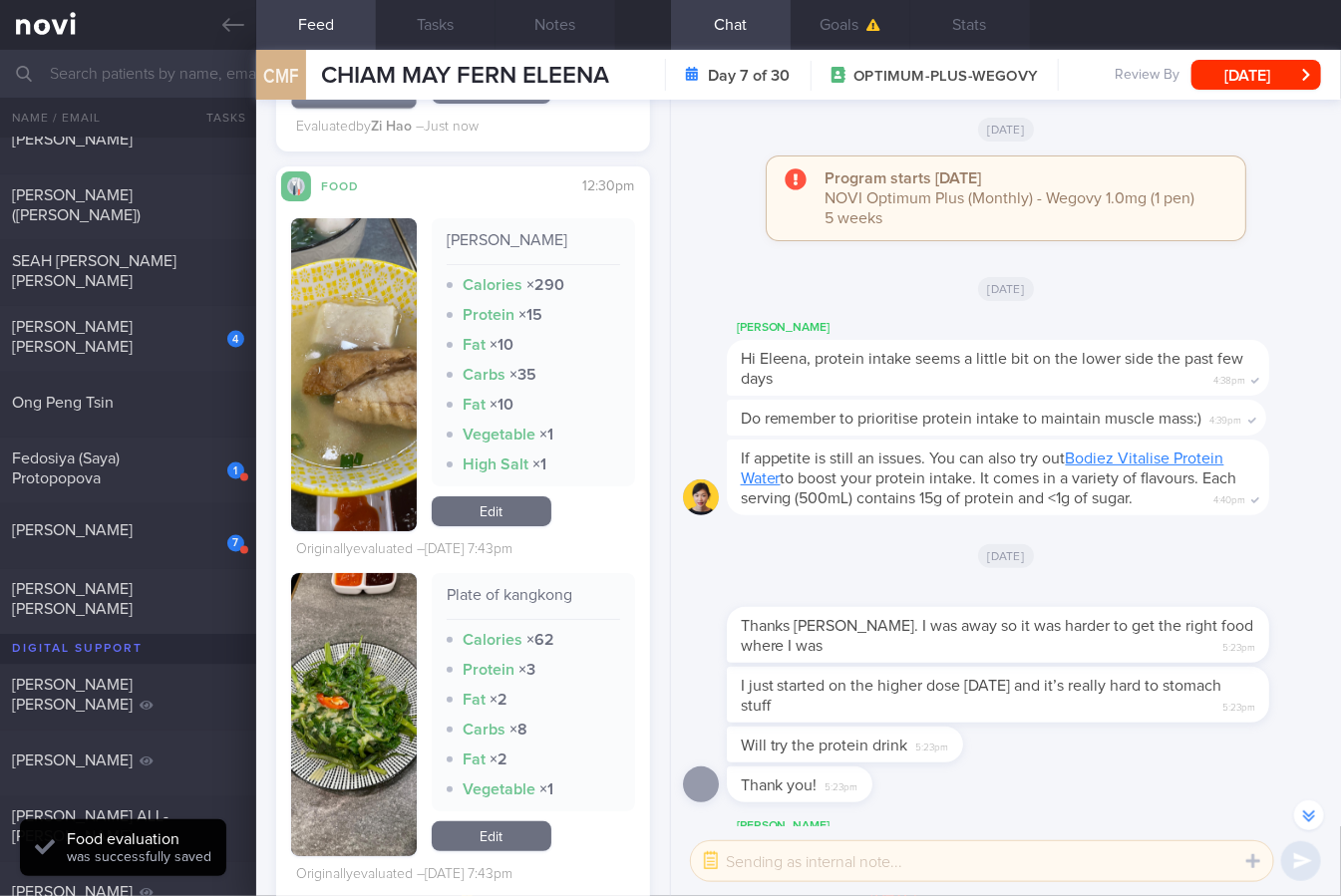 click on "[PERSON_NAME]" at bounding box center [533, 247] 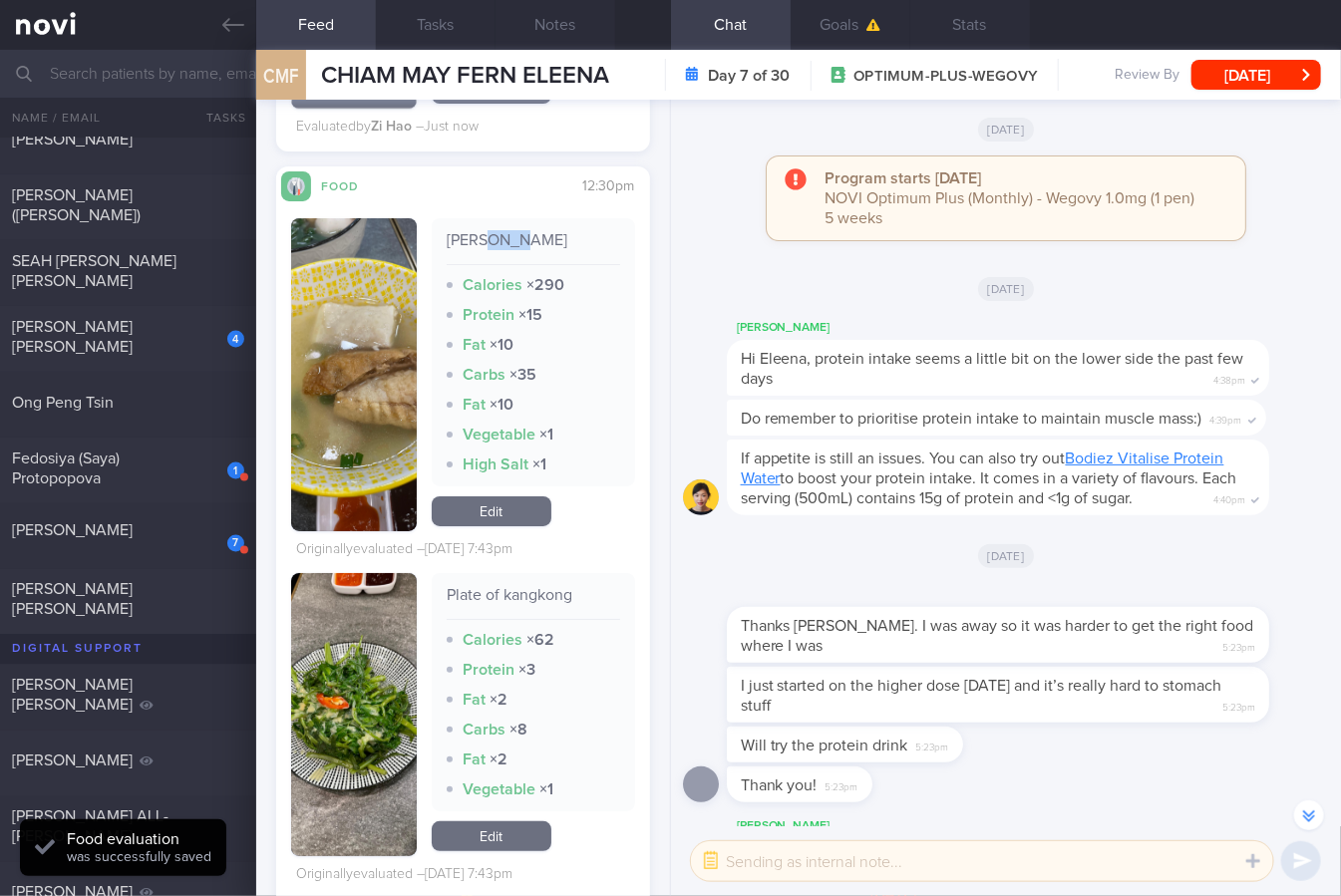 click on "[PERSON_NAME]" at bounding box center [533, 247] 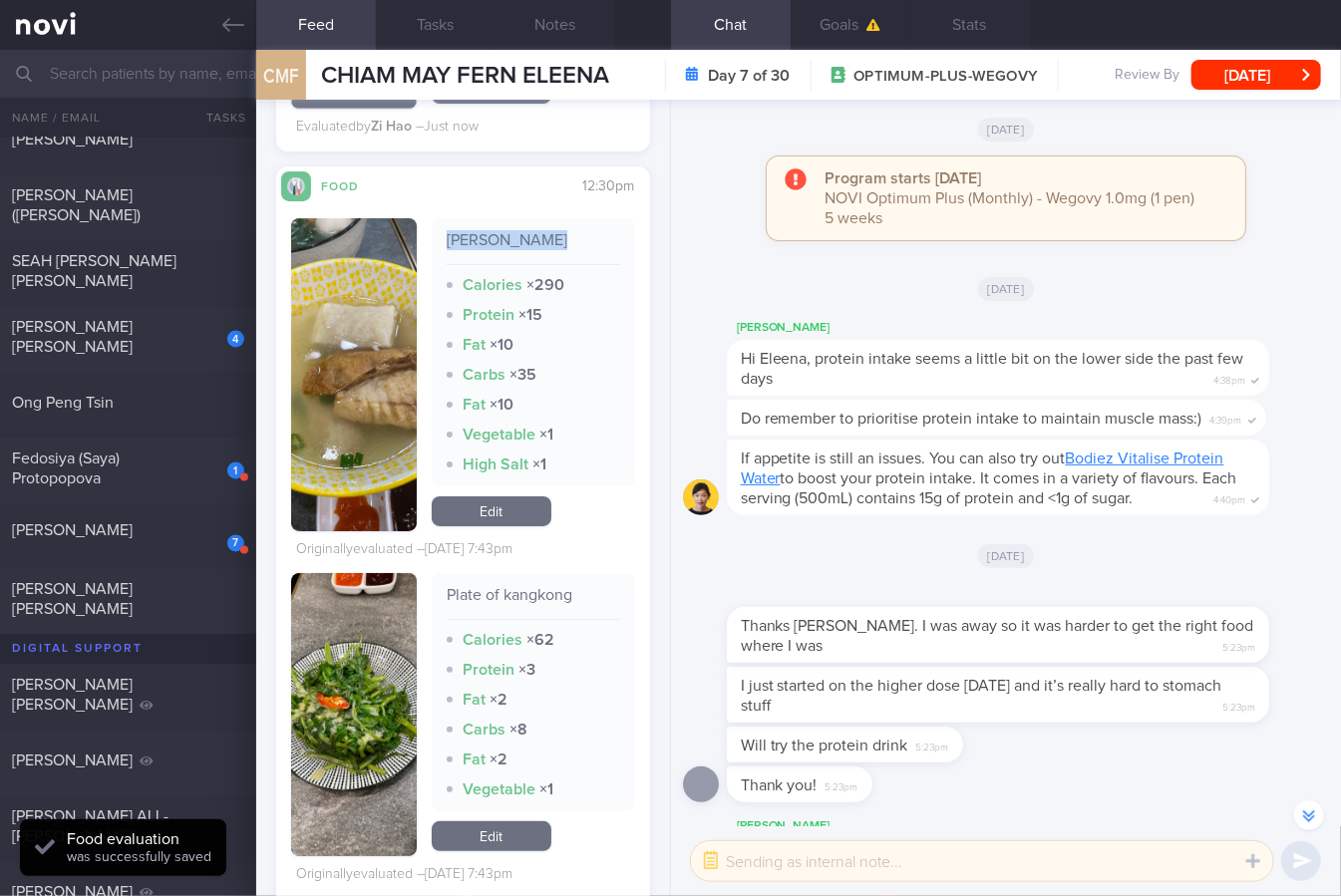 click on "[PERSON_NAME]" at bounding box center [533, 247] 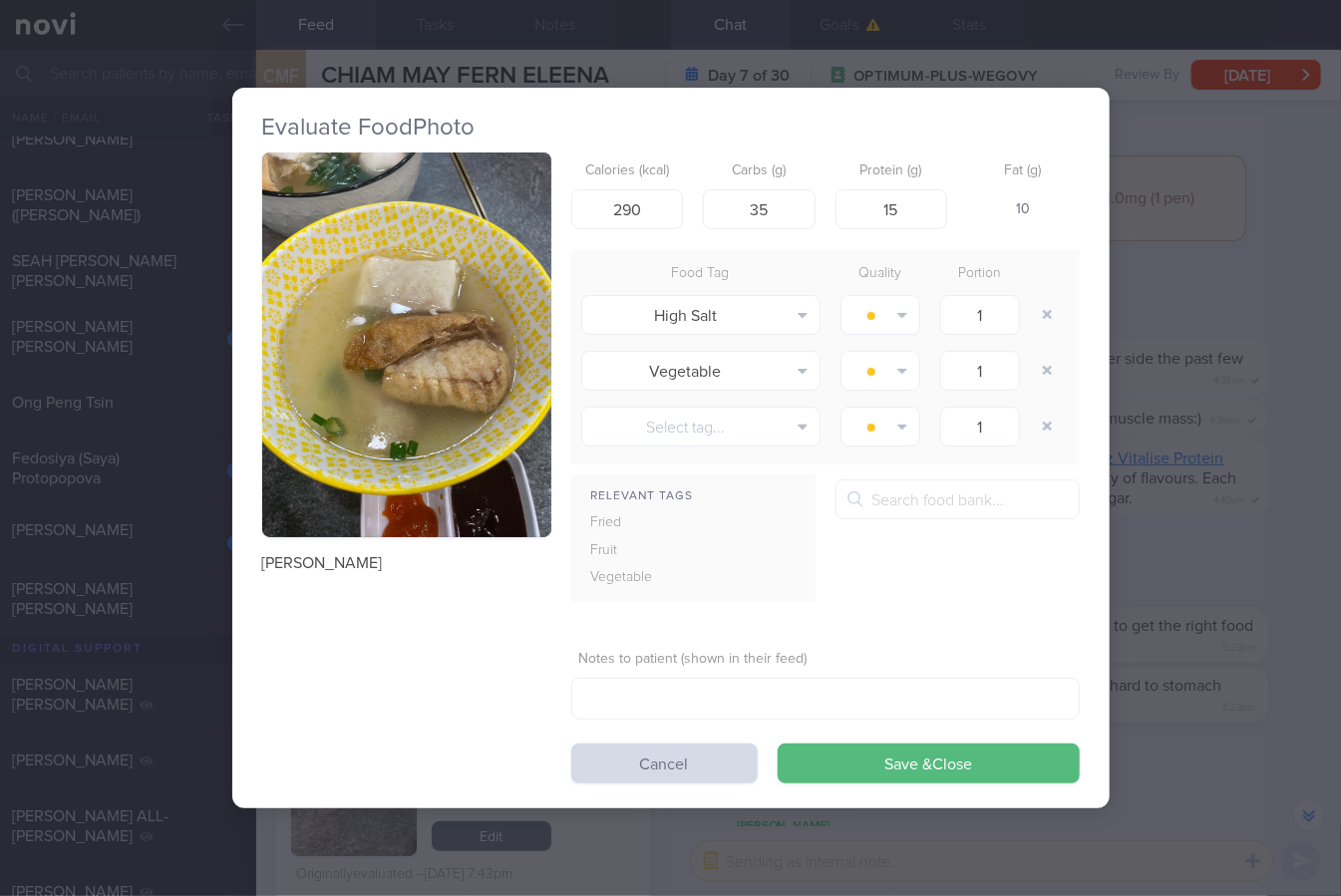 click at bounding box center [407, 345] 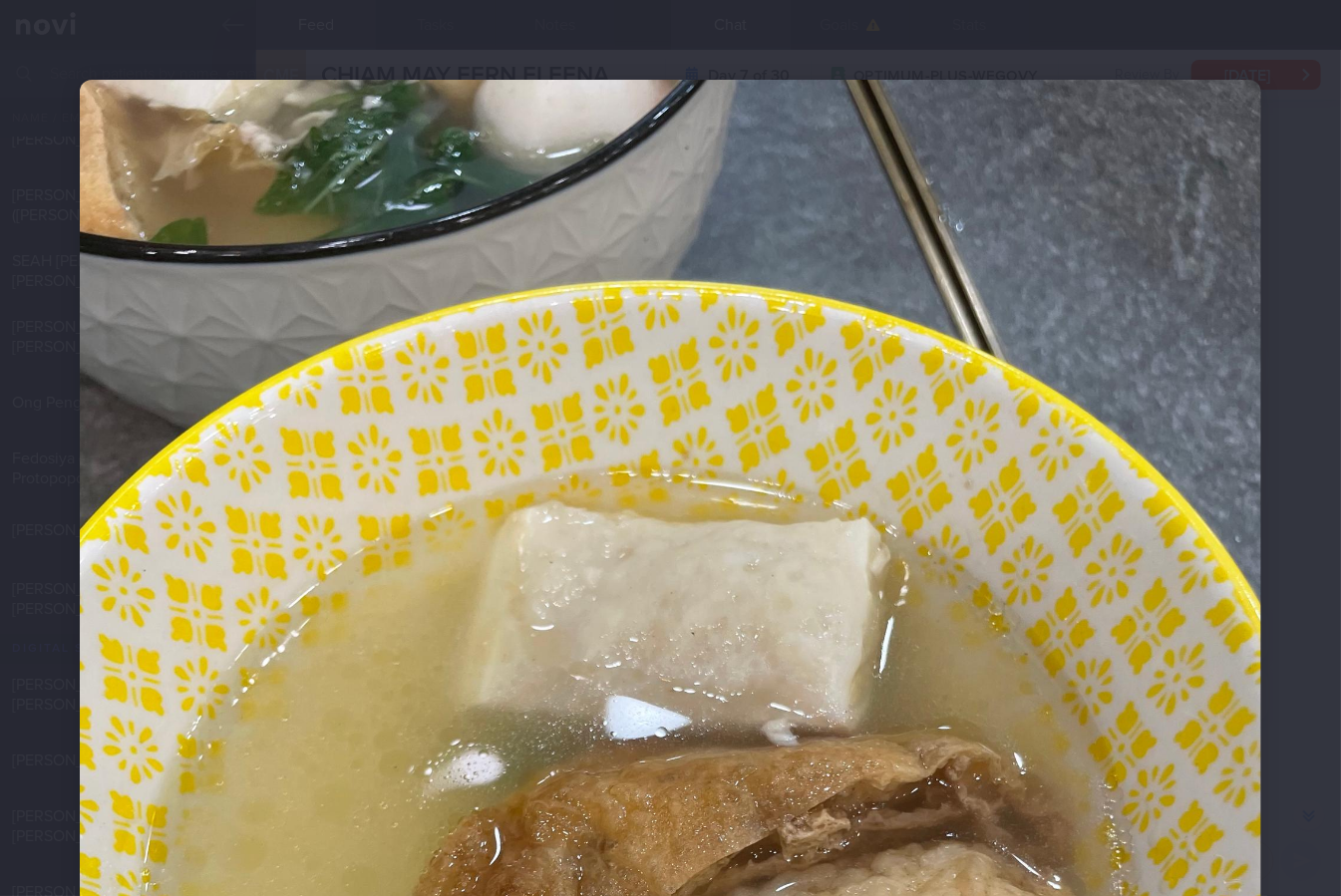 scroll, scrollTop: 294, scrollLeft: 0, axis: vertical 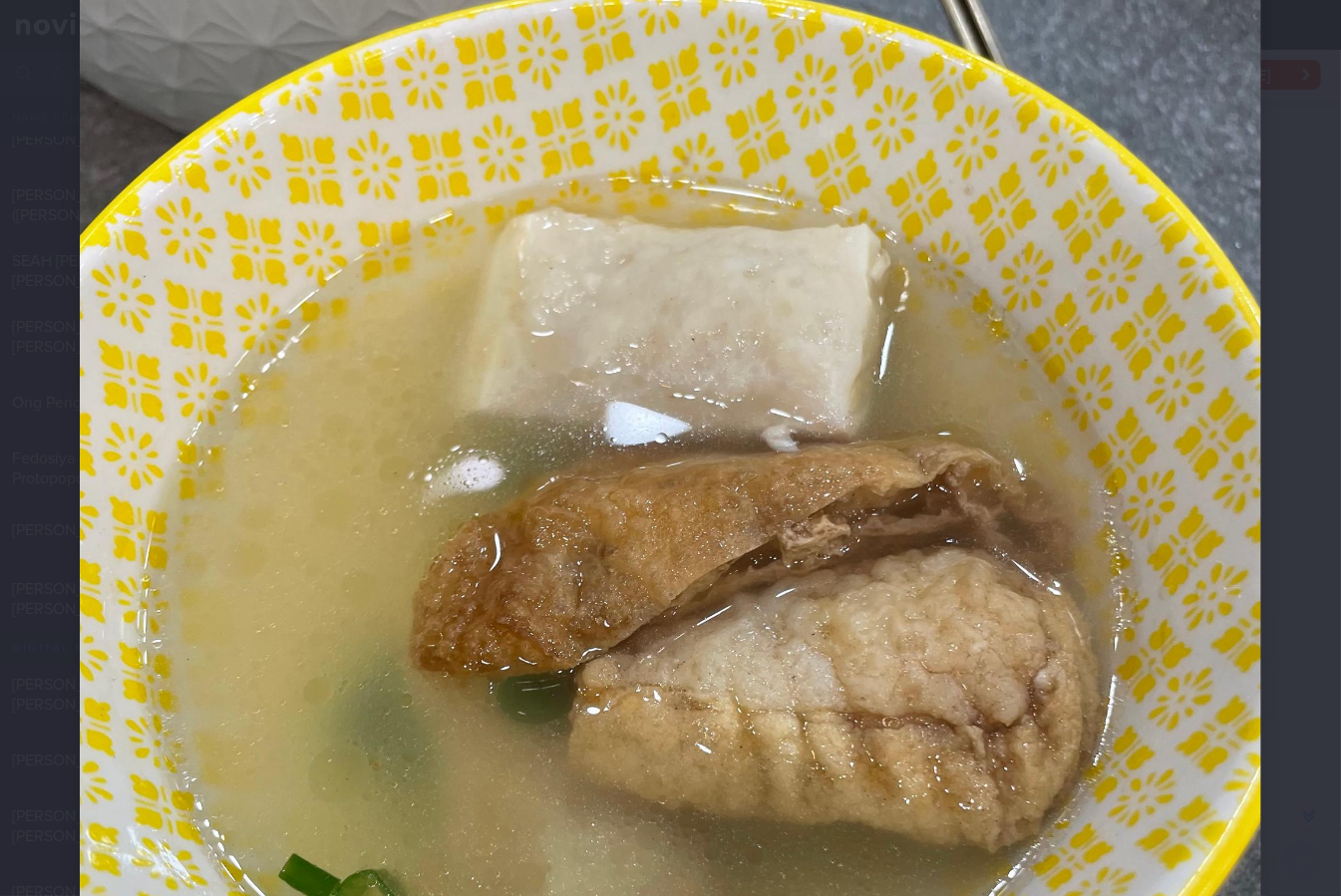 click at bounding box center (670, 573) 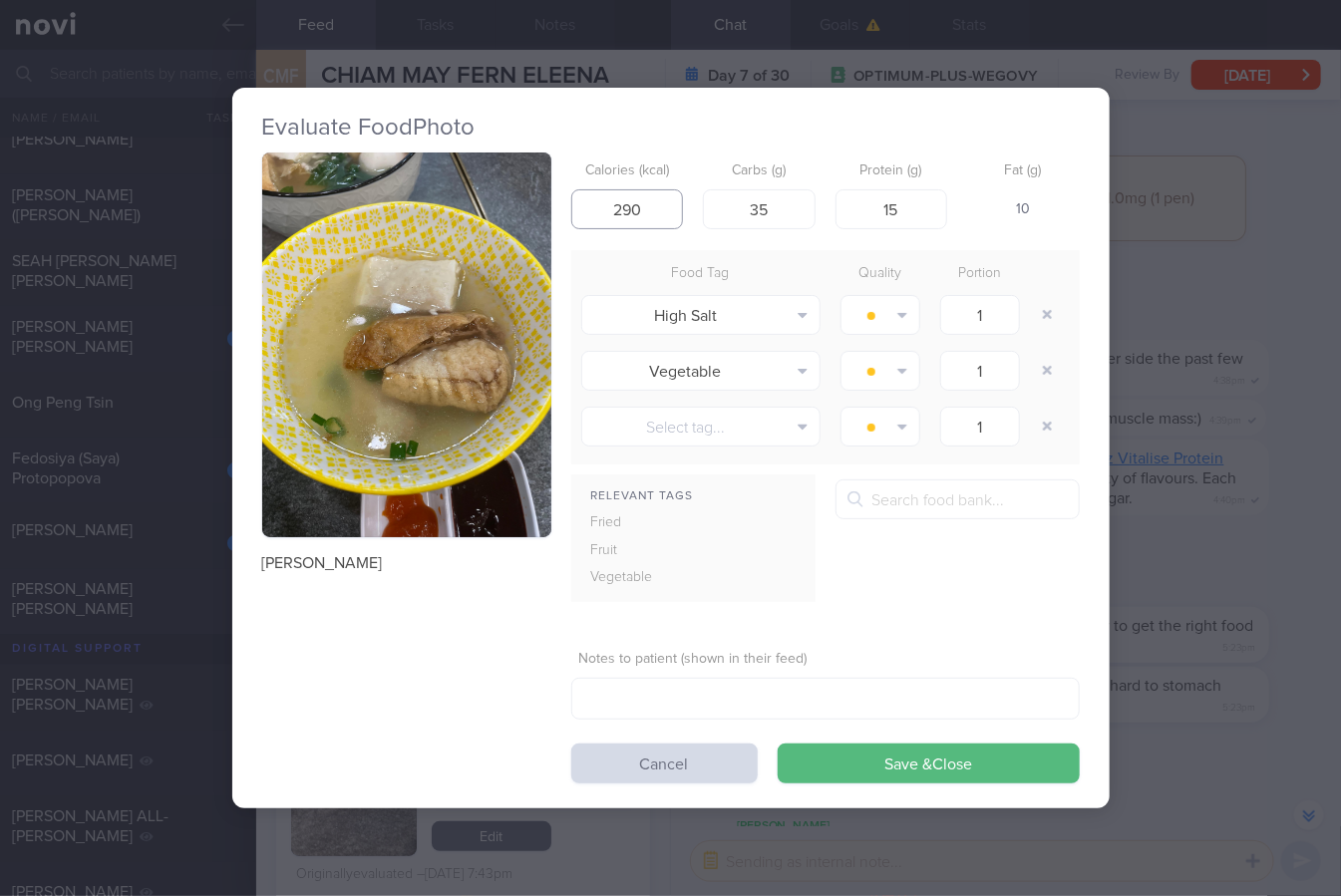 click on "290" at bounding box center (627, 209) 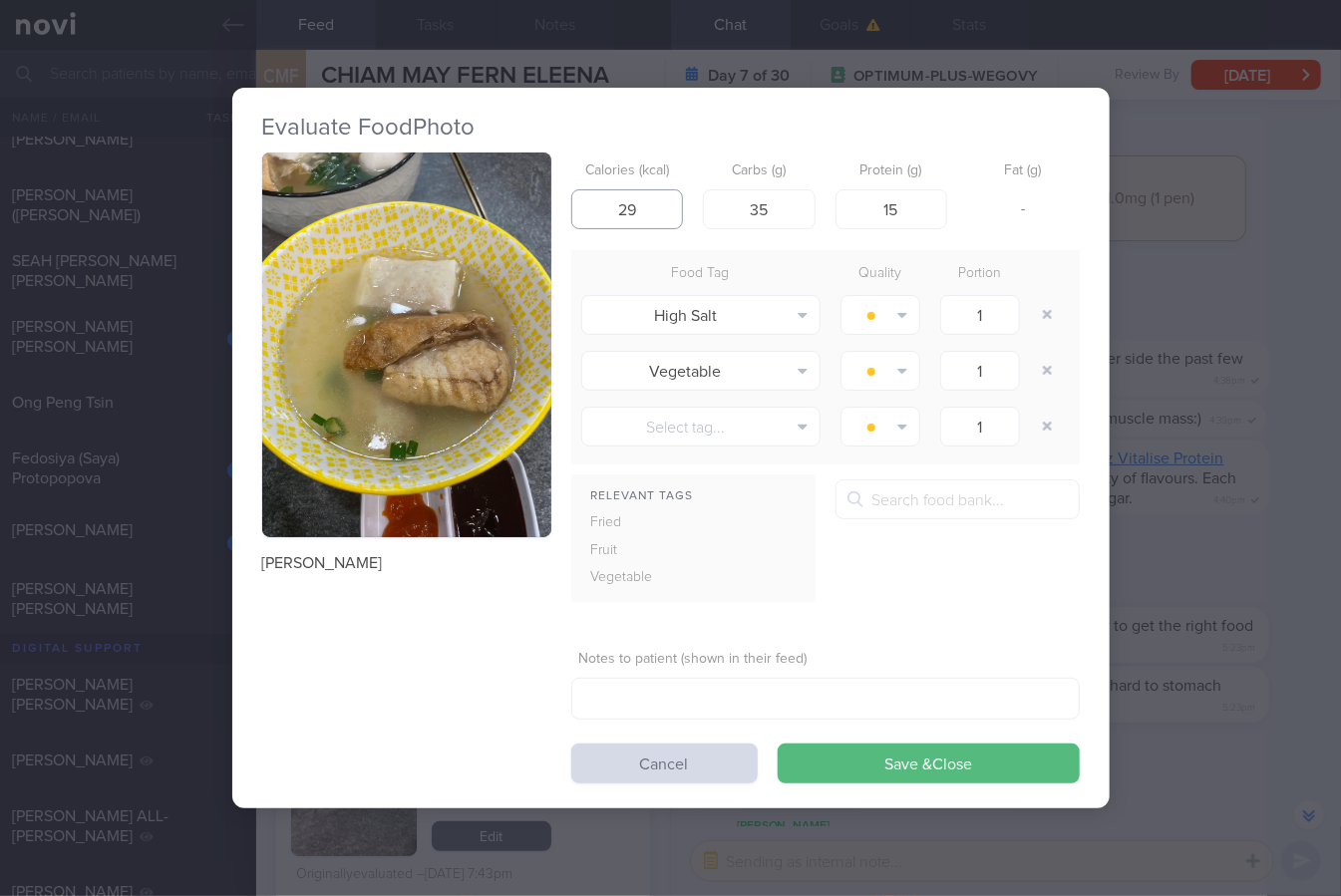 type on "2" 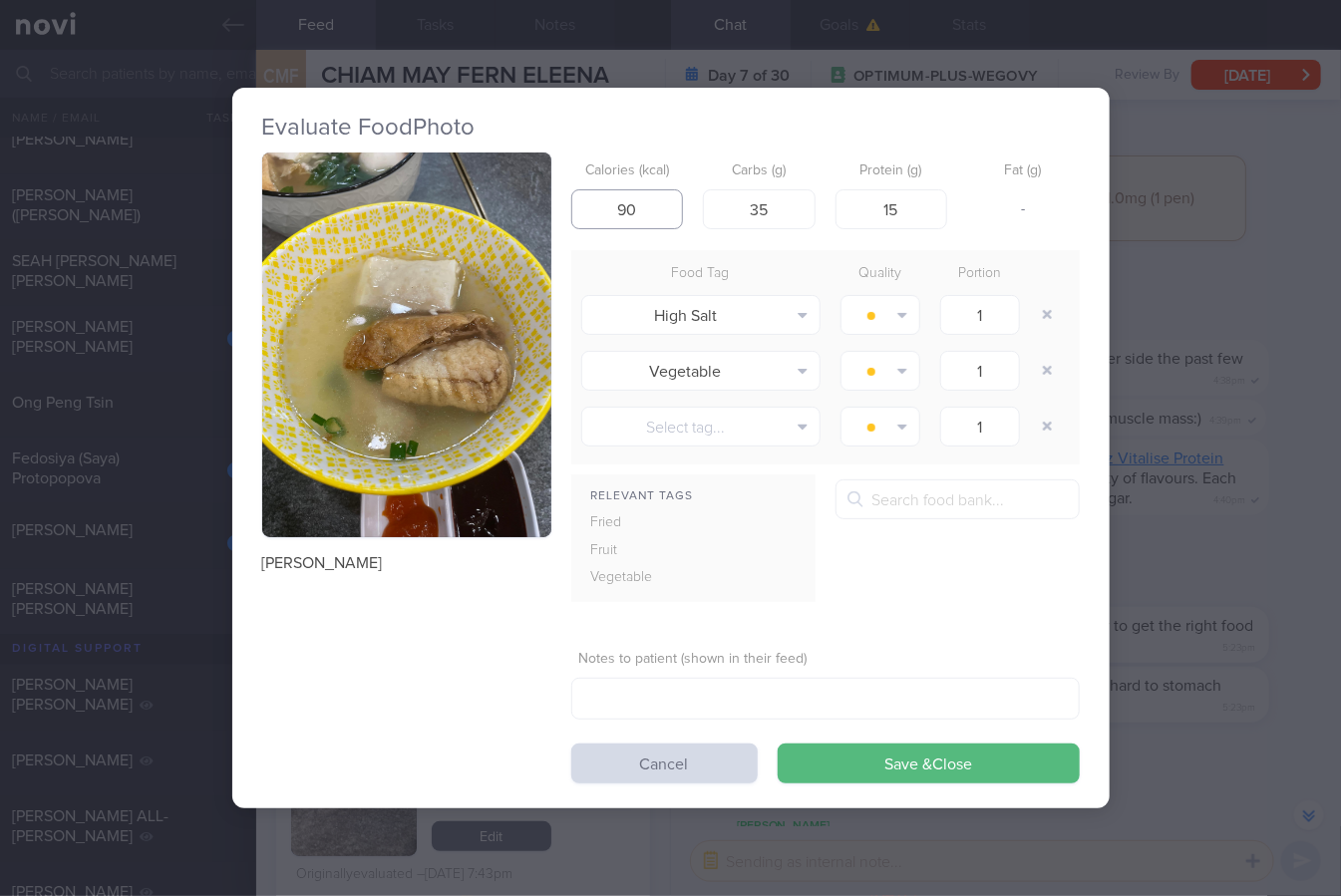 type on "90" 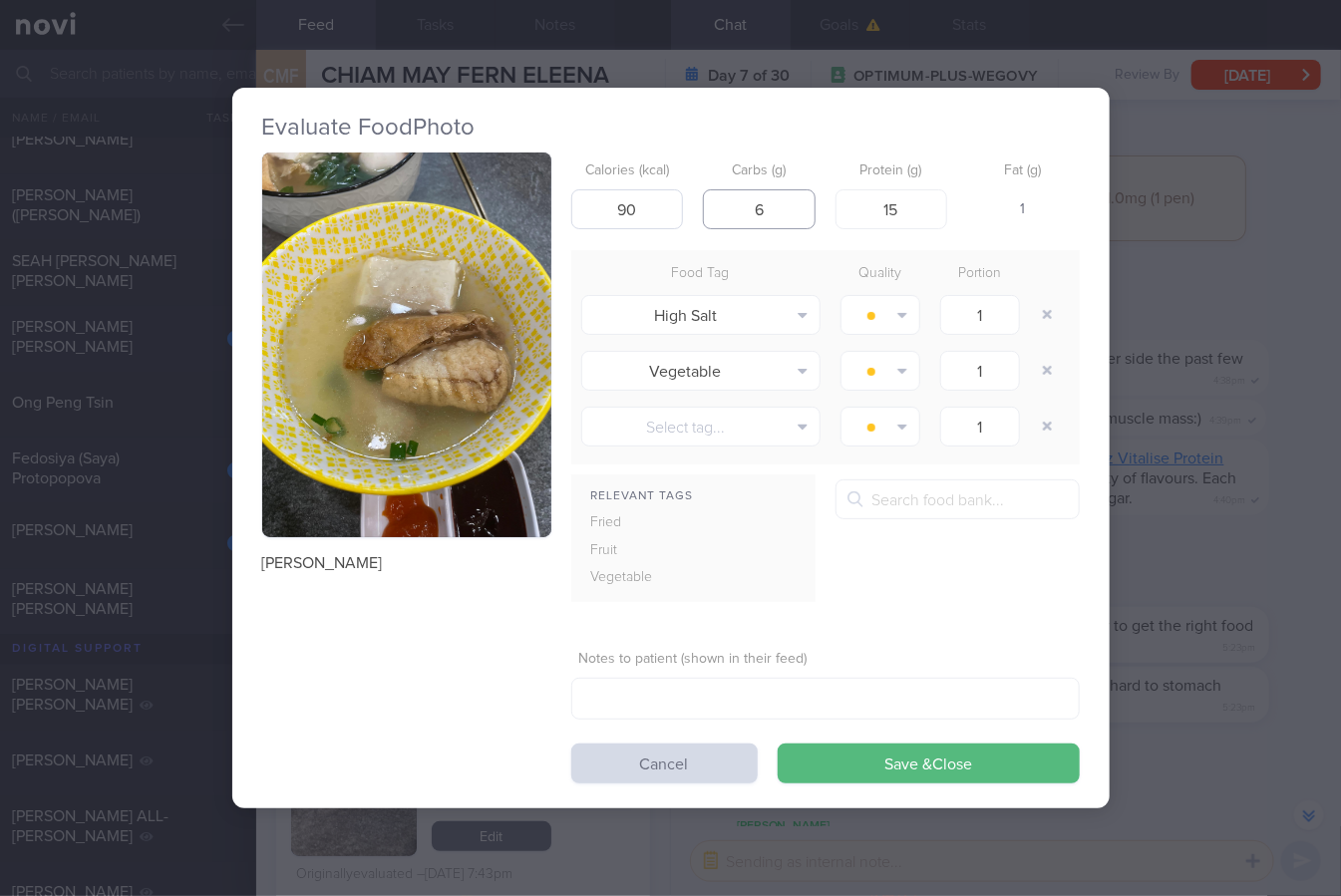 type on "6" 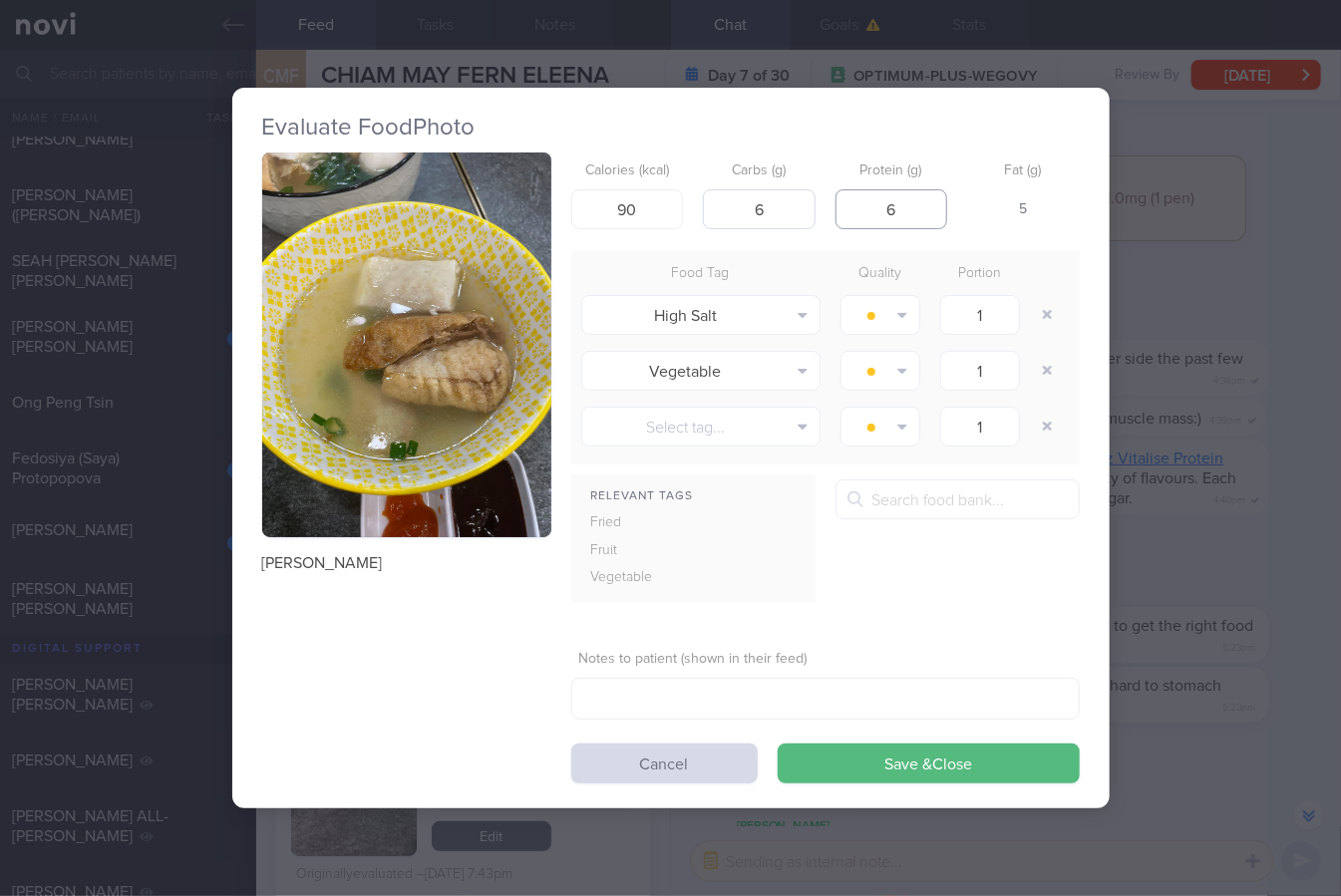 type on "6" 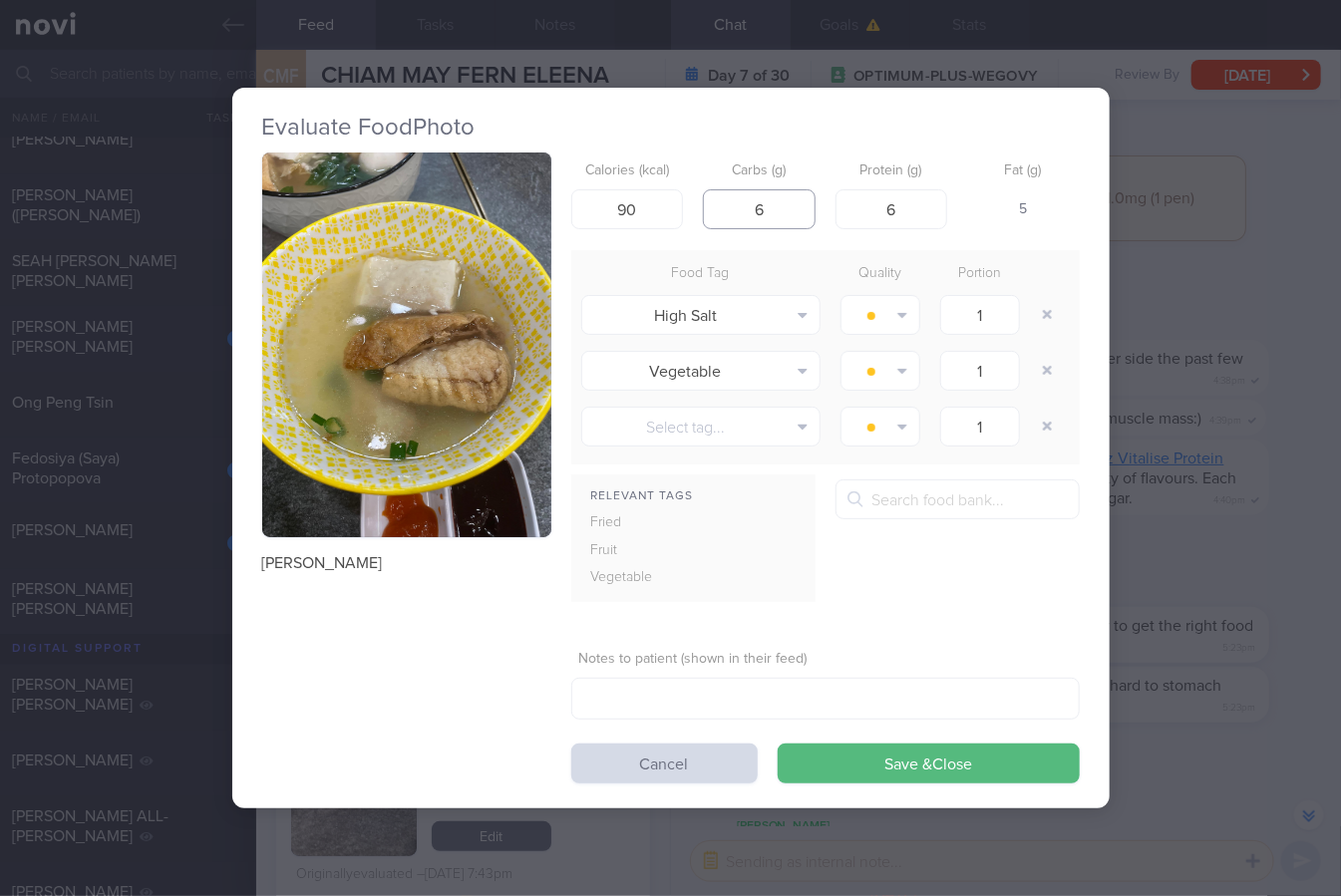 click on "6" at bounding box center (759, 209) 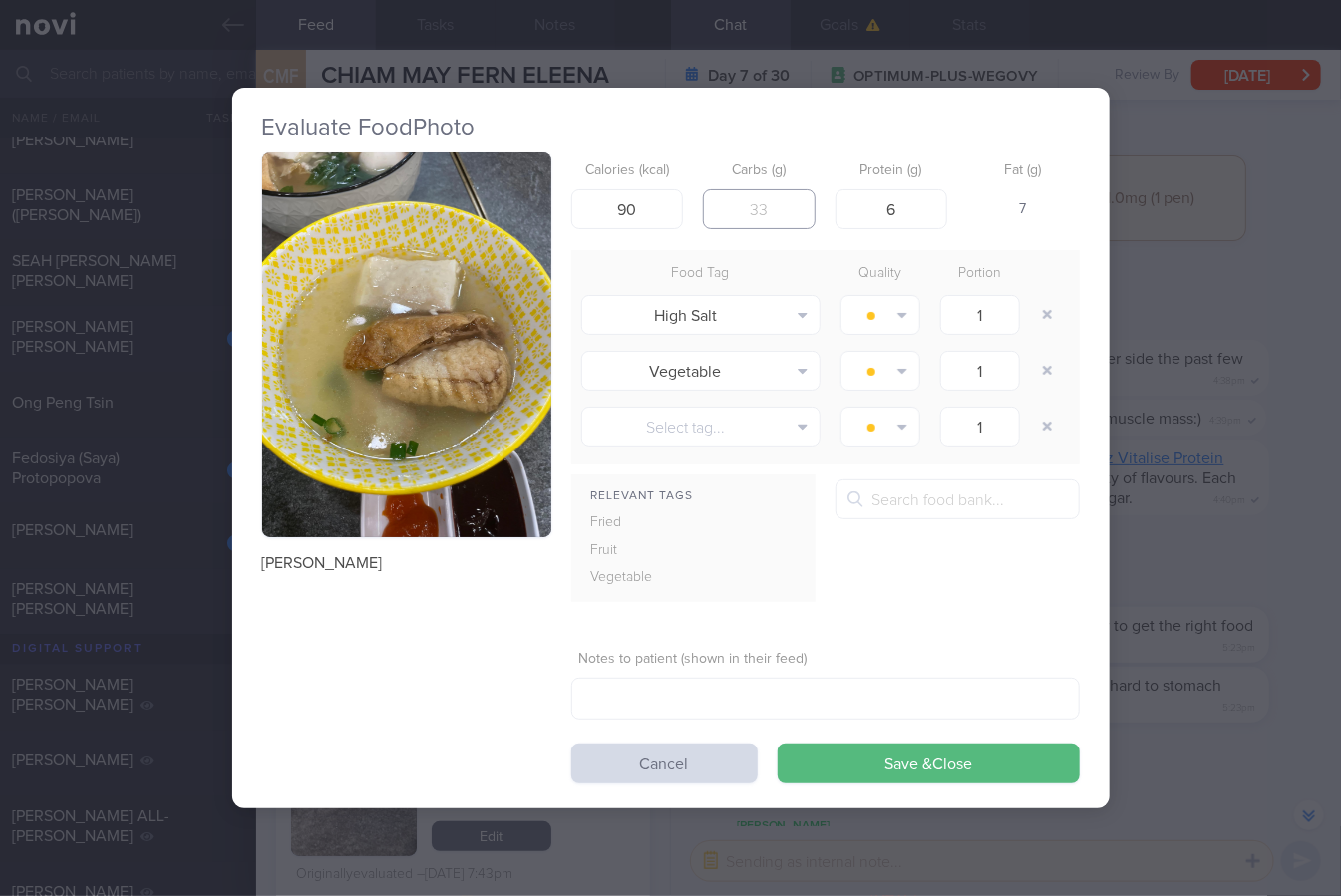 click at bounding box center (759, 209) 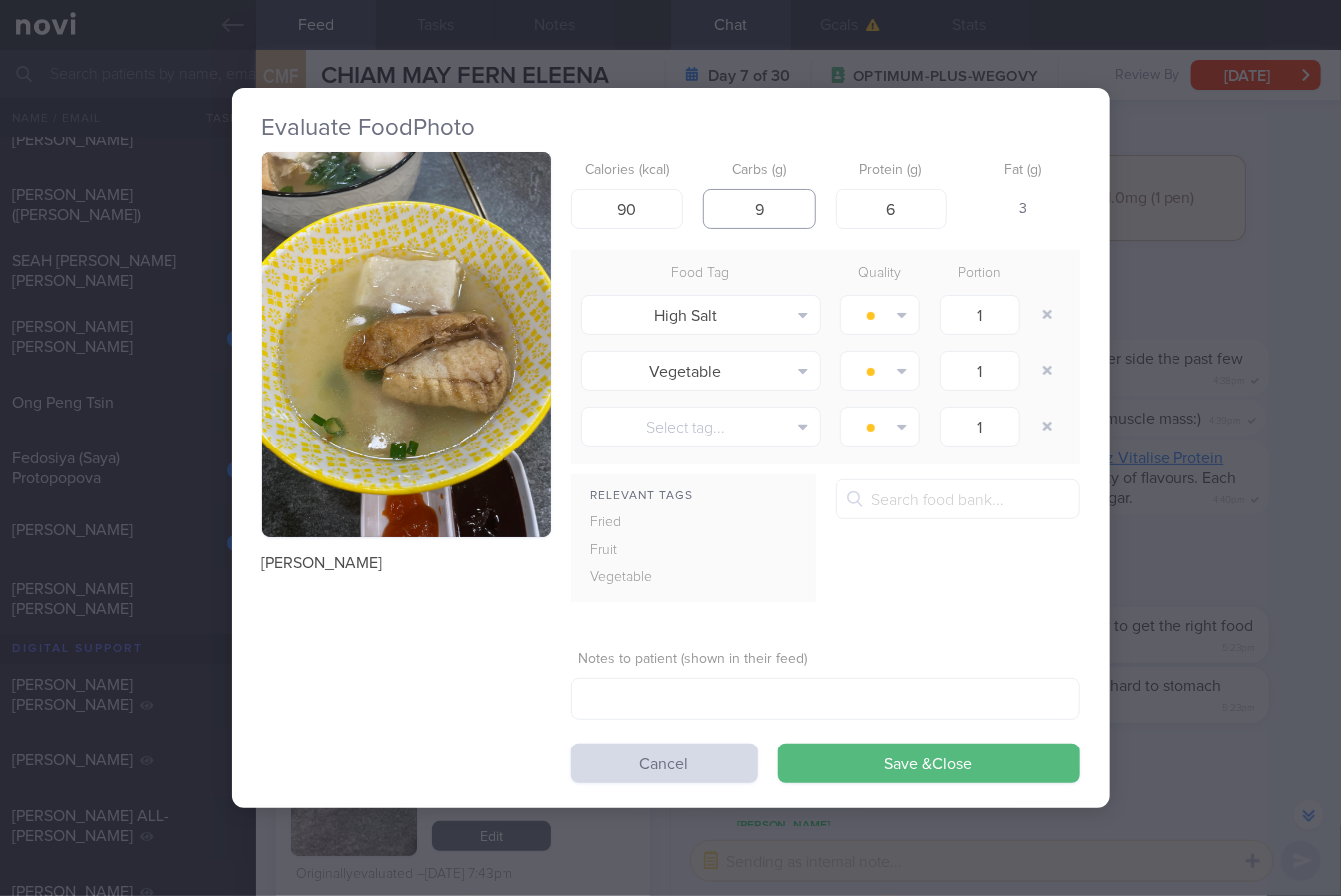type on "9" 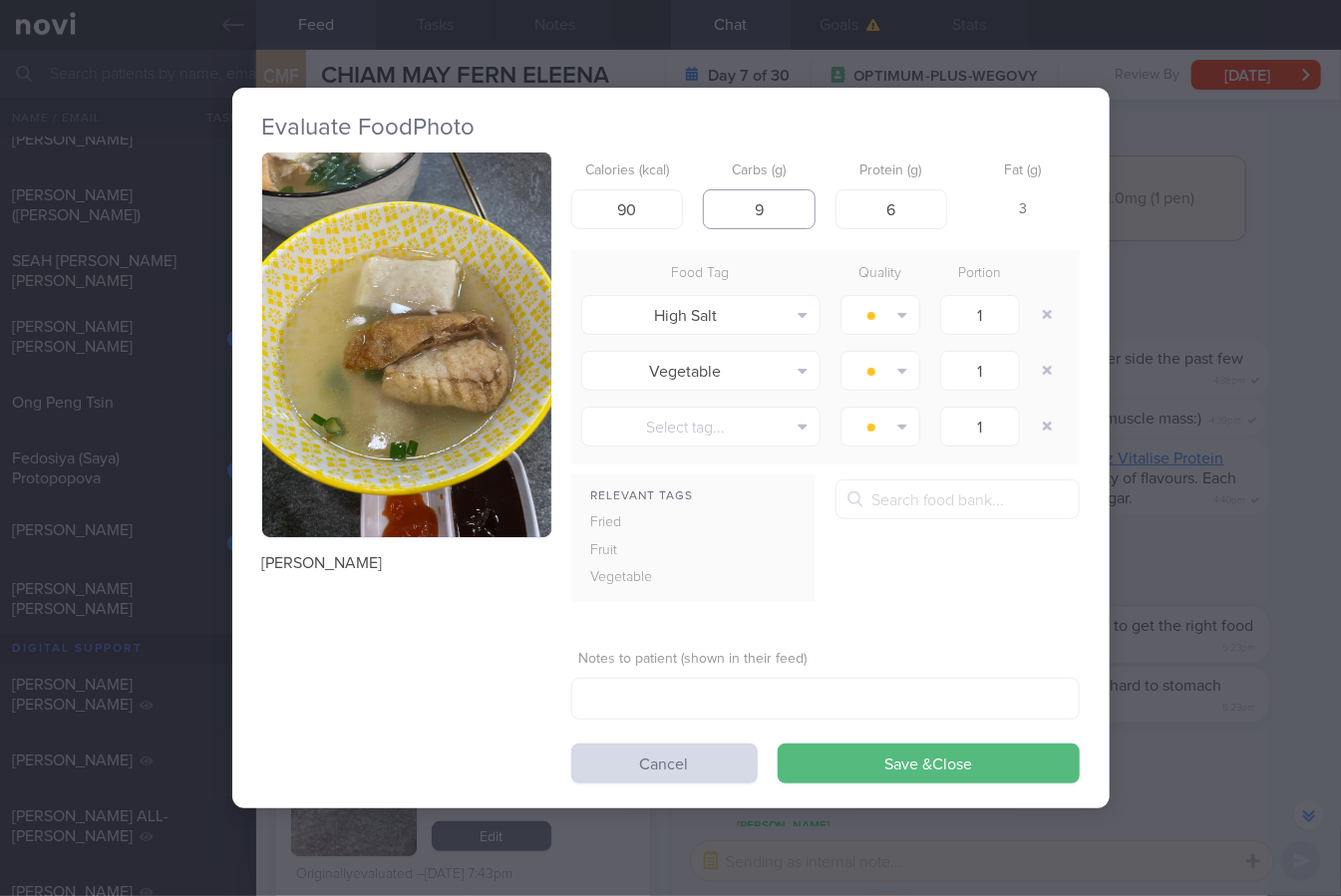 click on "Save &
Close" at bounding box center (928, 763) 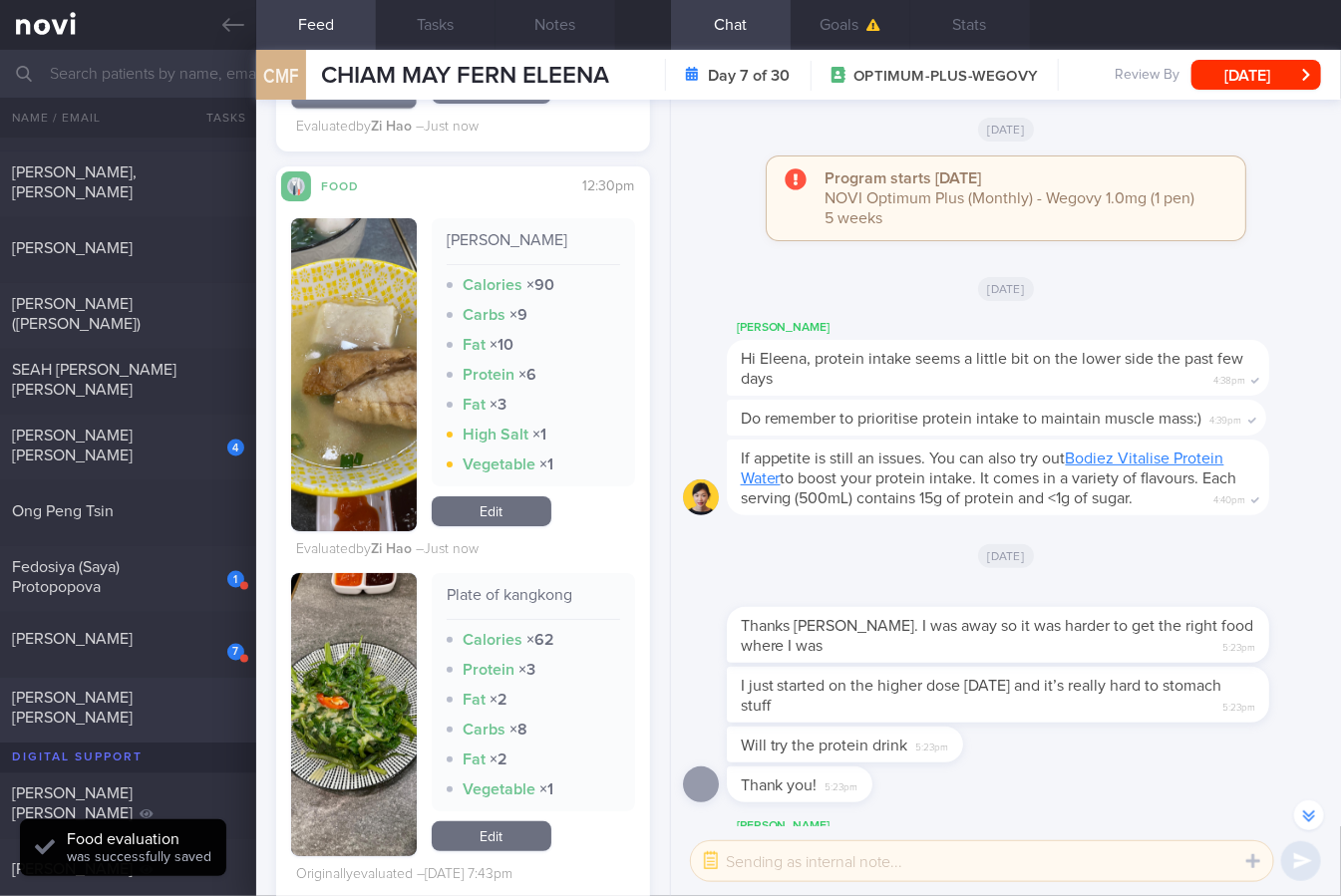 scroll, scrollTop: 1171, scrollLeft: 0, axis: vertical 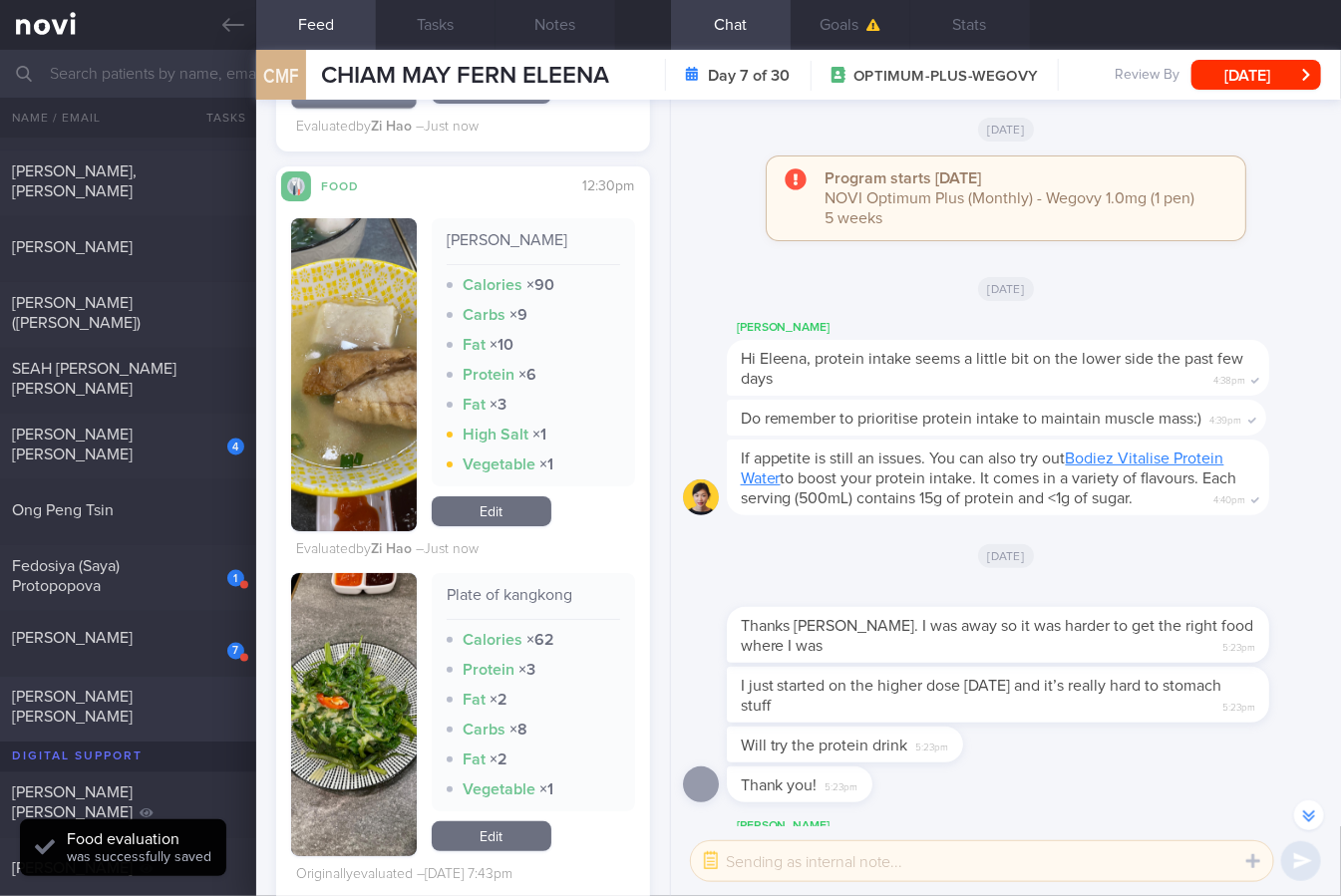 click on "[PERSON_NAME] [PERSON_NAME]" at bounding box center [126, 708] 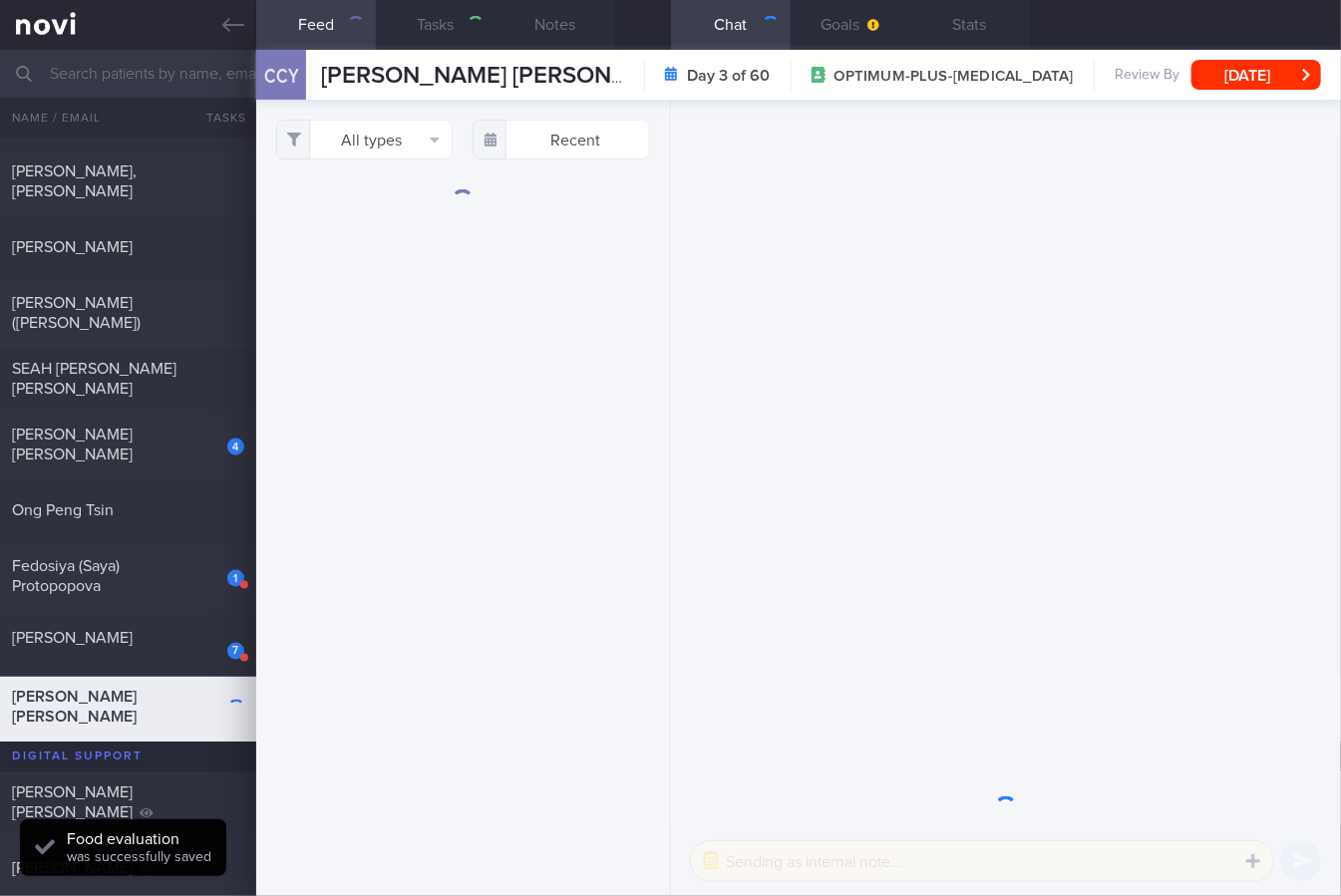 checkbox on "true" 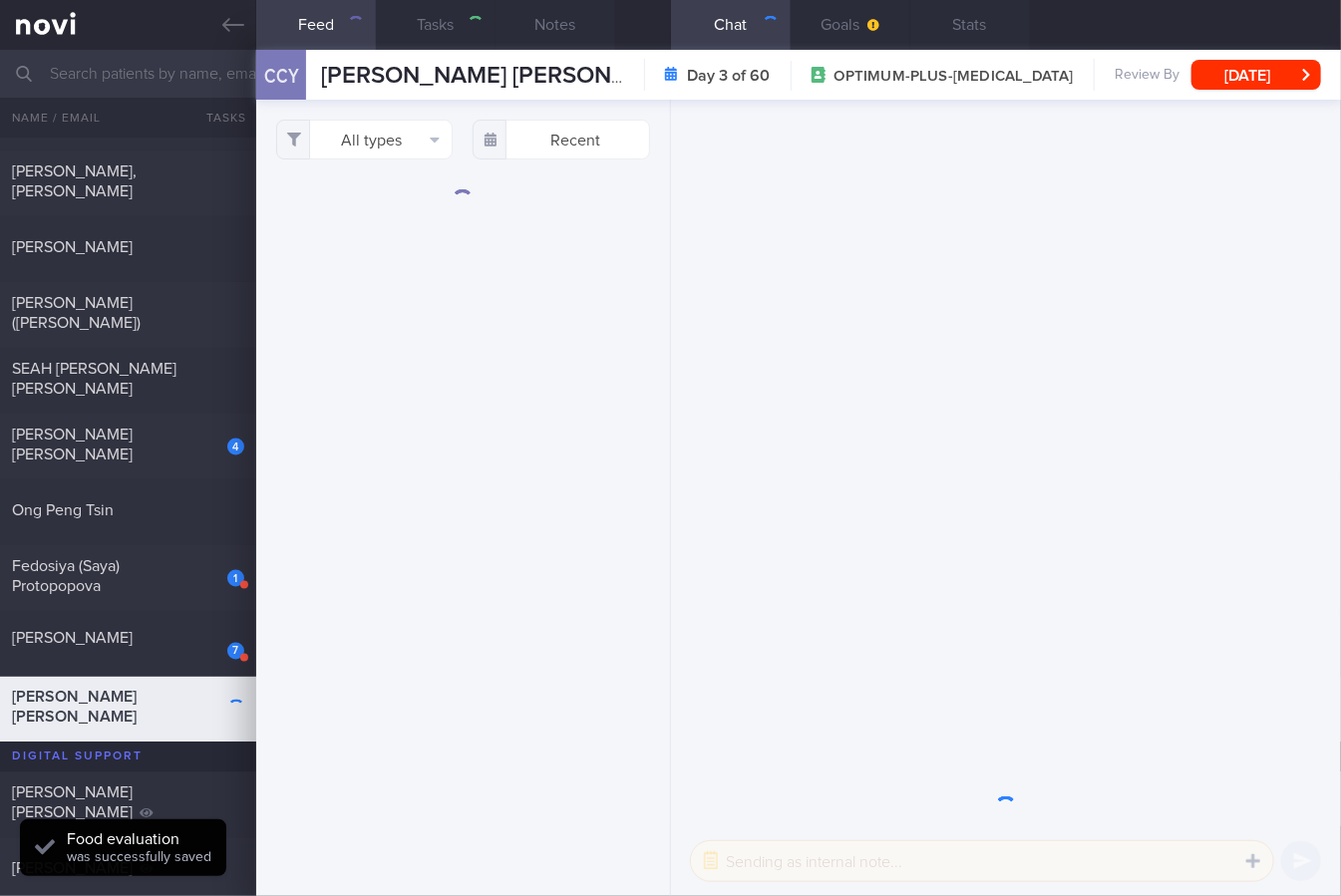 checkbox on "true" 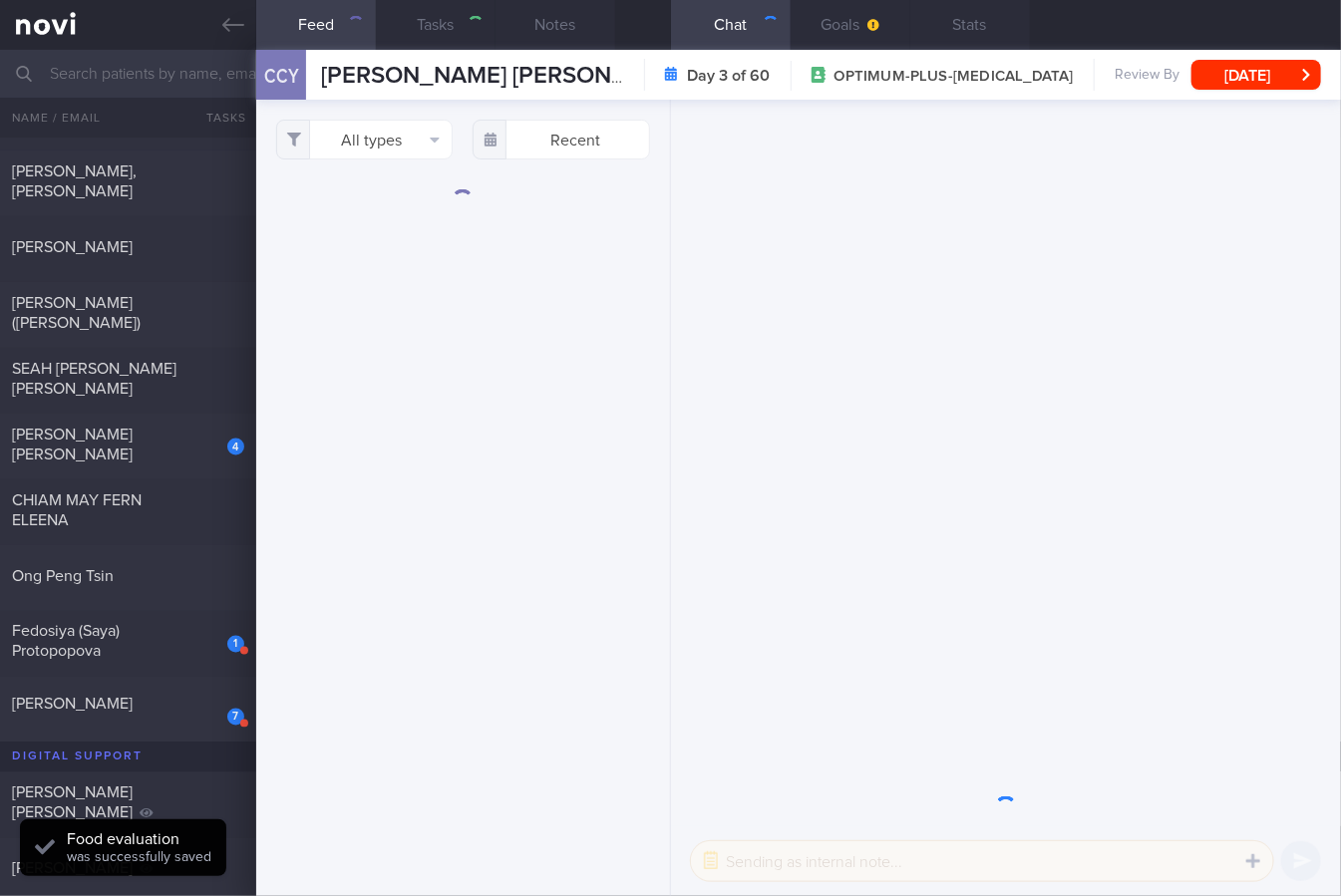 scroll, scrollTop: 0, scrollLeft: 0, axis: both 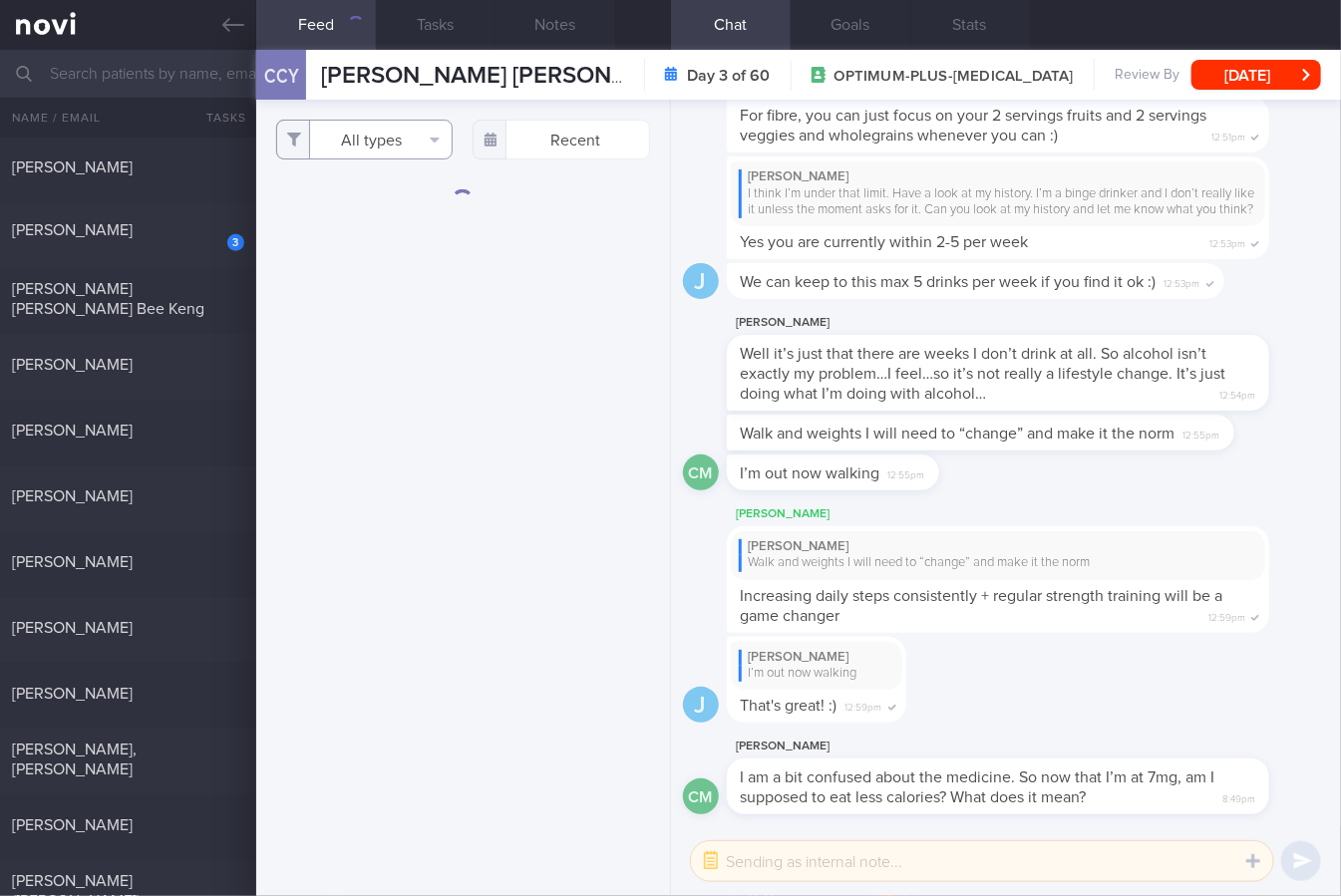 click on "All types" at bounding box center (364, 140) 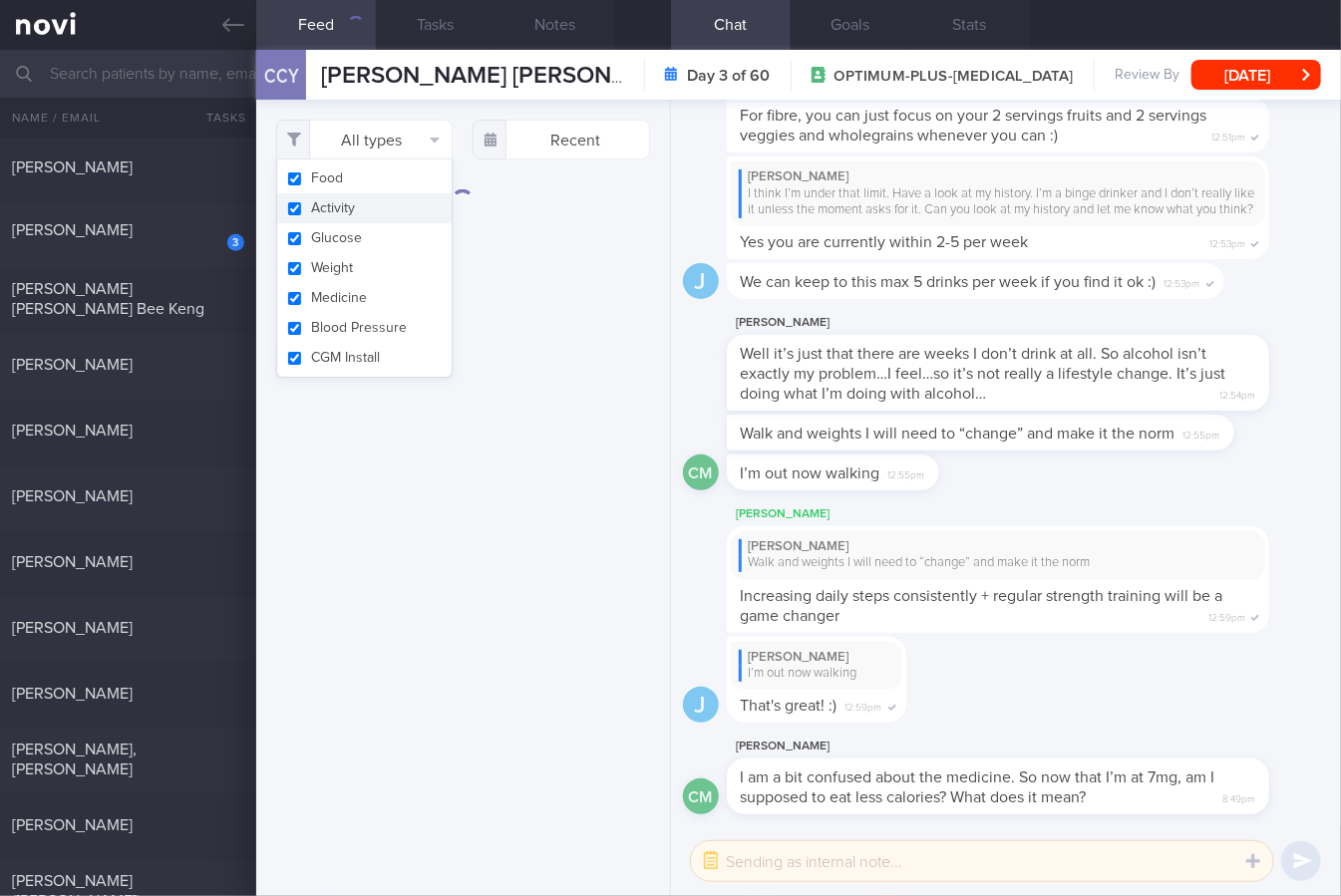 click on "Activity" at bounding box center [364, 208] 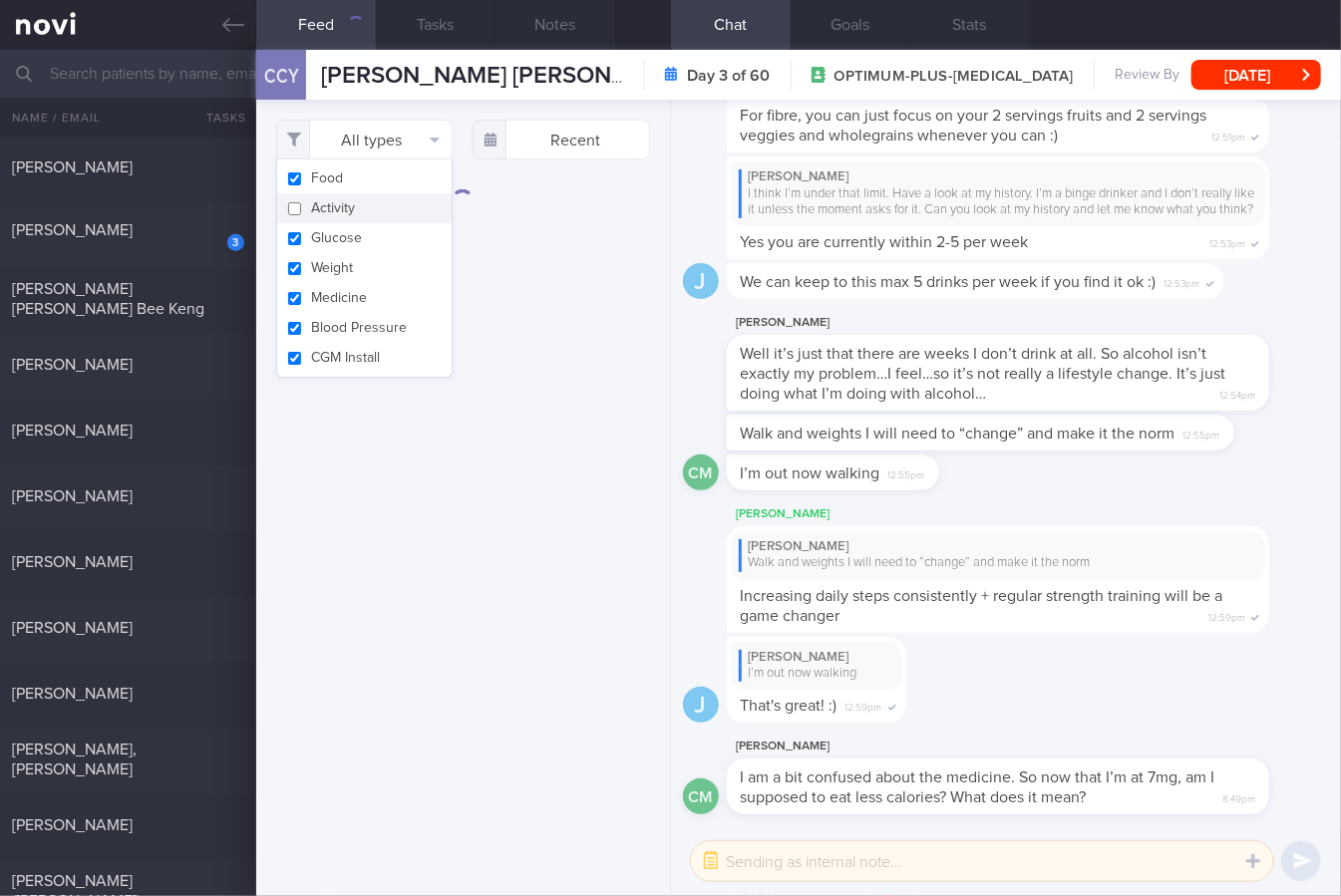 checkbox on "false" 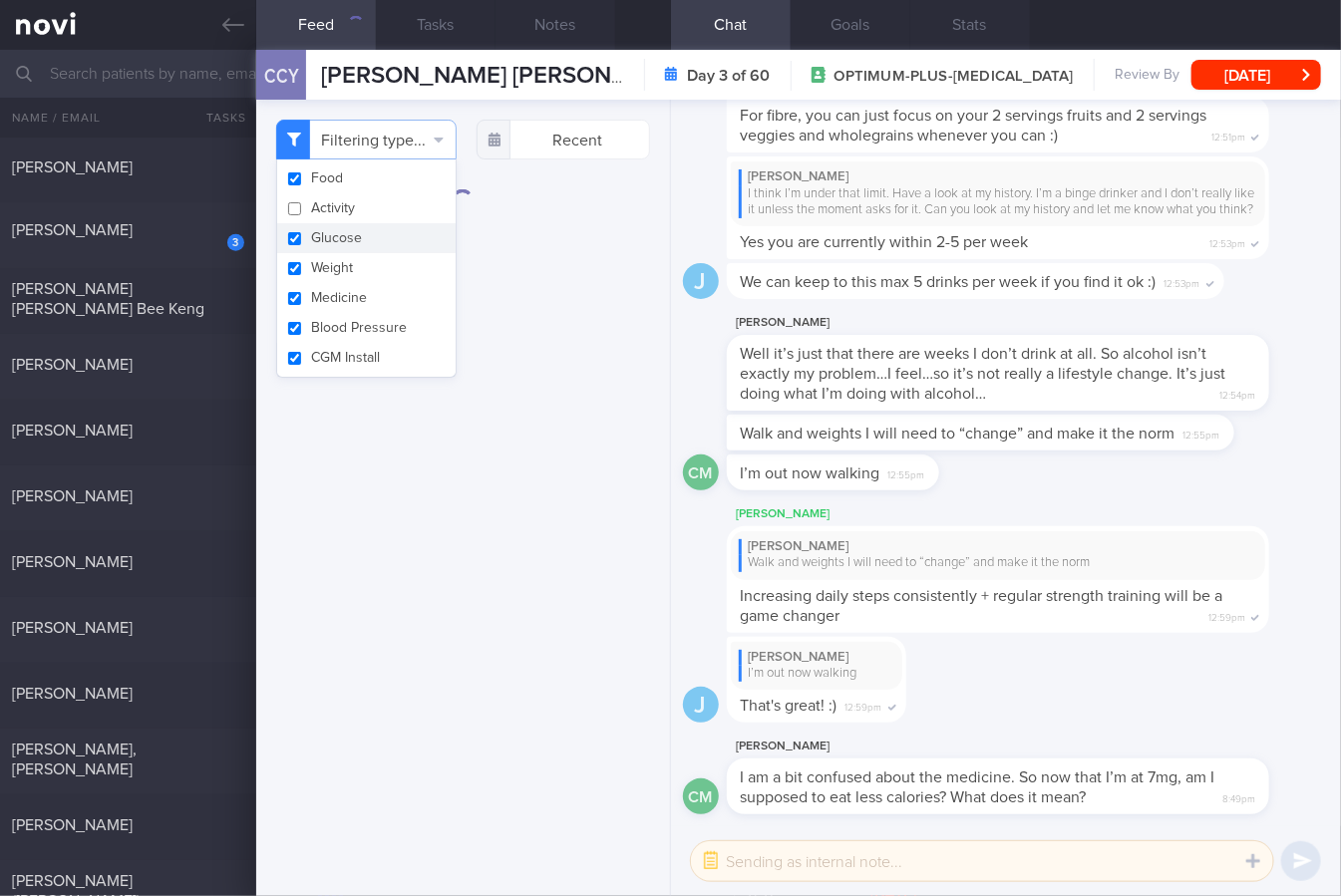 click on "Glucose" at bounding box center (366, 238) 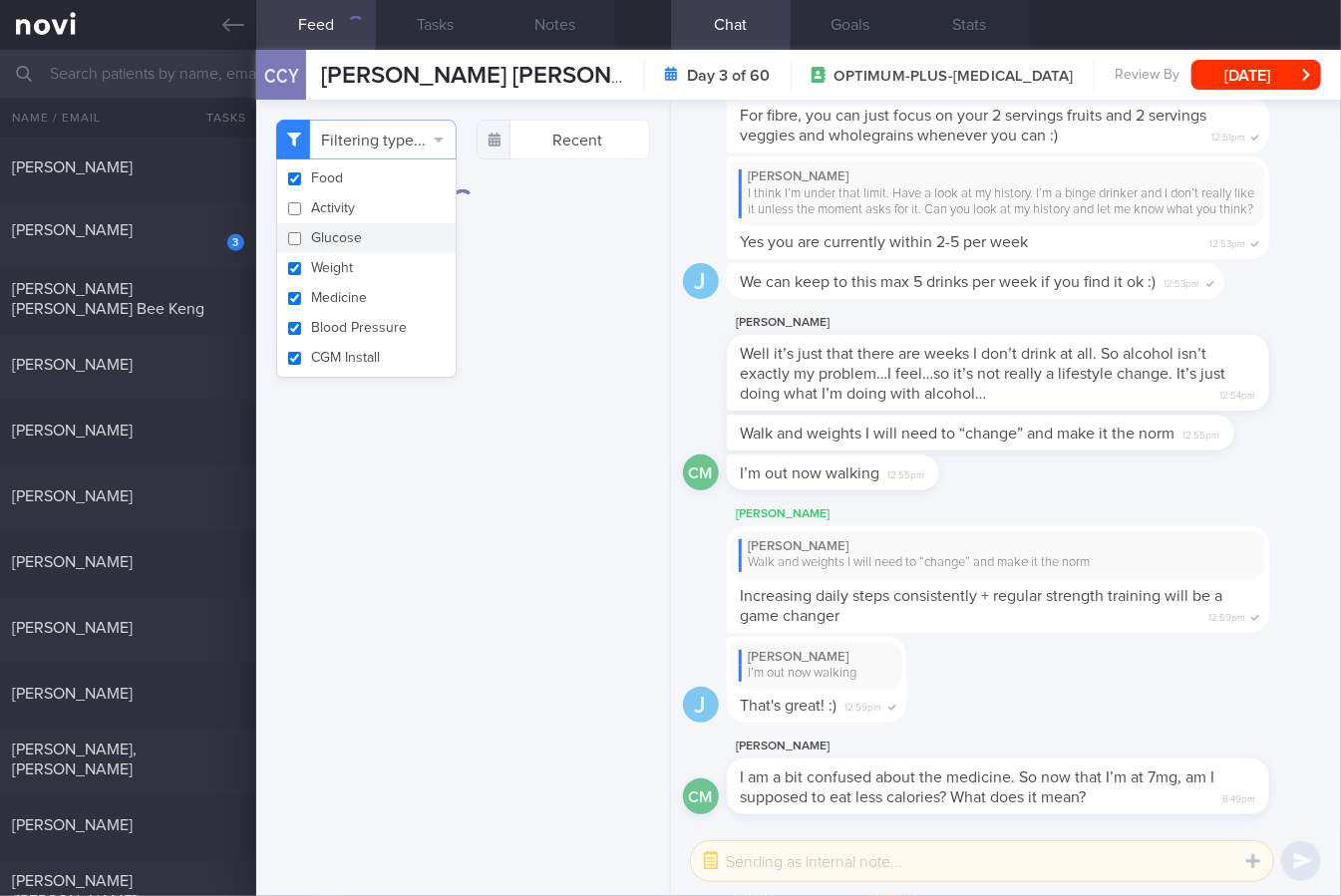 checkbox on "false" 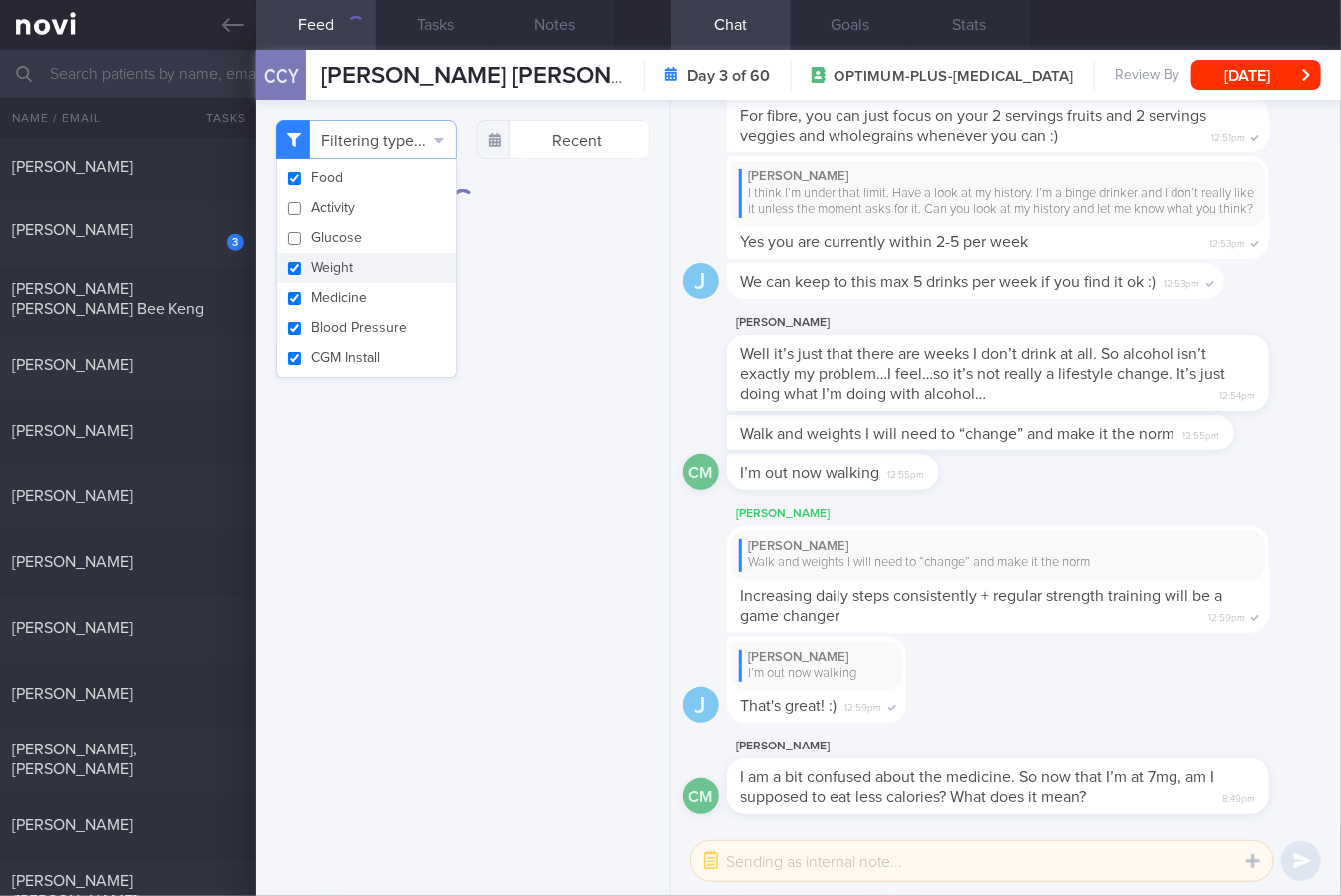 click on "Weight" at bounding box center (366, 268) 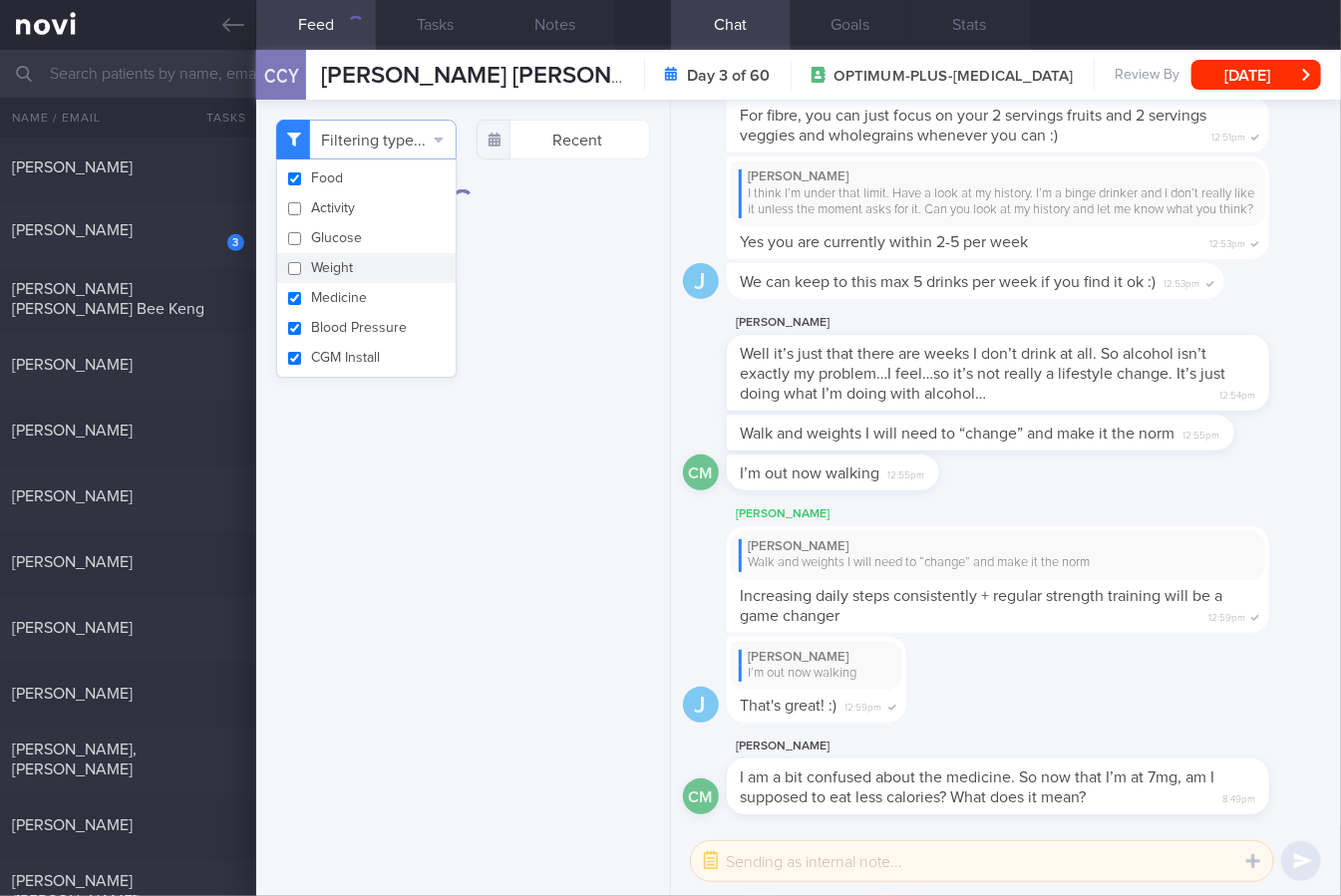 checkbox on "false" 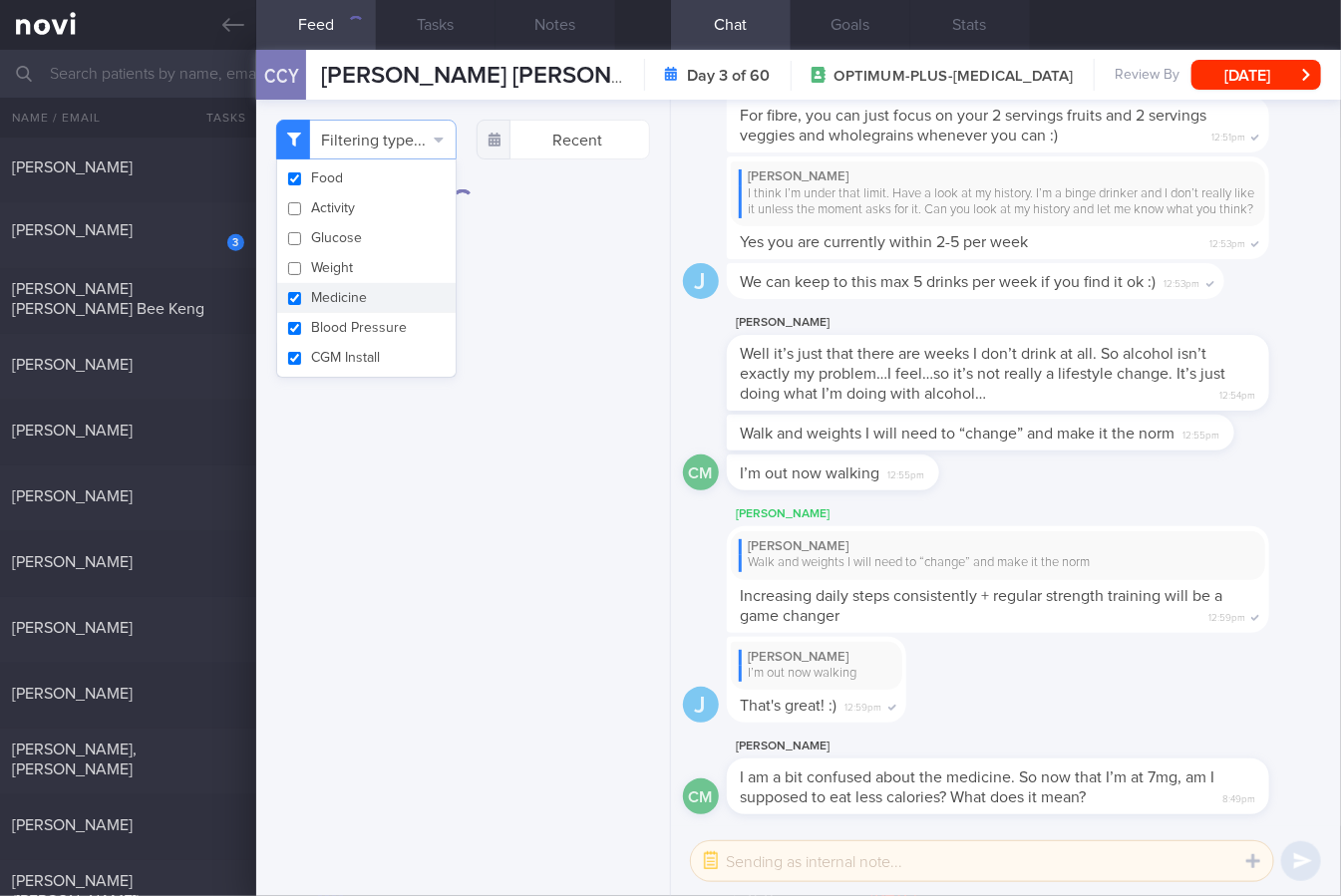 click on "Medicine" at bounding box center (366, 298) 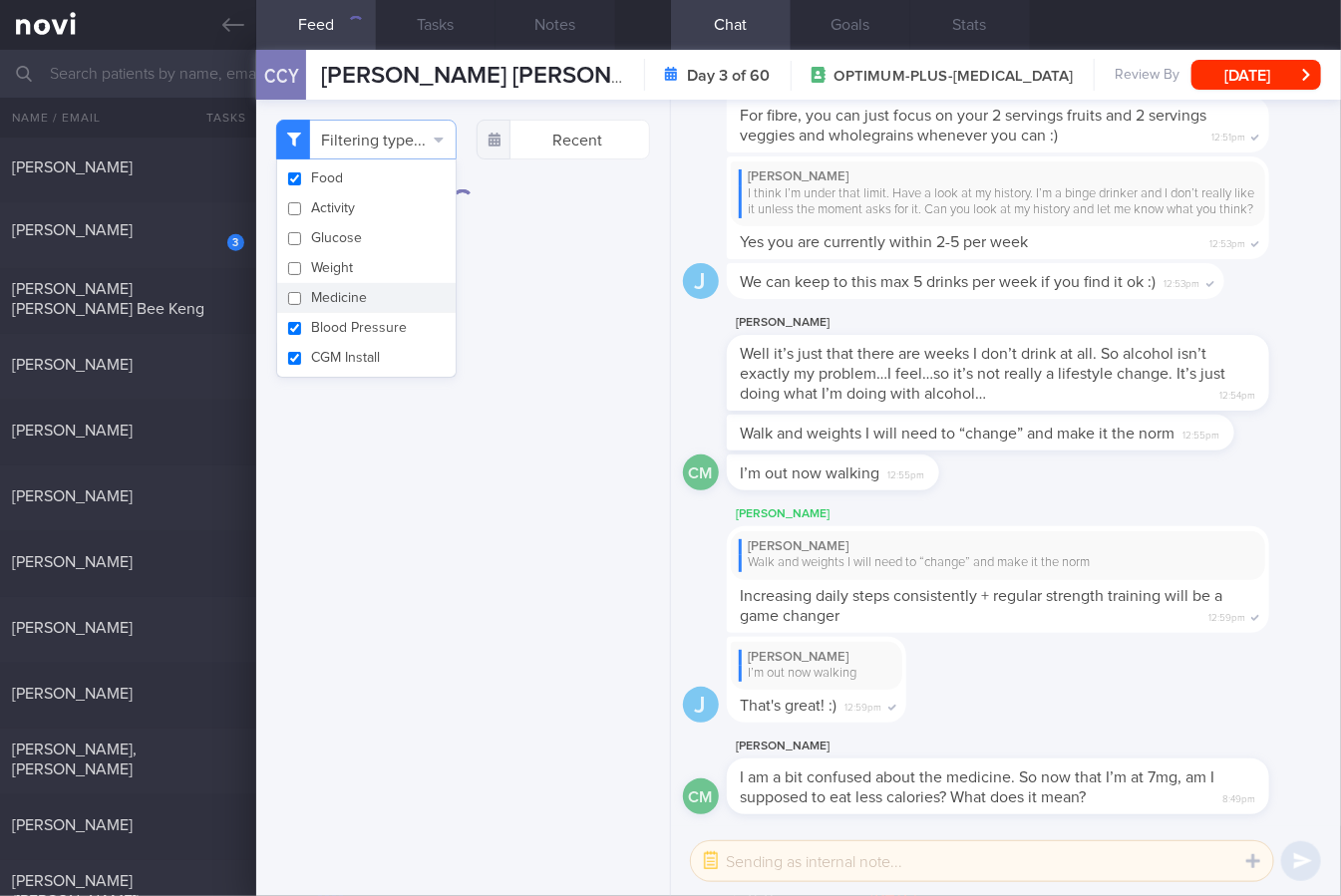 click on "Medicine" at bounding box center (366, 298) 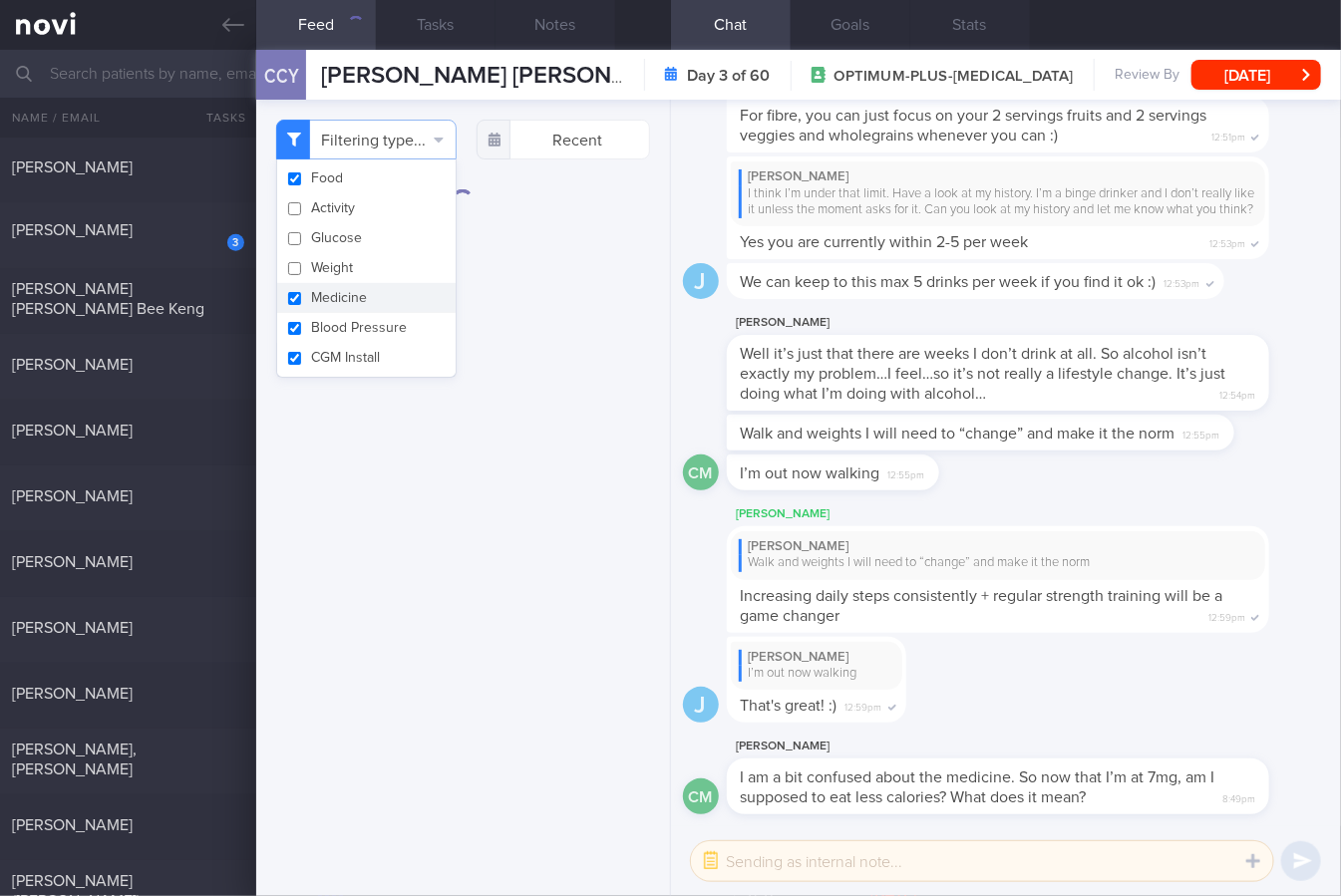 checkbox on "true" 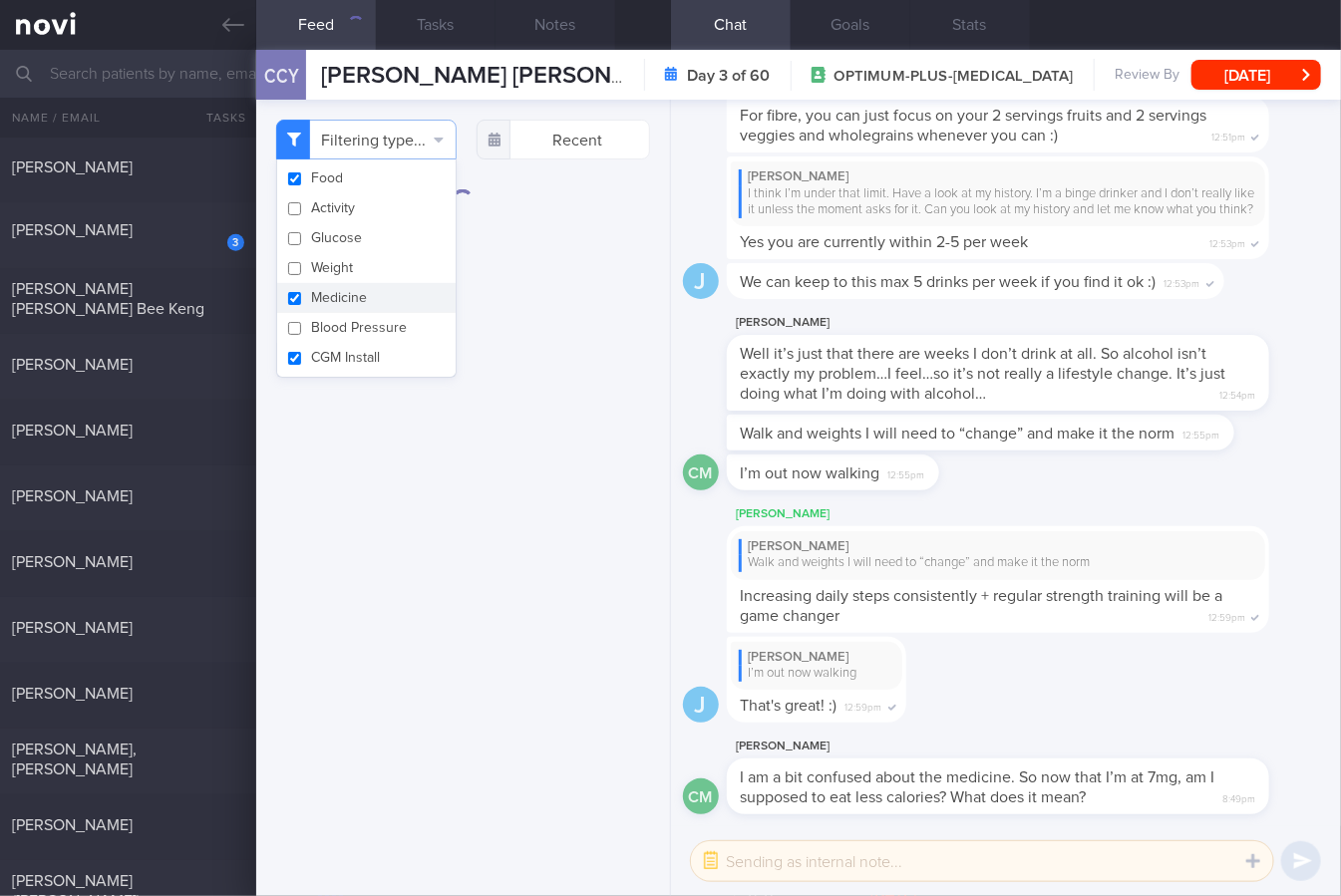 checkbox on "false" 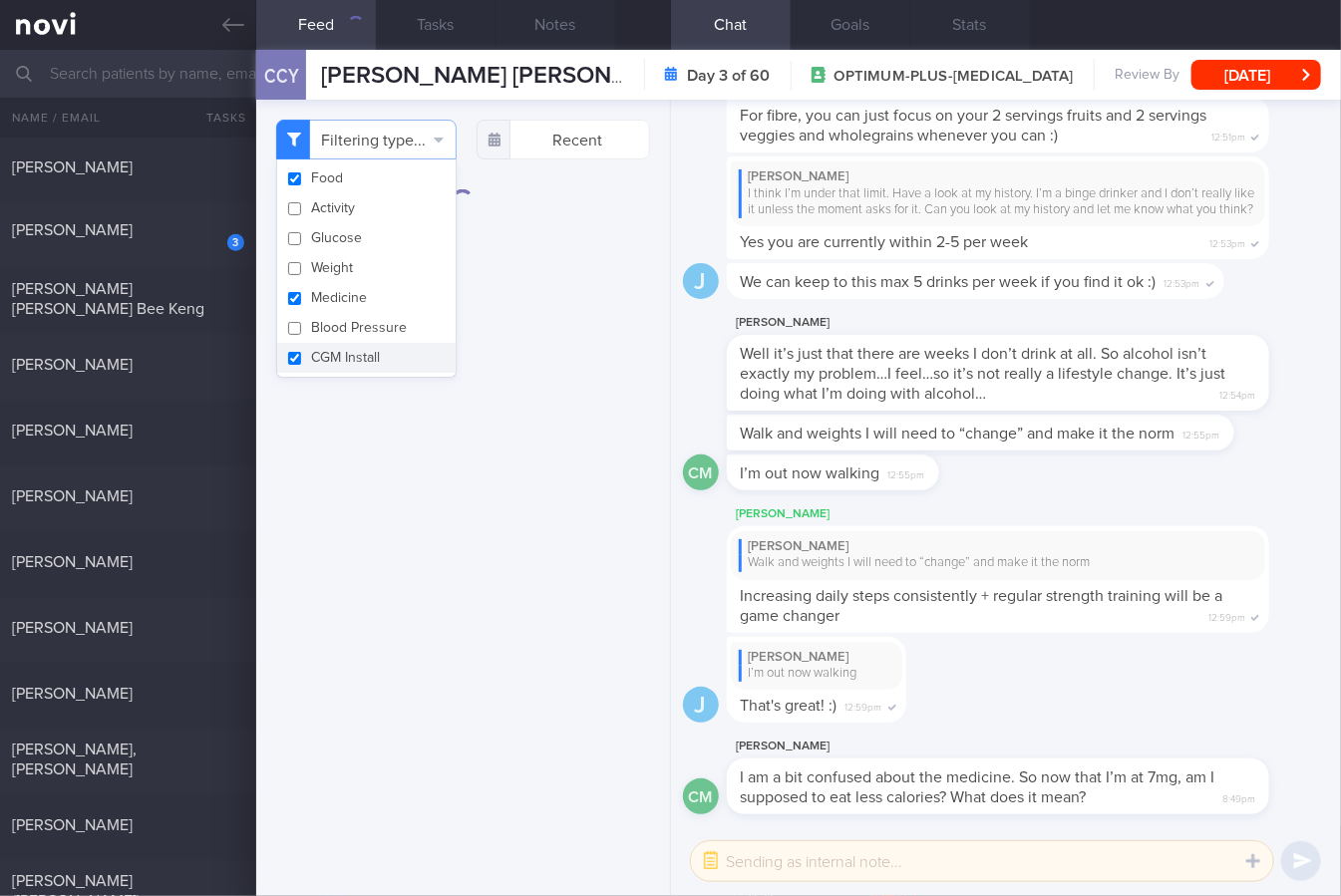 click on "CGM Install" at bounding box center [366, 358] 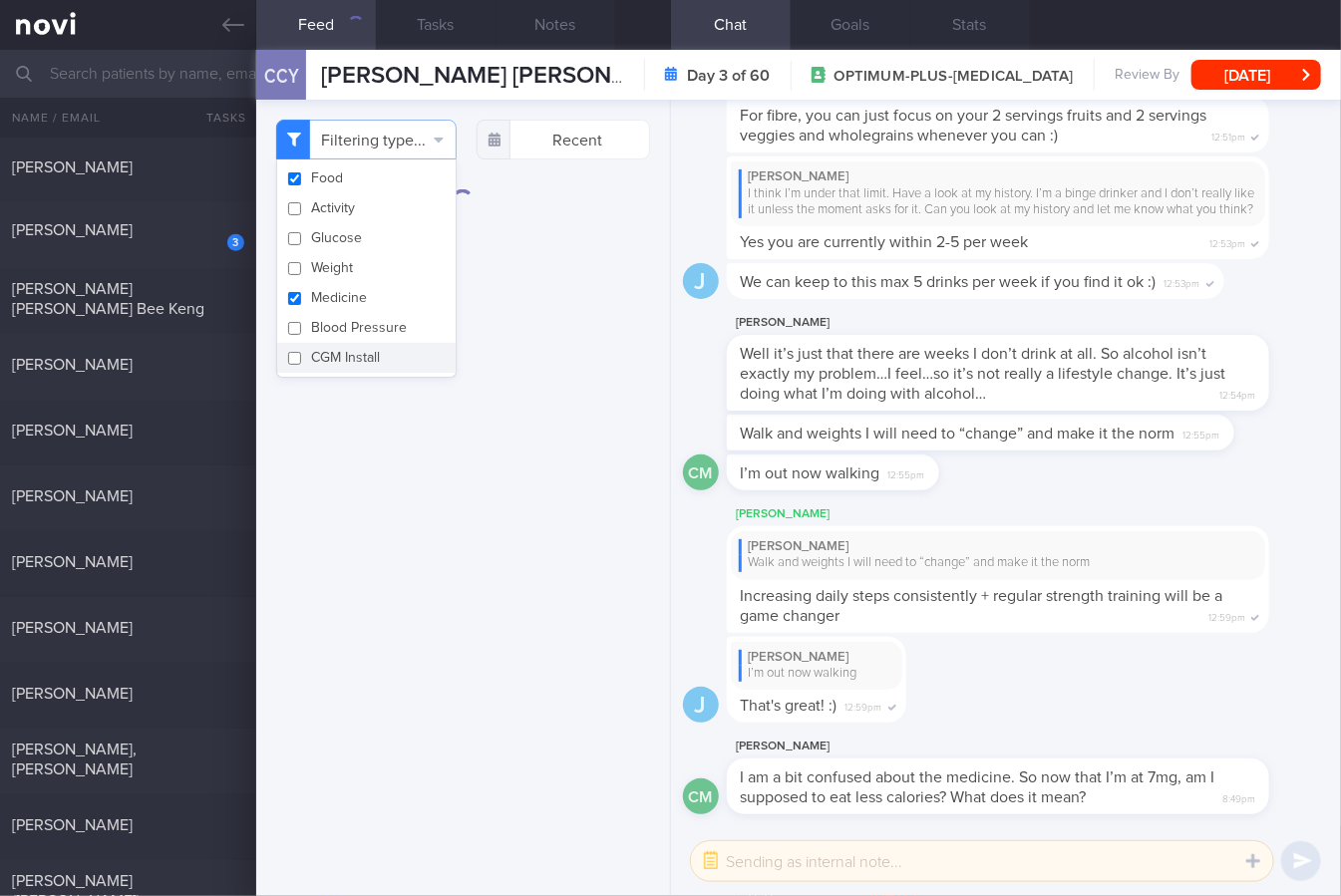 checkbox on "false" 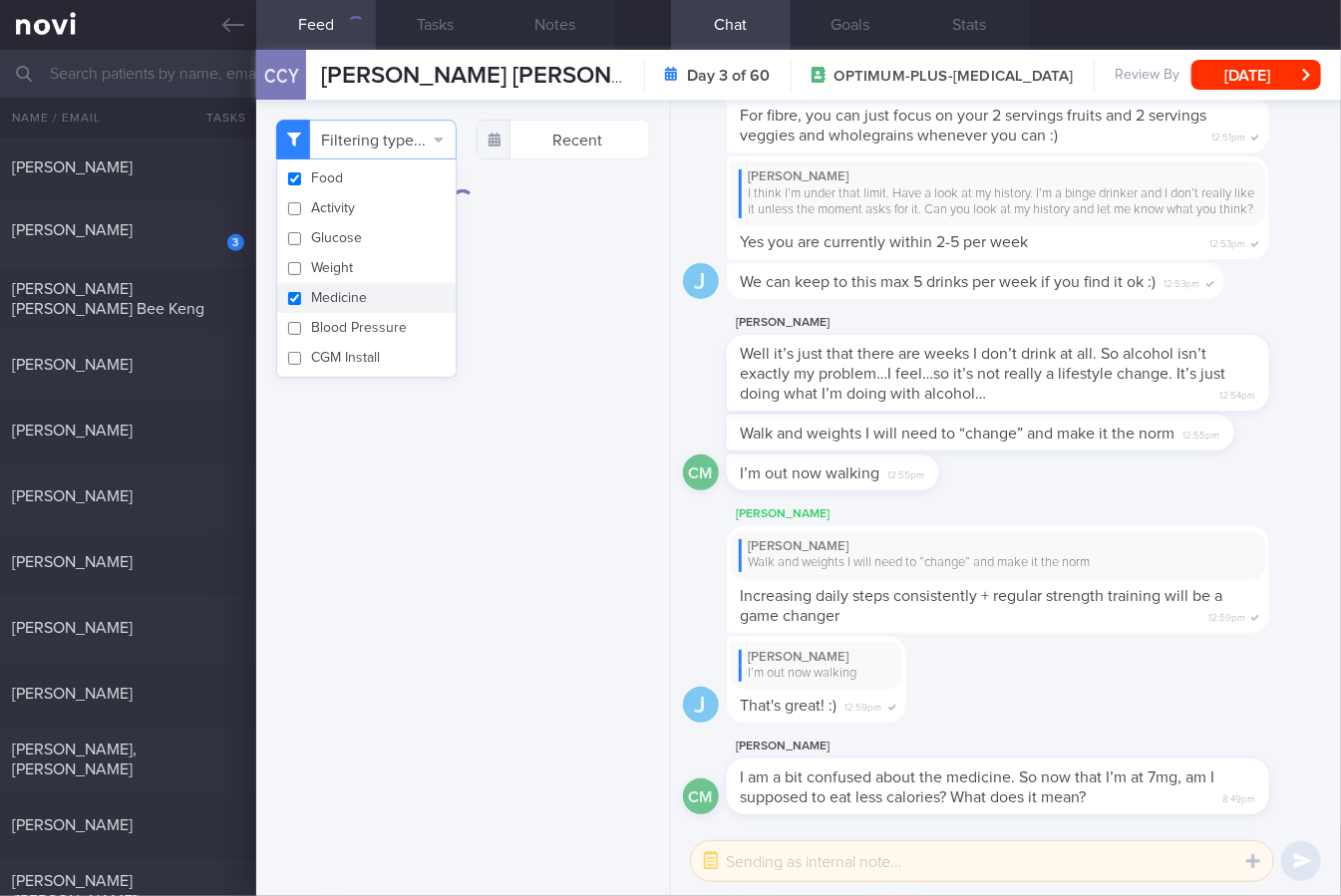click on "Medicine" at bounding box center [366, 298] 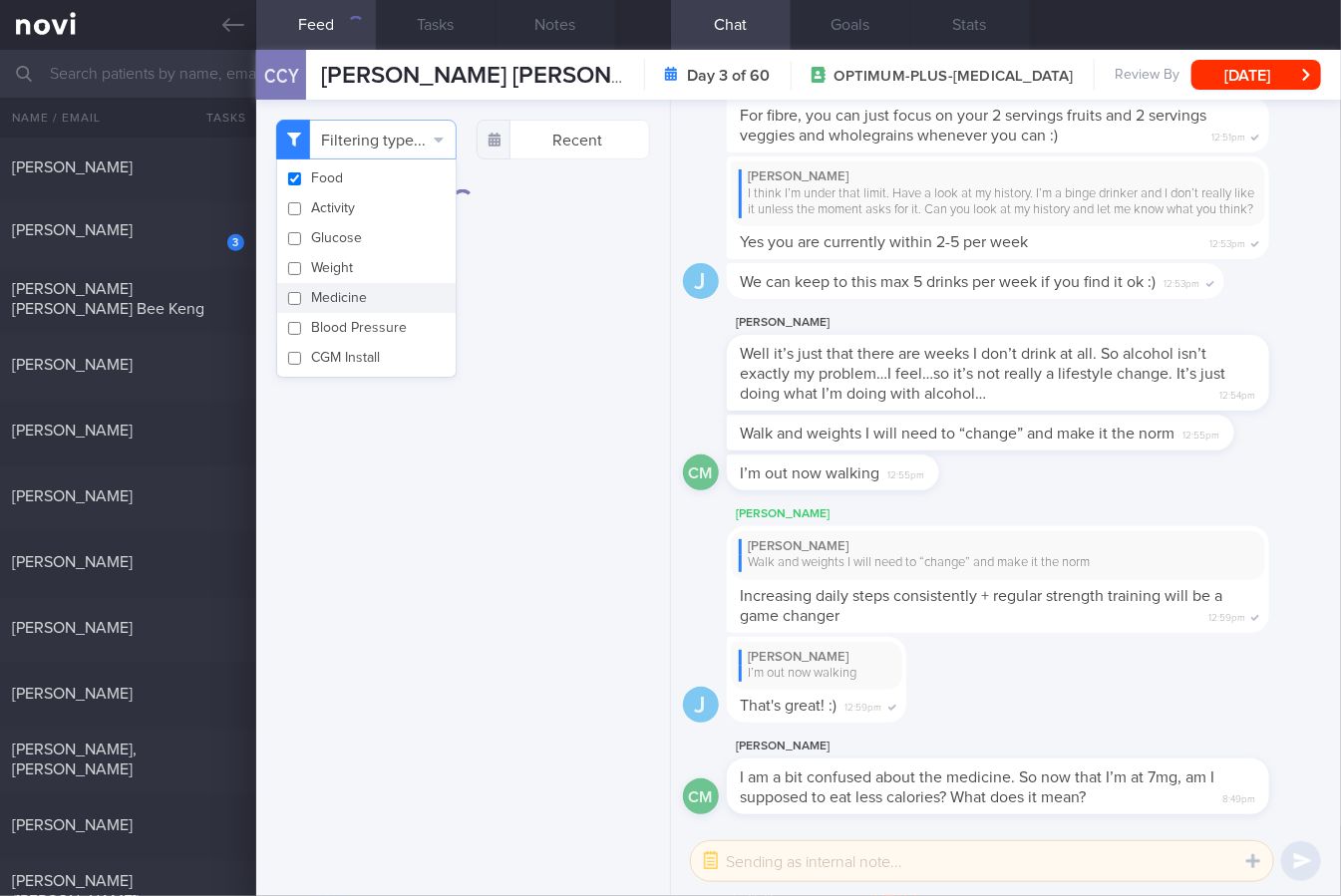 checkbox on "false" 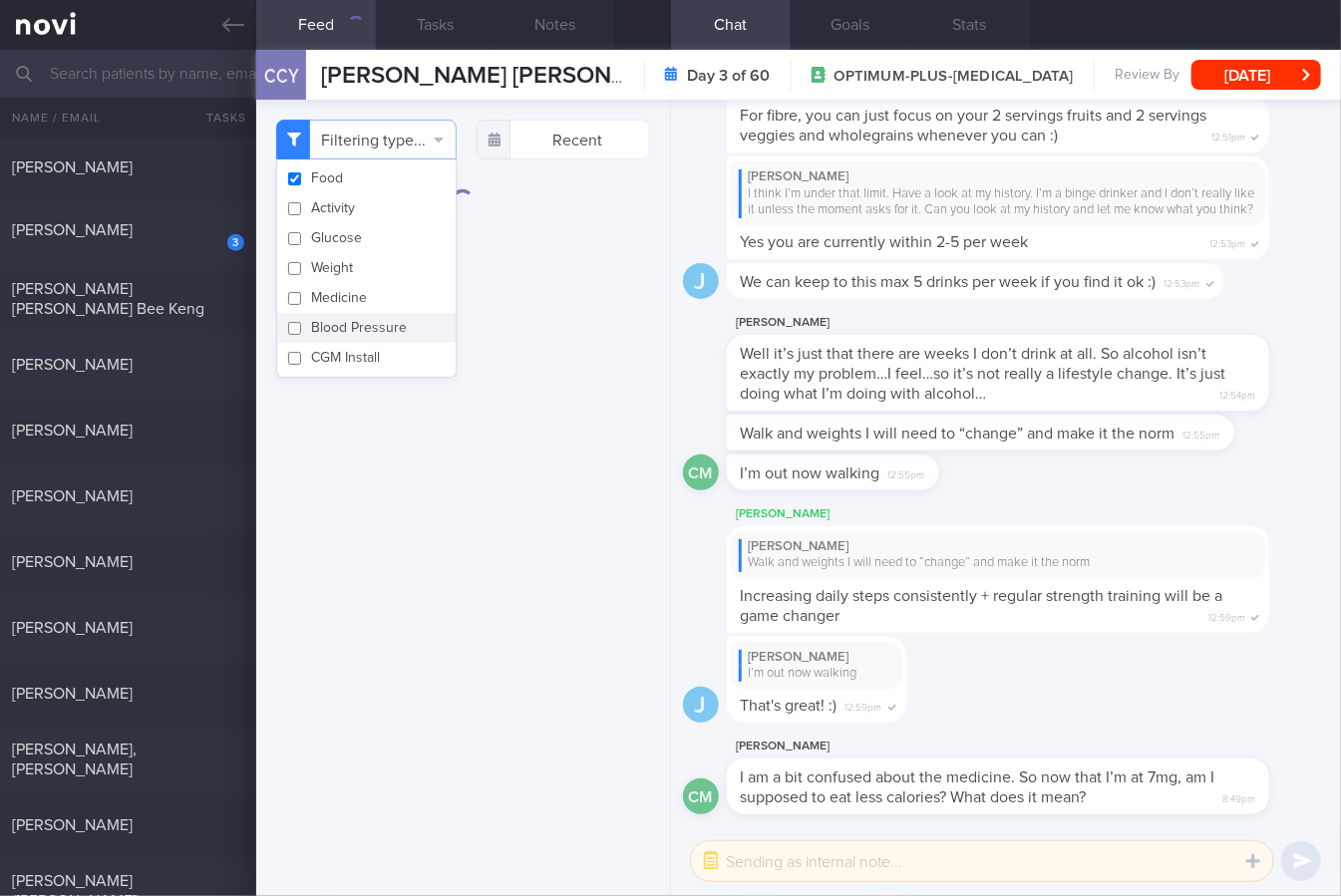 click on "Filtering type...
Food
Activity
Glucose
Weight
Medicine
Blood Pressure
CGM Install
Recent" at bounding box center [463, 497] 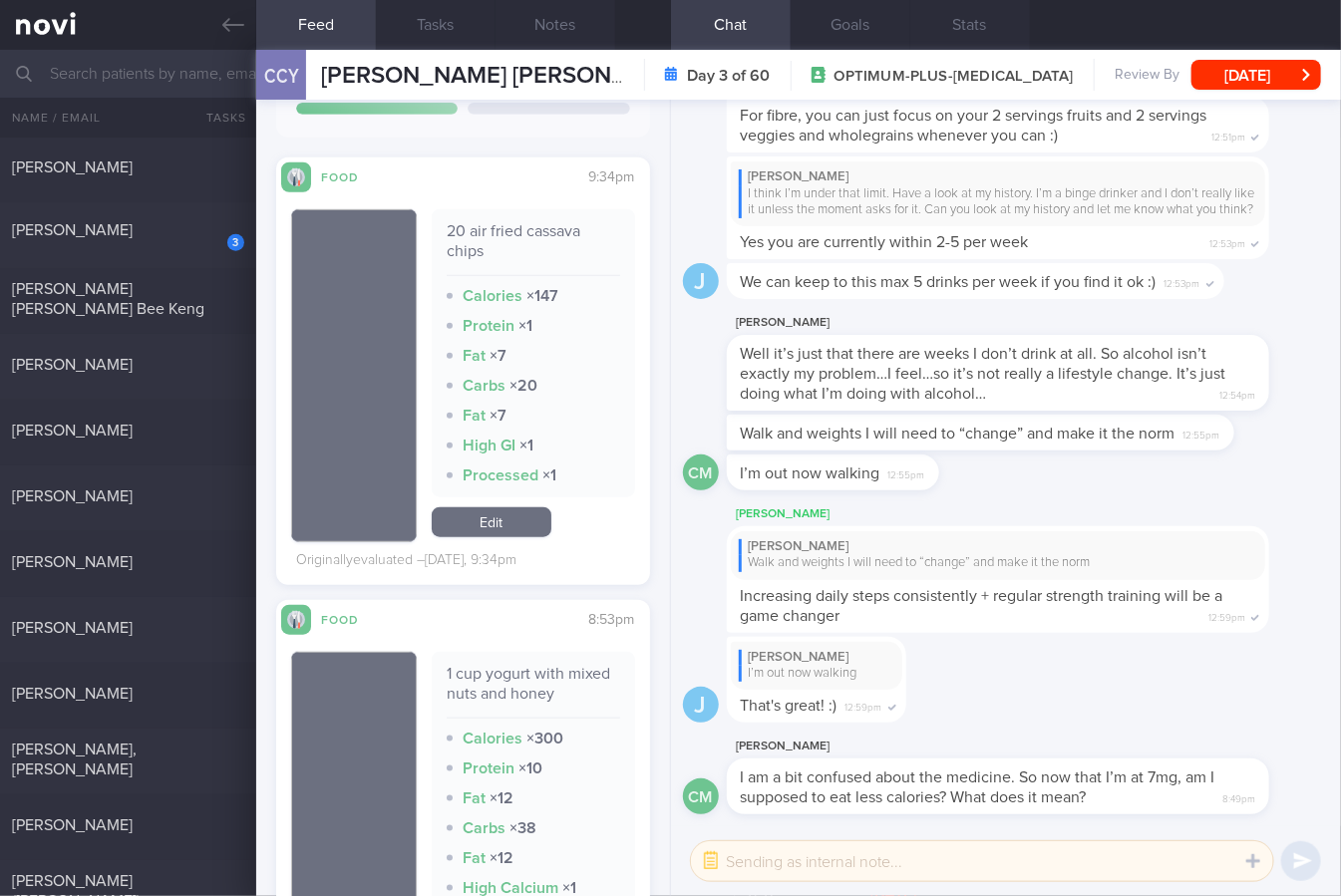 scroll, scrollTop: 656, scrollLeft: 0, axis: vertical 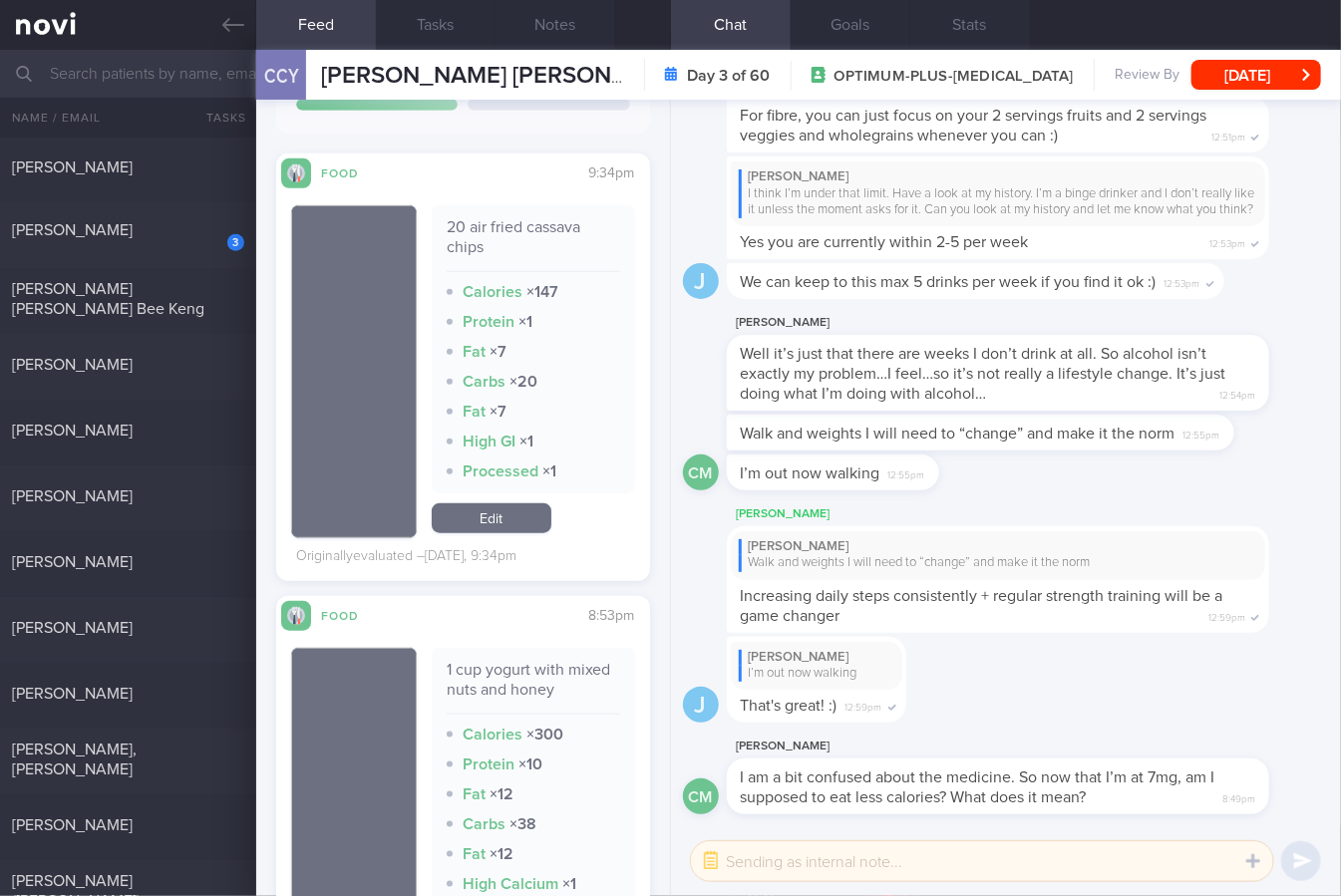 click on "20 air fried cassava chips
Calories
×  147
Protein
×  1
Fat
×  7
Carbs
×  20
Fat
×  7
High GI
×  1
Processed
×  1" at bounding box center [533, 349] 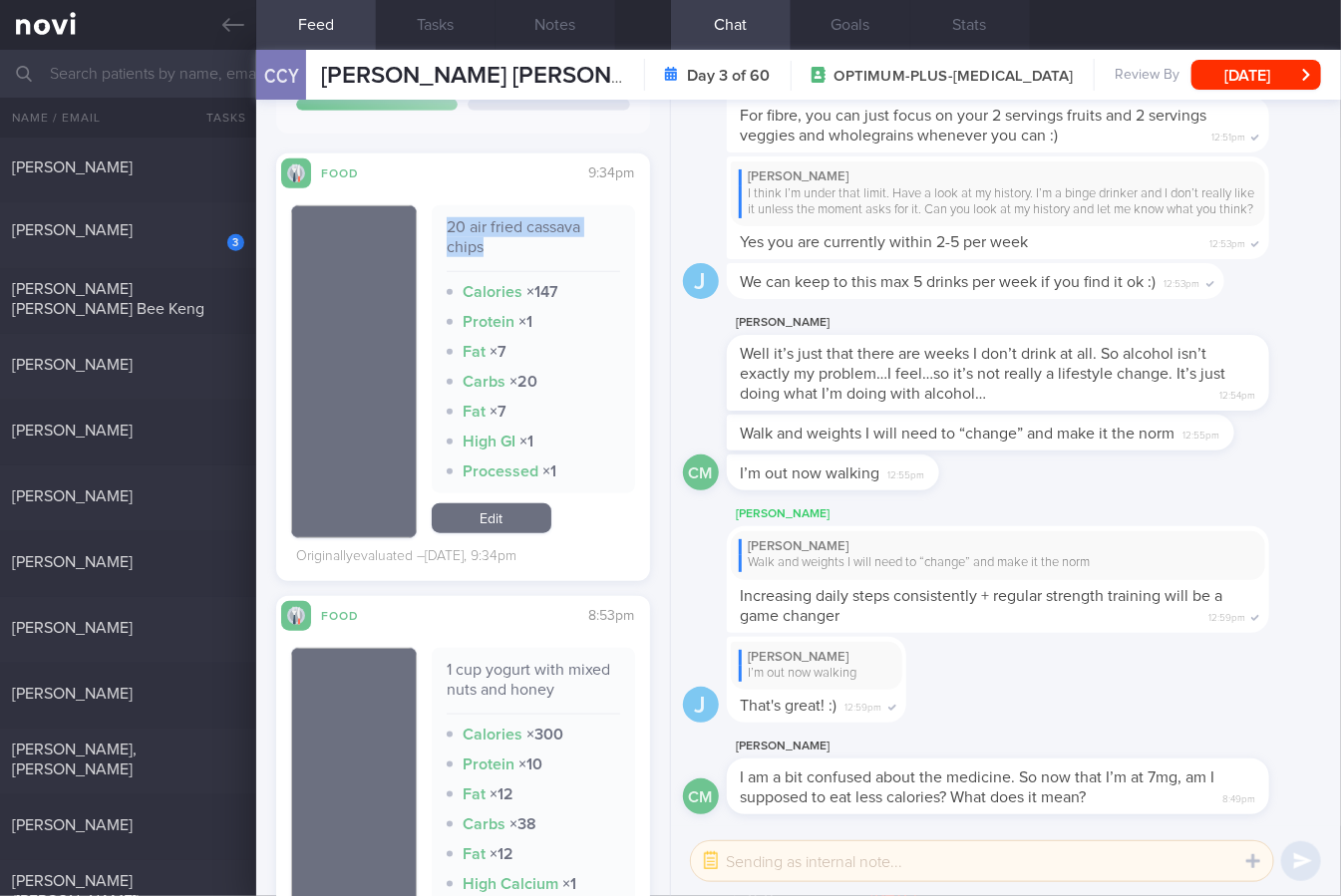 click on "20 air fried cassava chips" at bounding box center (533, 244) 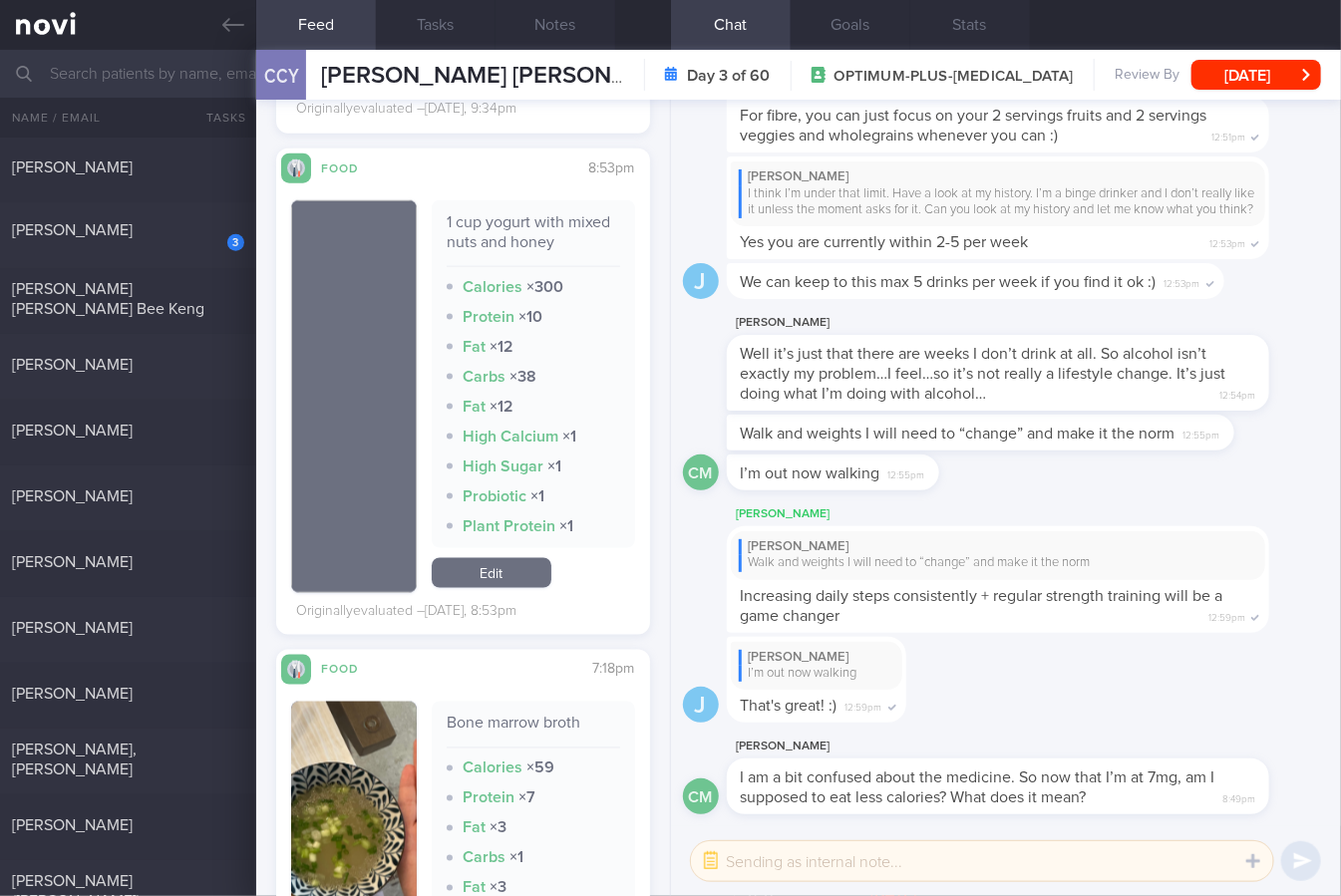 scroll, scrollTop: 1104, scrollLeft: 0, axis: vertical 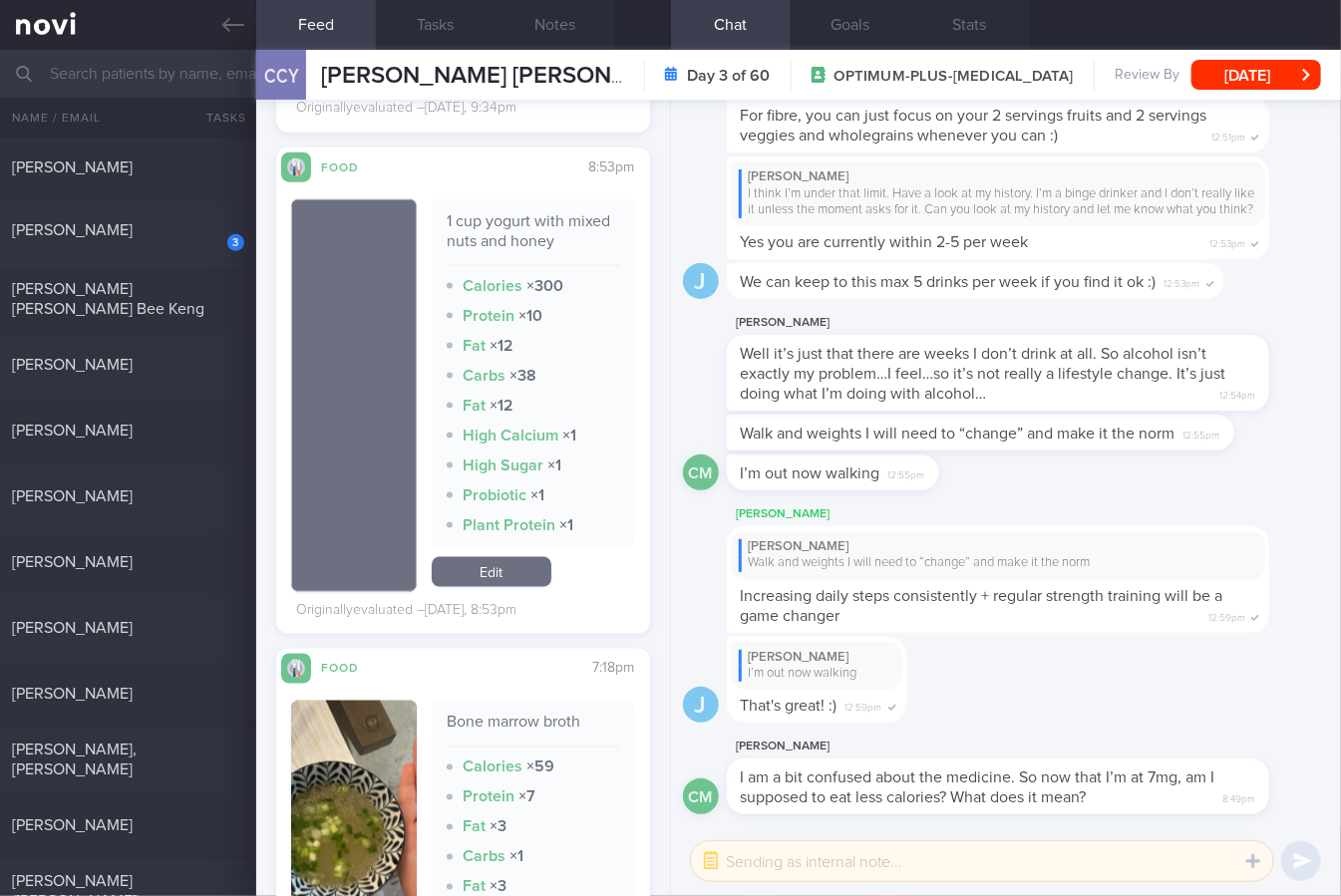 click on "1 cup yogurt with mixed nuts and honey" at bounding box center [533, 238] 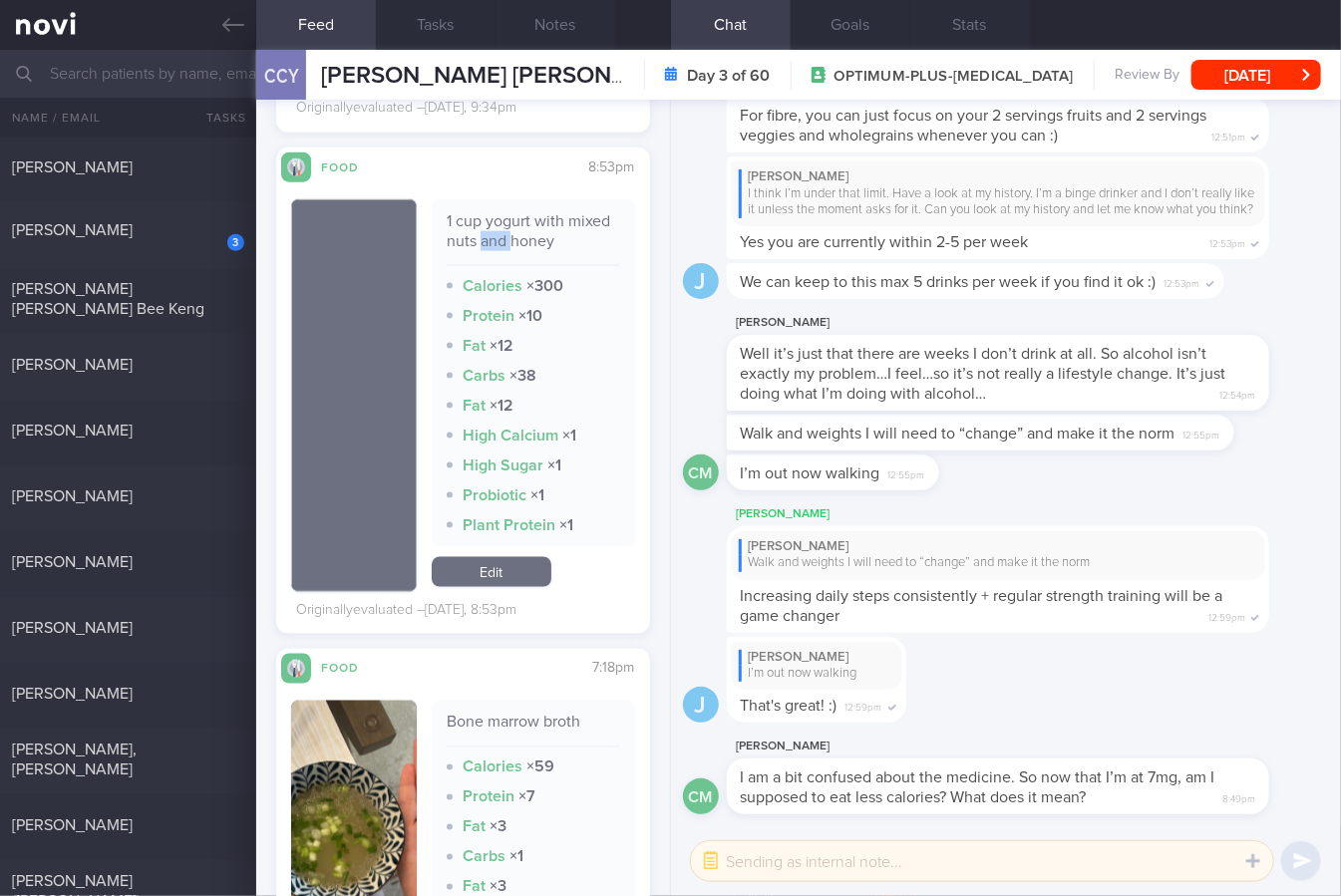 click on "1 cup yogurt with mixed nuts and honey" at bounding box center [533, 238] 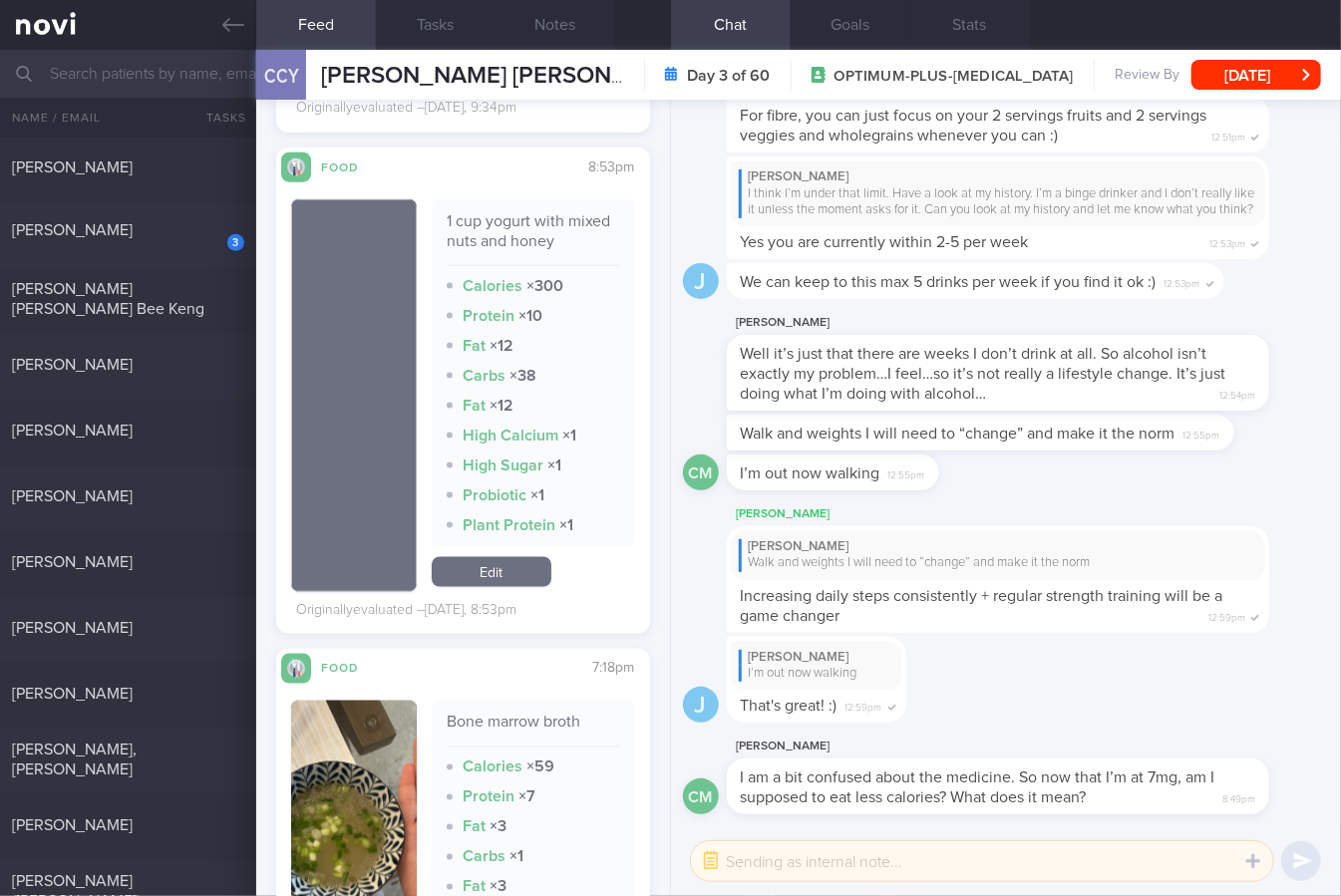 click on "1 cup yogurt with mixed nuts and honey" at bounding box center (533, 238) 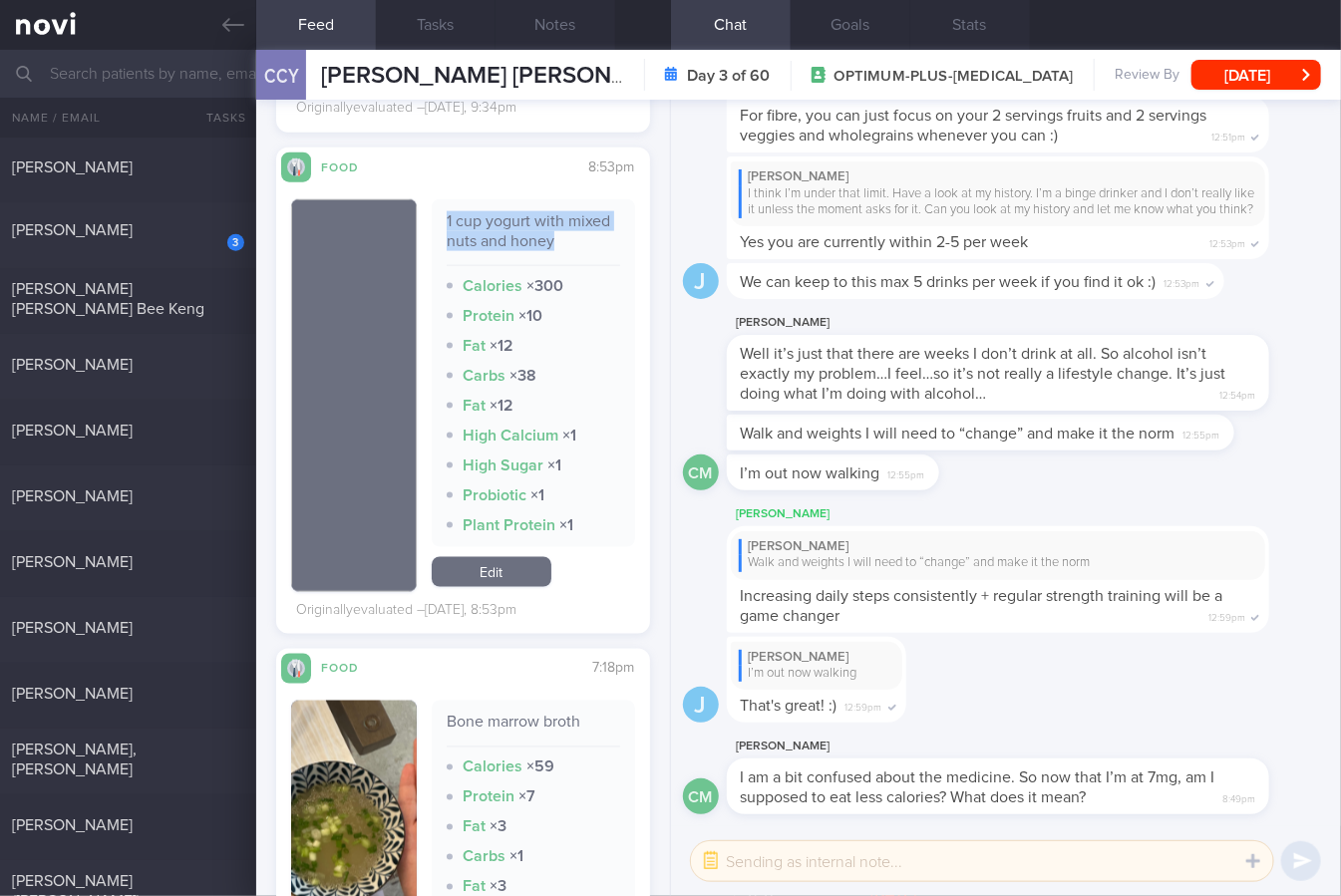 click on "1 cup yogurt with mixed nuts and honey" at bounding box center (533, 238) 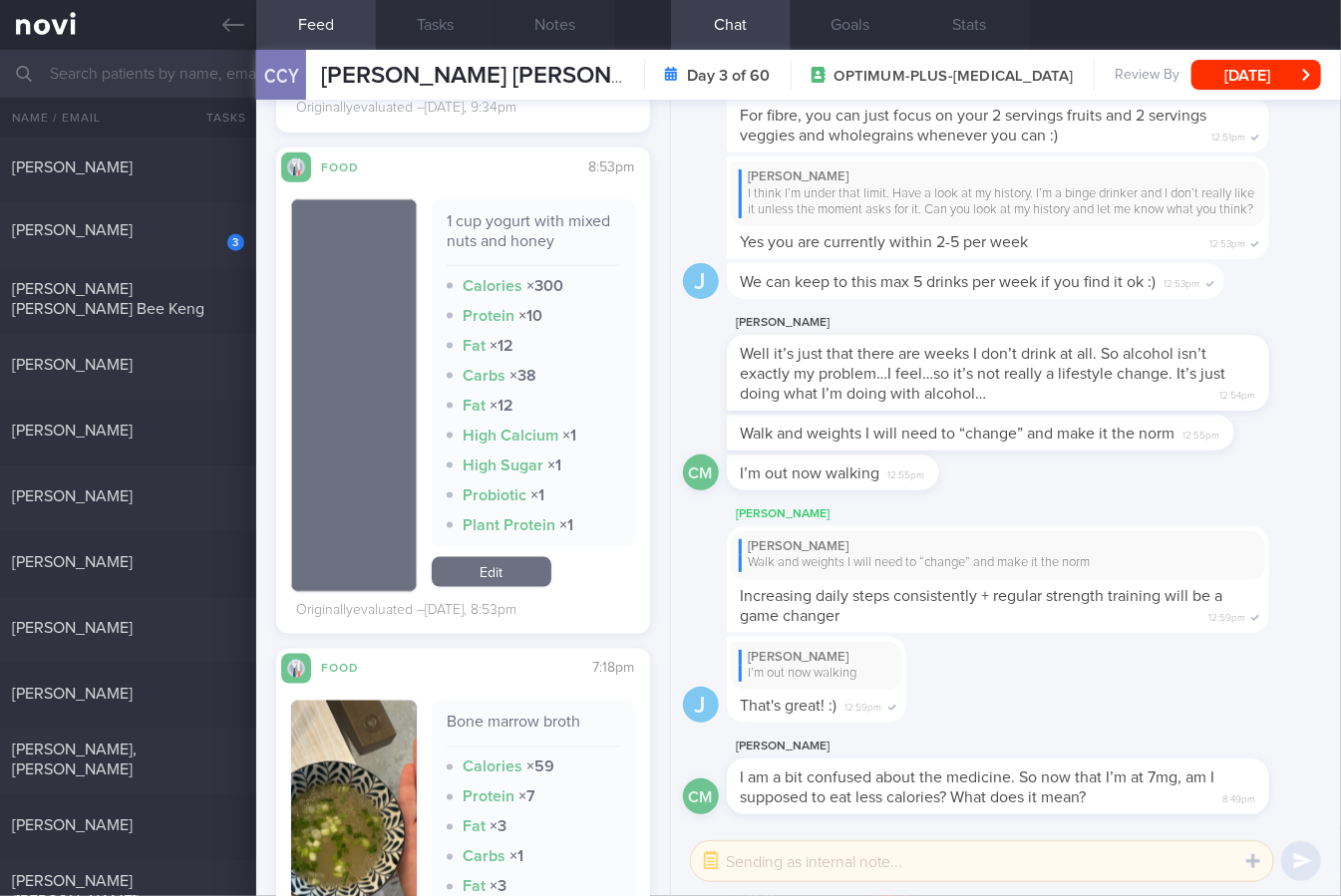 click on "1 cup yogurt with mixed nuts and honey" at bounding box center (533, 238) 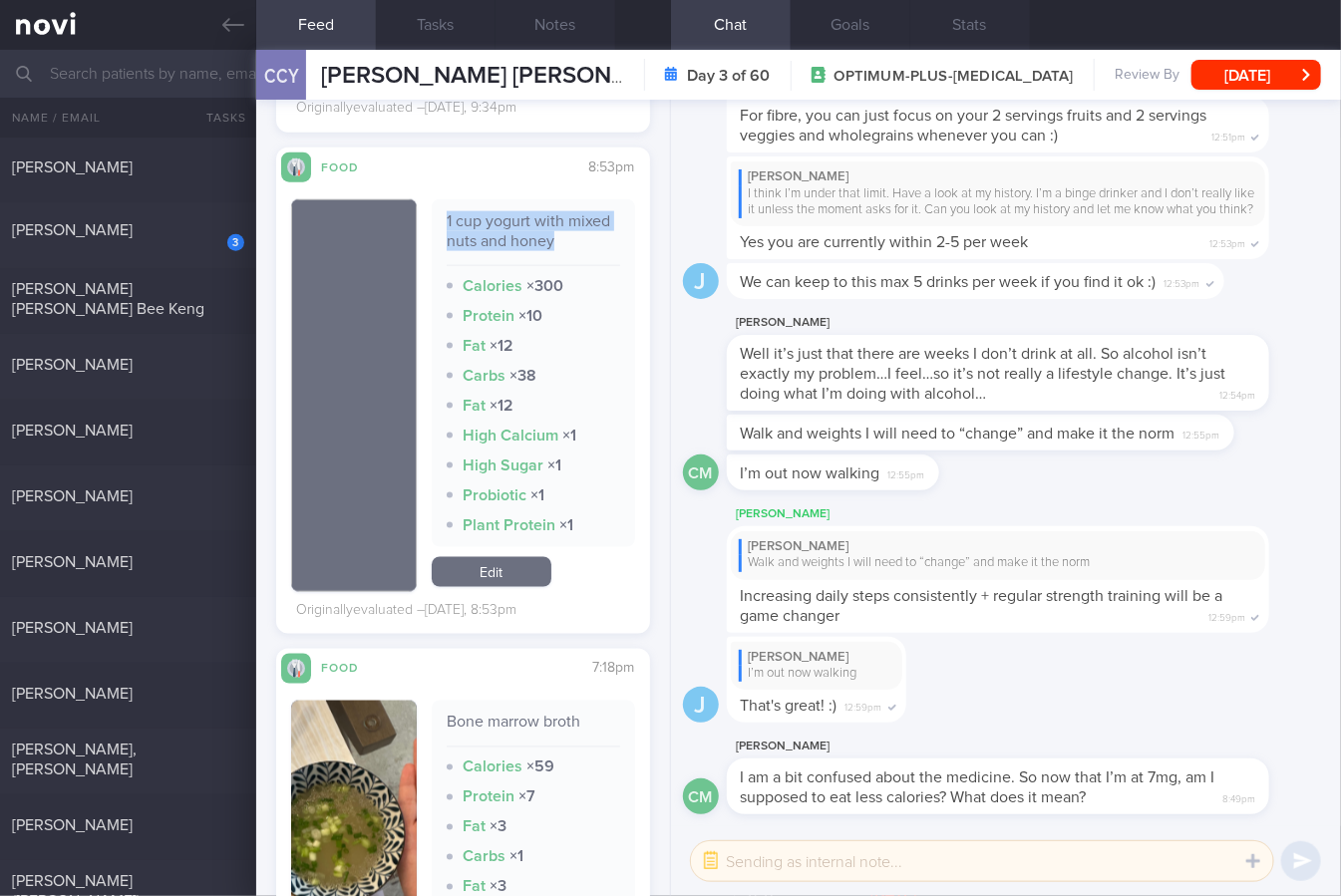 click on "1 cup yogurt with mixed nuts and honey" at bounding box center (533, 238) 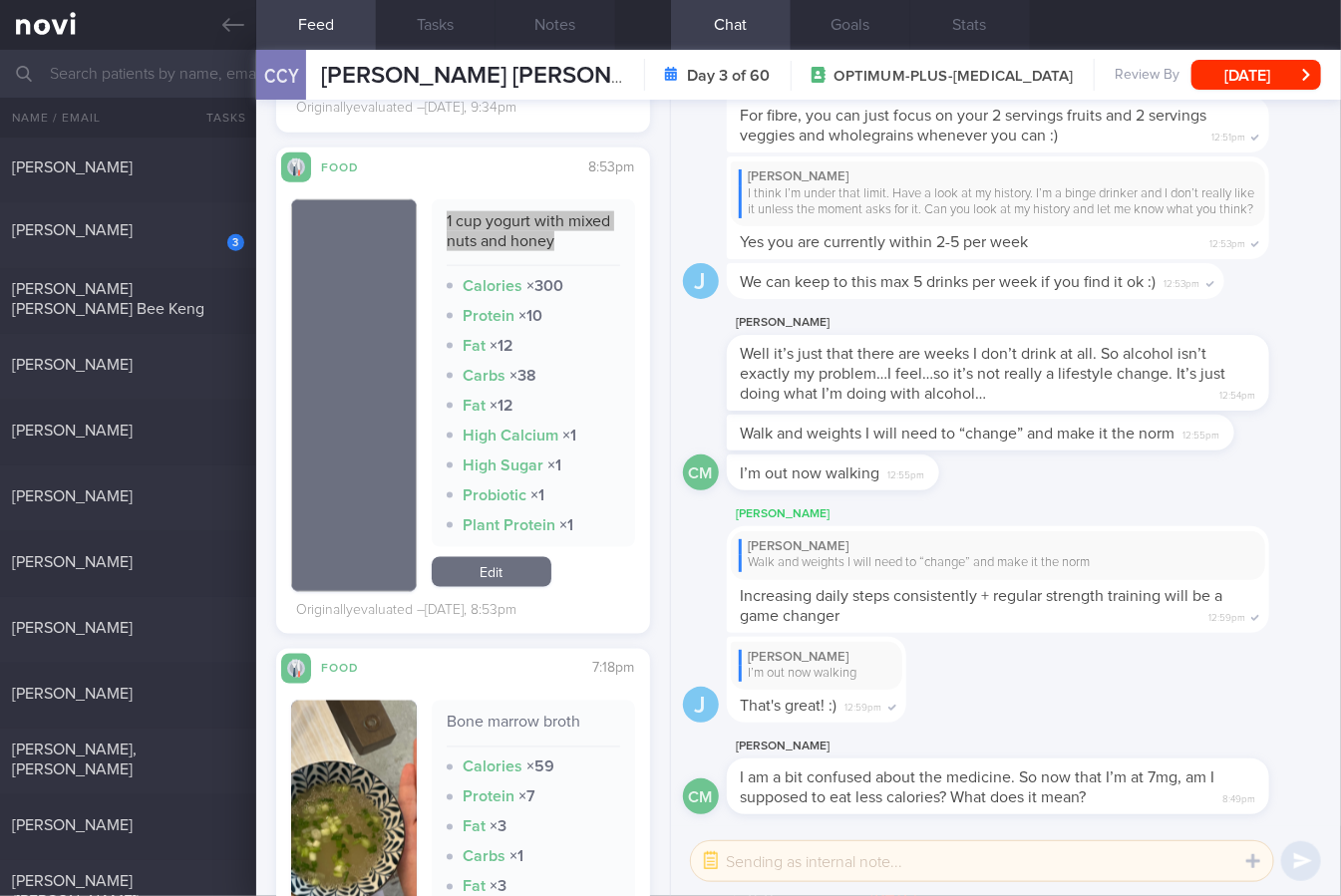 scroll, scrollTop: 1695, scrollLeft: 0, axis: vertical 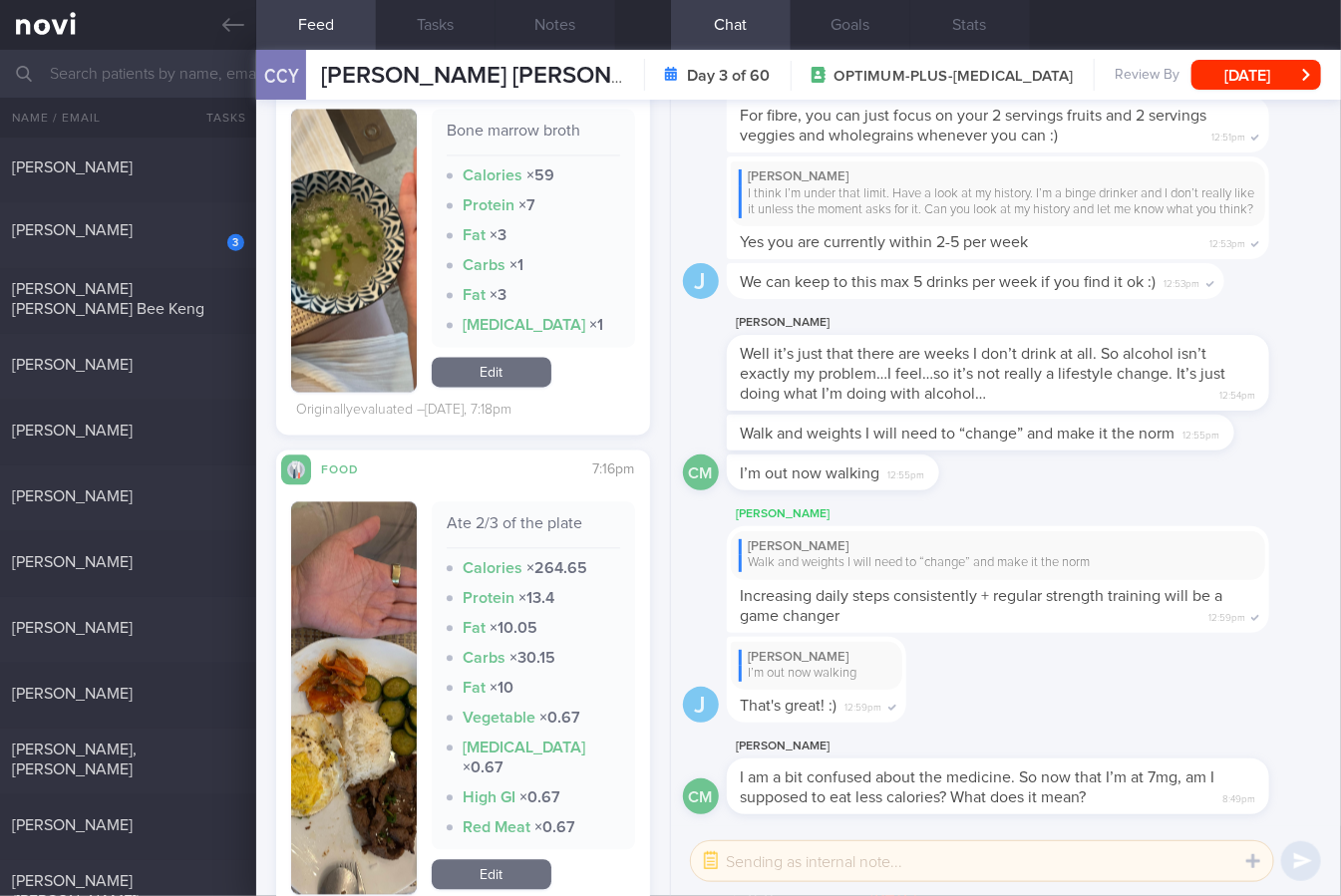 click on "Ate 2/3 of the plate" at bounding box center (533, 531) 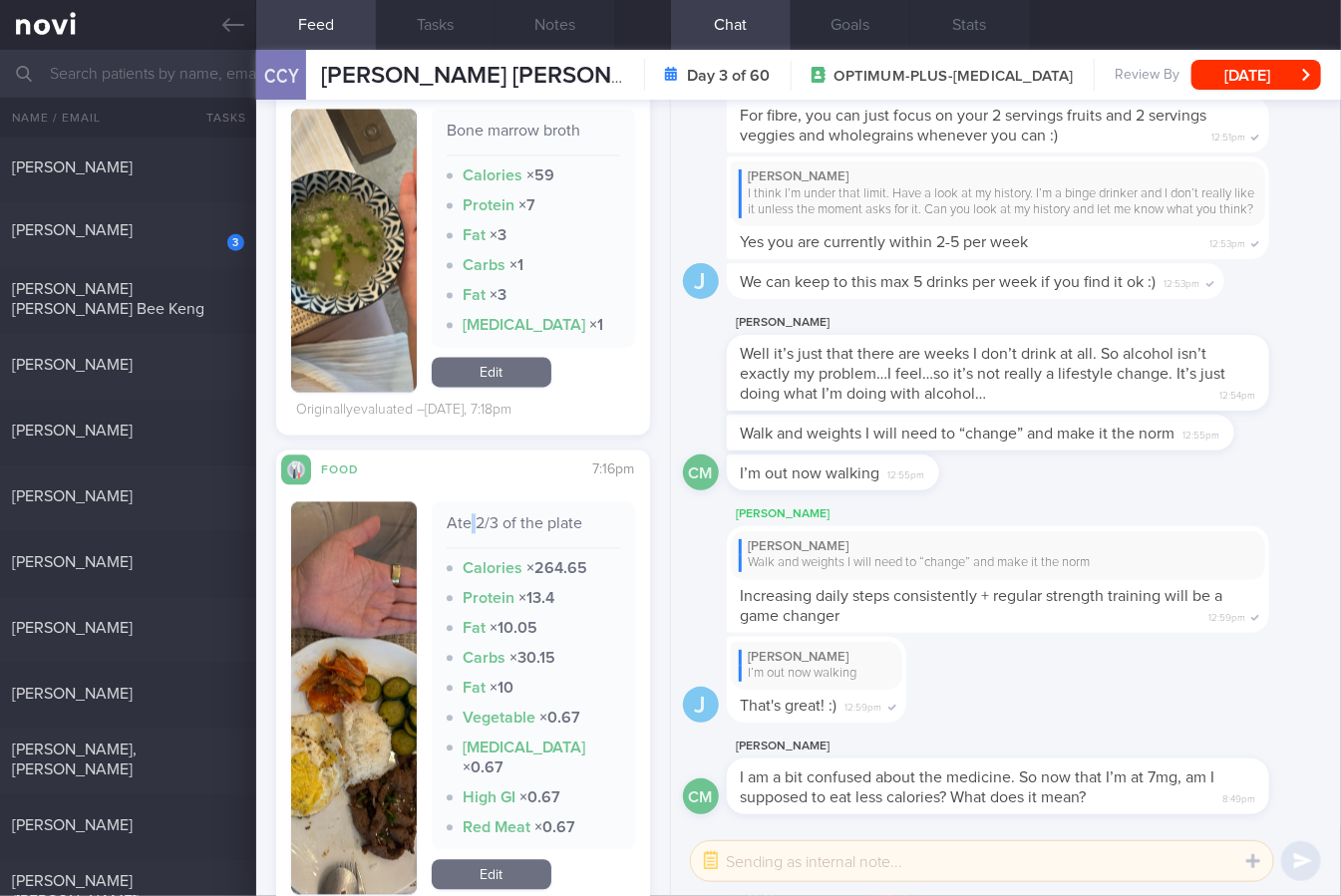 click on "Ate 2/3 of the plate" at bounding box center (533, 531) 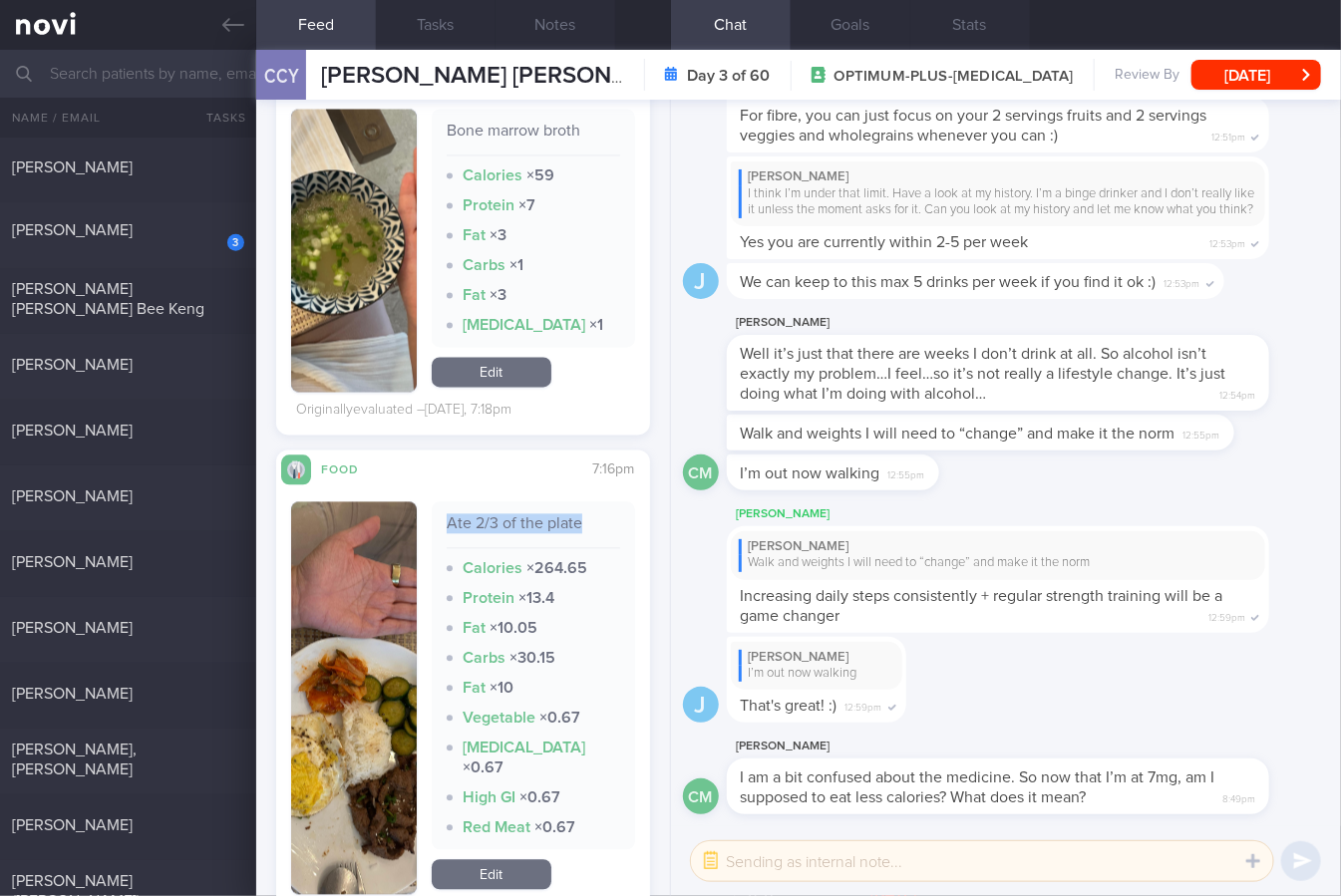 click on "Ate 2/3 of the plate" at bounding box center [533, 531] 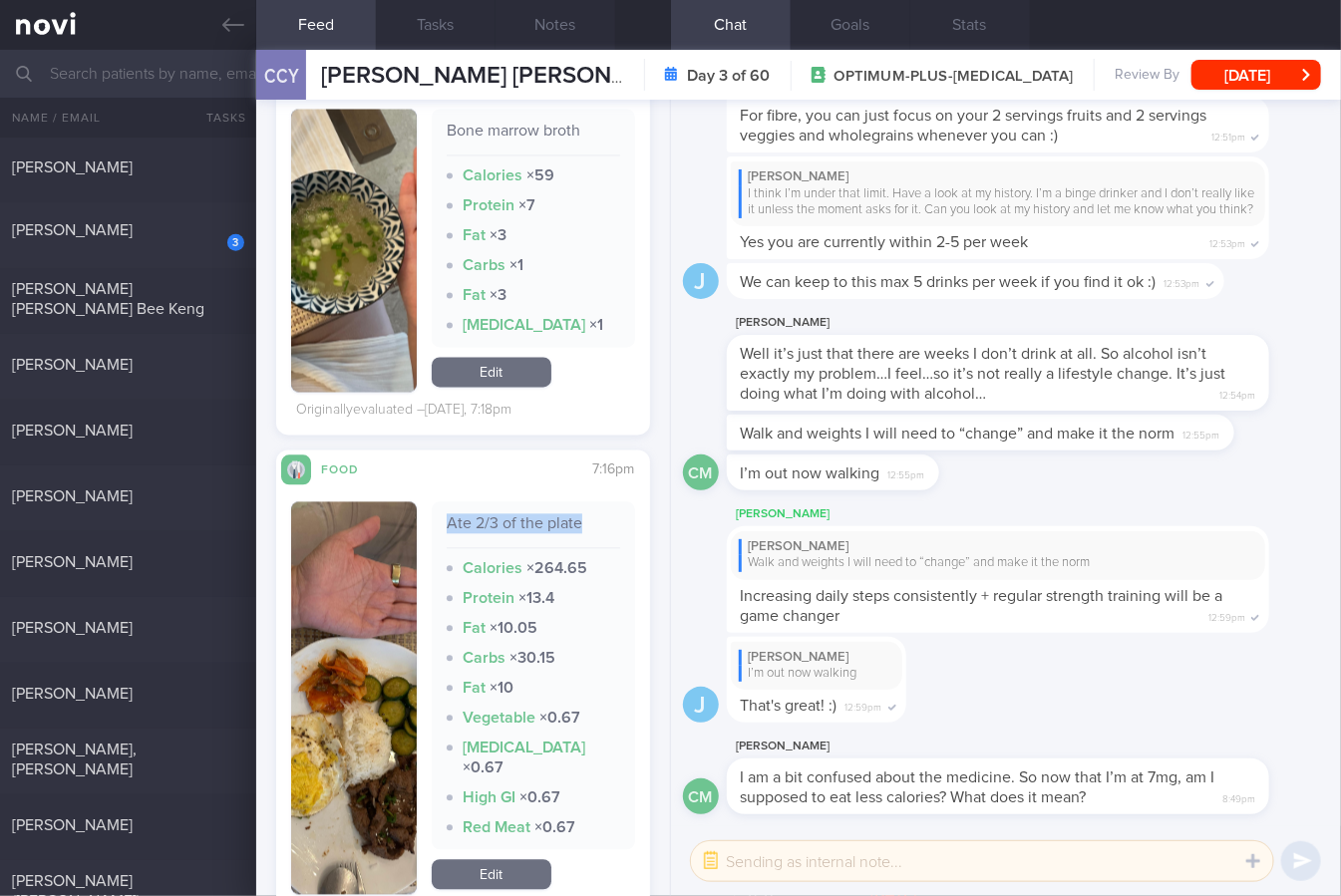 drag, startPoint x: 358, startPoint y: 716, endPoint x: 623, endPoint y: 190, distance: 588.983 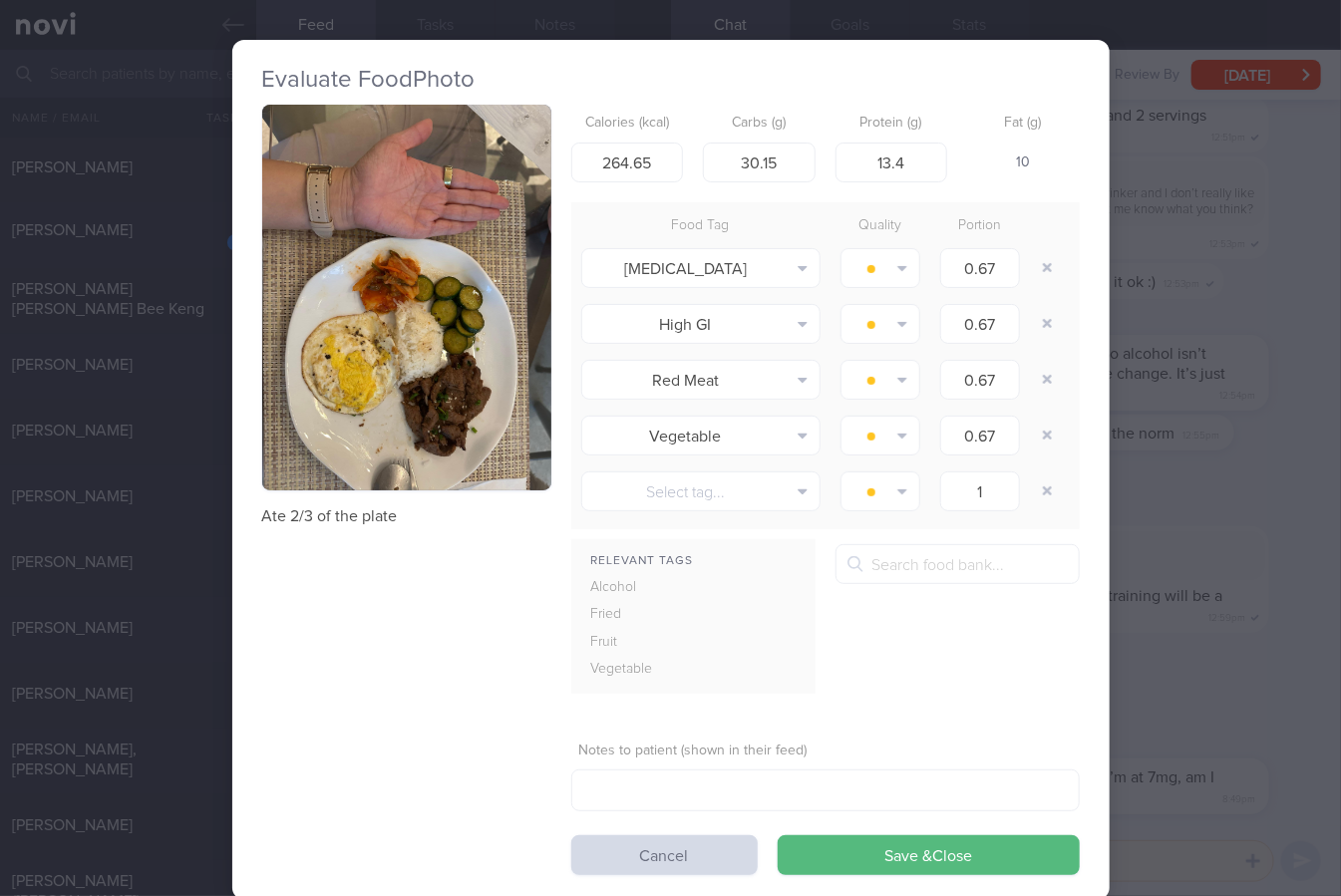 click at bounding box center [407, 297] 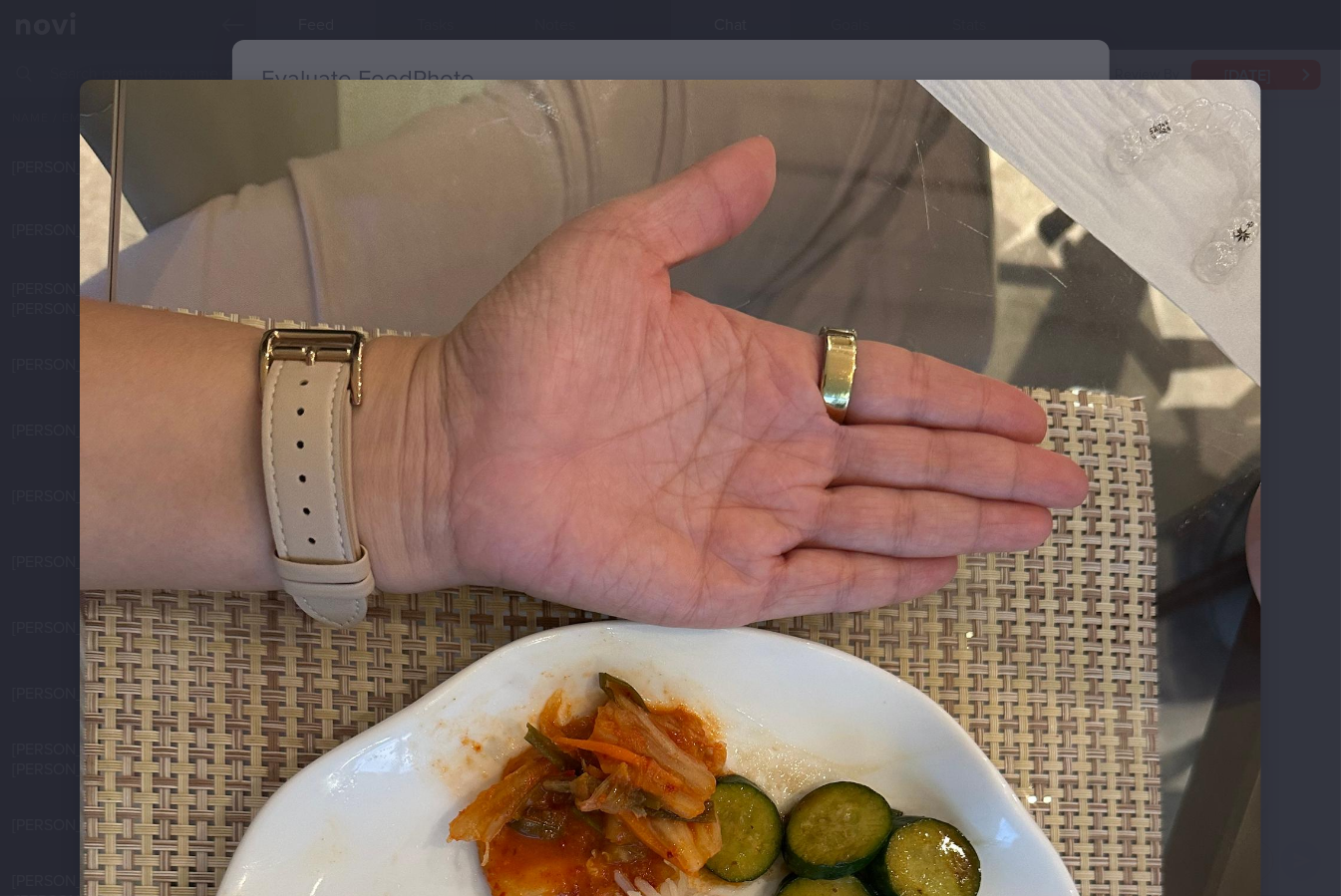 click at bounding box center (670, 867) 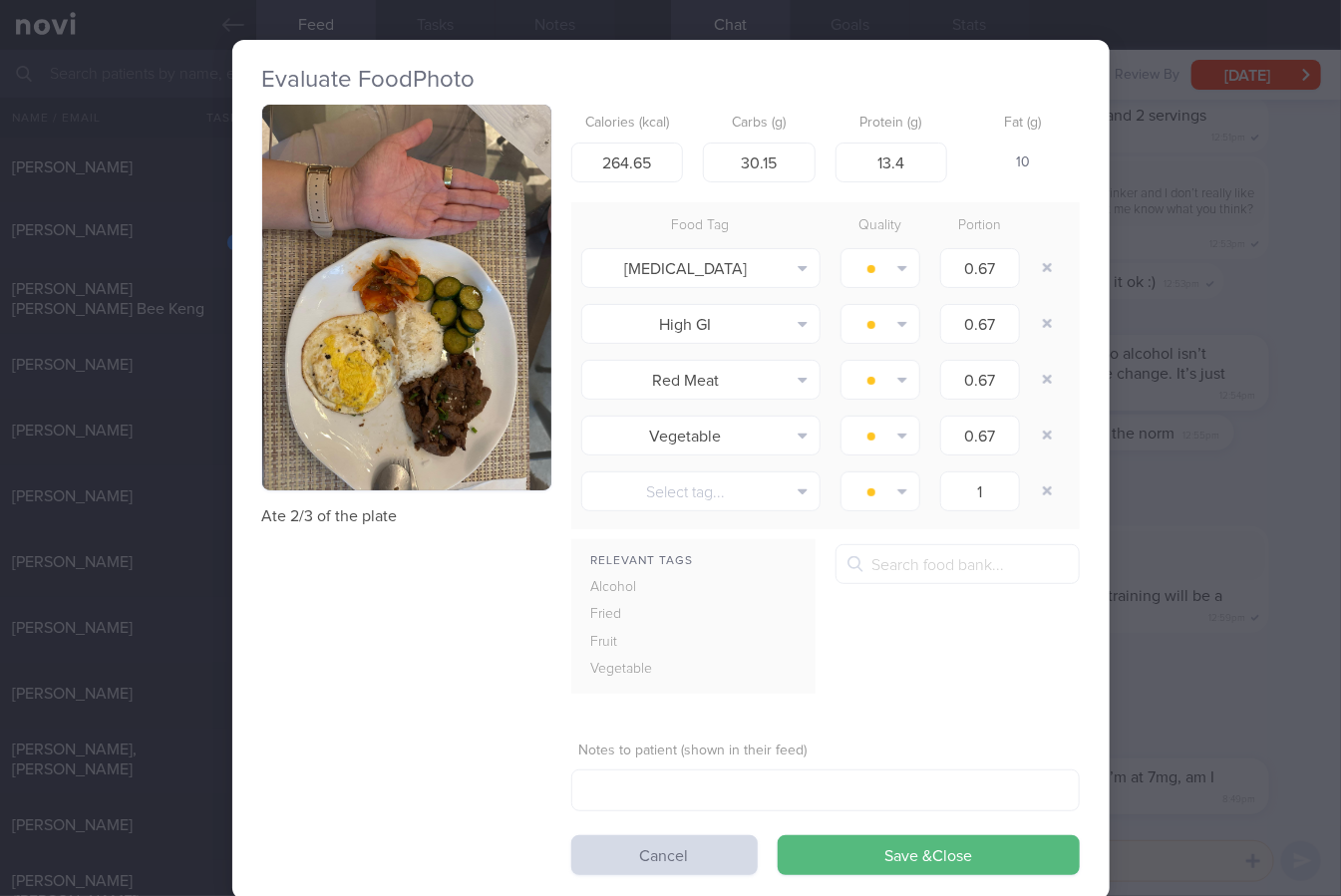 click on "Evaluate Food  Photo
Ate 2/3 of the plate
Calories (kcal)
264.65
Carbs (g)
30.15
Protein (g)
13.4
Fat (g)
10
Food Tag
Quality
Portion
[MEDICAL_DATA]
Alcohol
Fried
Fruit
Healthy Fats
High Calcium
[MEDICAL_DATA]
High Fat" at bounding box center (670, 448) 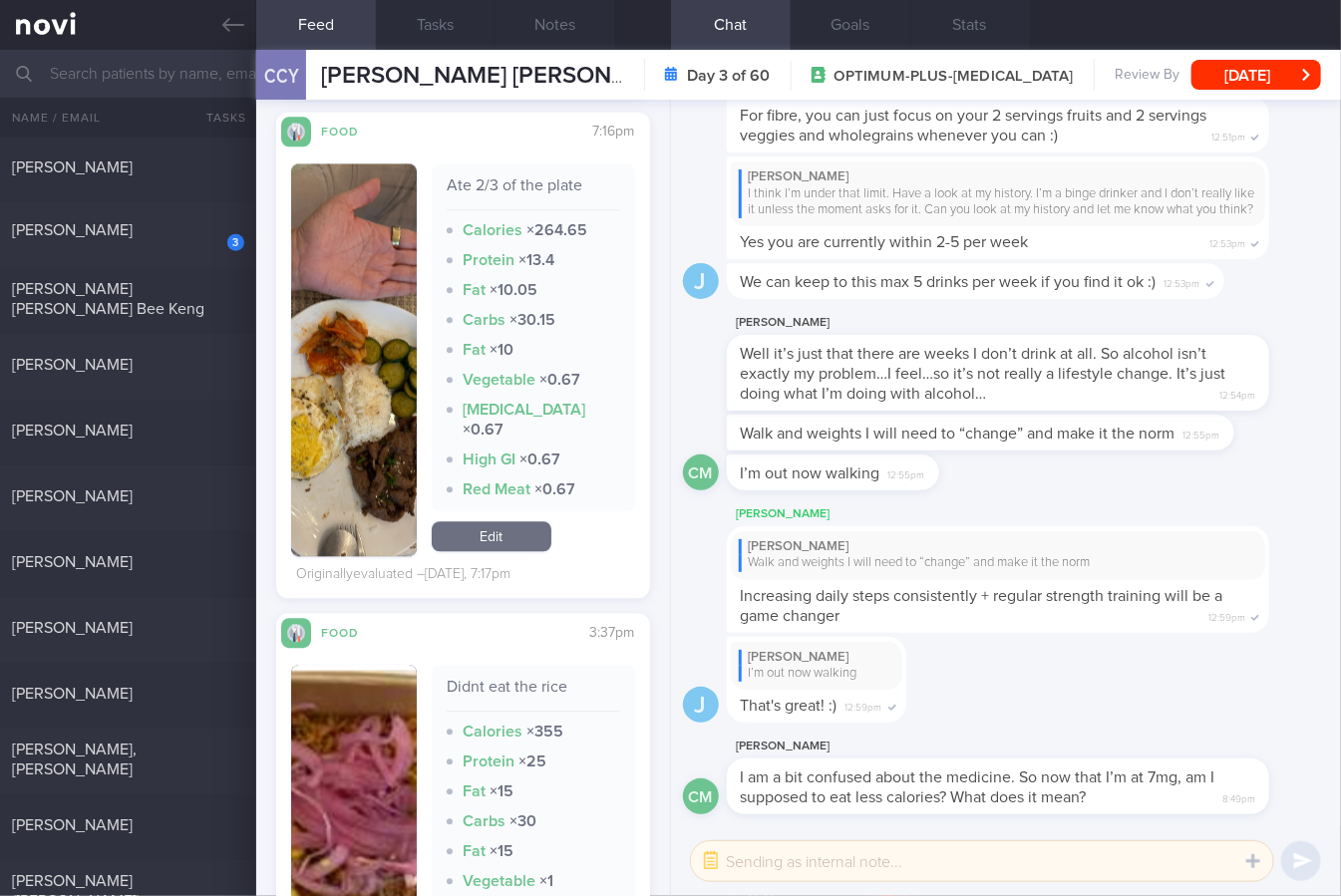 scroll, scrollTop: 2041, scrollLeft: 0, axis: vertical 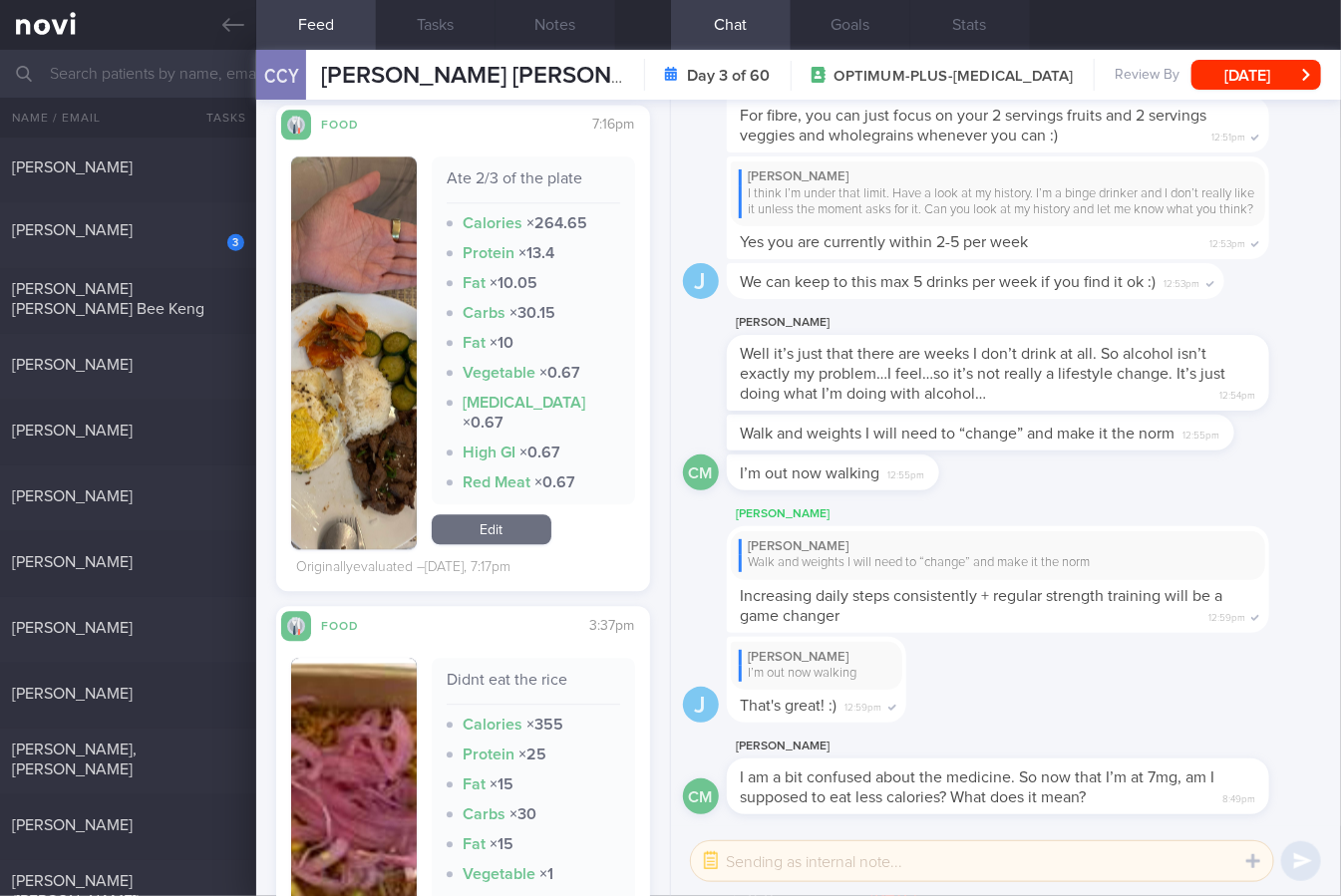 click at bounding box center [354, 844] 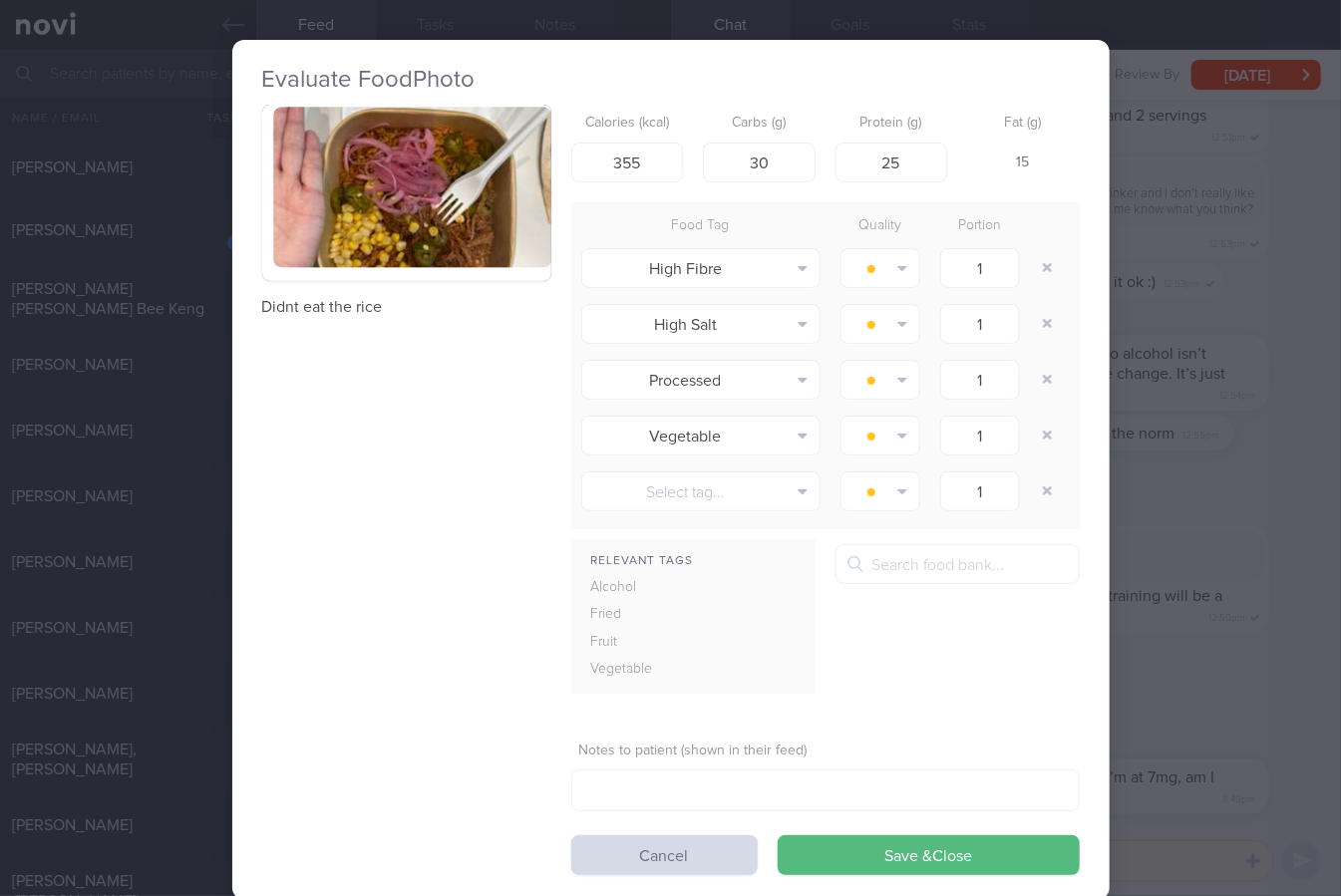 click at bounding box center [407, 192] 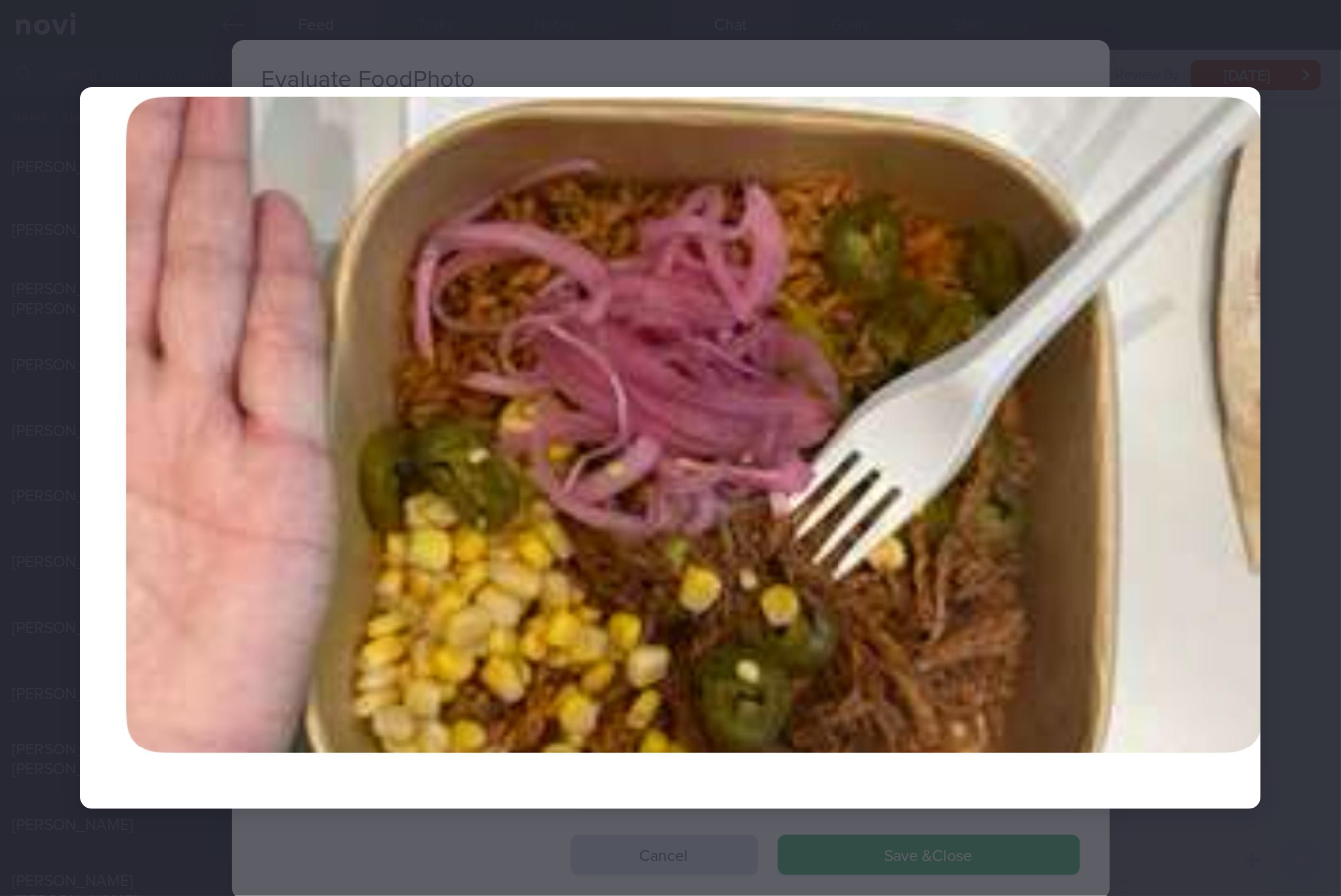 click at bounding box center (670, 448) 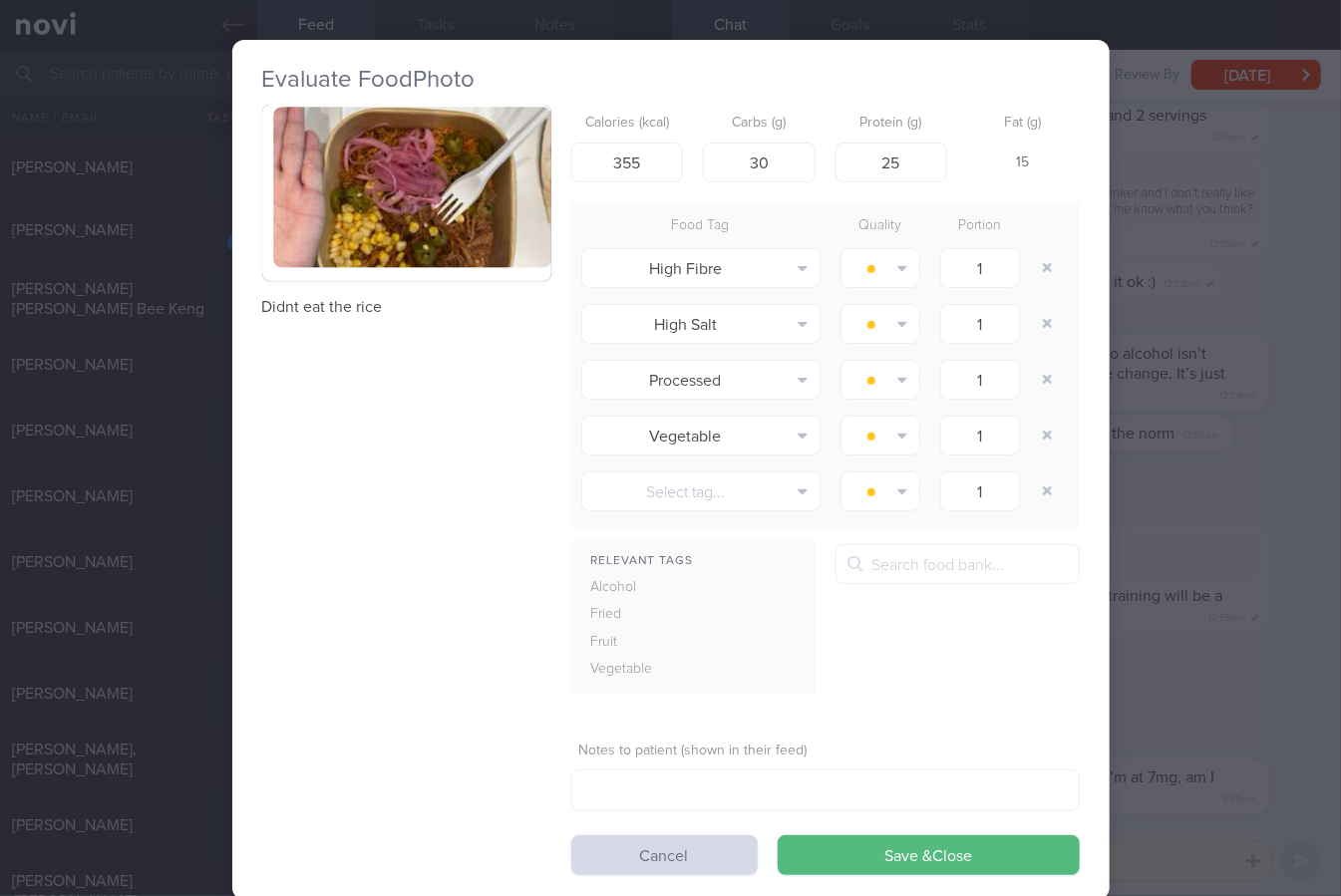 click on "Evaluate Food  Photo
Didnt eat the rice
Calories (kcal)
355
Carbs (g)
30
Protein (g)
25
Fat (g)
15
Food Tag
Quality
Portion
High Fibre
Alcohol
Fried
Fruit
Healthy Fats
High Calcium
[MEDICAL_DATA]
High Fat" at bounding box center (670, 448) 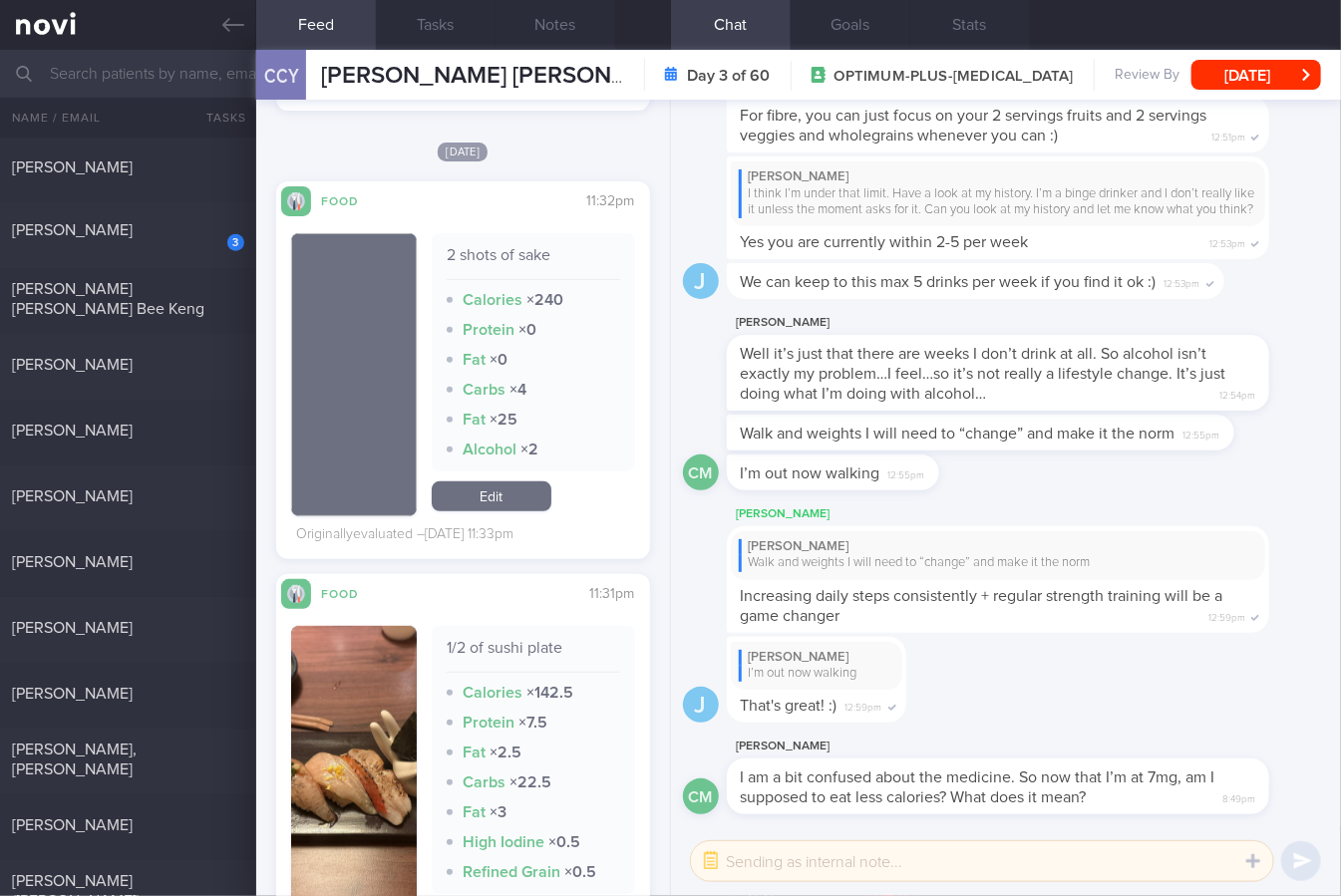 scroll, scrollTop: 3540, scrollLeft: 0, axis: vertical 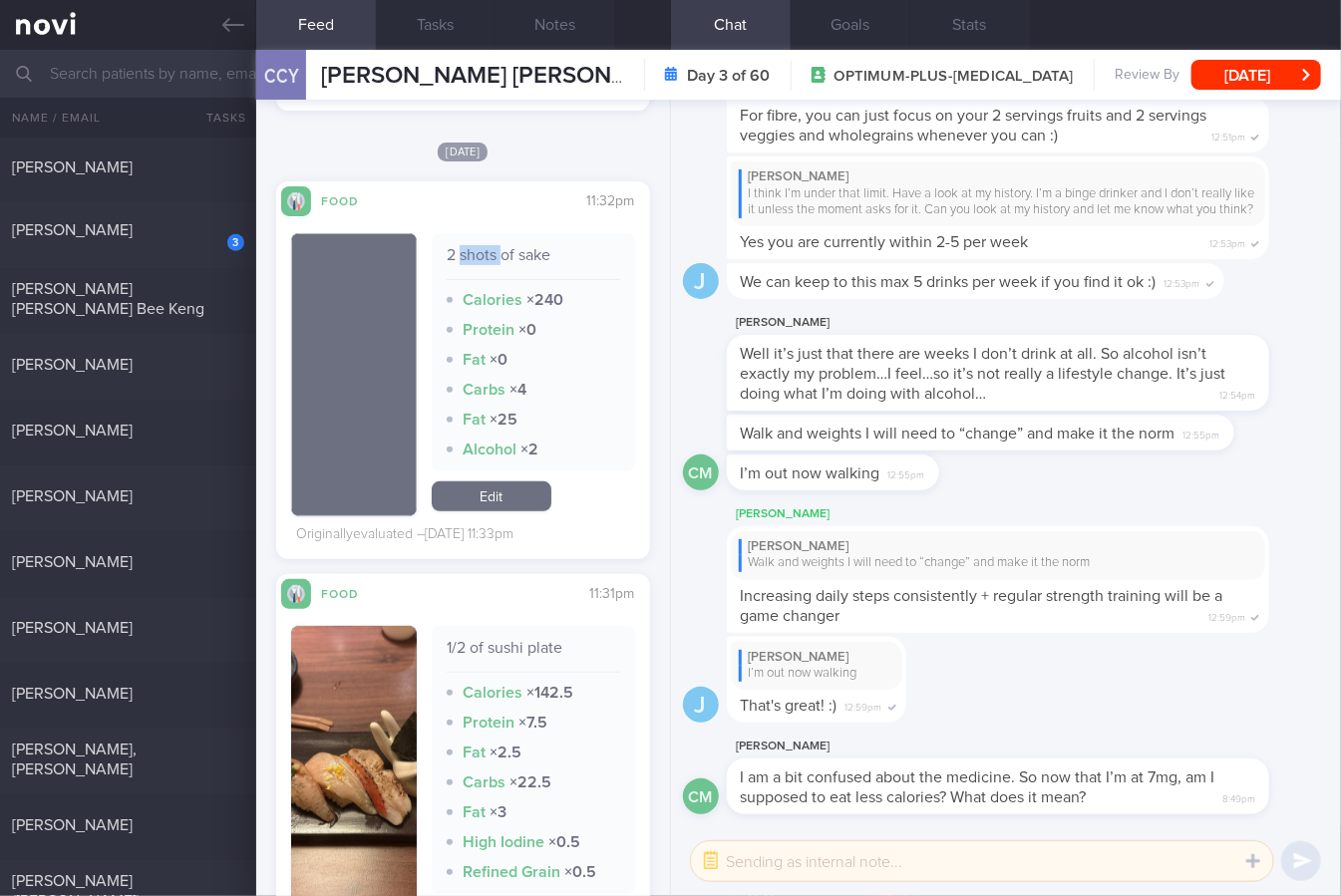 click on "2 shots of sake" at bounding box center [533, 262] 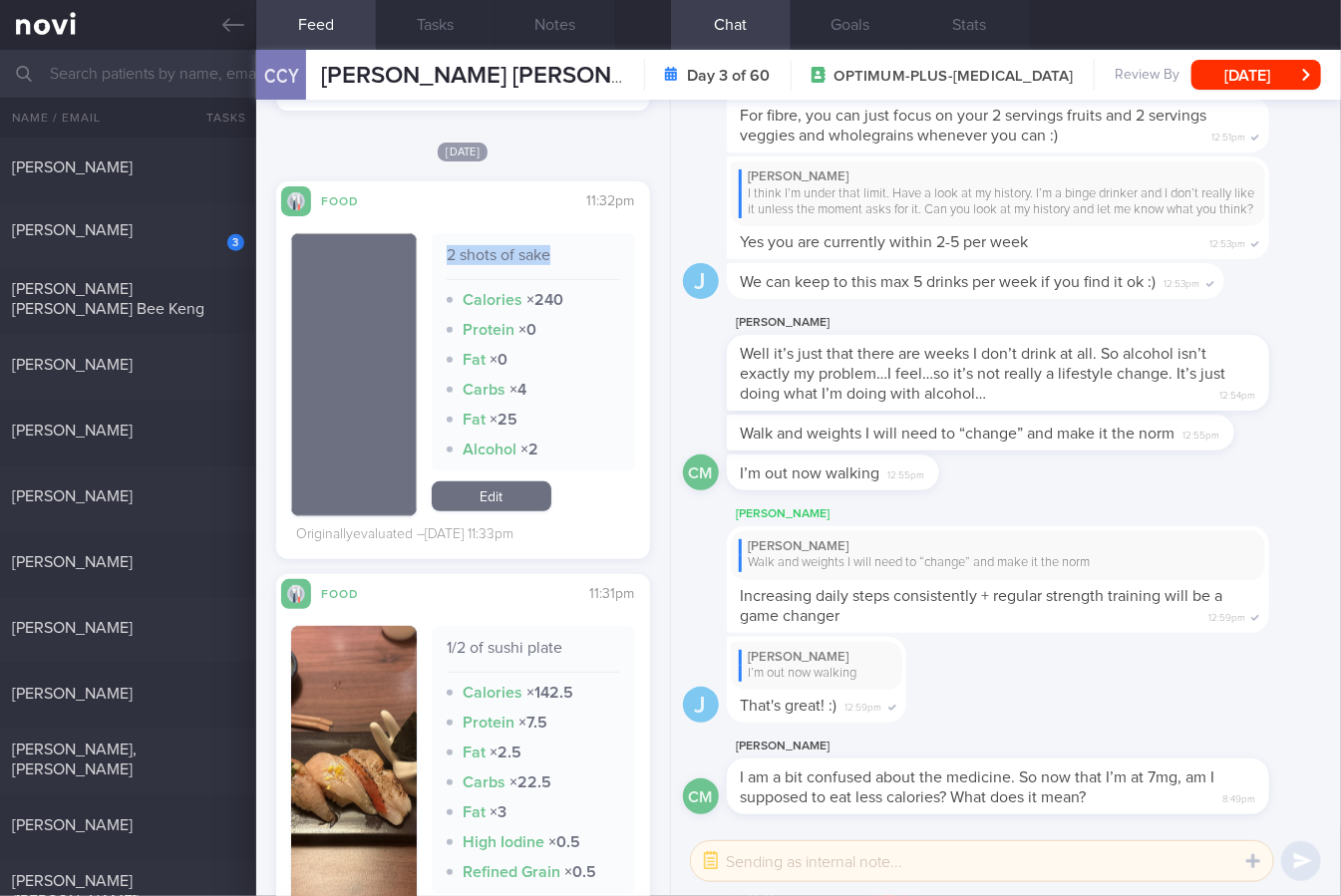click on "2 shots of sake" at bounding box center (533, 262) 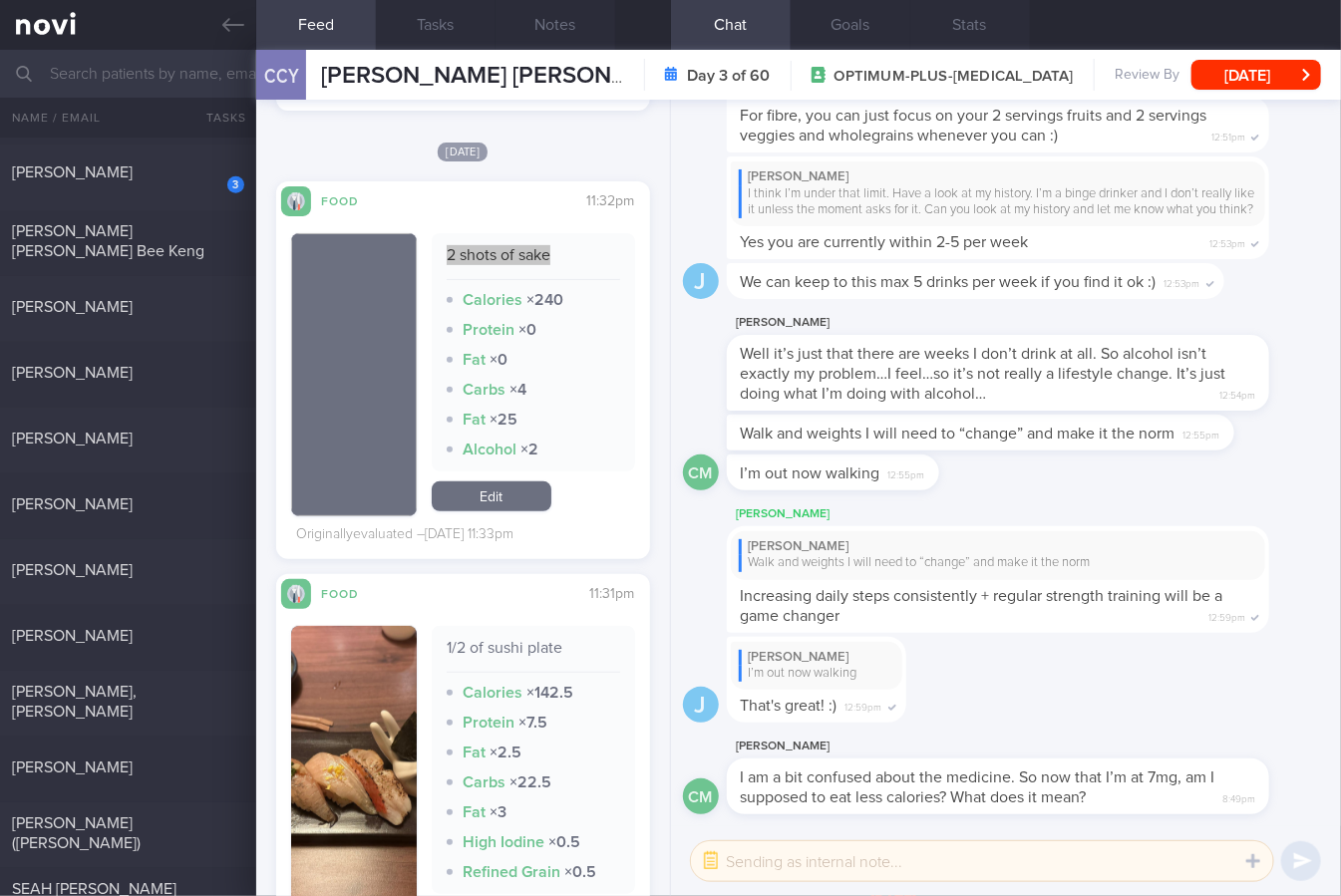 scroll, scrollTop: 650, scrollLeft: 0, axis: vertical 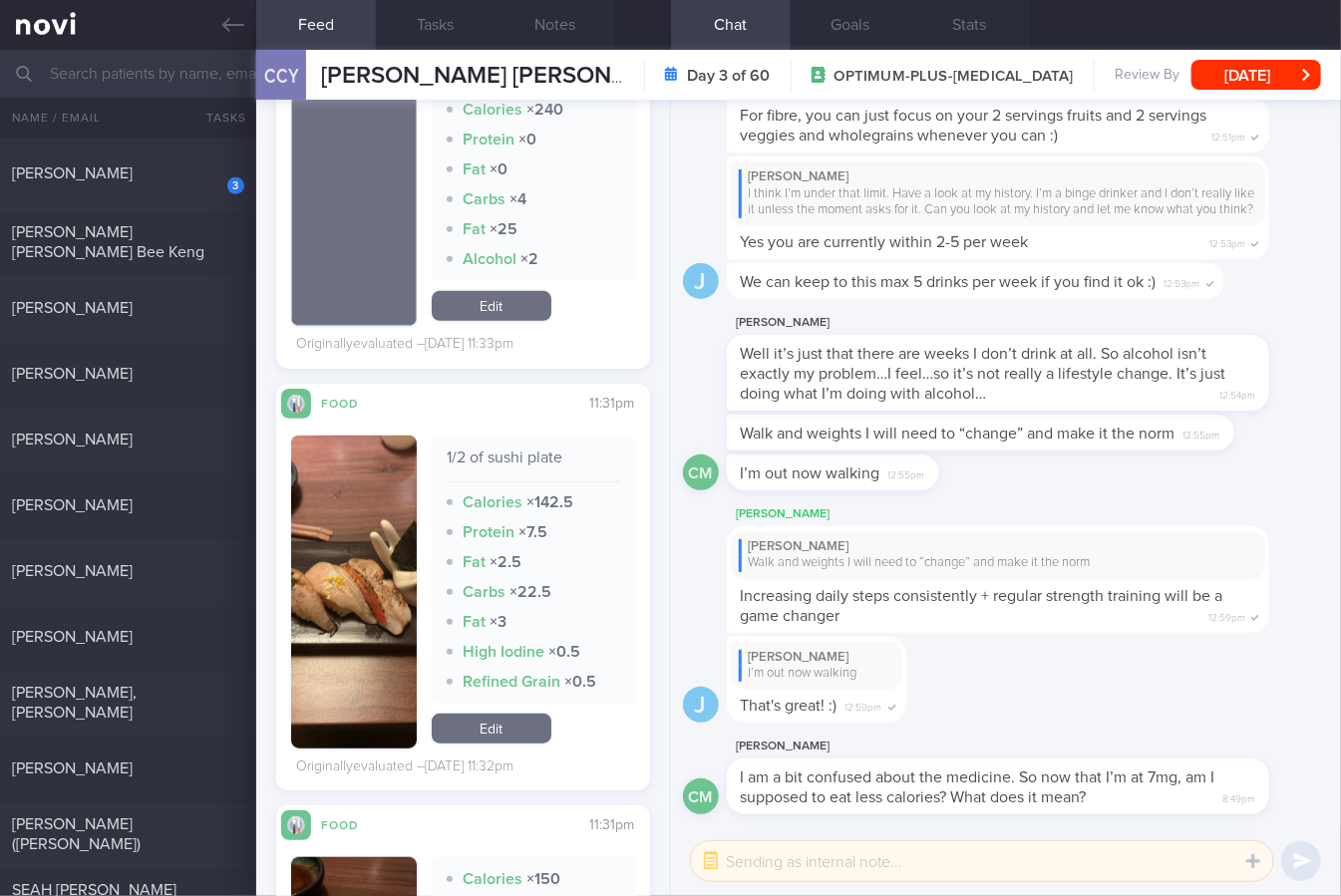 click at bounding box center (354, 592) 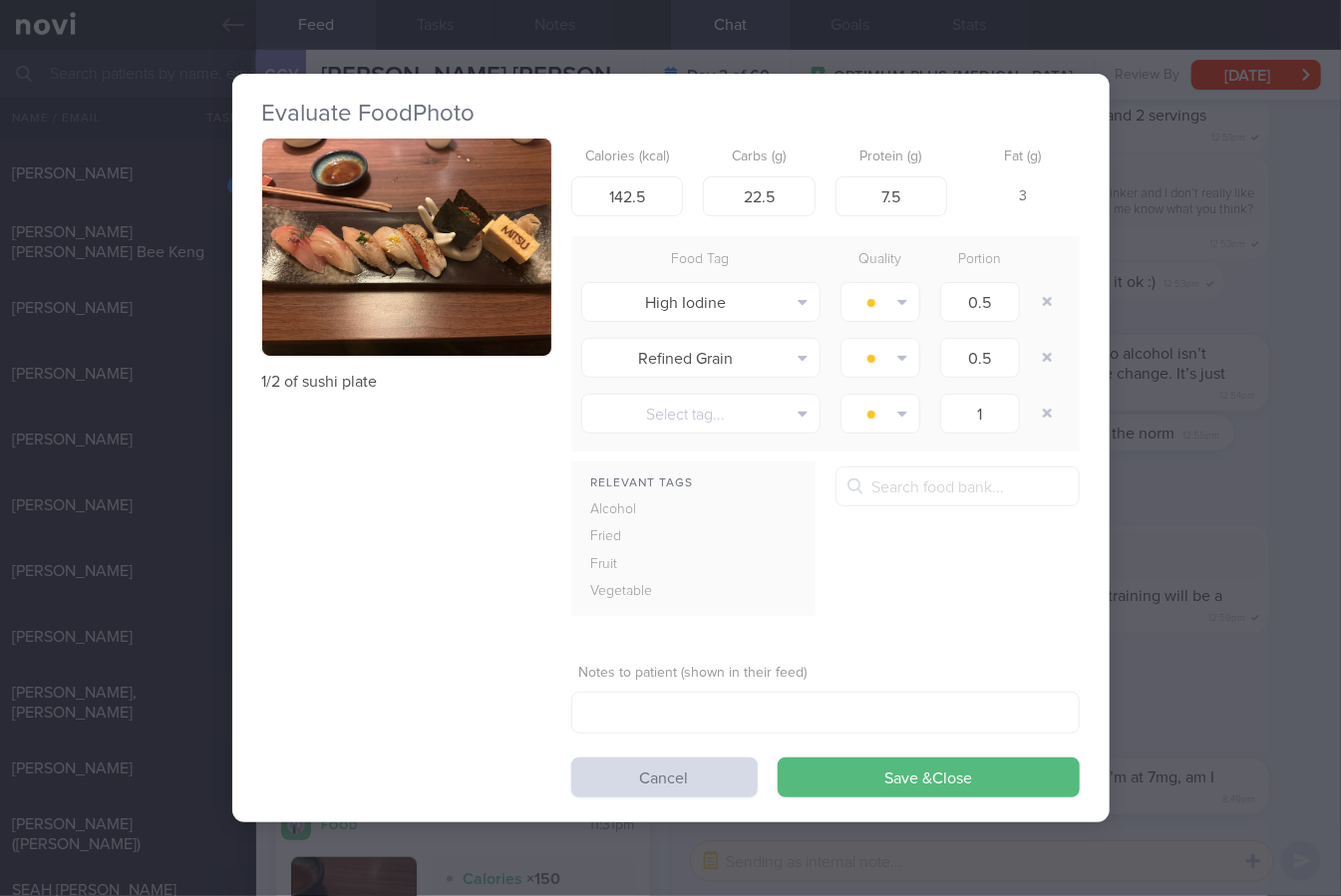 click on "1/2 of sushi plate
Calories (kcal)
142.5
Carbs (g)
22.5
Protein (g)
7.5
Fat (g)
3
Food Tag
Quality
Portion
High Iodine
Alcohol
Fried
Fruit
Healthy Fats
High Calcium
[MEDICAL_DATA]
High Fat
High Fibre
High GI" at bounding box center [671, 467] 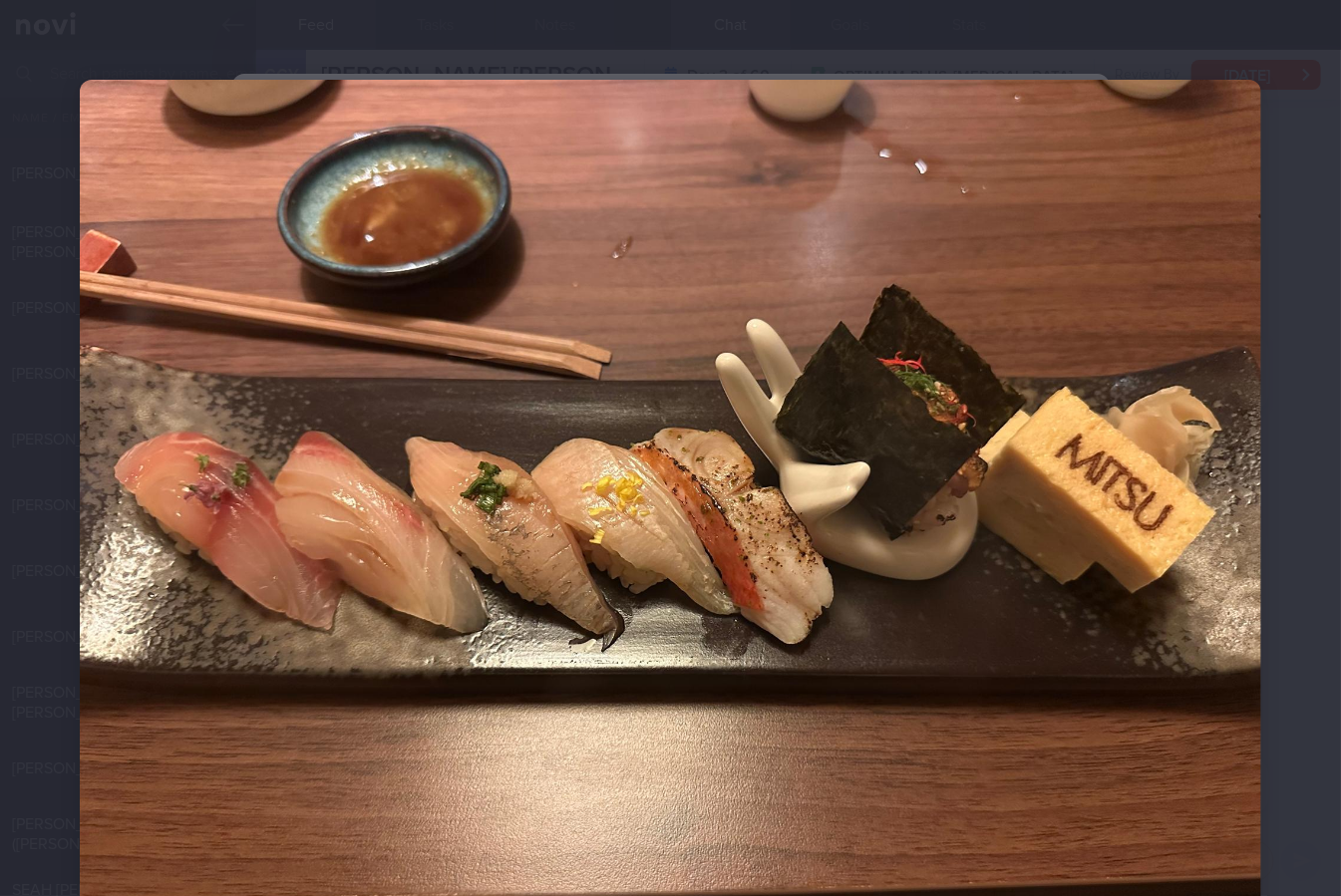 click at bounding box center (670, 522) 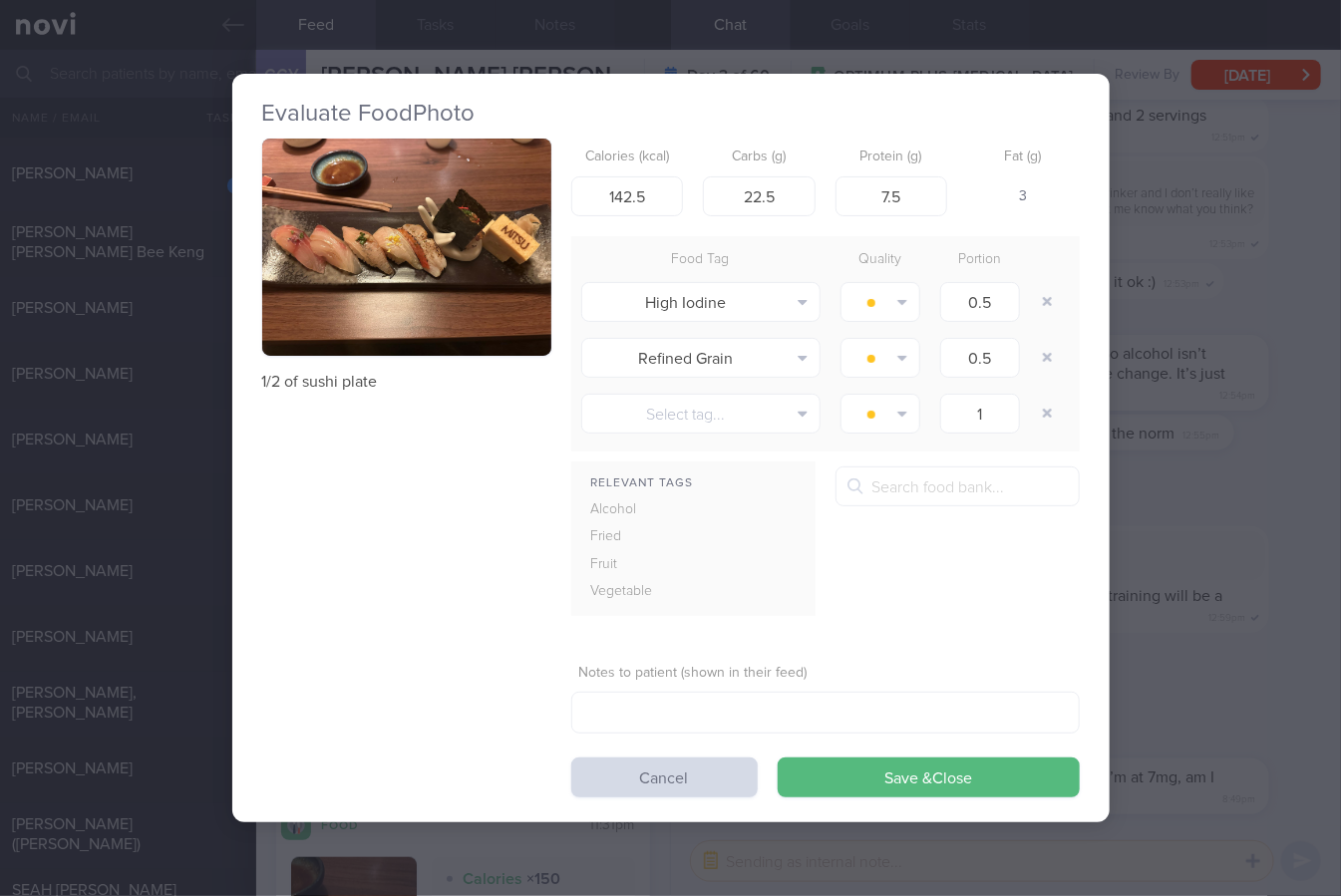 click on "Evaluate Food  Photo
1/2 of sushi plate
Calories (kcal)
142.5
Carbs (g)
22.5
Protein (g)
7.5
Fat (g)
3
Food Tag
Quality
Portion
High Iodine
Alcohol
Fried
Fruit
Healthy Fats
High Calcium
[MEDICAL_DATA]
High Fat" at bounding box center (670, 448) 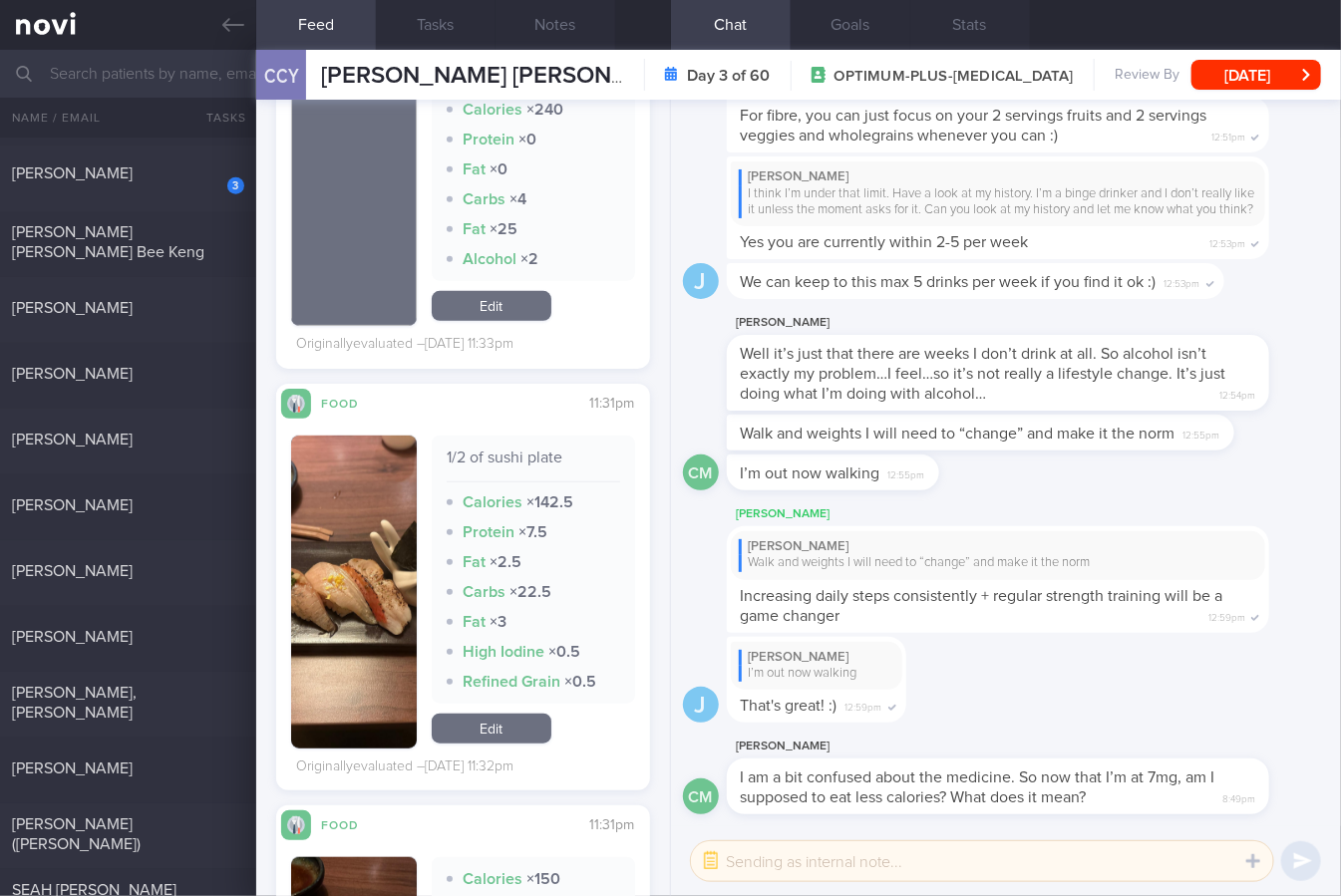 click on "Edit" at bounding box center (492, 306) 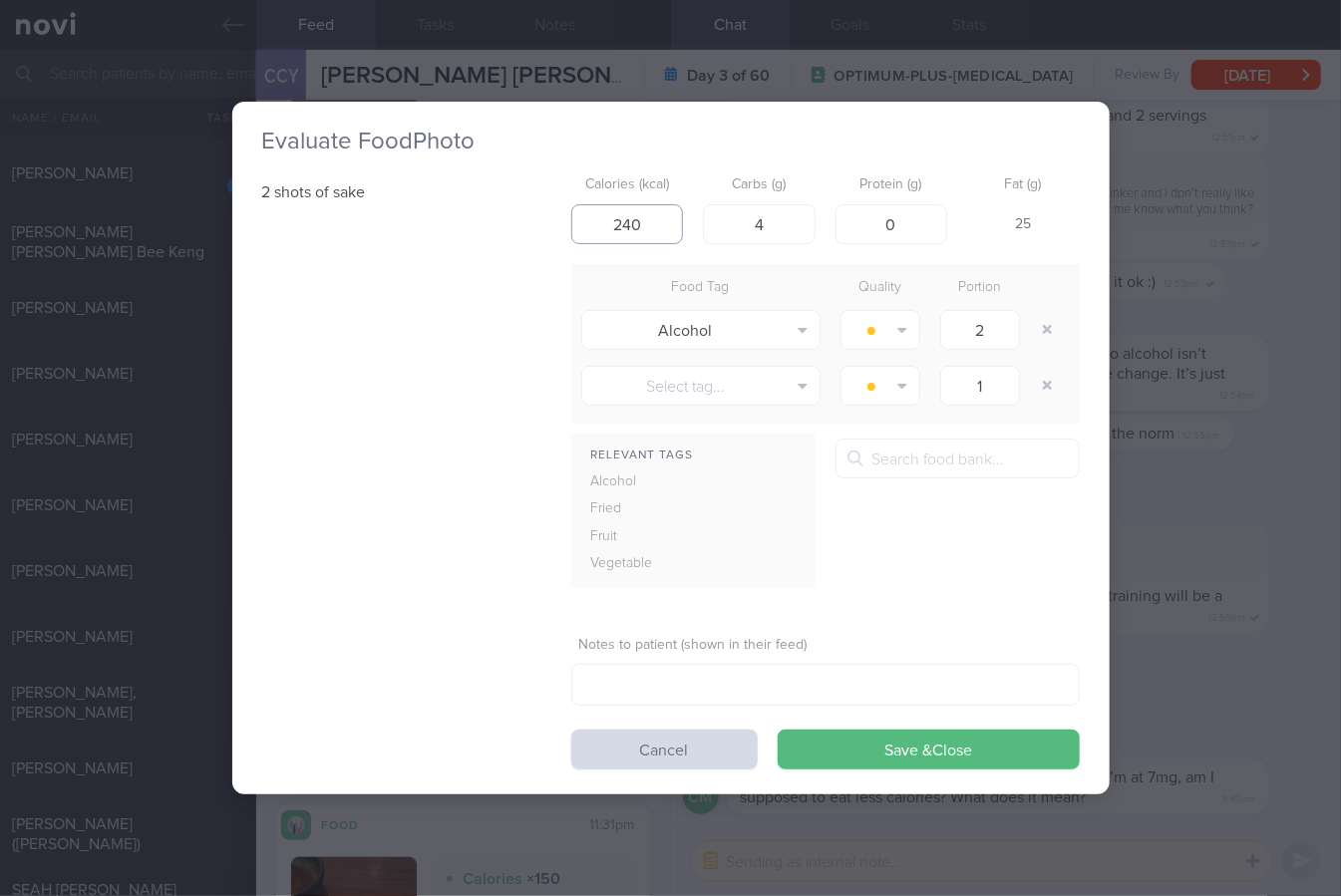 click on "240" at bounding box center (627, 224) 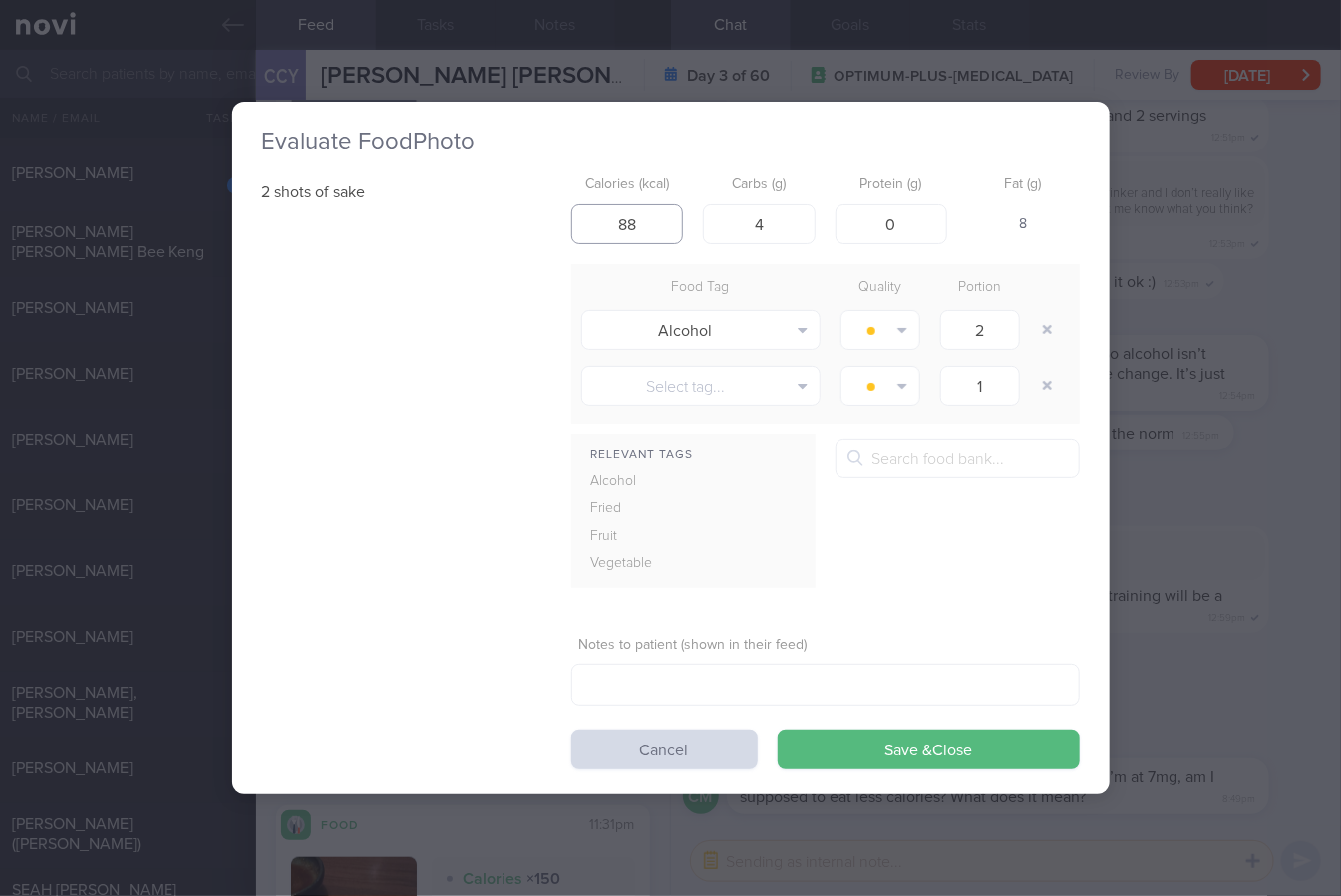type on "8" 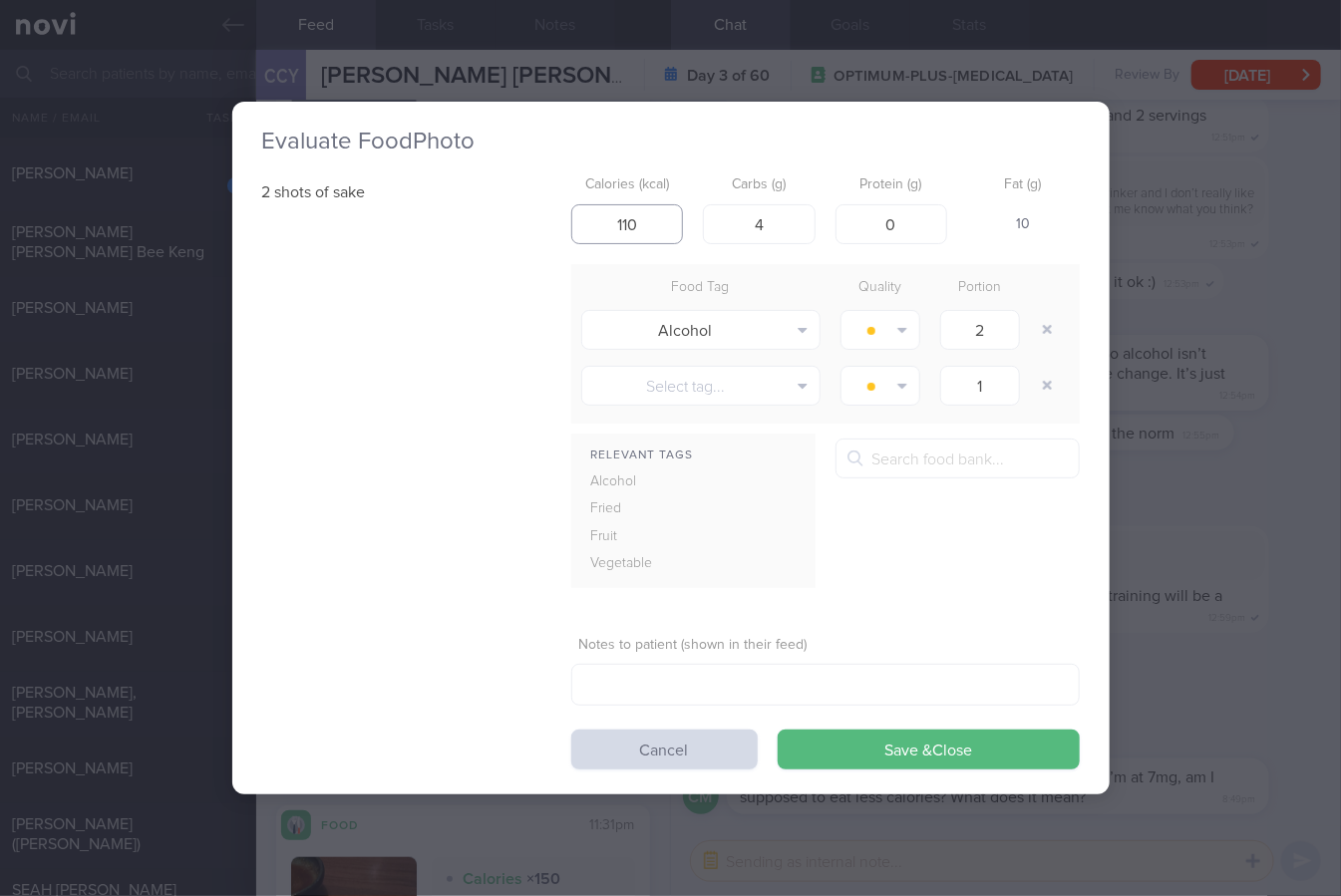 type on "110" 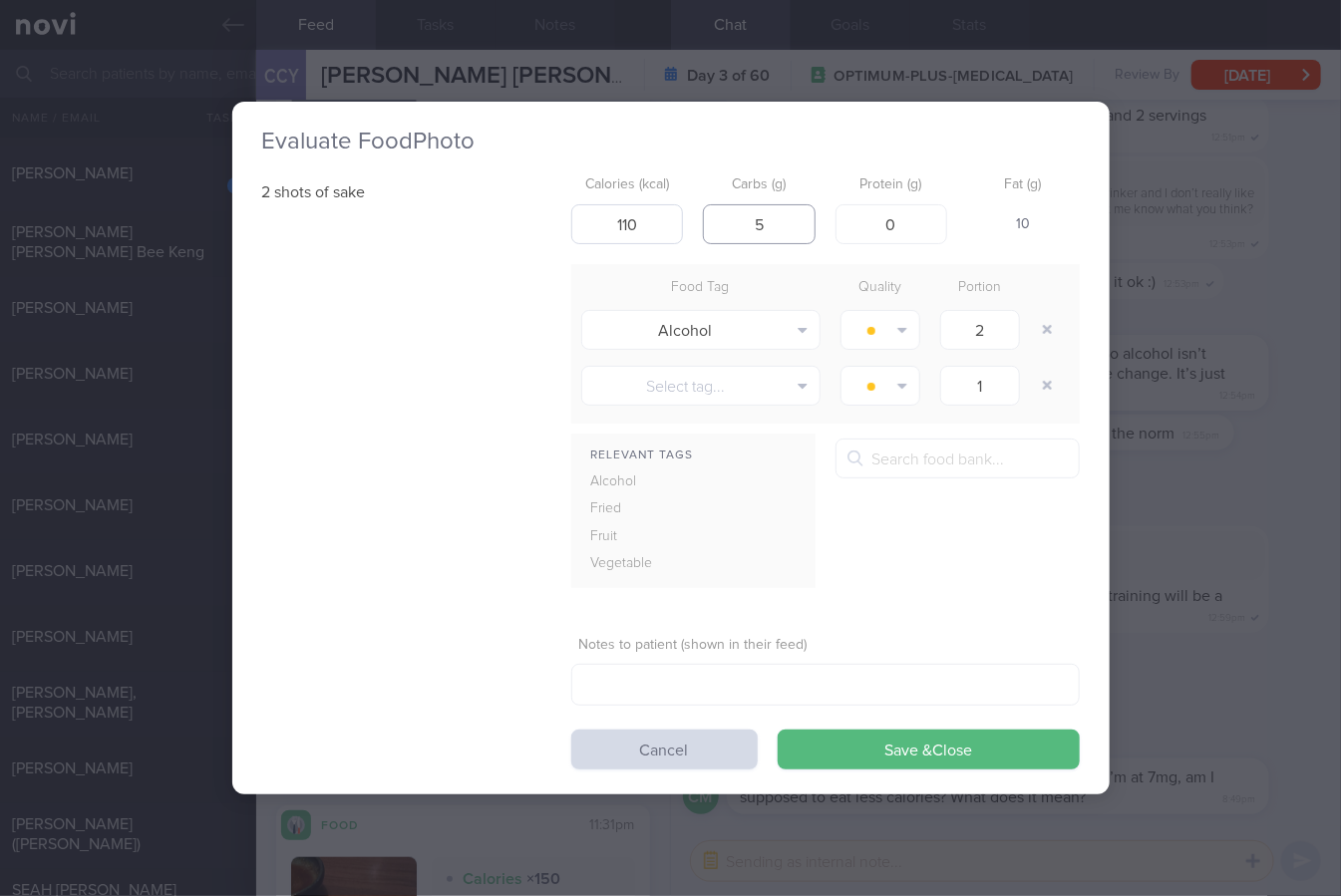 type on "5" 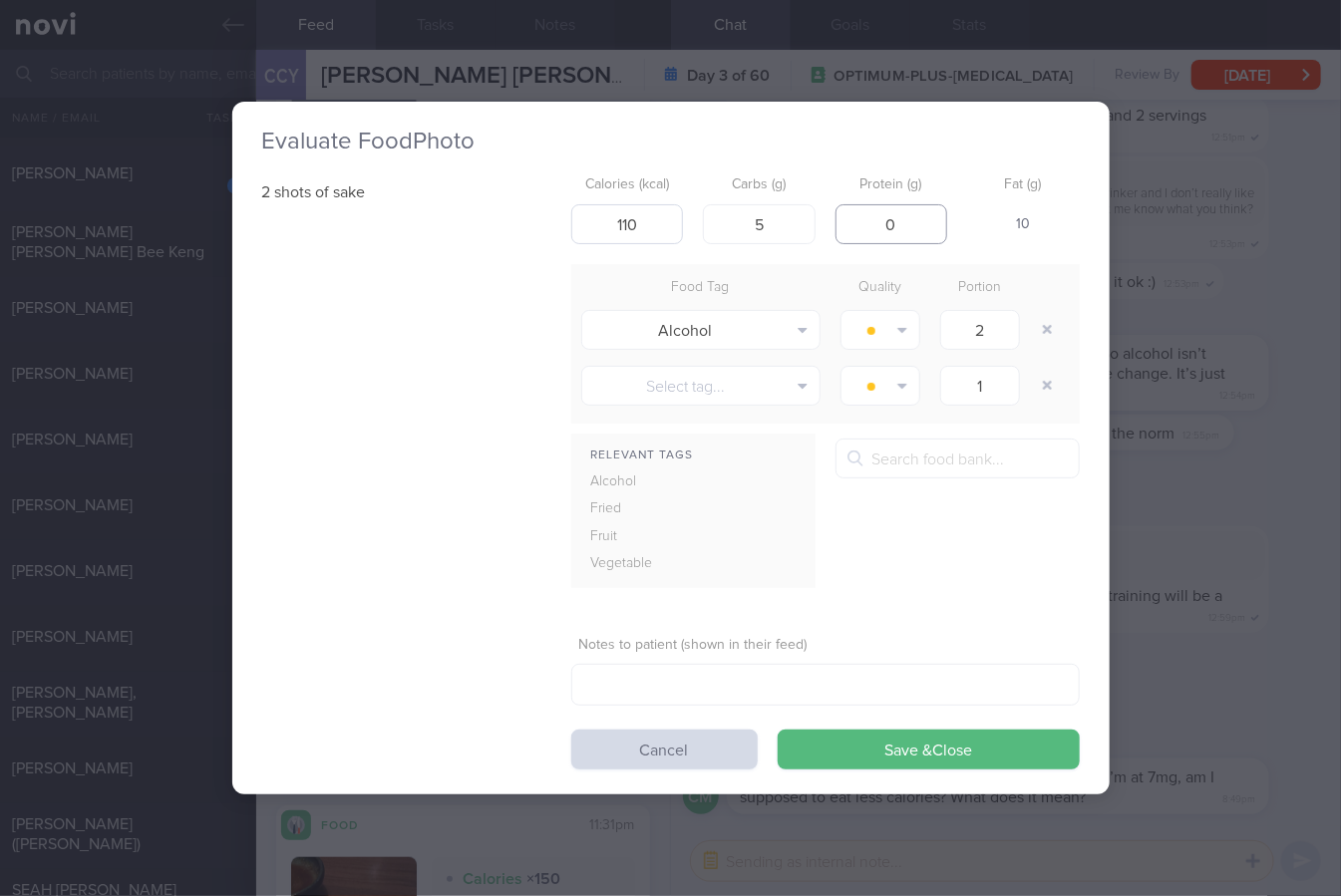 click on "Save &
Close" at bounding box center [928, 749] 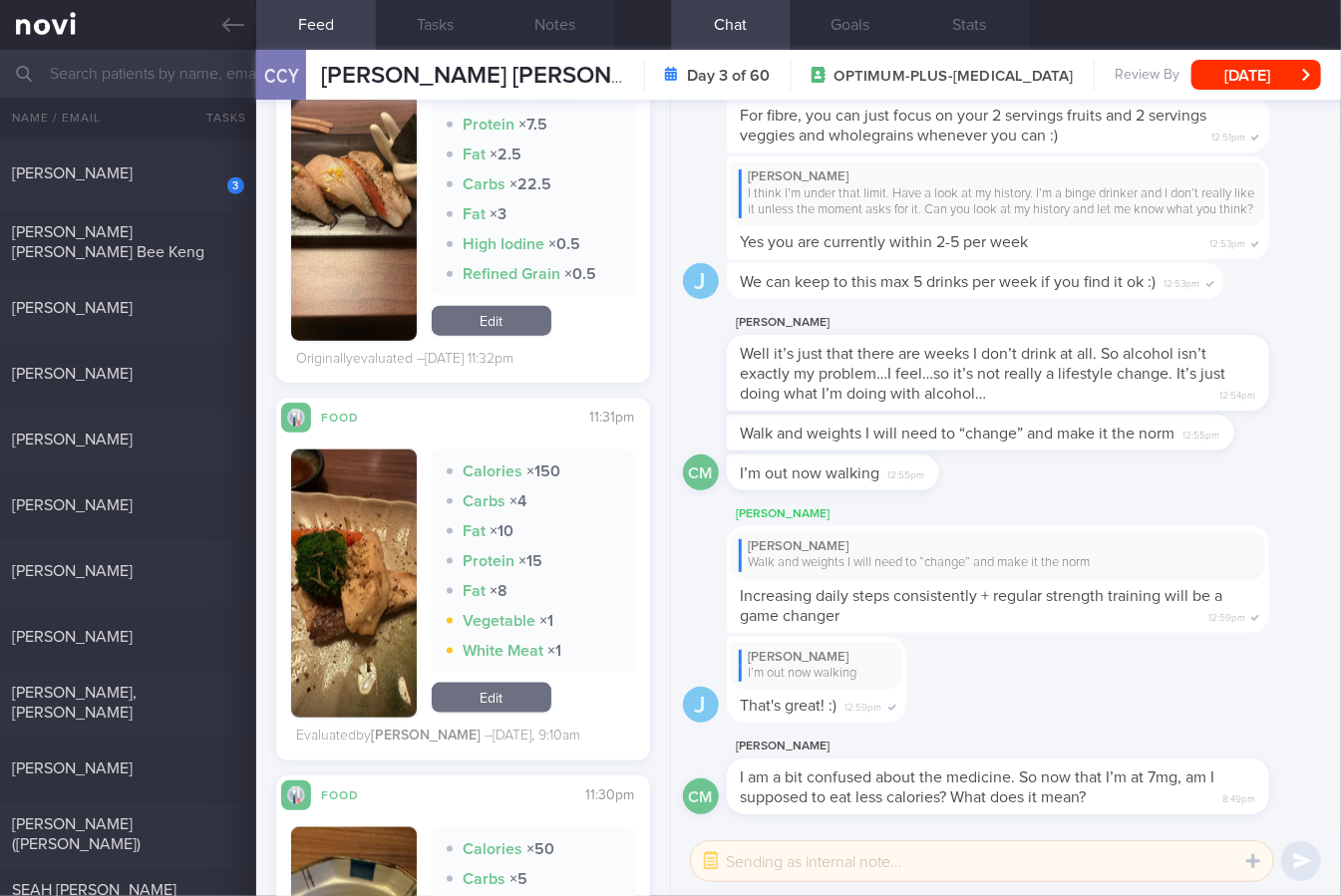 scroll, scrollTop: 4109, scrollLeft: 0, axis: vertical 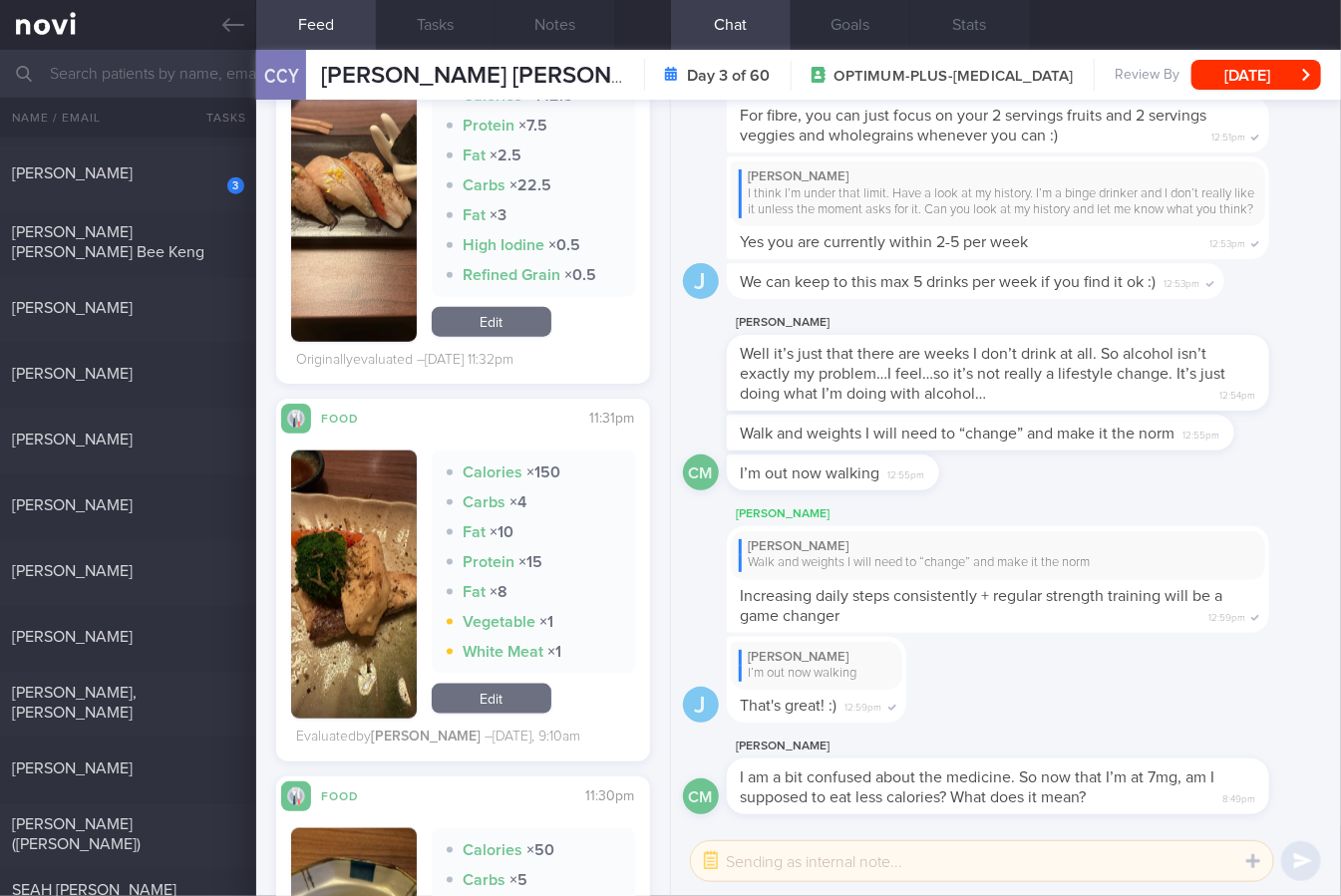 drag, startPoint x: 309, startPoint y: 612, endPoint x: 321, endPoint y: 594, distance: 21.633308 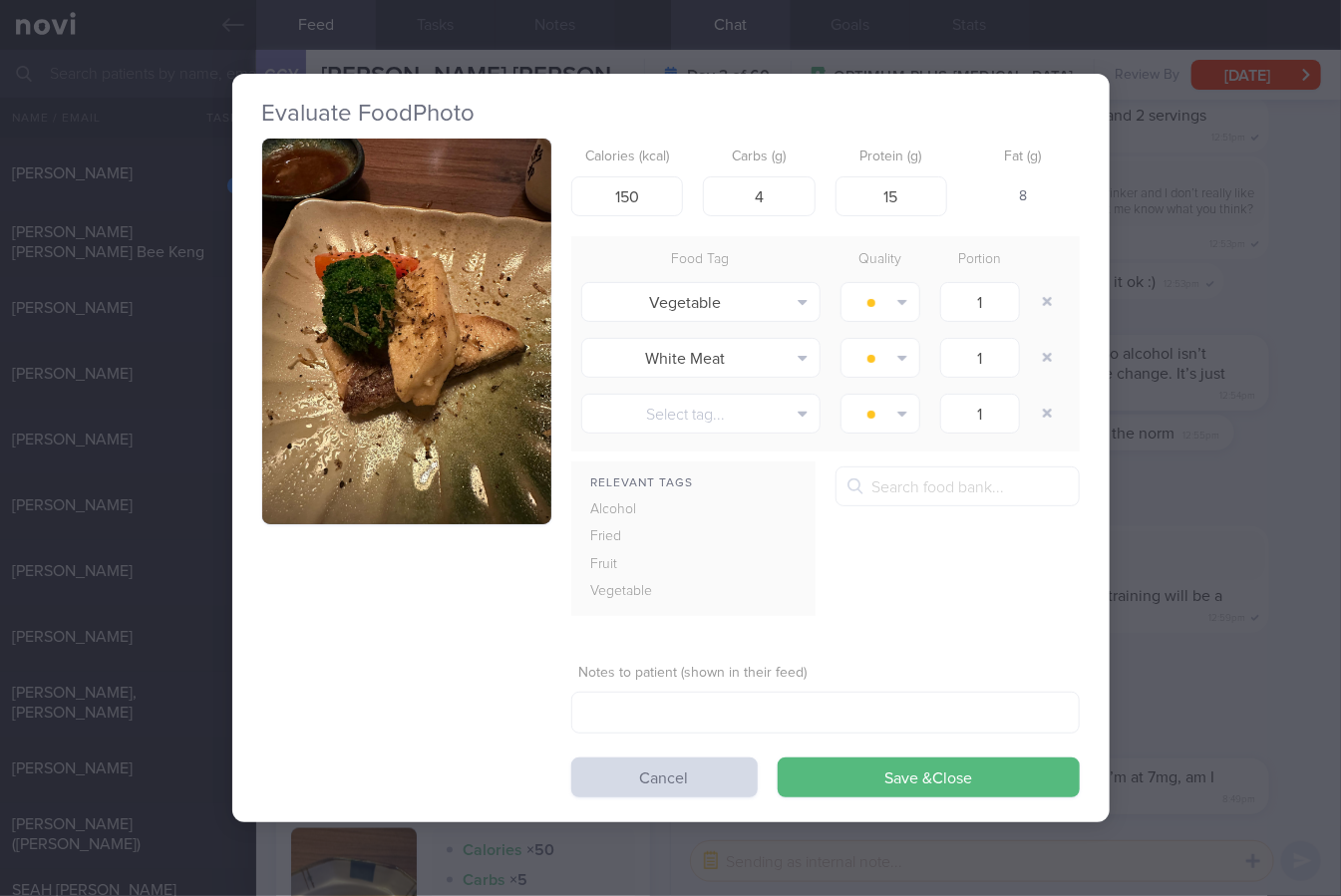 click at bounding box center [407, 331] 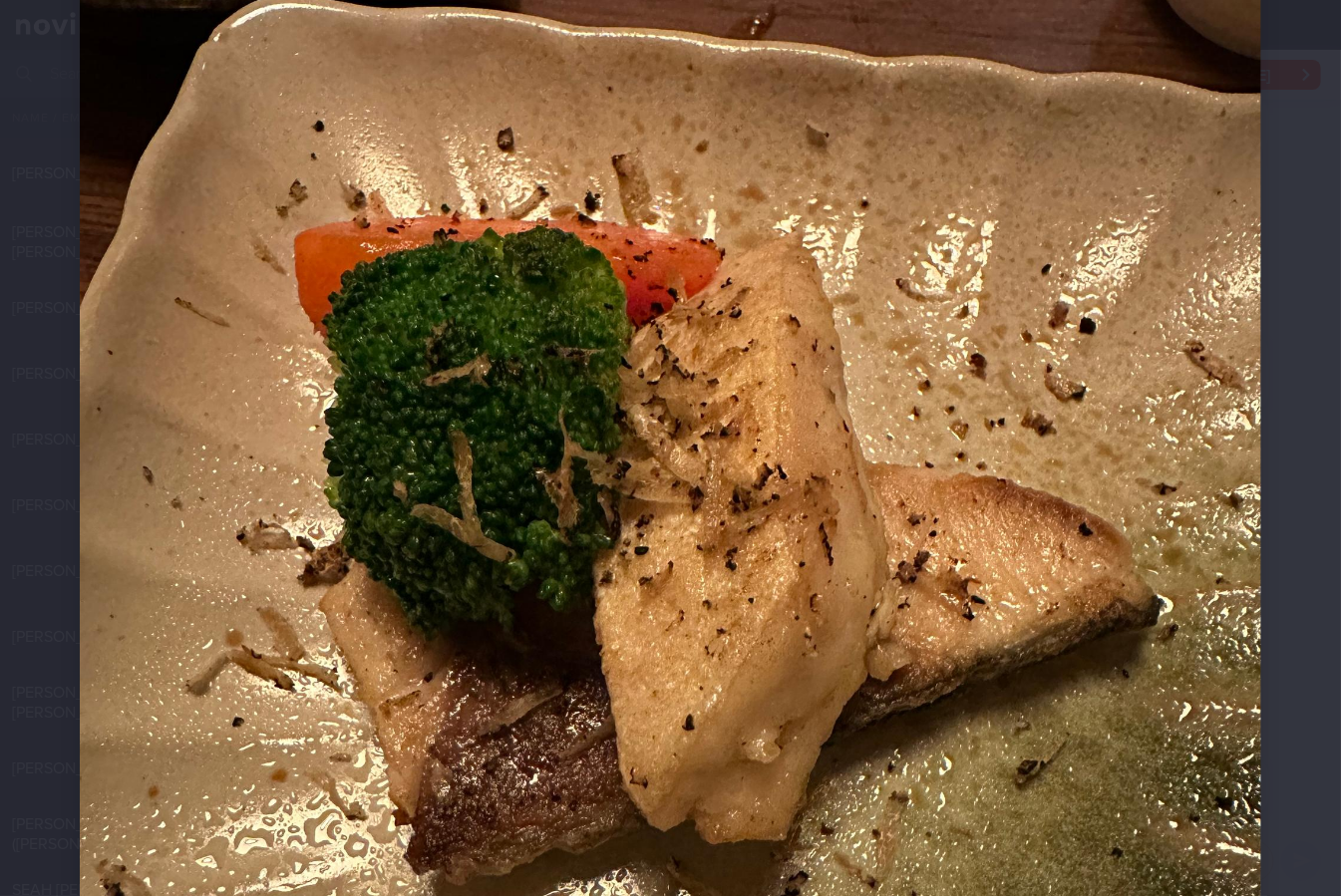 scroll, scrollTop: 294, scrollLeft: 0, axis: vertical 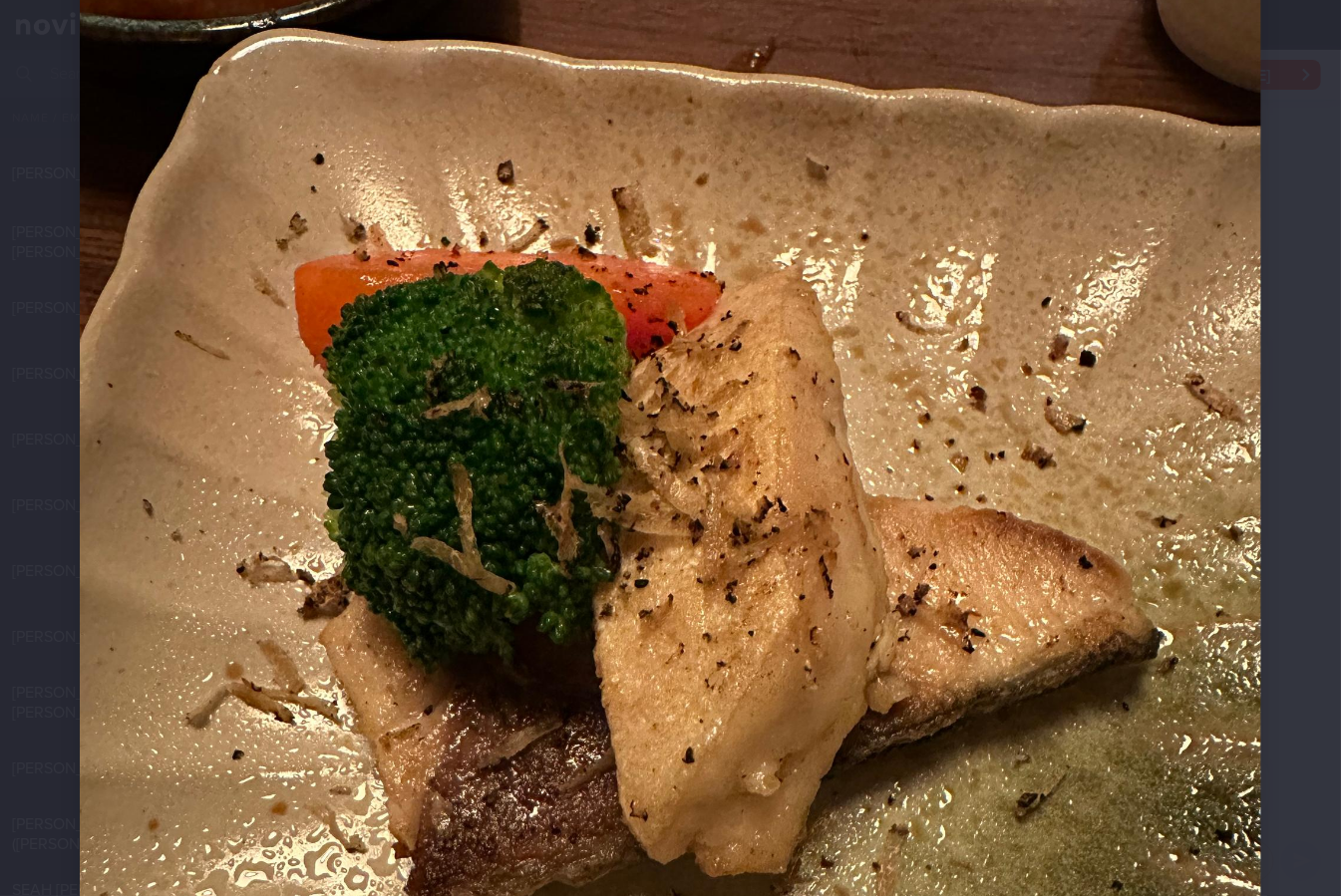 click at bounding box center (670, 573) 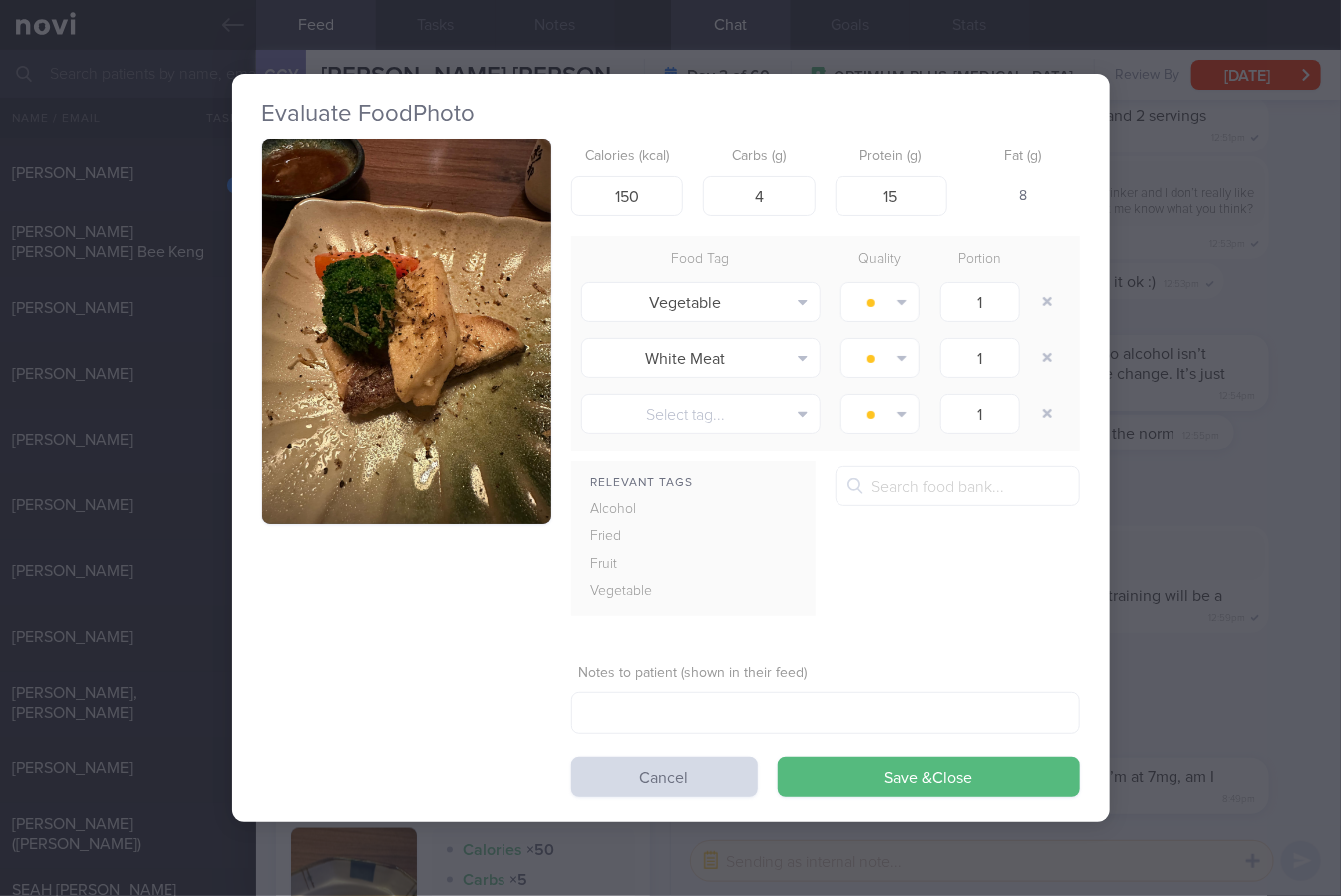 click on "Evaluate Food  Photo
Calories (kcal)
150
Carbs (g)
4
Protein (g)
15
Fat (g)
8
Food Tag
Quality
Portion
Vegetable
Alcohol
Fried
Fruit
Healthy Fats
High Calcium
[MEDICAL_DATA]
High Fat" at bounding box center [670, 448] 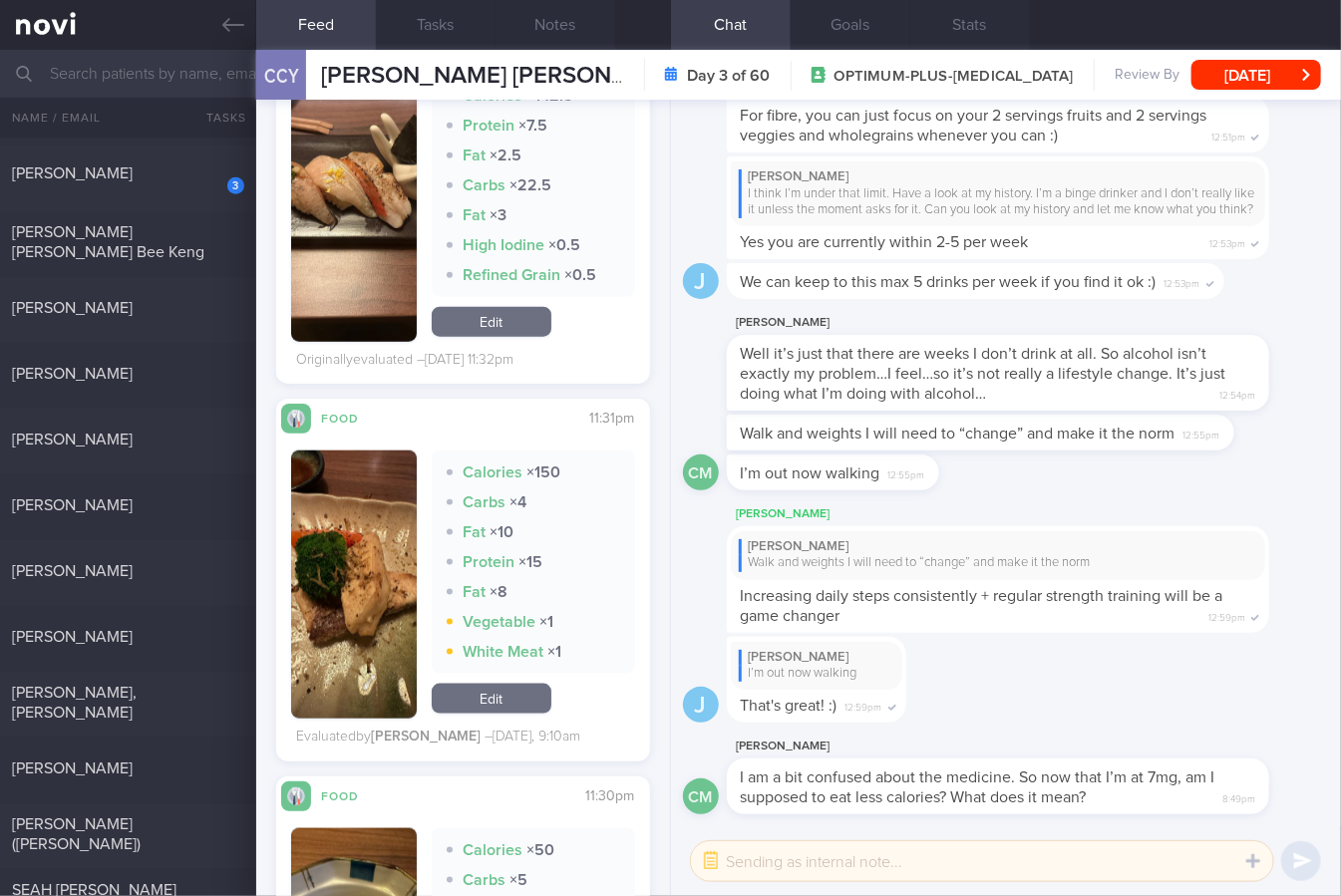 click on "Edit" at bounding box center [492, 322] 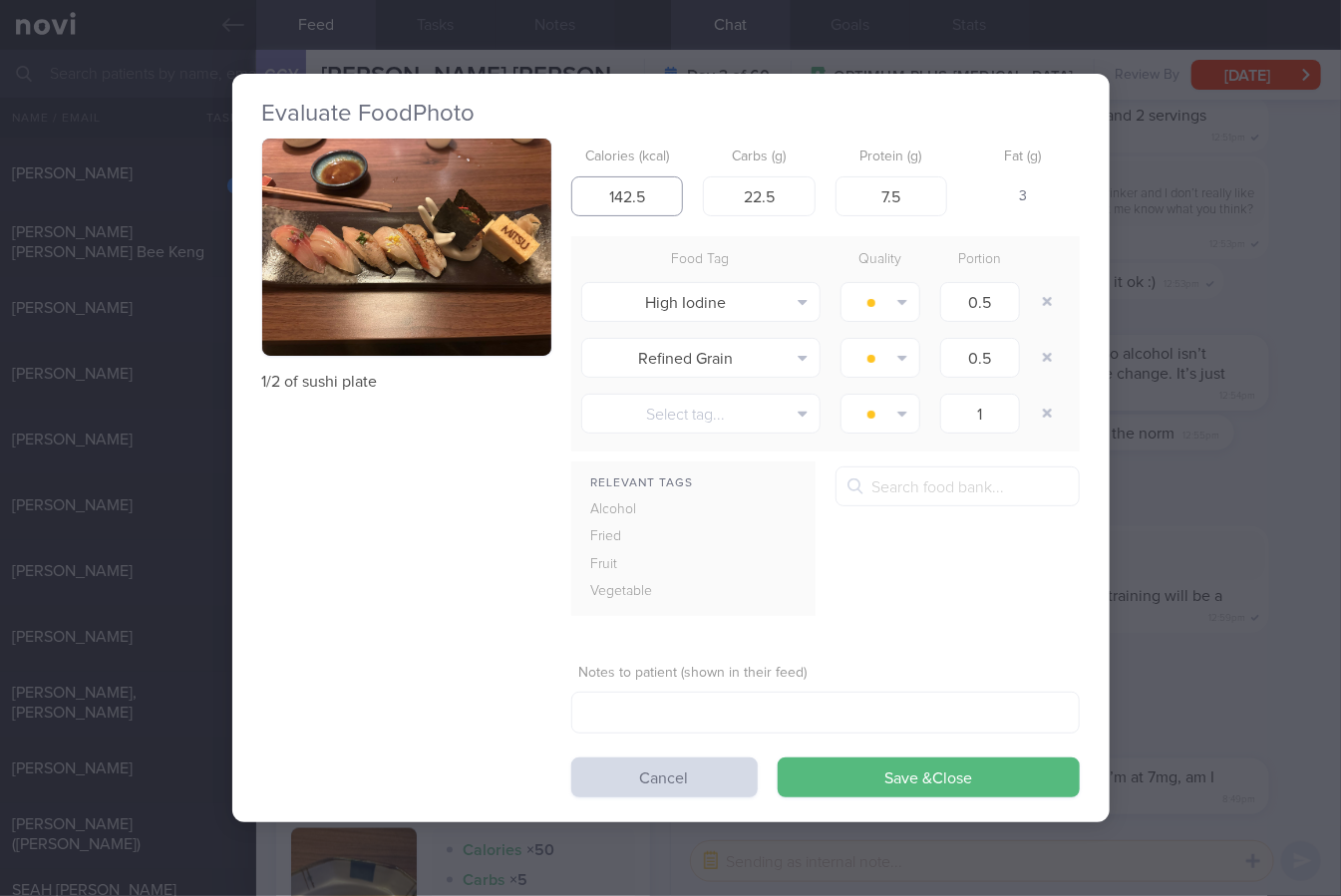 drag, startPoint x: 661, startPoint y: 193, endPoint x: 270, endPoint y: 206, distance: 391.2161 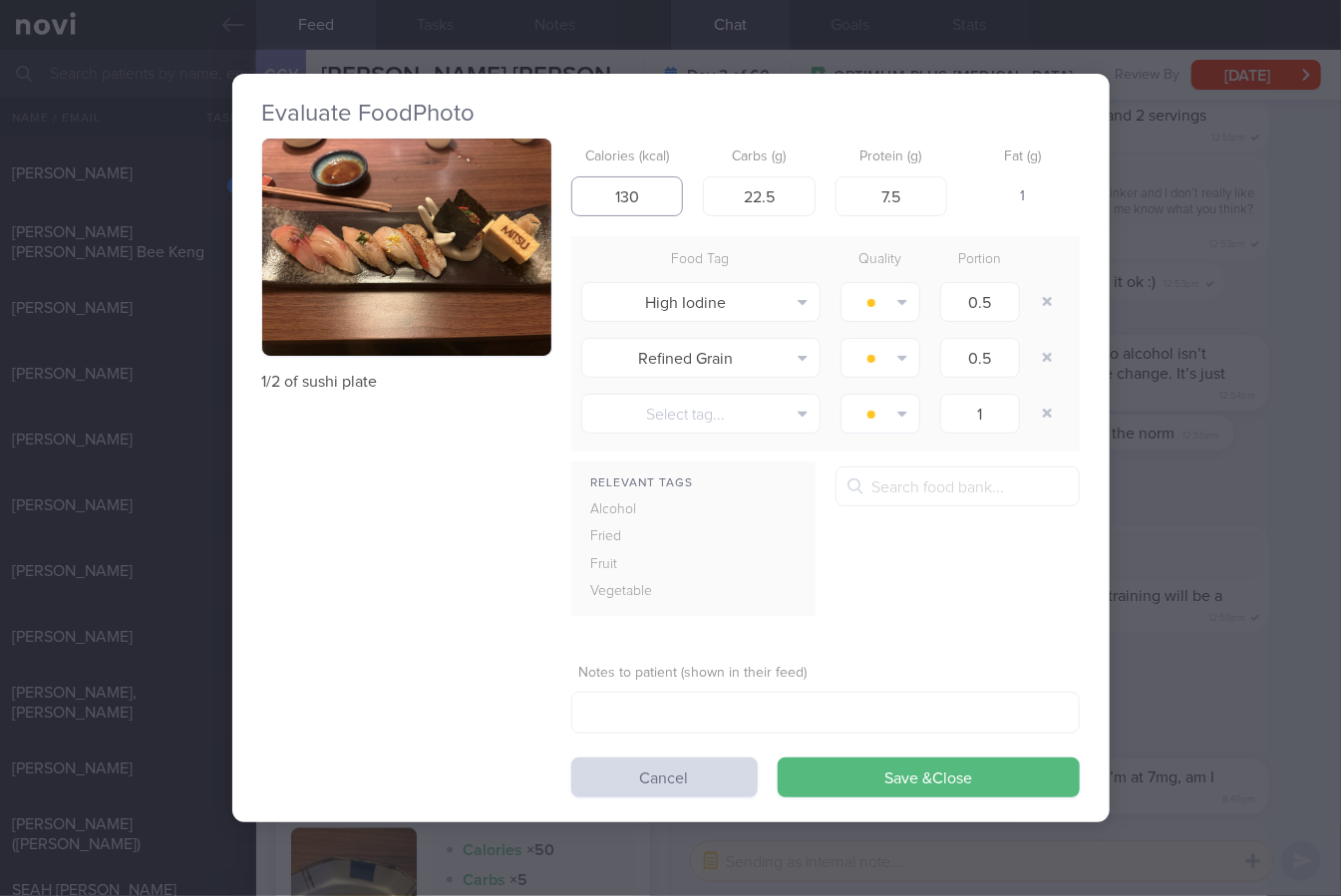 type on "130" 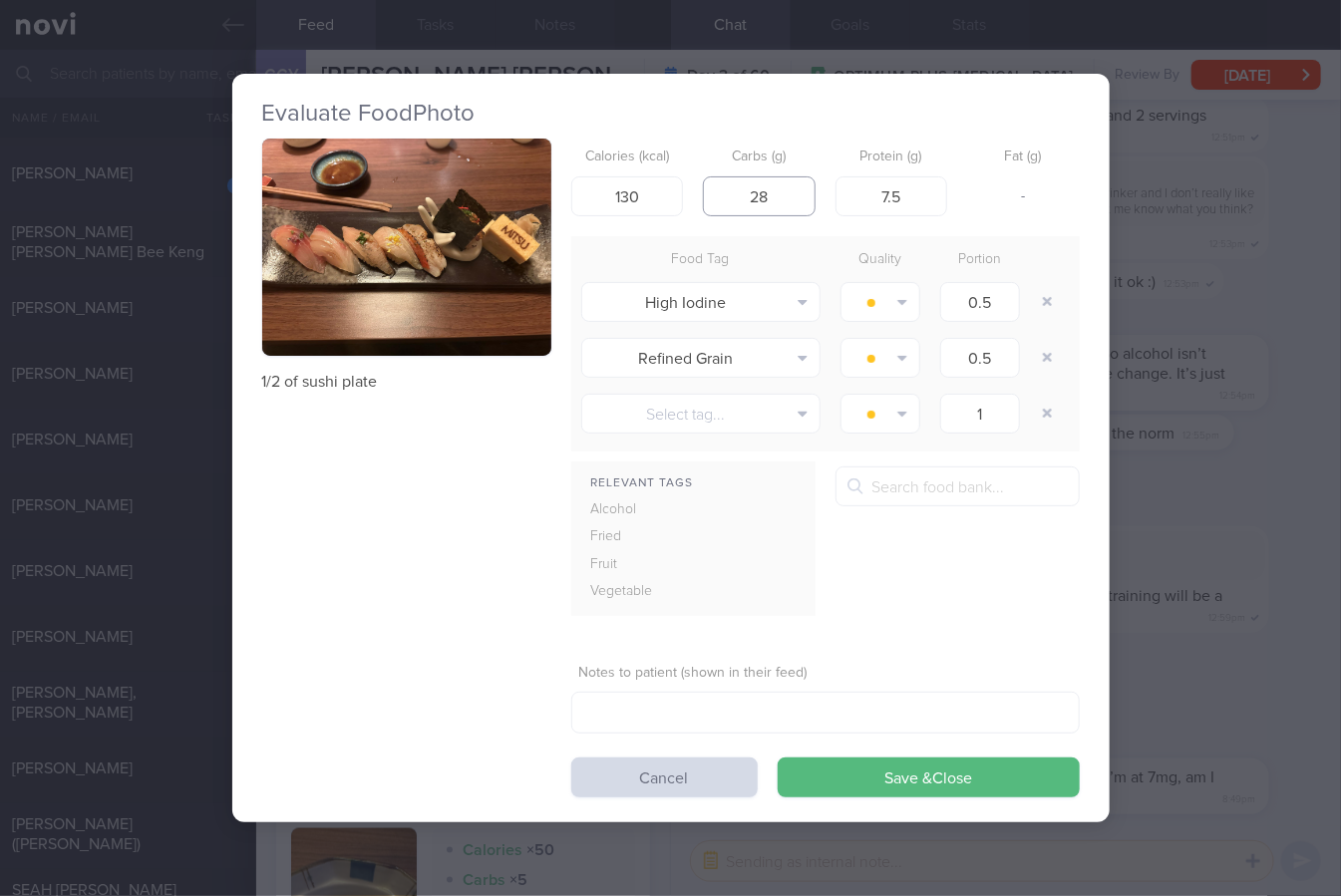 type on "28" 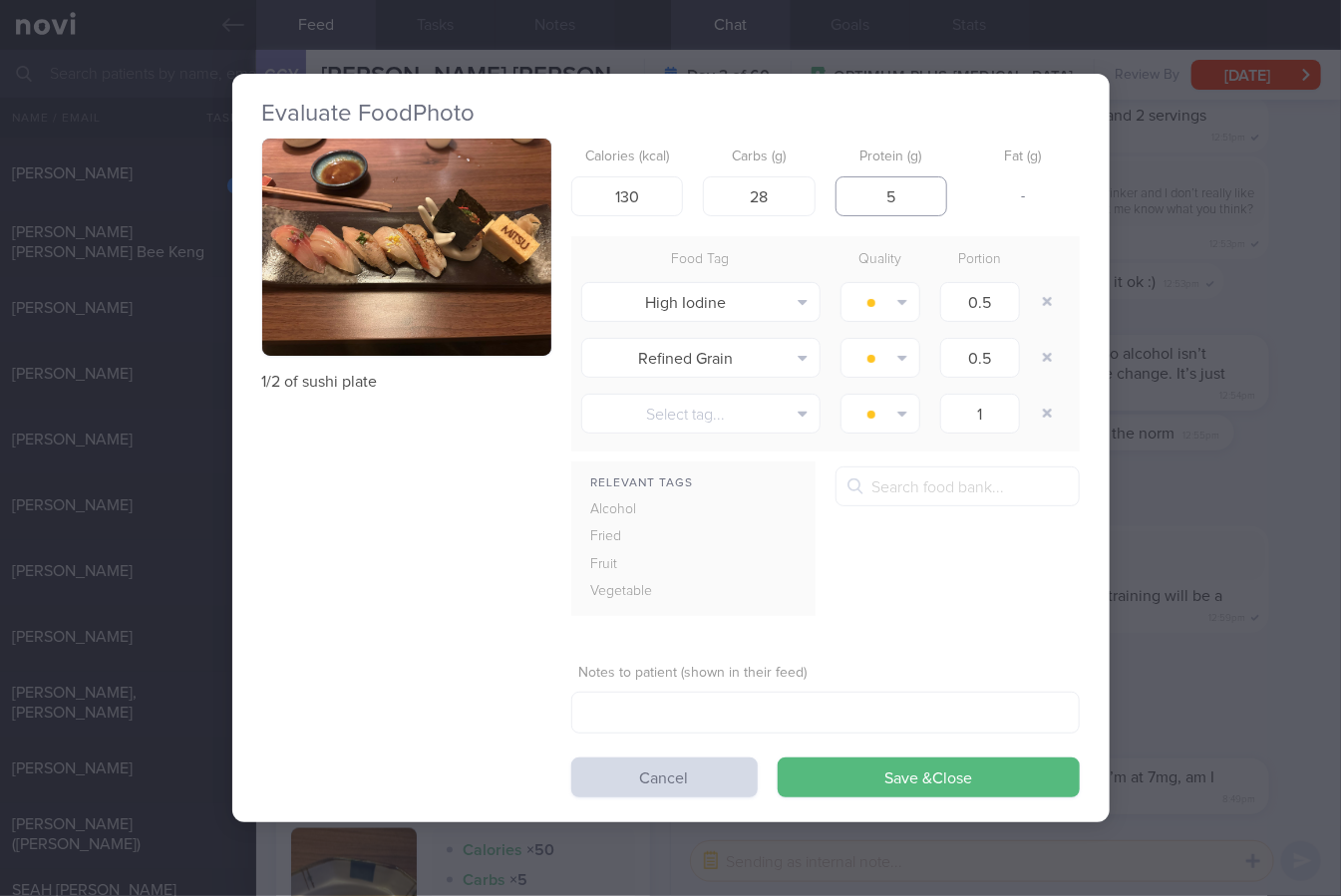 type on "5" 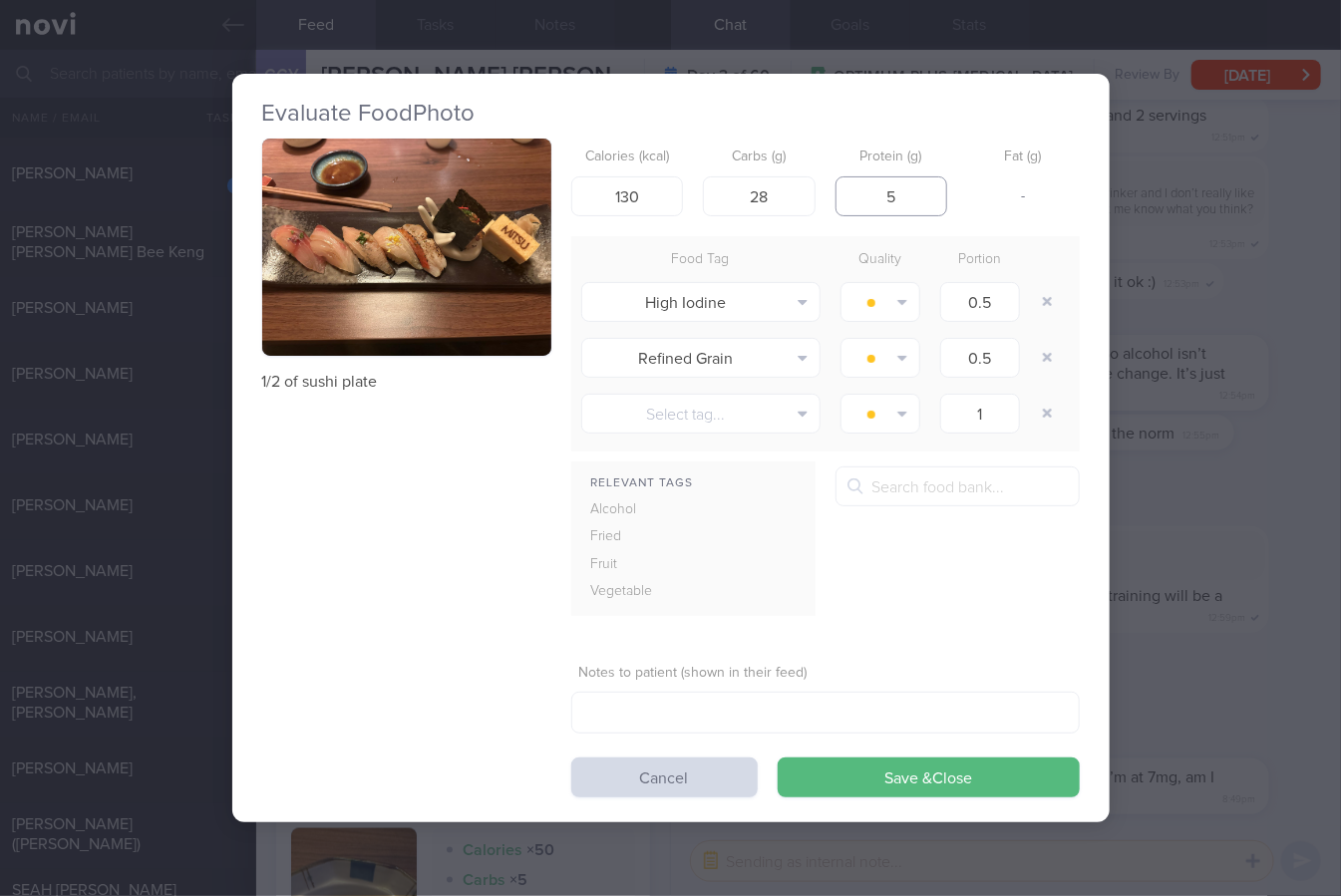 click on "Save &
Close" at bounding box center (928, 777) 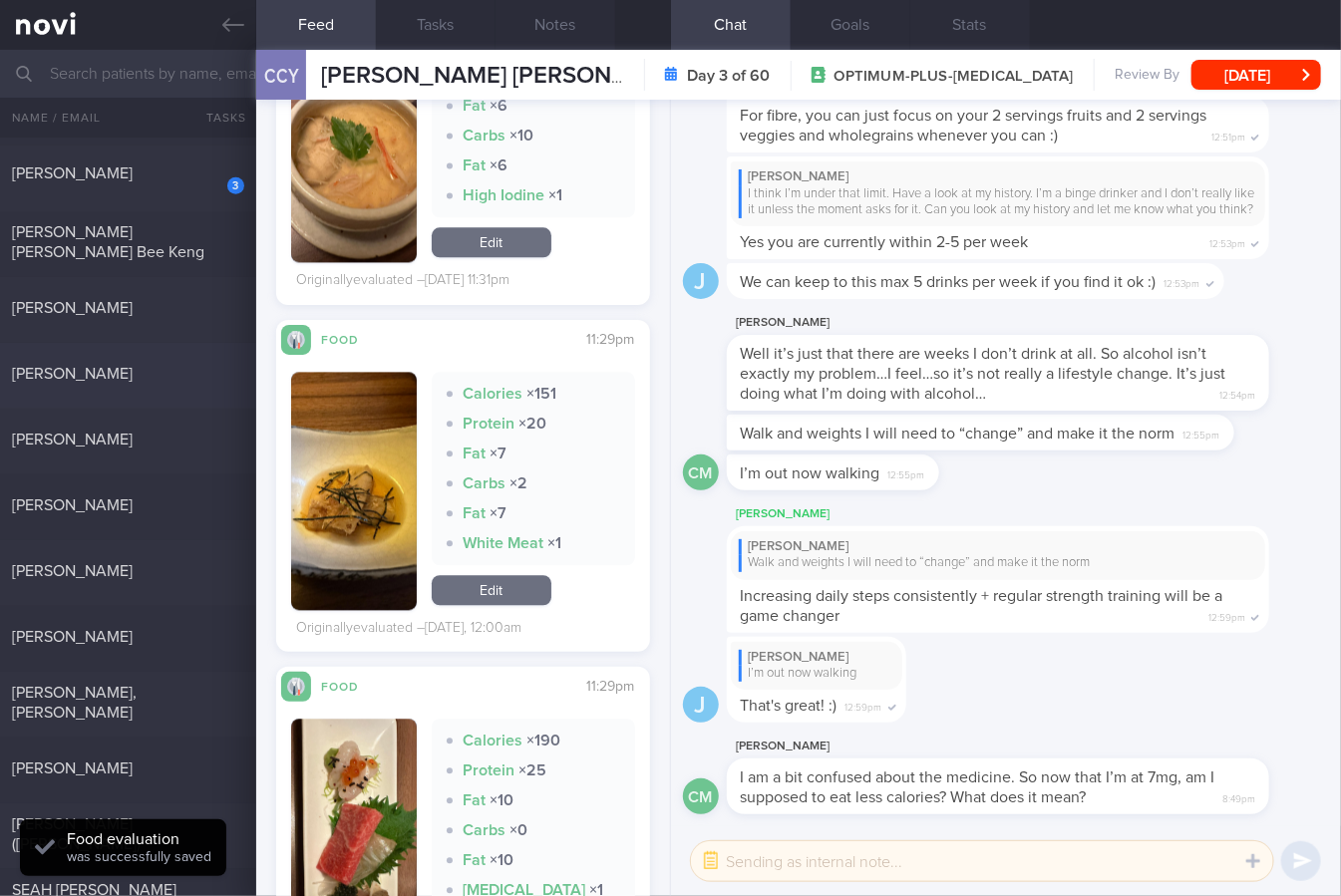 scroll, scrollTop: 5218, scrollLeft: 0, axis: vertical 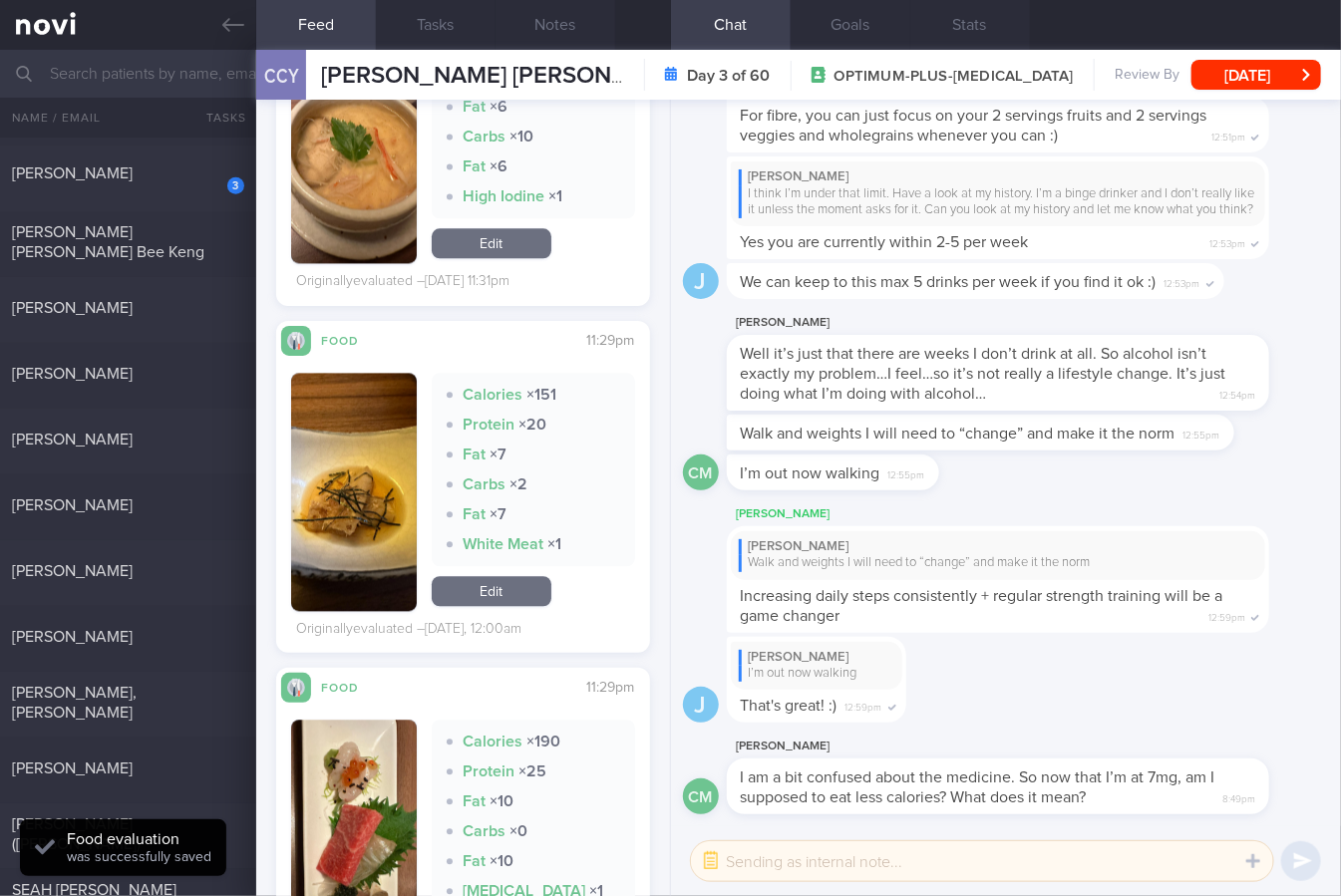 click at bounding box center [354, 491] 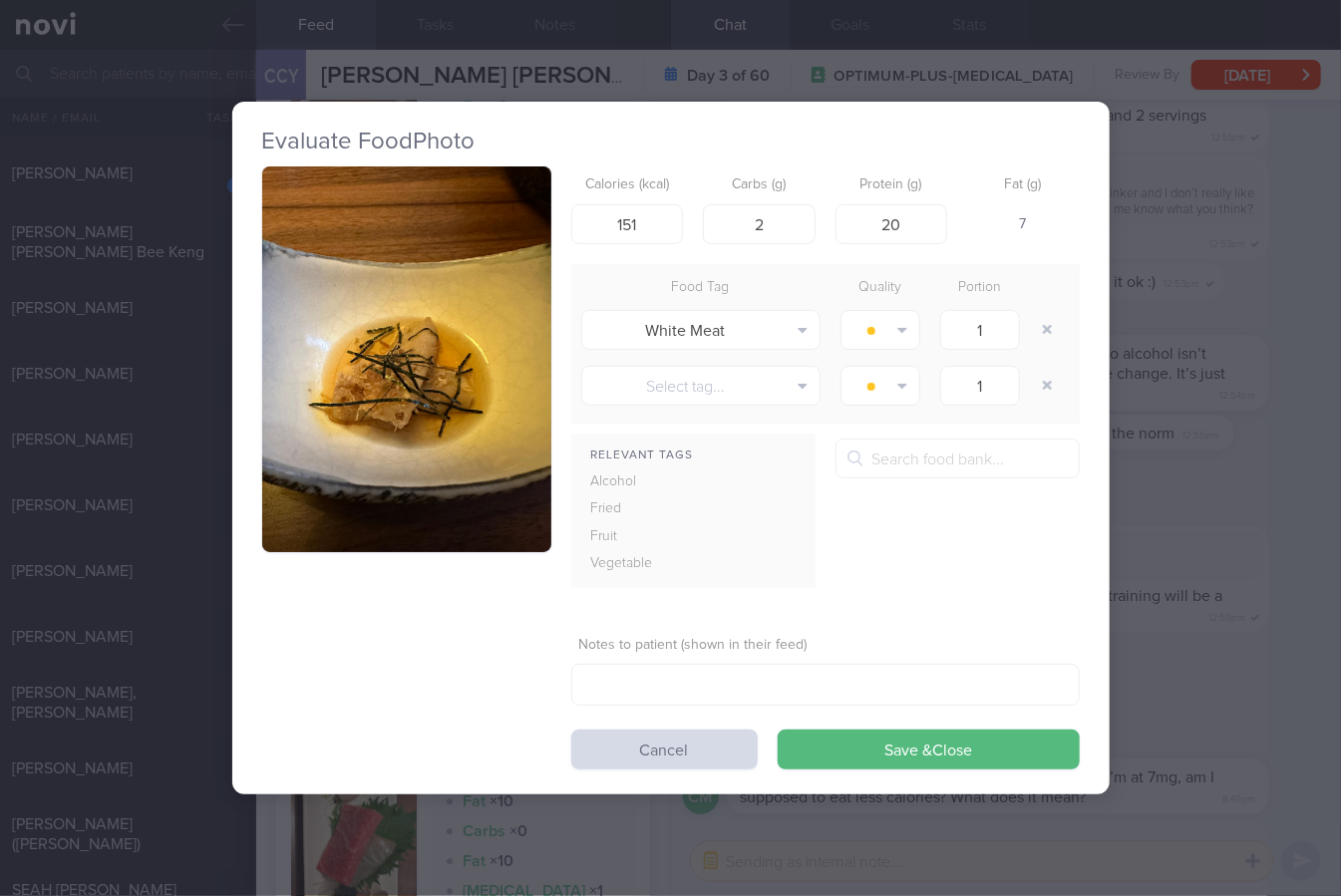 click at bounding box center [407, 359] 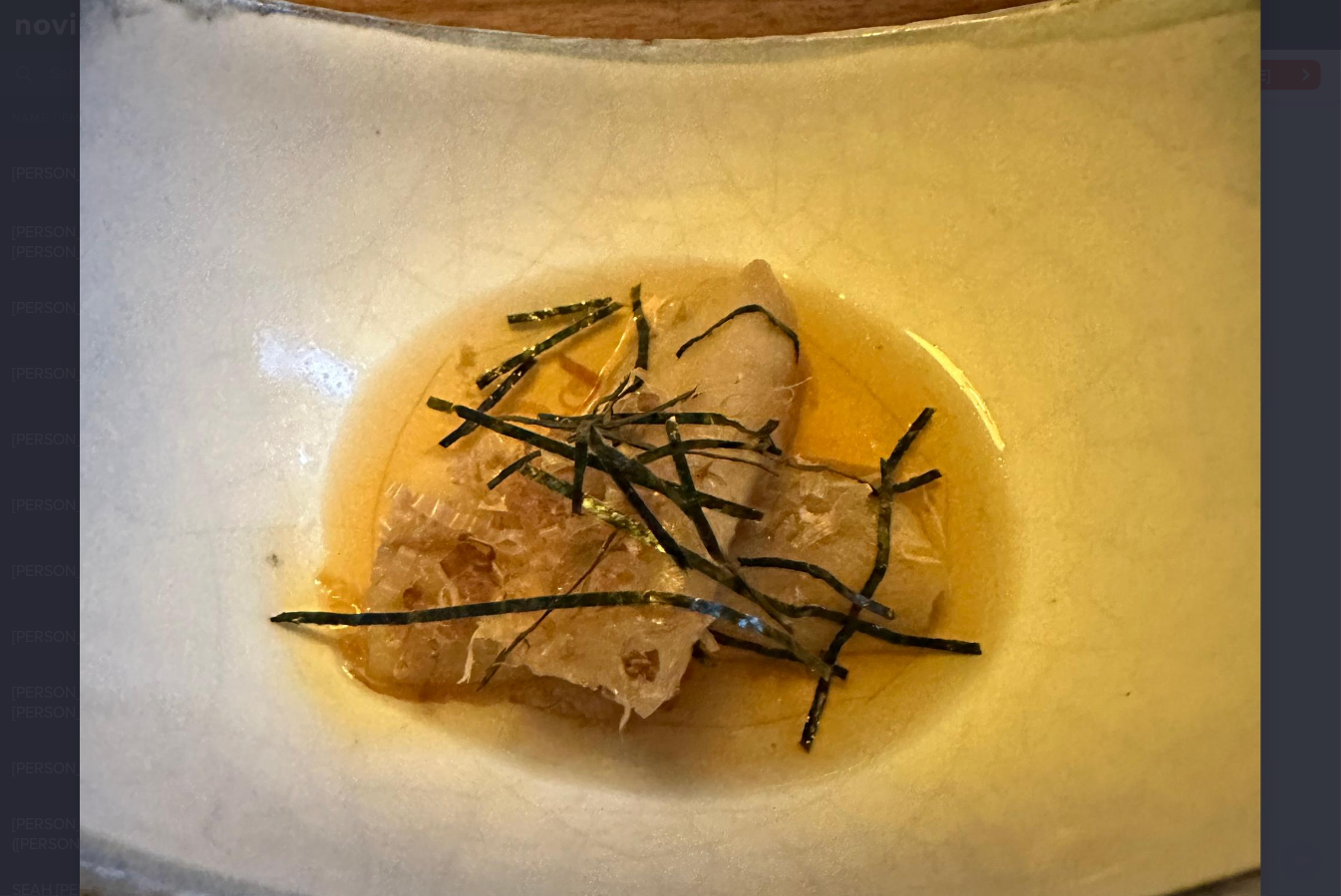 scroll, scrollTop: 437, scrollLeft: 0, axis: vertical 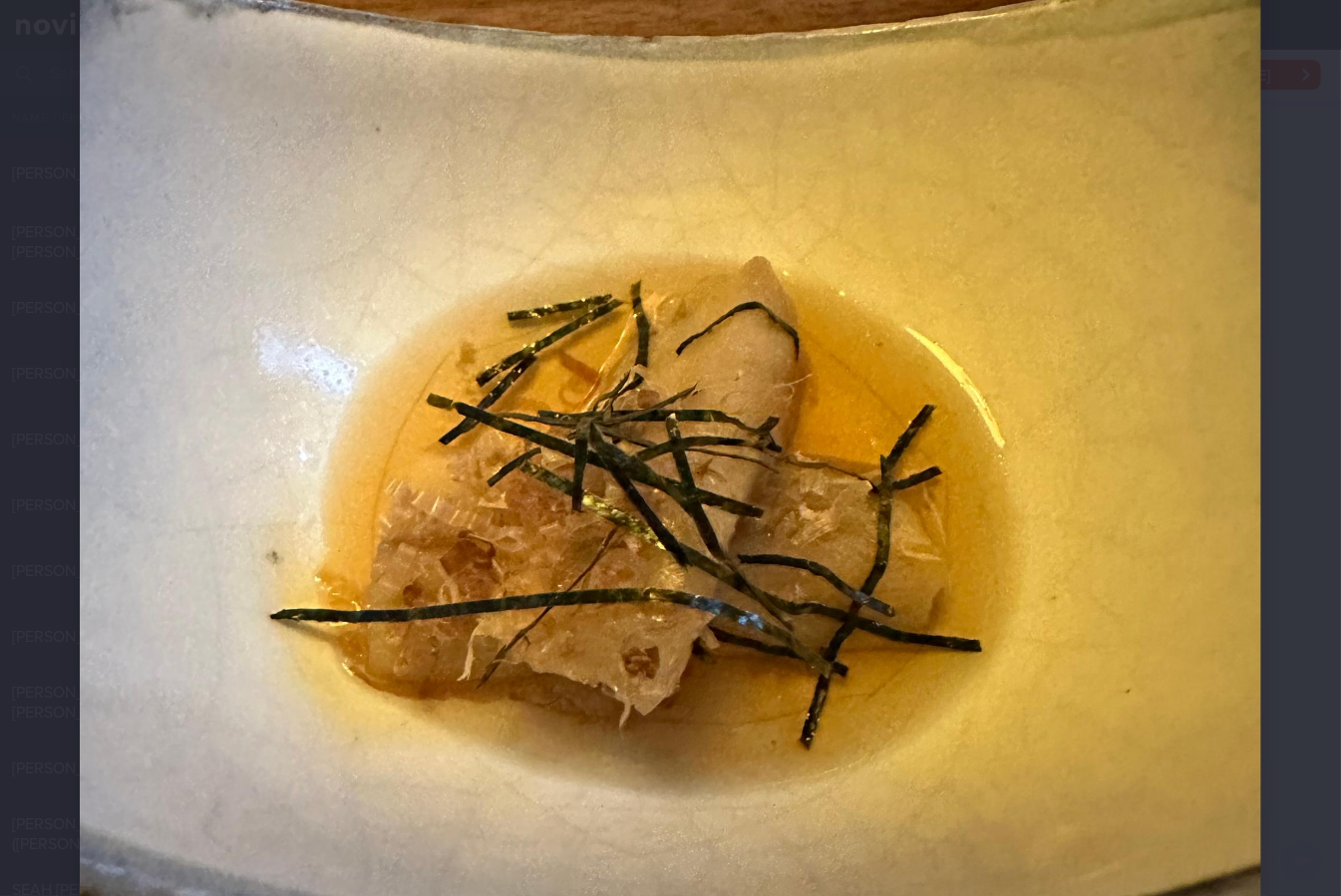 click at bounding box center (670, 431) 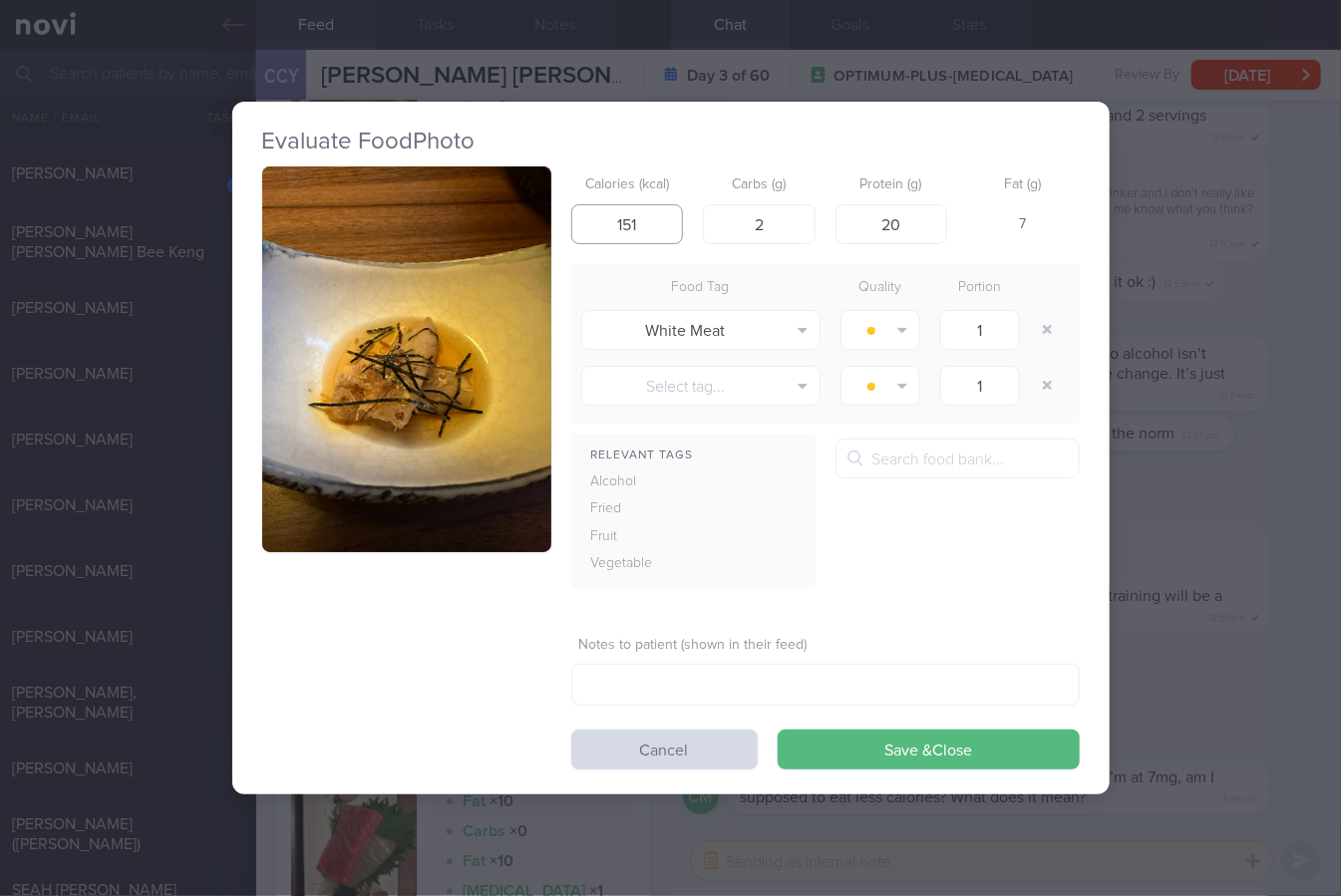 click on "151" at bounding box center [627, 224] 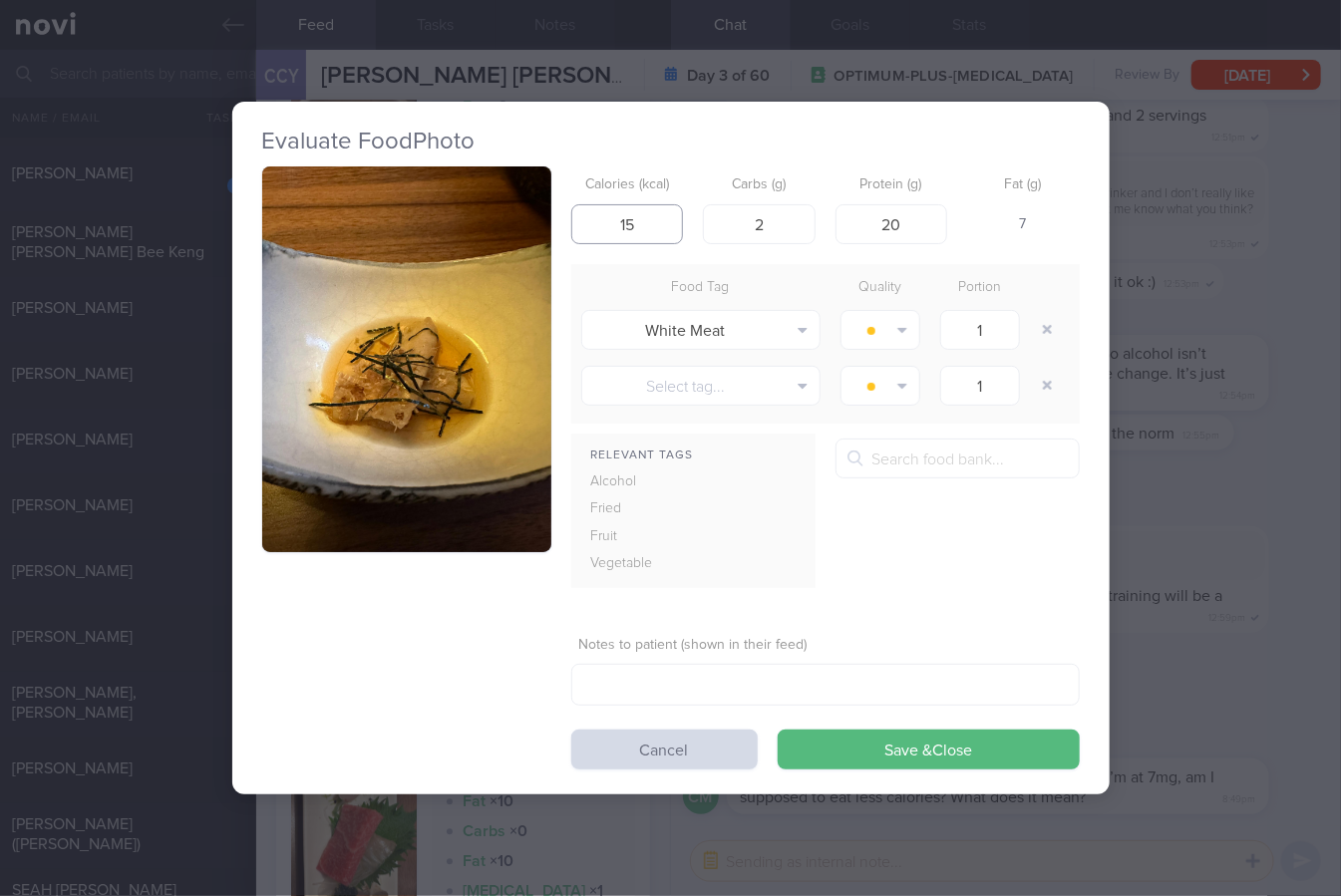 type on "1" 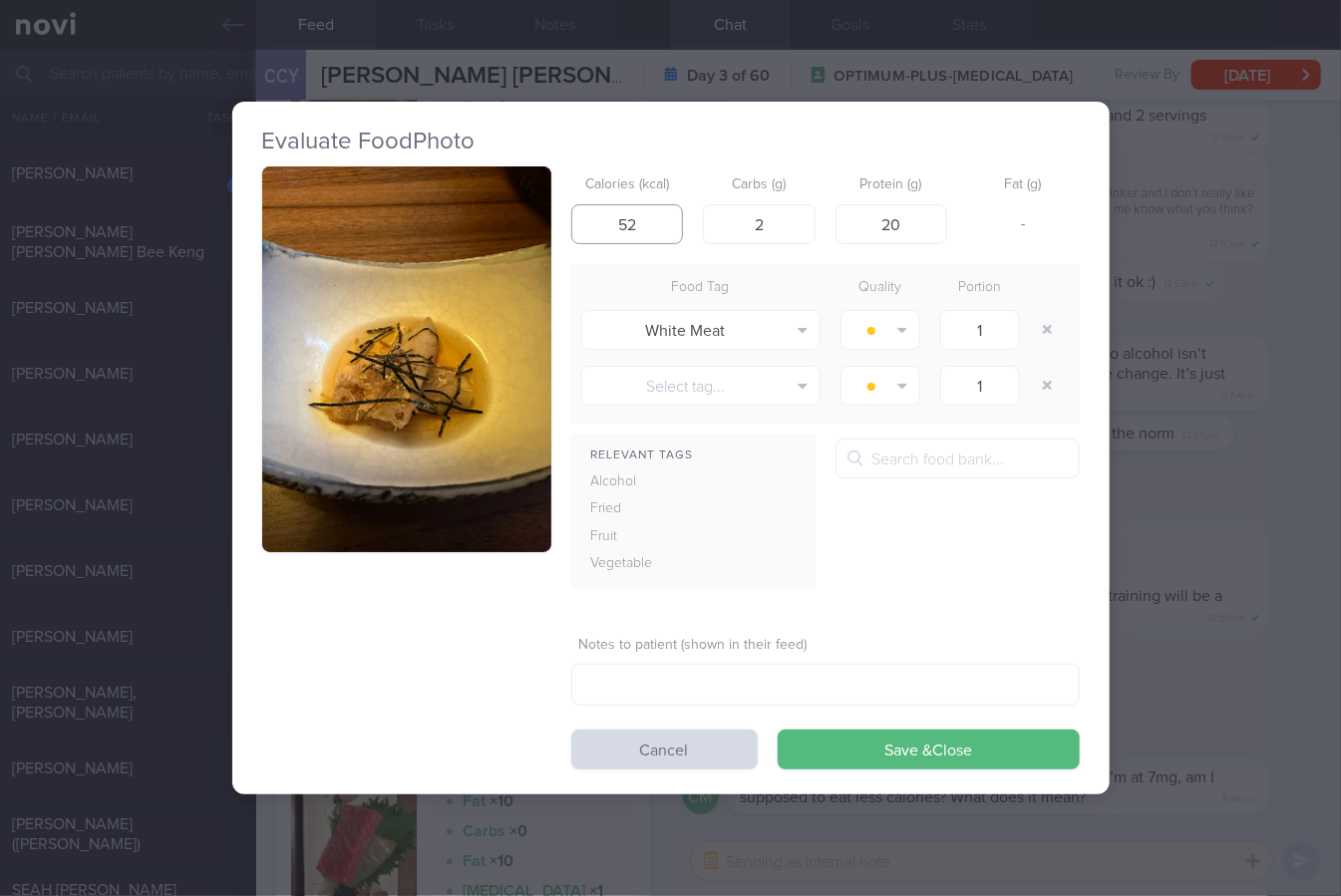type on "52" 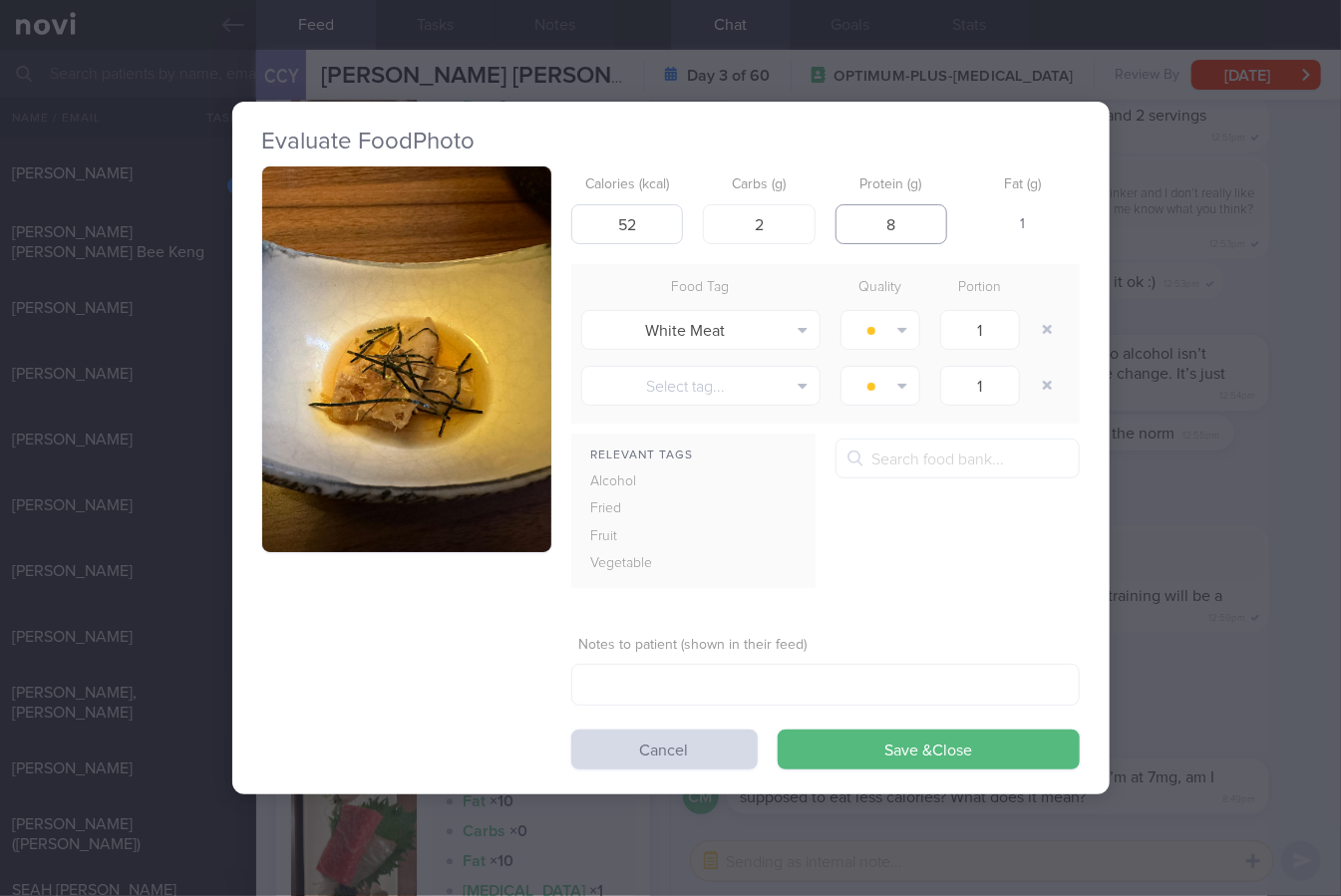 type on "8" 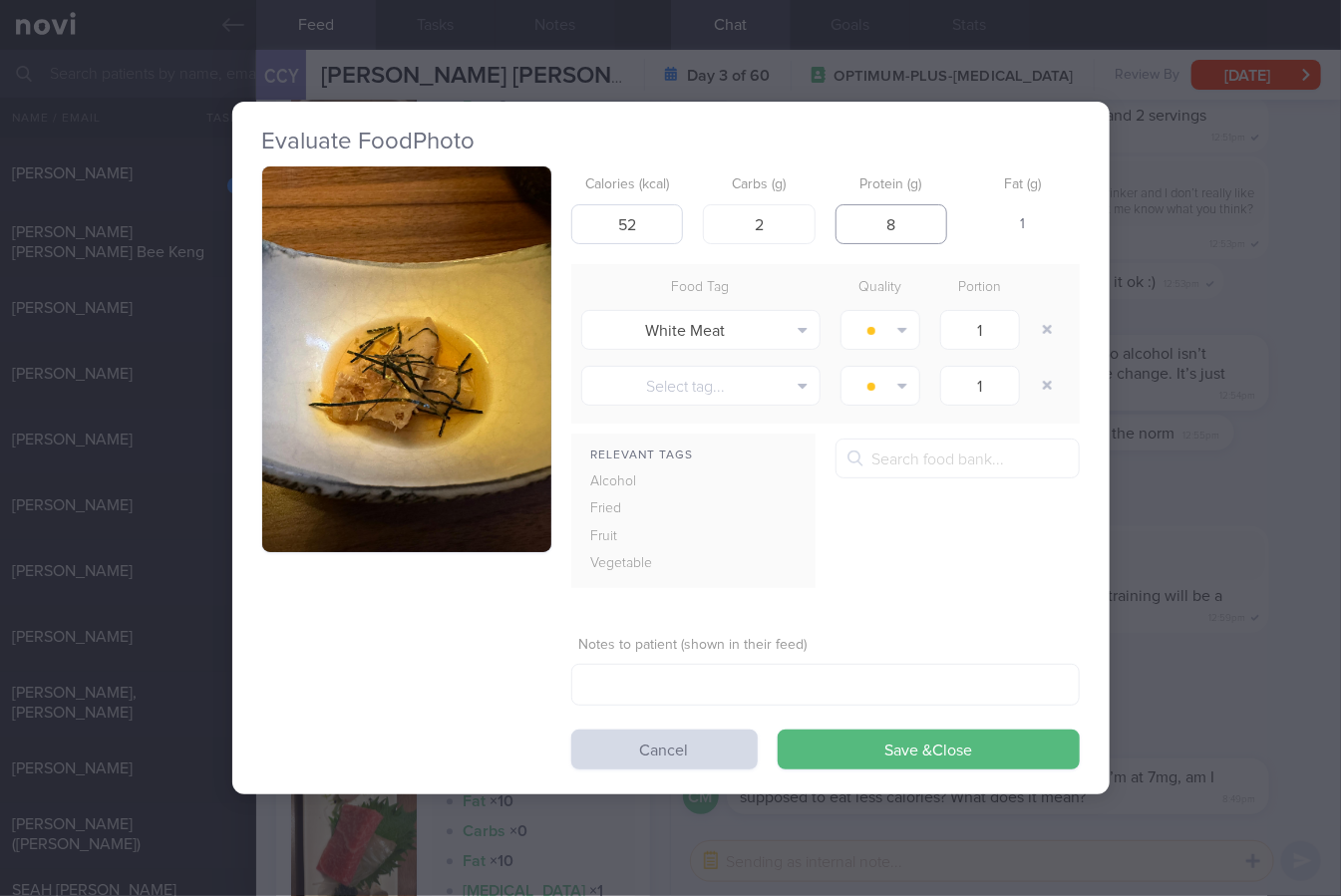 click on "Save &
Close" at bounding box center [928, 749] 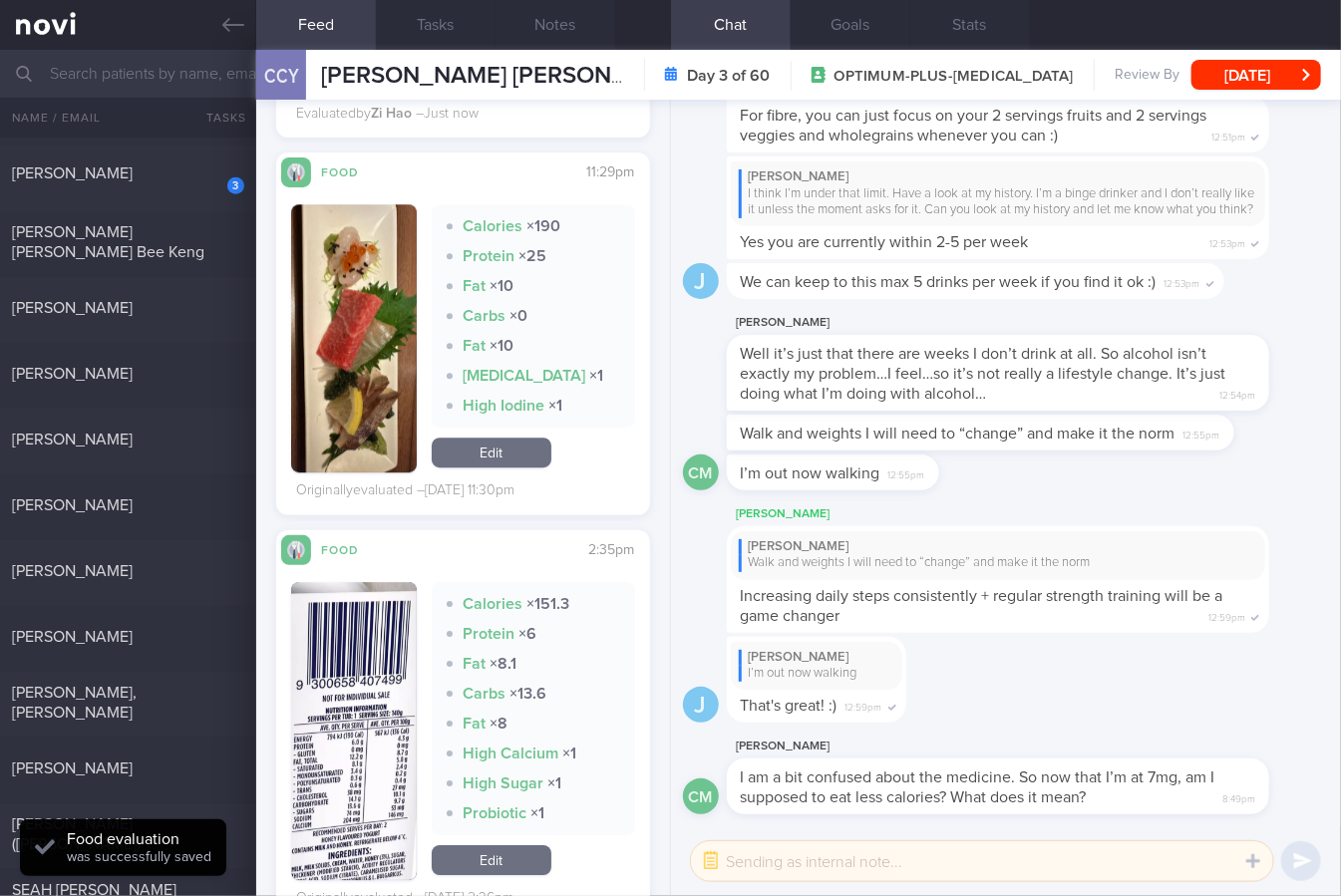 scroll, scrollTop: 5719, scrollLeft: 0, axis: vertical 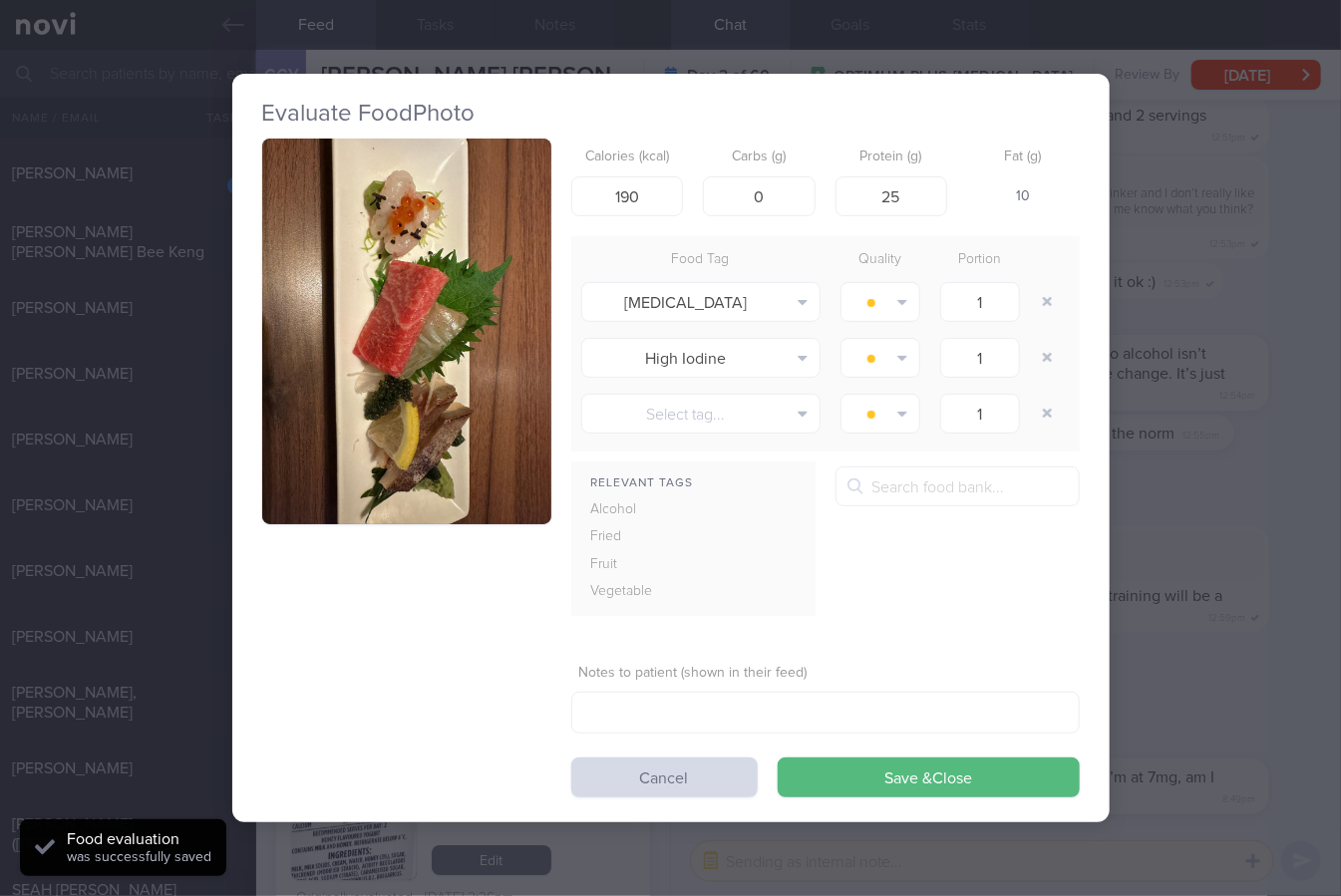click at bounding box center (407, 331) 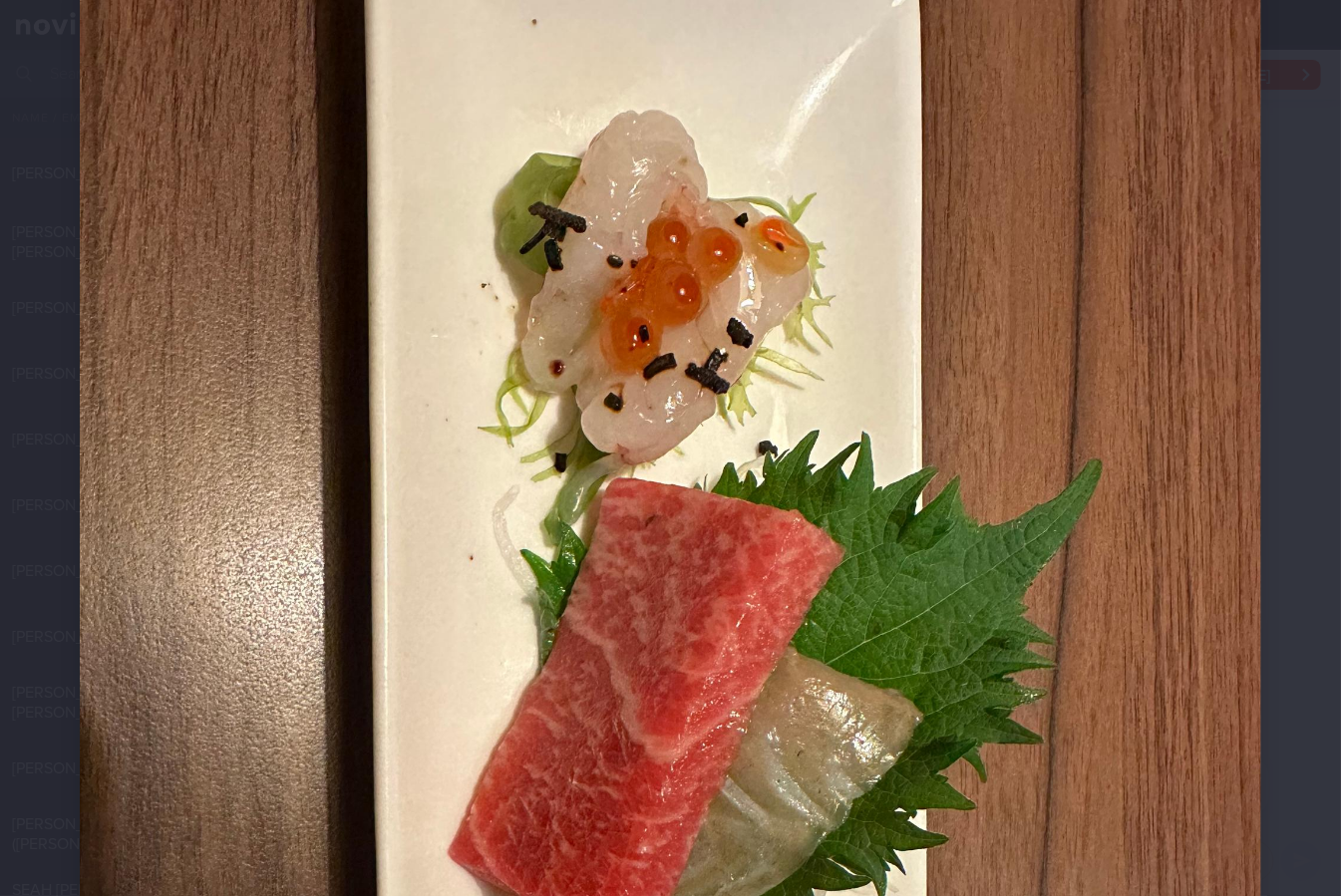scroll, scrollTop: 0, scrollLeft: 0, axis: both 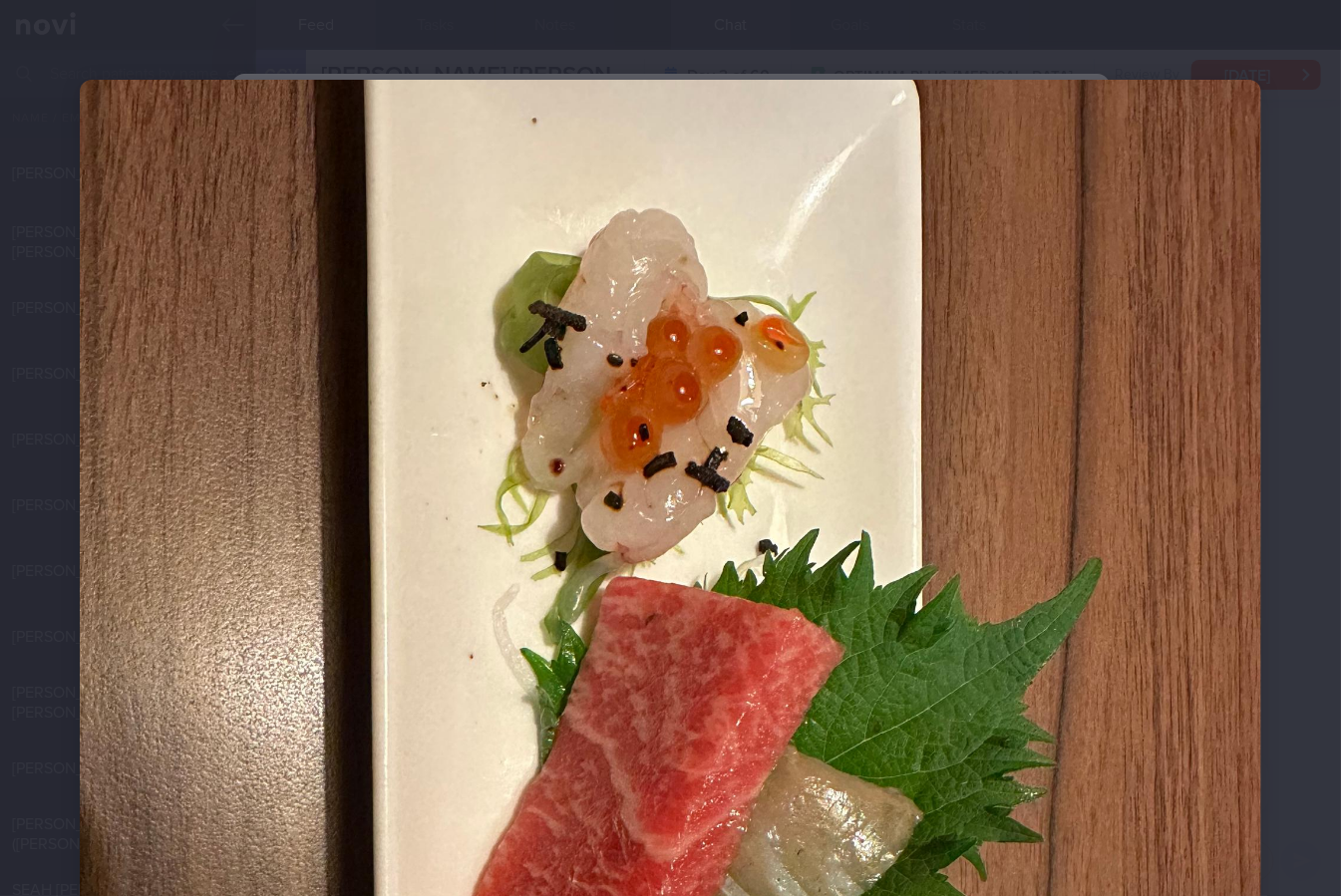 click at bounding box center (670, 867) 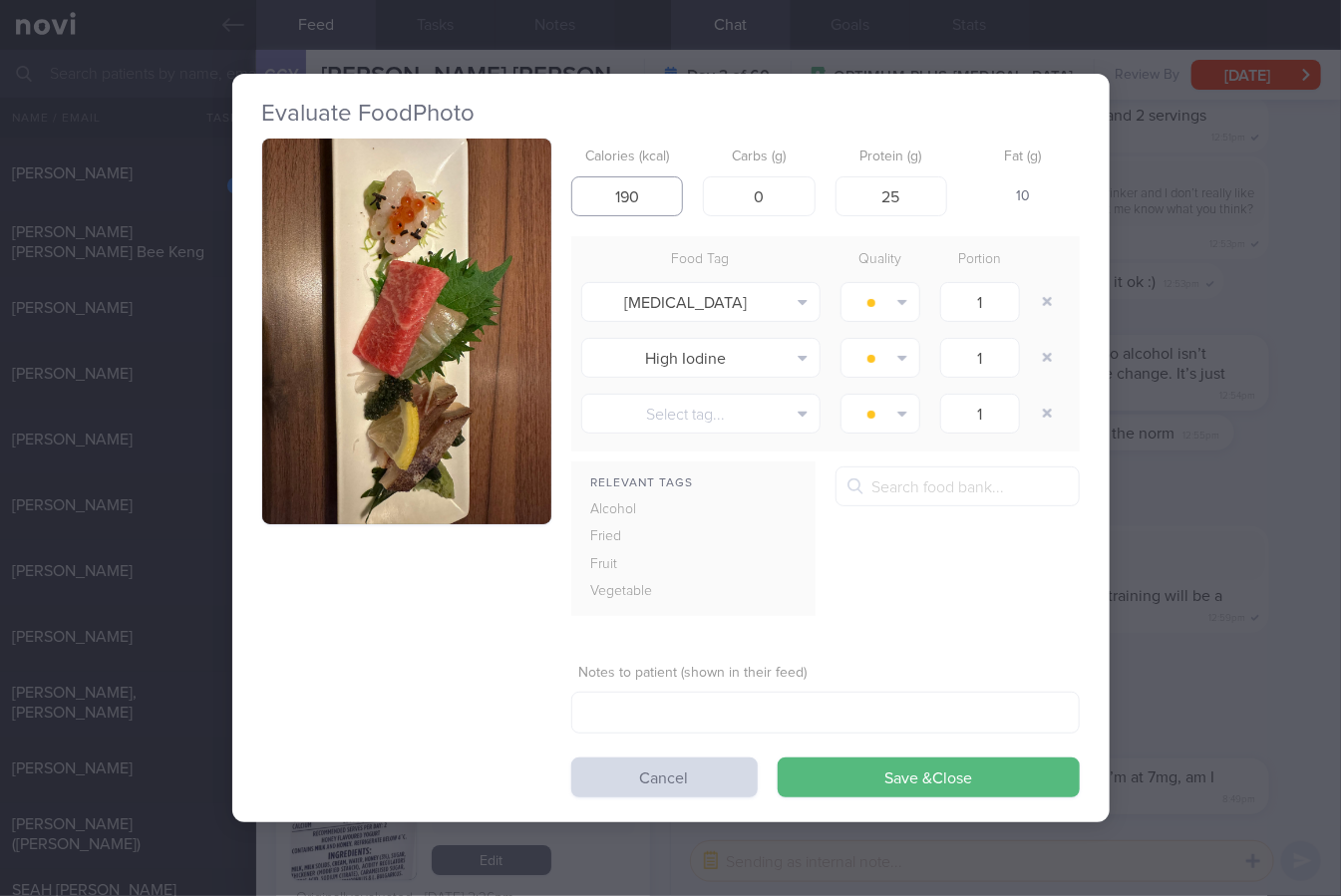 click on "190" at bounding box center [627, 196] 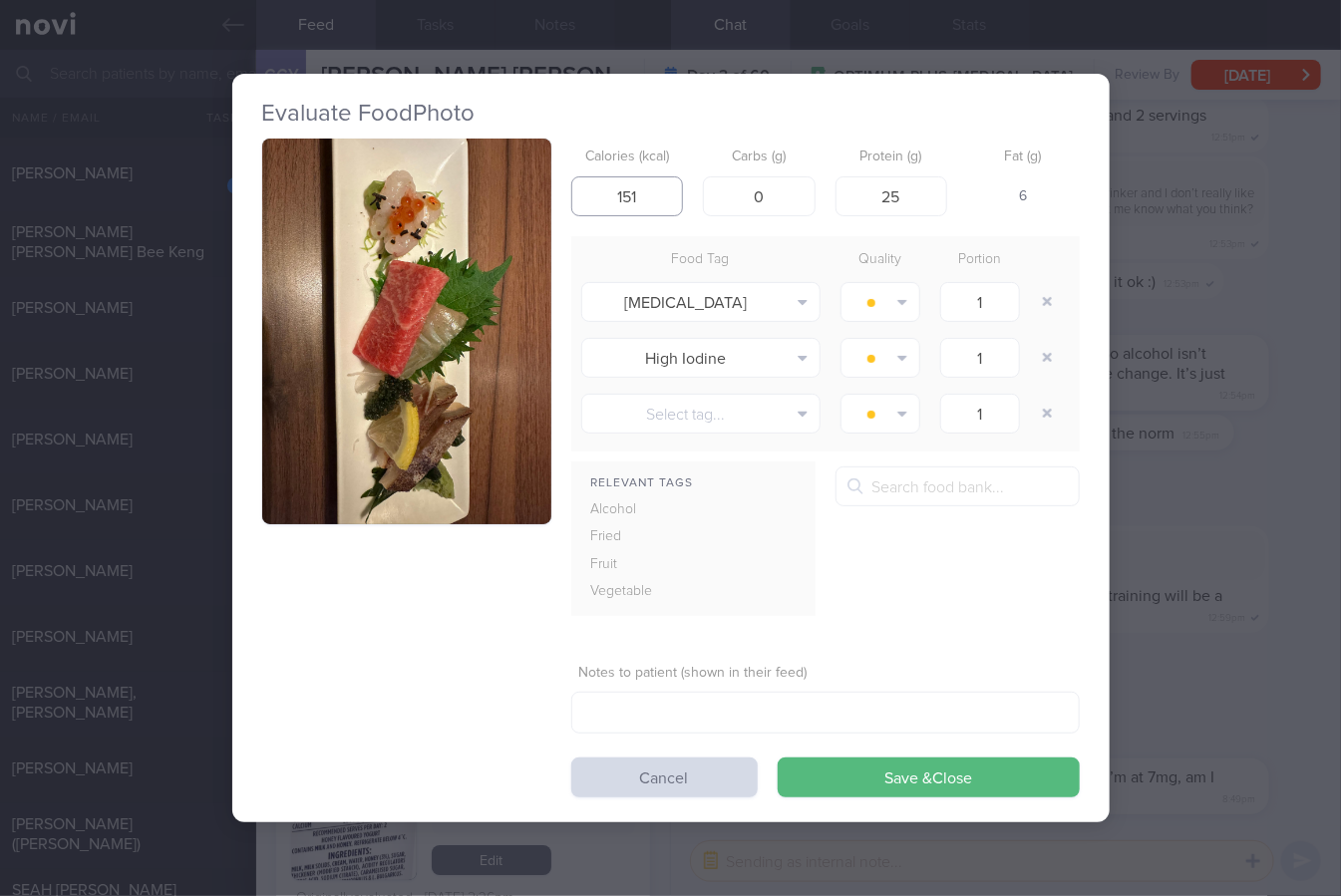 type on "151" 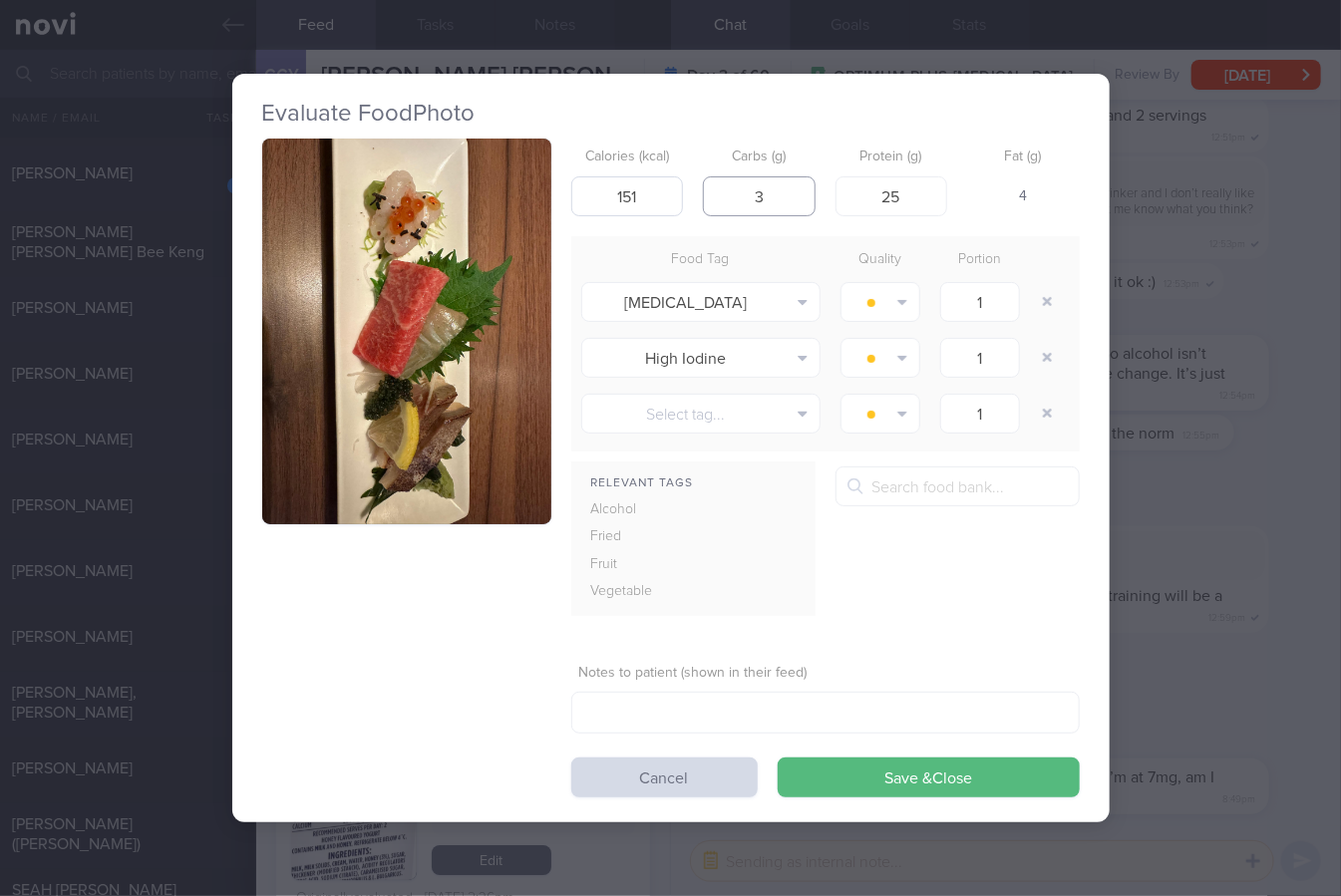 type on "3" 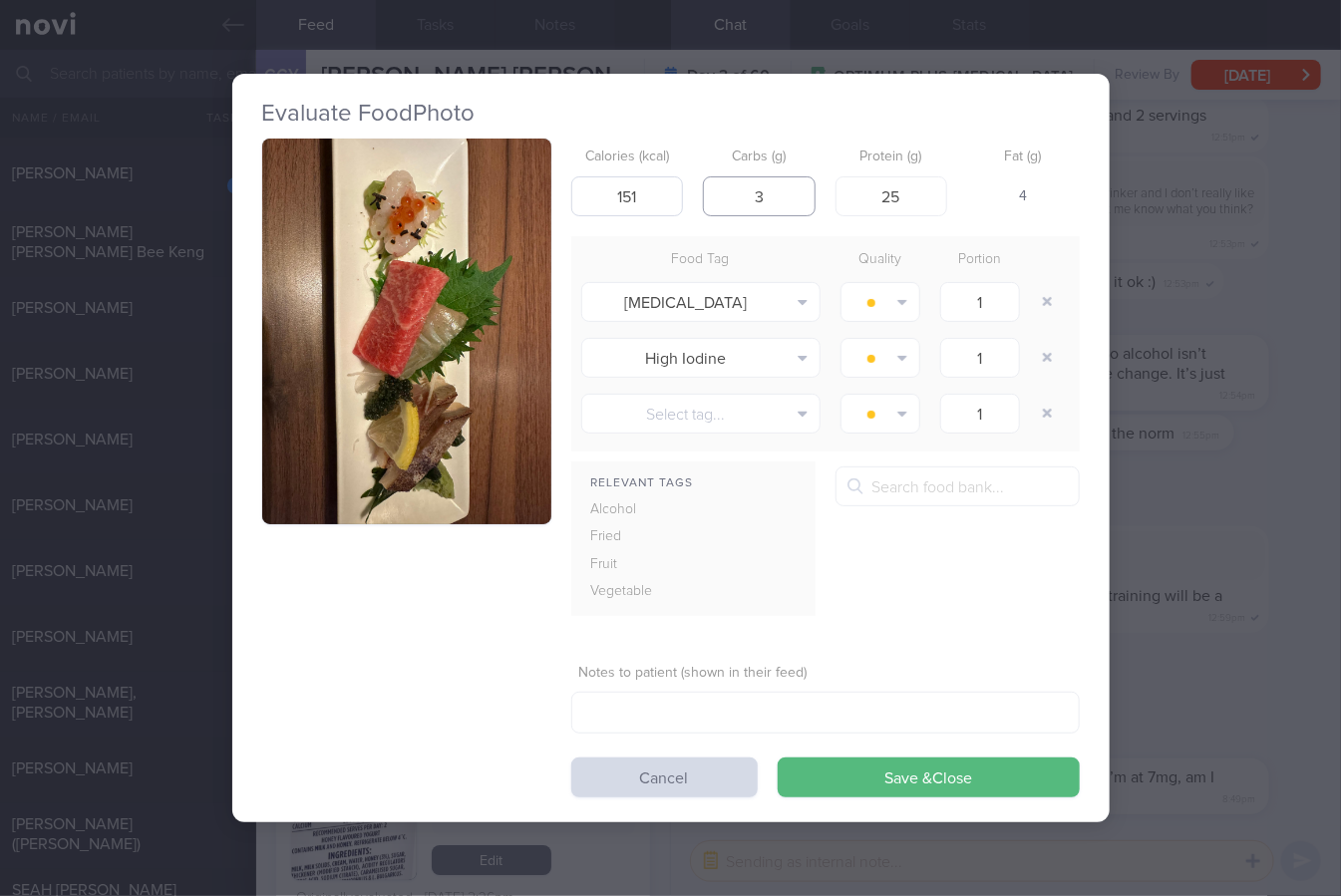 click on "Save &
Close" at bounding box center [928, 777] 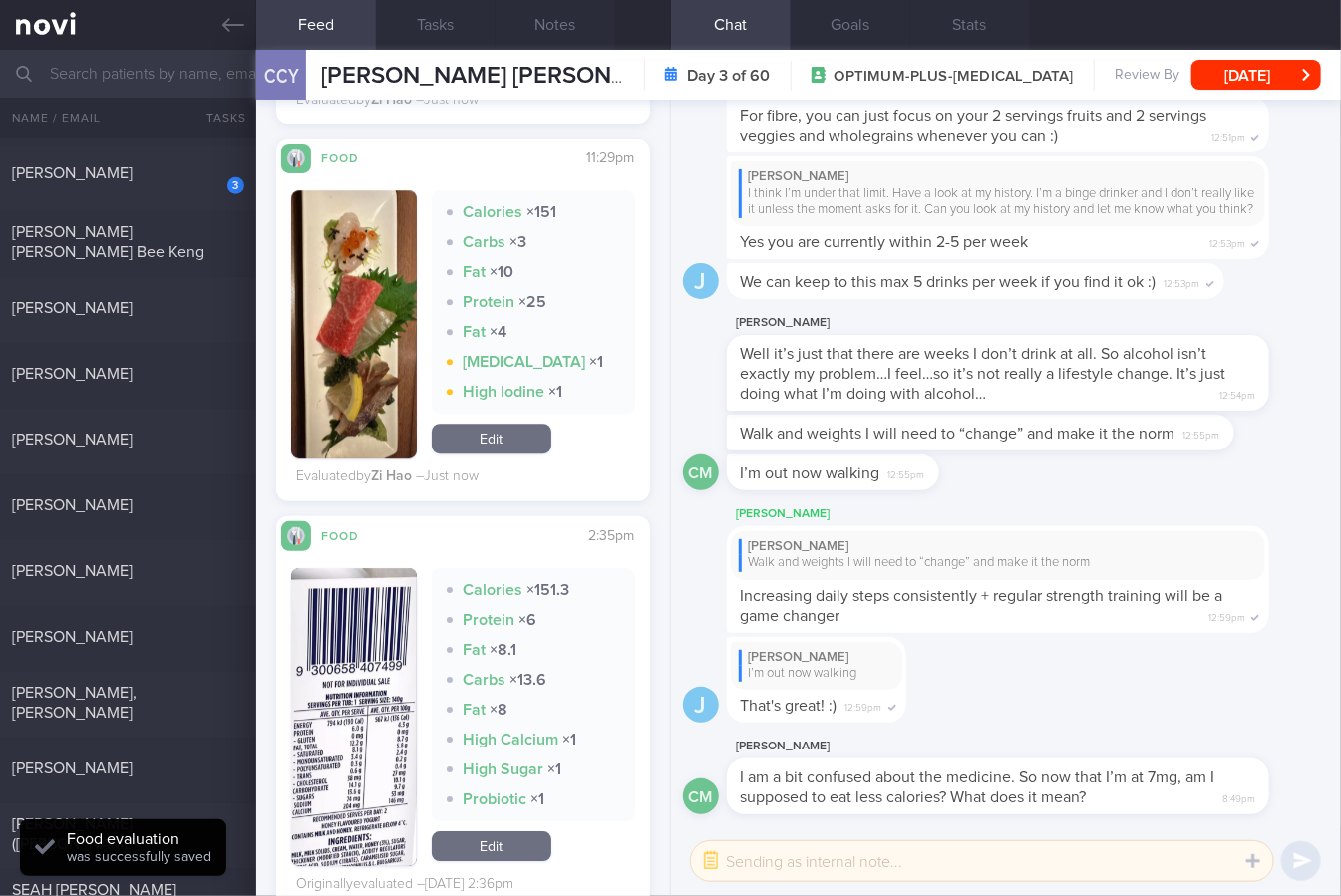 scroll, scrollTop: 6032, scrollLeft: 0, axis: vertical 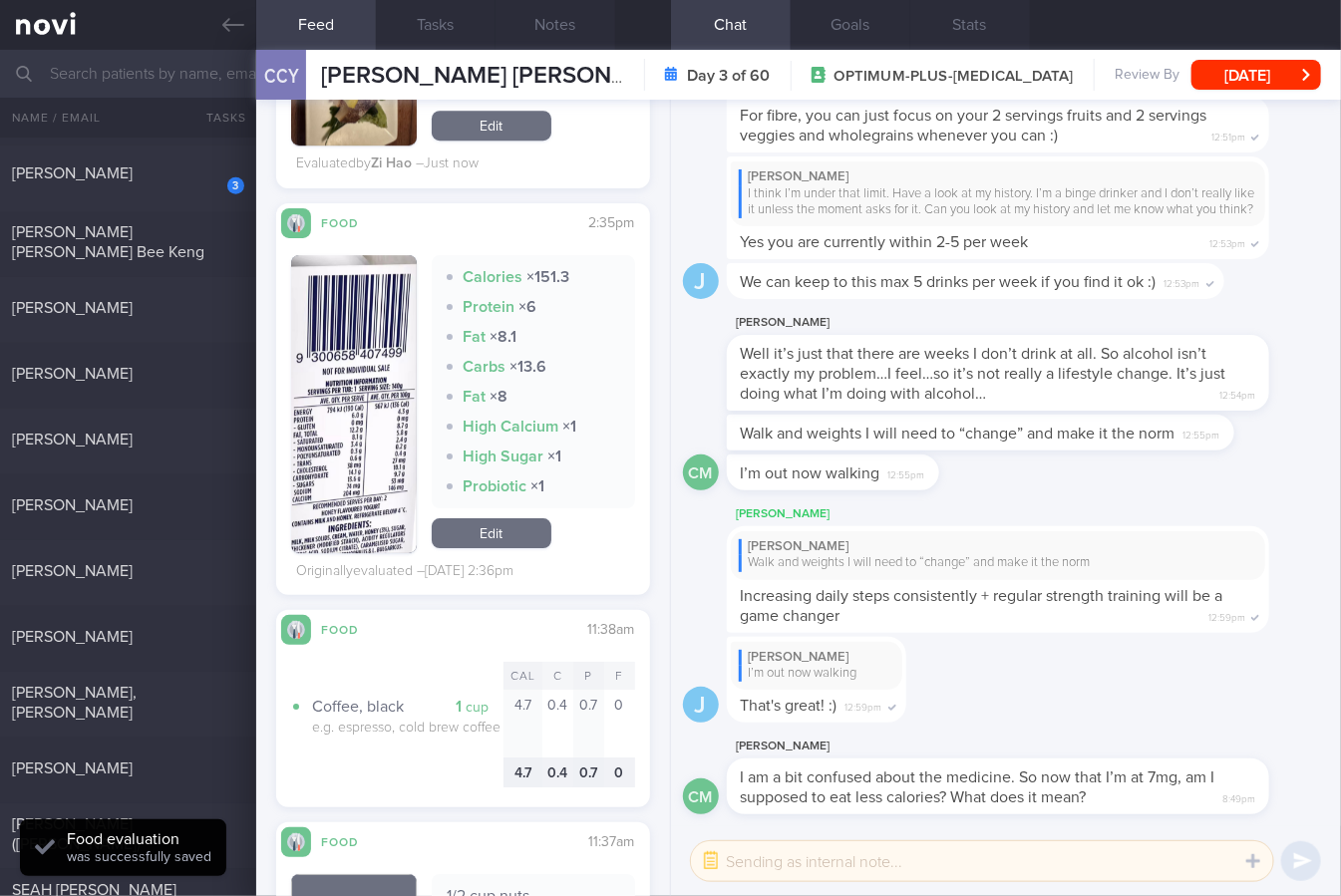 click at bounding box center [354, 404] 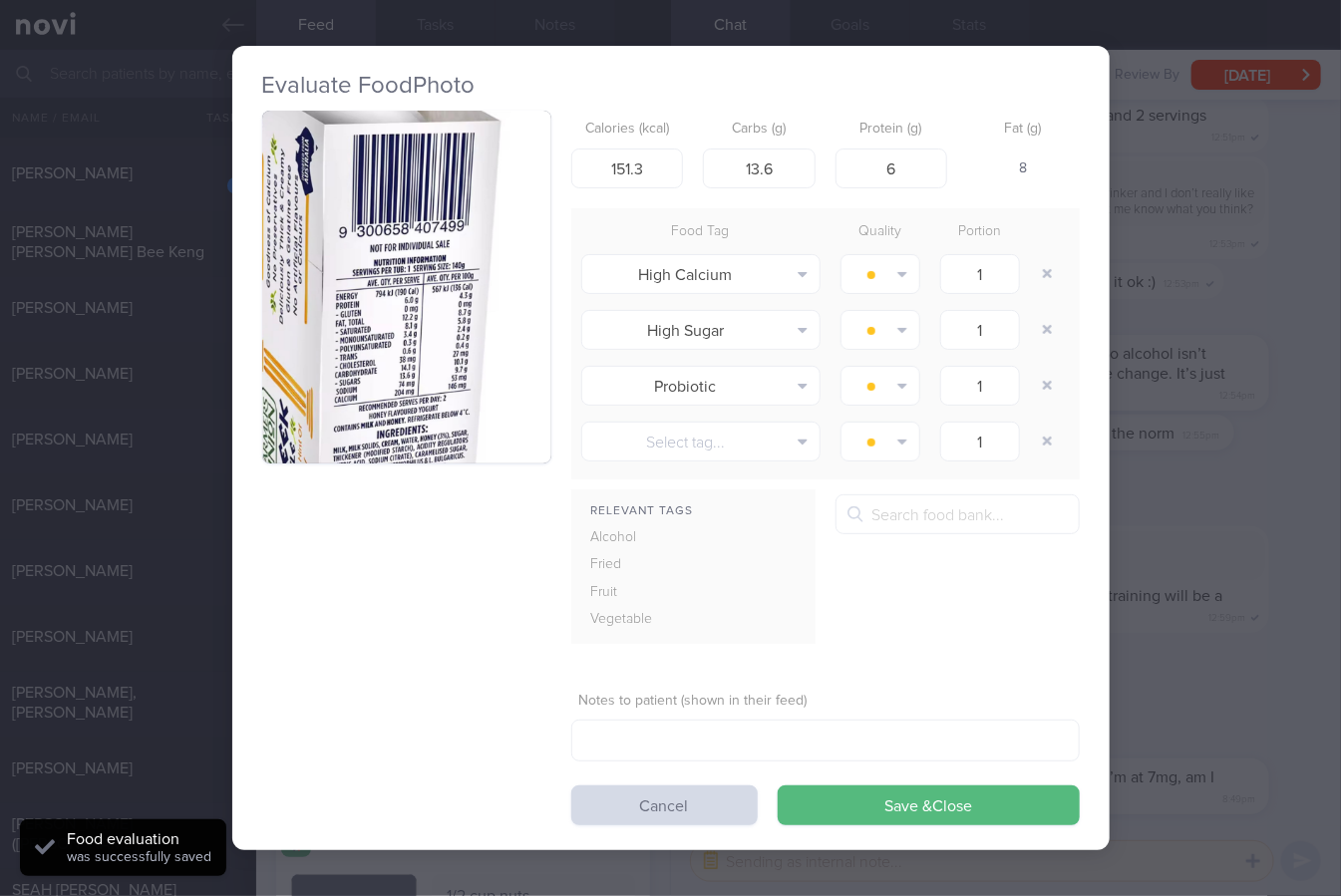 click at bounding box center (407, 287) 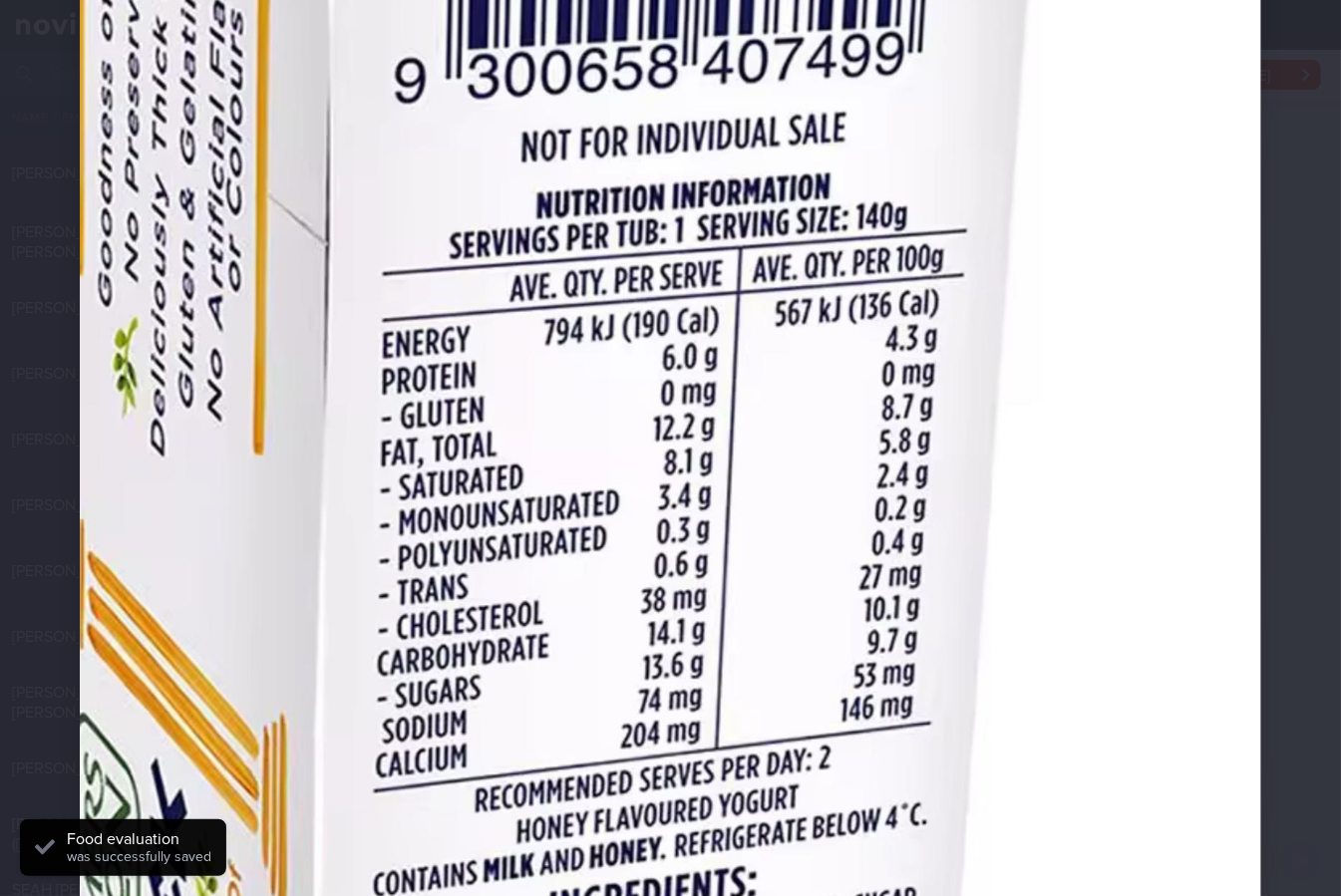 scroll, scrollTop: 590, scrollLeft: 0, axis: vertical 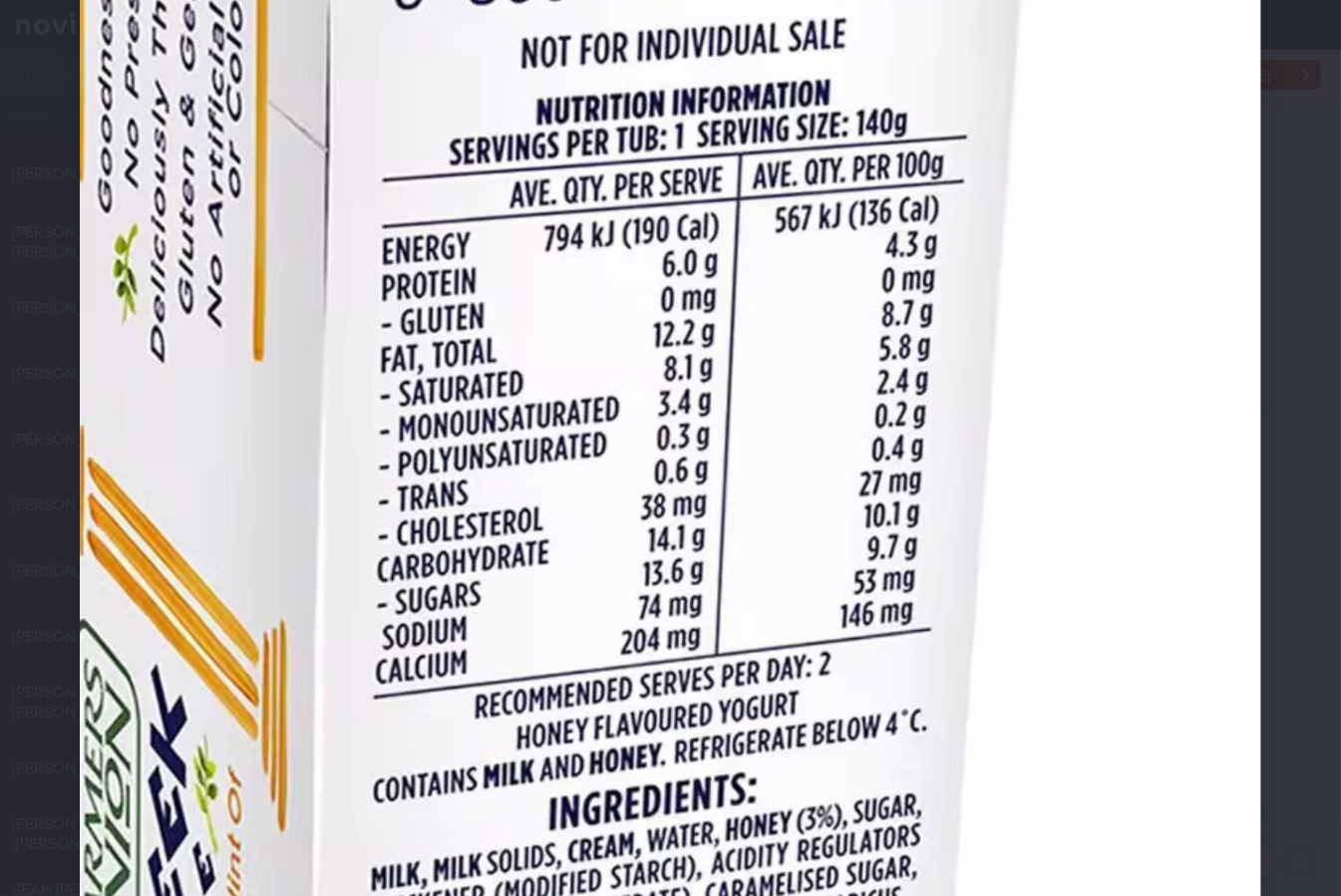 click at bounding box center (670, 210) 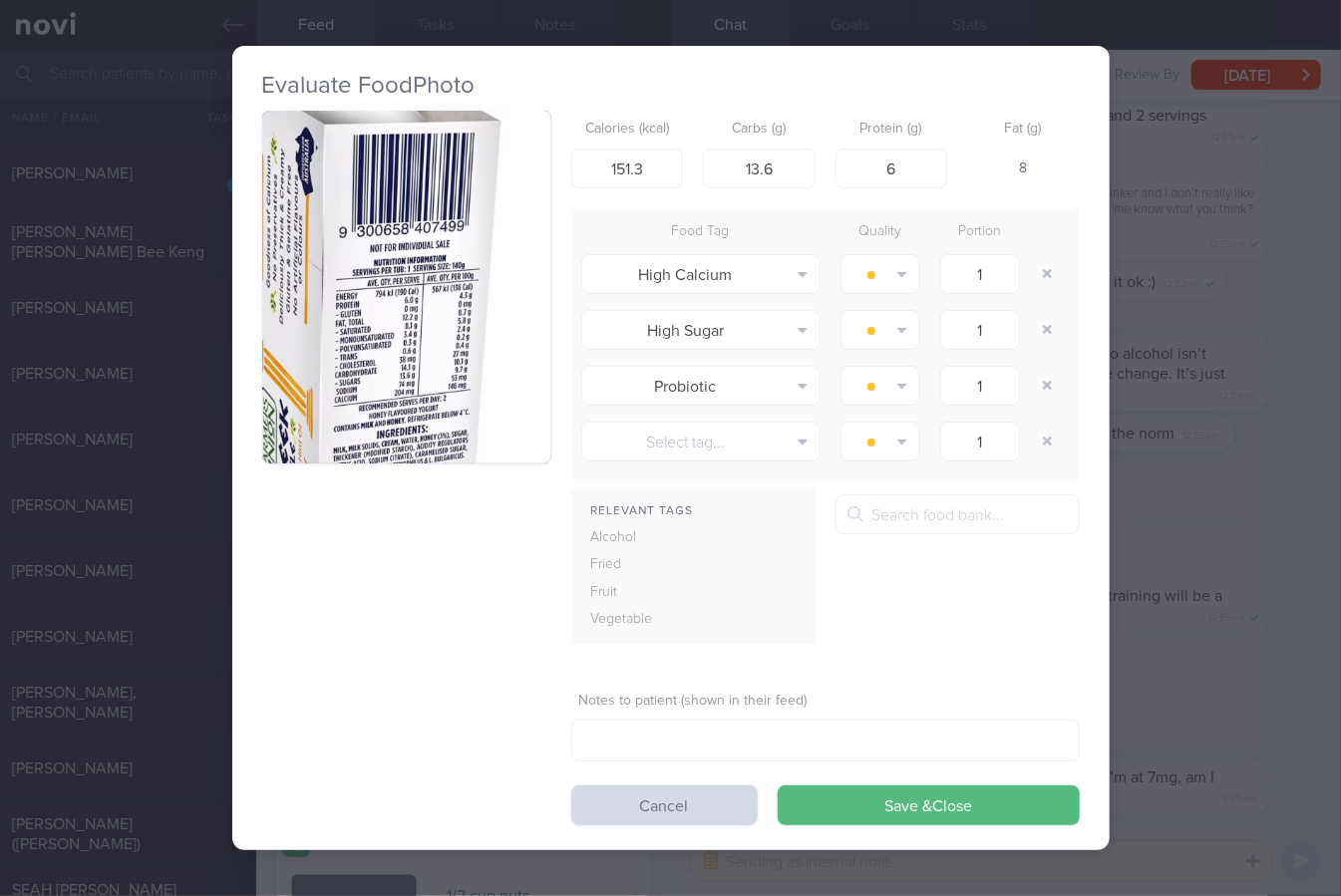click at bounding box center (407, 287) 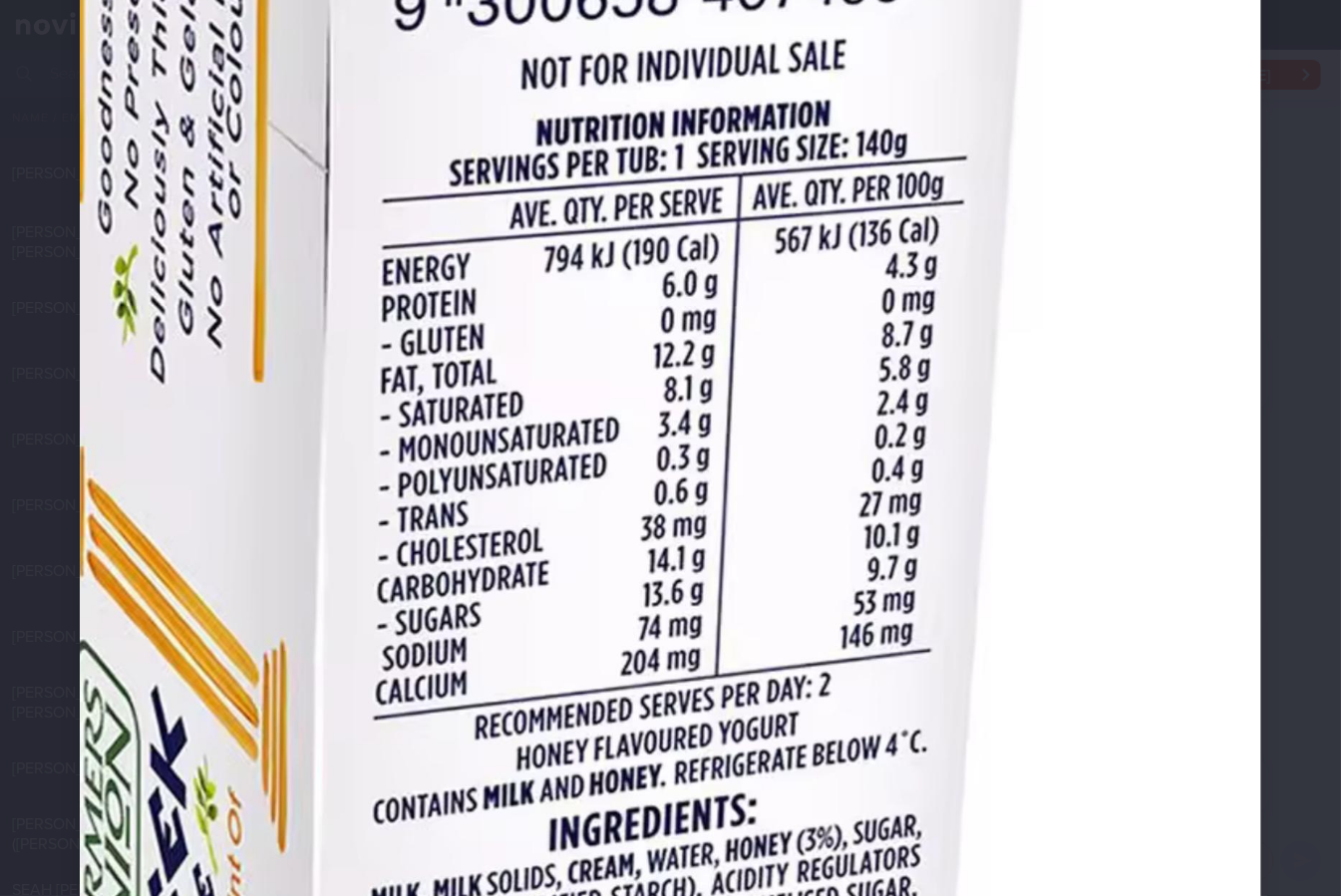 scroll, scrollTop: 684, scrollLeft: 0, axis: vertical 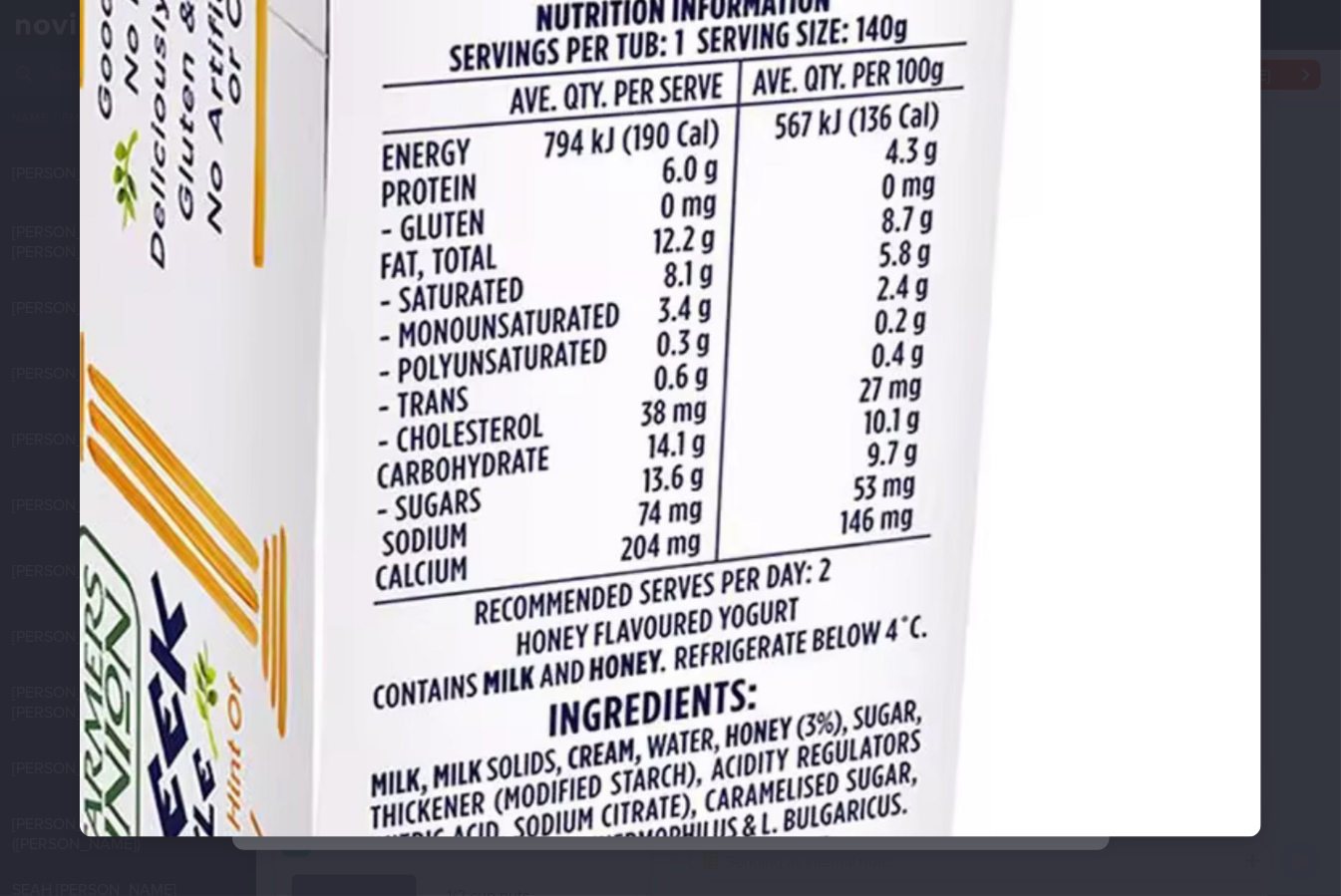click at bounding box center [670, 117] 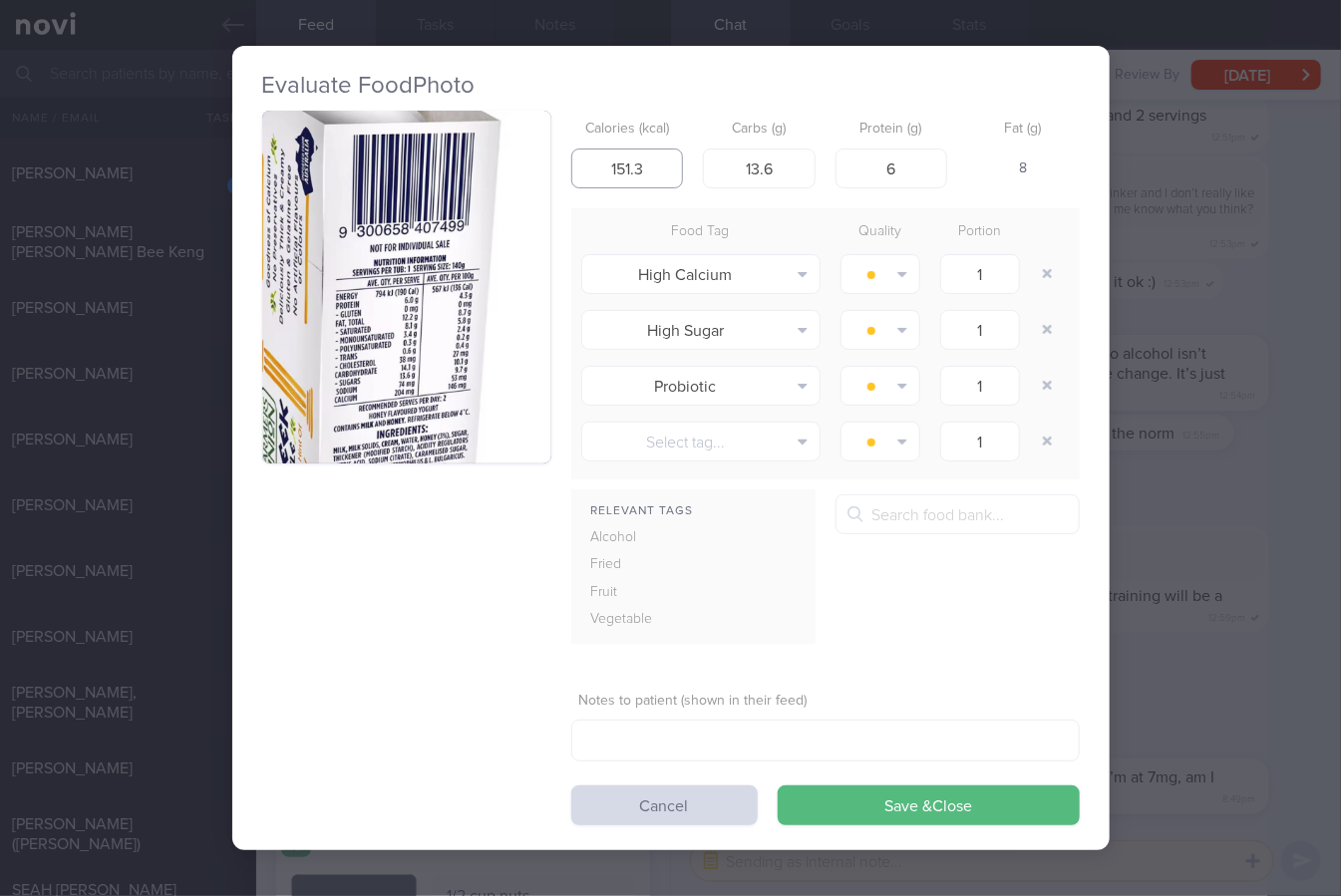 drag, startPoint x: 654, startPoint y: 167, endPoint x: 523, endPoint y: 173, distance: 131.13733 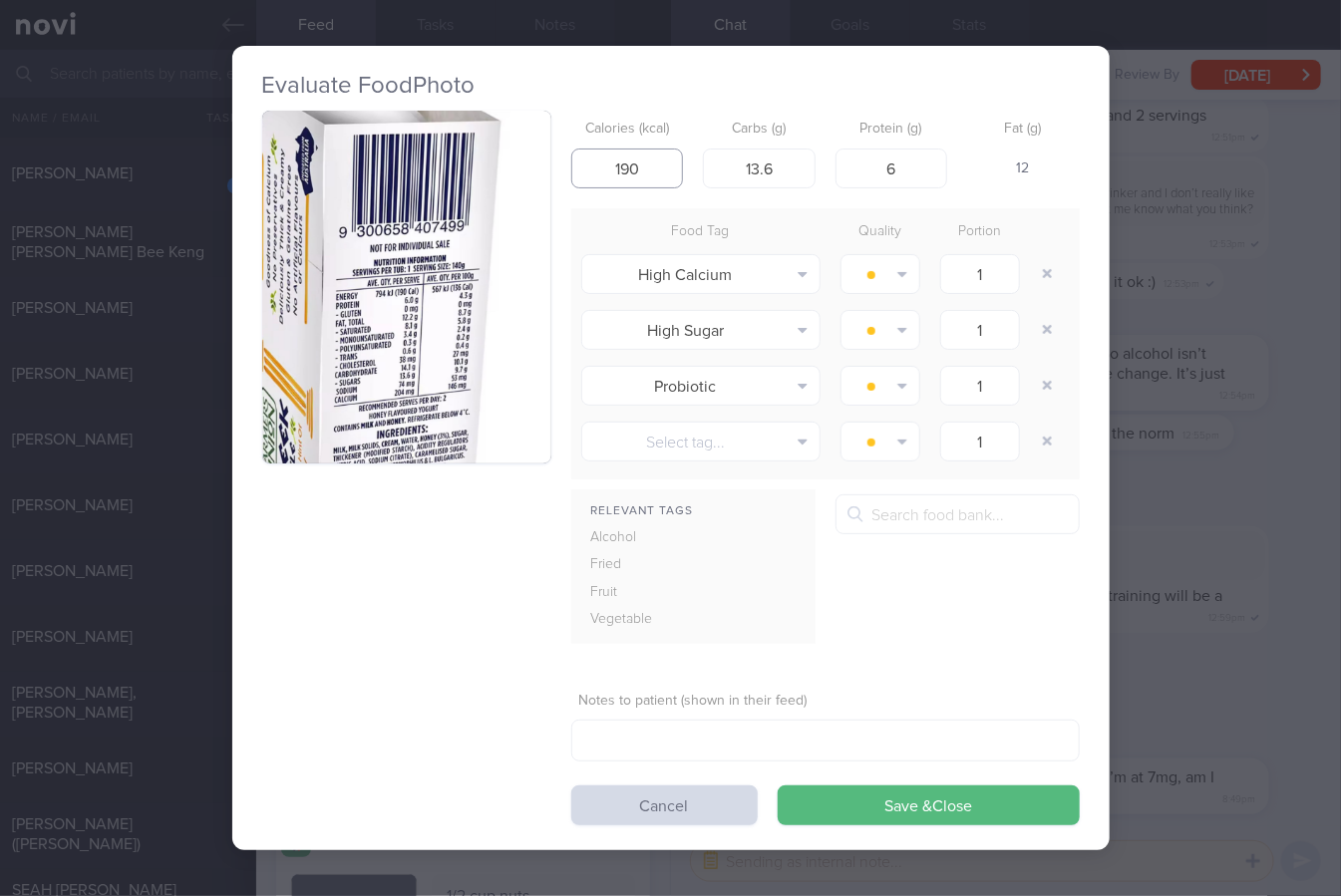 type on "190" 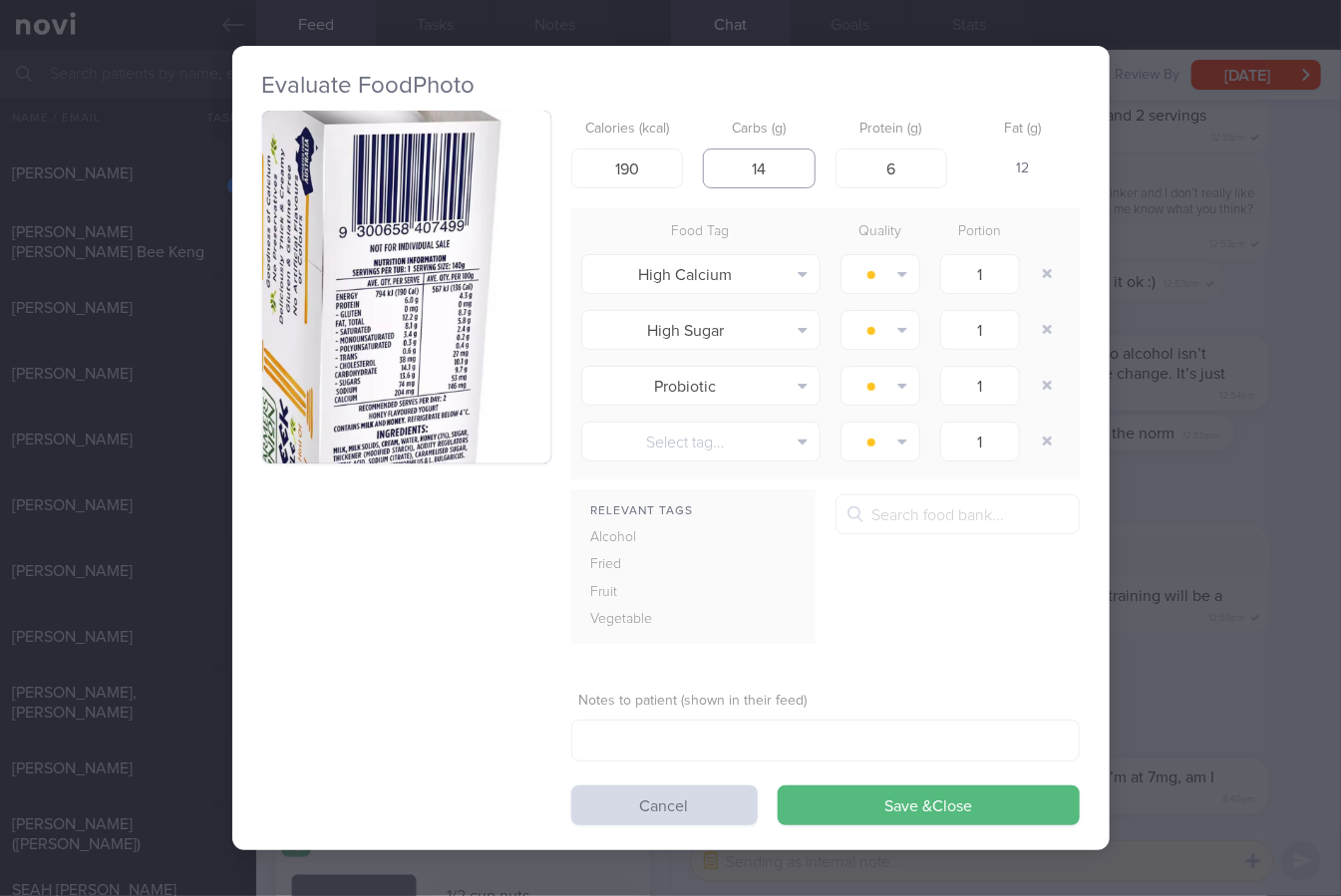 type on "14" 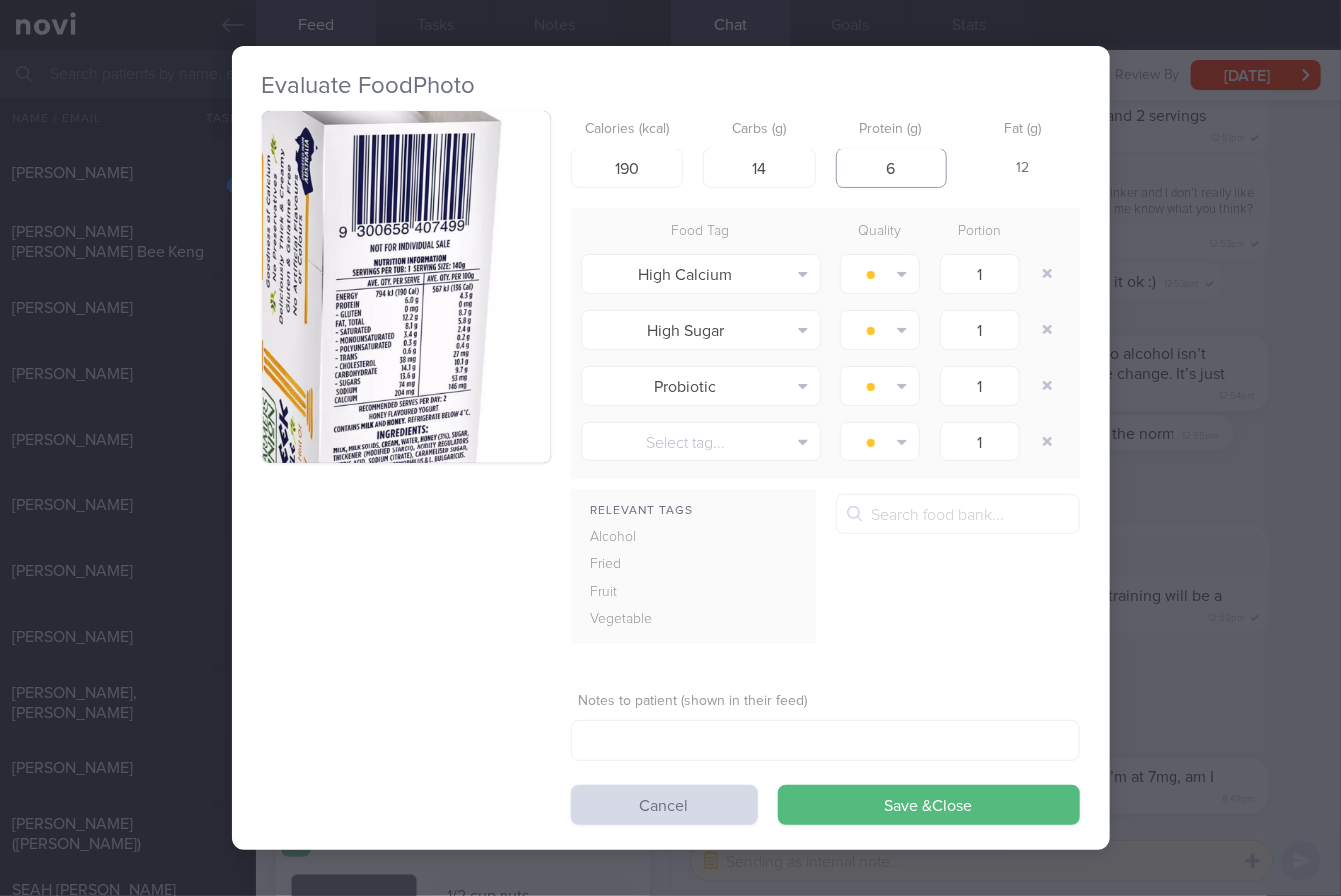 click on "Save &
Close" at bounding box center [928, 805] 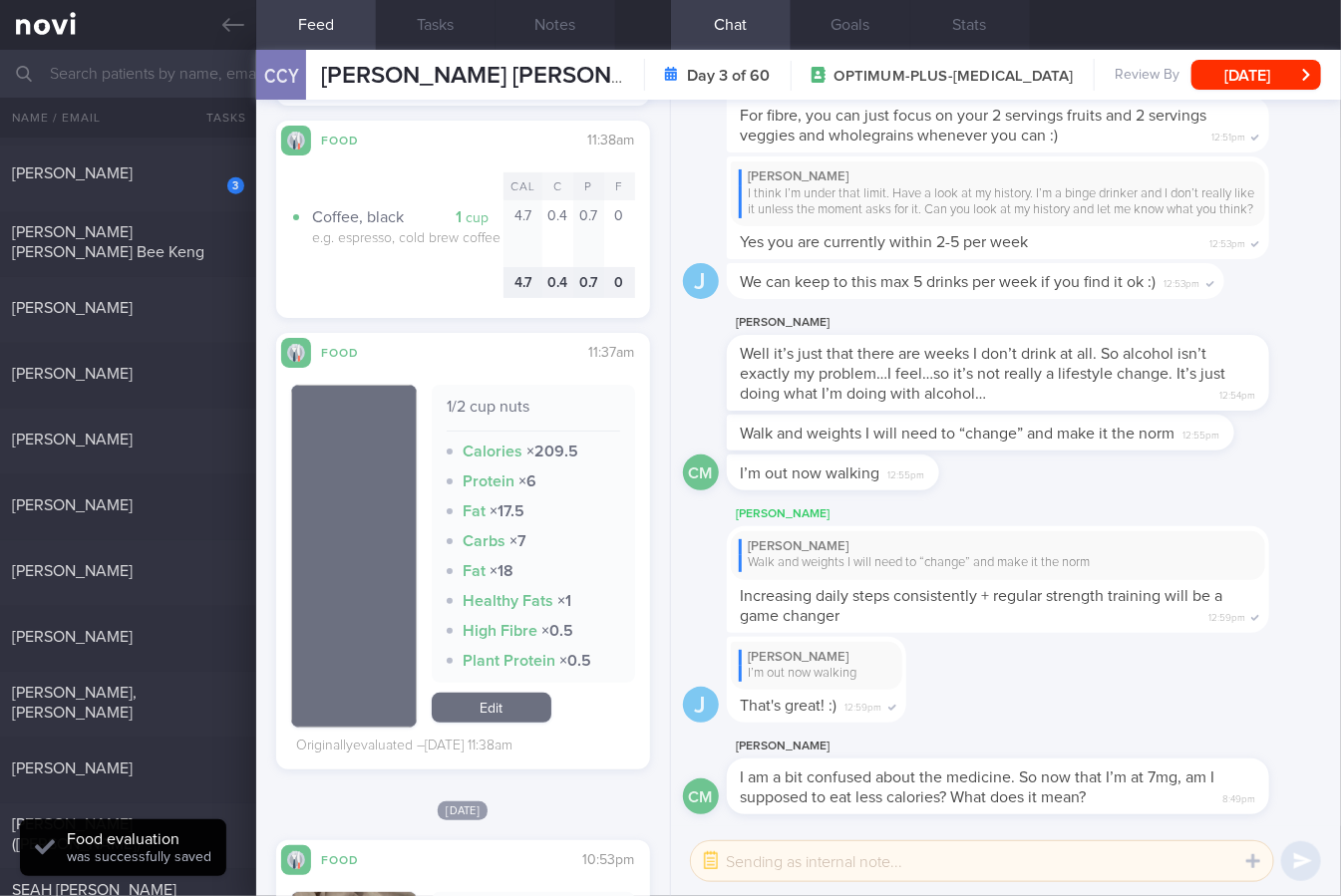 scroll, scrollTop: 6494, scrollLeft: 0, axis: vertical 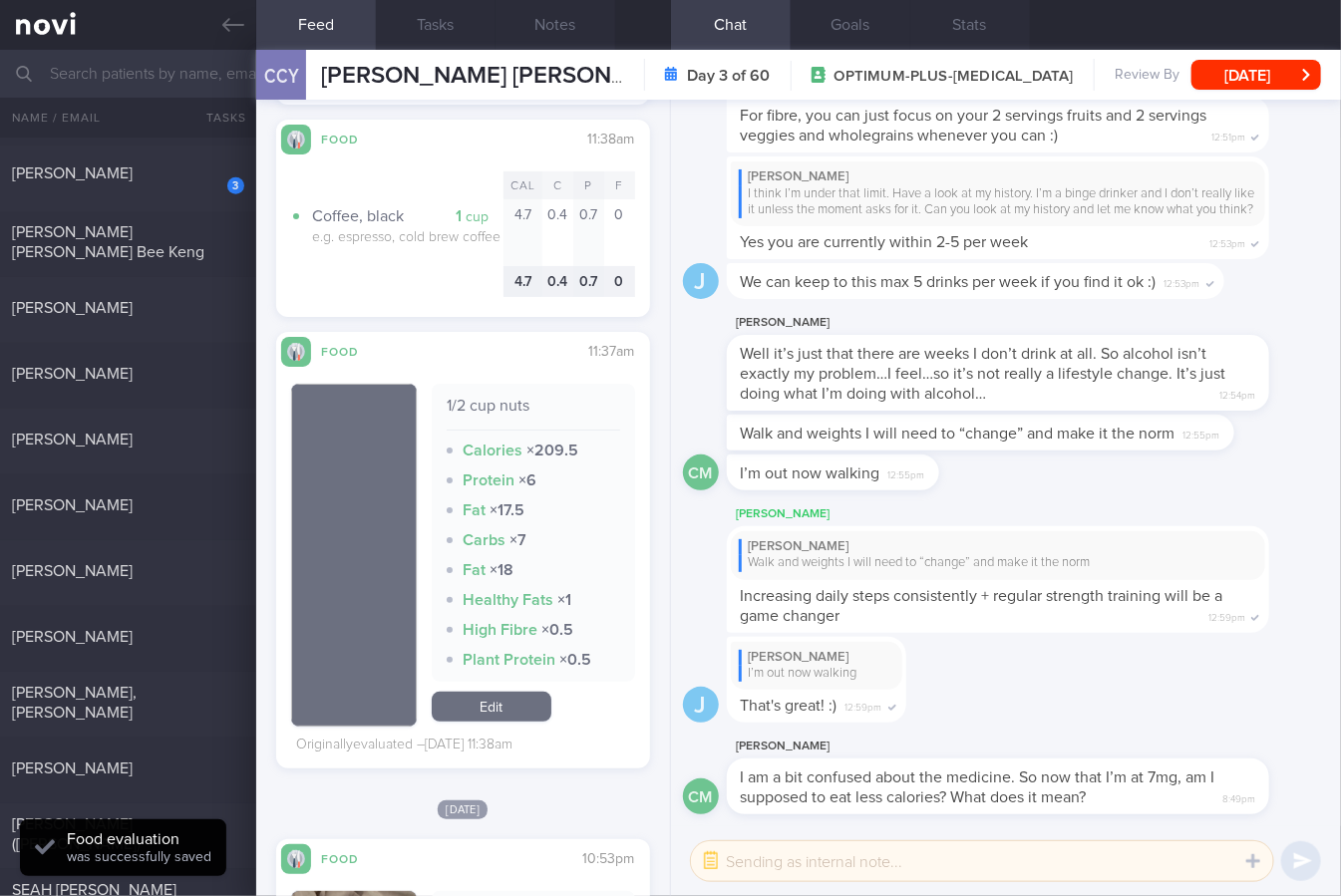 click on "1/2 cup nuts
Calories
×  209.5
Protein
×  6
Fat
×  17.5
Carbs
×  7
Fat
×  18
Healthy Fats
×  1
High Fibre
×  0.5
Plant Protein
×  0.5" at bounding box center [533, 532] 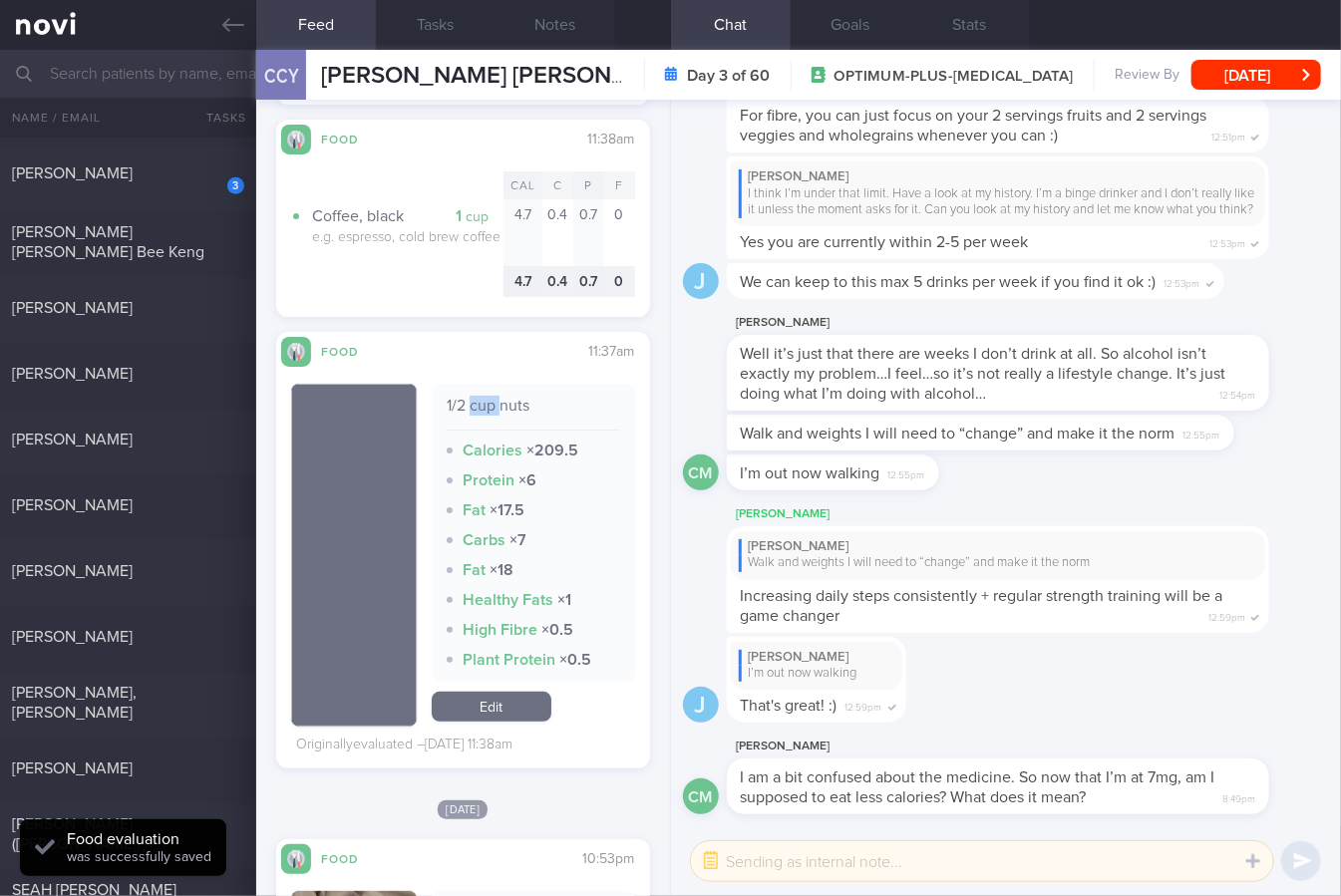 click on "1/2 cup nuts
Calories
×  209.5
Protein
×  6
Fat
×  17.5
Carbs
×  7
Fat
×  18
Healthy Fats
×  1
High Fibre
×  0.5
Plant Protein
×  0.5" at bounding box center [533, 532] 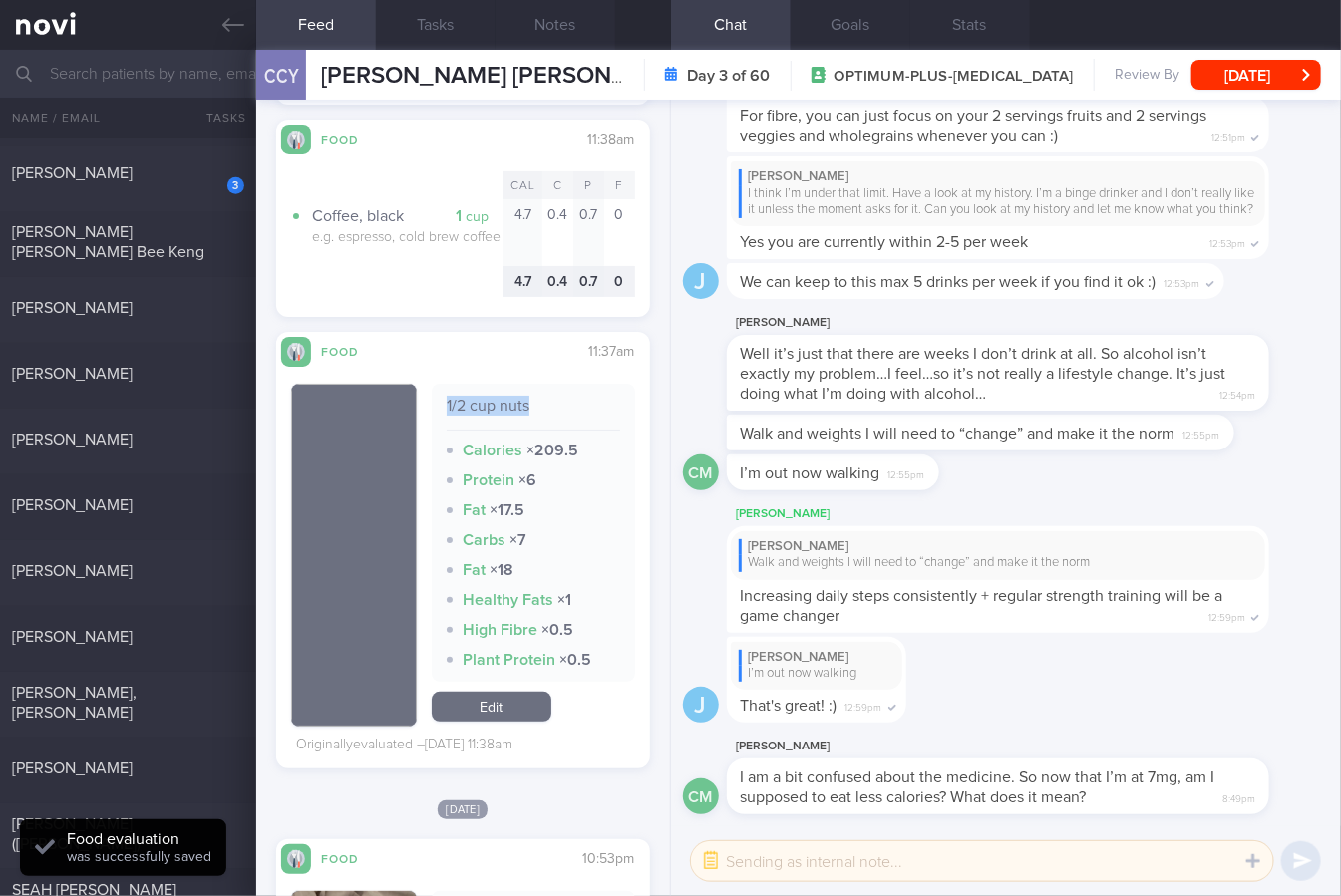 click on "1/2 cup nuts
Calories
×  209.5
Protein
×  6
Fat
×  17.5
Carbs
×  7
Fat
×  18
Healthy Fats
×  1
High Fibre
×  0.5
Plant Protein
×  0.5" at bounding box center (533, 532) 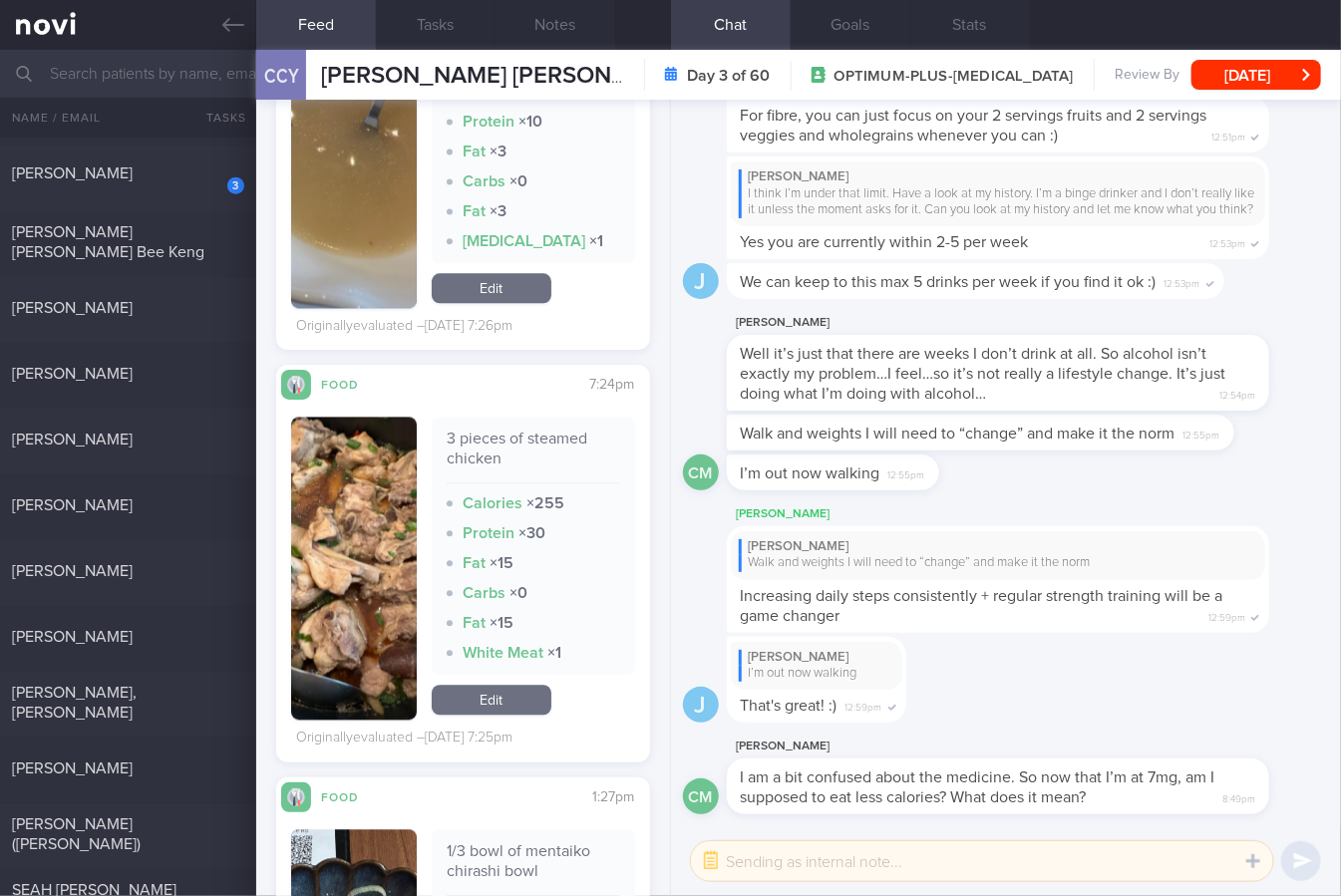 scroll, scrollTop: 8478, scrollLeft: 0, axis: vertical 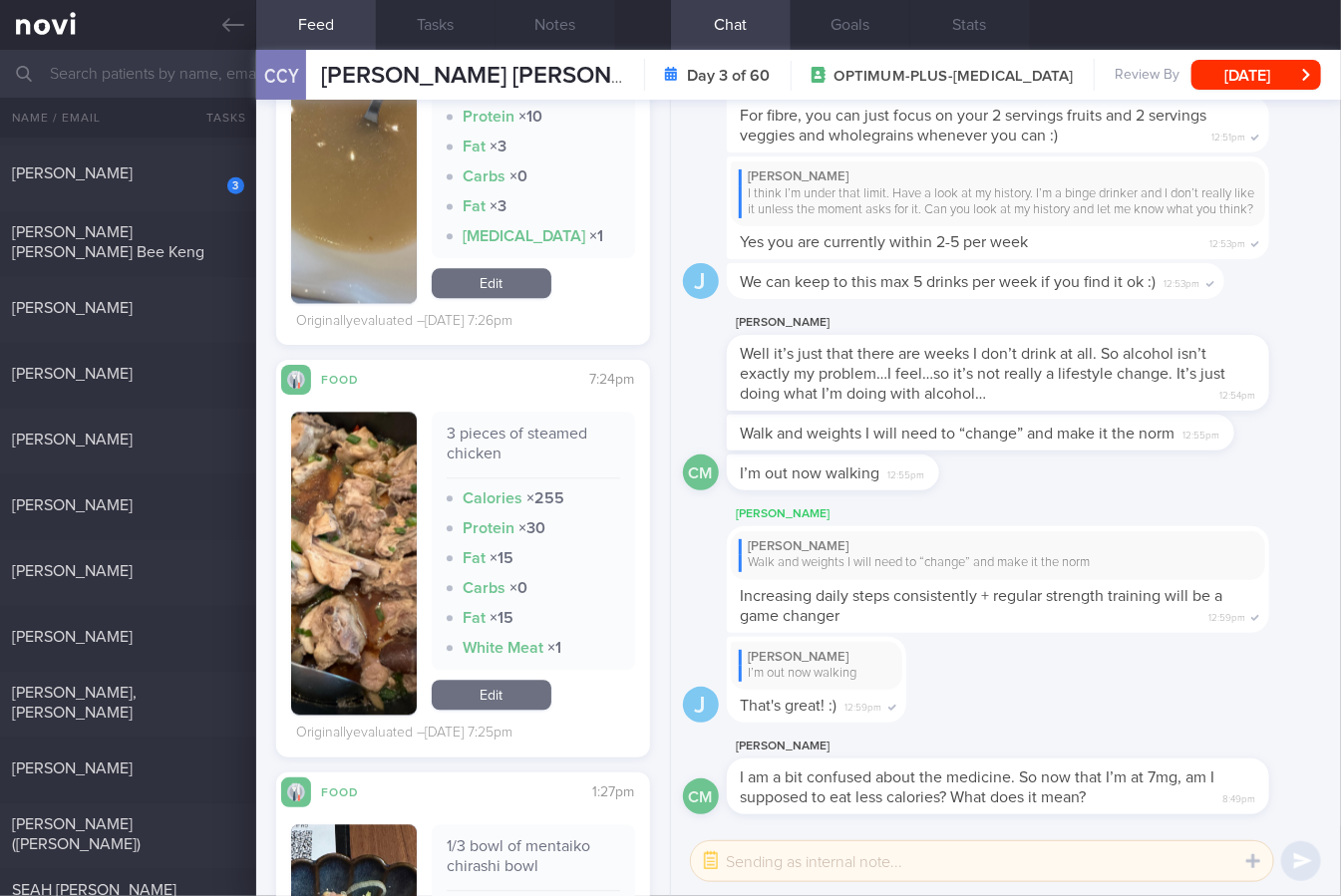 click on "3 pieces of steamed chicken" at bounding box center [533, 450] 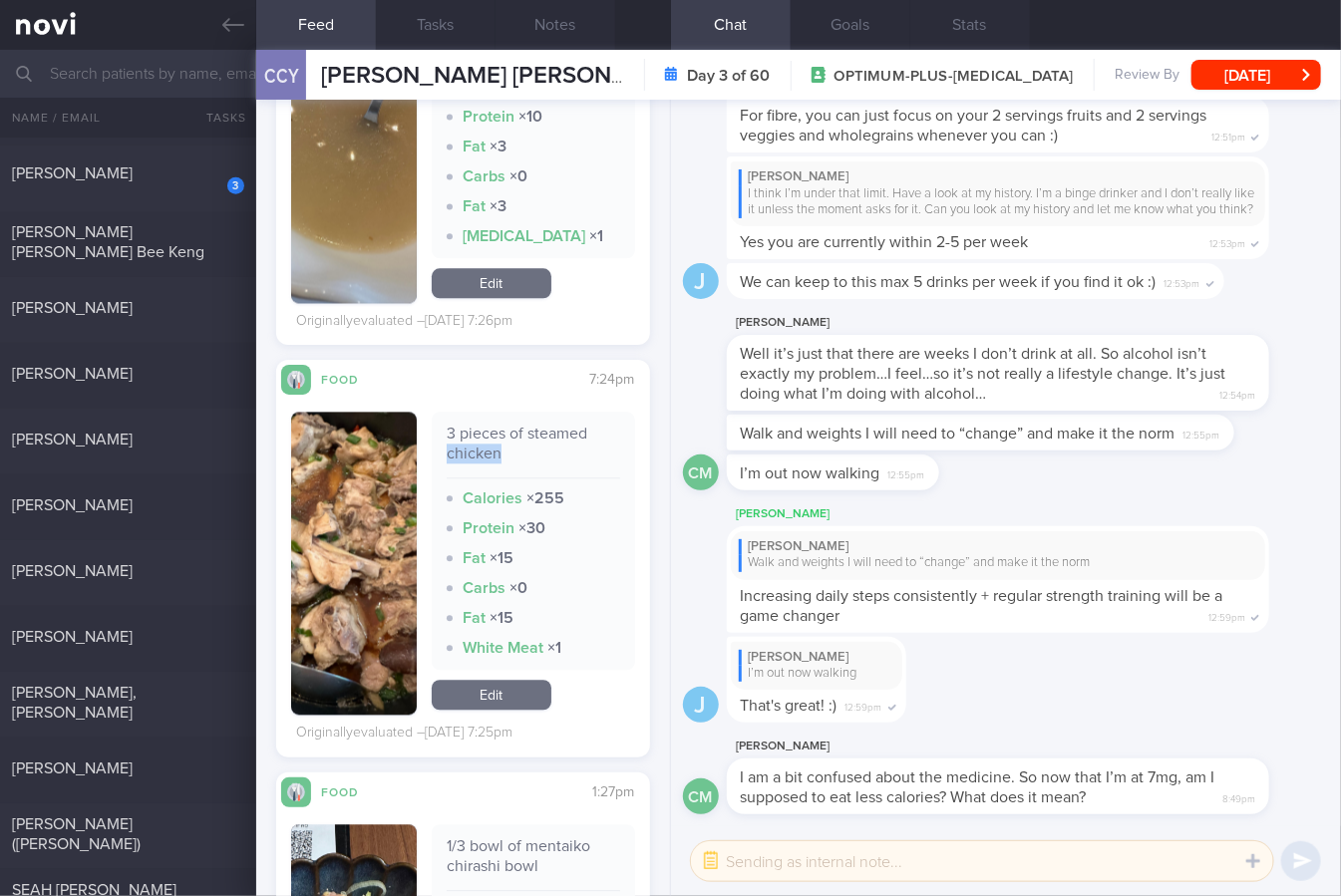 click on "3 pieces of steamed chicken" at bounding box center (533, 450) 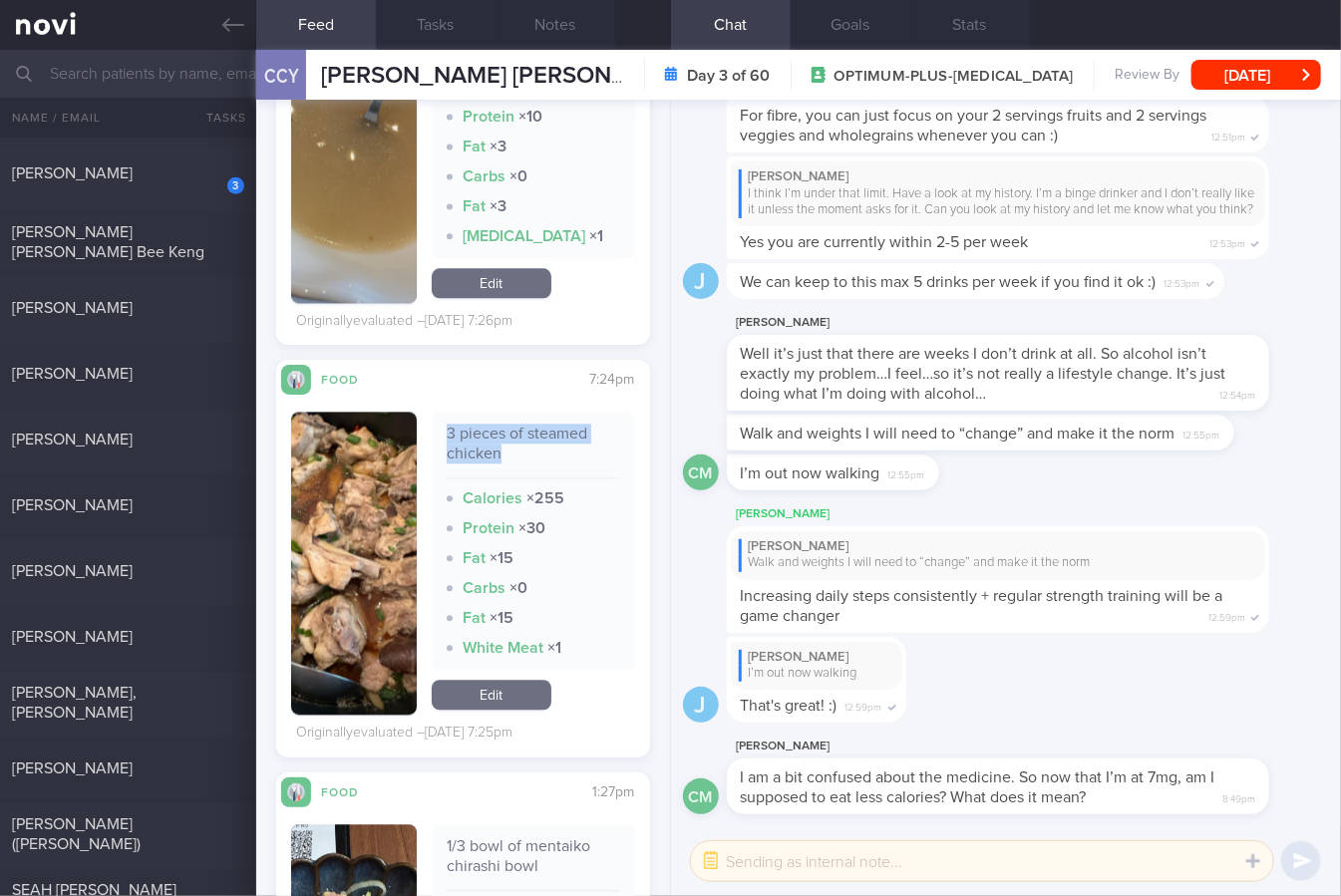 click on "3 pieces of steamed chicken" at bounding box center (533, 450) 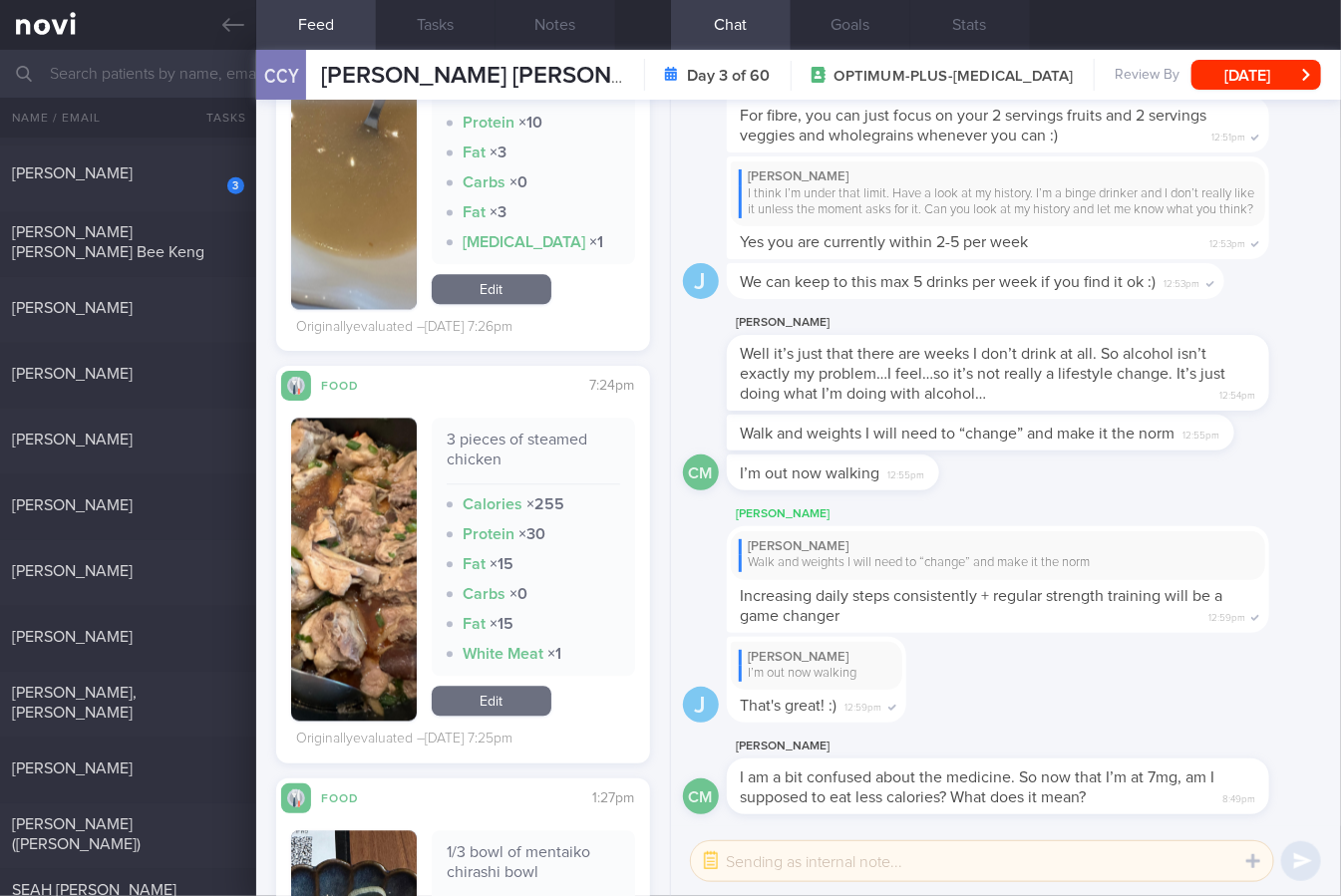 scroll, scrollTop: 8498, scrollLeft: 0, axis: vertical 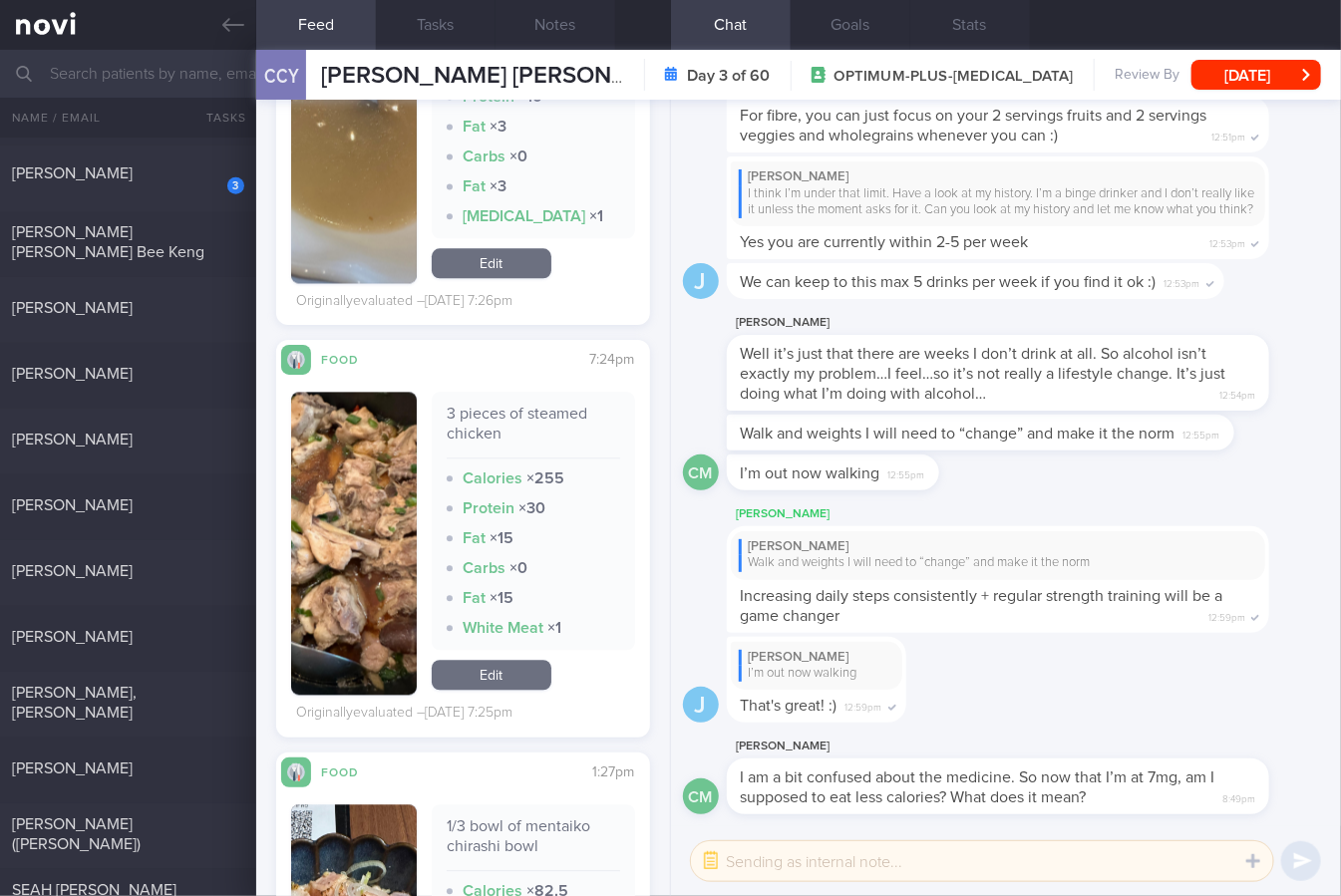 click on "Edit" at bounding box center [492, 675] 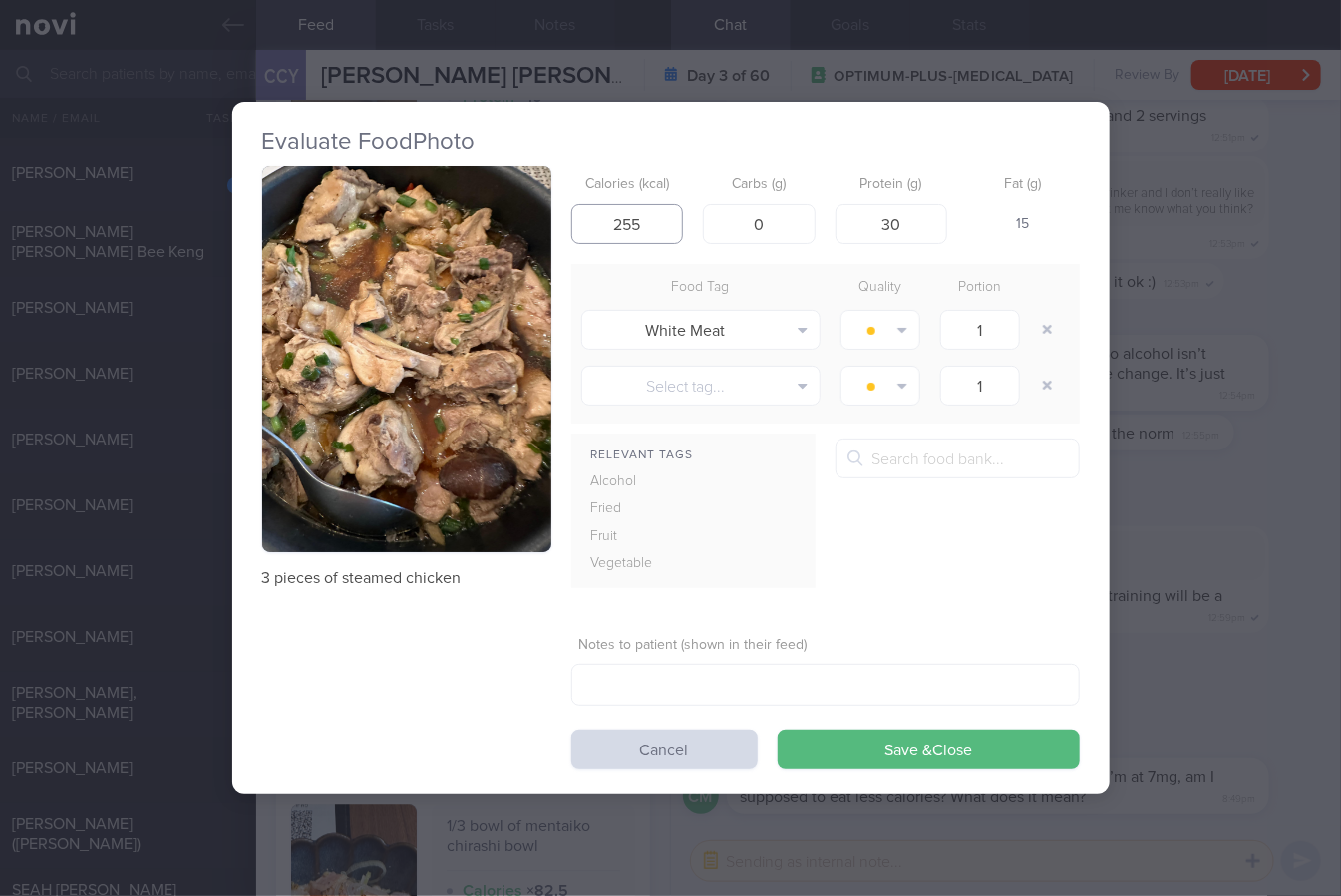 click on "255" at bounding box center [627, 224] 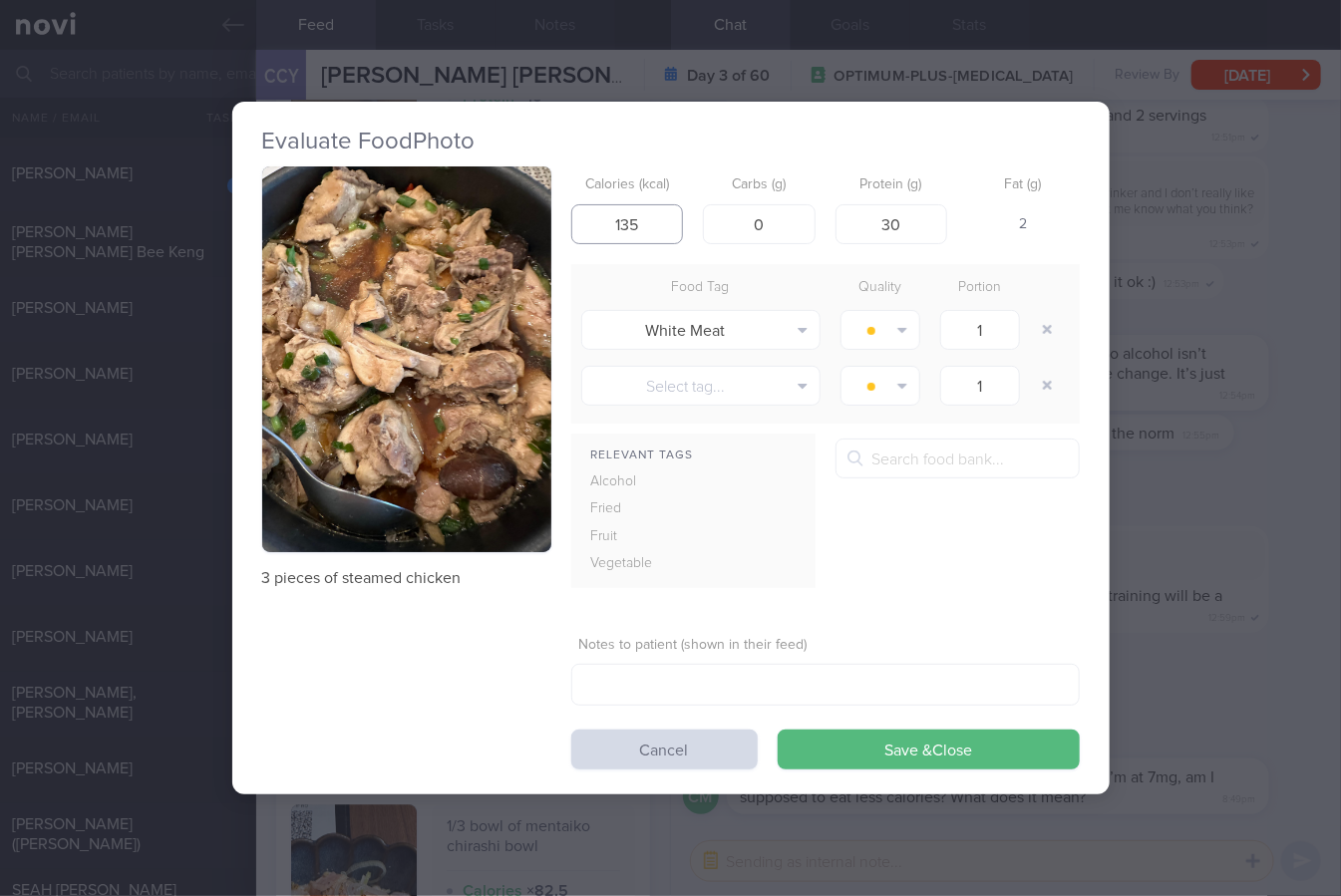 type on "135" 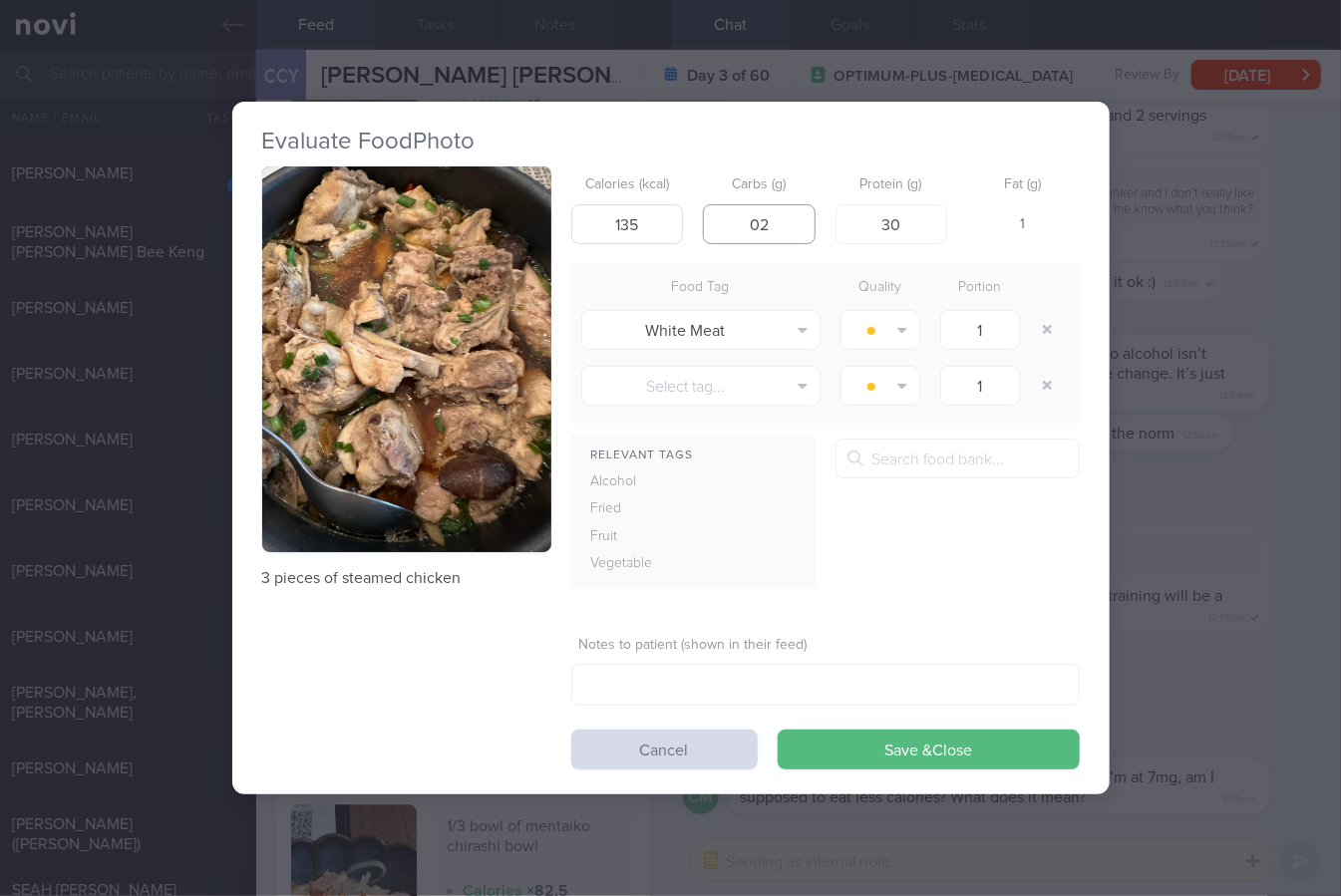 type on "0" 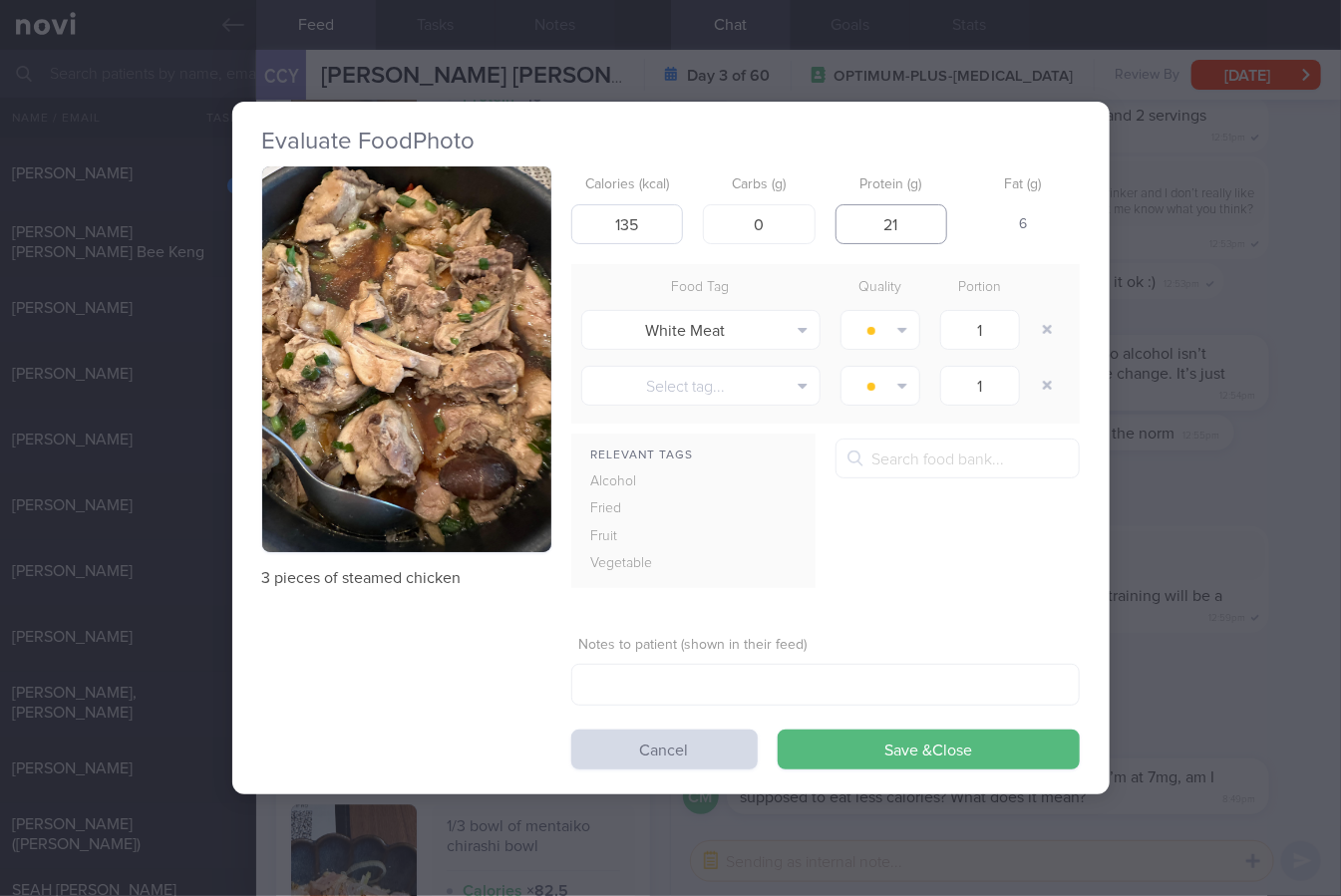 type on "21" 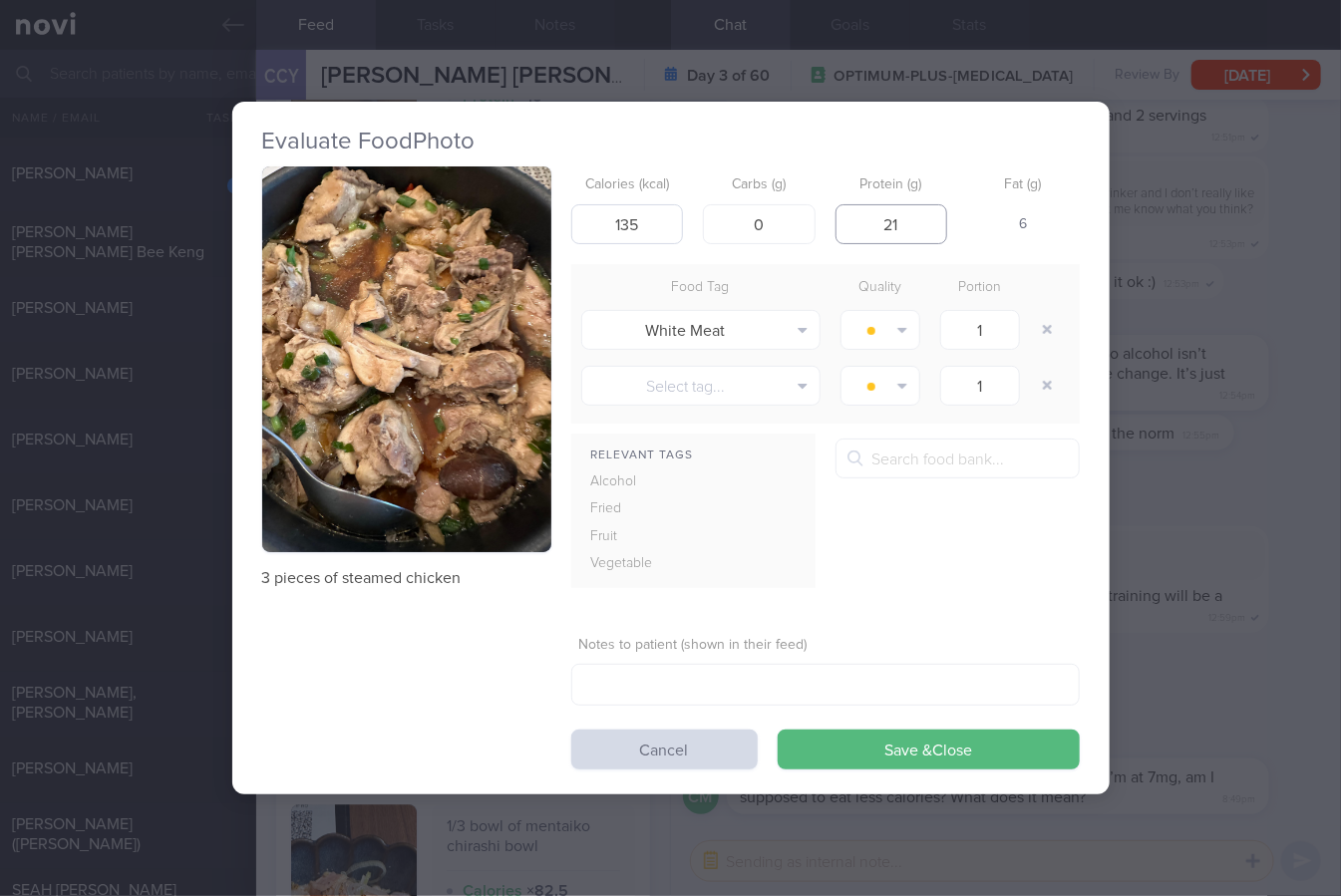 click on "Save &
Close" at bounding box center [928, 749] 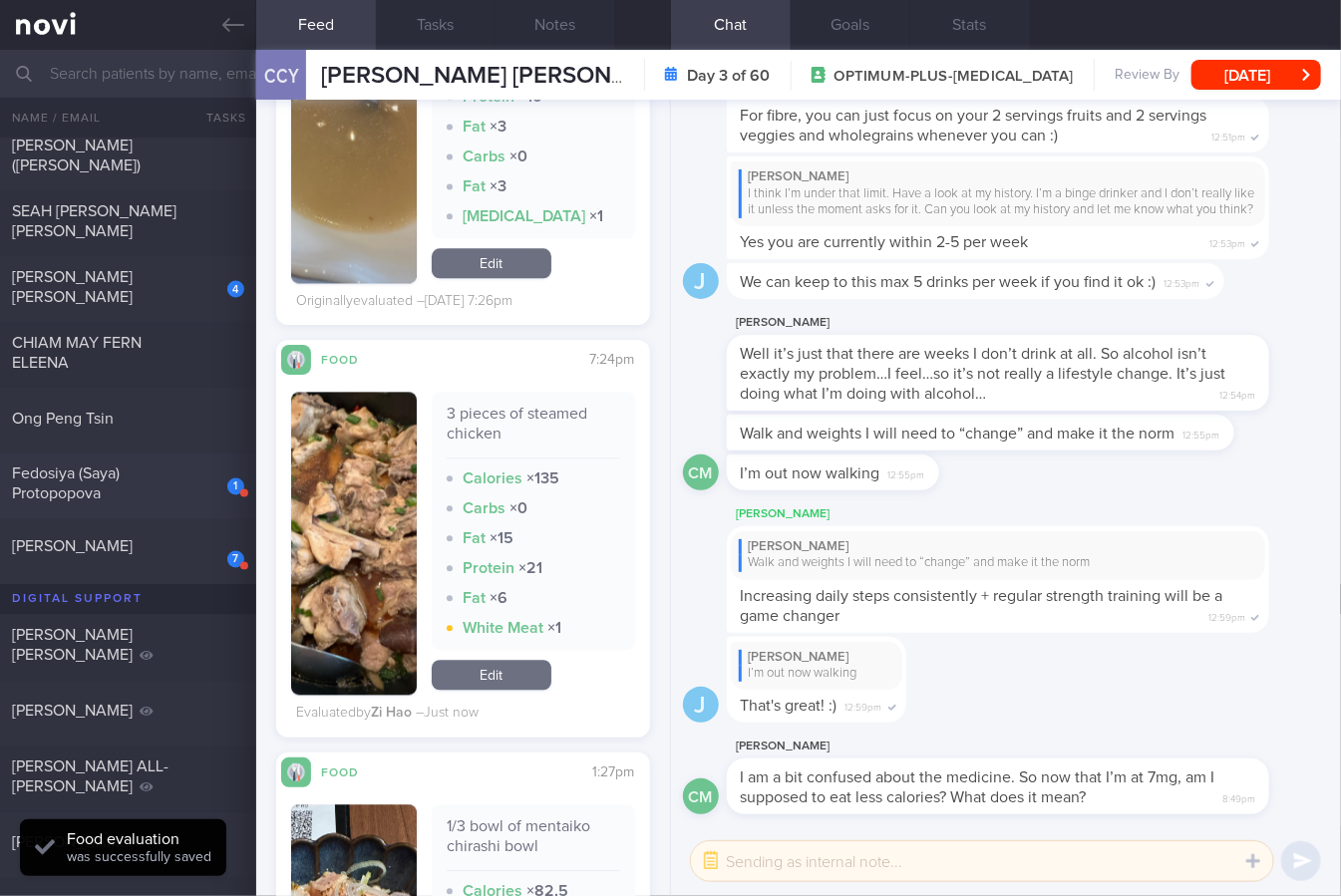 scroll, scrollTop: 1330, scrollLeft: 0, axis: vertical 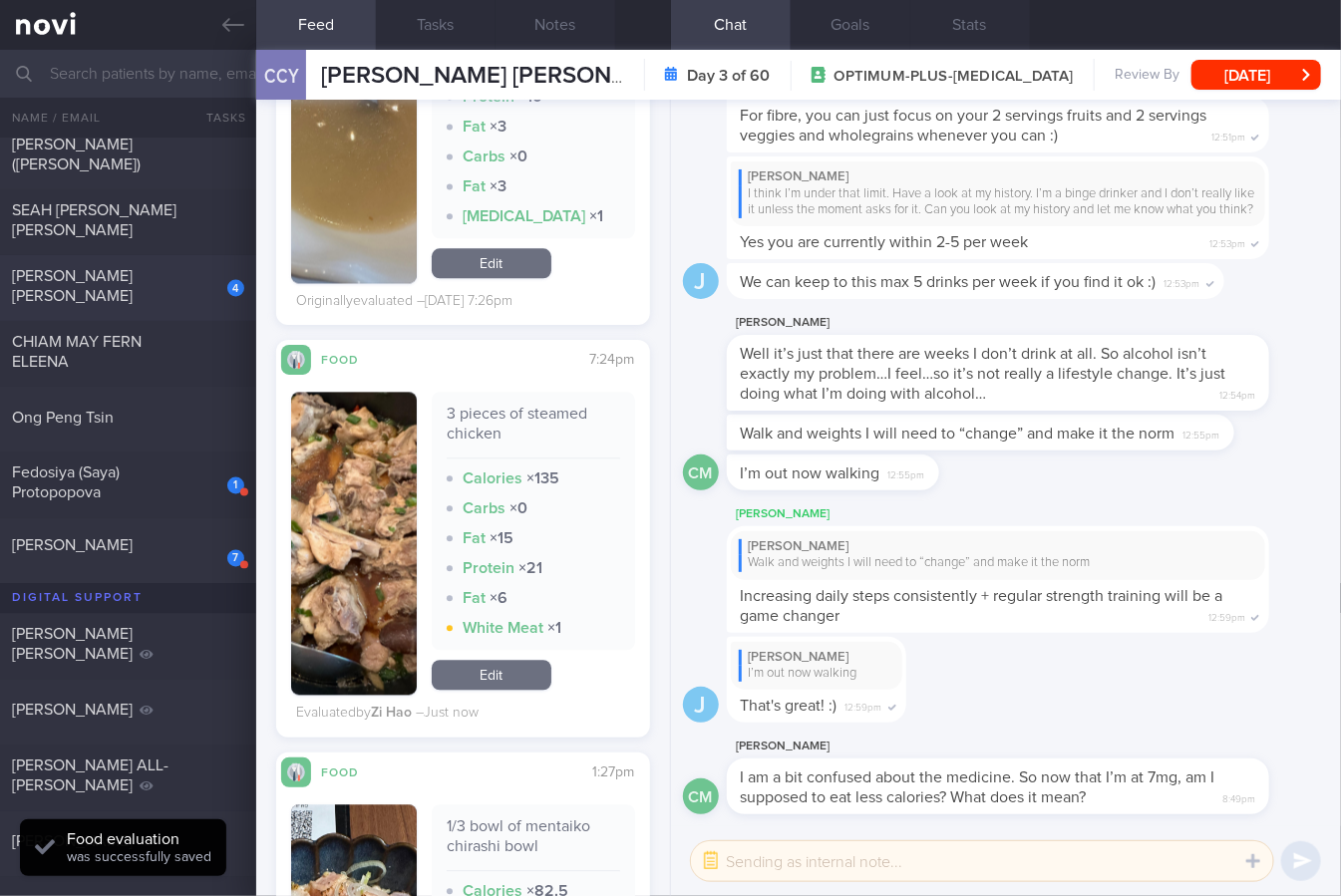 click on "[PERSON_NAME] [PERSON_NAME]" at bounding box center (126, 286) 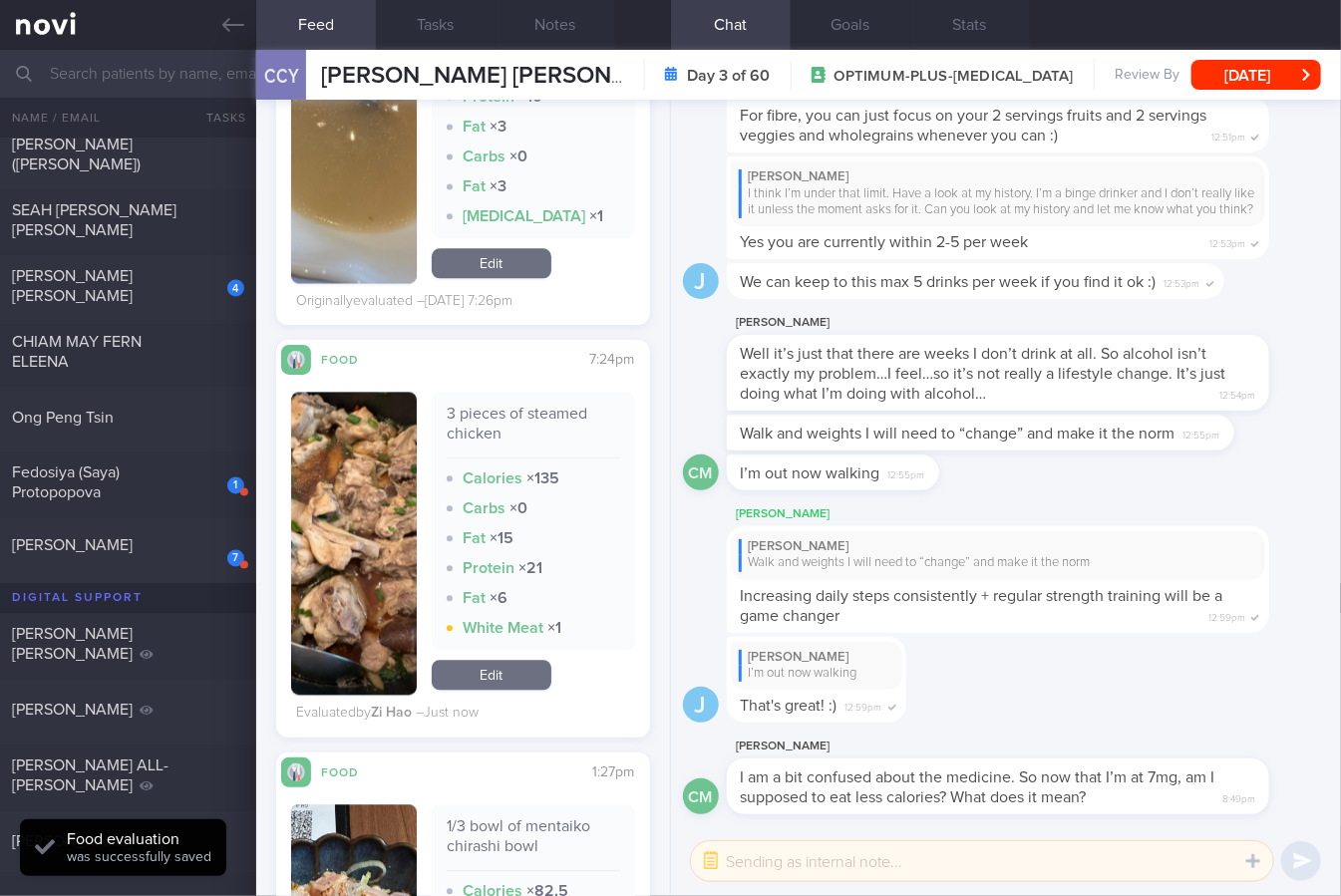 checkbox on "true" 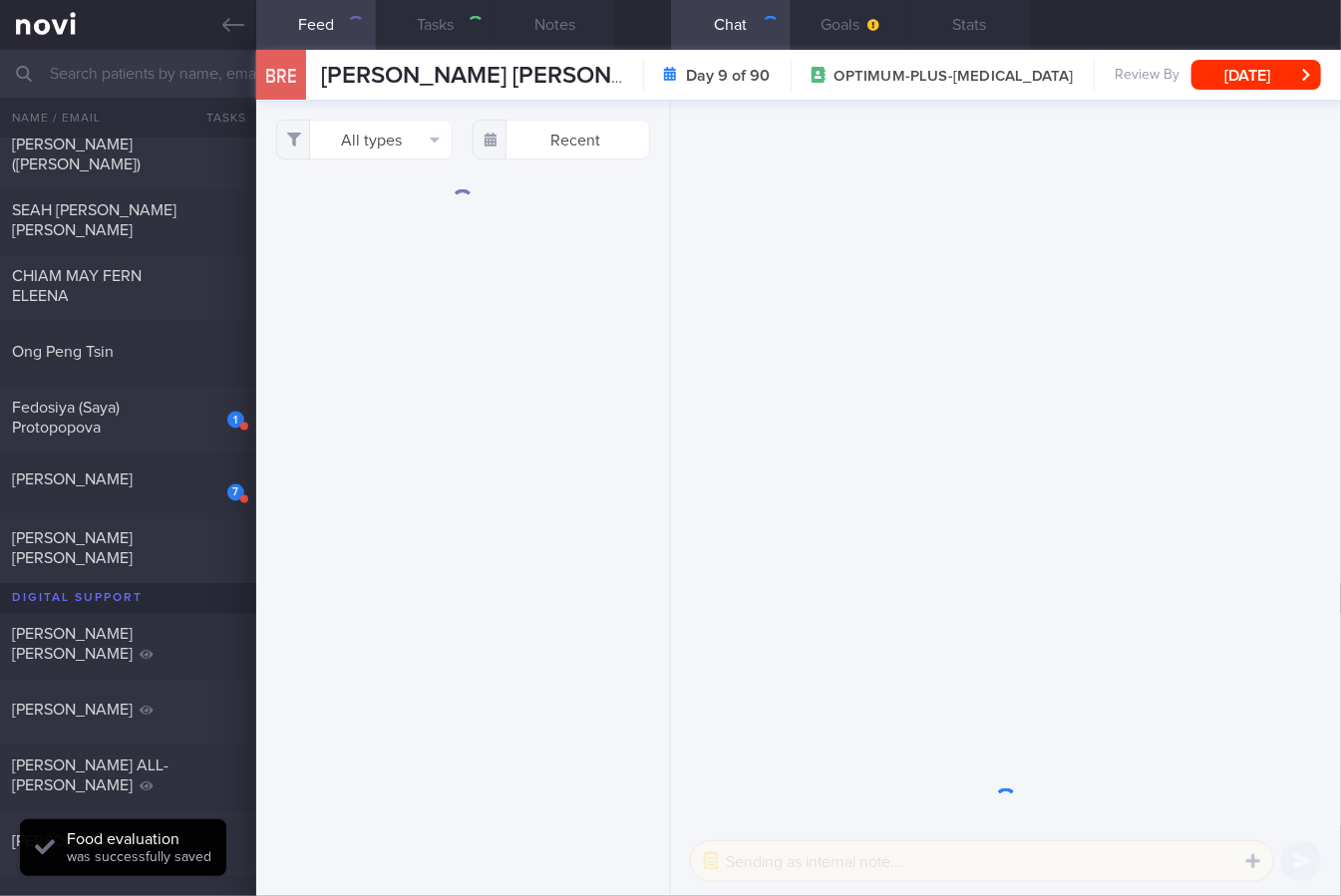 scroll, scrollTop: 0, scrollLeft: 0, axis: both 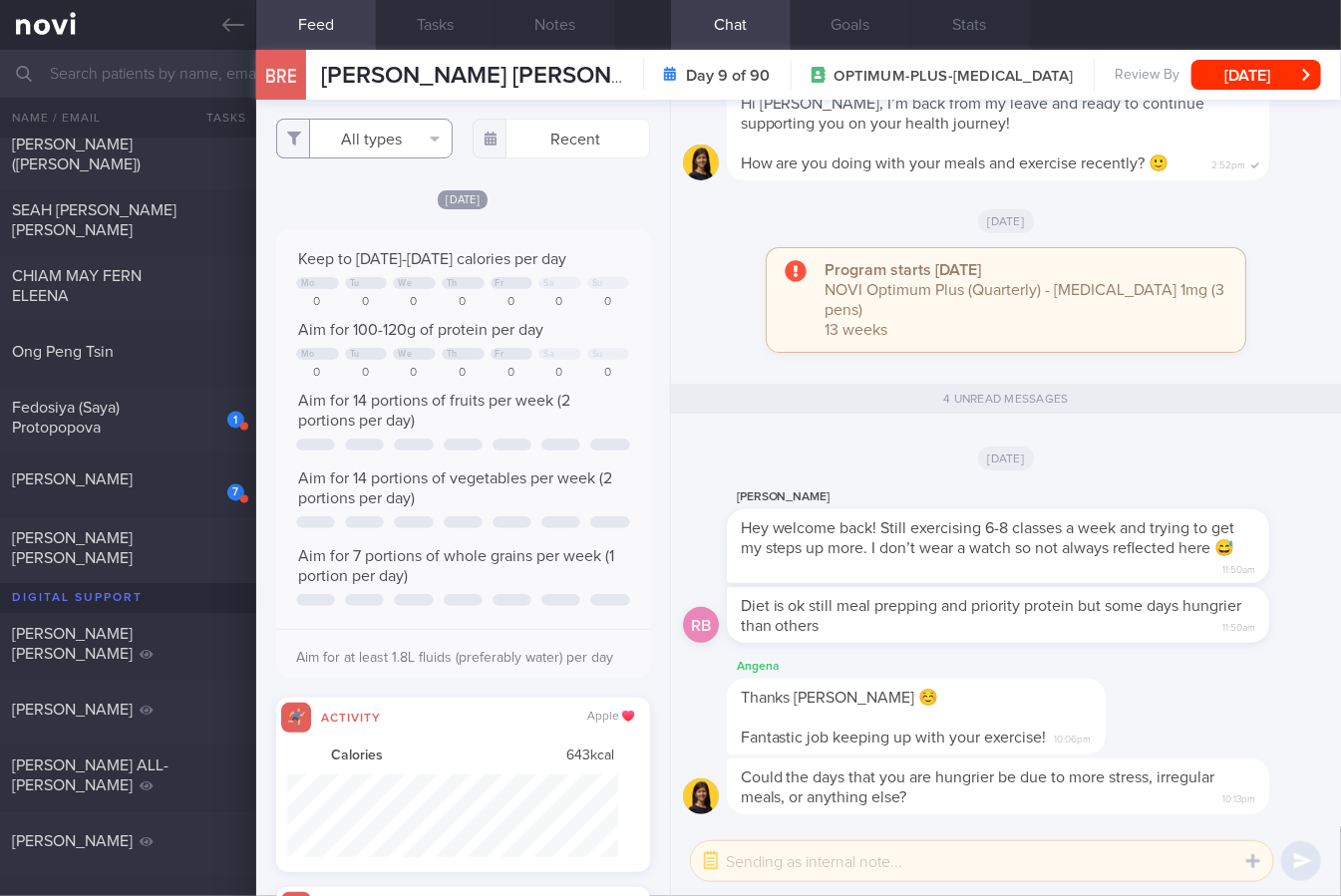 click on "All types" at bounding box center (364, 139) 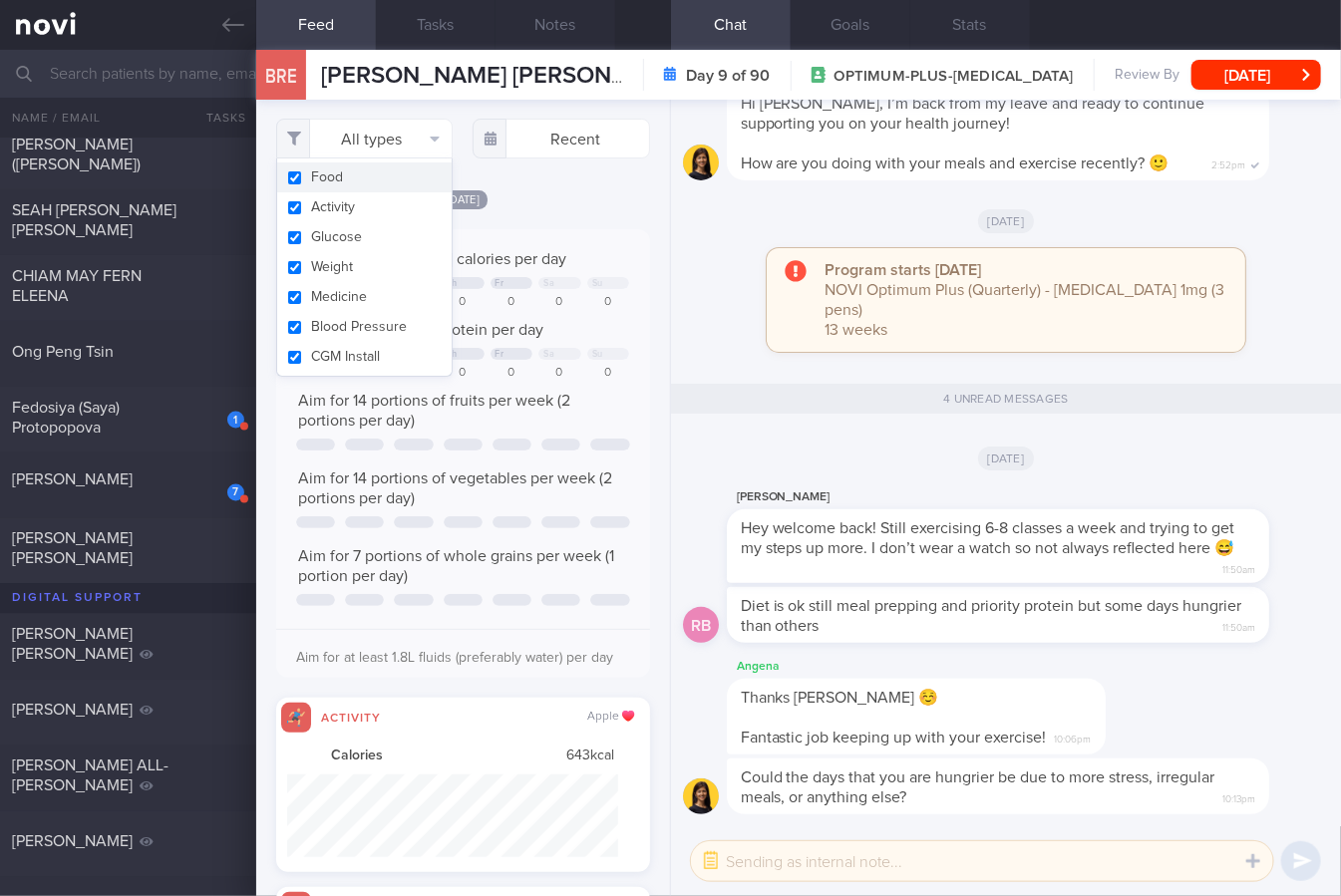 click on "Activity" at bounding box center [364, 207] 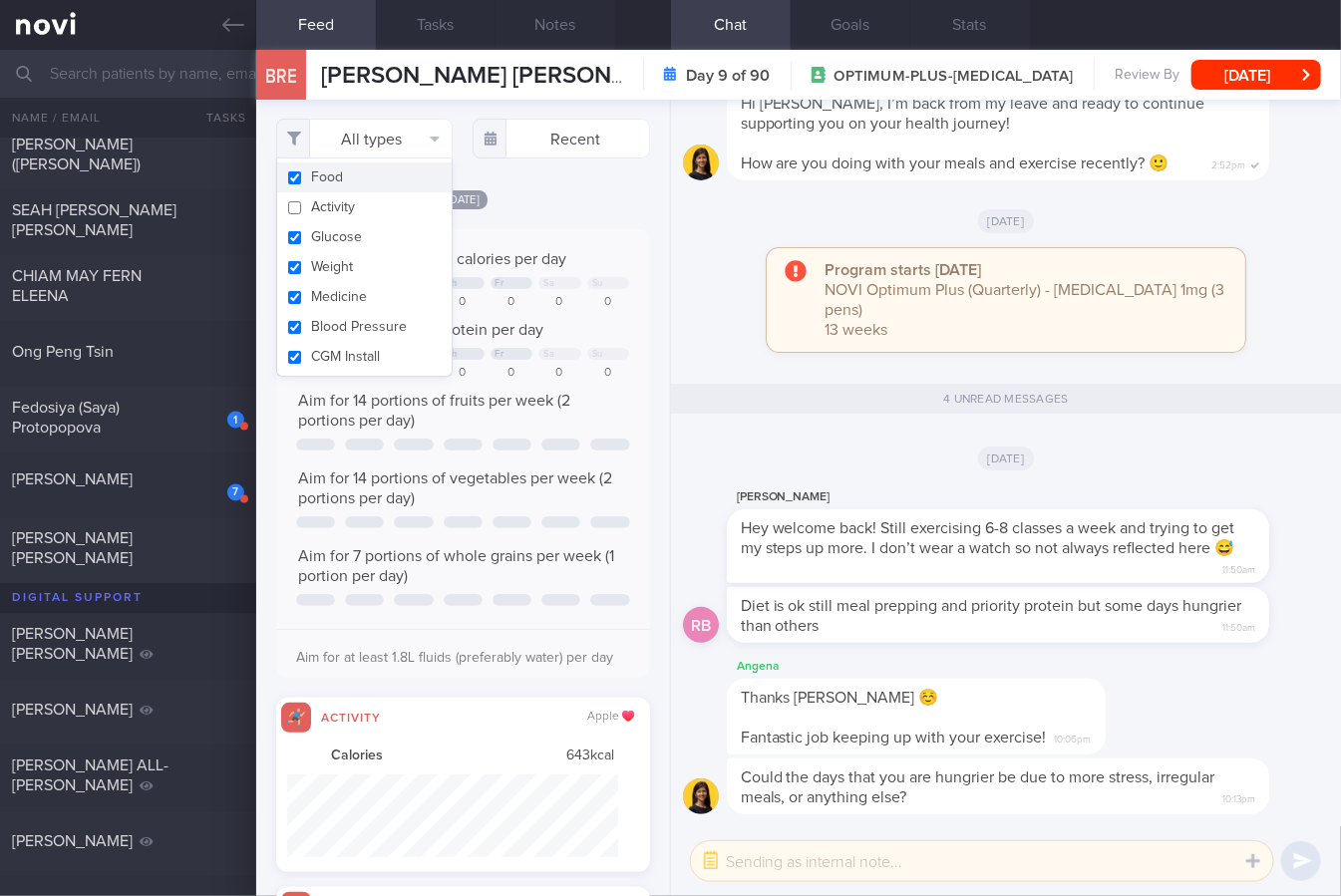 checkbox on "false" 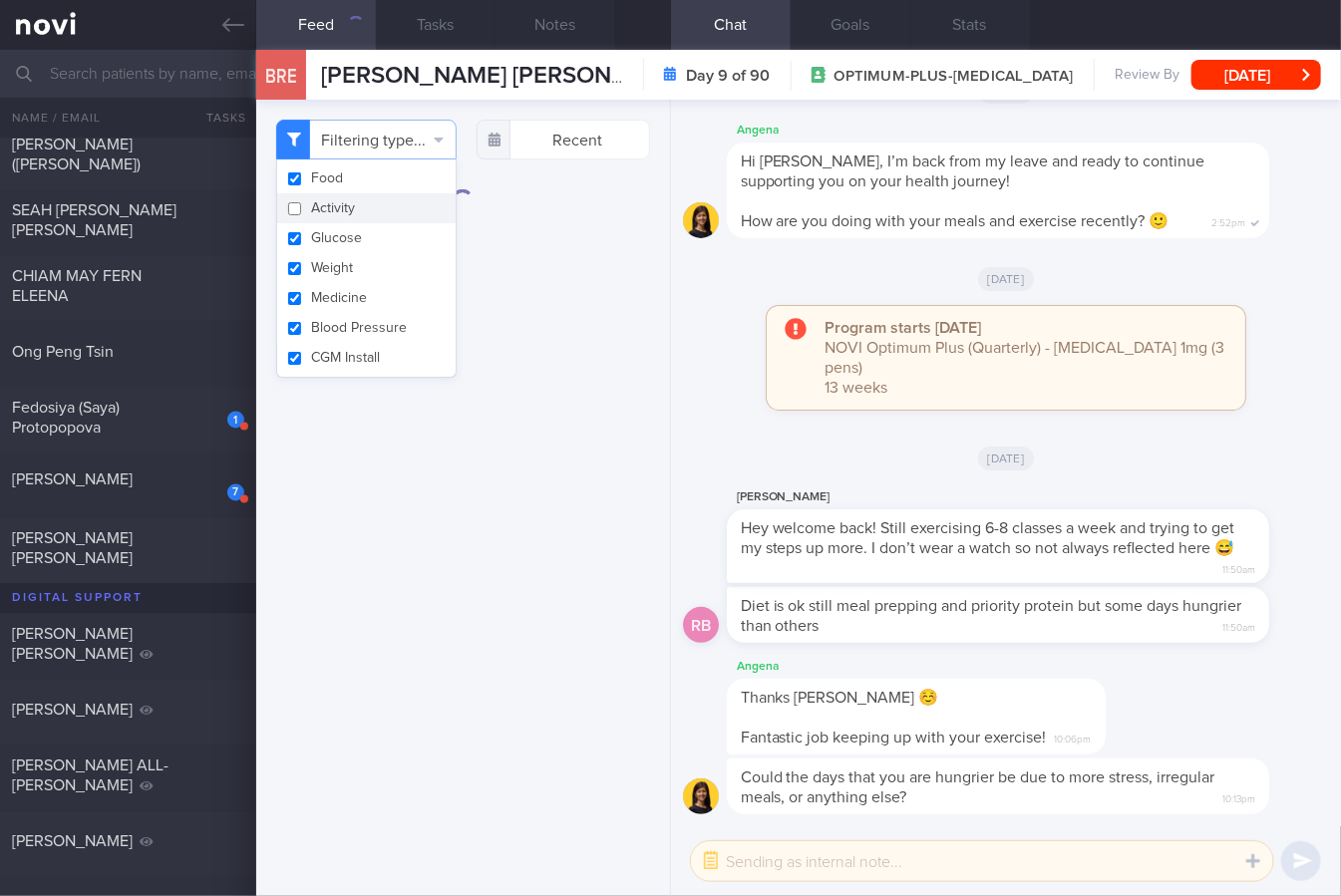 click on "Weight" at bounding box center (366, 268) 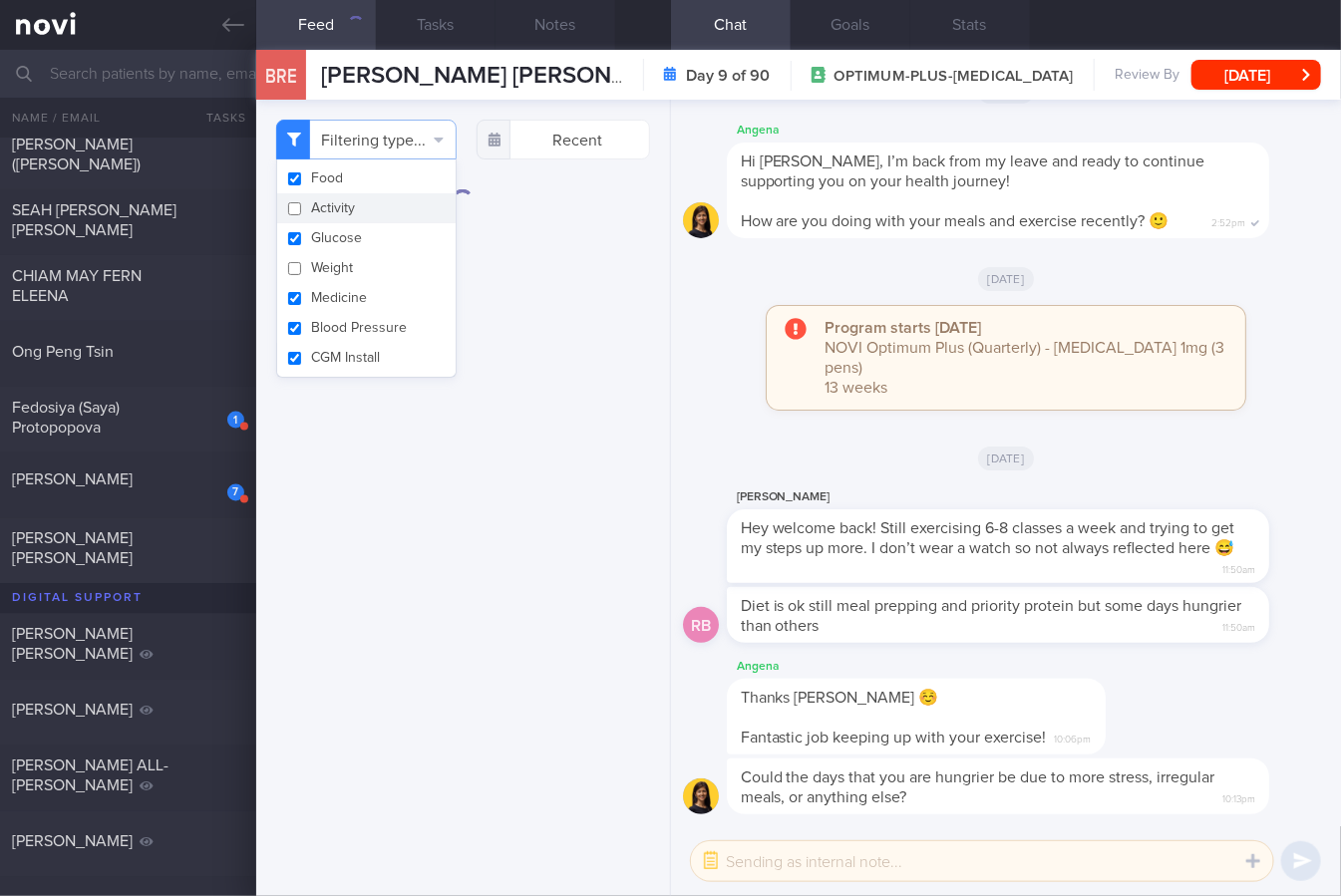 checkbox on "false" 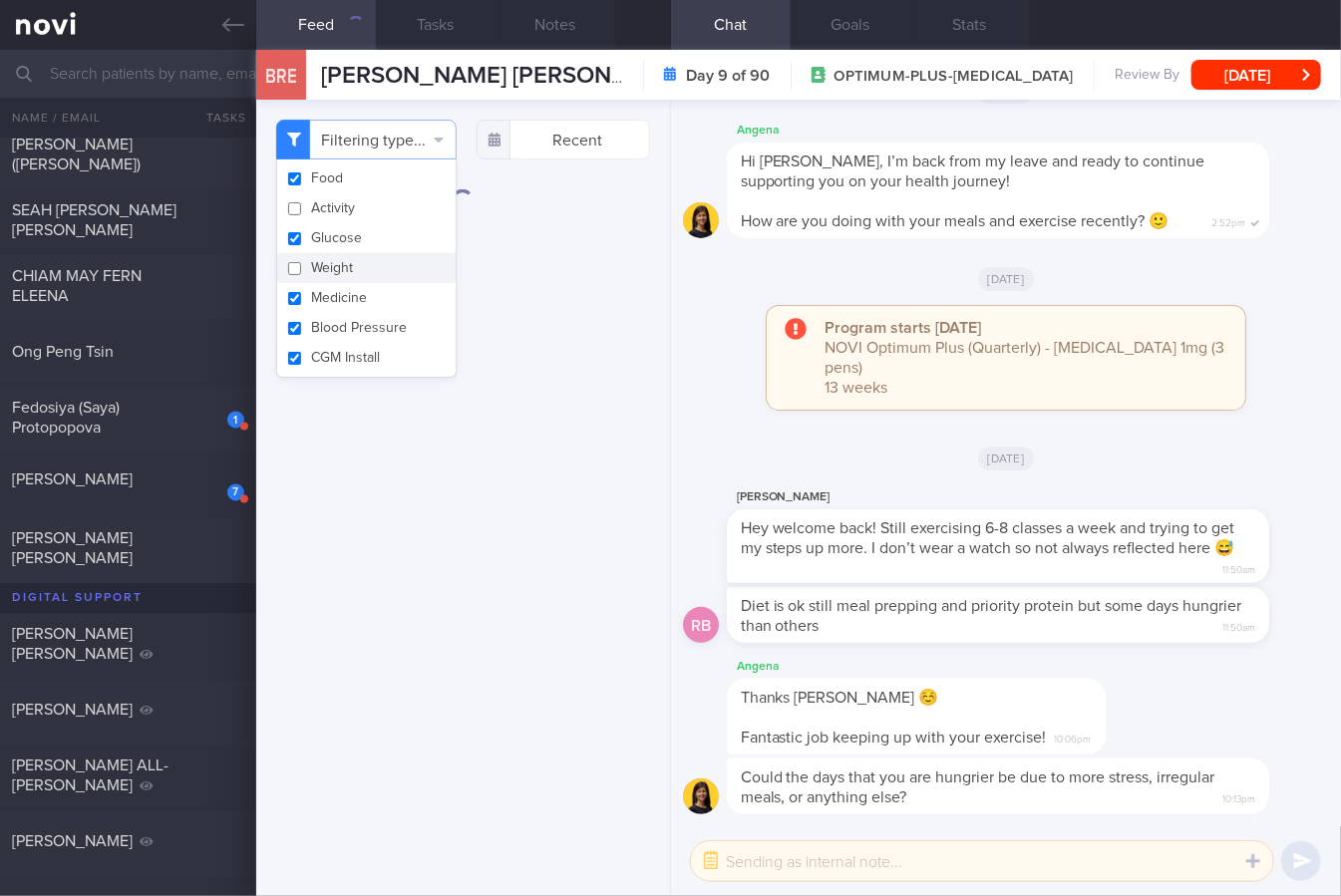 click on "Medicine" at bounding box center (366, 298) 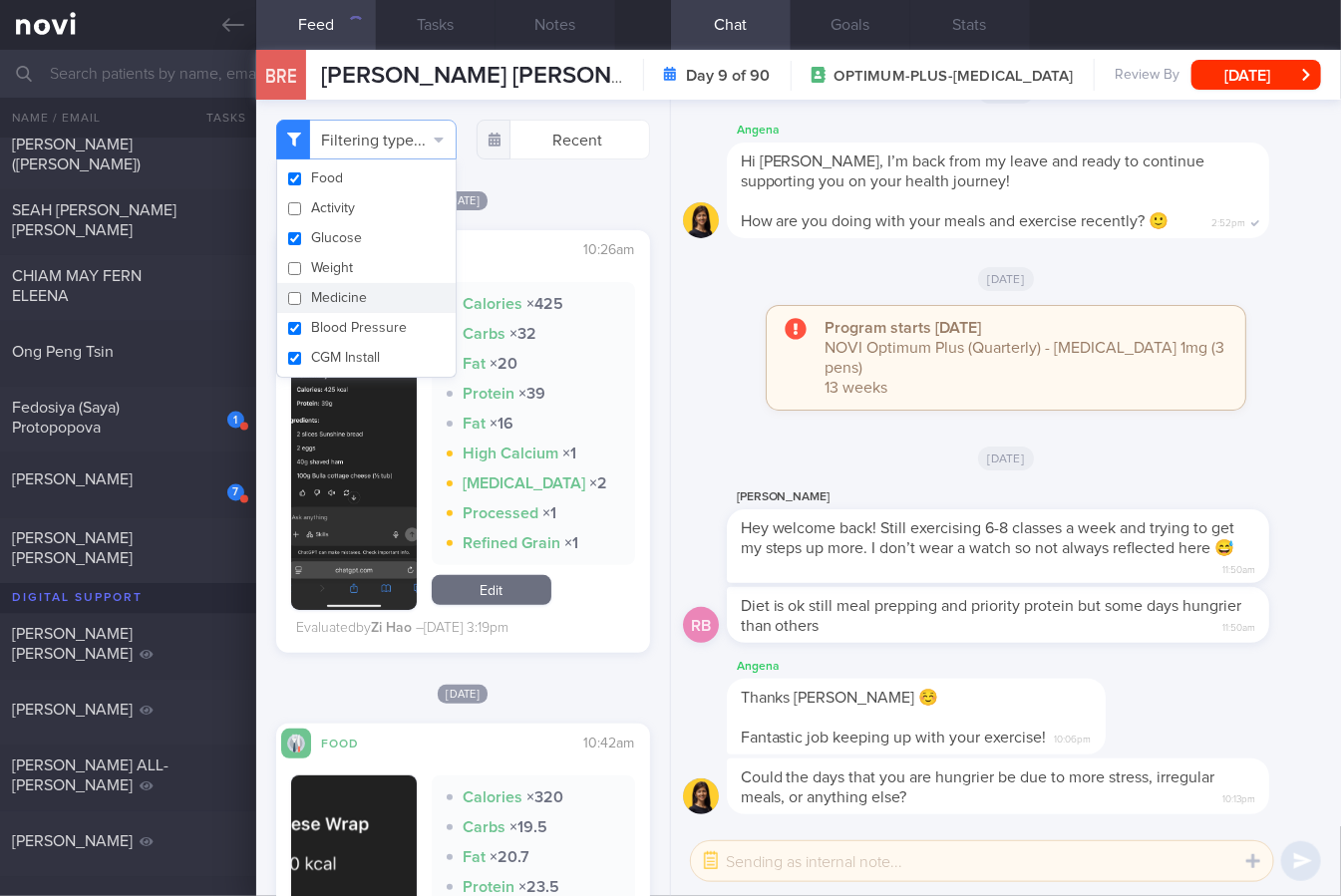 checkbox on "false" 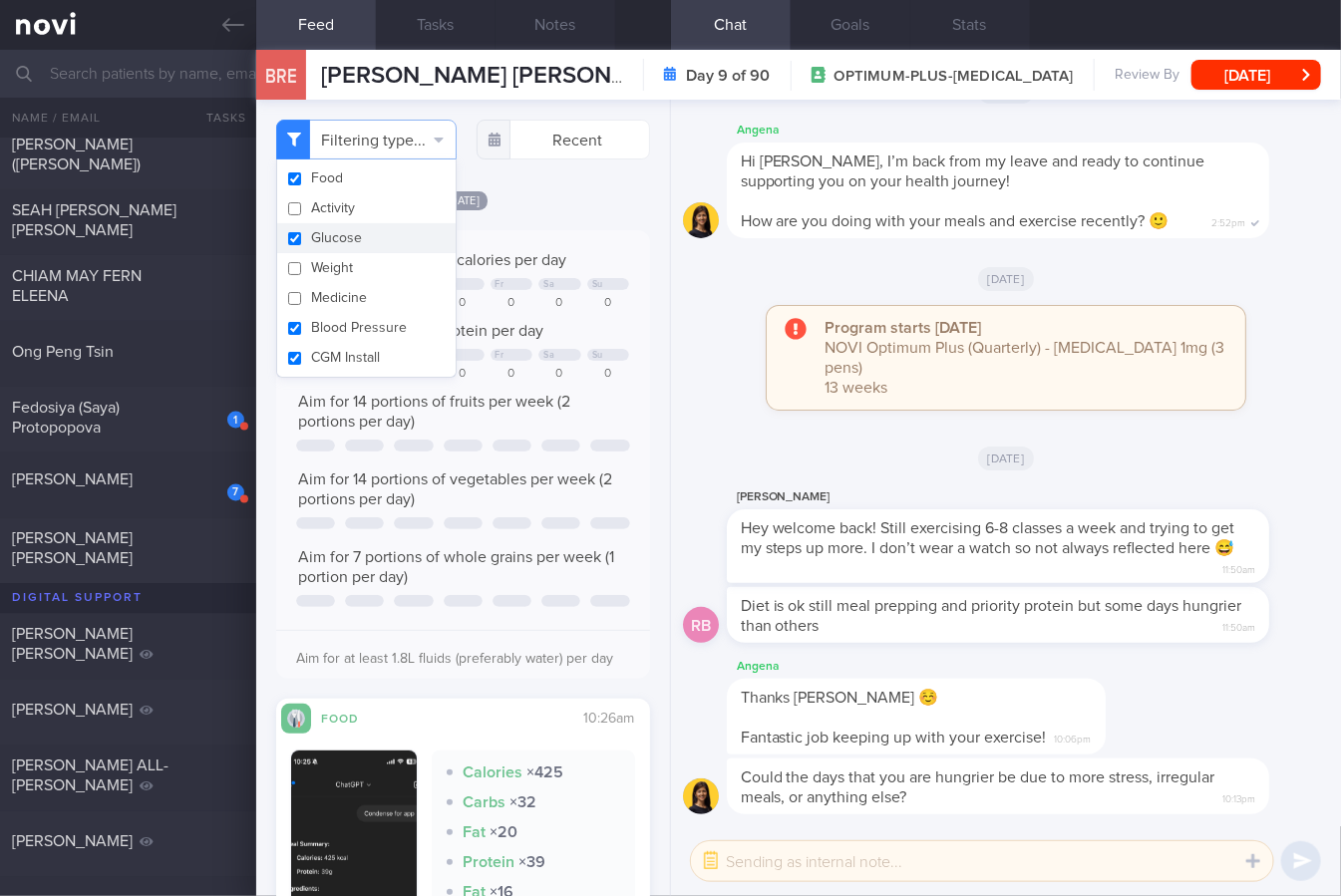 click on "Glucose" at bounding box center (366, 238) 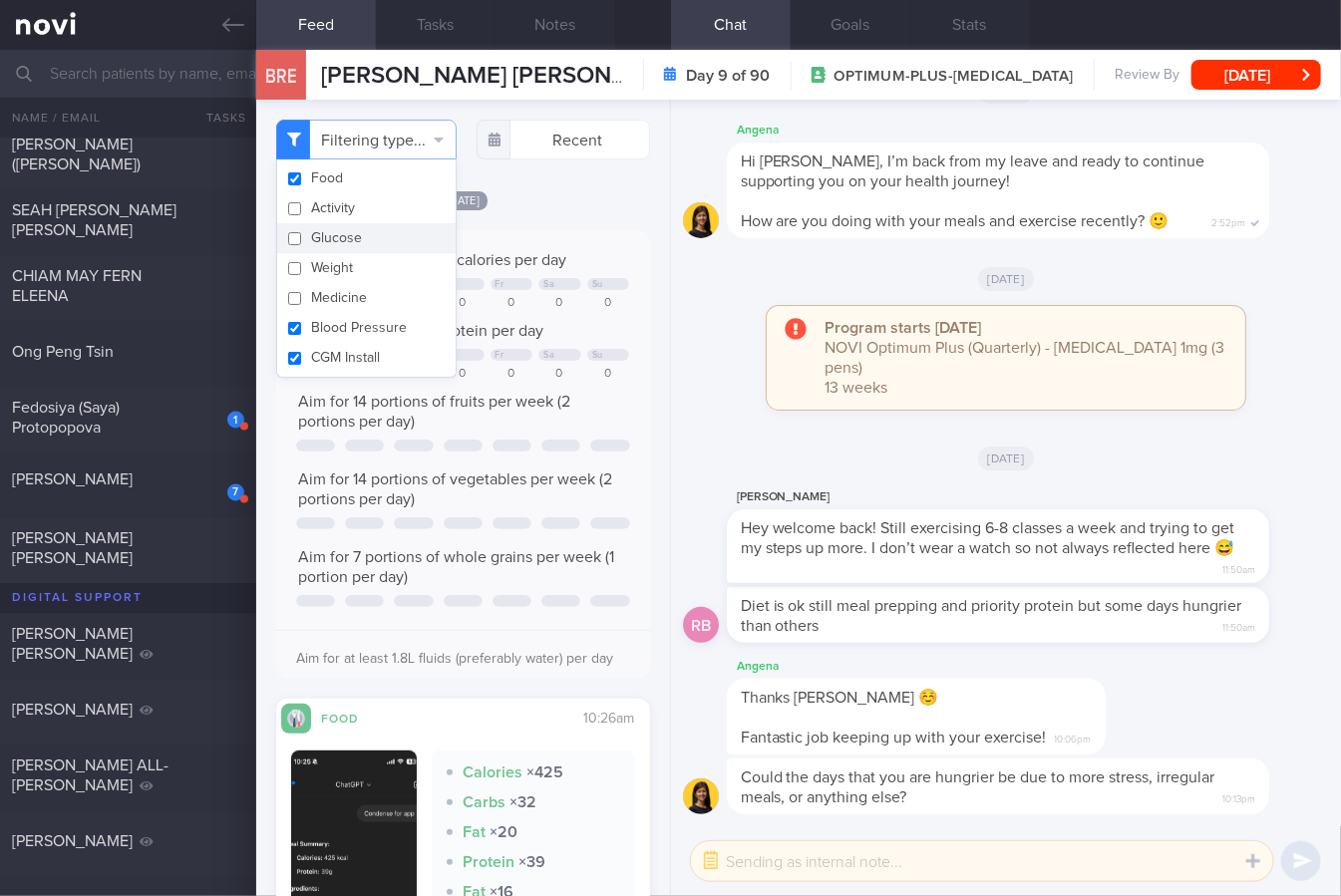 checkbox on "false" 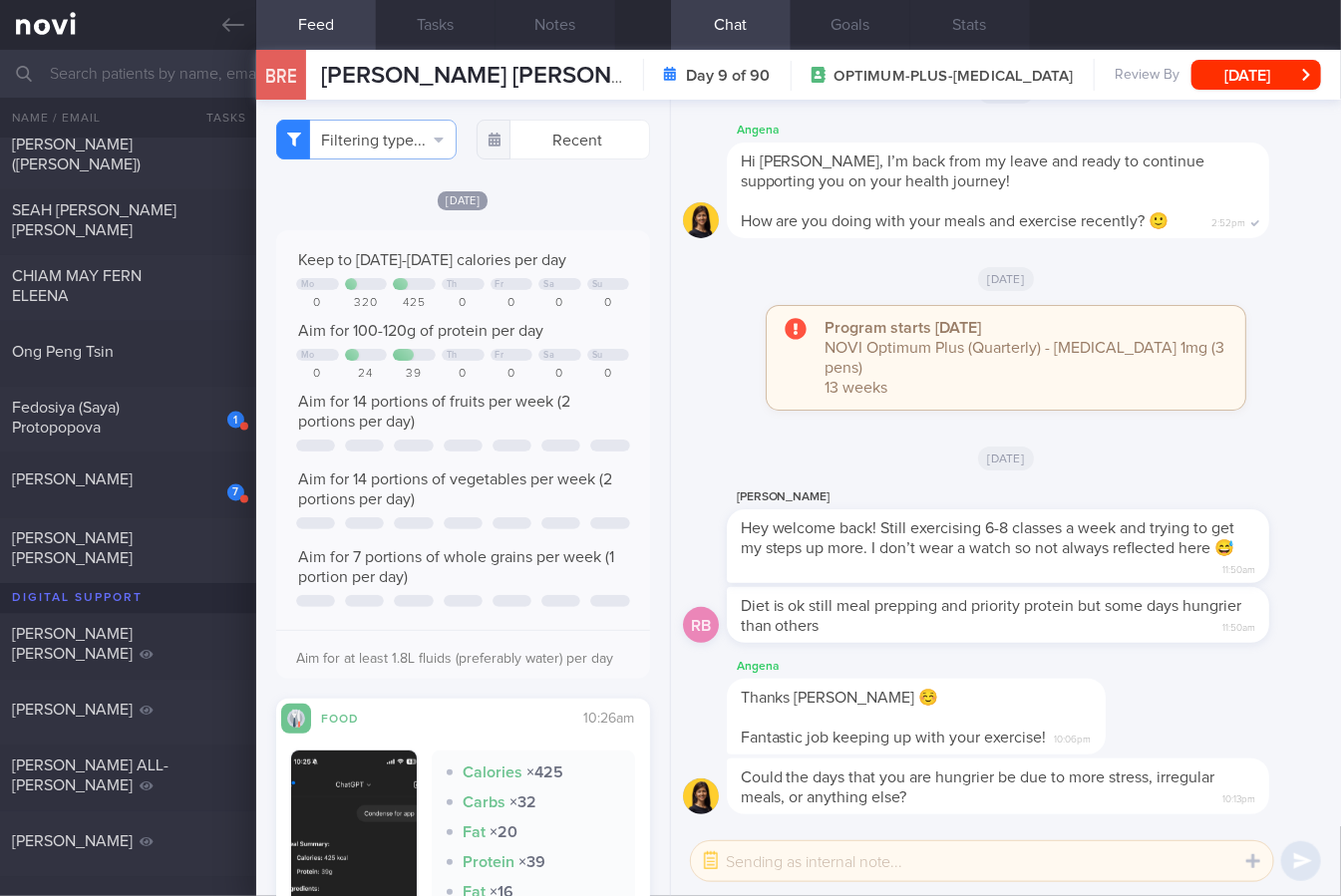 click on "[DATE]
Keep to [DATE]-[DATE] calories per day
Mo
Th
Fr
Sa
Su
0
320
425
0
0
0
0
Aim for 100-120g of protein per day
Mo" 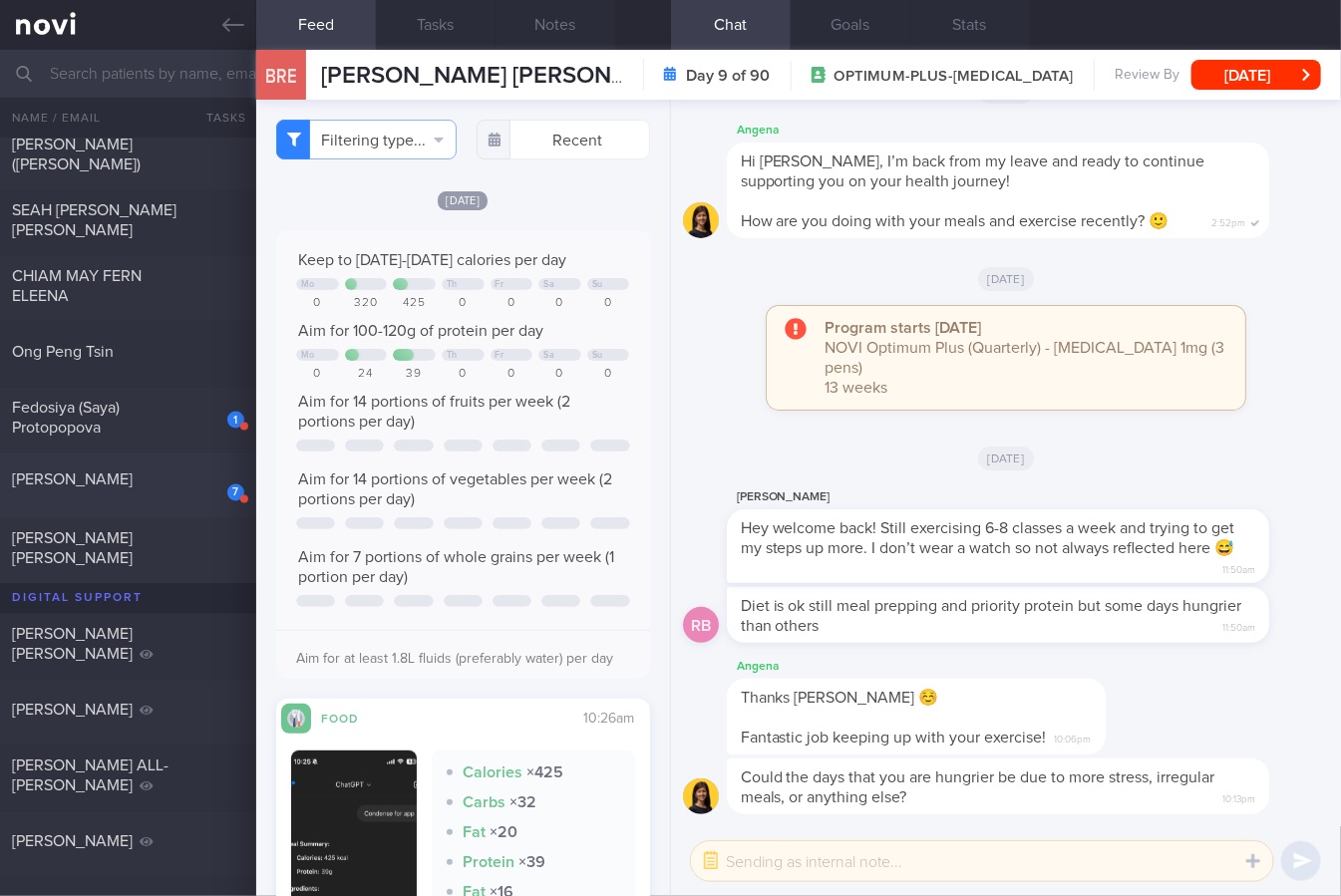 click on "7" at bounding box center (222, 485) 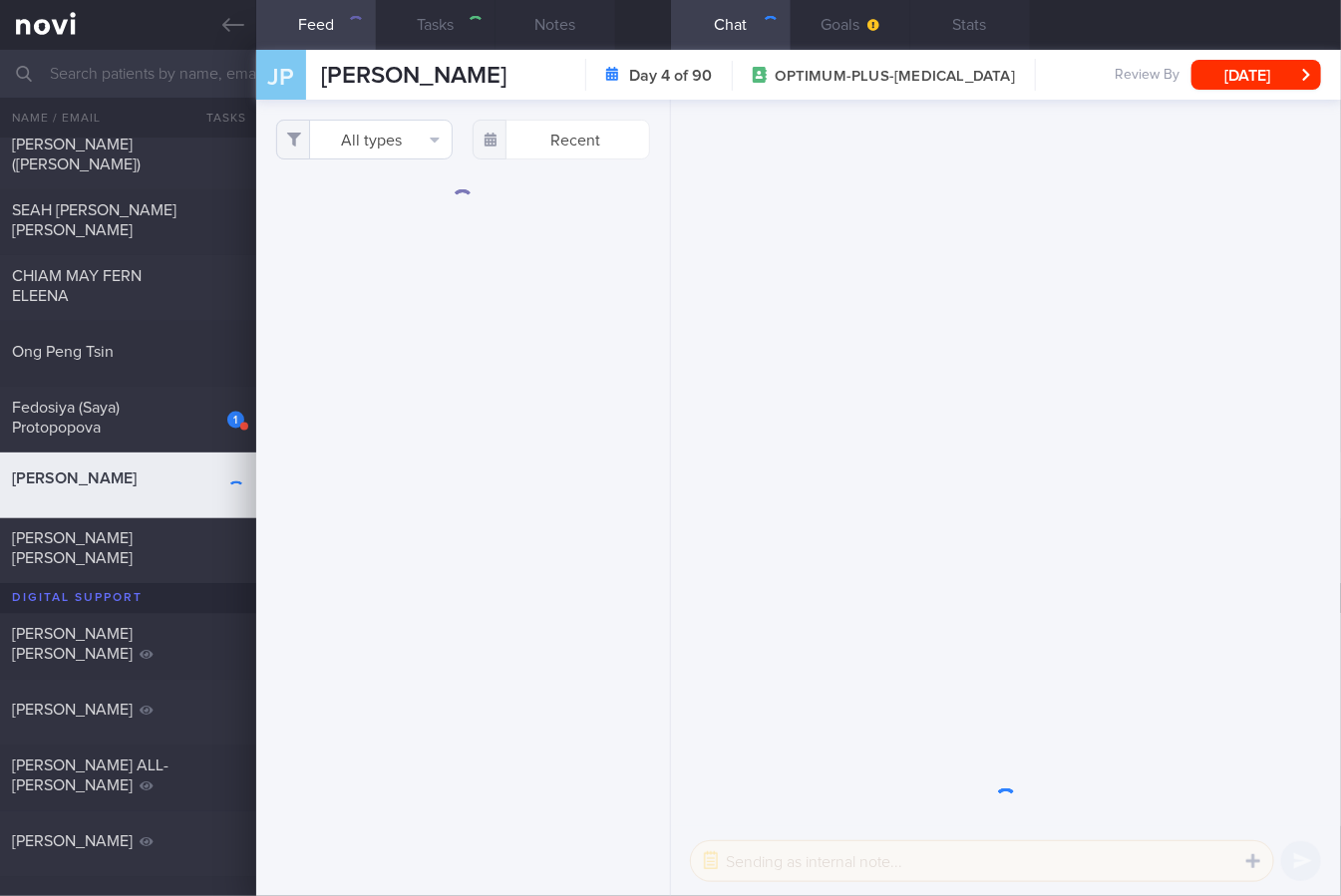 checkbox on "true" 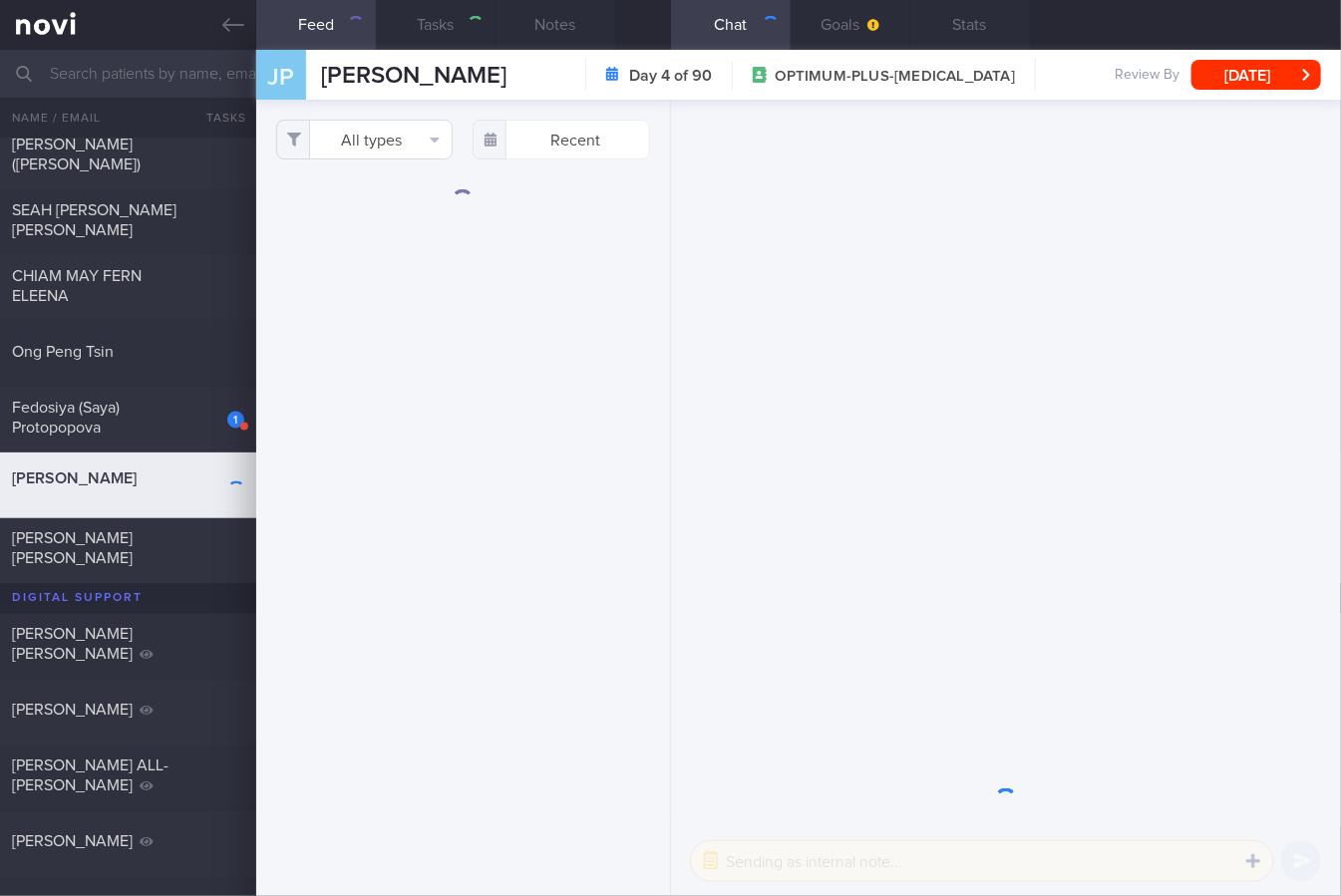 checkbox on "true" 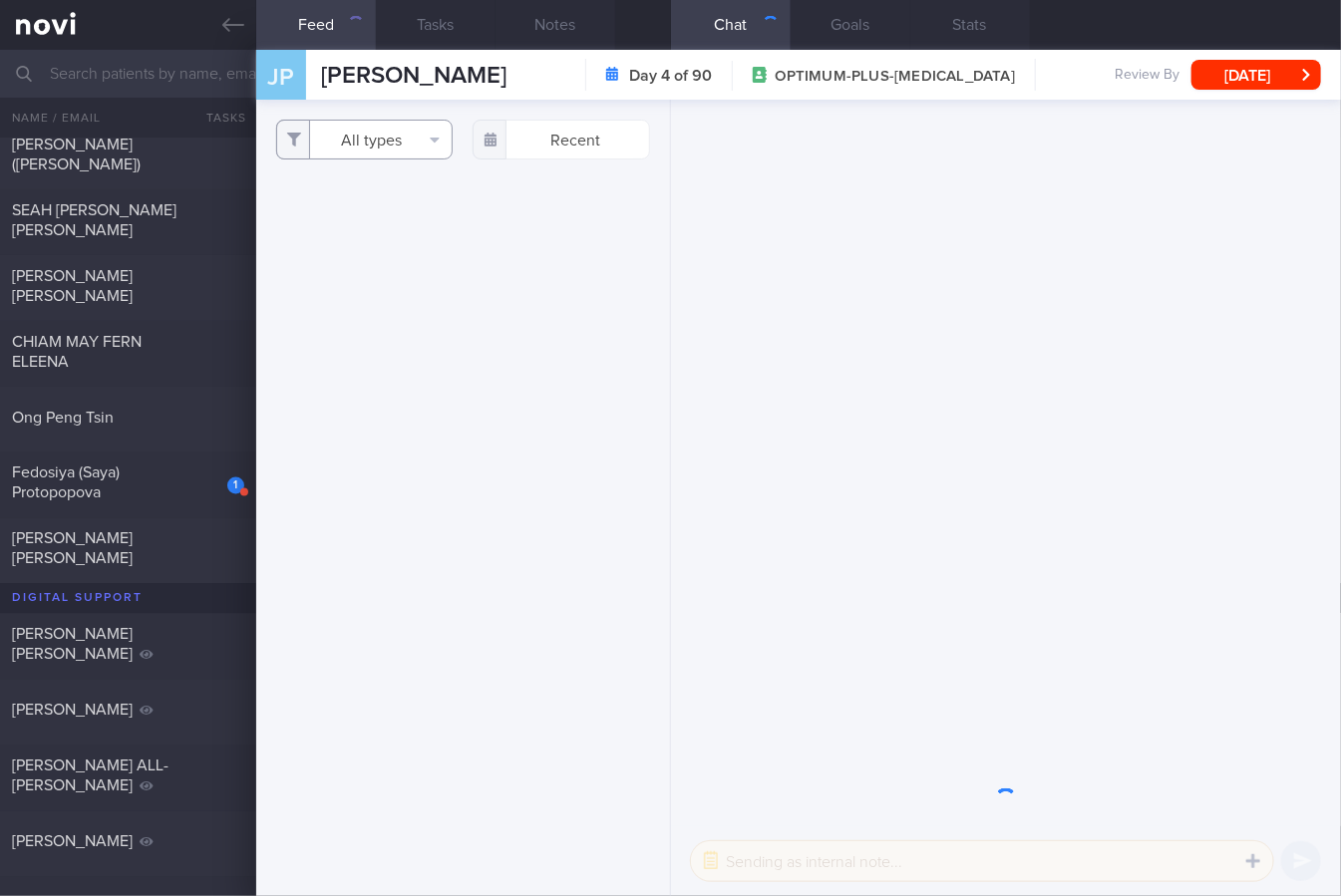 click on "All types" at bounding box center [364, 140] 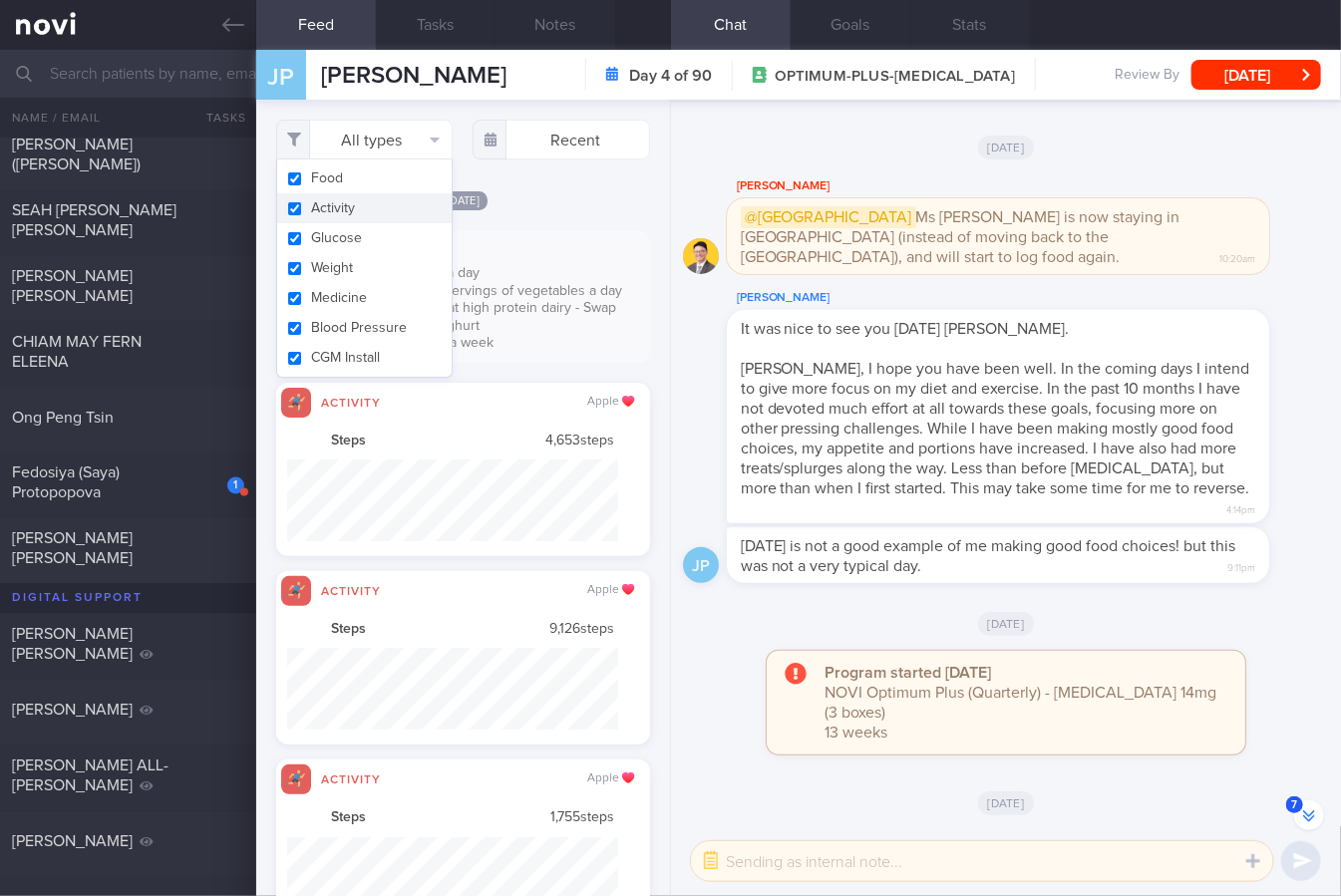 click on "Activity" at bounding box center (364, 208) 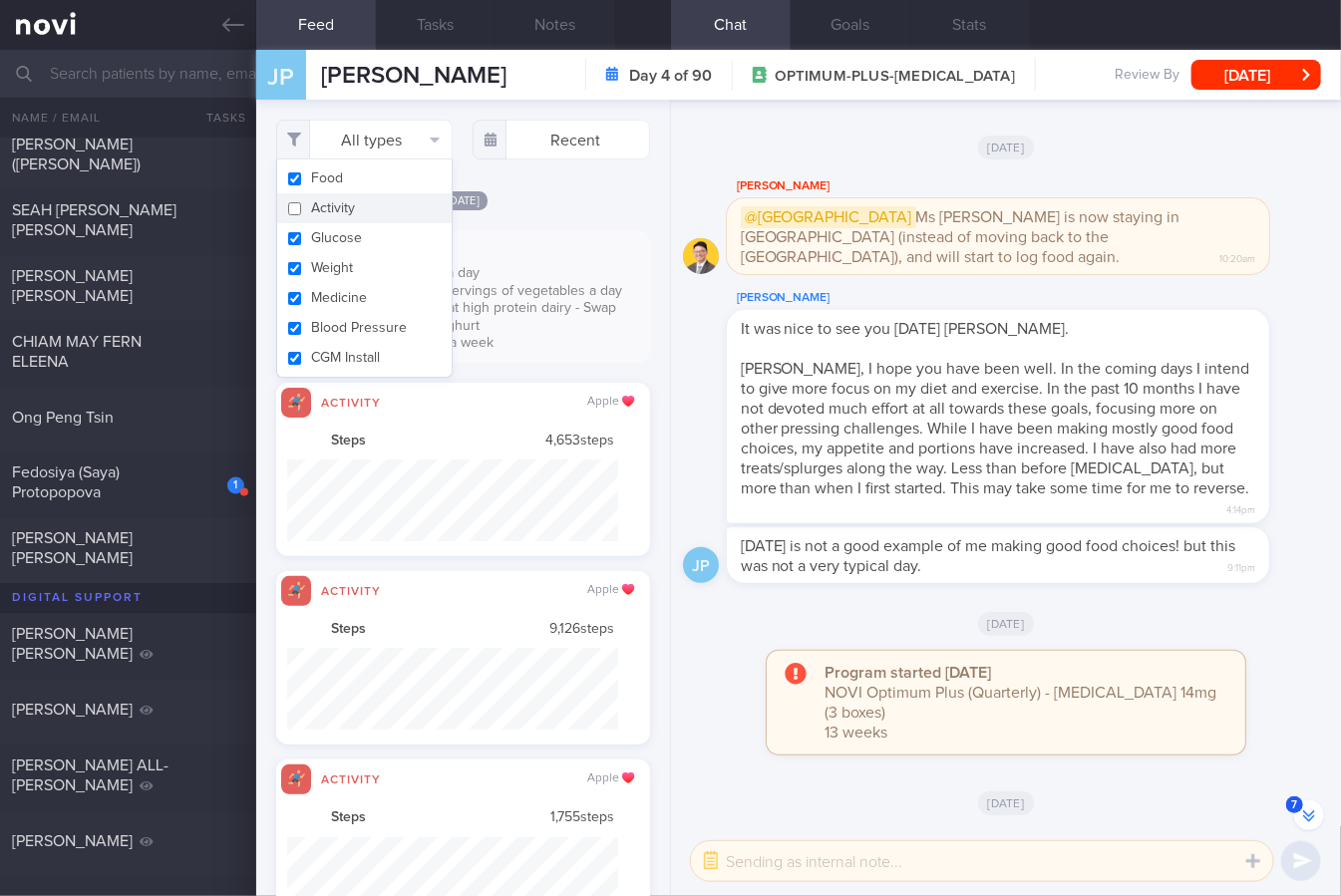 checkbox on "false" 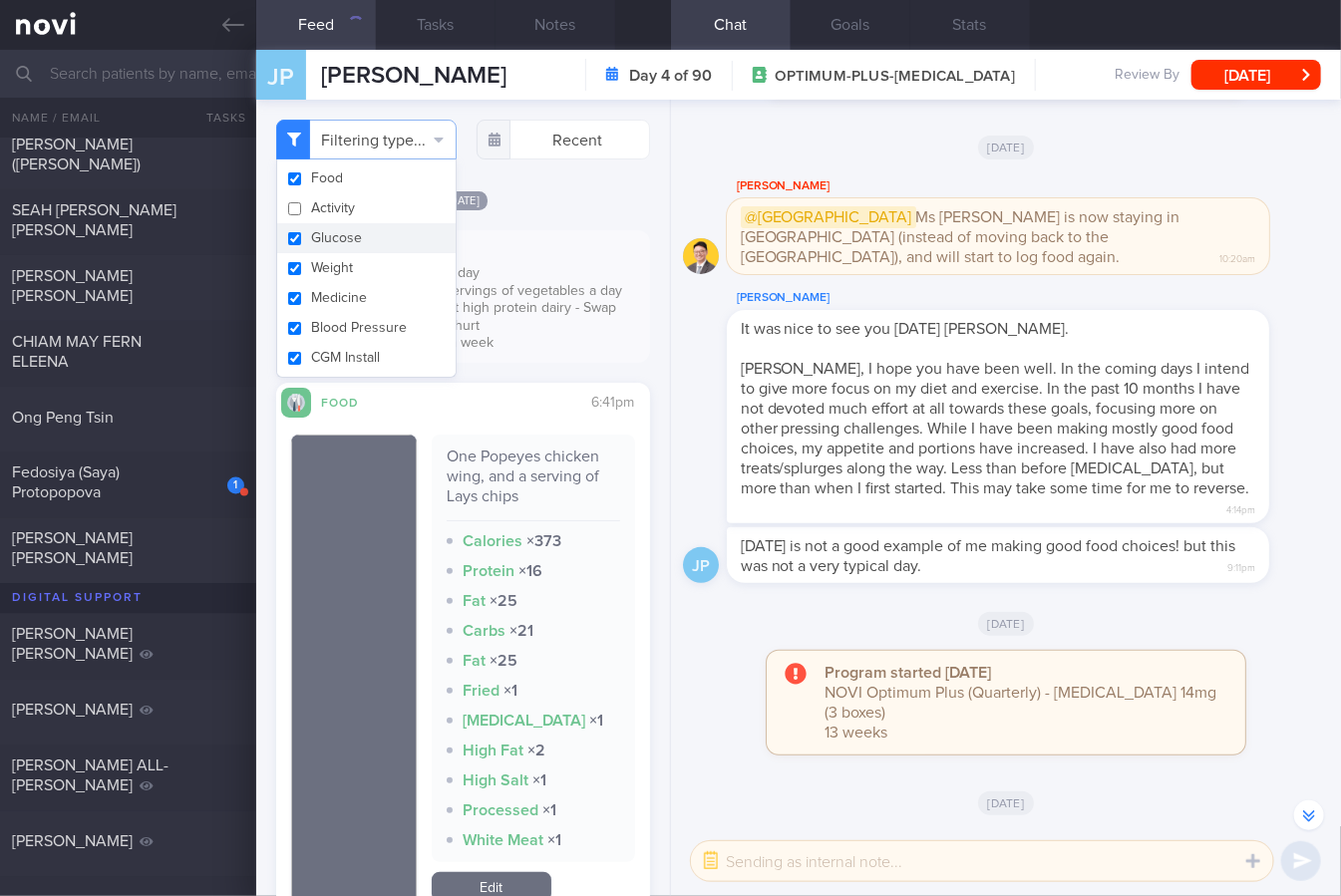 click on "Glucose" at bounding box center (366, 238) 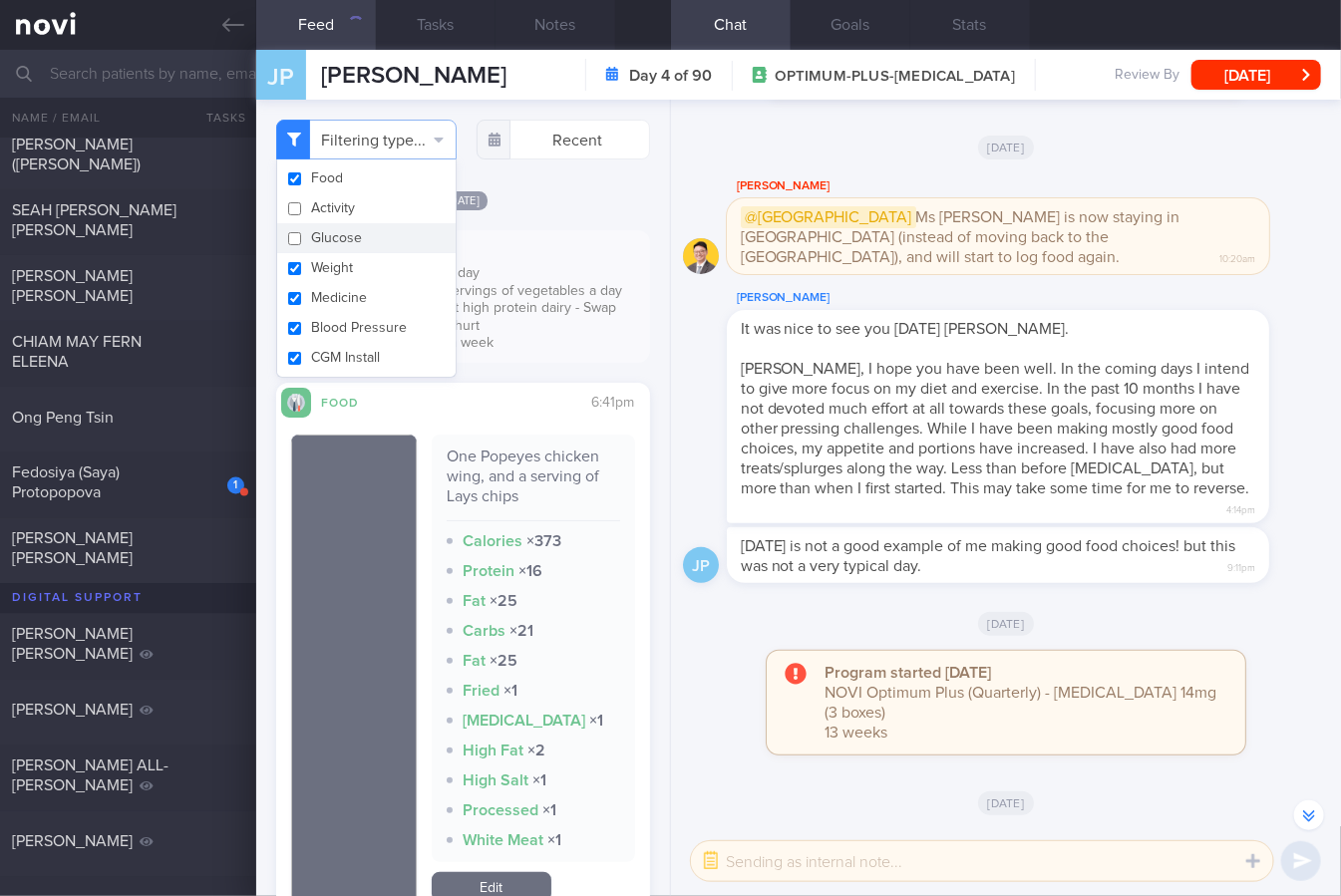 checkbox on "false" 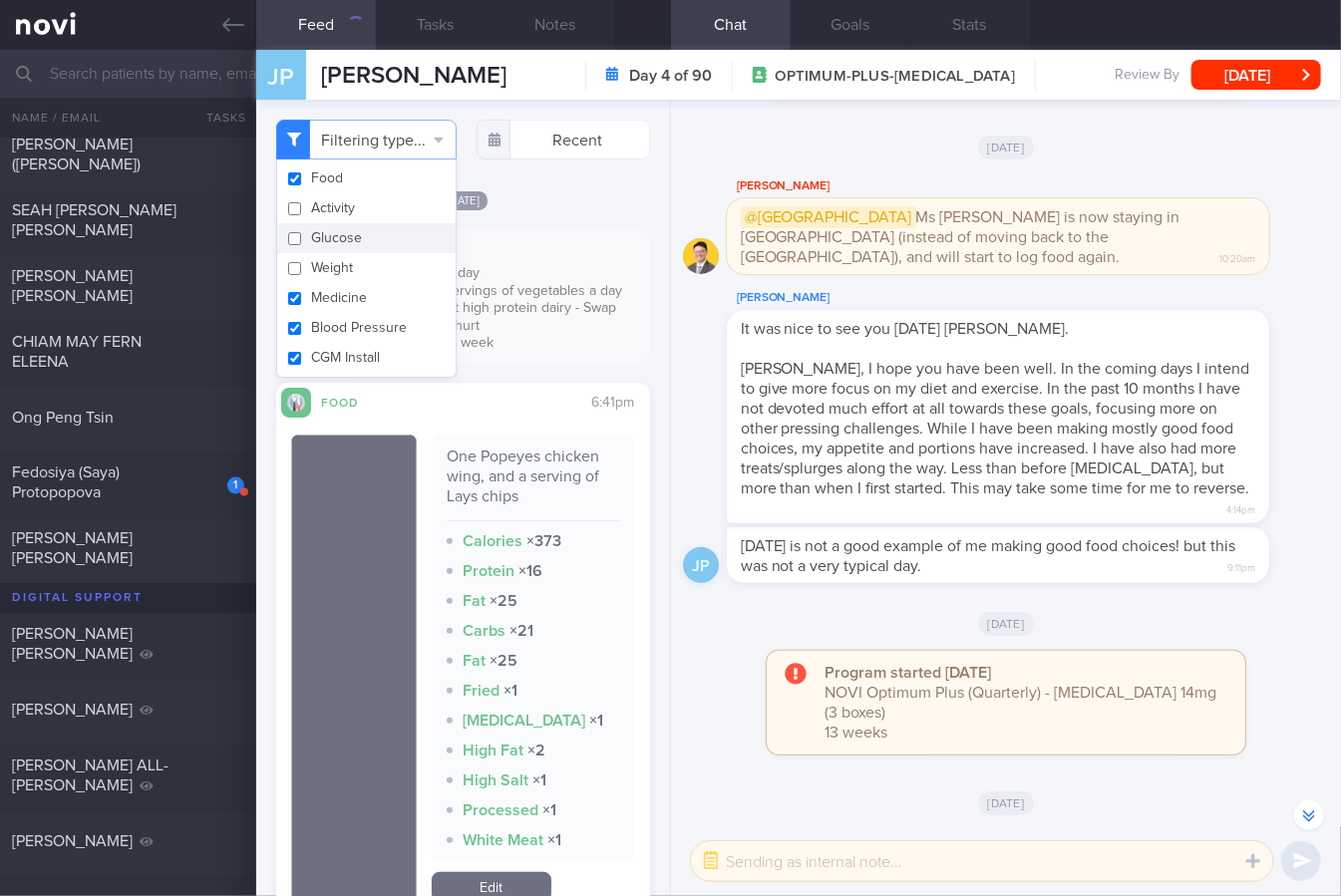 checkbox on "false" 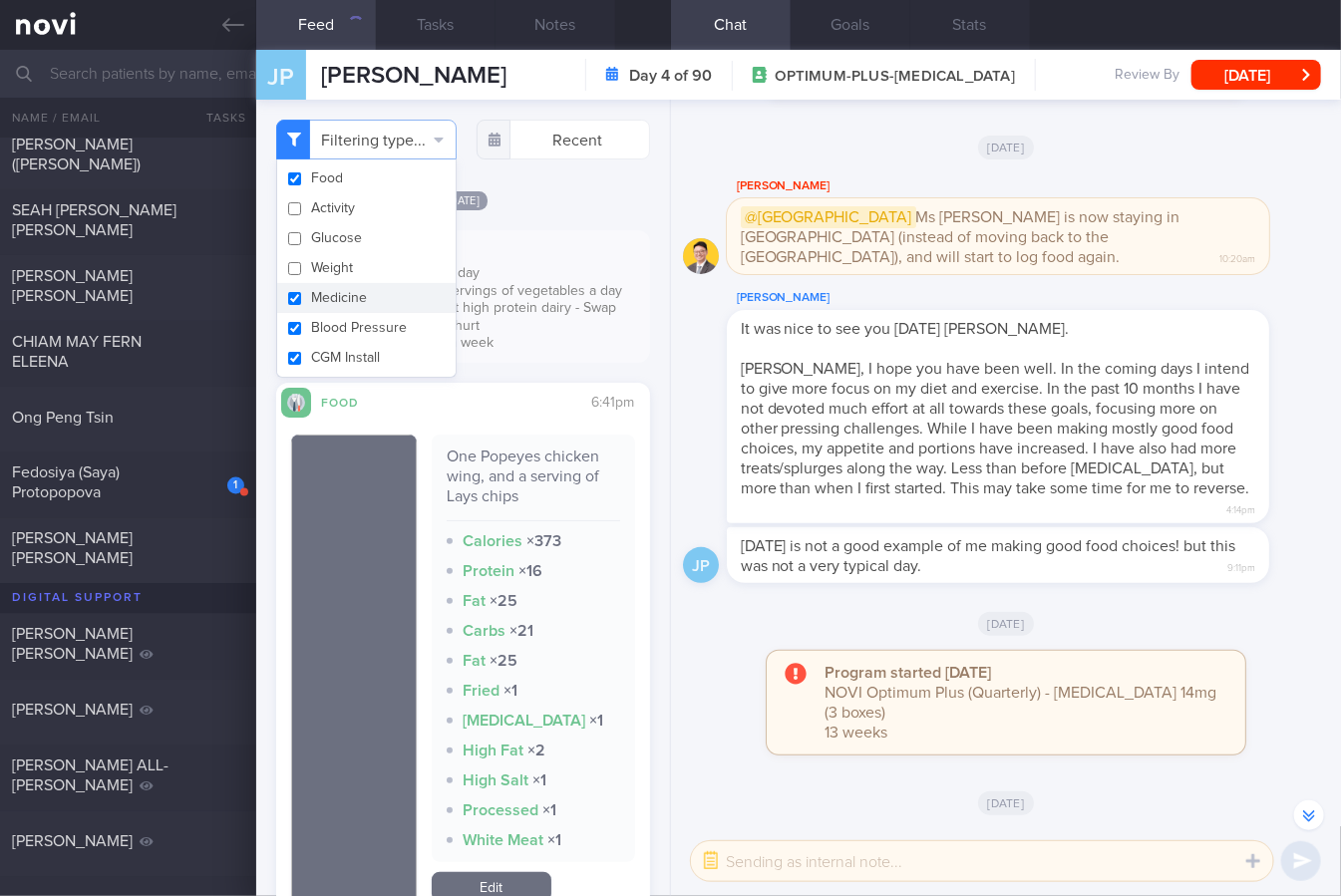 click on "Medicine" at bounding box center (366, 298) 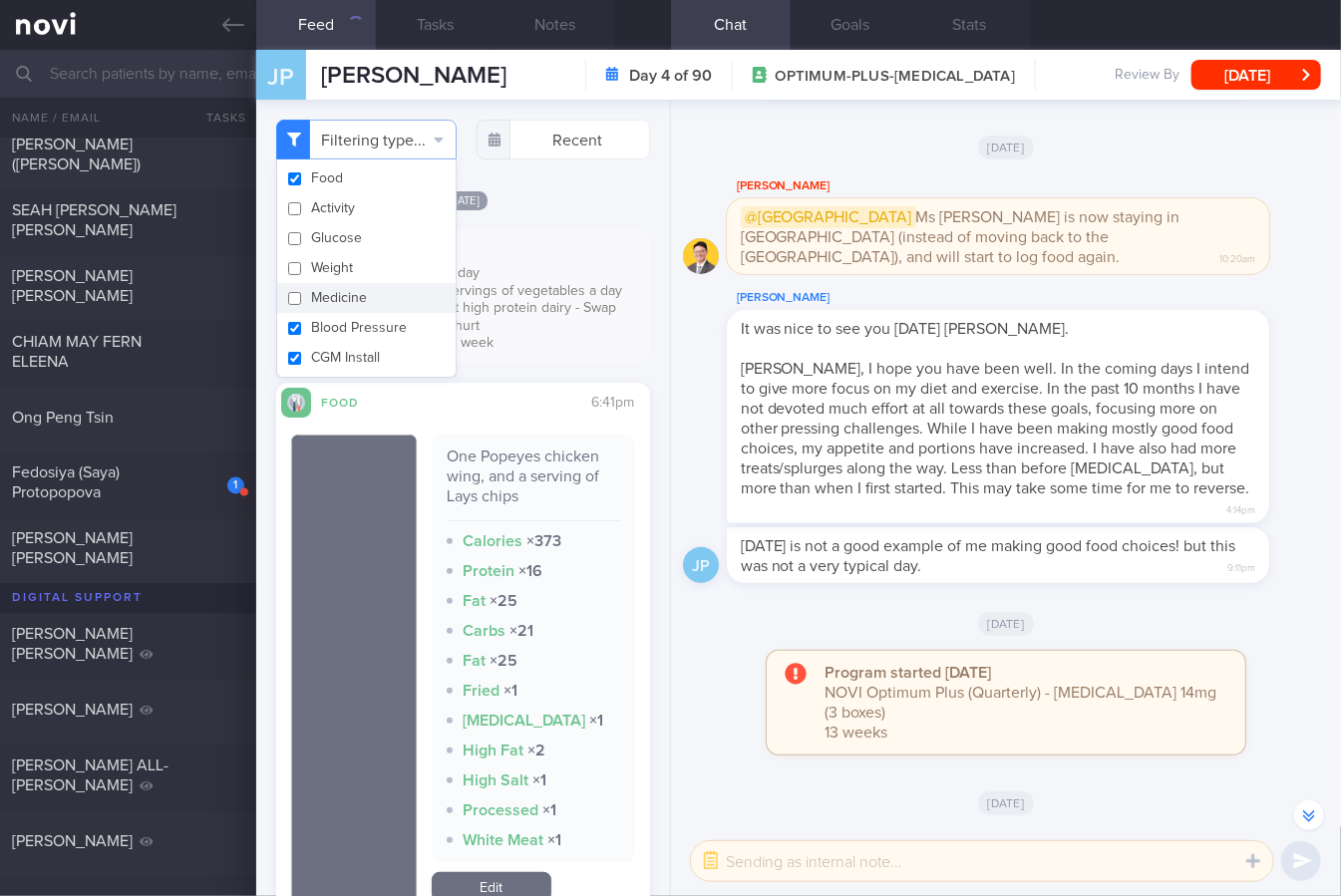 checkbox on "false" 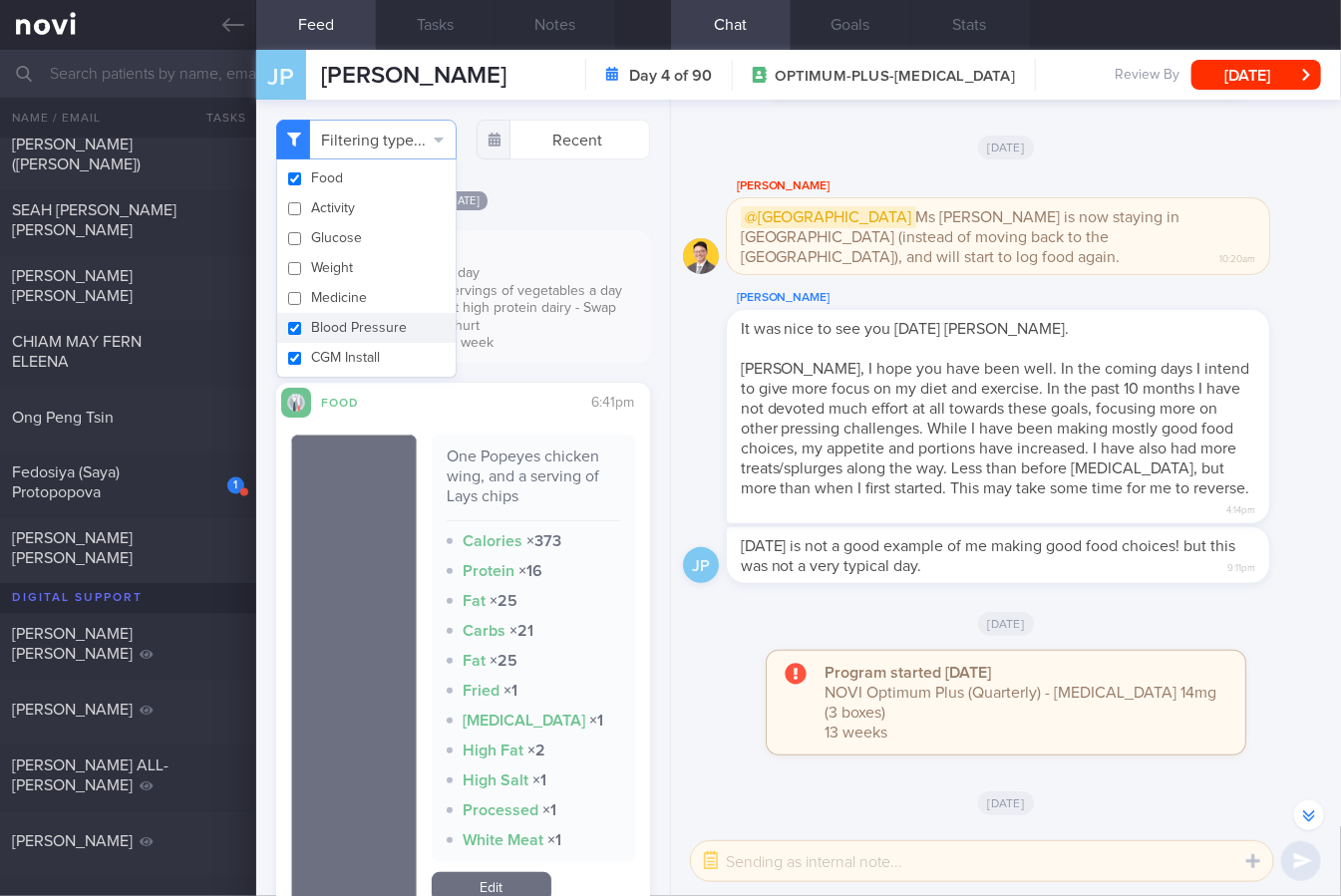 click on "Blood Pressure" at bounding box center (366, 328) 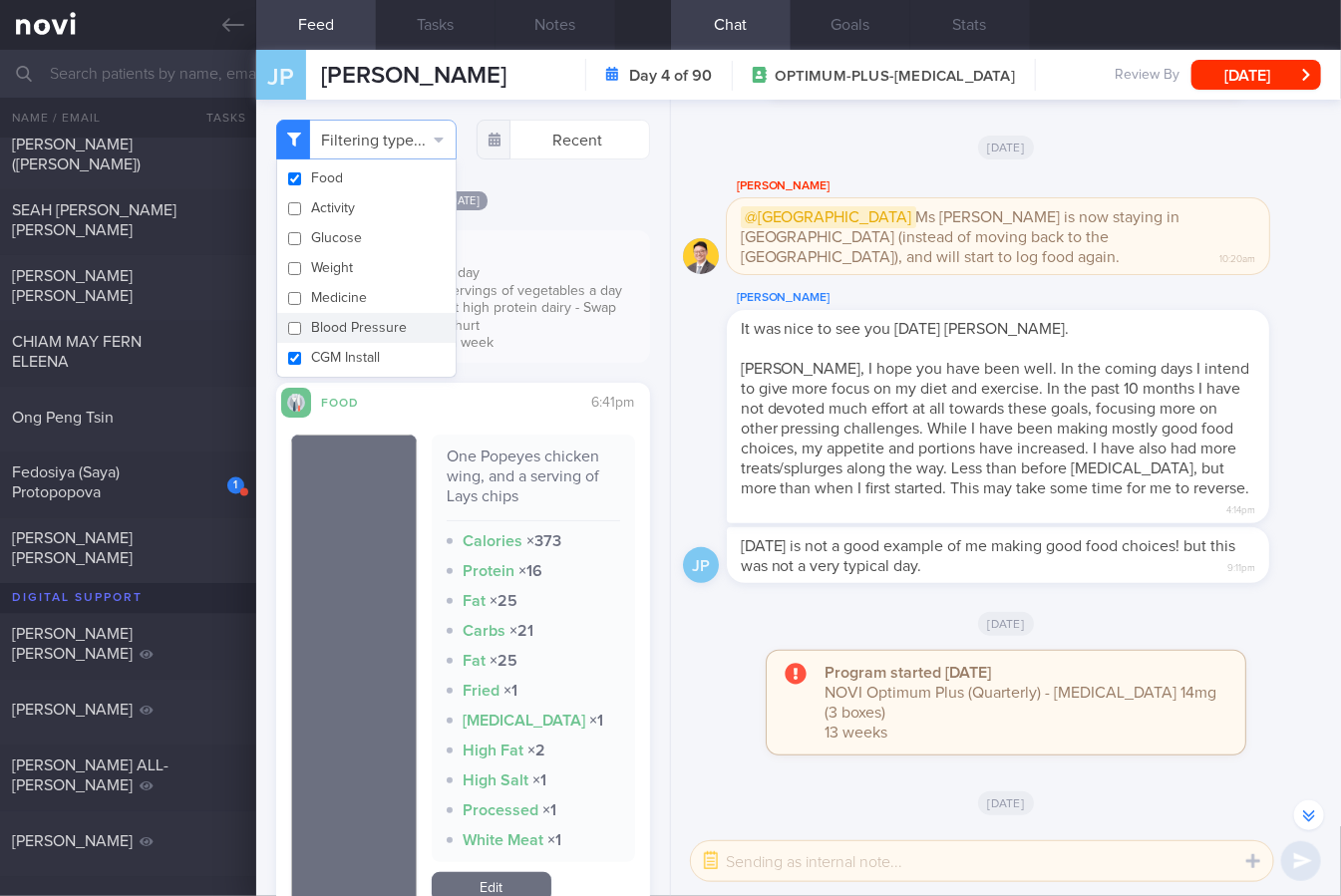 checkbox on "false" 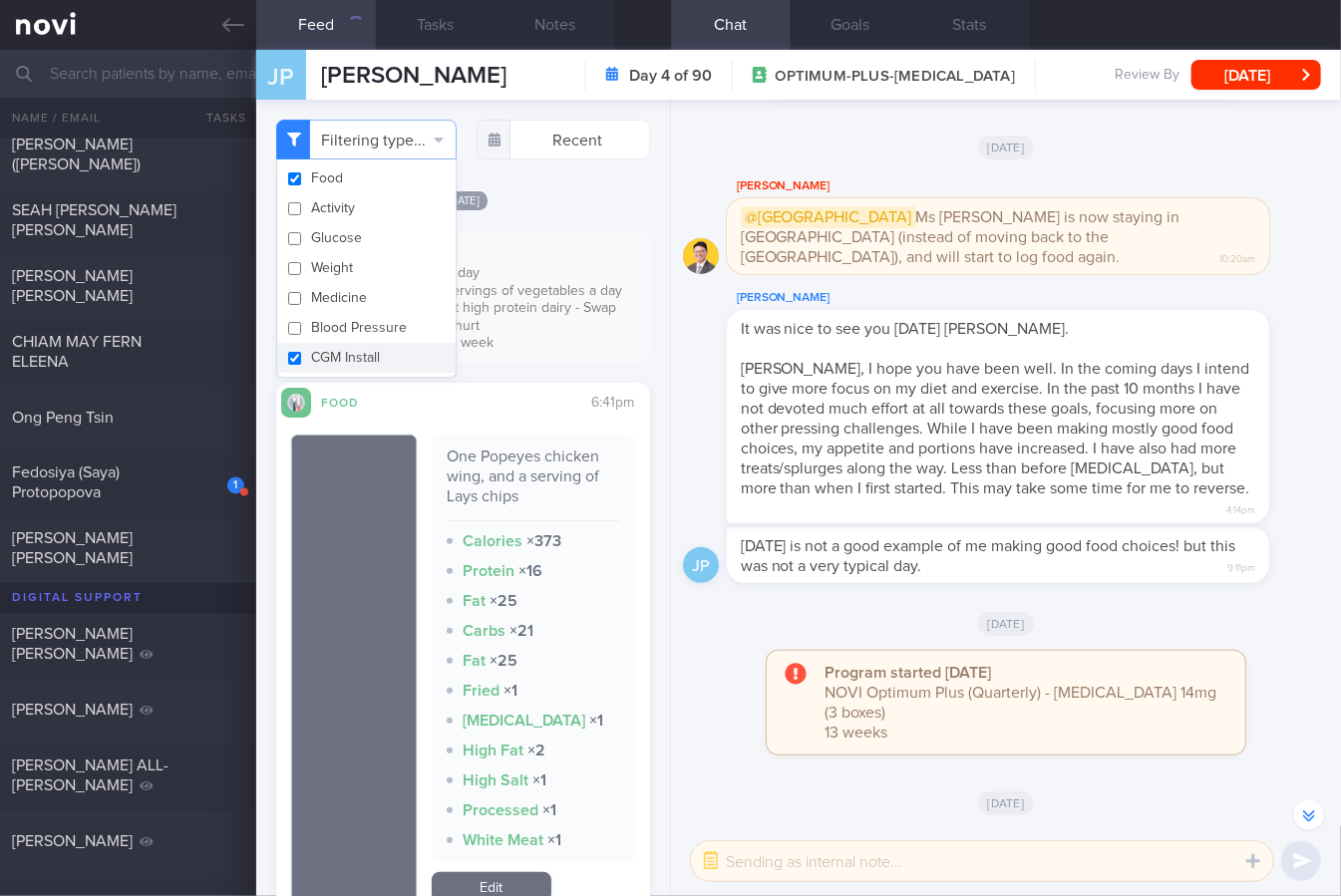 click on "CGM Install" at bounding box center (366, 358) 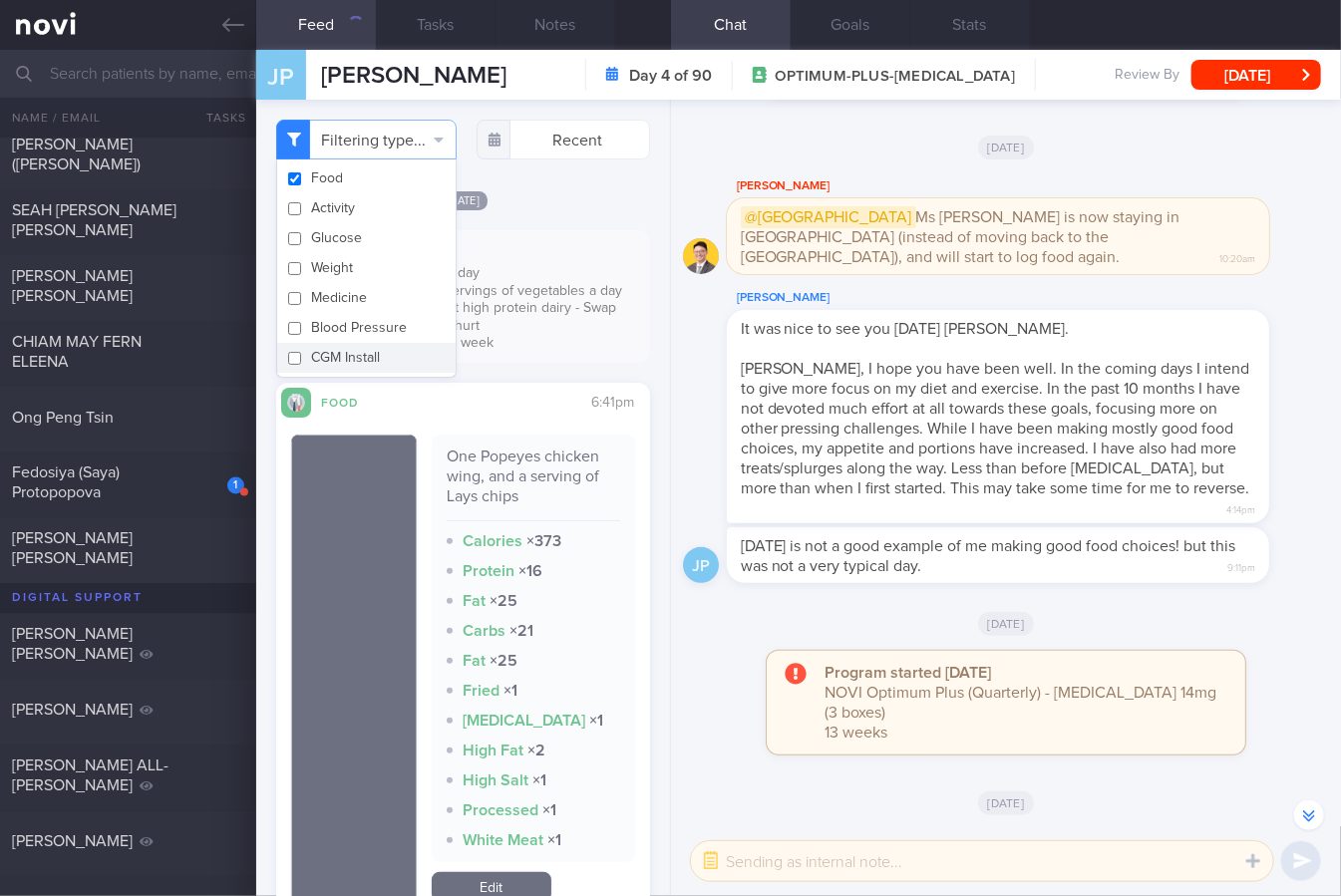 checkbox on "false" 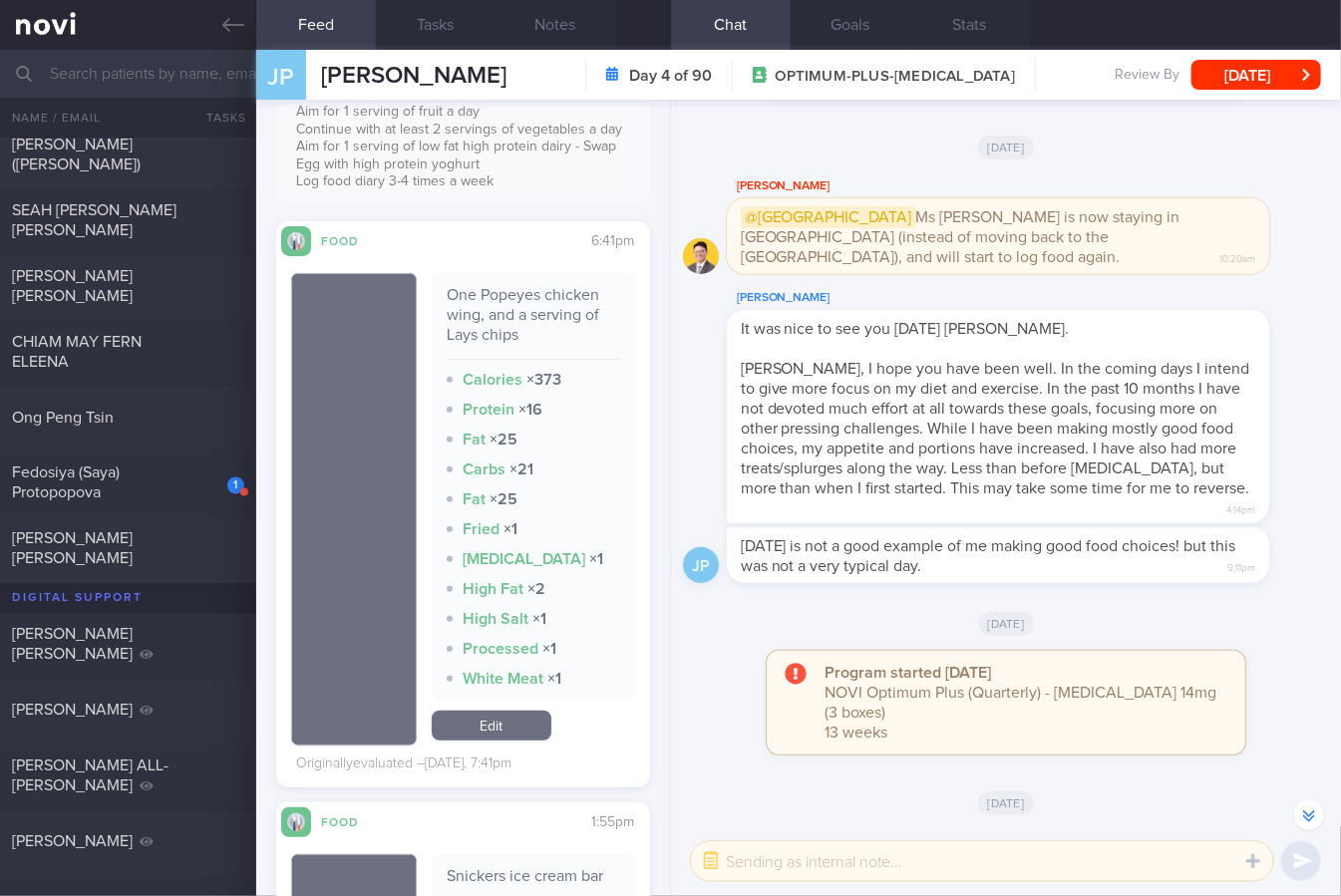 click on "One Popeyes chicken wing, and a serving of Lays chips" at bounding box center [533, 322] 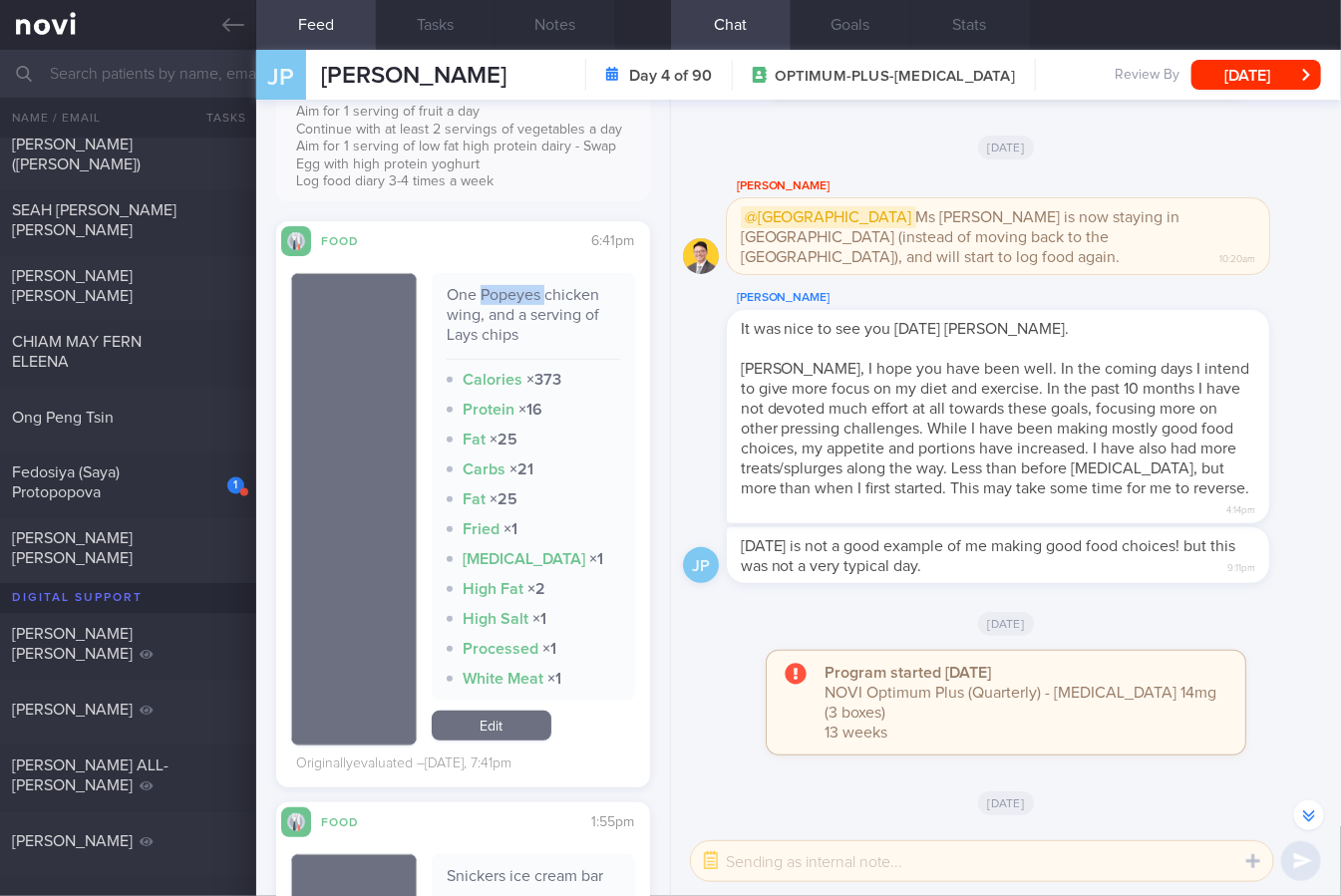click on "One Popeyes chicken wing, and a serving of Lays chips" at bounding box center (533, 322) 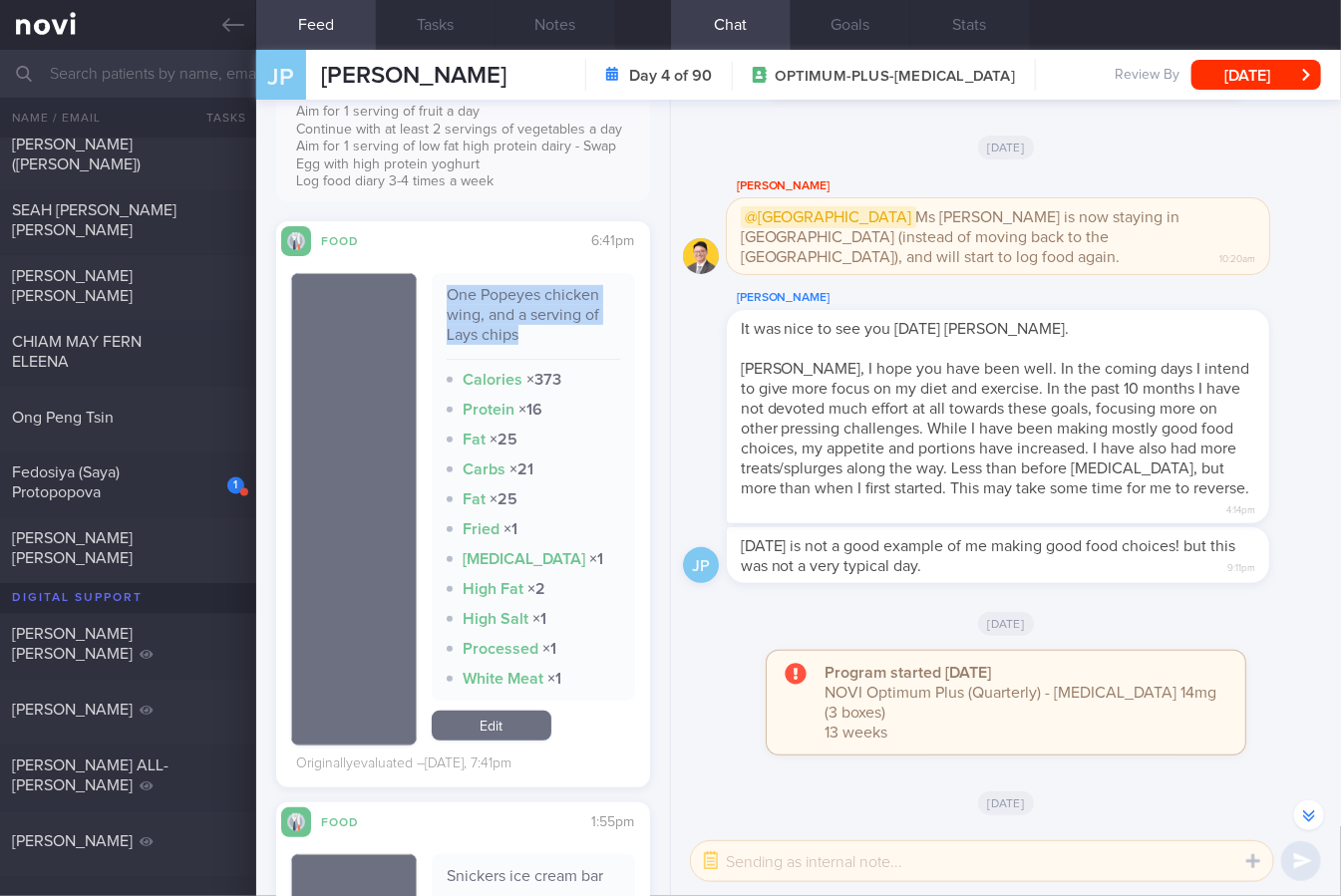 click on "One Popeyes chicken wing, and a serving of Lays chips" at bounding box center (533, 322) 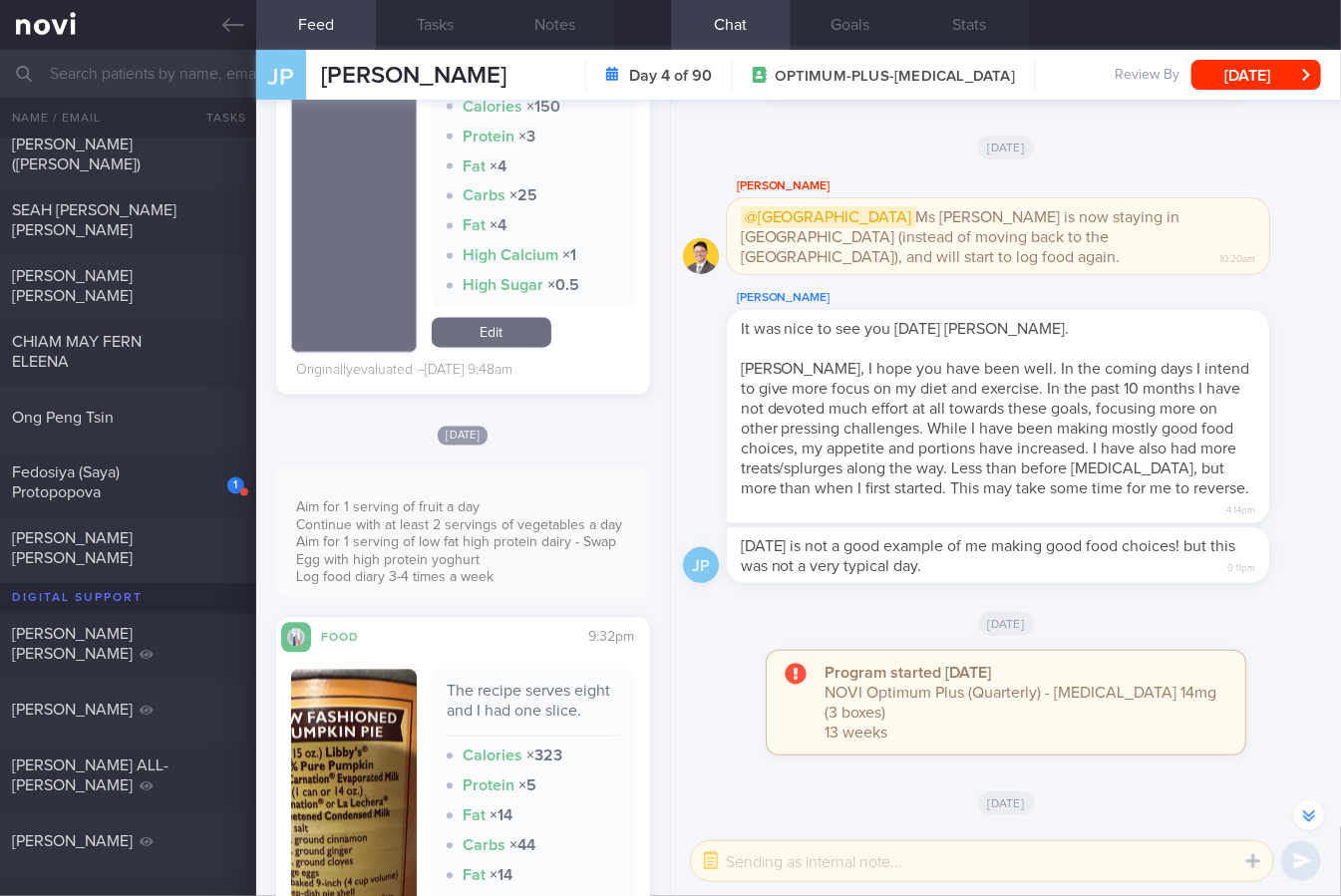 drag, startPoint x: 369, startPoint y: 802, endPoint x: 388, endPoint y: 765, distance: 41.59327 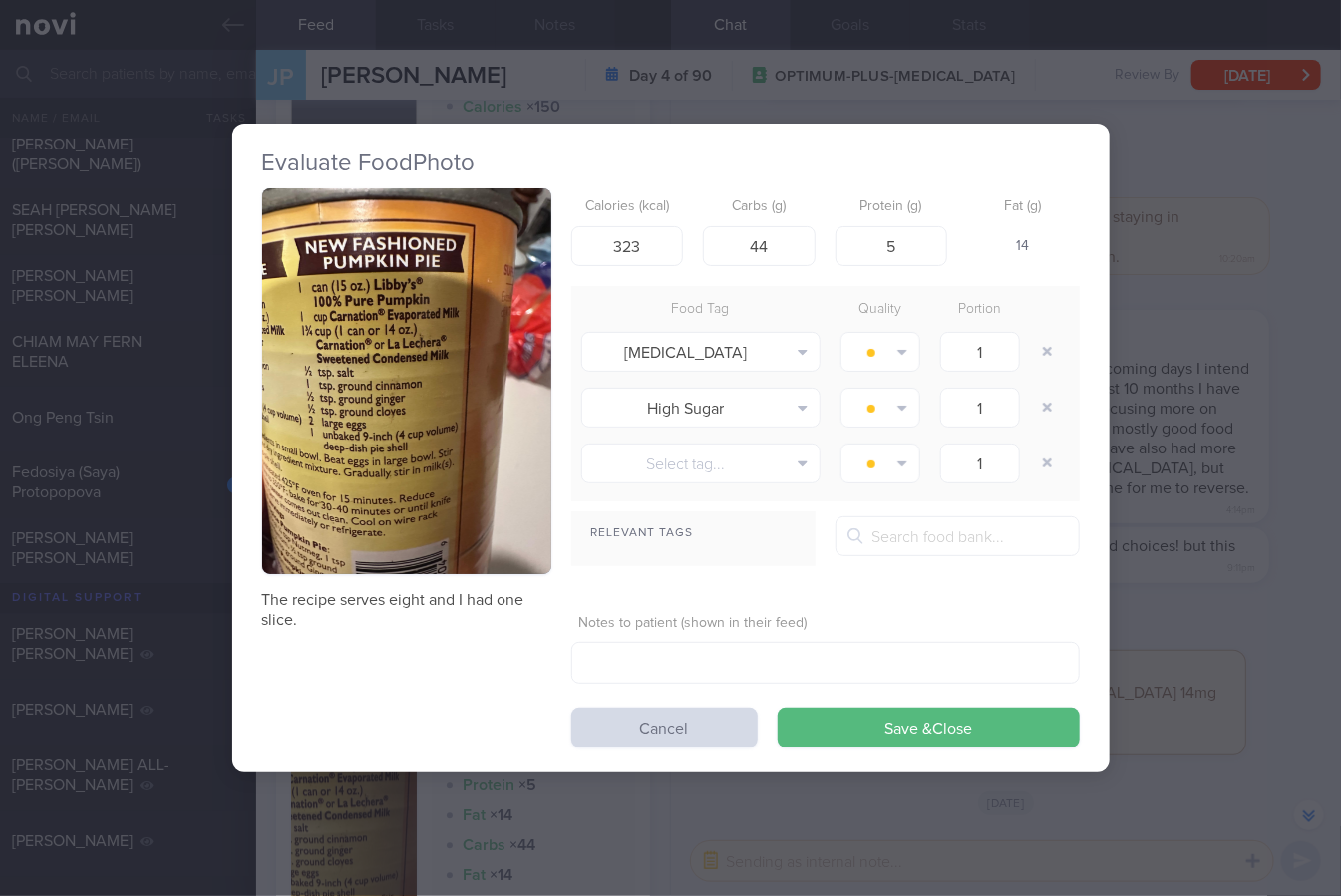 click at bounding box center [407, 381] 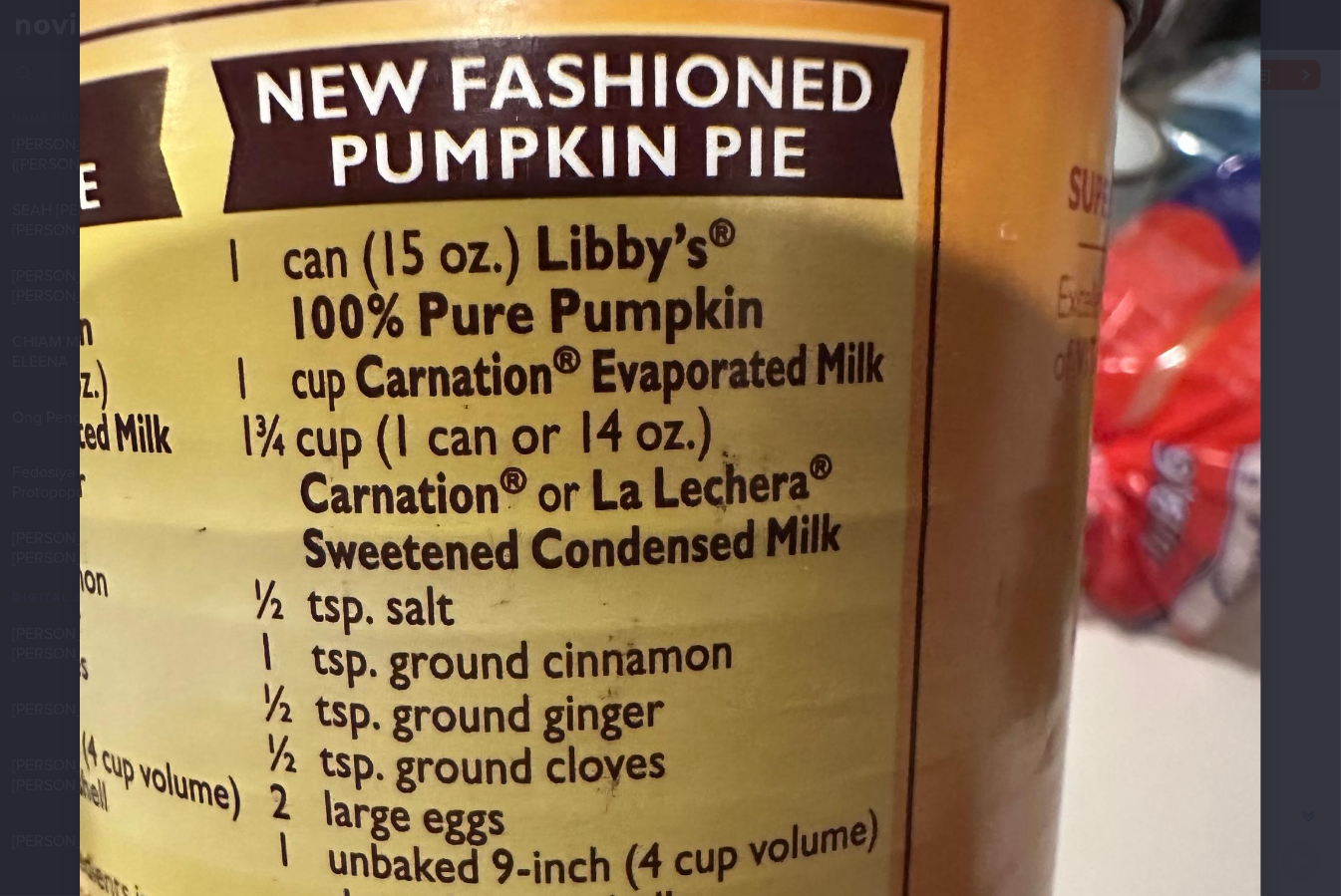 click at bounding box center (670, 643) 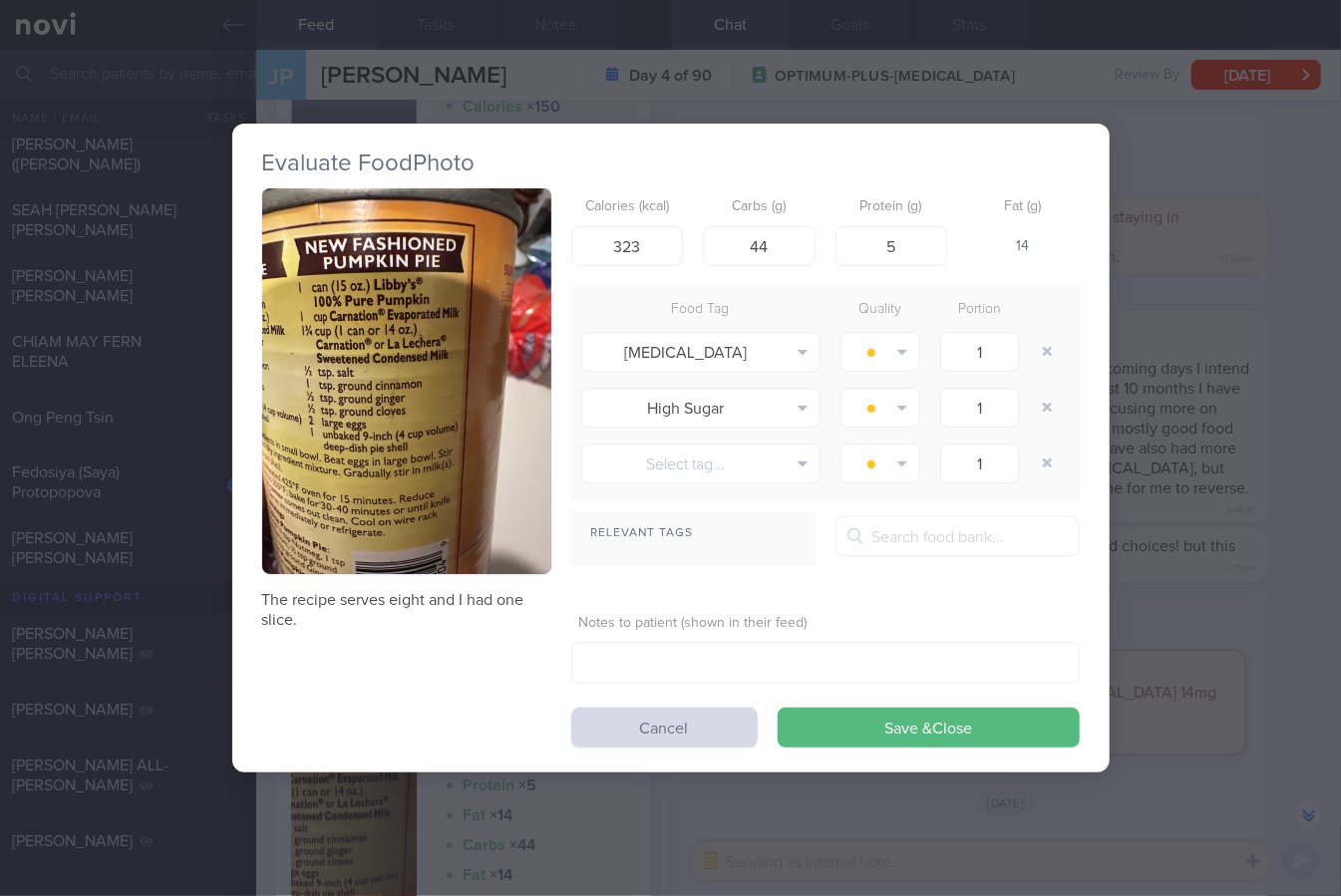 click on "Evaluate Food  Photo
The recipe serves eight and I had one slice.
Calories (kcal)
323
Carbs (g)
44
Protein (g)
5
Fat (g)
14
Food Tag
Quality
Portion
[MEDICAL_DATA]
Alcohol
Fried
Fruit
Healthy Fats
High Calcium
[MEDICAL_DATA]
High Fat" at bounding box center [670, 448] 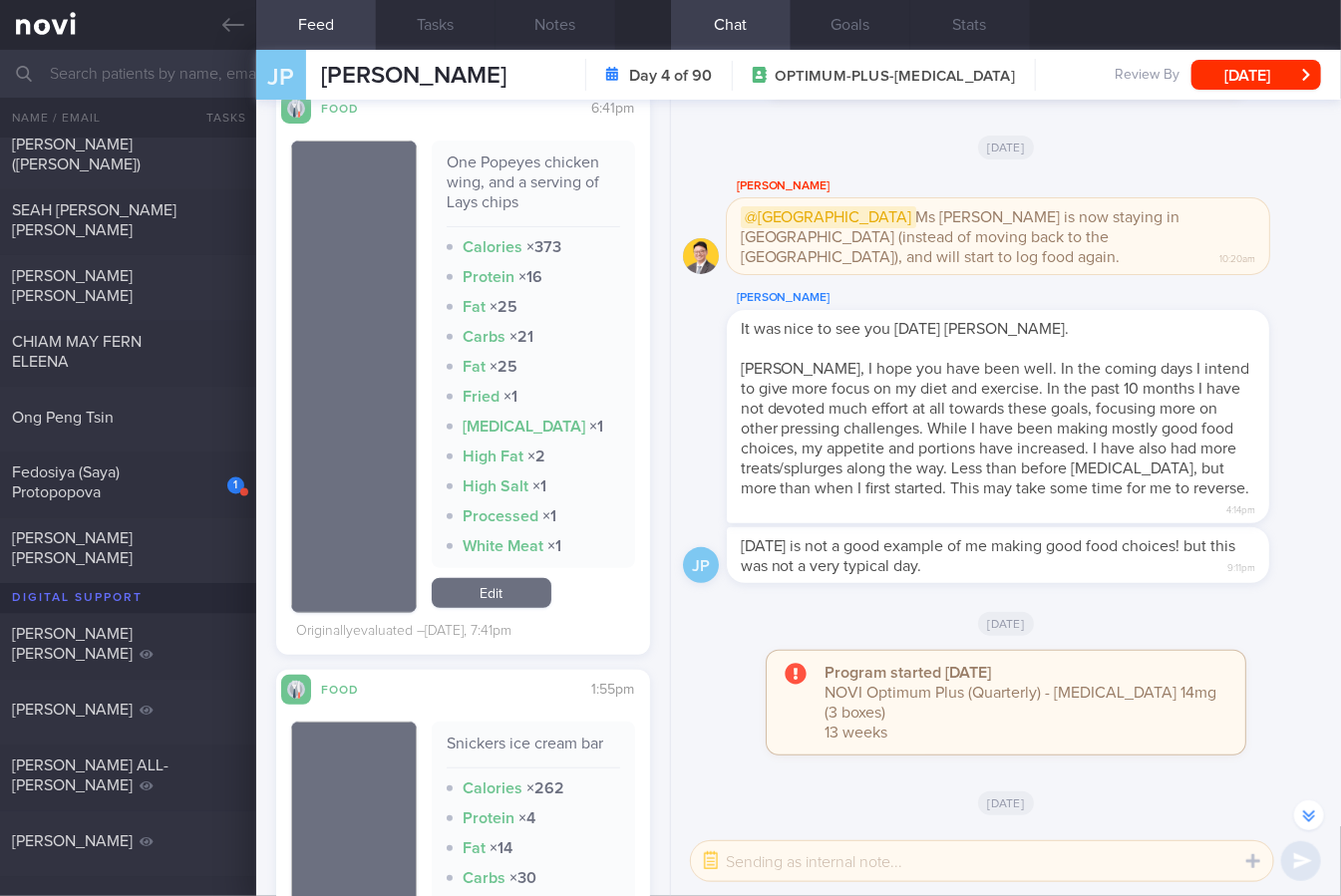 click on "Edit" at bounding box center [492, 593] 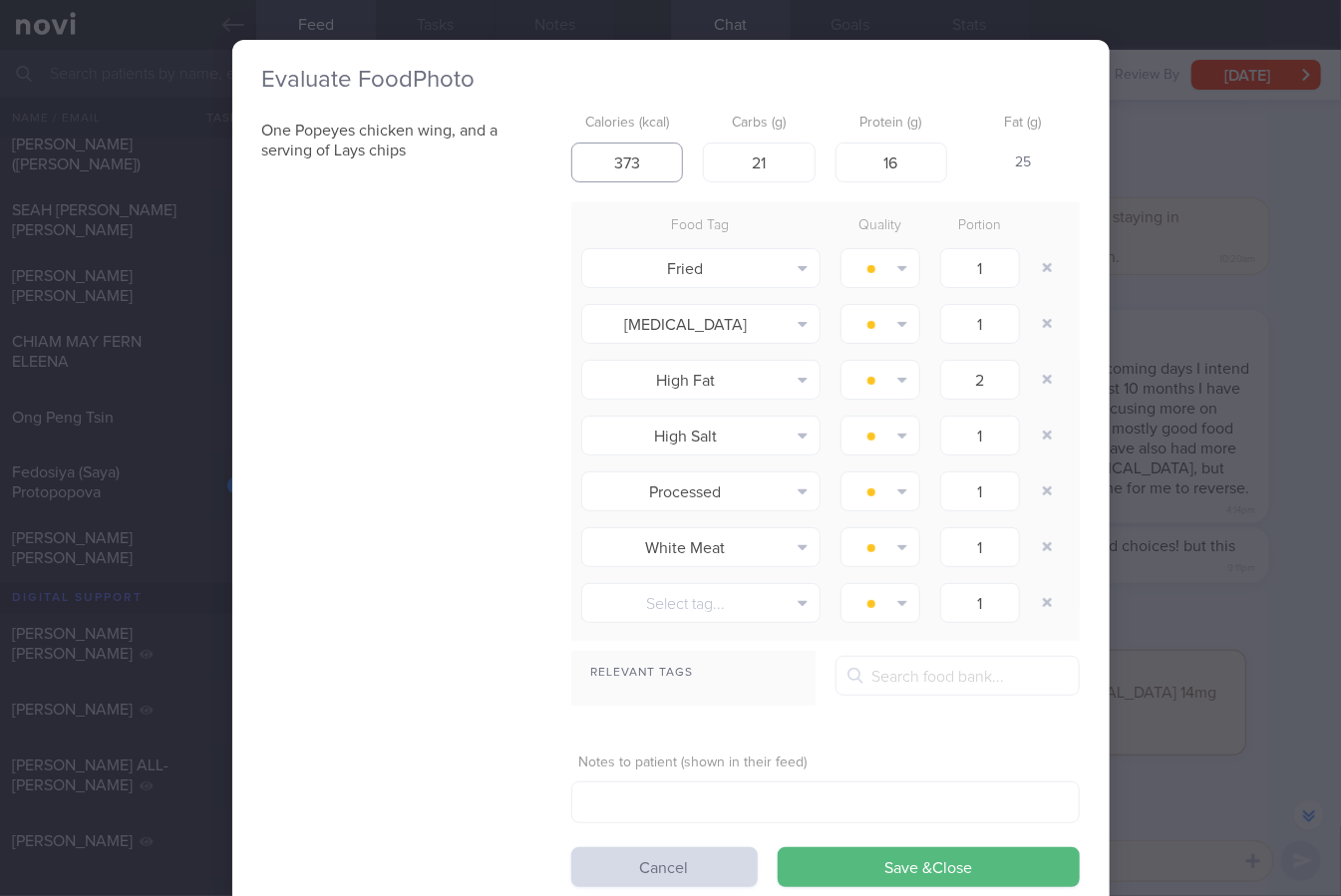drag, startPoint x: 643, startPoint y: 161, endPoint x: 548, endPoint y: 167, distance: 95.189285 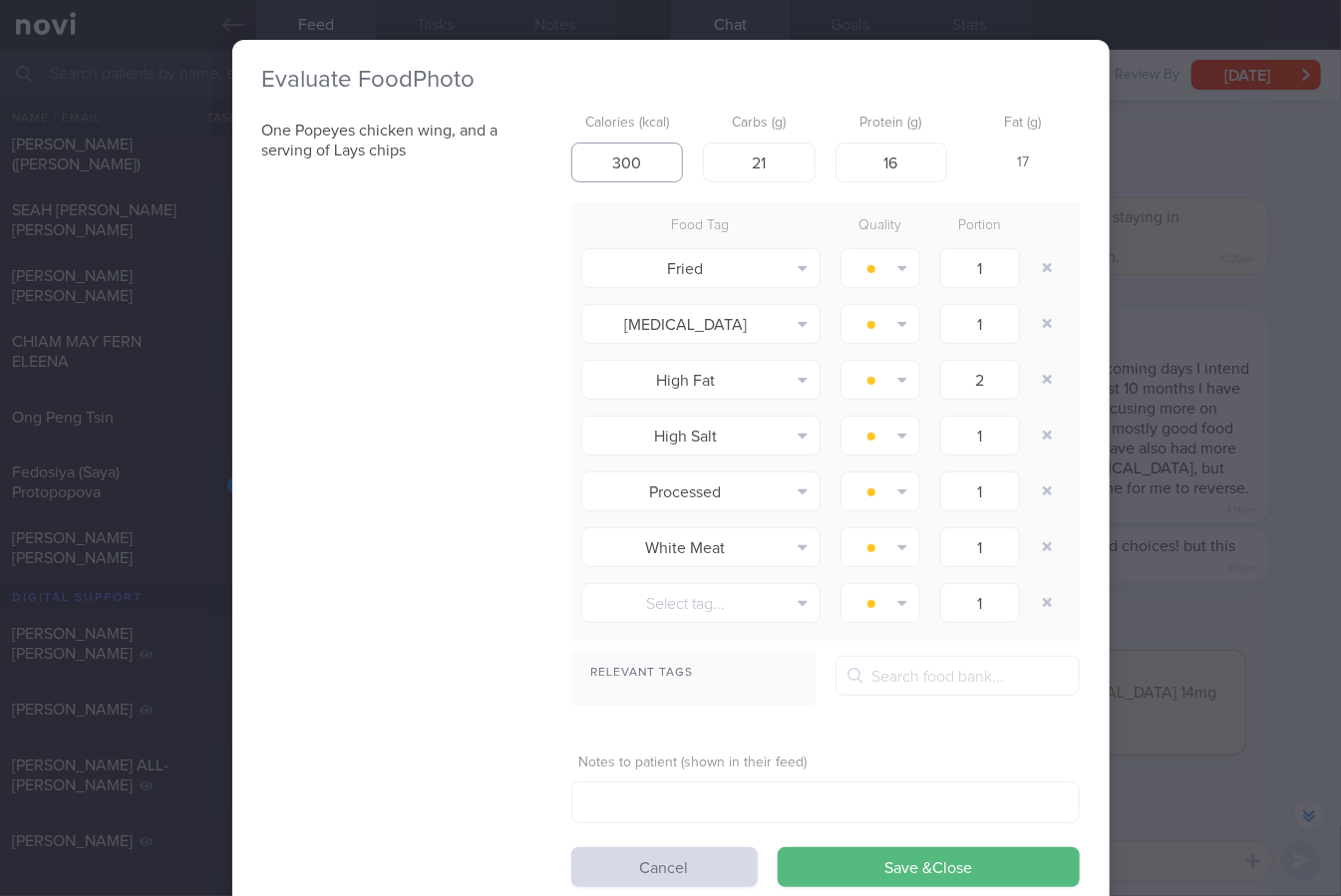 type on "300" 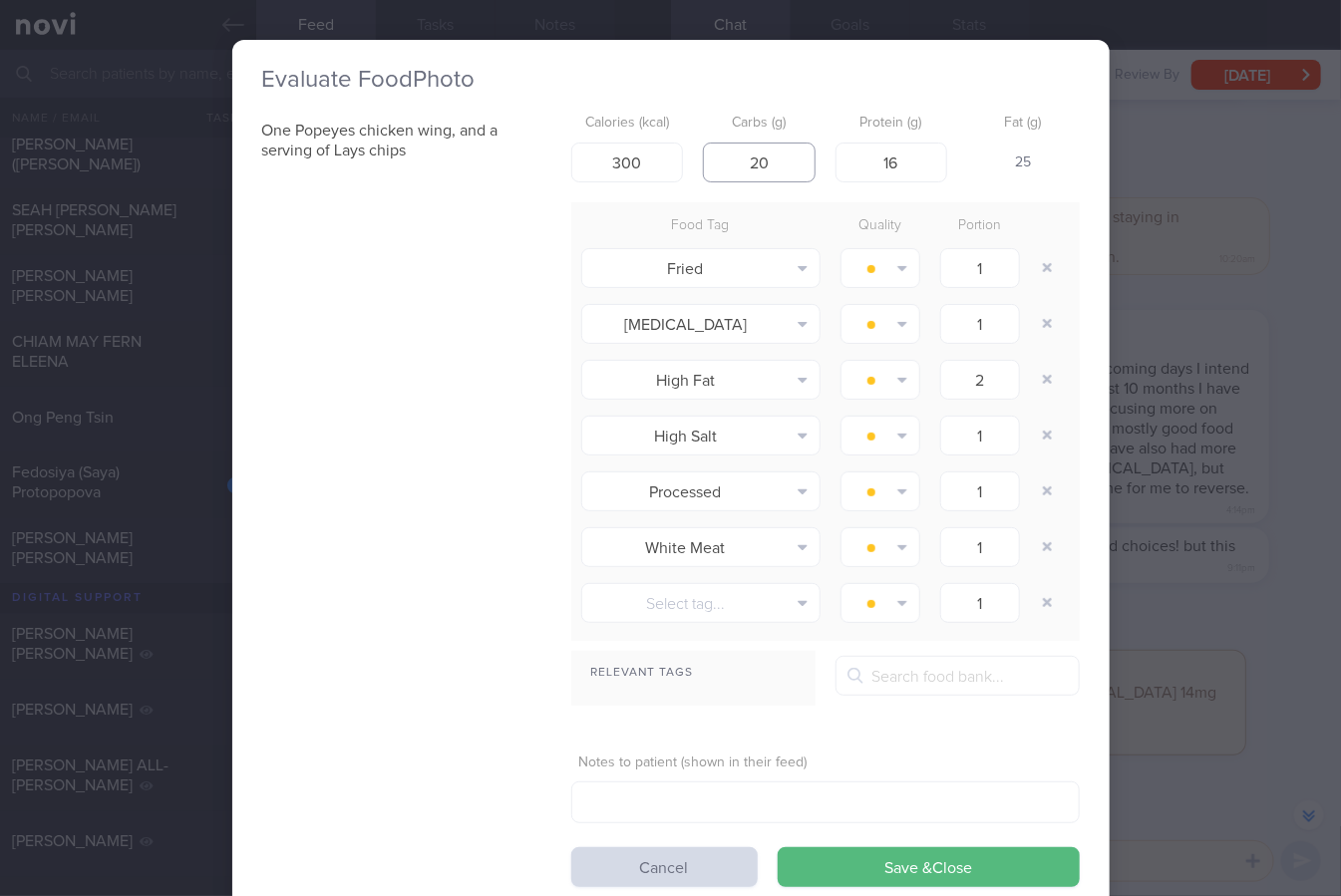 type on "20" 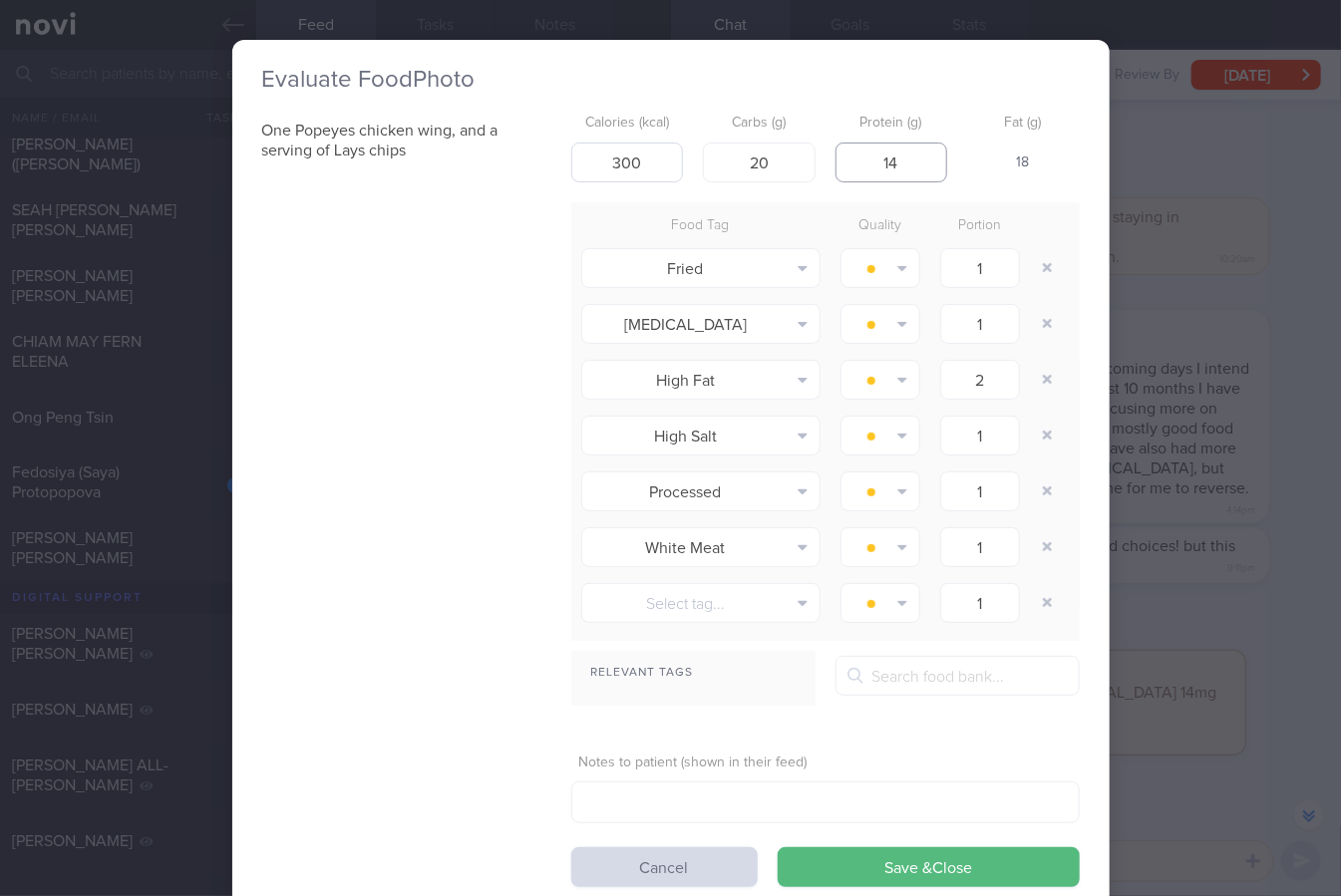 type on "14" 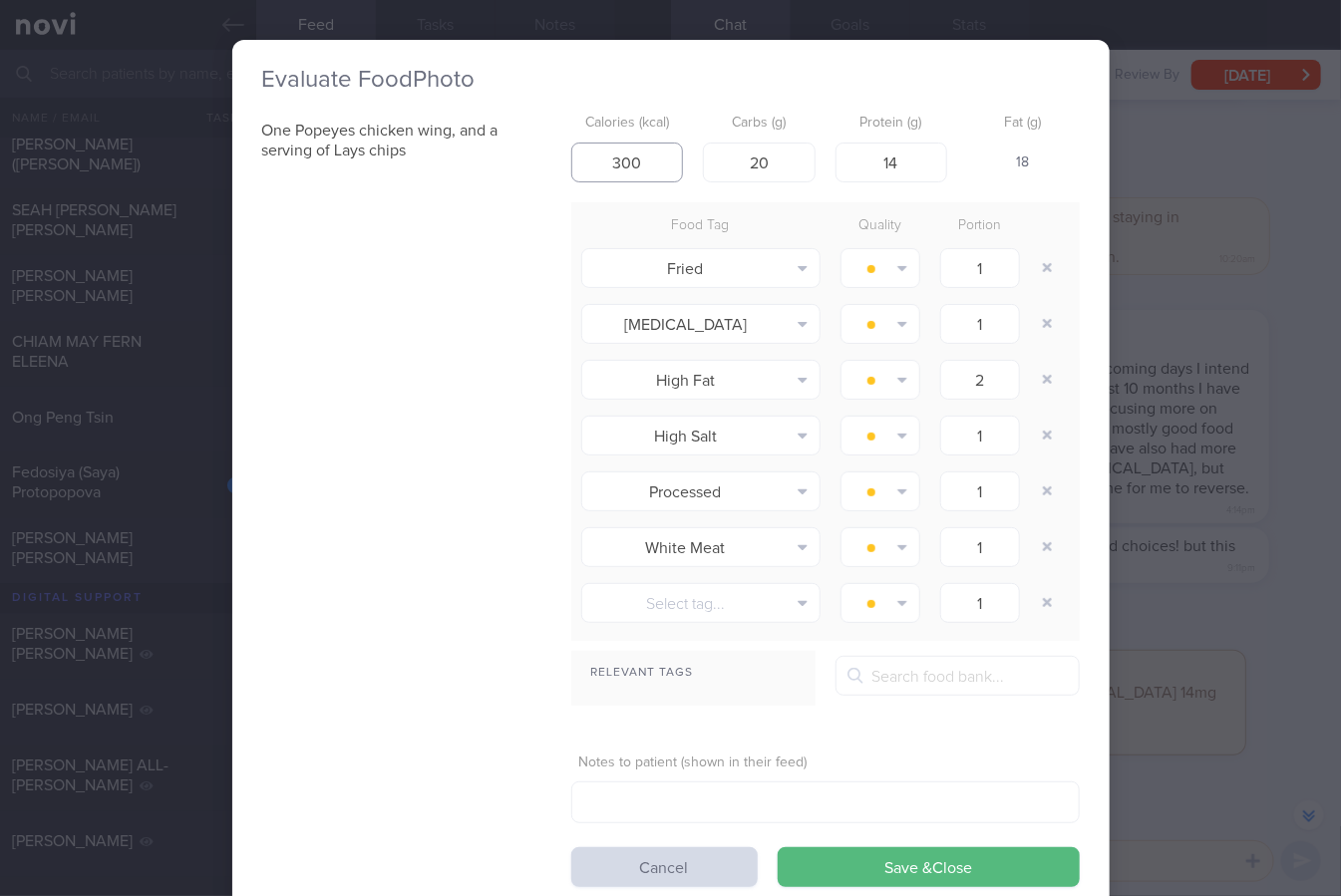click on "300" at bounding box center [627, 162] 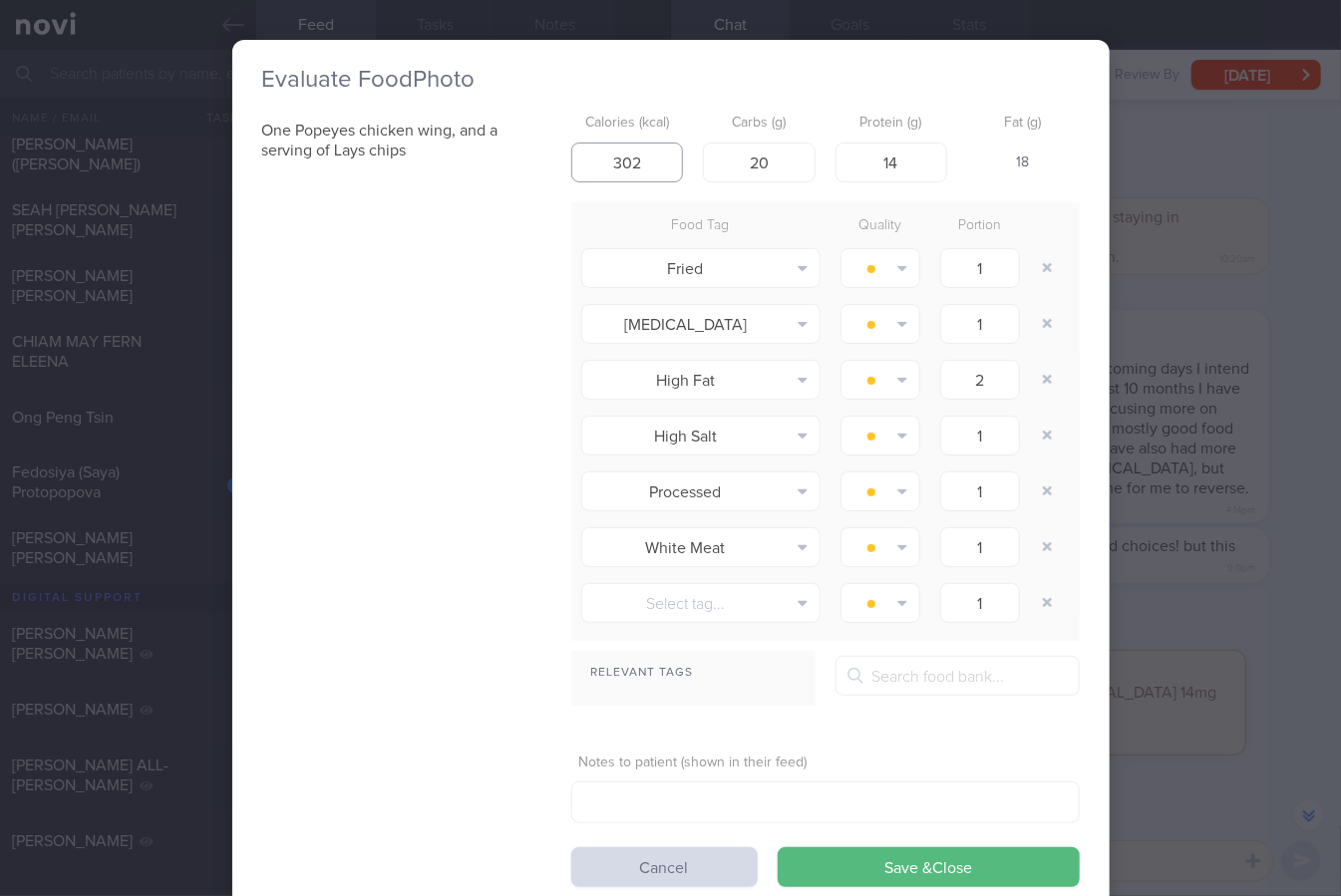 type on "302" 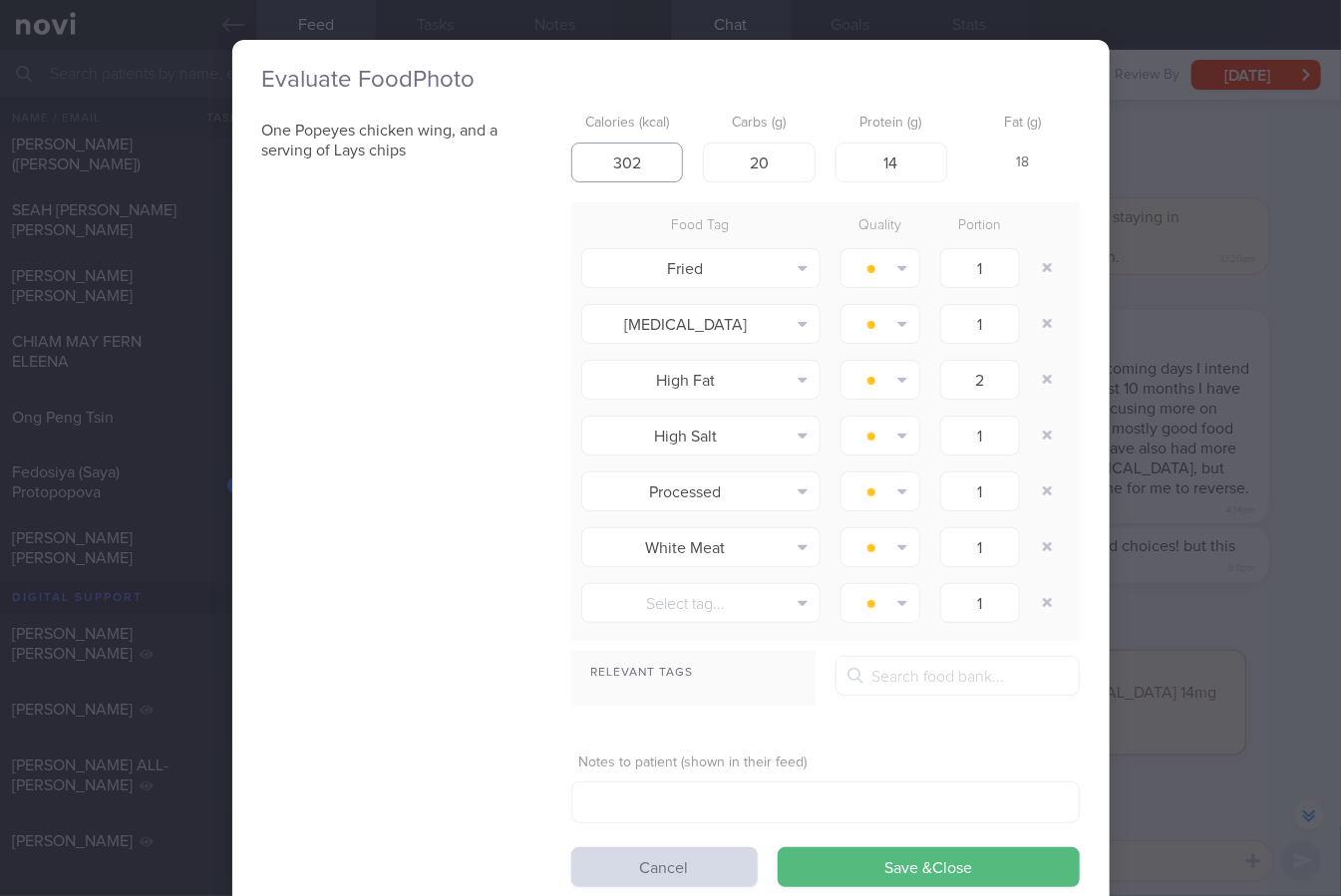 click on "Save &
Close" at bounding box center [928, 867] 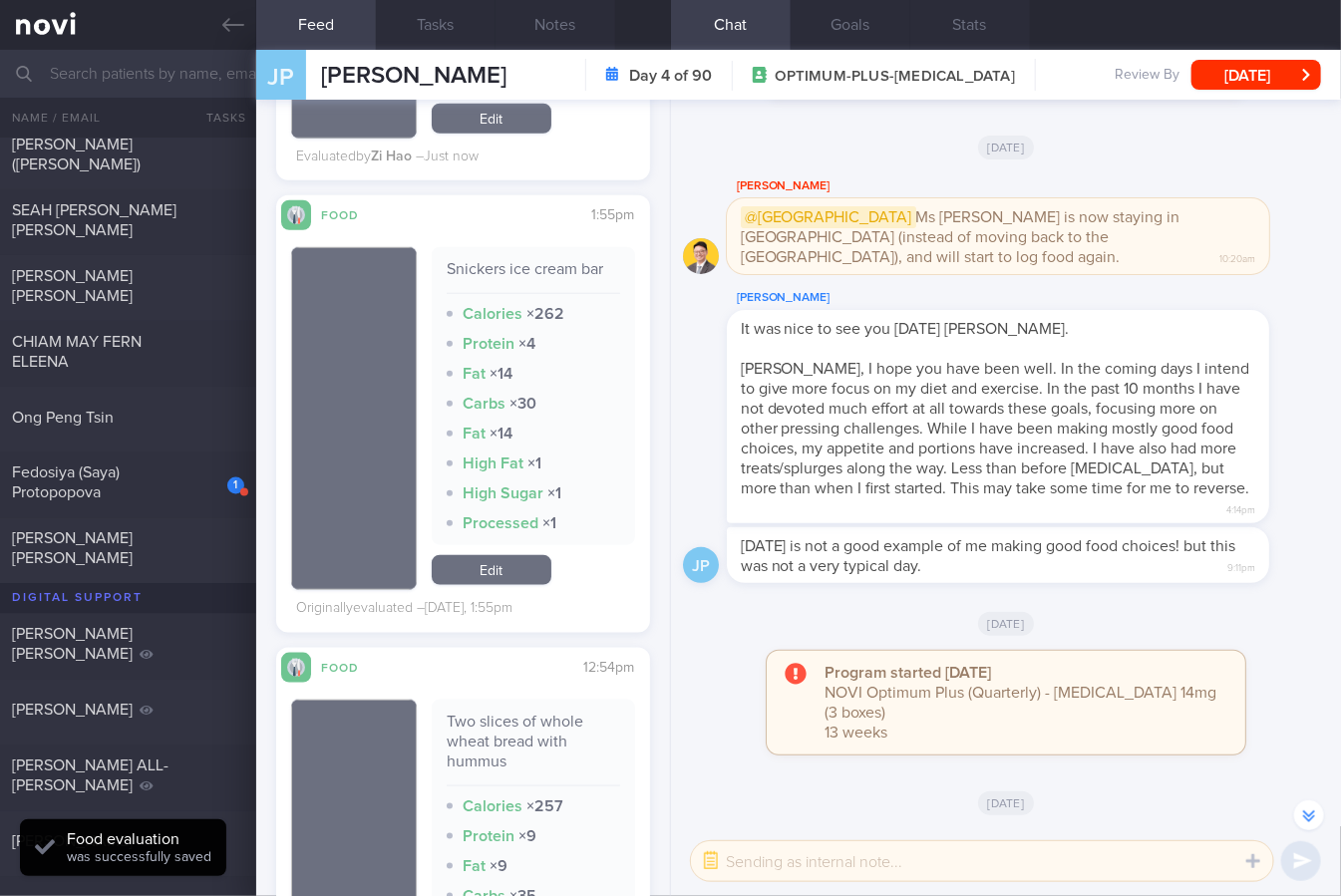 click on "Snickers ice cream bar" at bounding box center [533, 276] 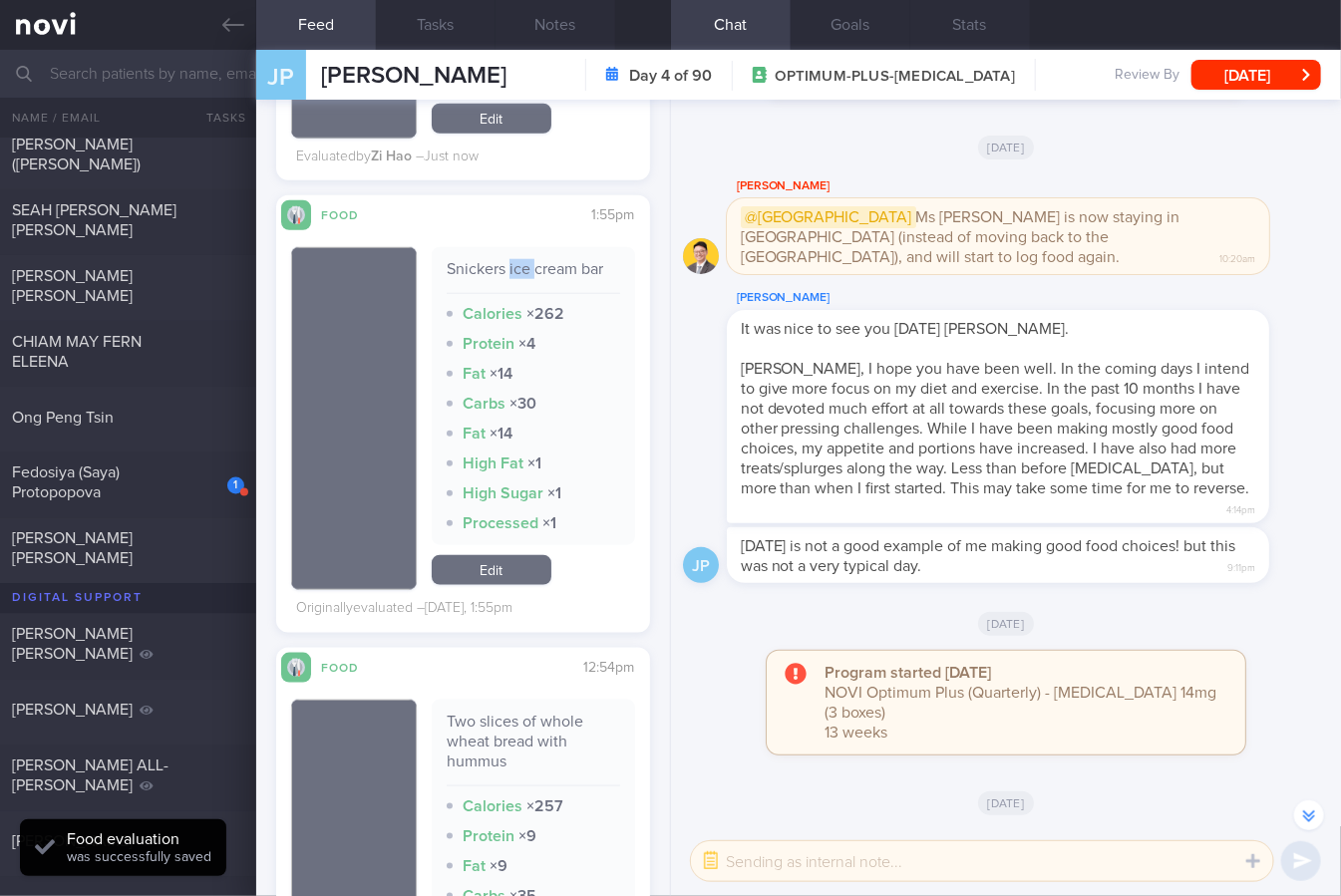 click on "Snickers ice cream bar" at bounding box center [533, 276] 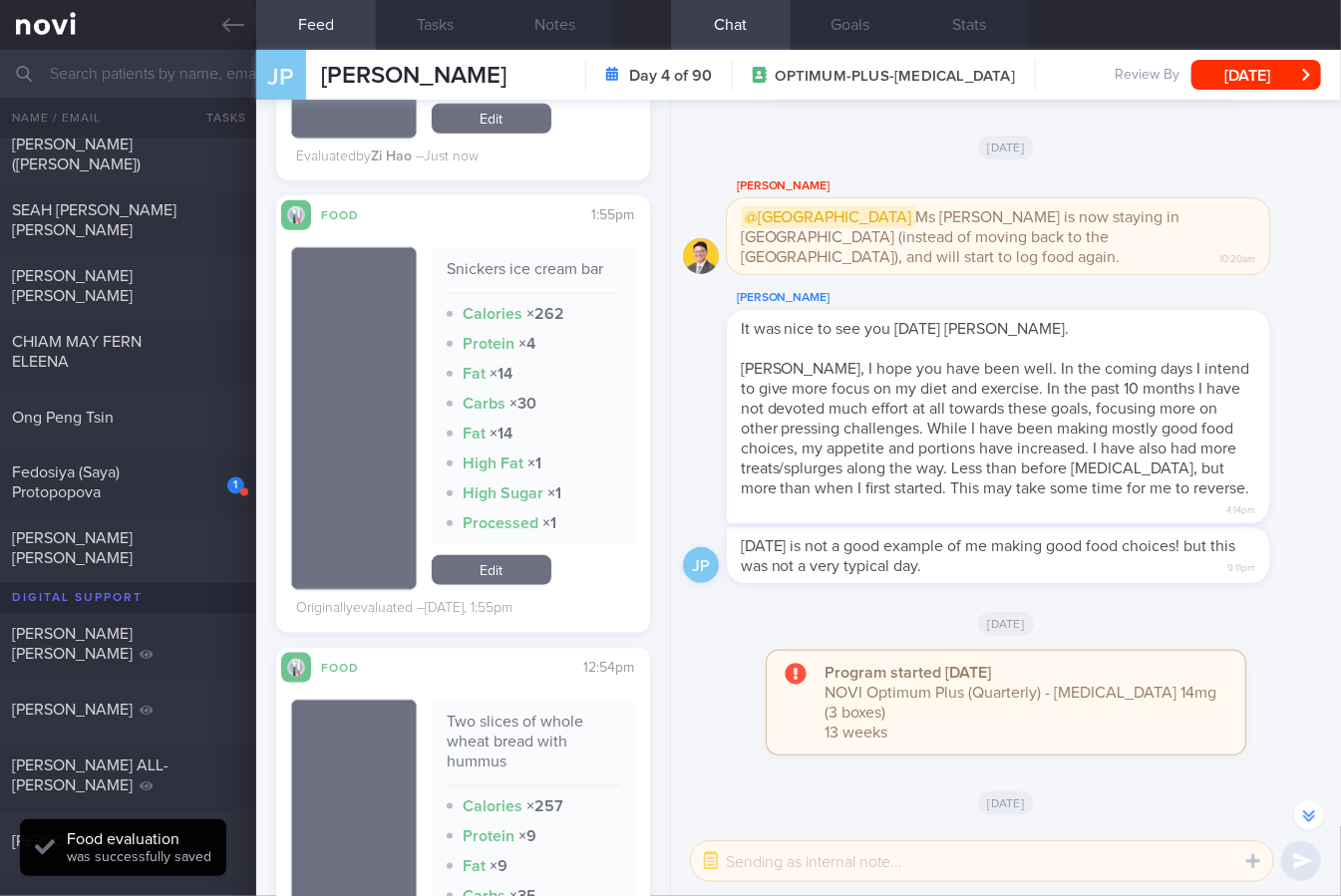 click on "Snickers ice cream bar" at bounding box center [533, 276] 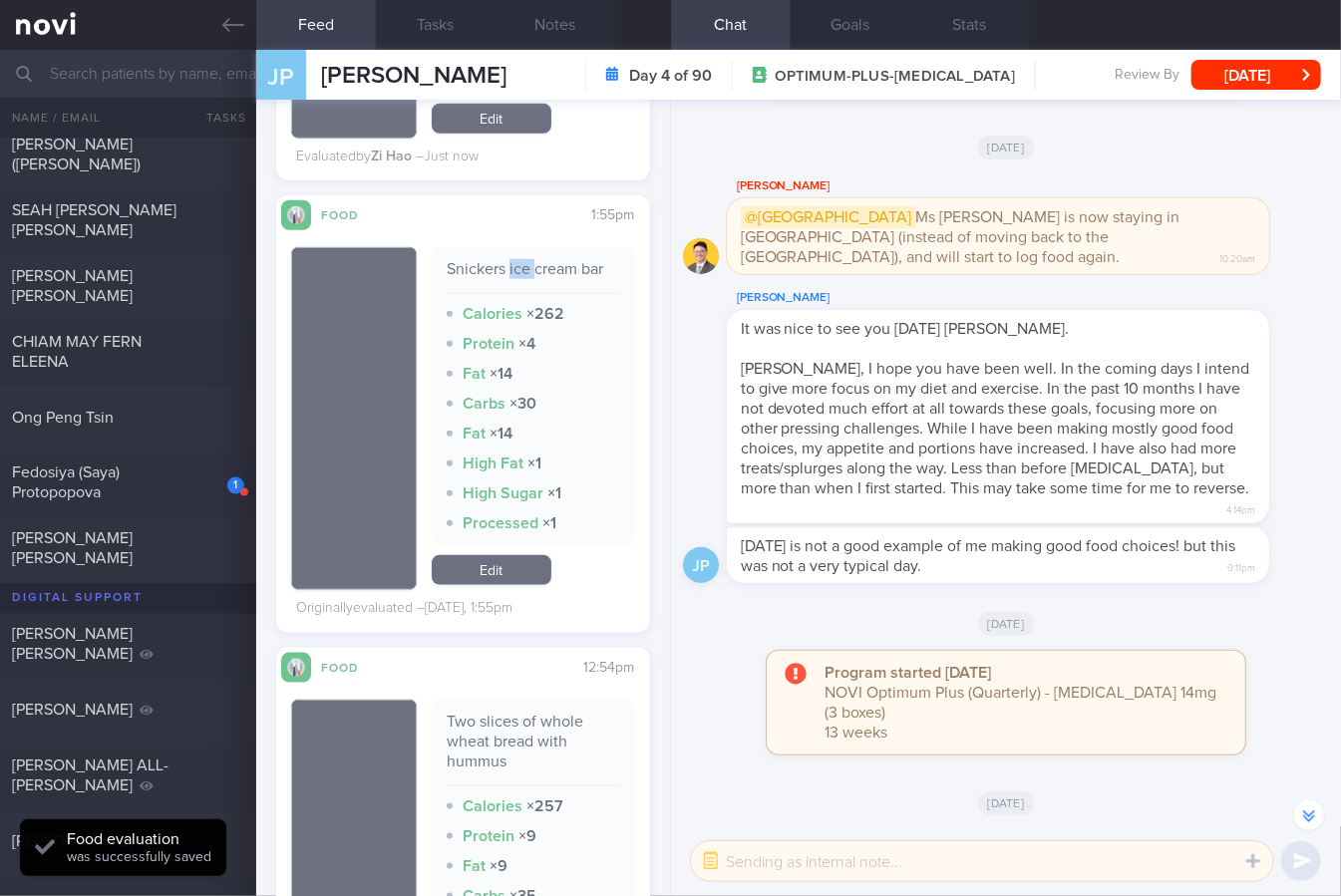 click on "Snickers ice cream bar" at bounding box center [533, 276] 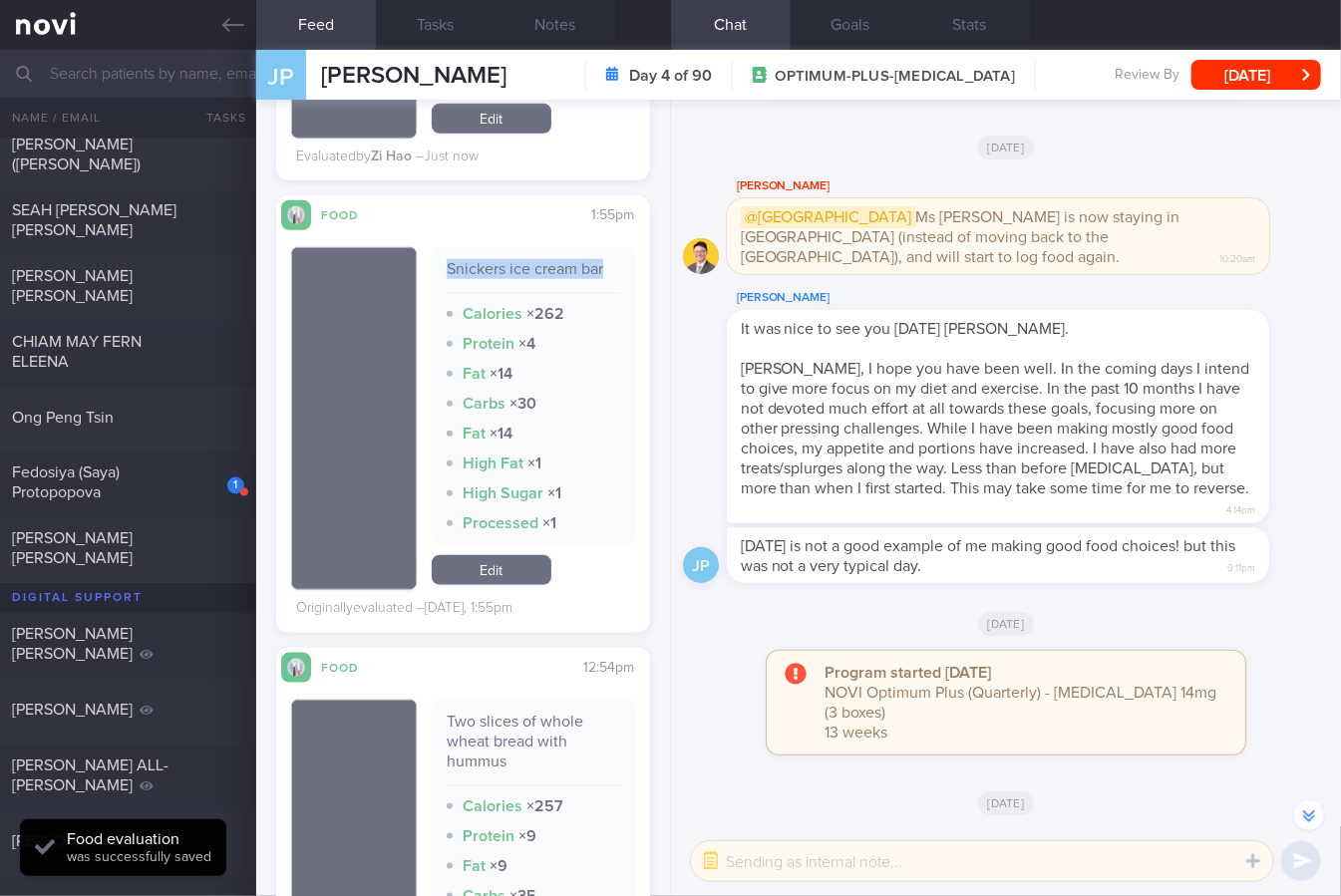 click on "Snickers ice cream bar" at bounding box center (533, 276) 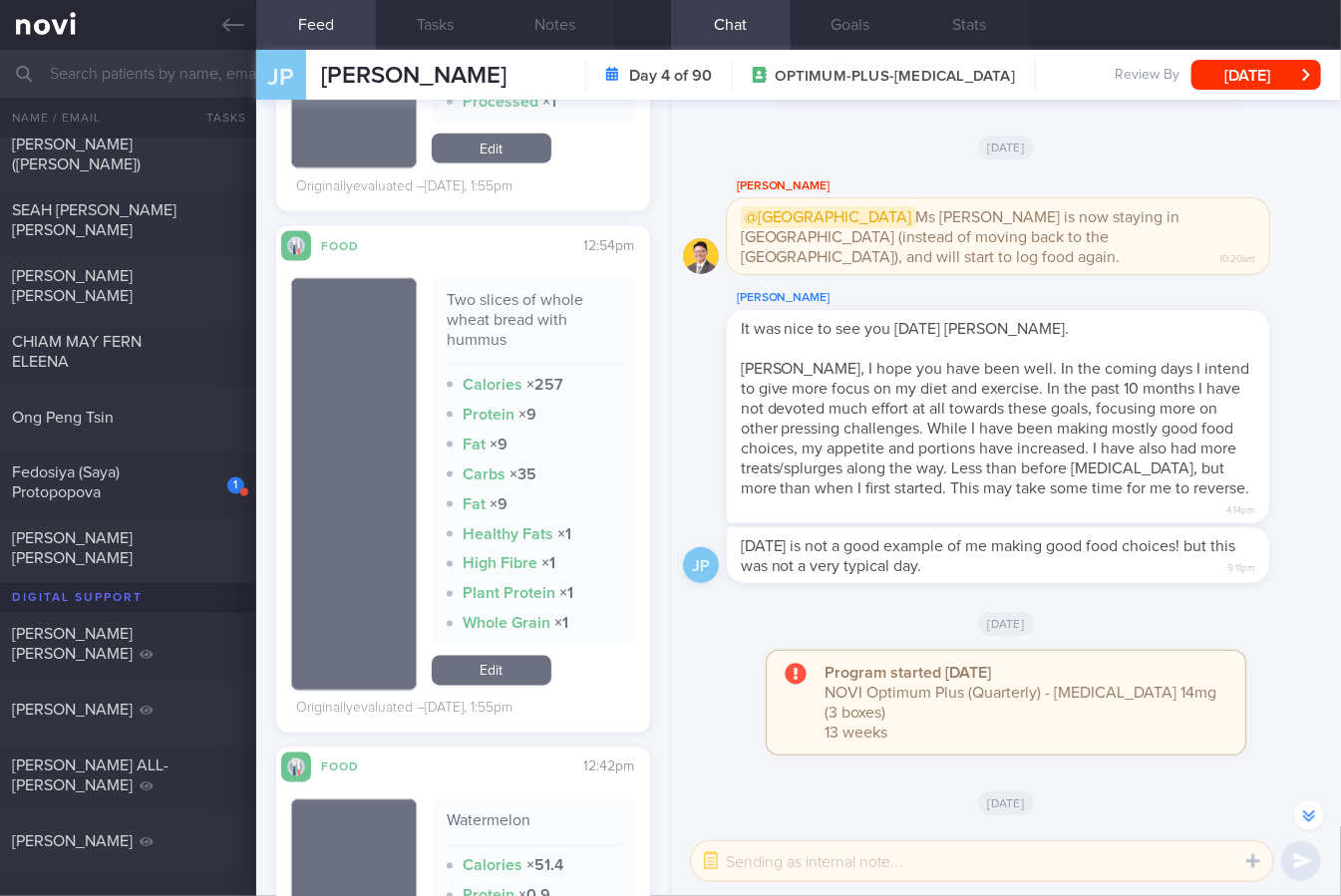 click on "Two slices of whole wheat bread with hummus" at bounding box center (533, 327) 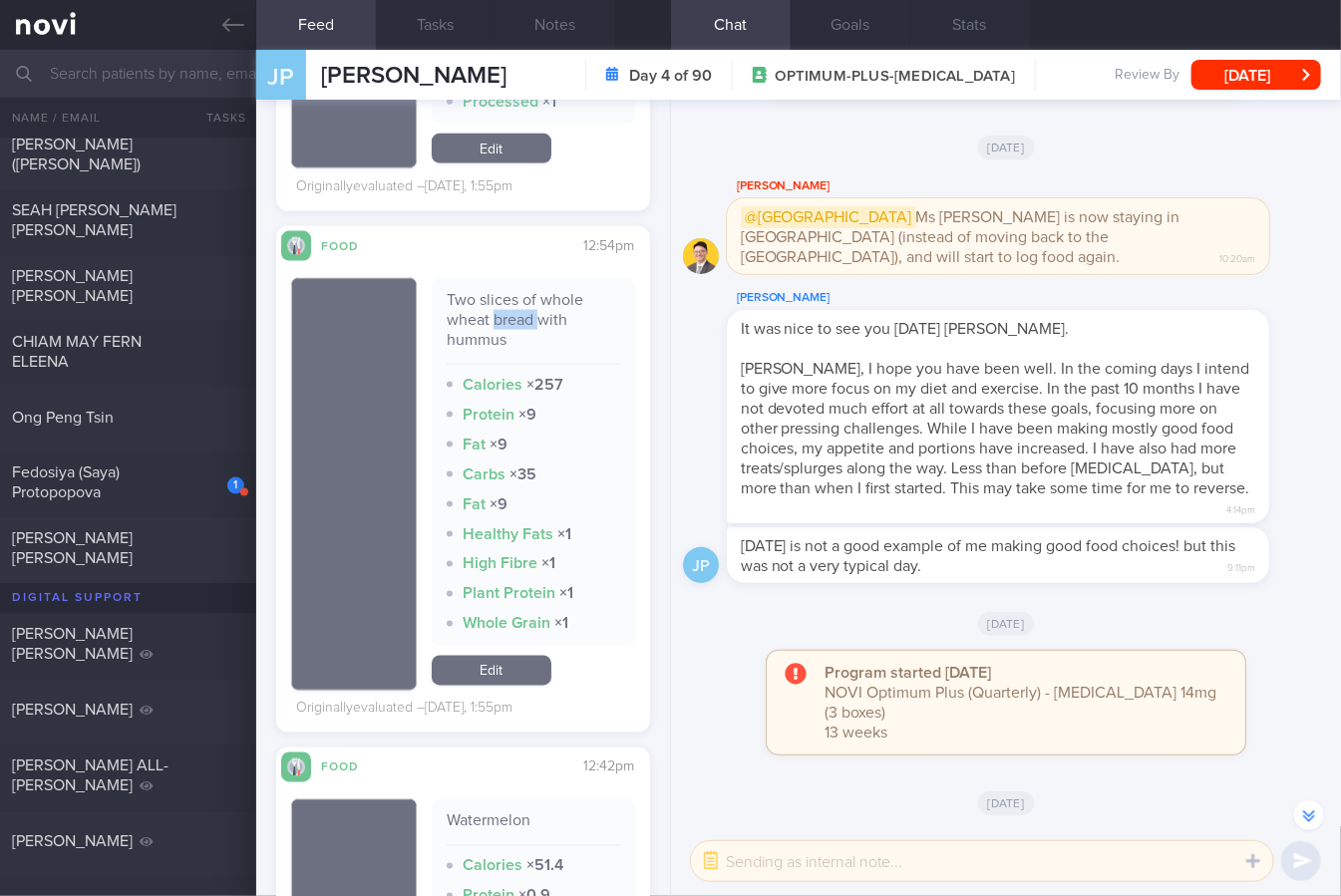 click on "Two slices of whole wheat bread with hummus" at bounding box center (533, 327) 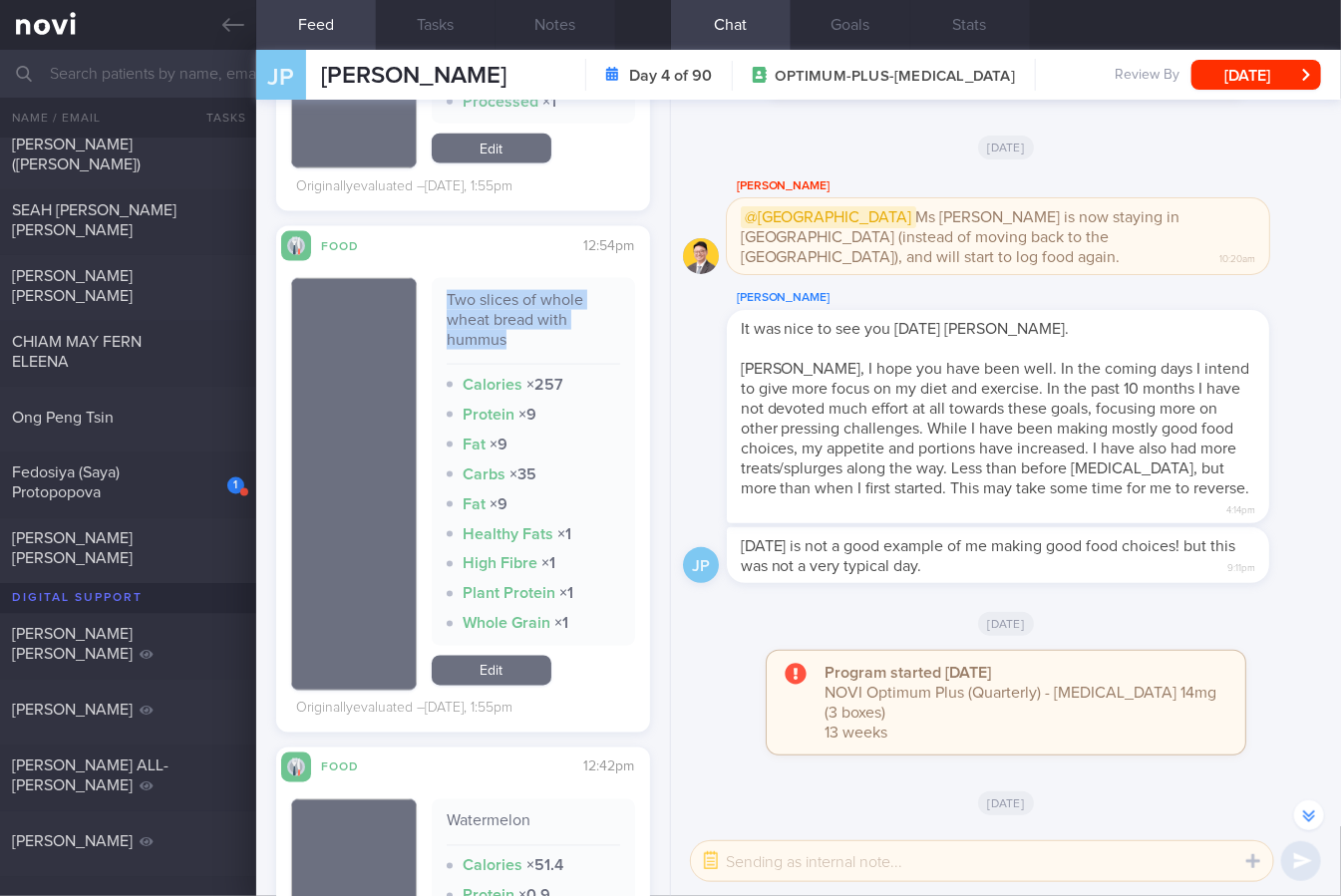 click on "Two slices of whole wheat bread with hummus" at bounding box center [533, 327] 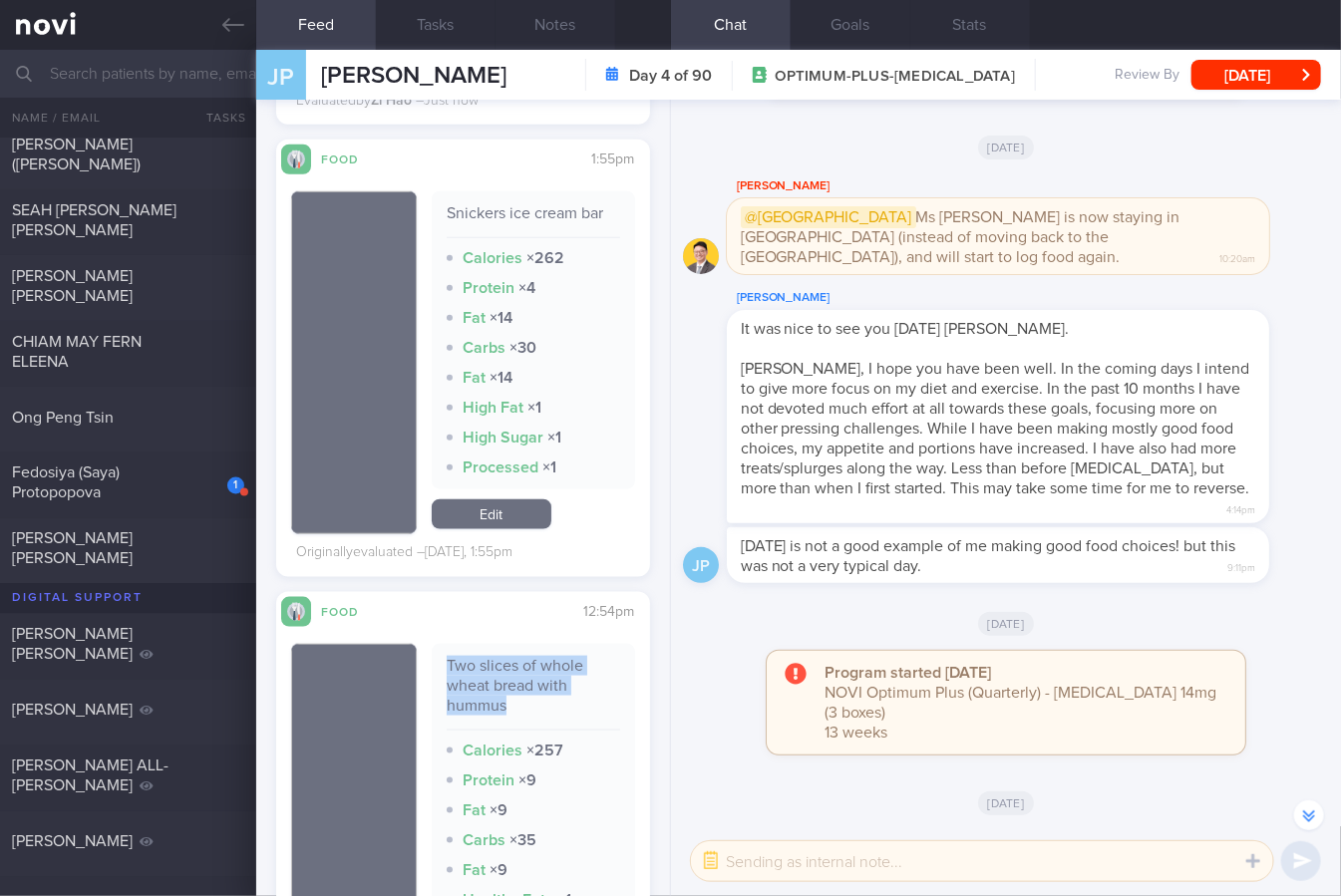 click on "Edit" at bounding box center [492, 514] 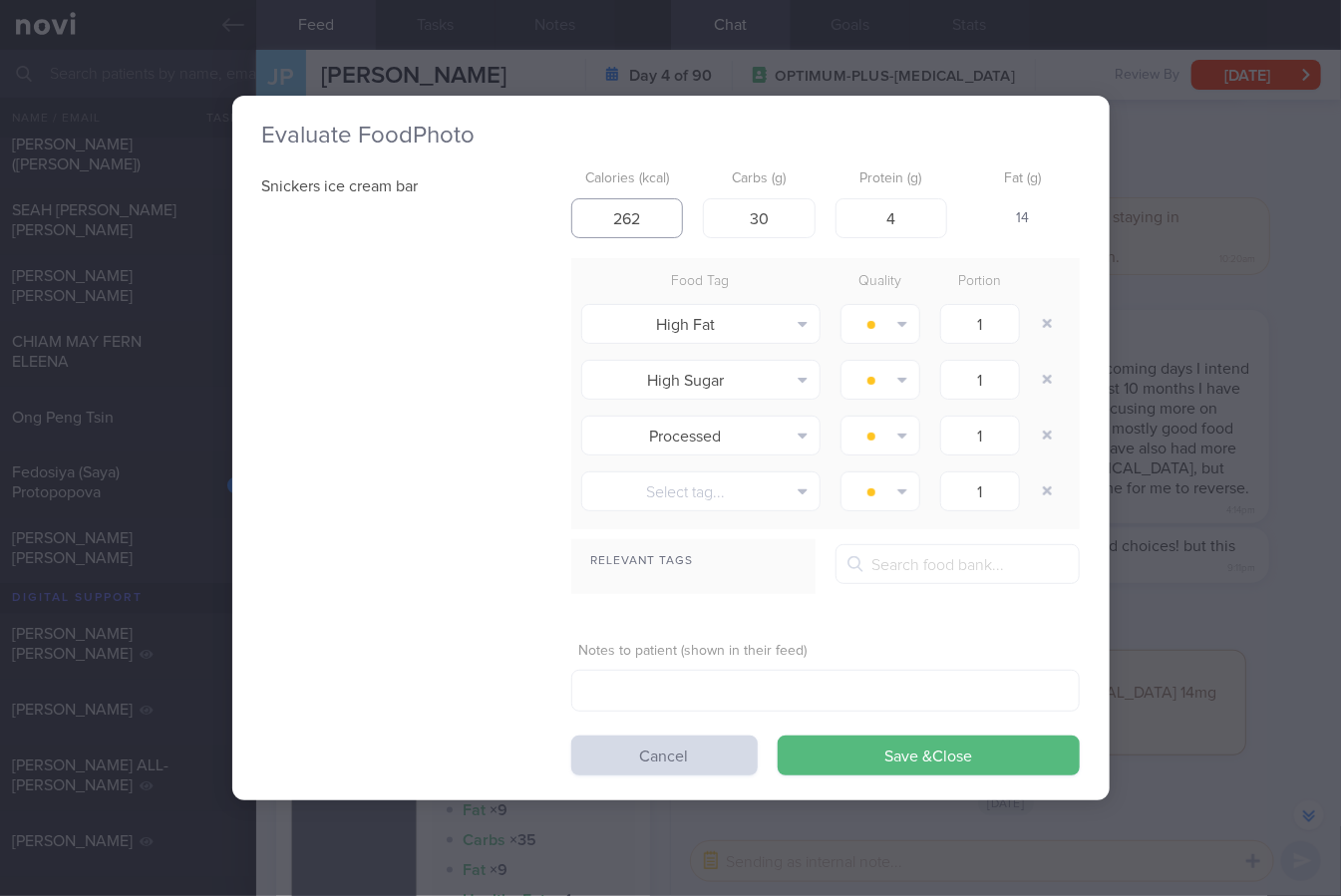 drag, startPoint x: 644, startPoint y: 228, endPoint x: 508, endPoint y: 241, distance: 136.6199 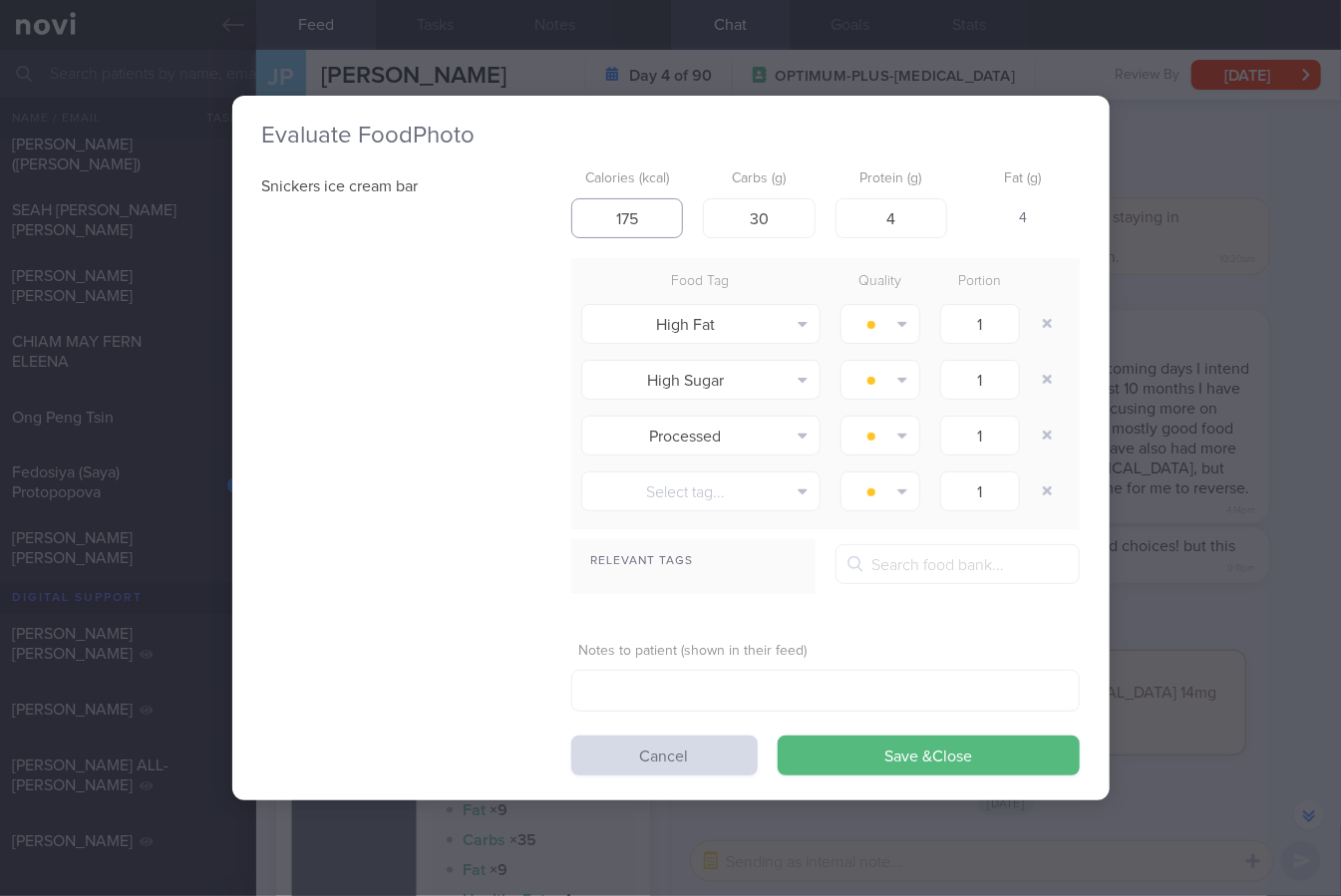 type on "175" 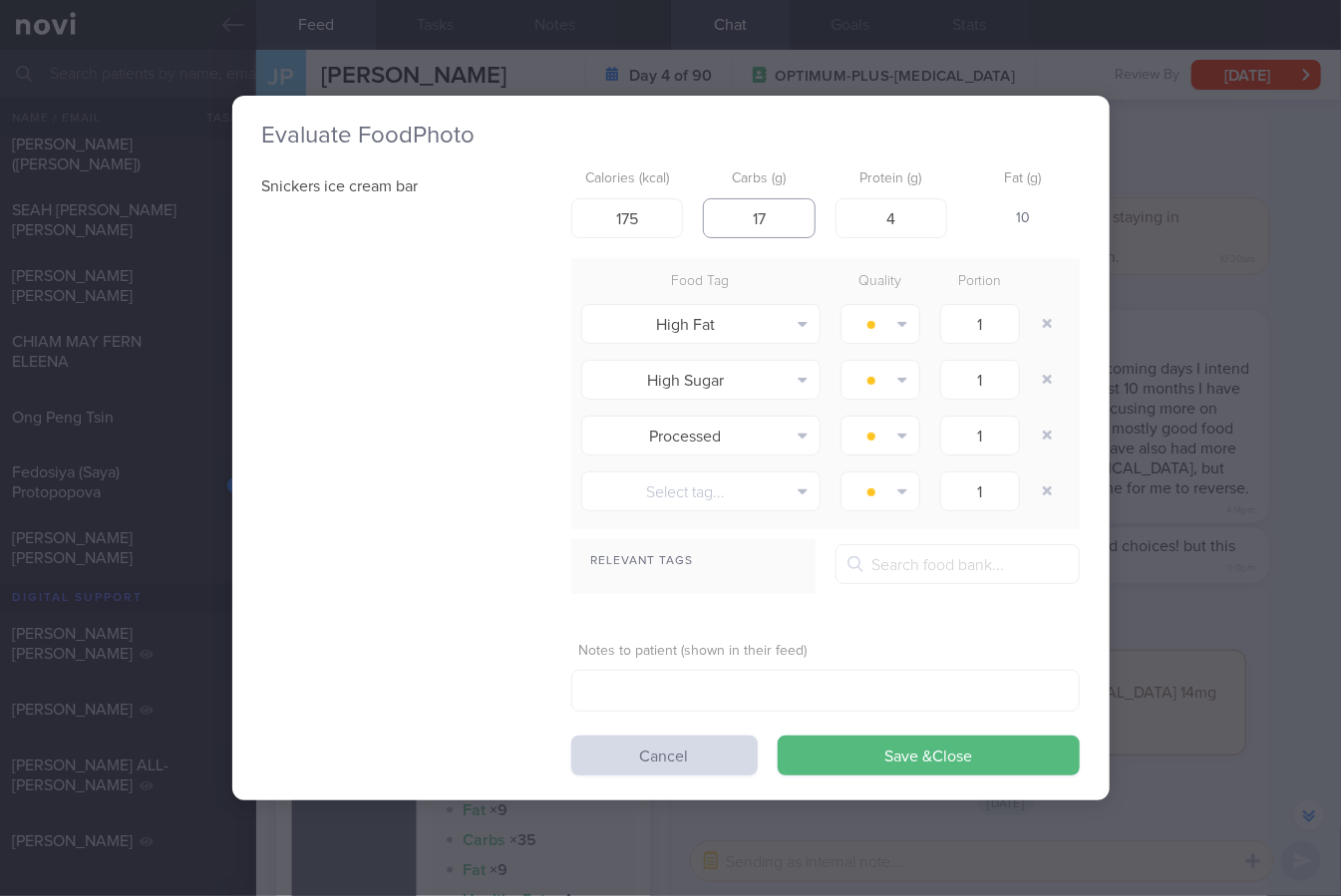 type on "17" 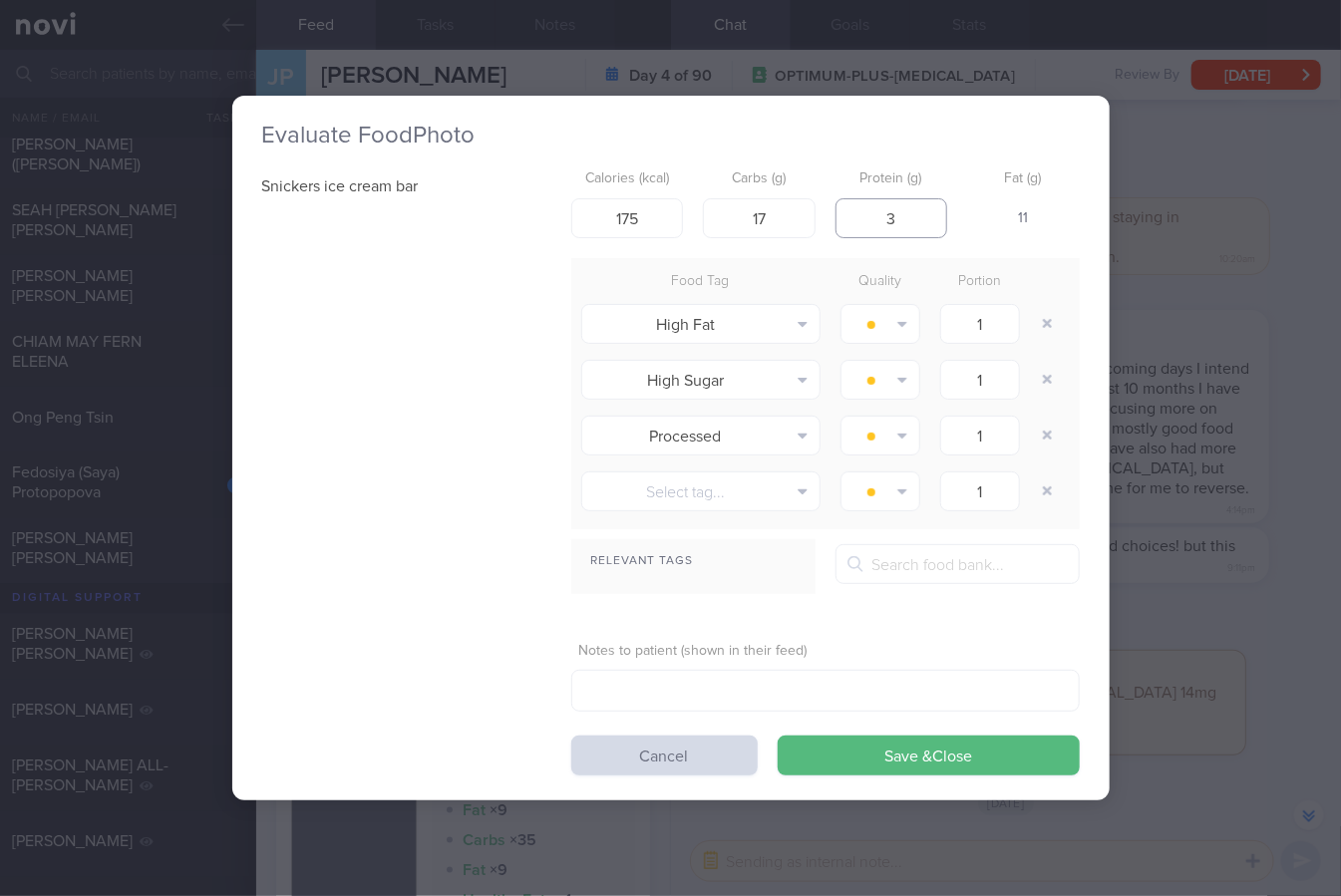type on "3" 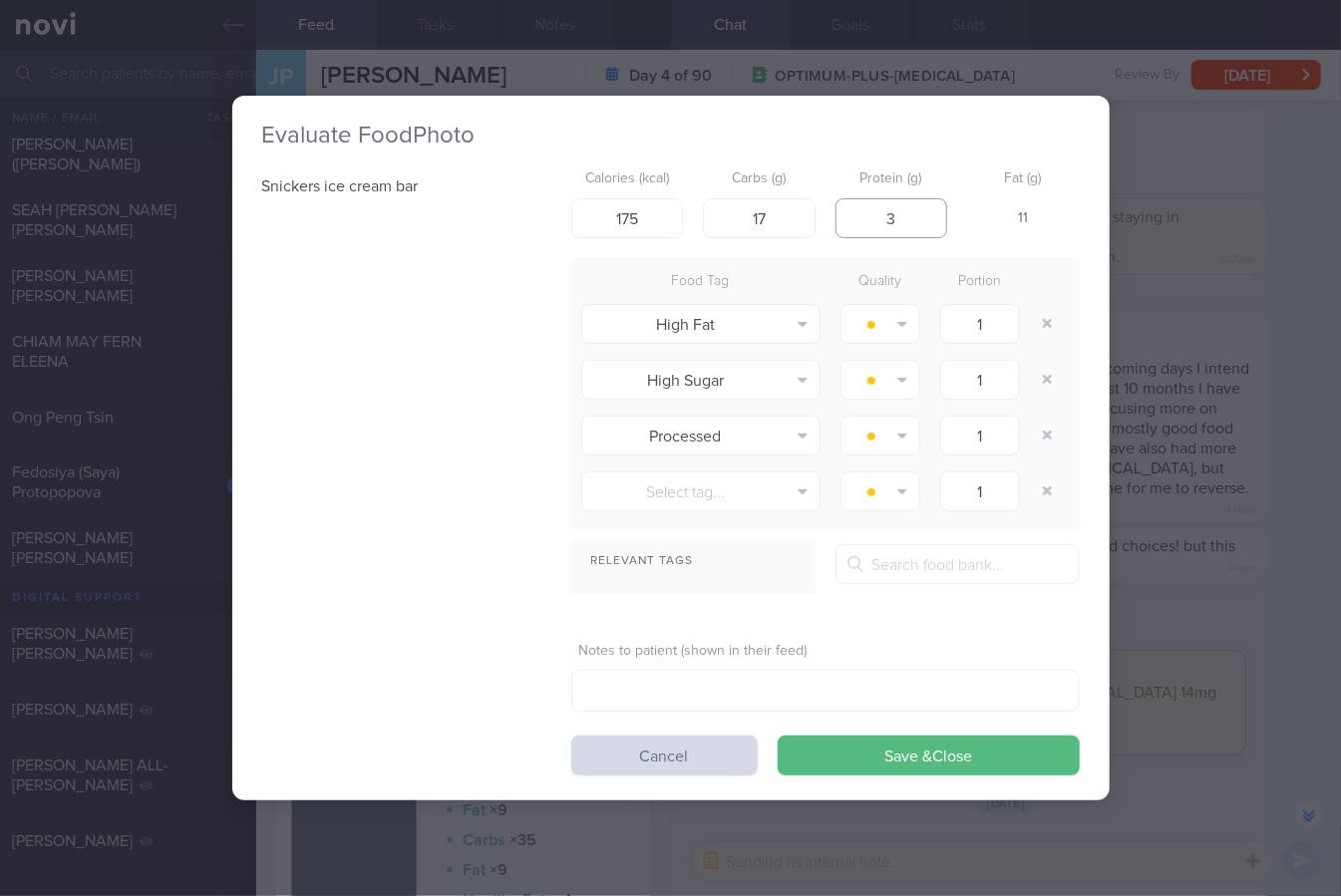 click on "Save &
Close" at bounding box center (928, 755) 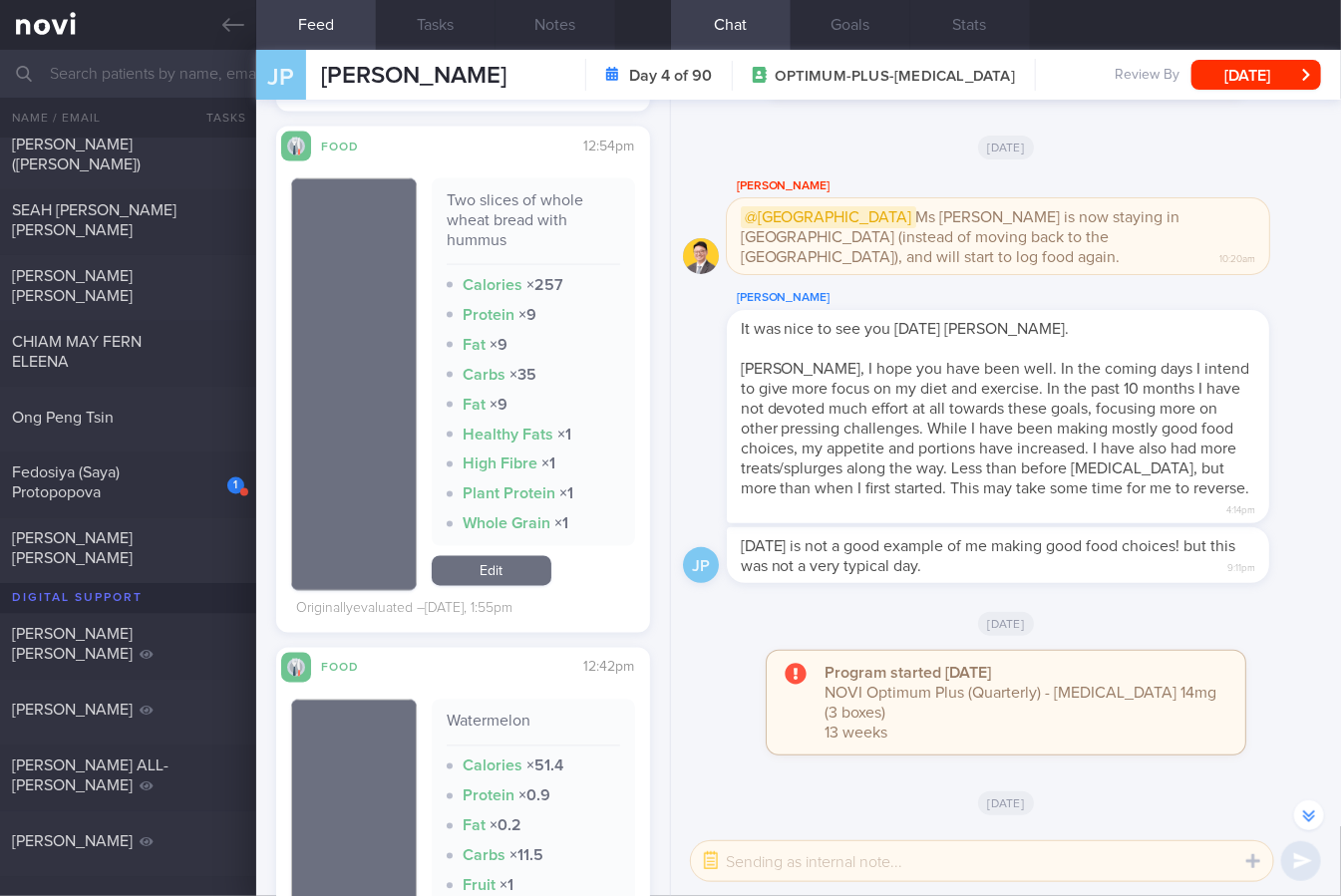 scroll, scrollTop: 1291, scrollLeft: 0, axis: vertical 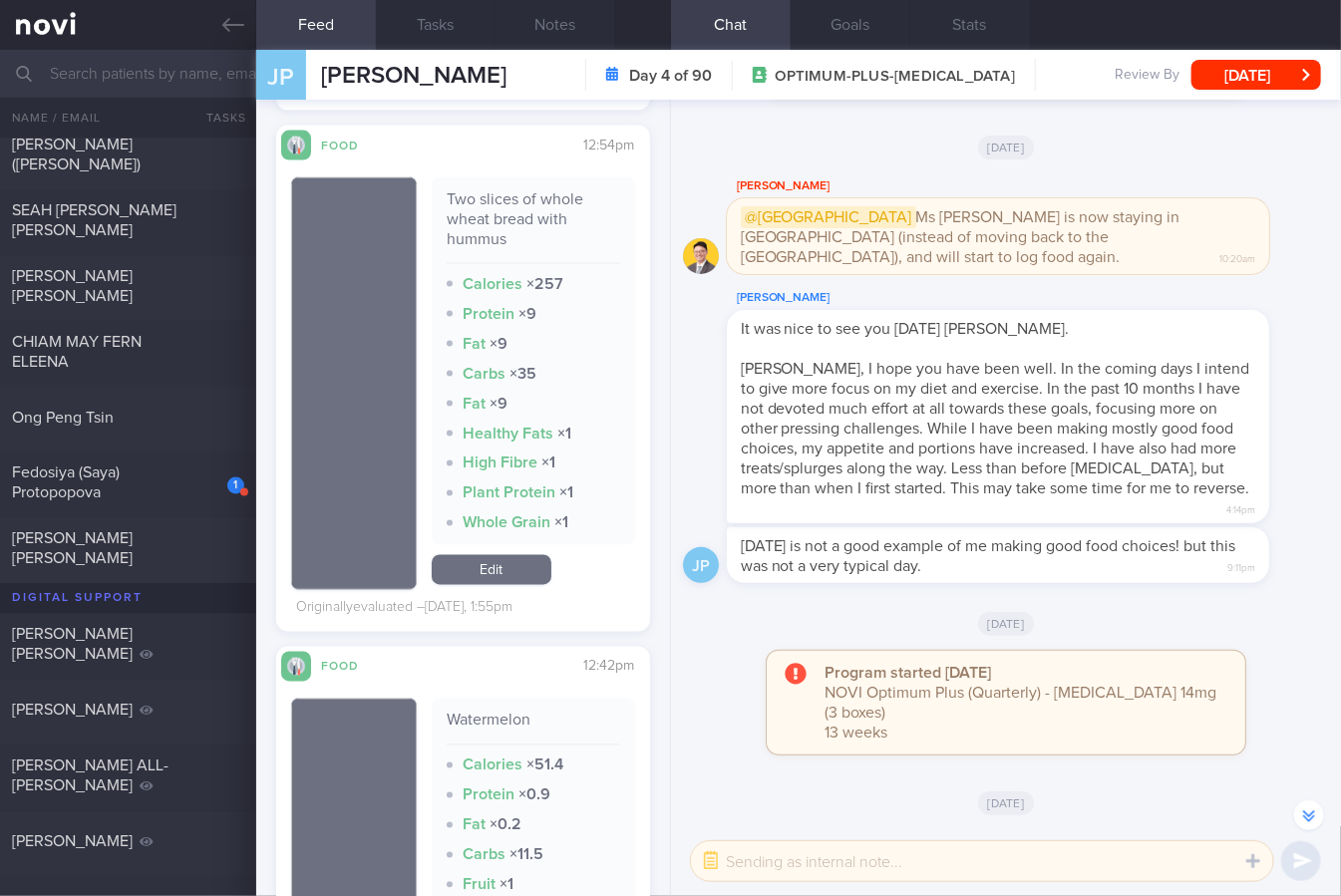 click on "Edit" at bounding box center (492, 570) 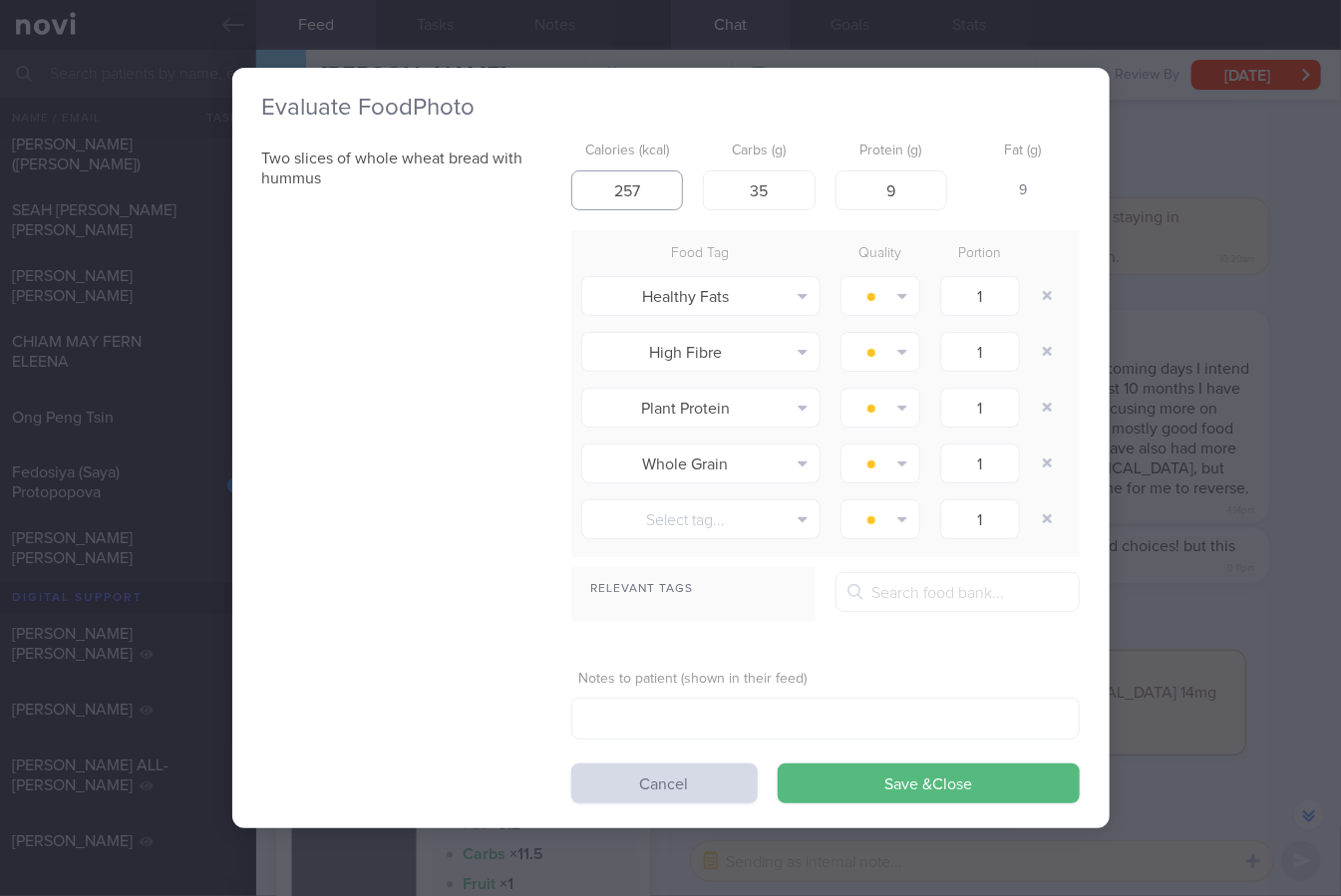 click on "257" at bounding box center (627, 190) 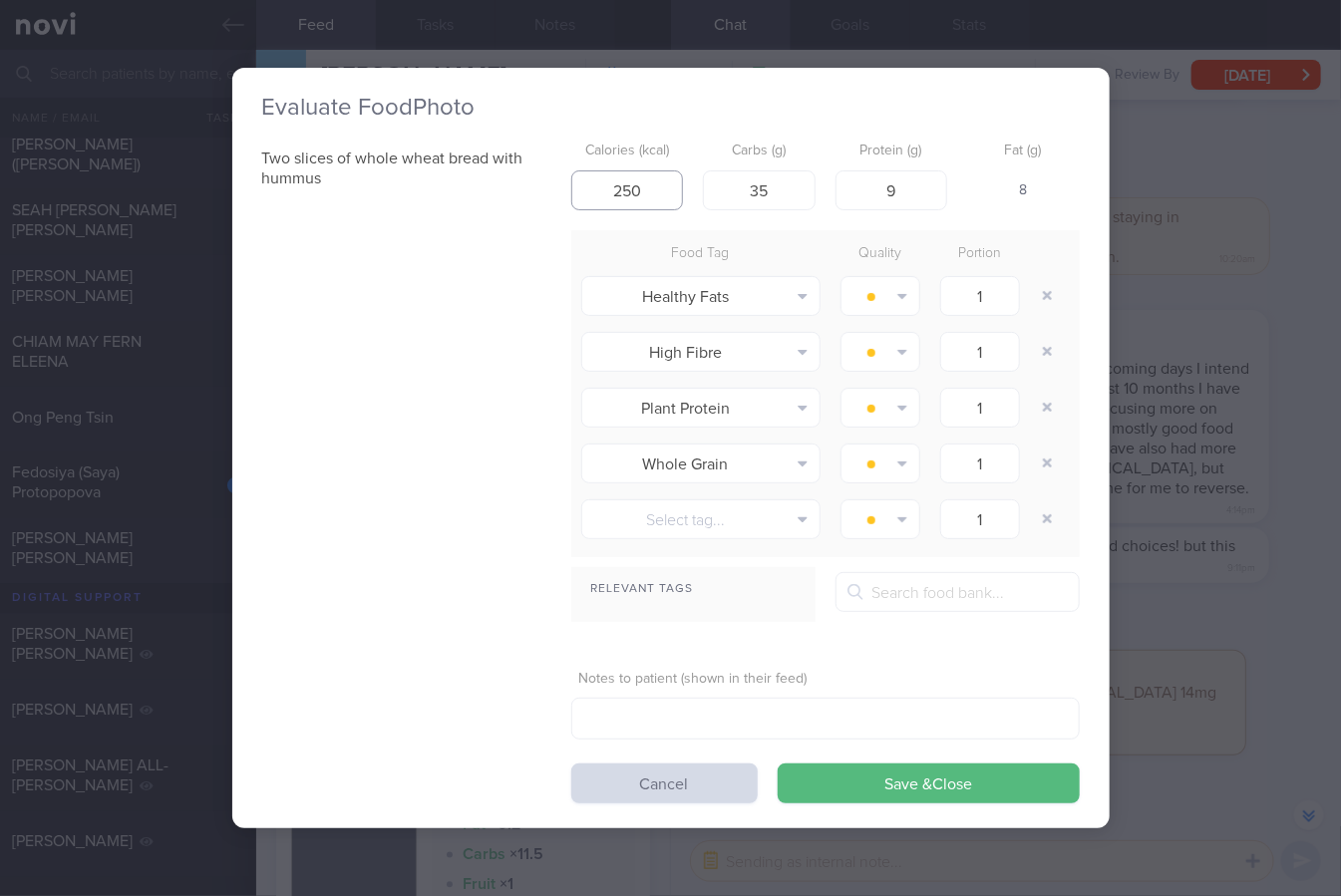 type on "250" 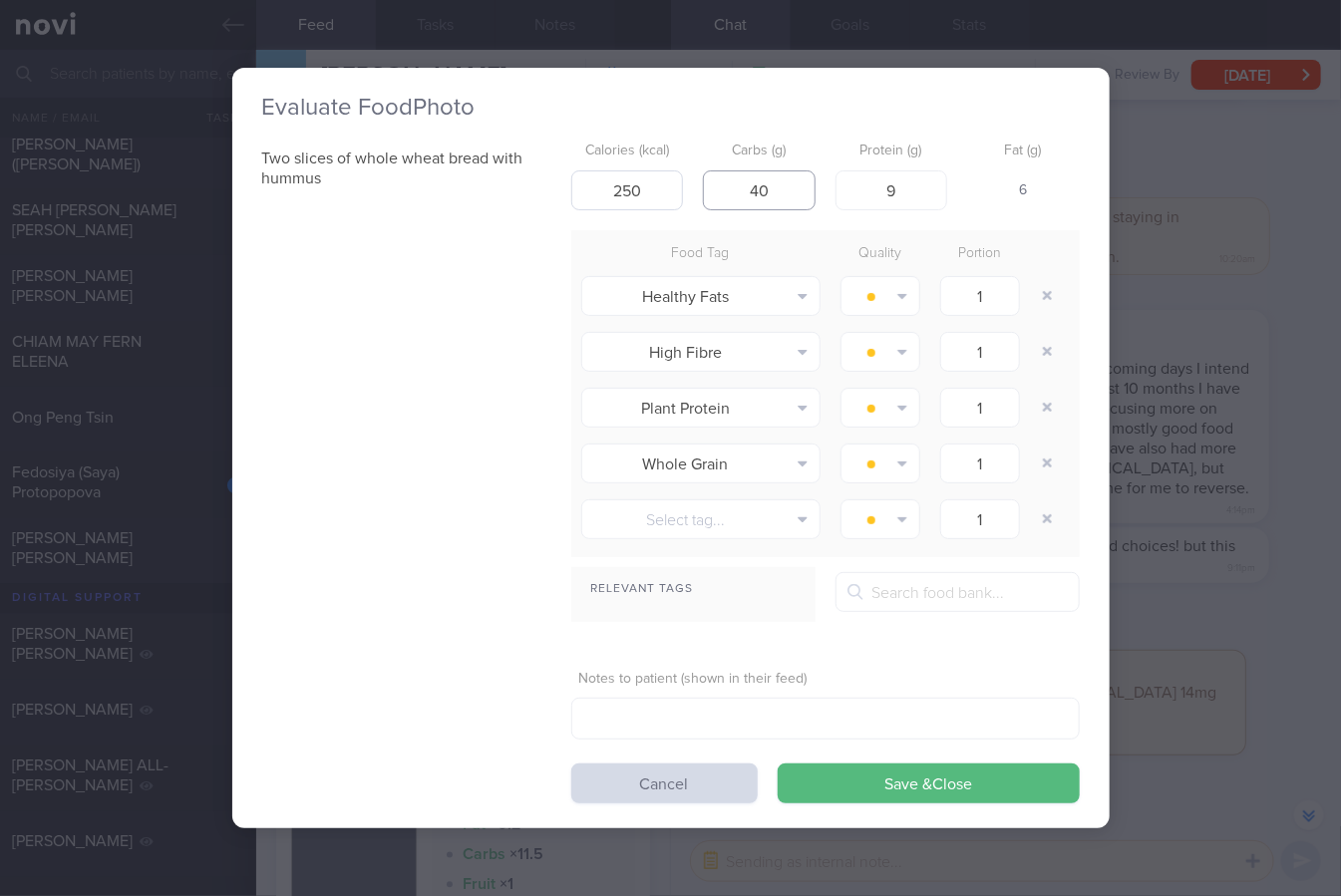 type on "40" 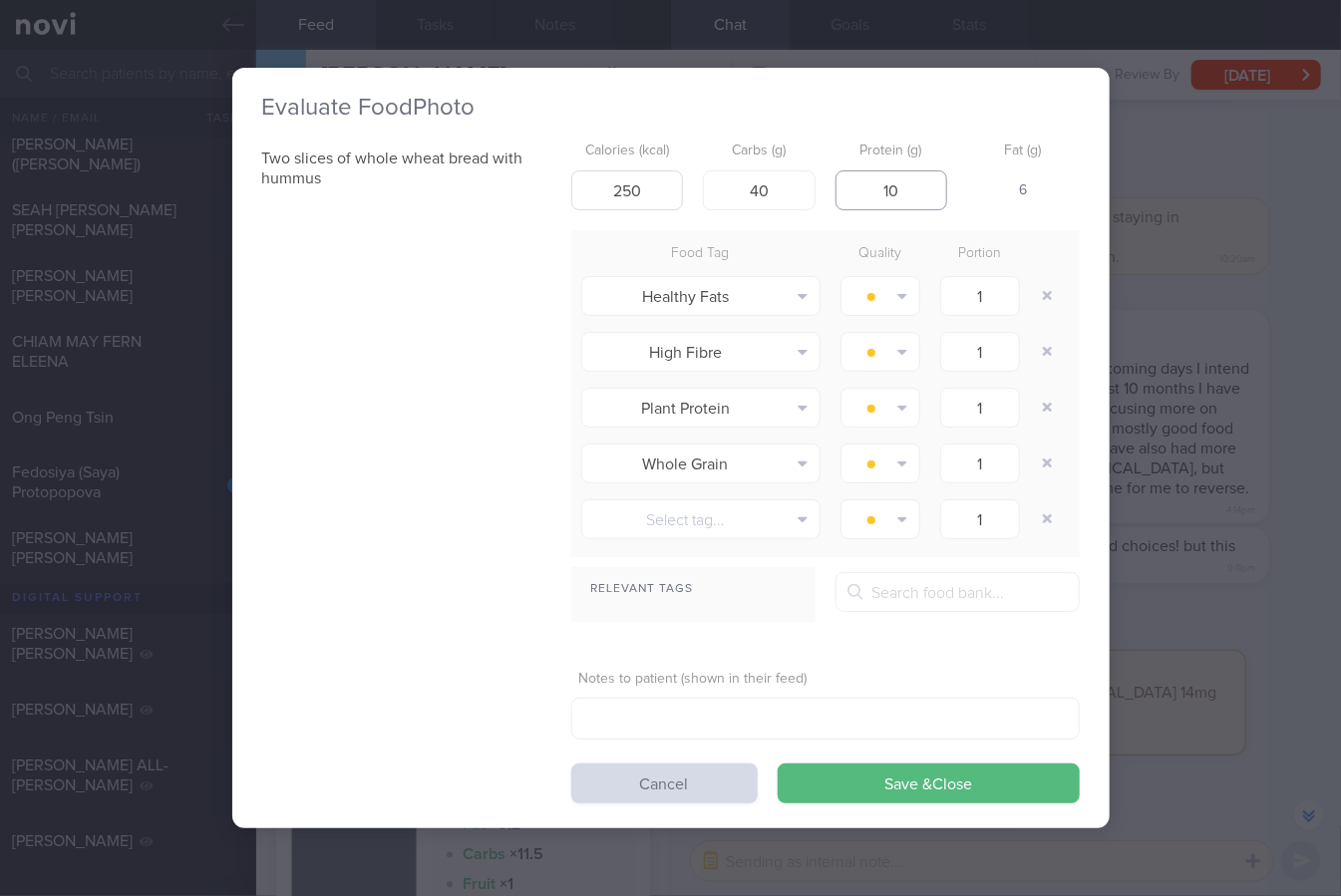 type on "10" 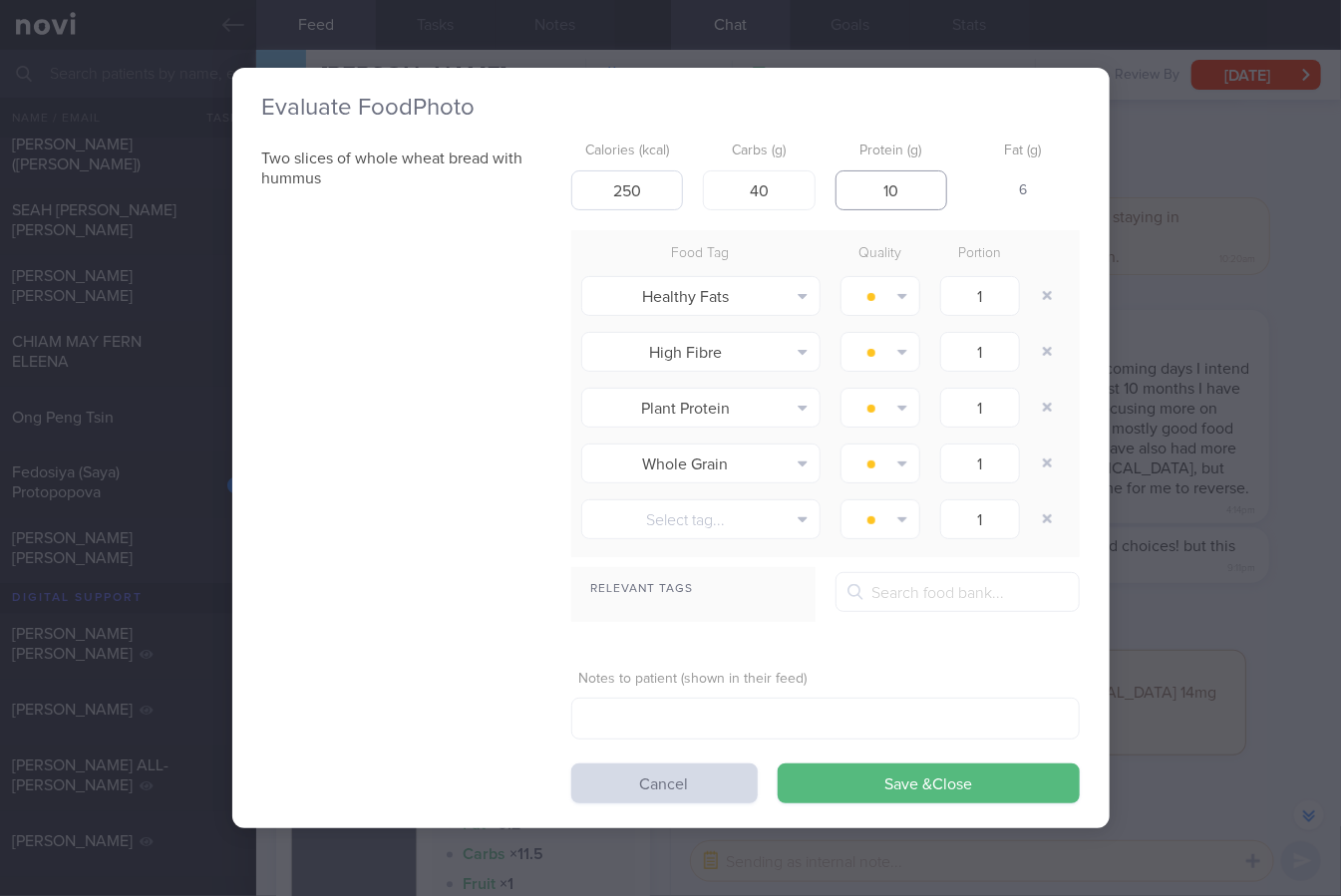 click on "Save &
Close" at bounding box center (928, 783) 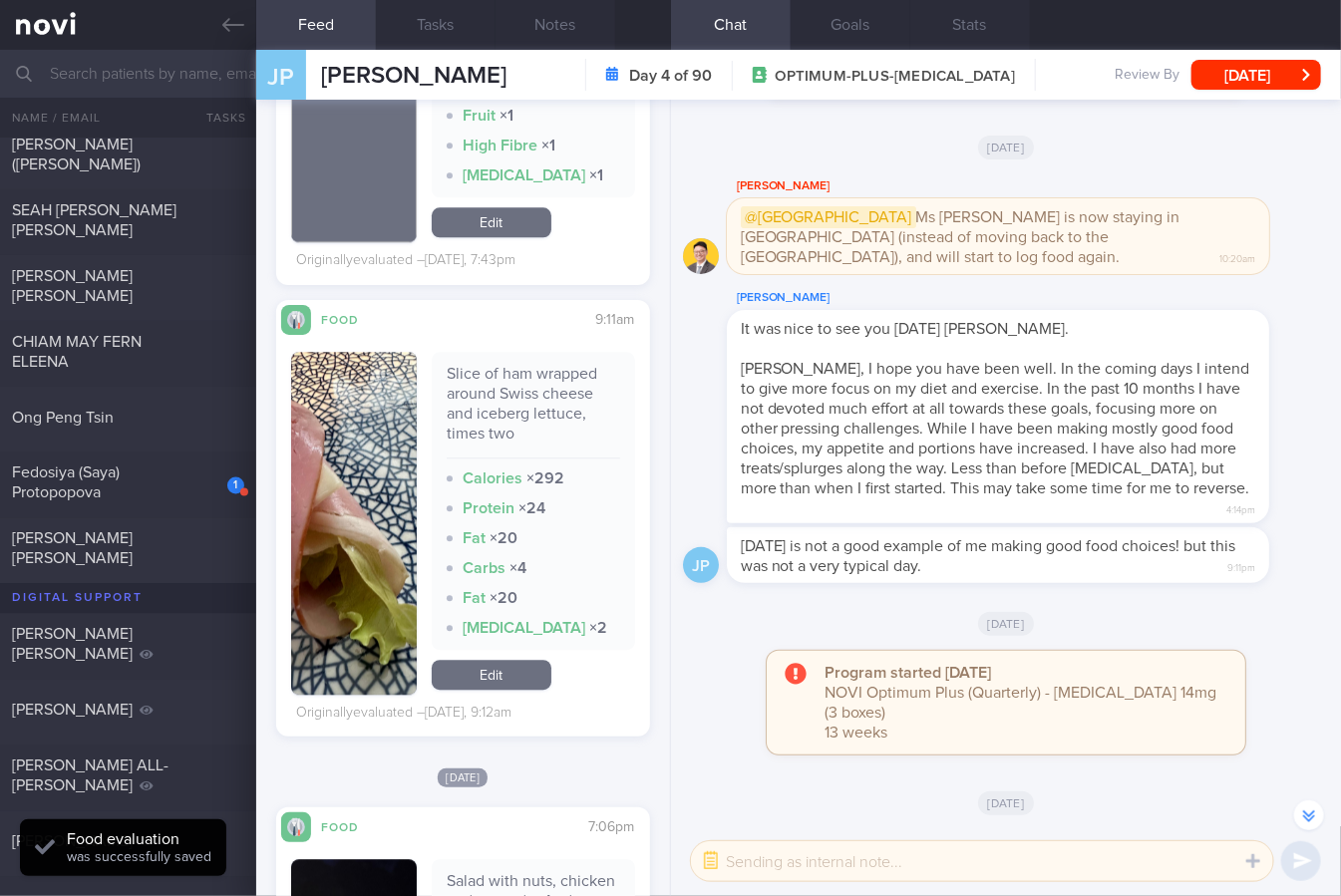 scroll, scrollTop: 2100, scrollLeft: 0, axis: vertical 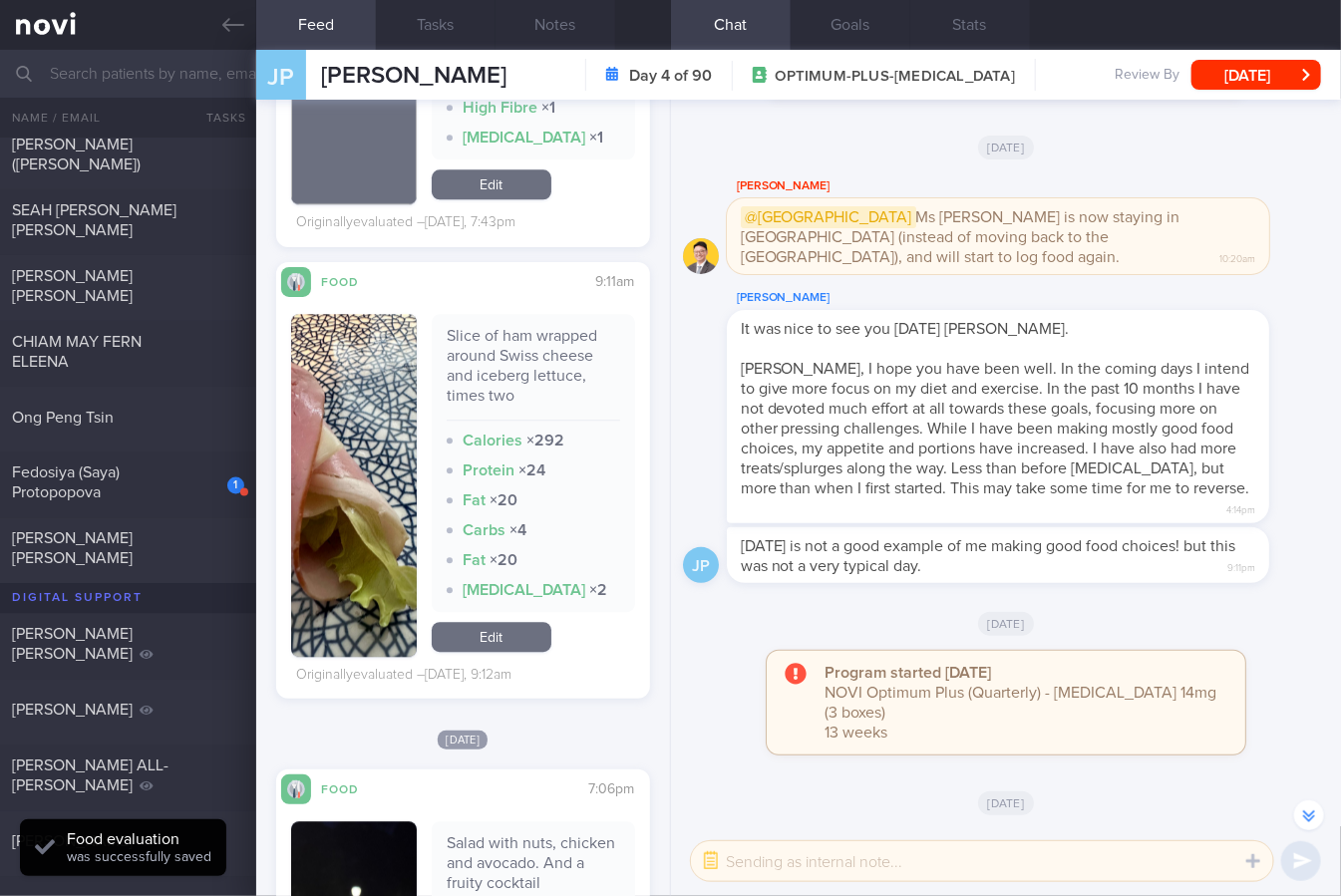 click on "Slice of ham wrapped around Swiss cheese and iceberg lettuce, times two" at bounding box center (533, 373) 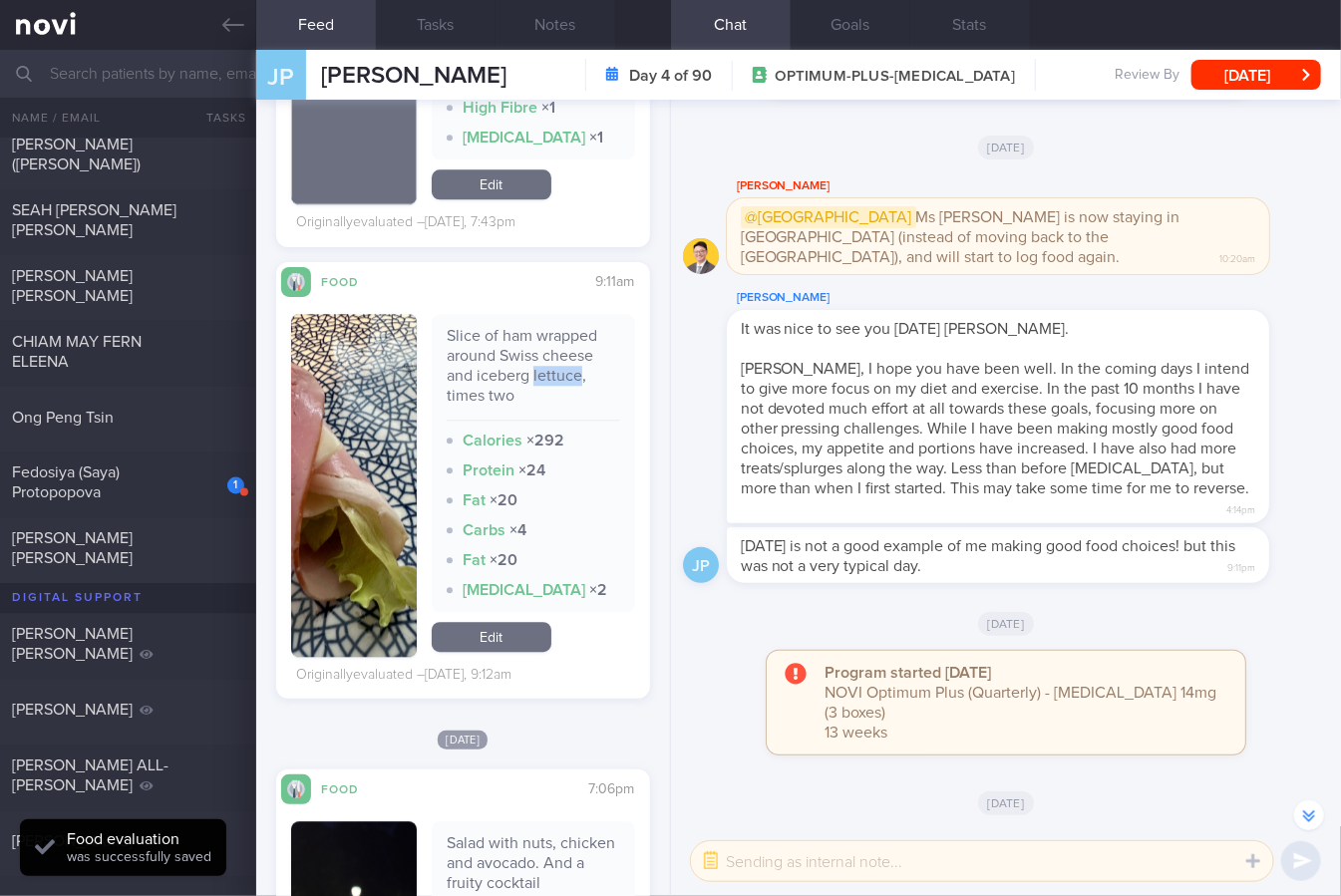 click on "Slice of ham wrapped around Swiss cheese and iceberg lettuce, times two" at bounding box center (533, 373) 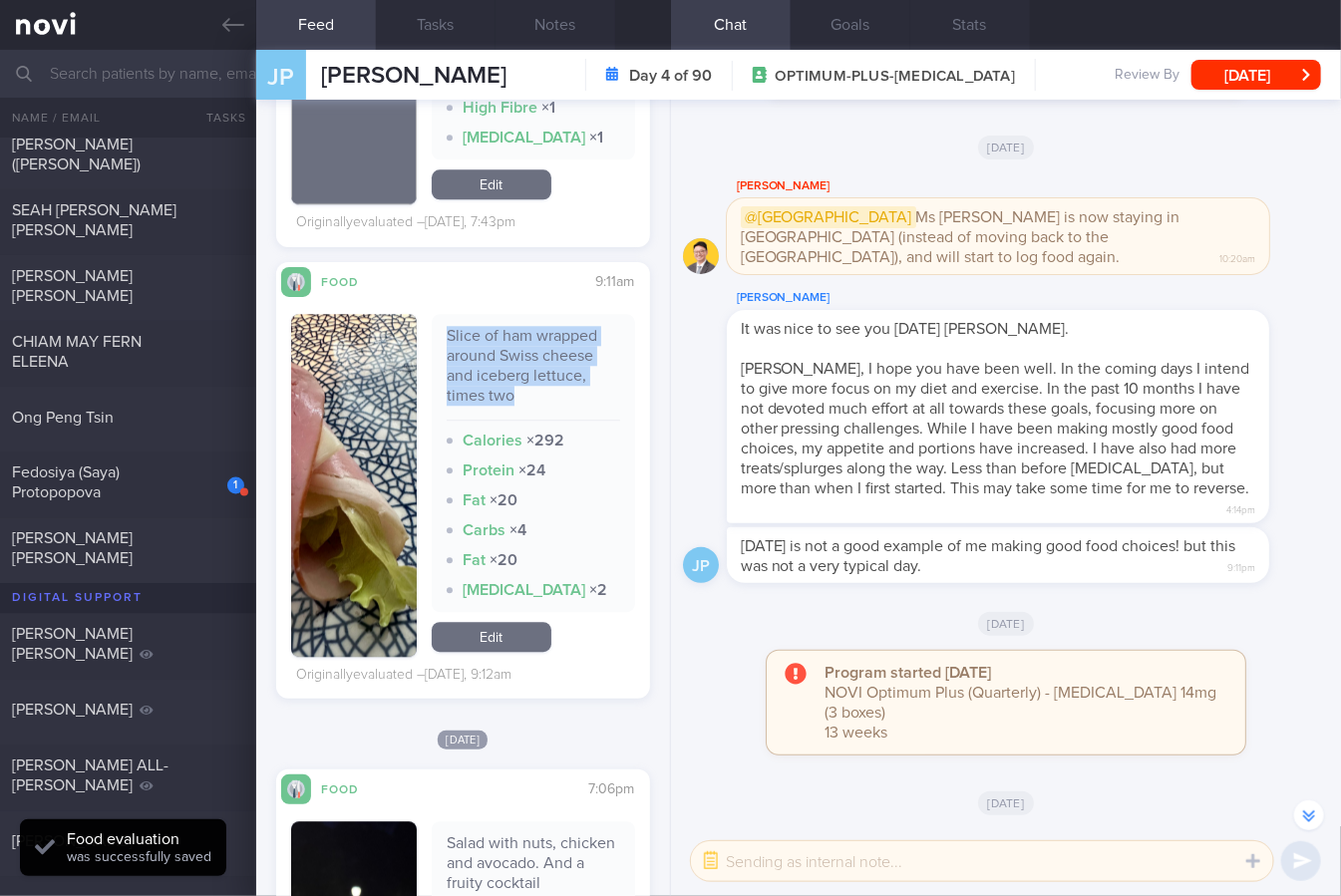 click on "Slice of ham wrapped around Swiss cheese and iceberg lettuce, times two" at bounding box center (533, 373) 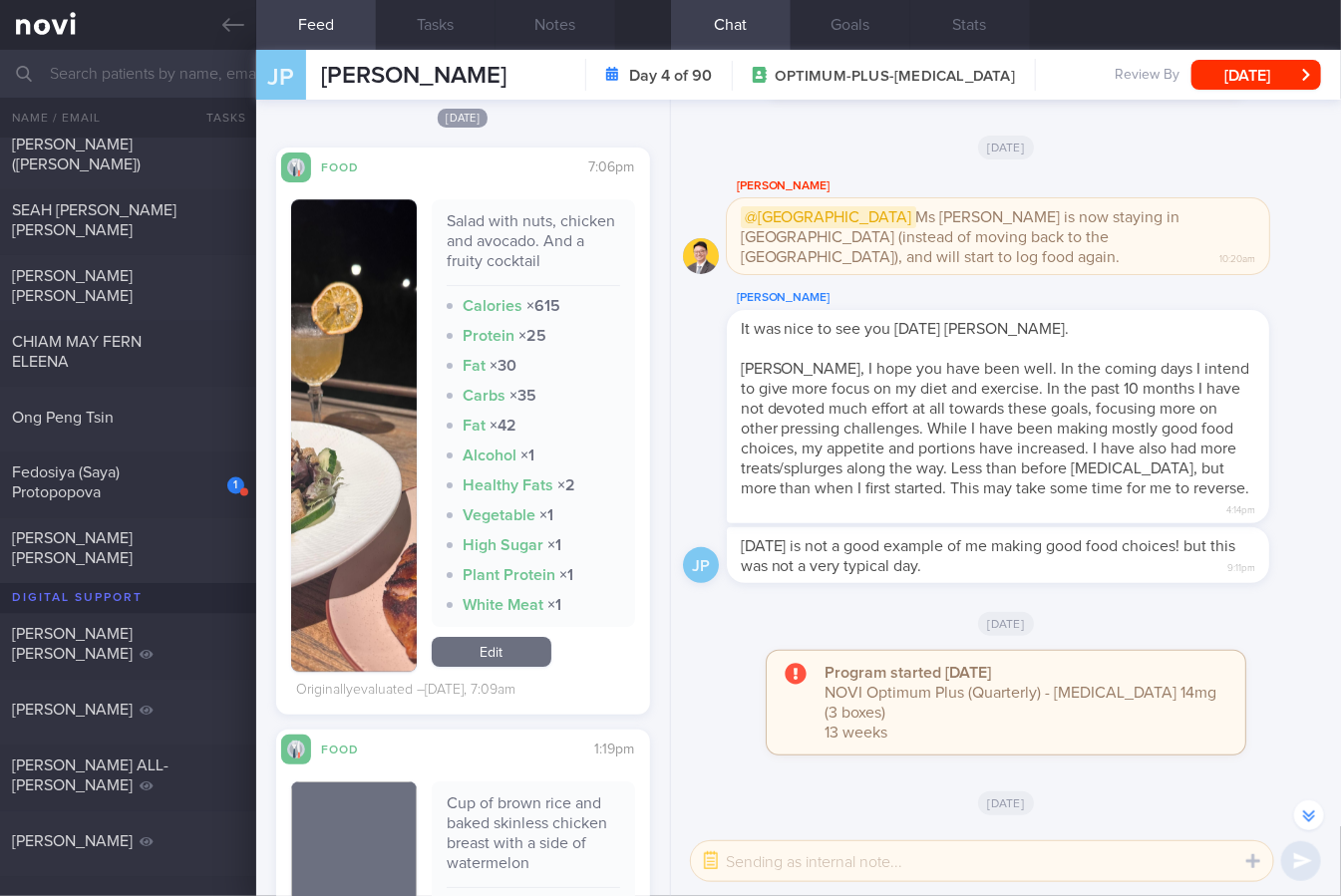 scroll, scrollTop: 2705, scrollLeft: 0, axis: vertical 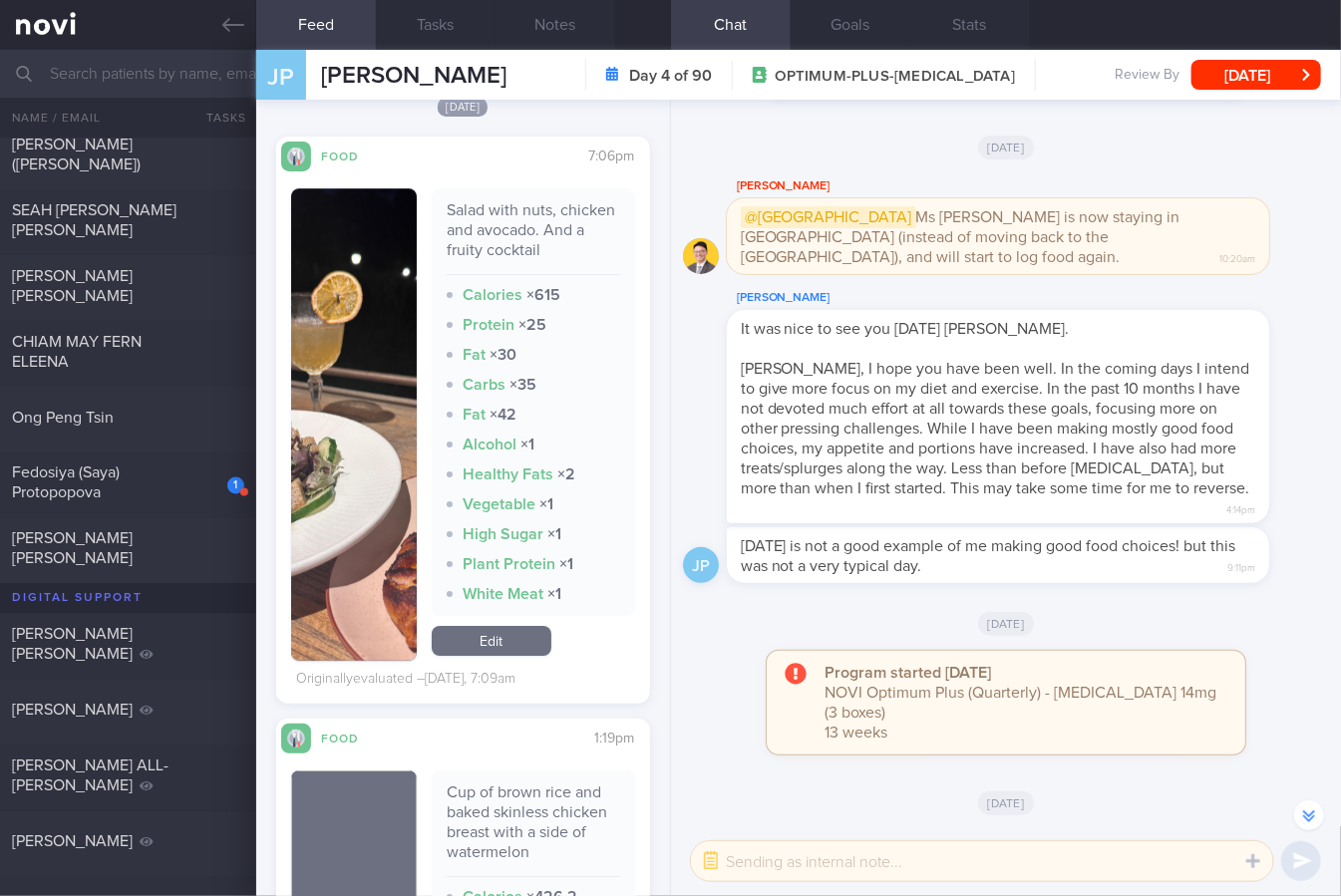 click at bounding box center (354, 425) 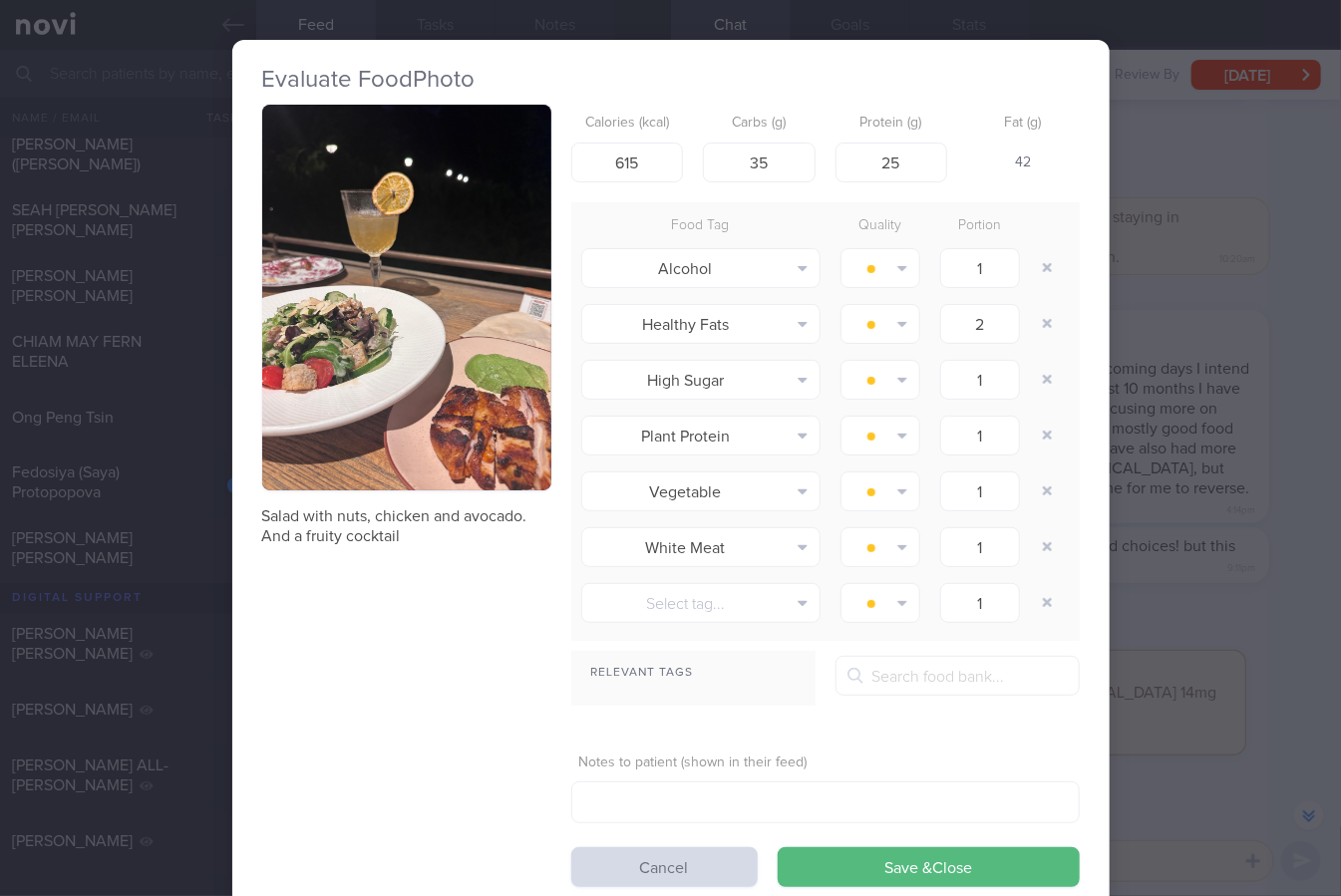 click at bounding box center [407, 297] 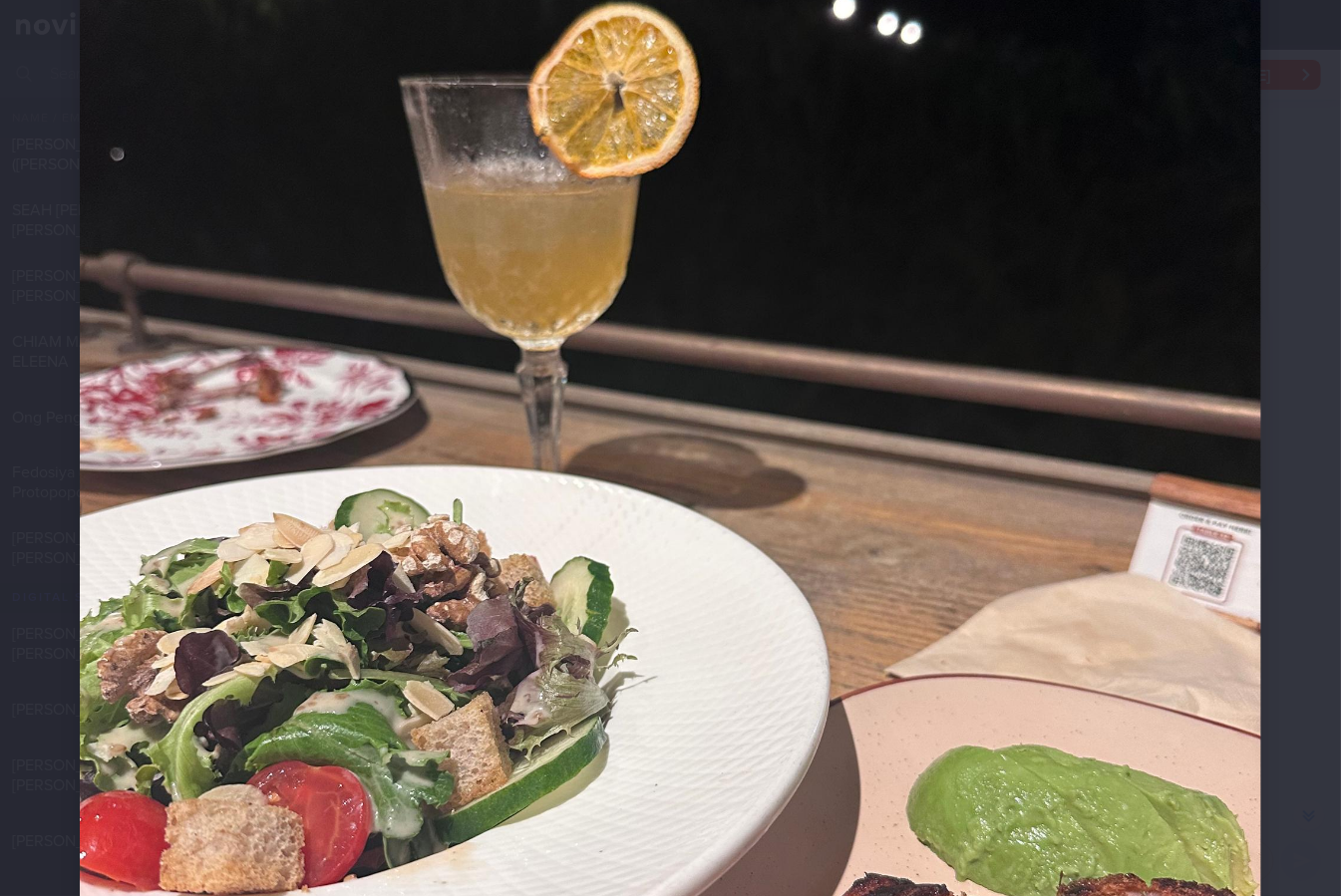 scroll, scrollTop: 590, scrollLeft: 0, axis: vertical 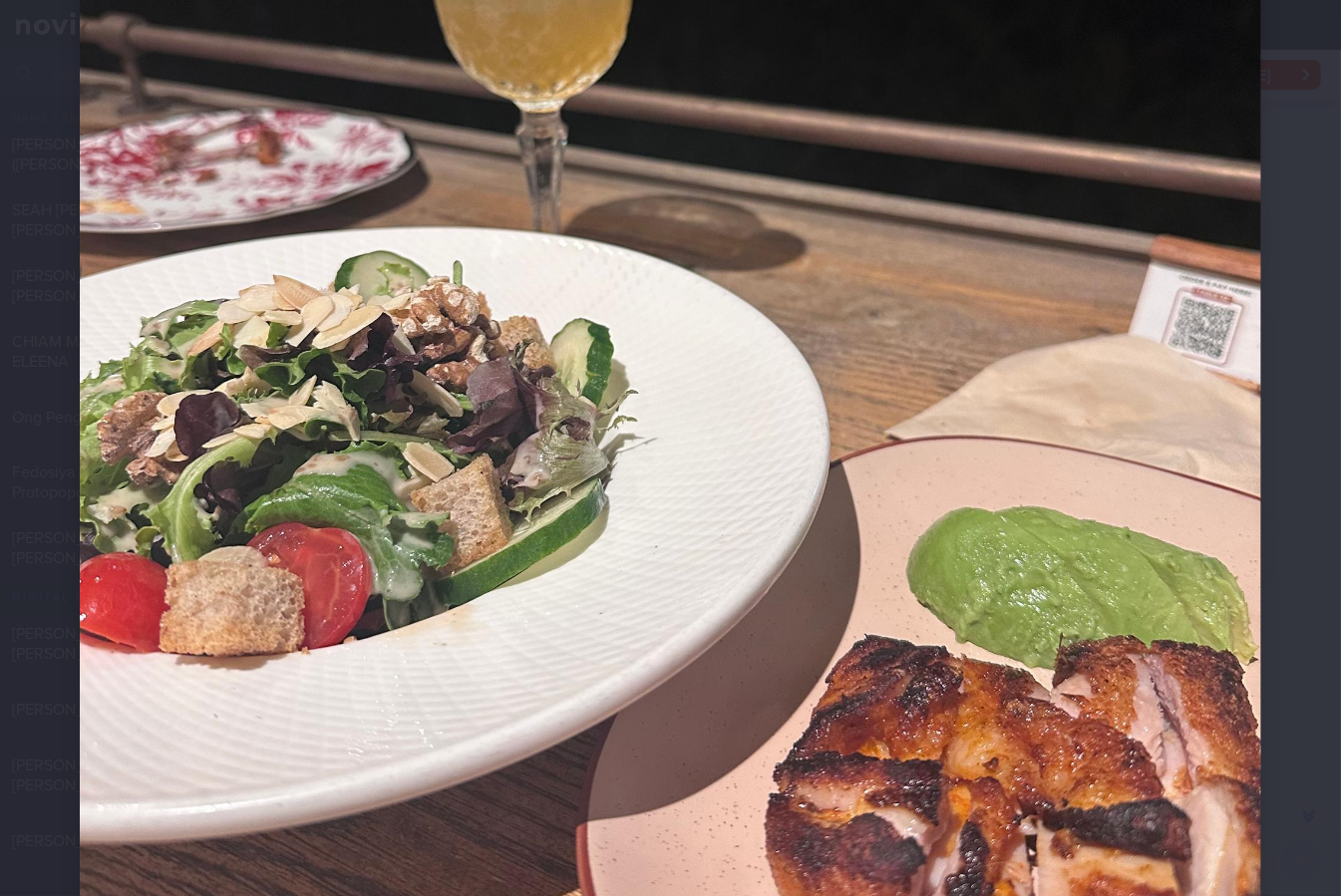 click at bounding box center (670, 277) 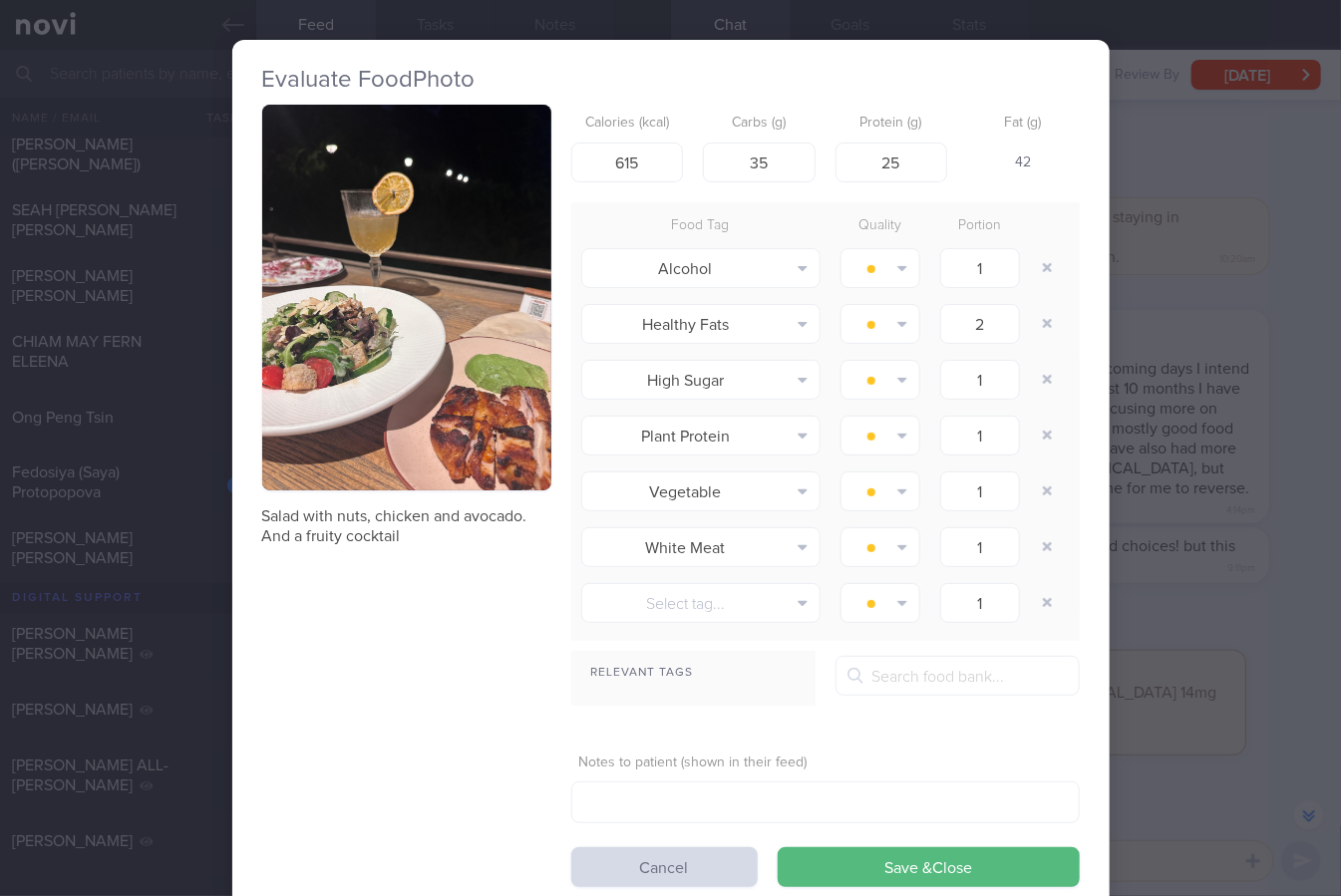 click on "Evaluate Food  Photo
Salad with nuts, chicken and avocado.  And a fruity cocktail
Calories (kcal)
615
Carbs (g)
35
Protein (g)
25
Fat (g)
42
Food Tag
Quality
Portion
Alcohol
Alcohol
Fried
Fruit
Healthy Fats
High Calcium
[MEDICAL_DATA]" at bounding box center (670, 448) 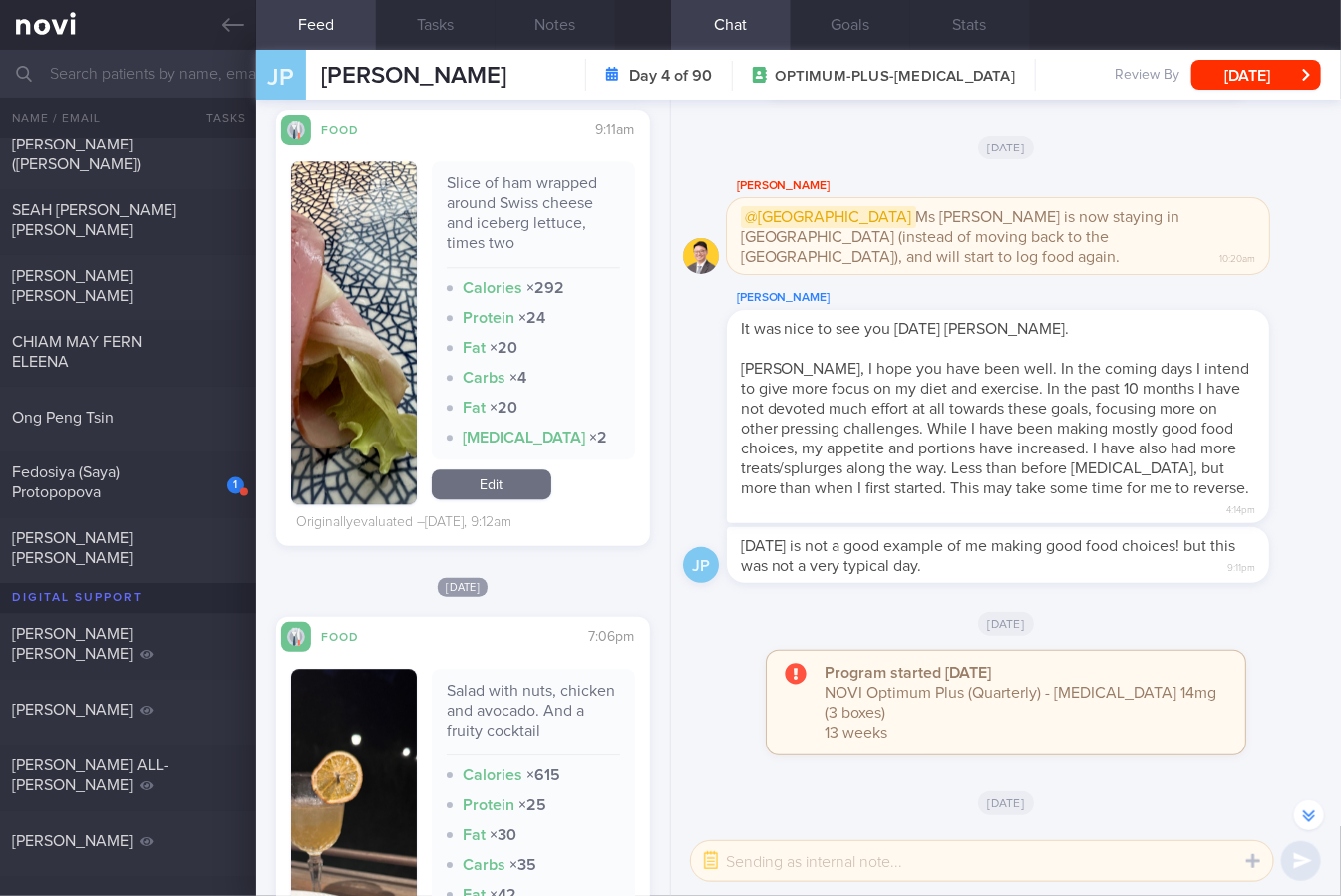 scroll, scrollTop: 2240, scrollLeft: 0, axis: vertical 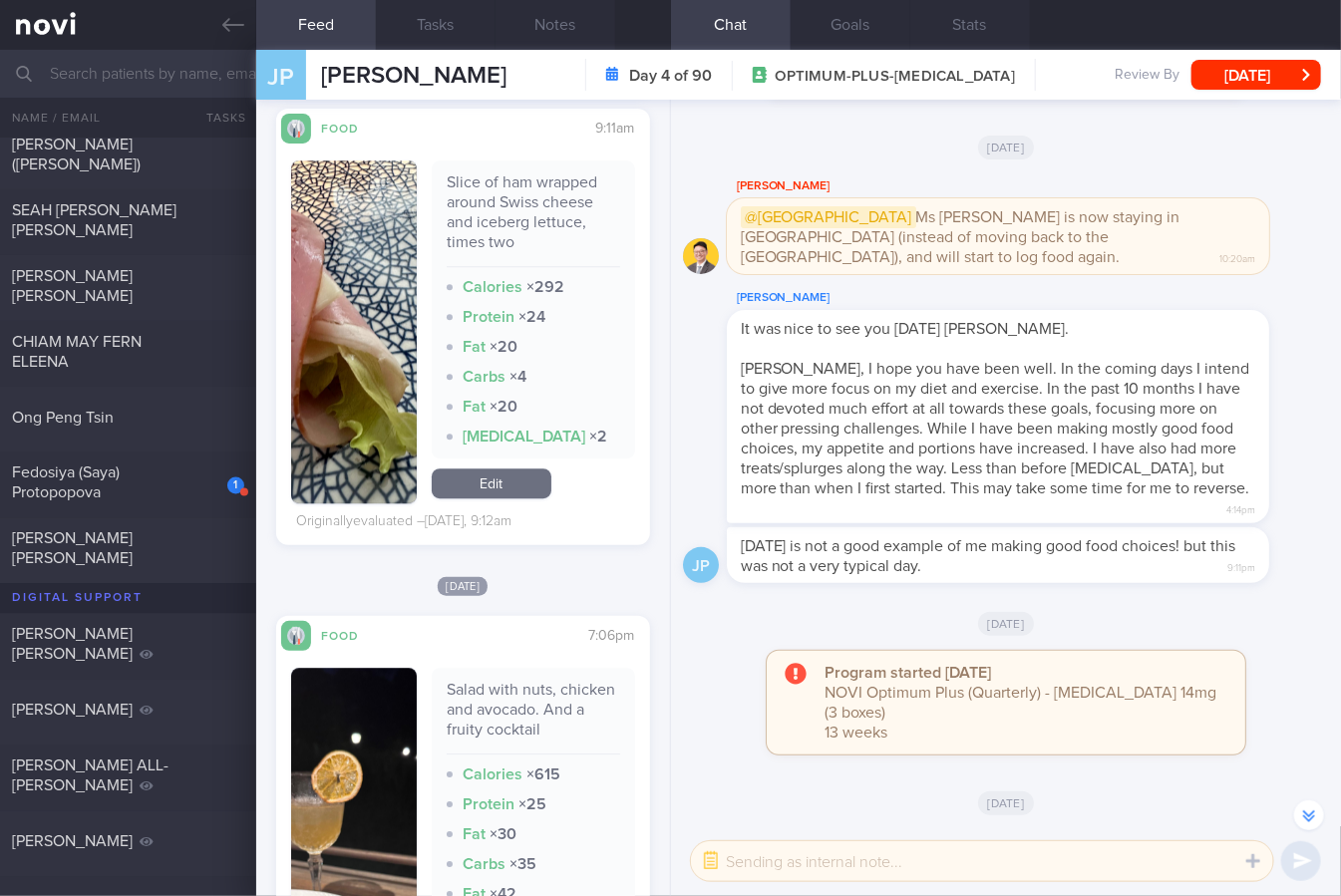 click on "Edit" at bounding box center (492, 483) 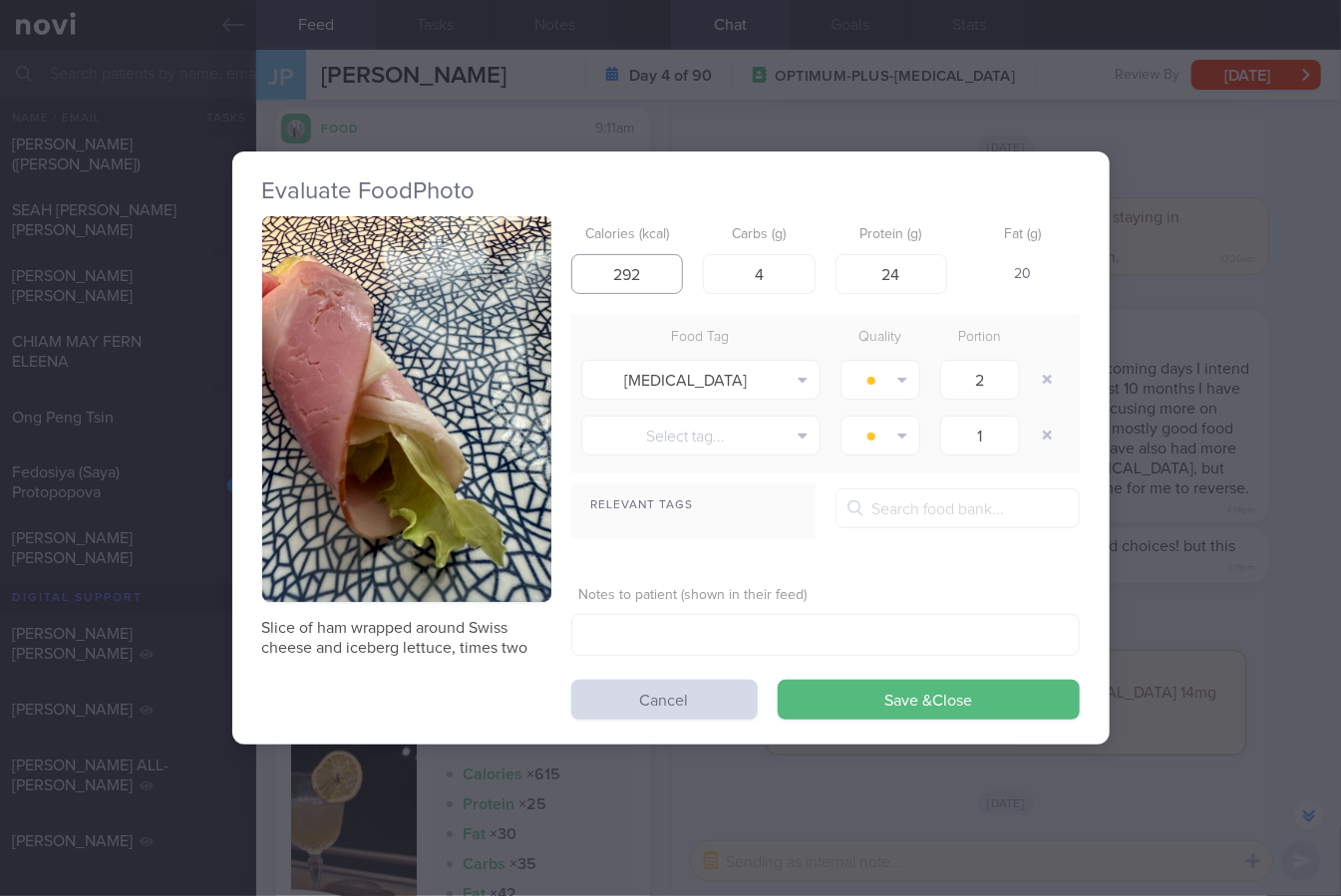drag, startPoint x: 654, startPoint y: 283, endPoint x: 443, endPoint y: 307, distance: 212.36054 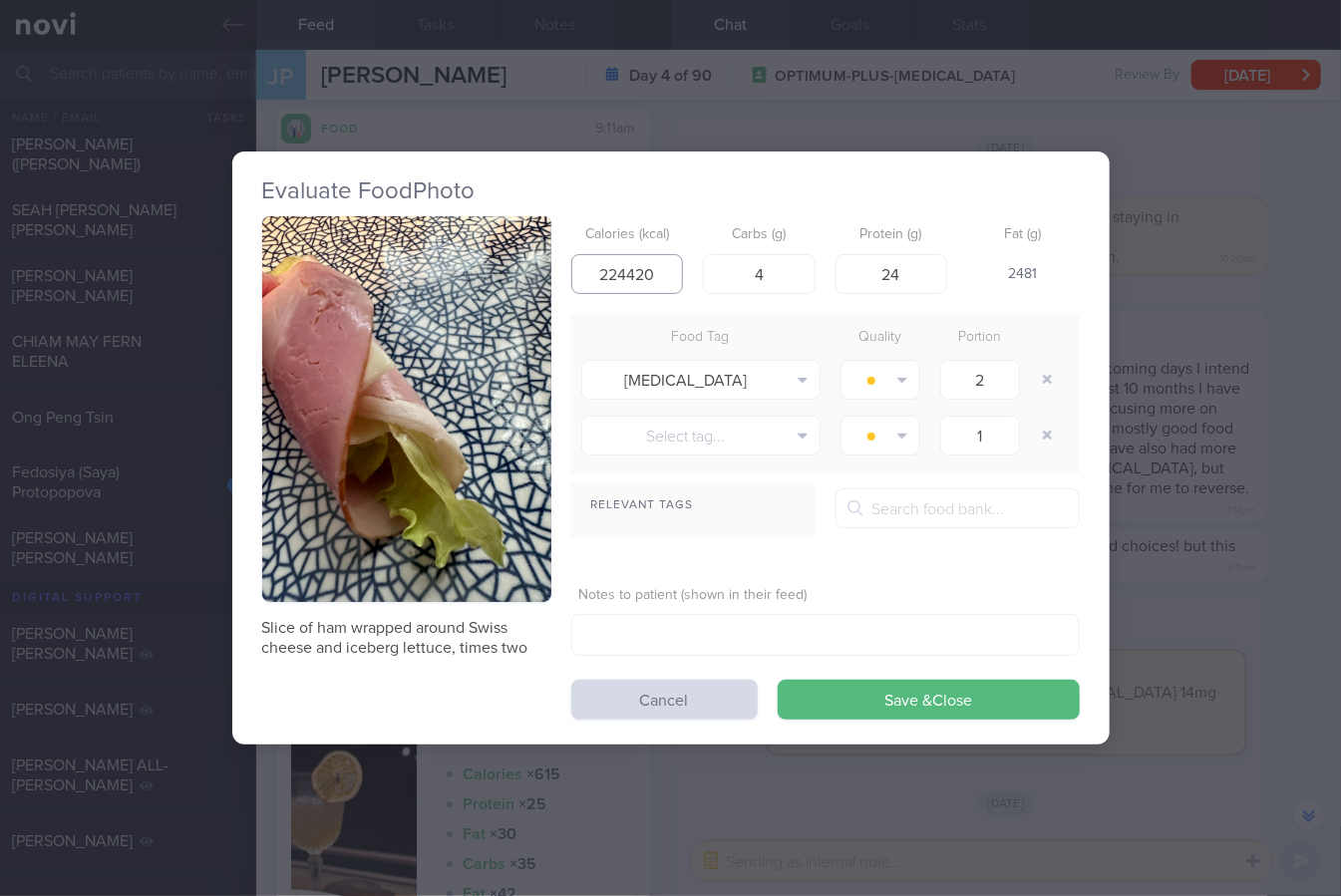 type on "224420" 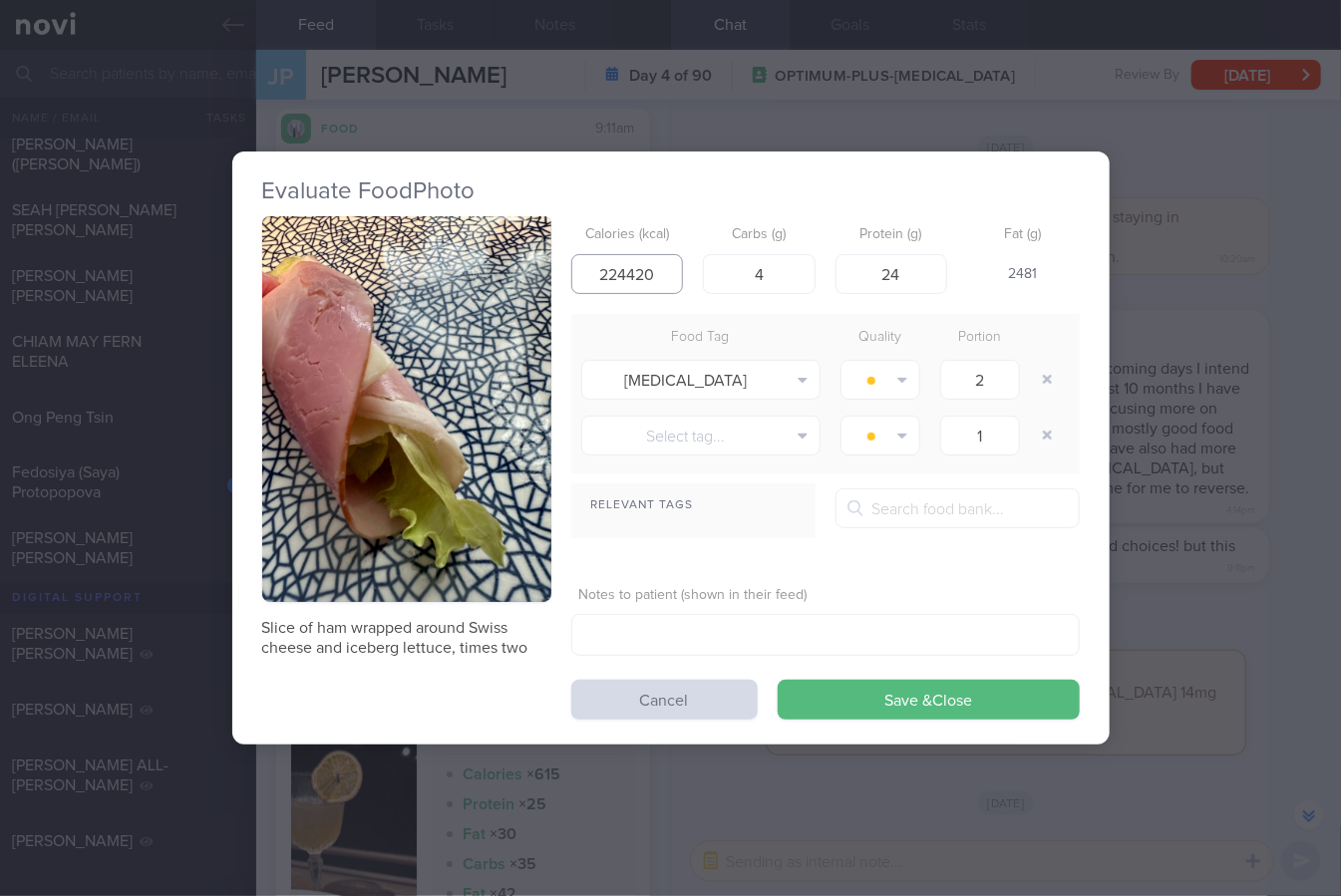 click on "Save &
Close" at bounding box center (928, 700) 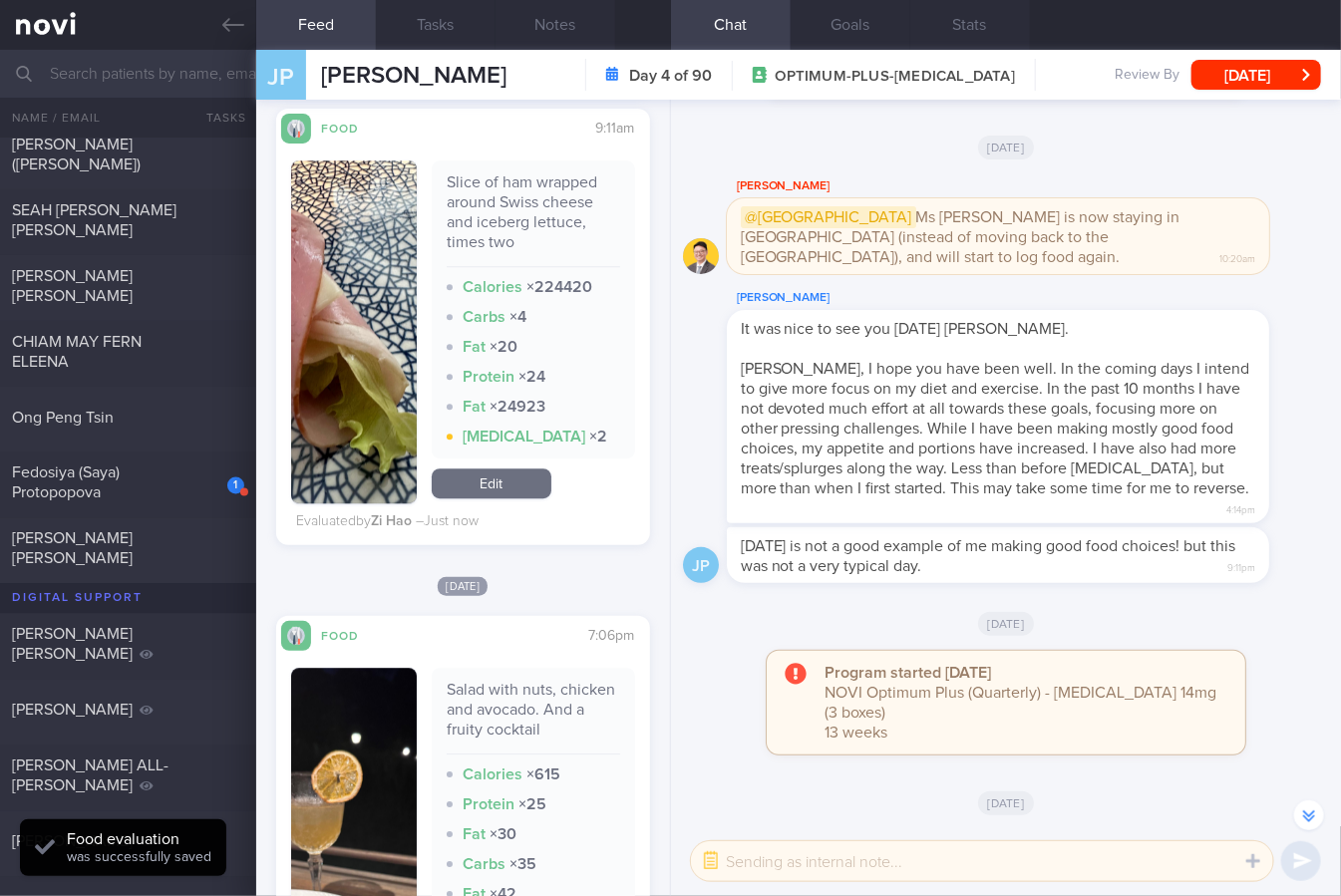 click on "Edit" at bounding box center [492, 483] 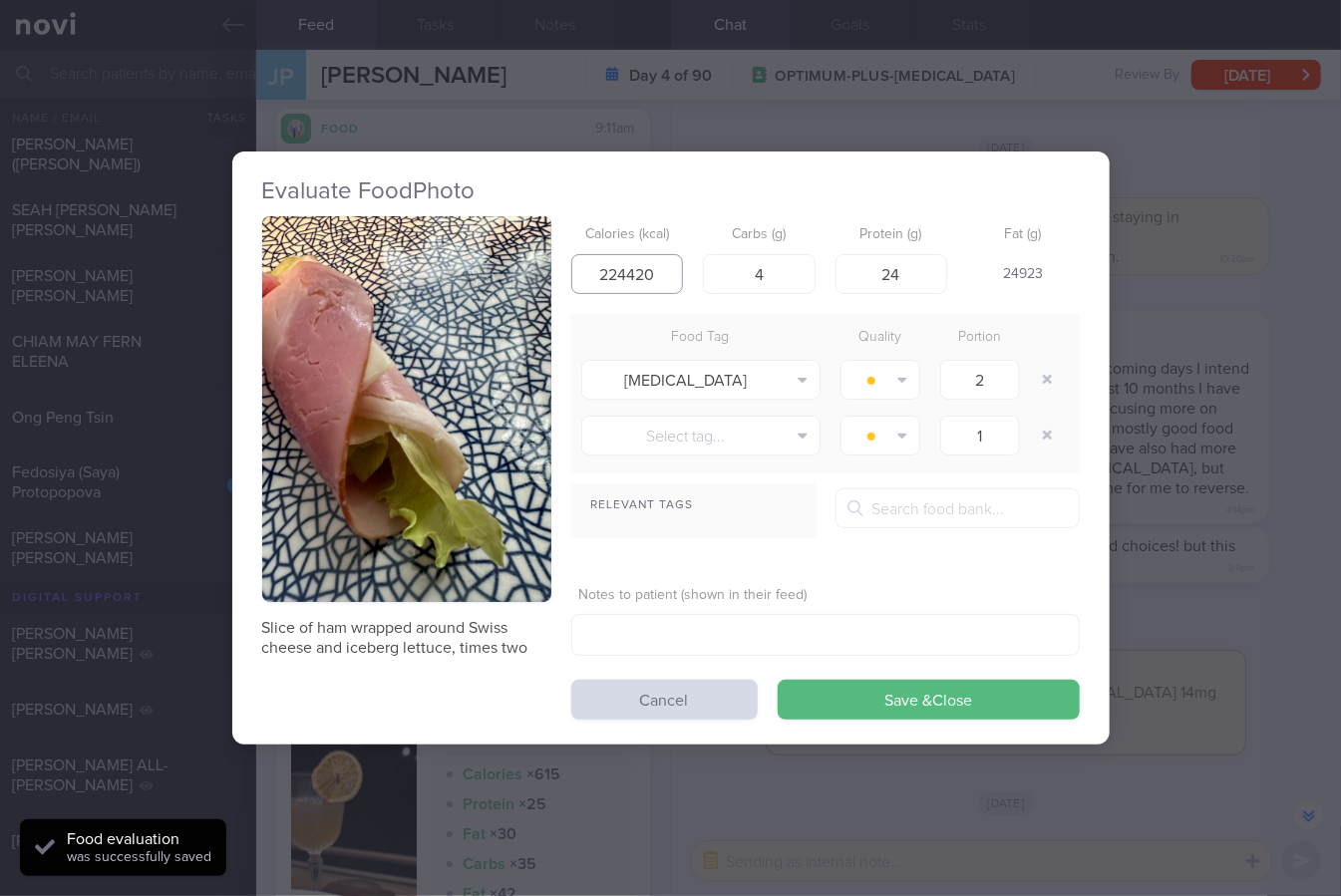 drag, startPoint x: 654, startPoint y: 276, endPoint x: 510, endPoint y: 295, distance: 145.24806 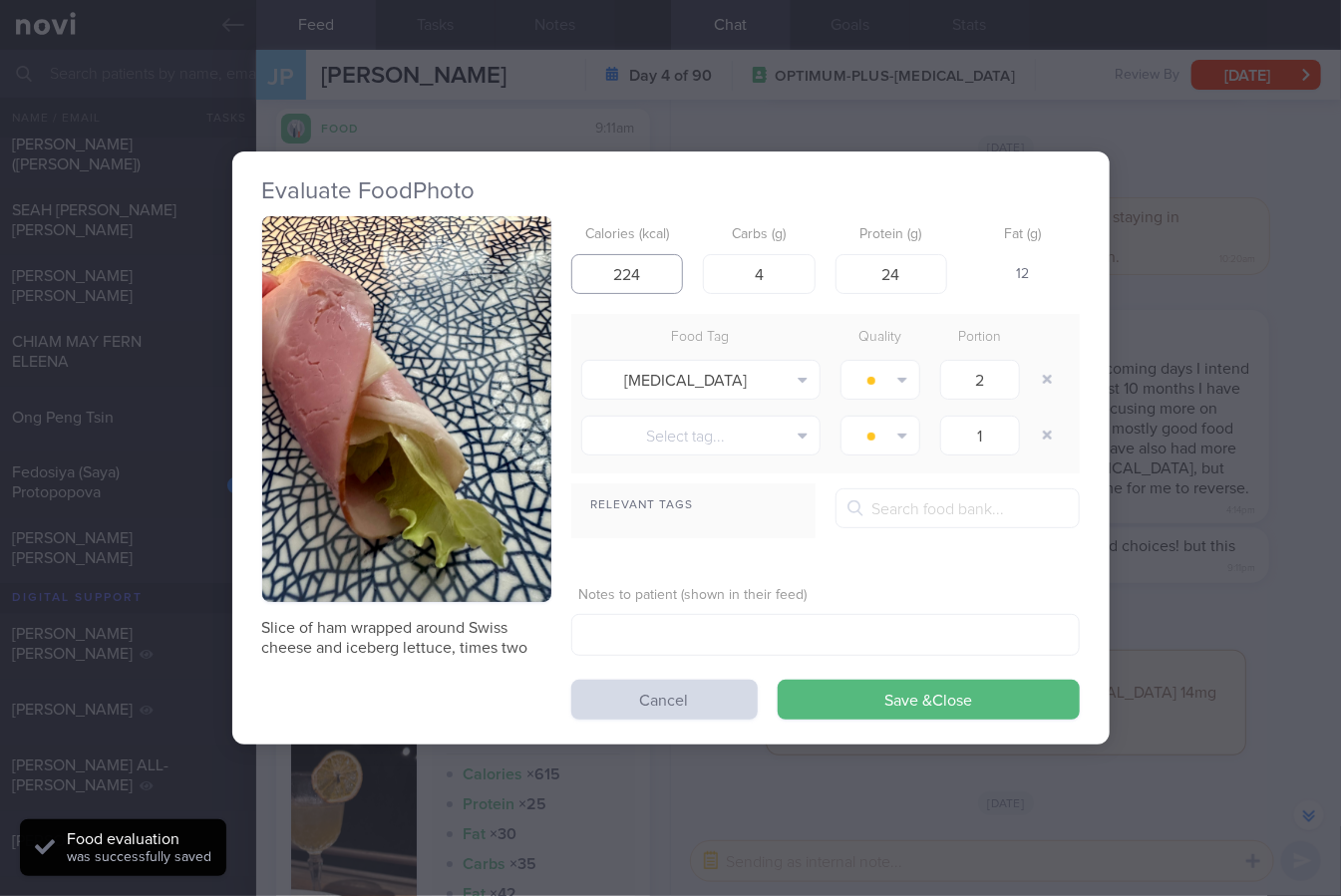 type on "224" 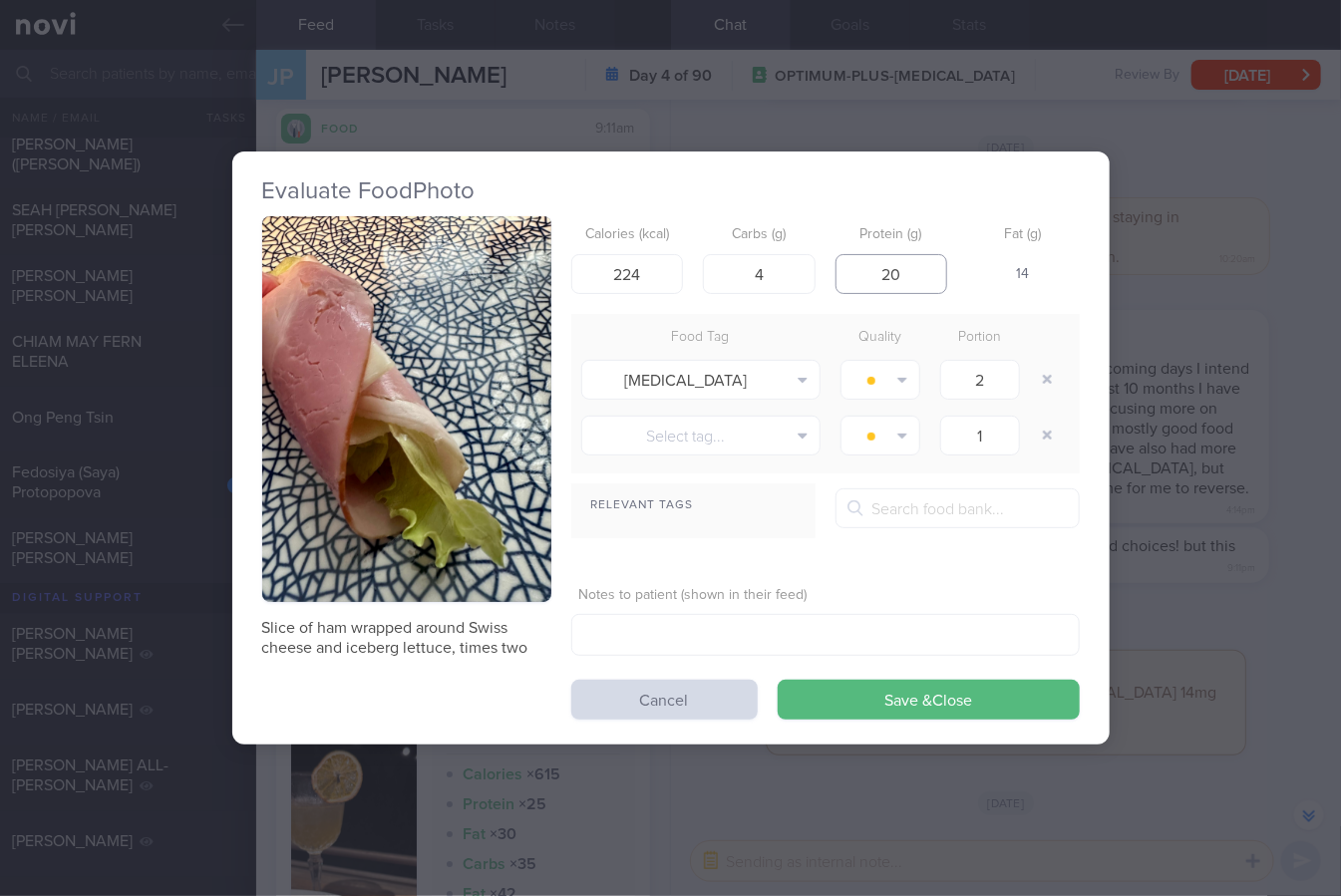 type on "20" 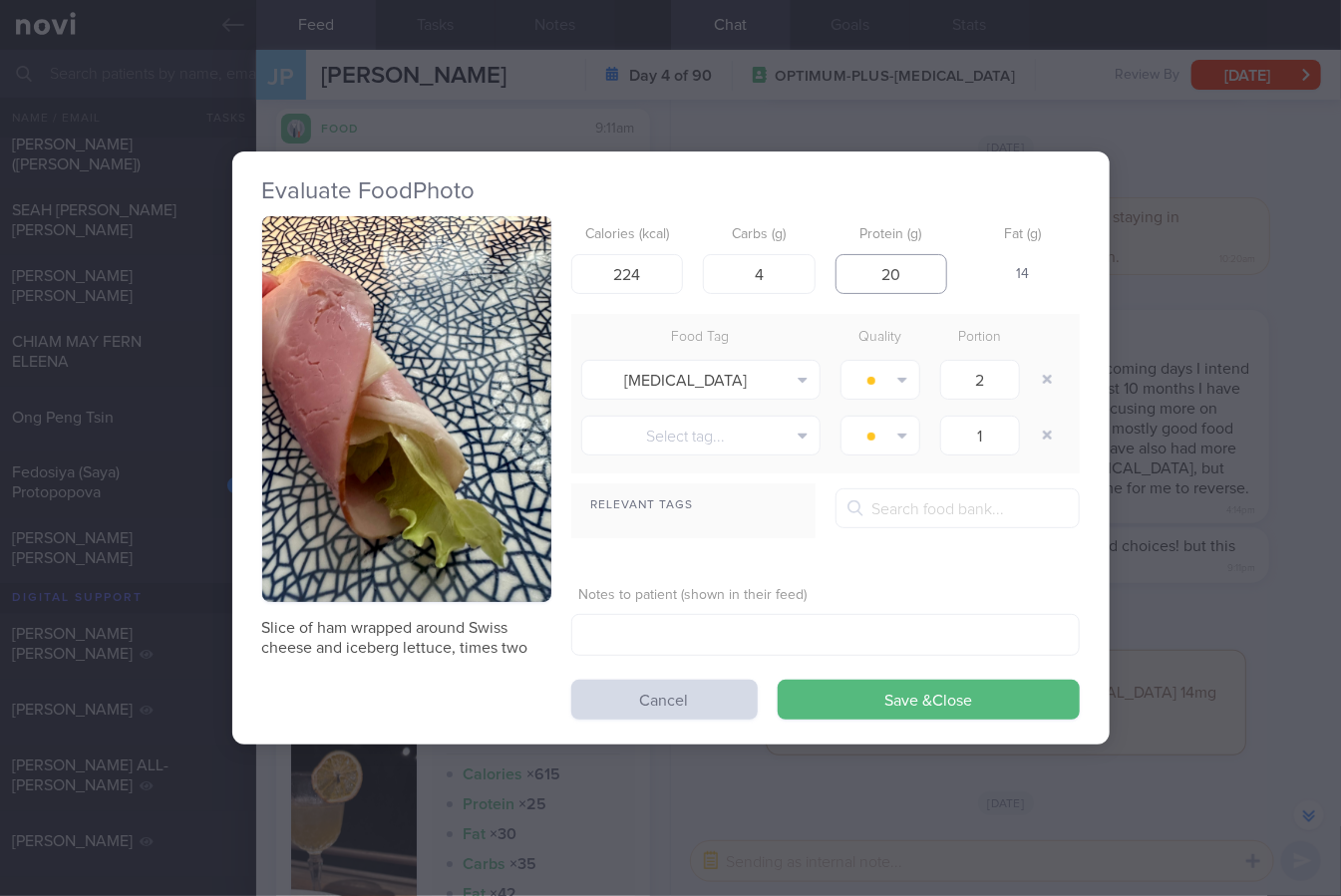 click on "Save &
Close" at bounding box center (928, 700) 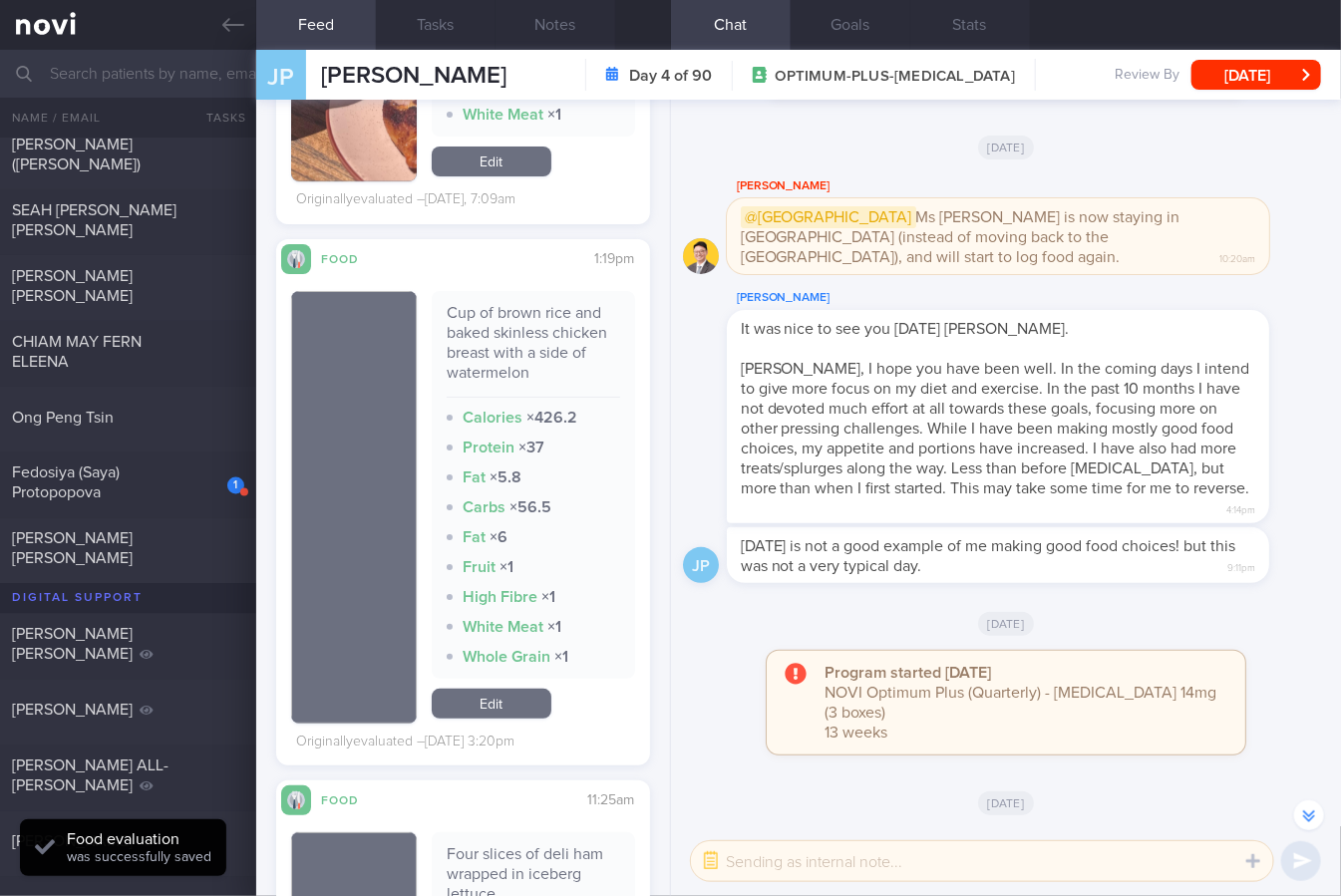 scroll, scrollTop: 3183, scrollLeft: 0, axis: vertical 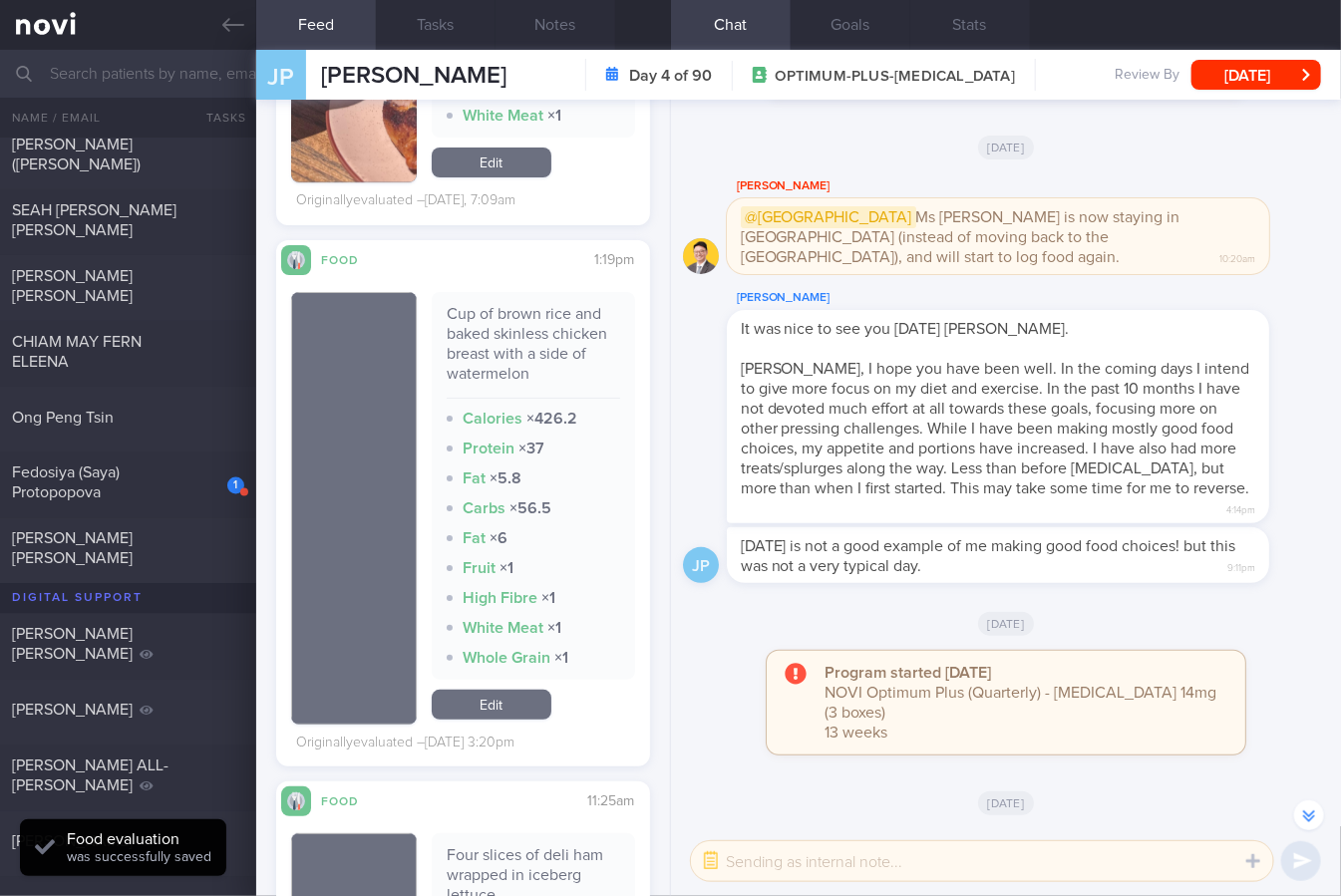 click on "Cup of brown rice and baked skinless chicken breast with a side of watermelon" at bounding box center [533, 351] 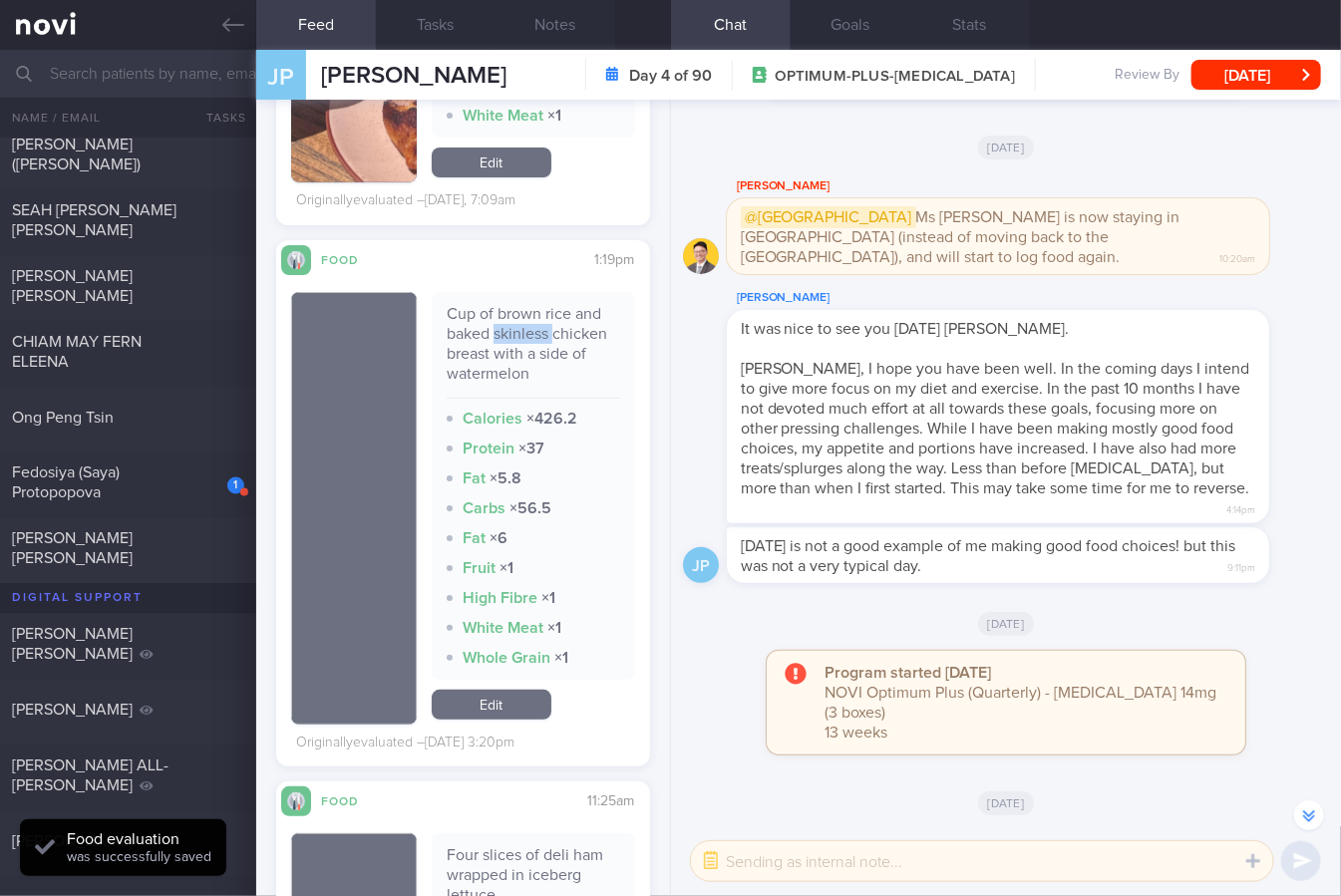 click on "Cup of brown rice and baked skinless chicken breast with a side of watermelon" at bounding box center [533, 351] 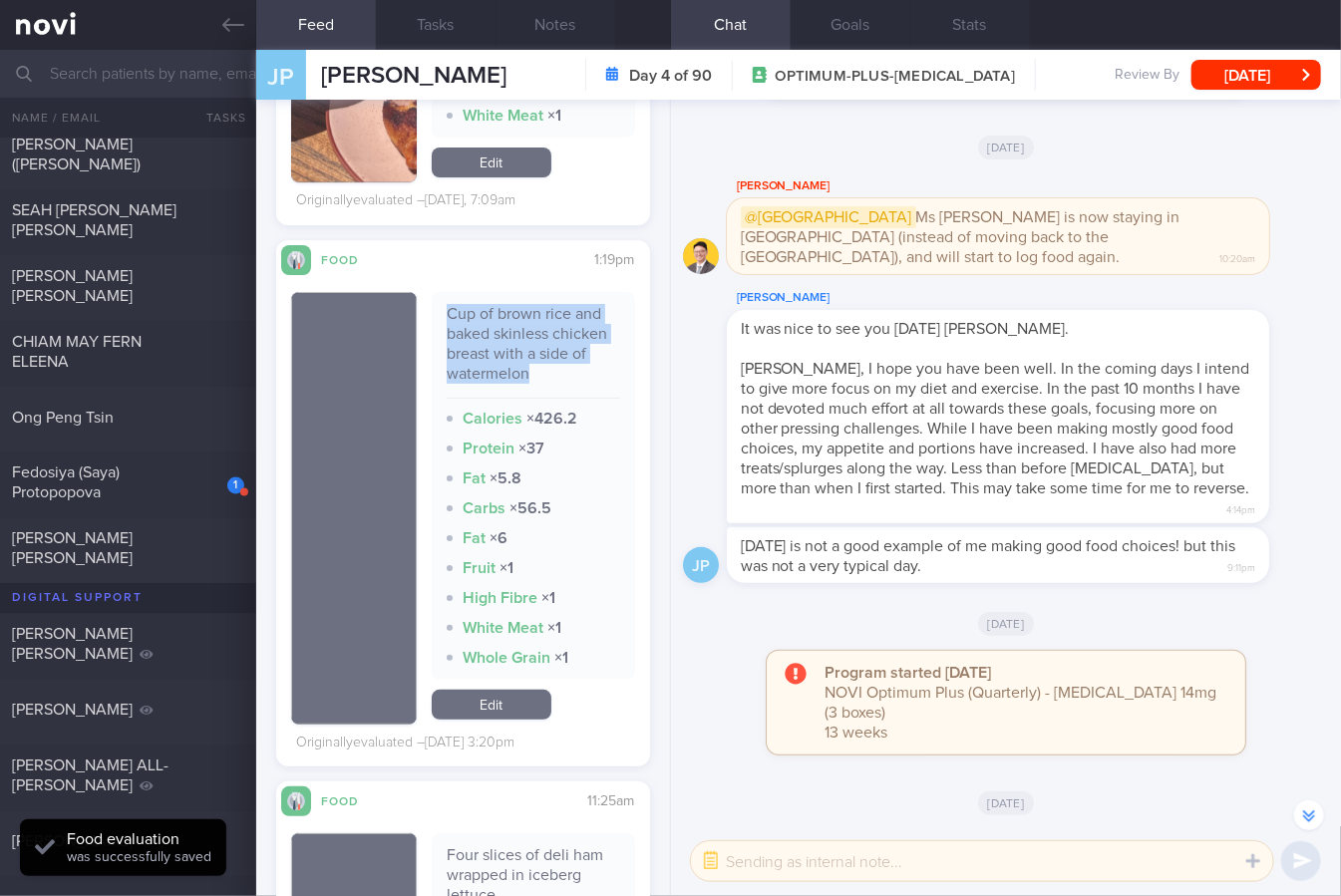 click on "Cup of brown rice and baked skinless chicken breast with a side of watermelon" at bounding box center [533, 351] 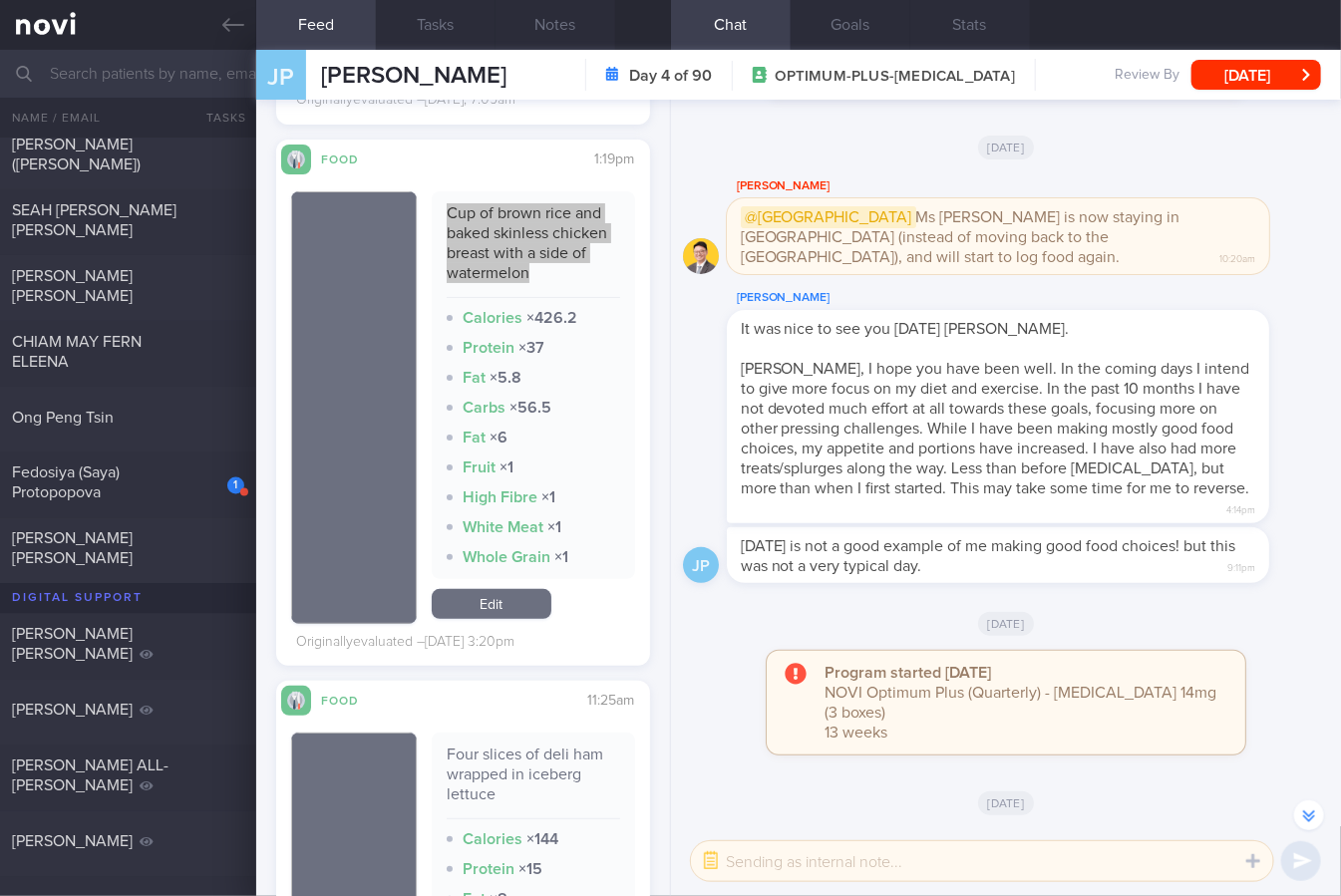 scroll, scrollTop: 3093, scrollLeft: 0, axis: vertical 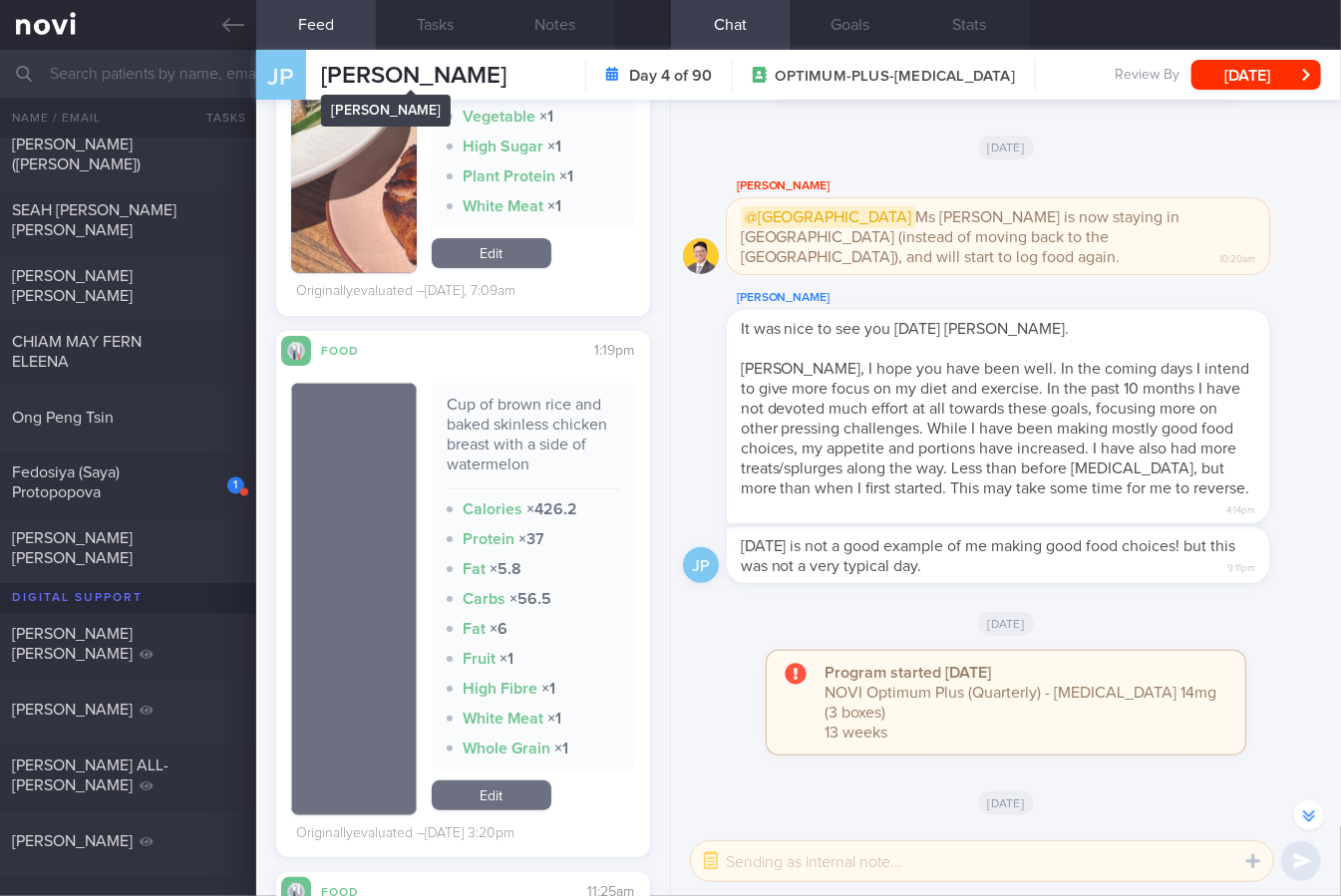 click on "[PERSON_NAME]" at bounding box center (414, 76) 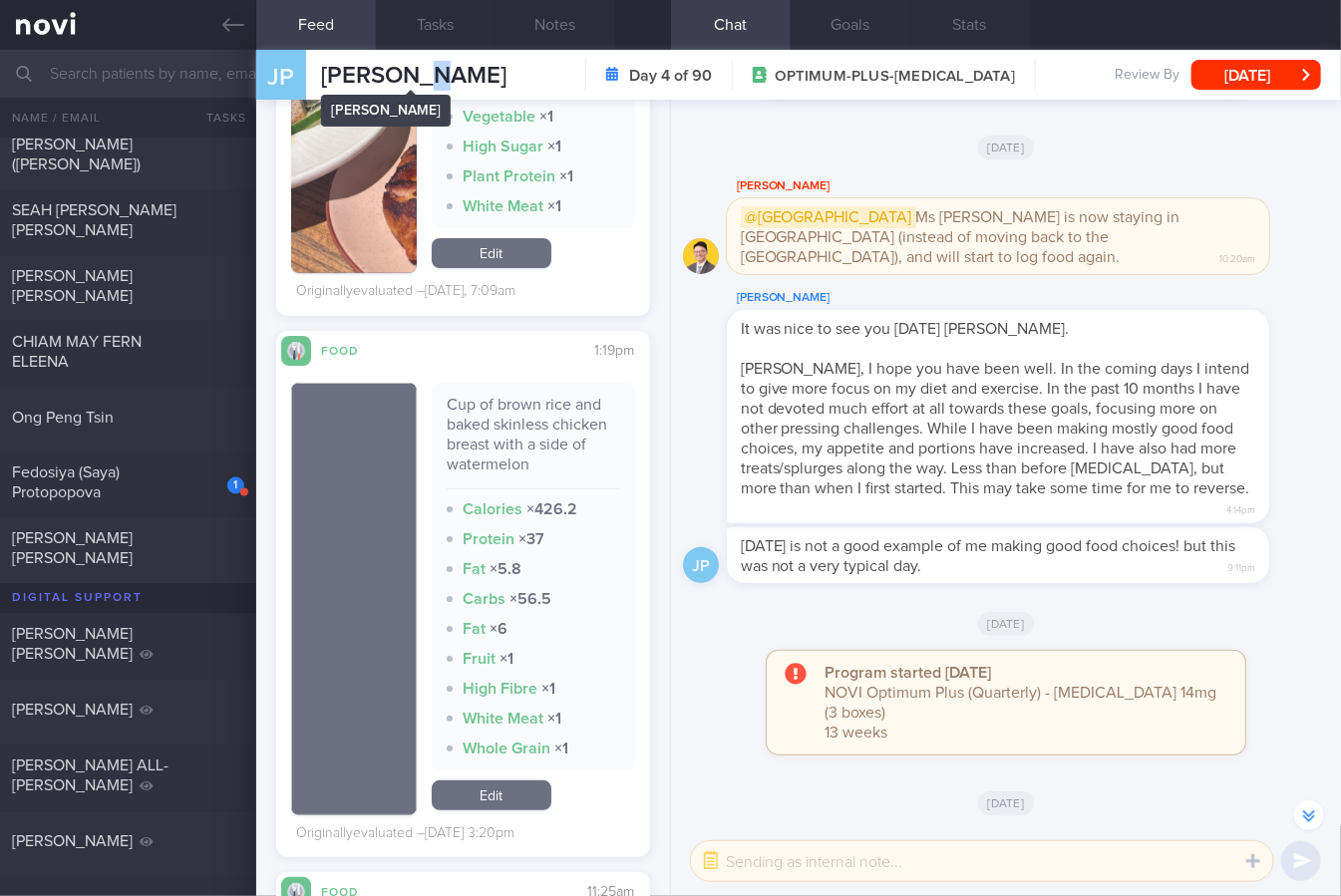 click on "[PERSON_NAME]" at bounding box center [414, 76] 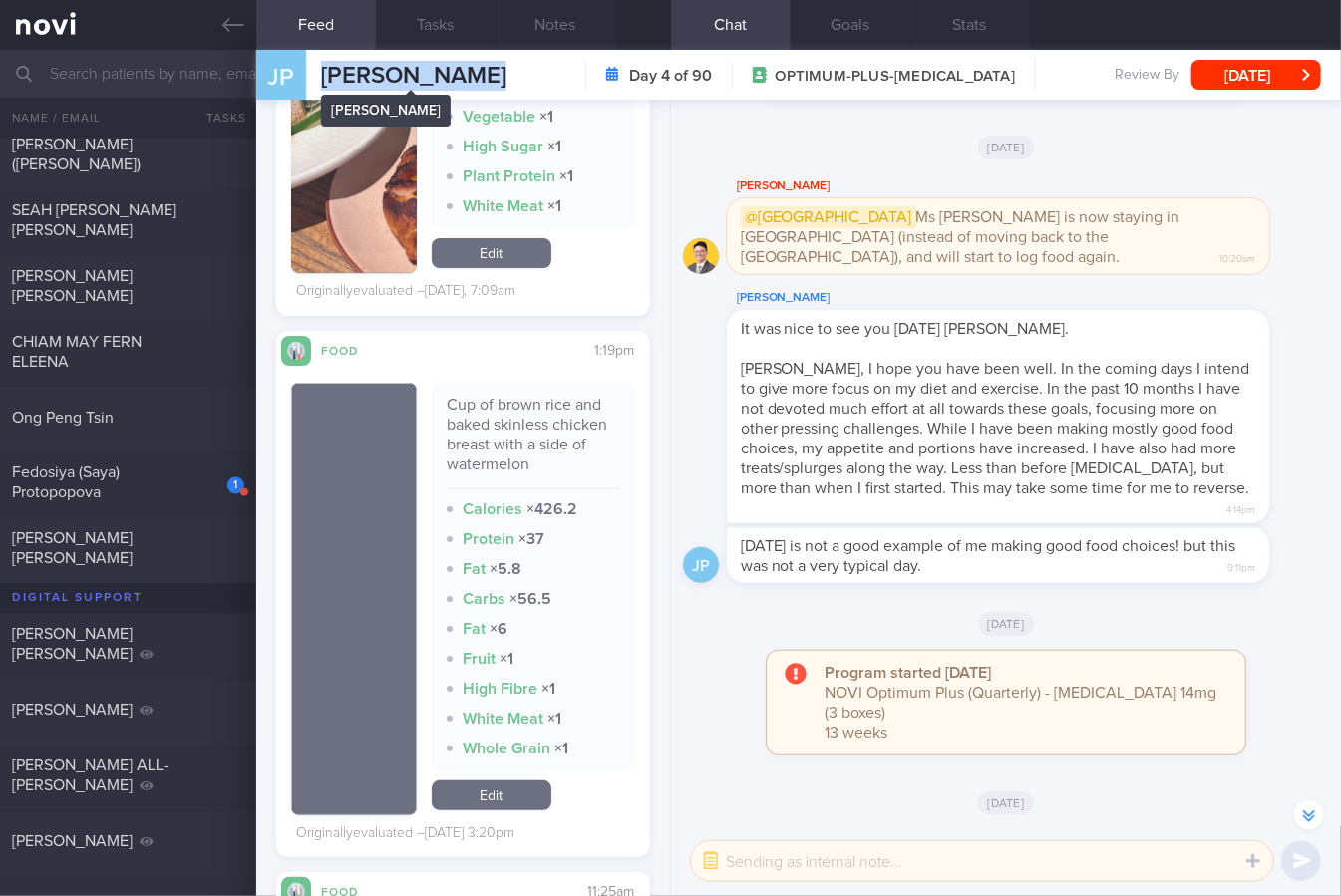 click on "[PERSON_NAME]" at bounding box center (414, 76) 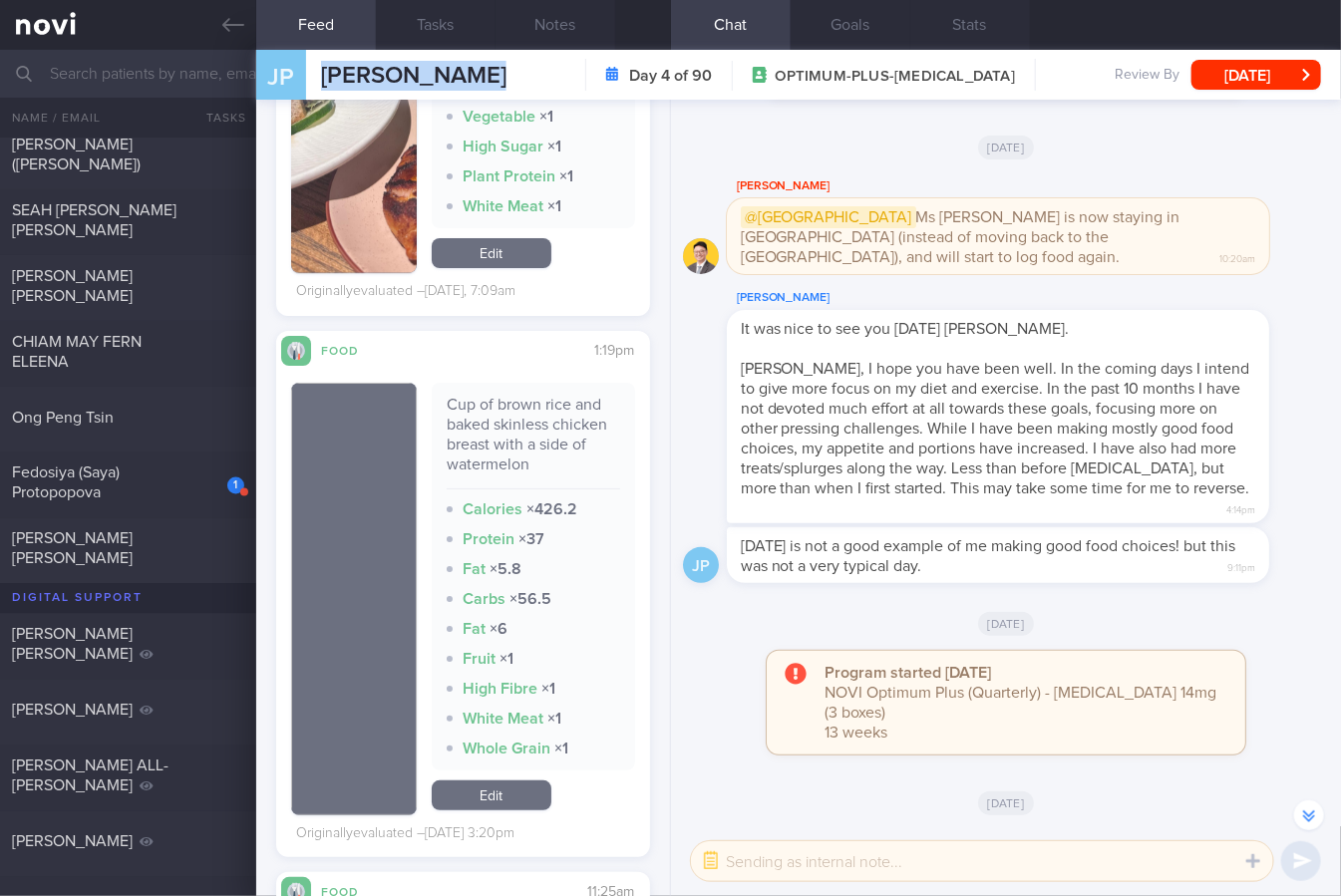 drag, startPoint x: 500, startPoint y: 783, endPoint x: 527, endPoint y: 709, distance: 78.77182 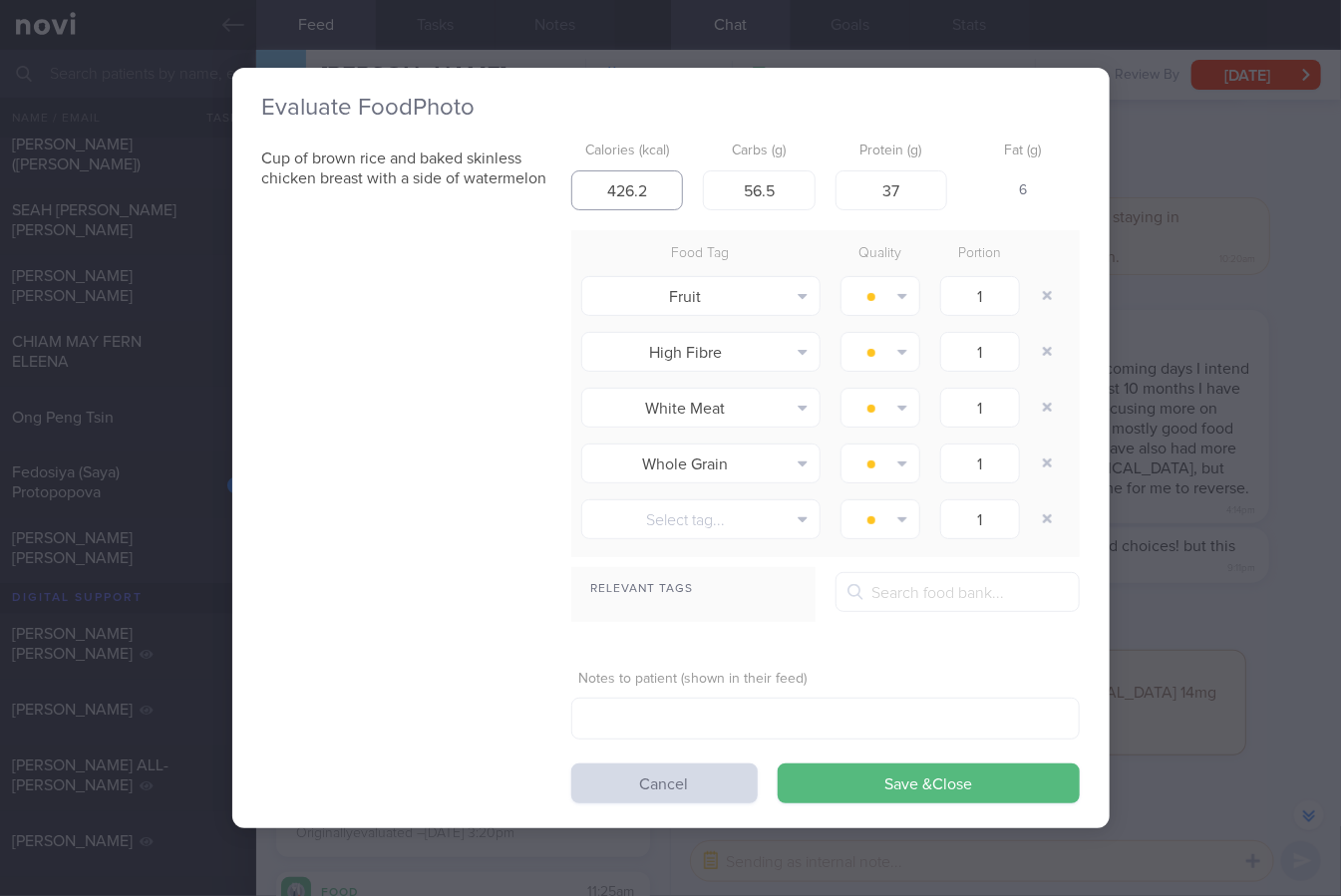 drag, startPoint x: 666, startPoint y: 191, endPoint x: 481, endPoint y: 202, distance: 185.32674 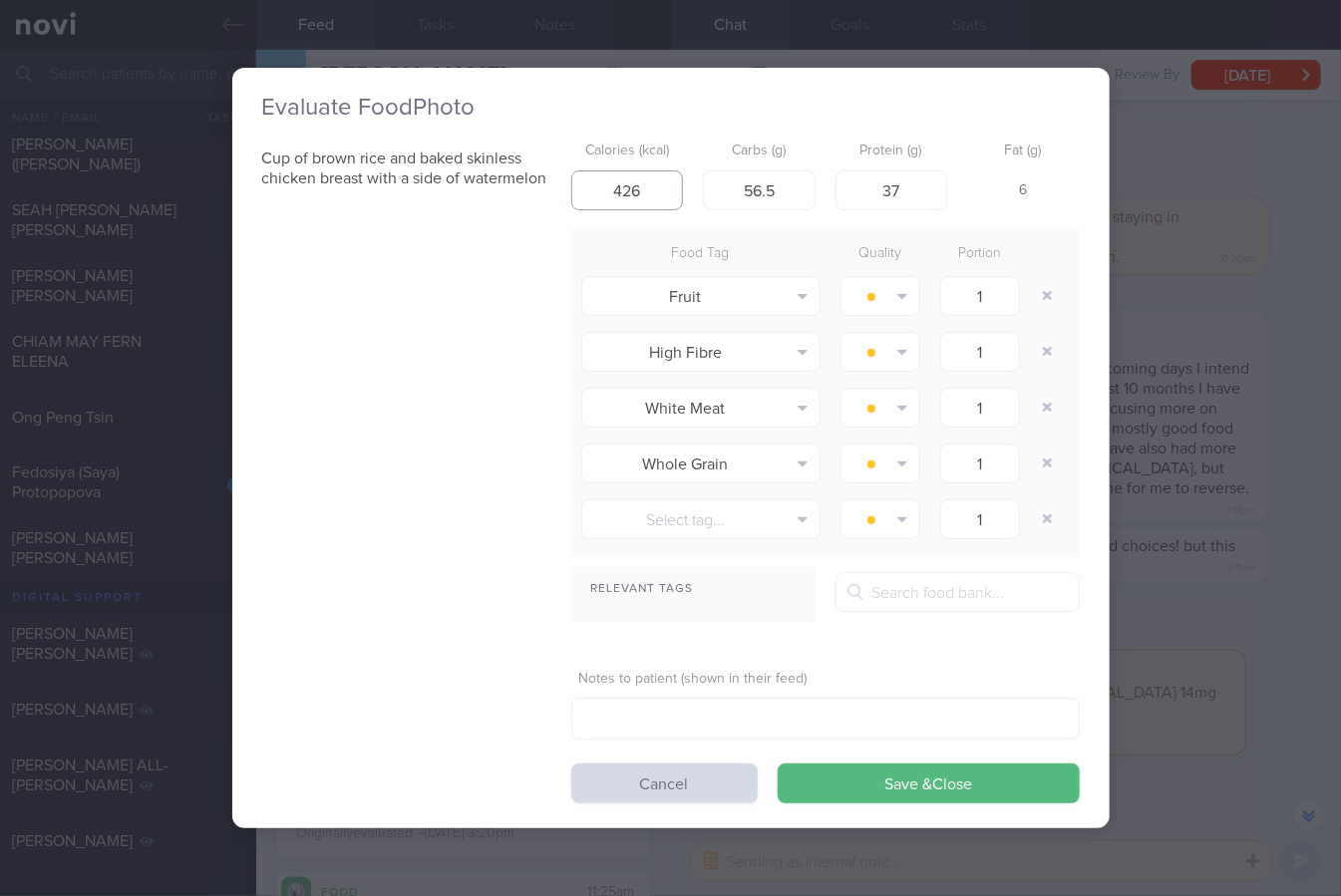 type on "426" 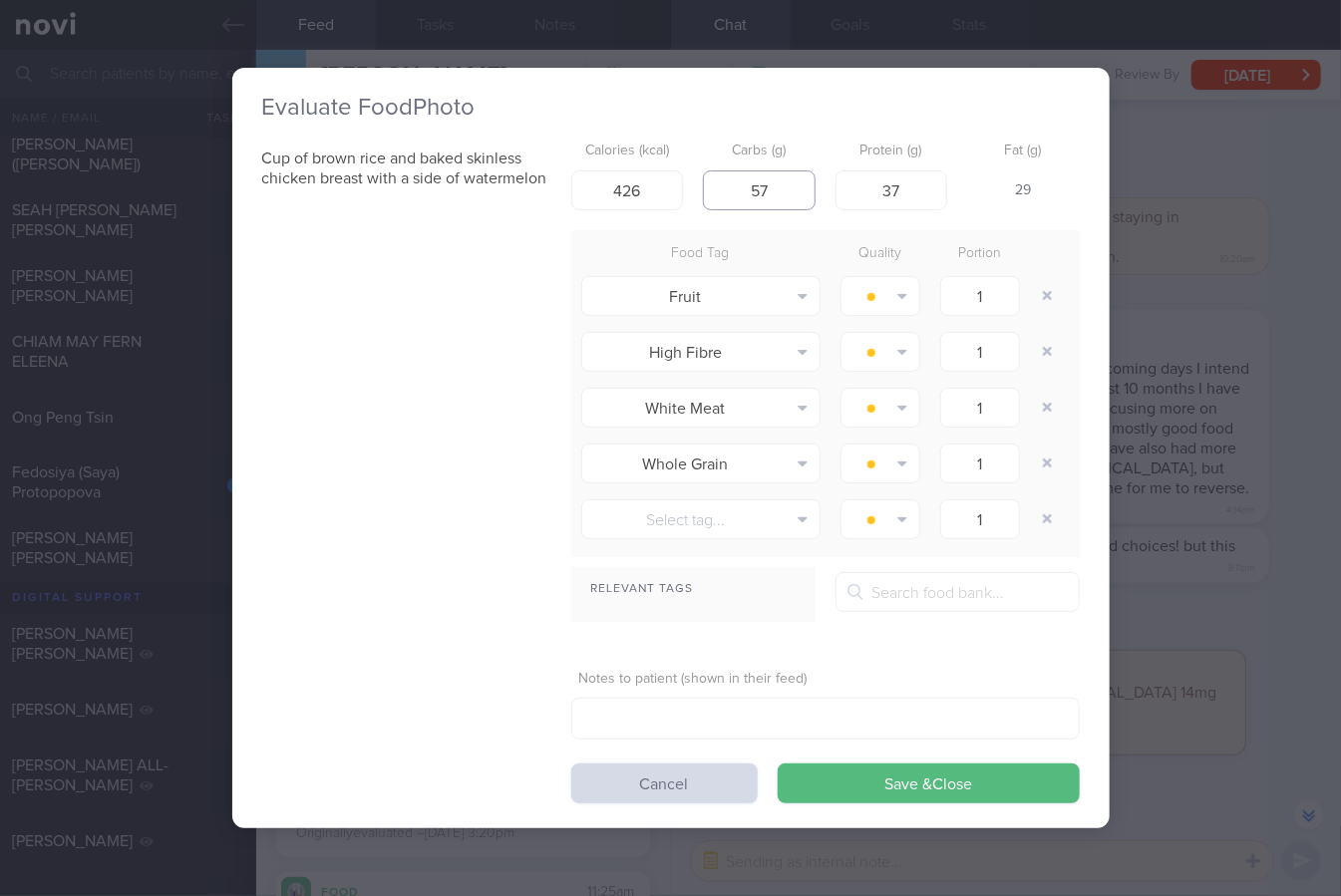 type on "57" 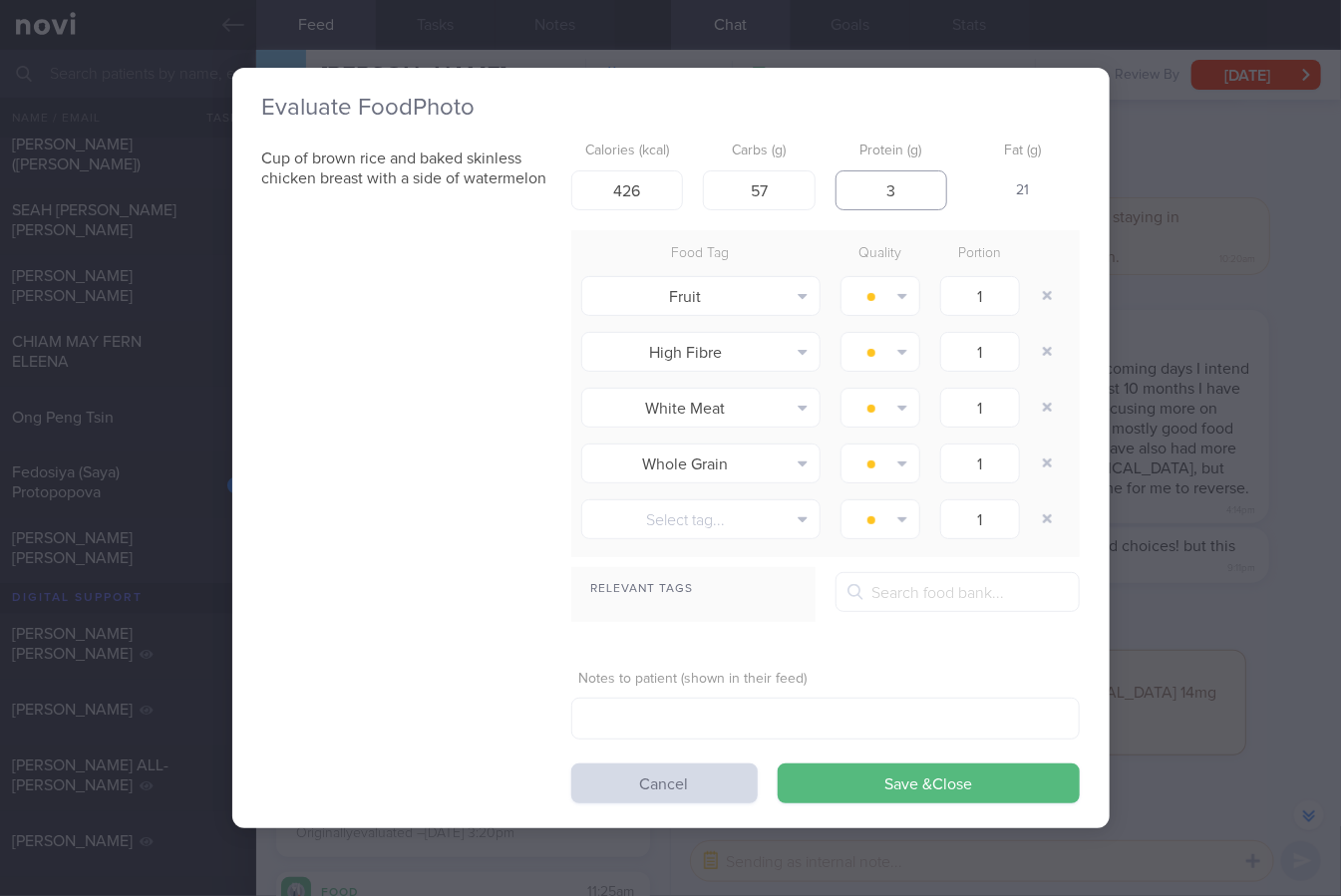 type on "37" 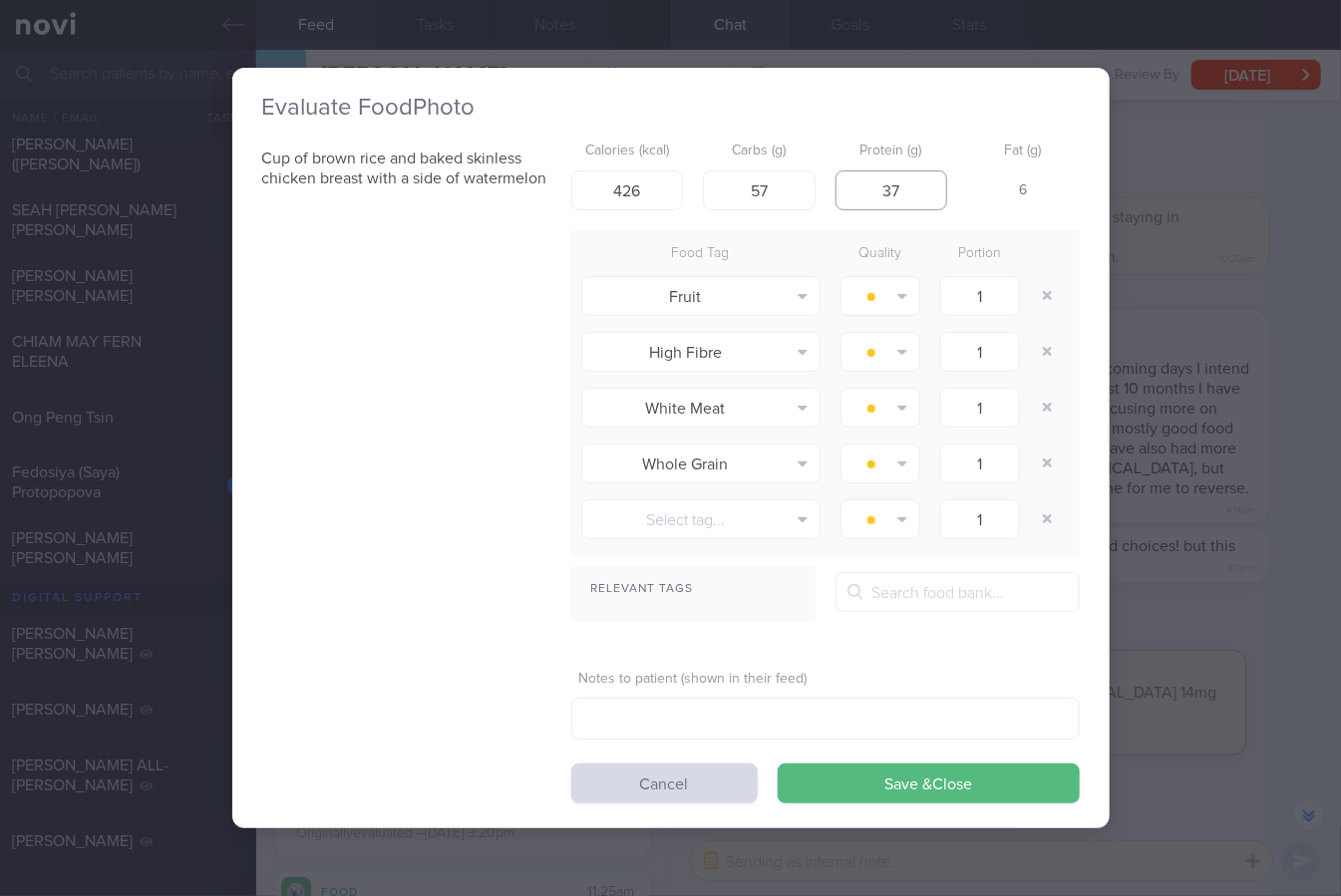 click on "Save &
Close" at bounding box center (928, 783) 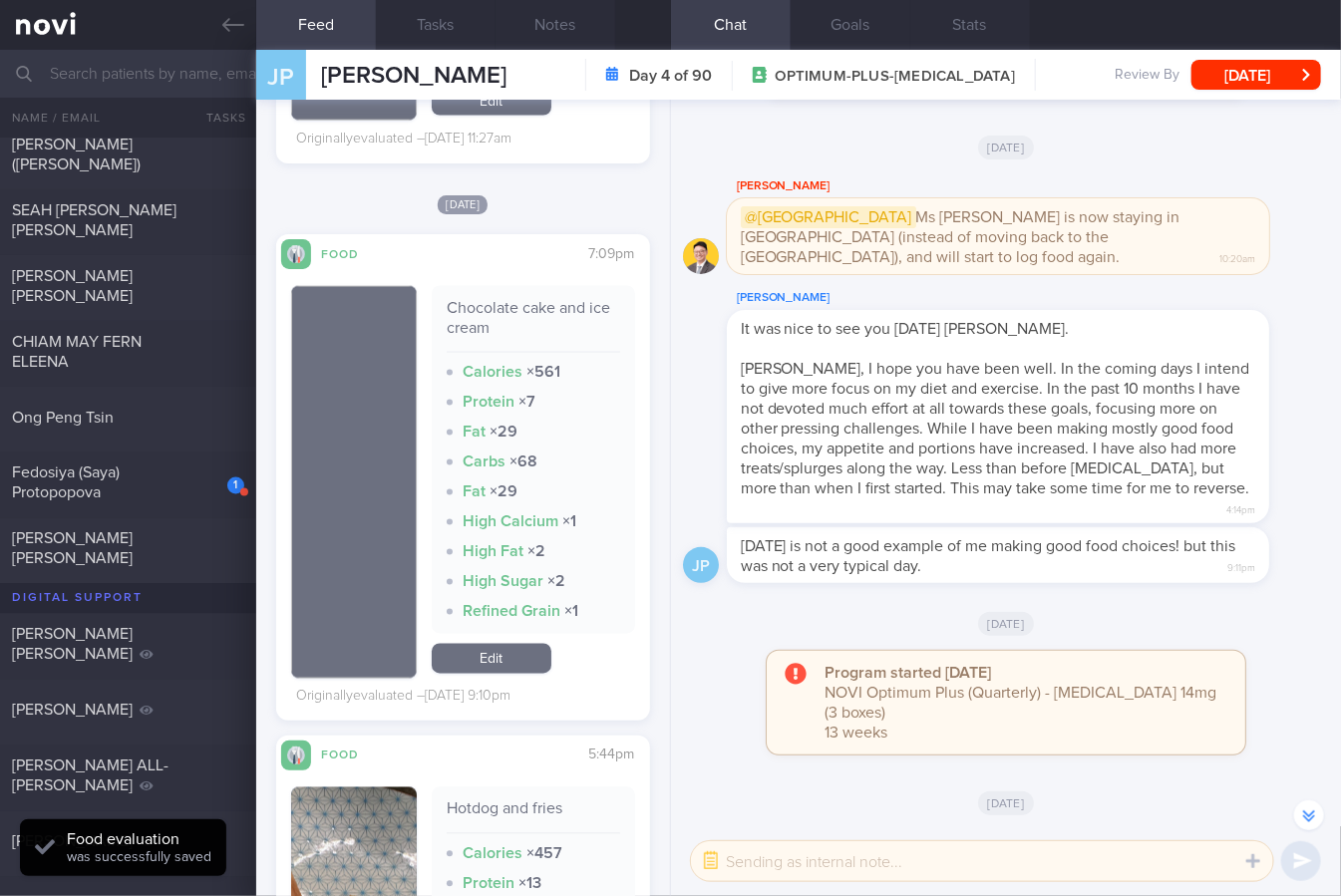 scroll, scrollTop: 4644, scrollLeft: 0, axis: vertical 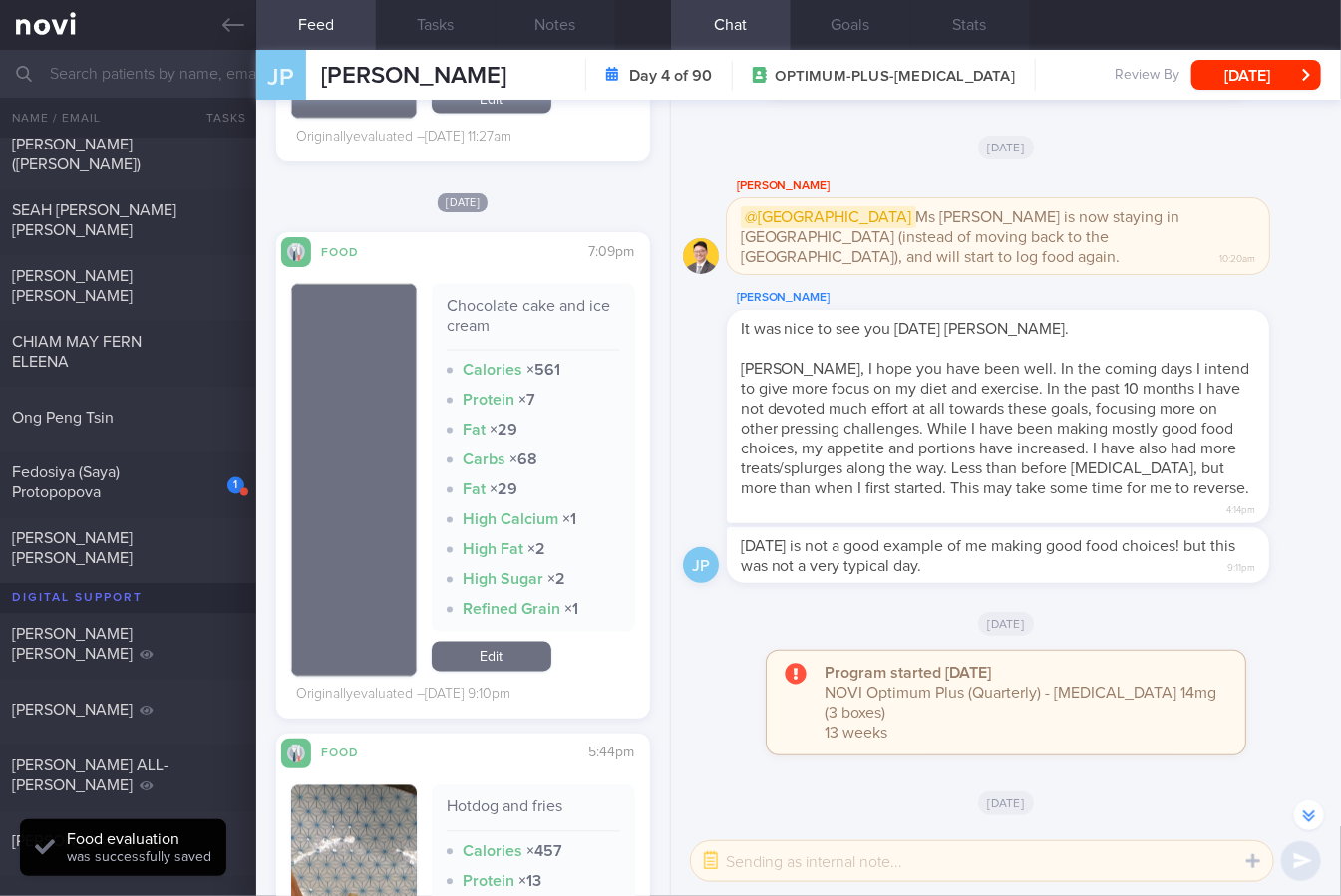 click on "Chocolate cake and ice cream" at bounding box center [533, 323] 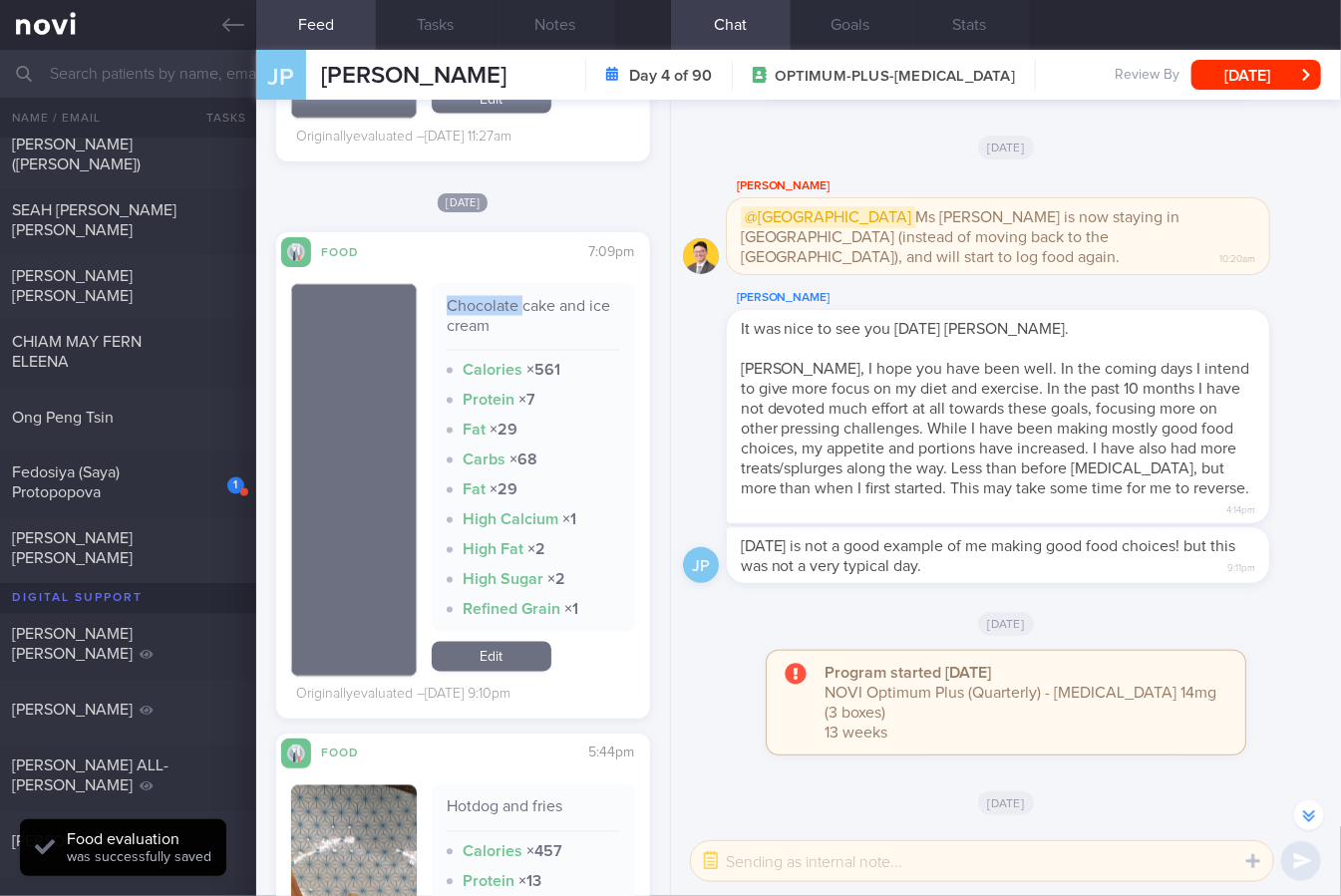 click on "Chocolate cake and ice cream" at bounding box center (533, 323) 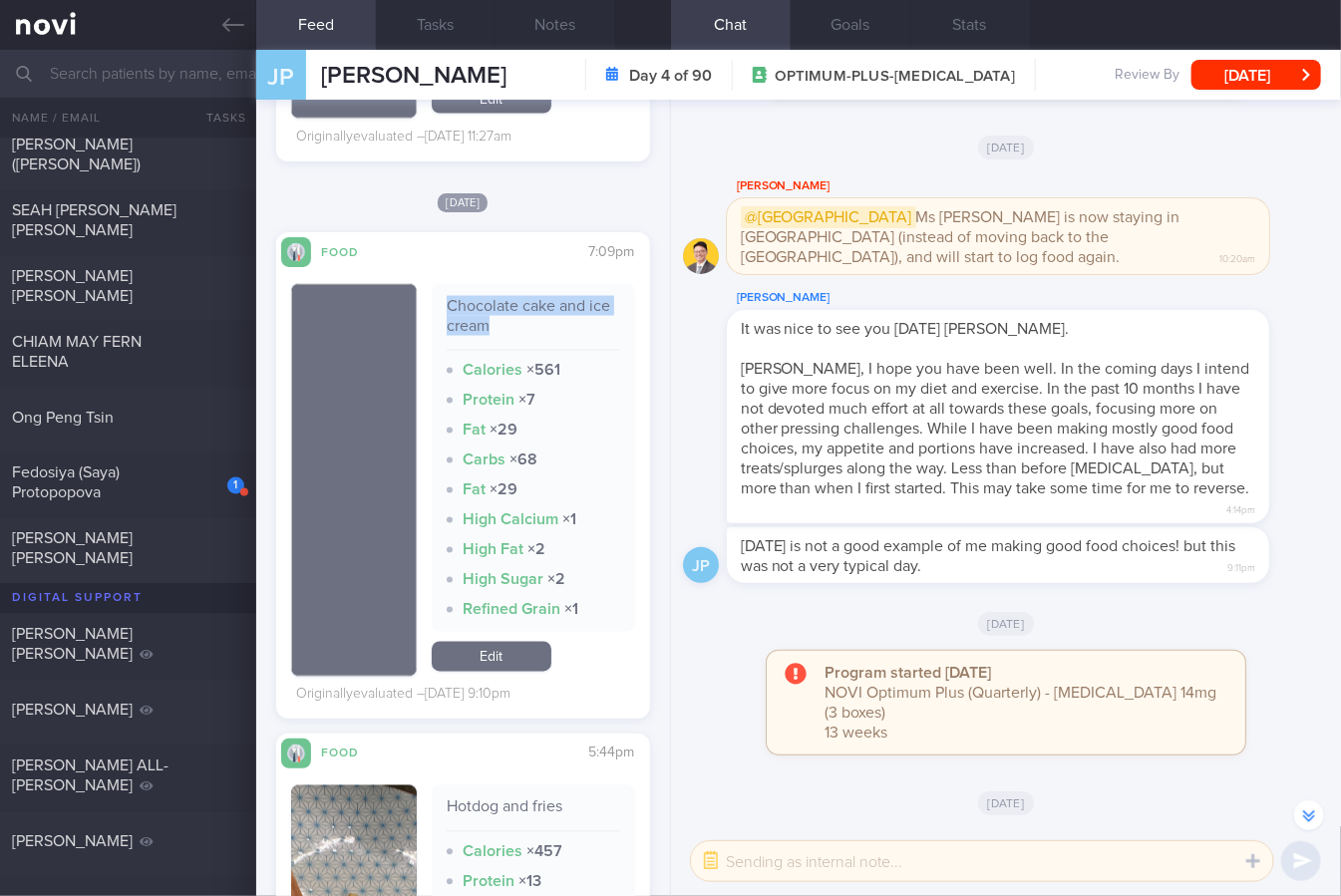 click on "Chocolate cake and ice cream" at bounding box center (533, 323) 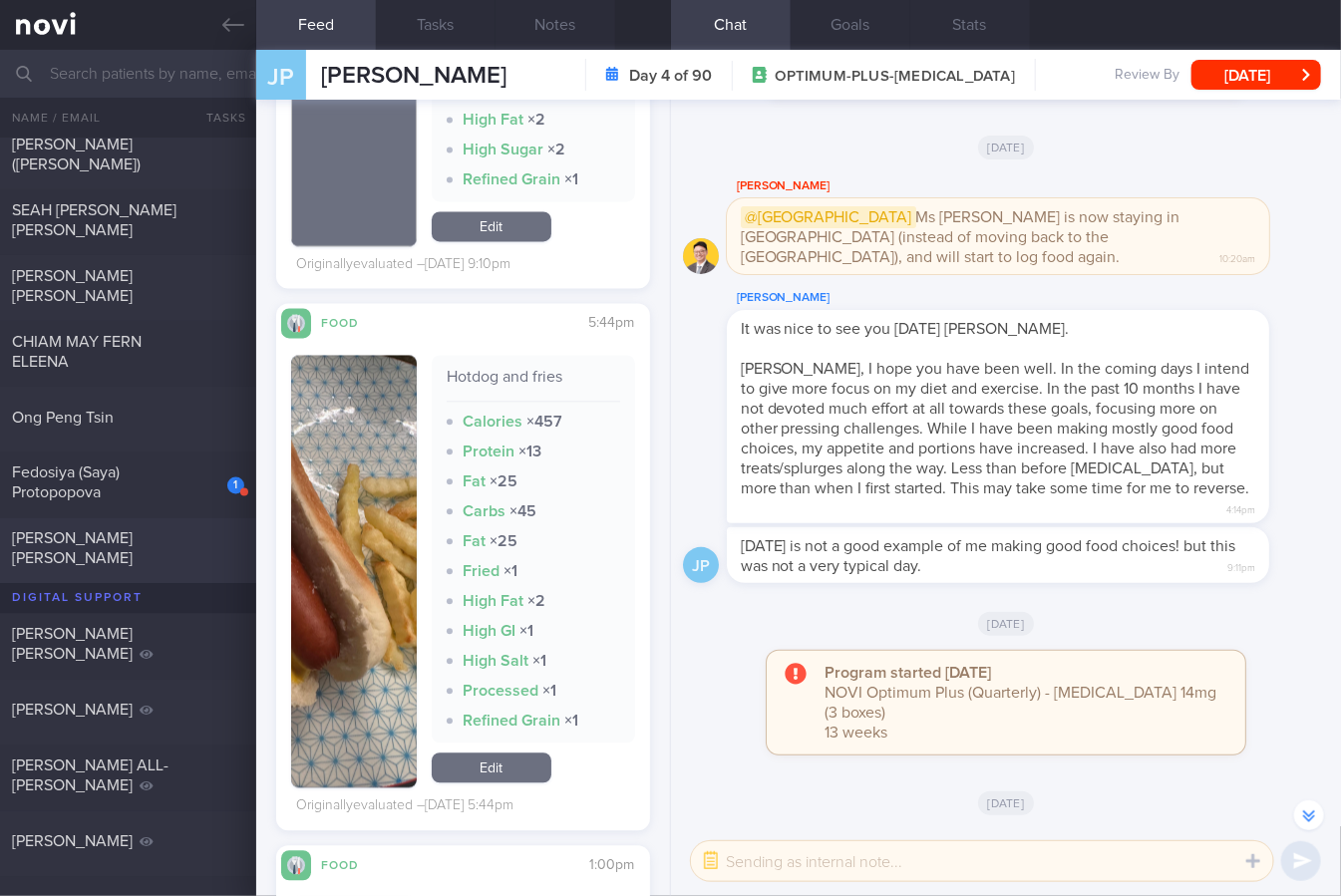 scroll, scrollTop: 5063, scrollLeft: 0, axis: vertical 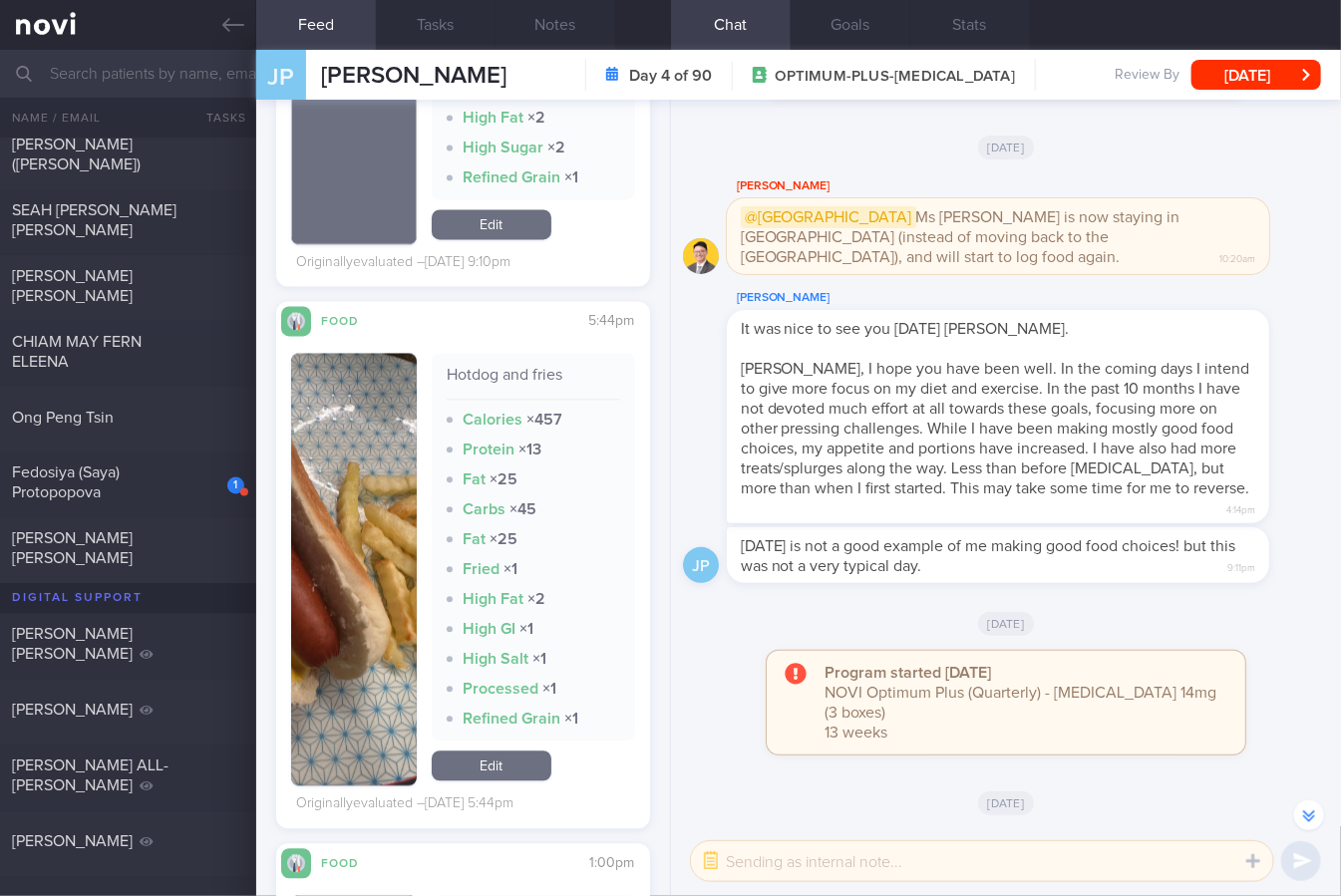drag, startPoint x: 336, startPoint y: 498, endPoint x: 406, endPoint y: 453, distance: 83.21658 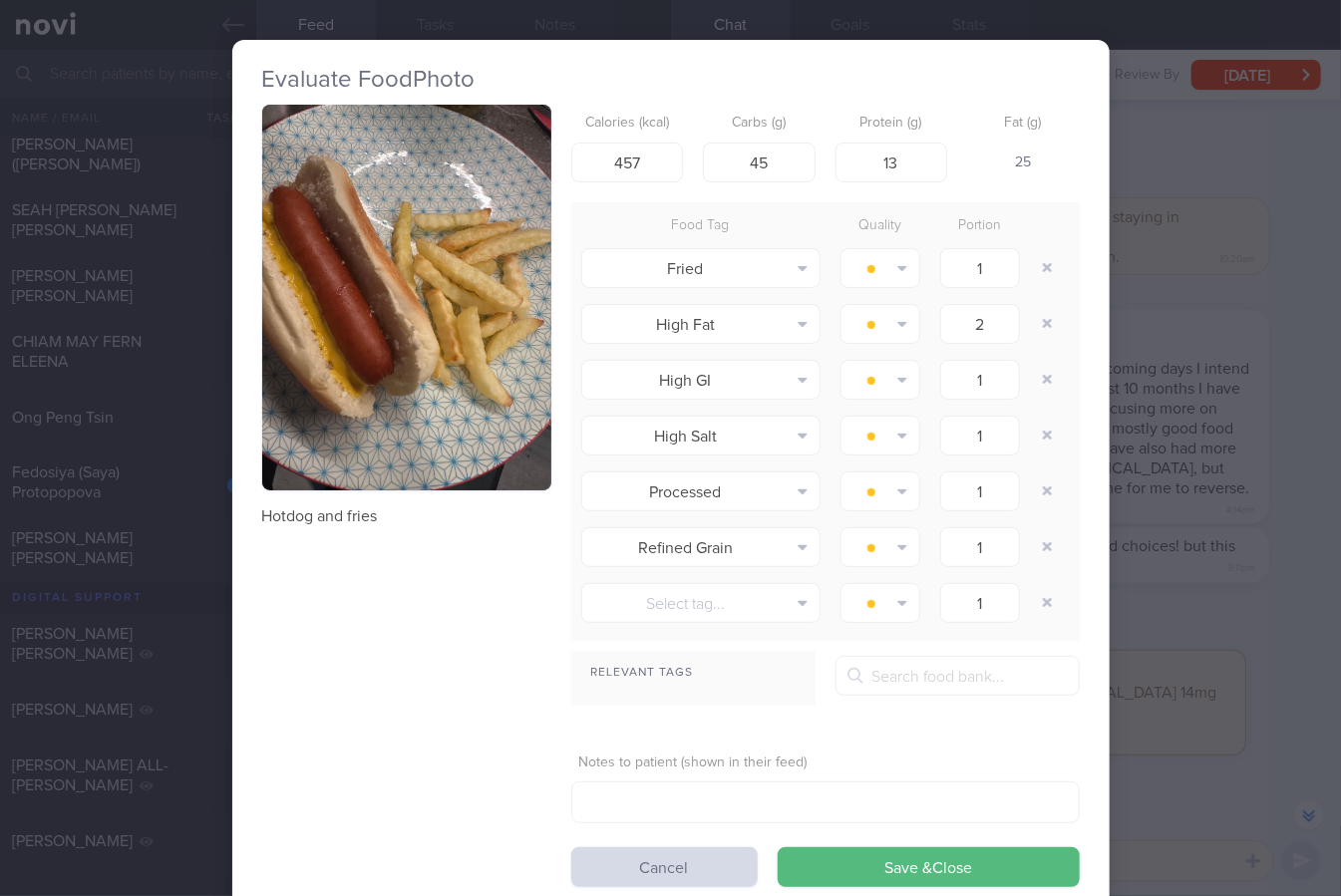 click at bounding box center (407, 297) 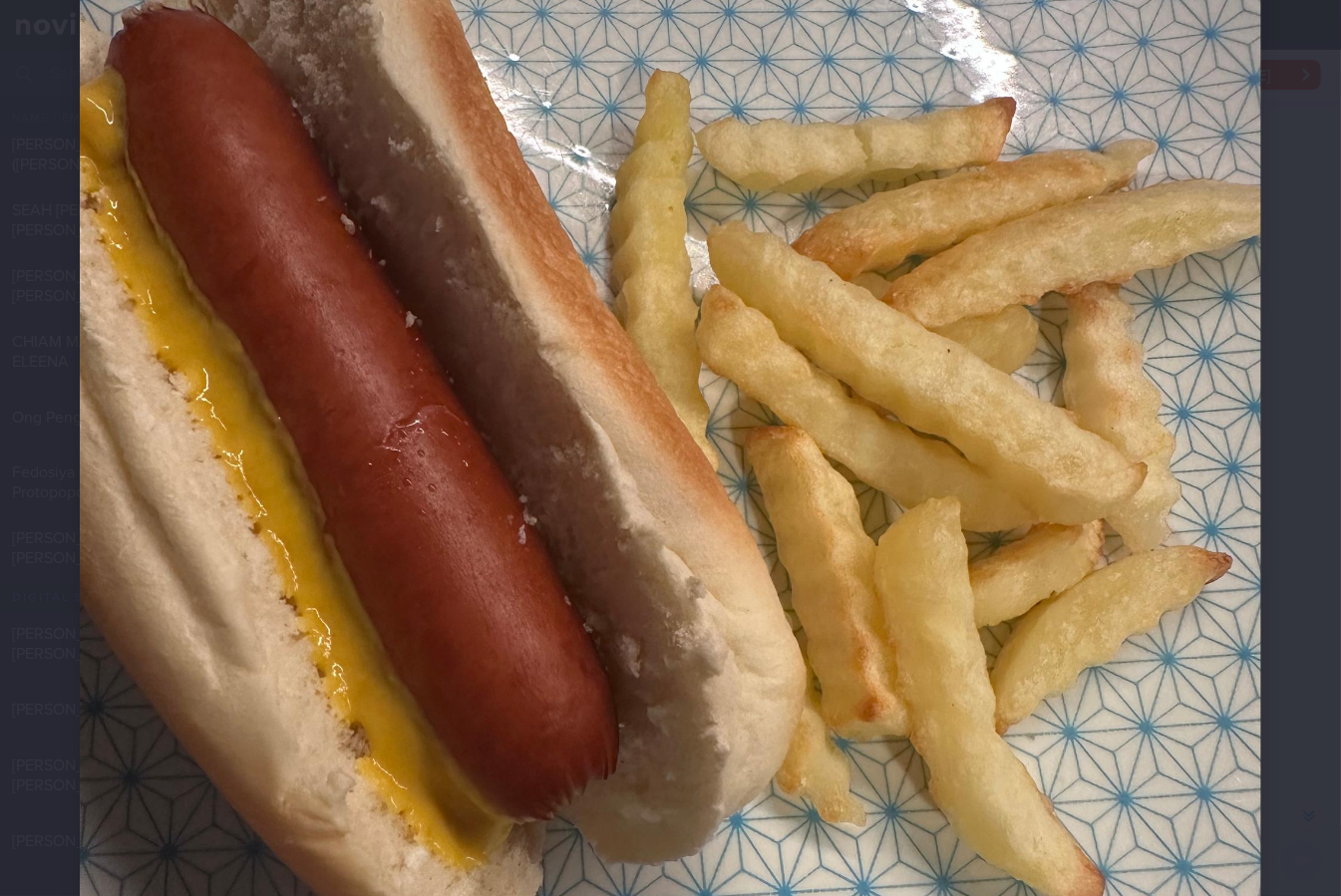 scroll, scrollTop: 590, scrollLeft: 0, axis: vertical 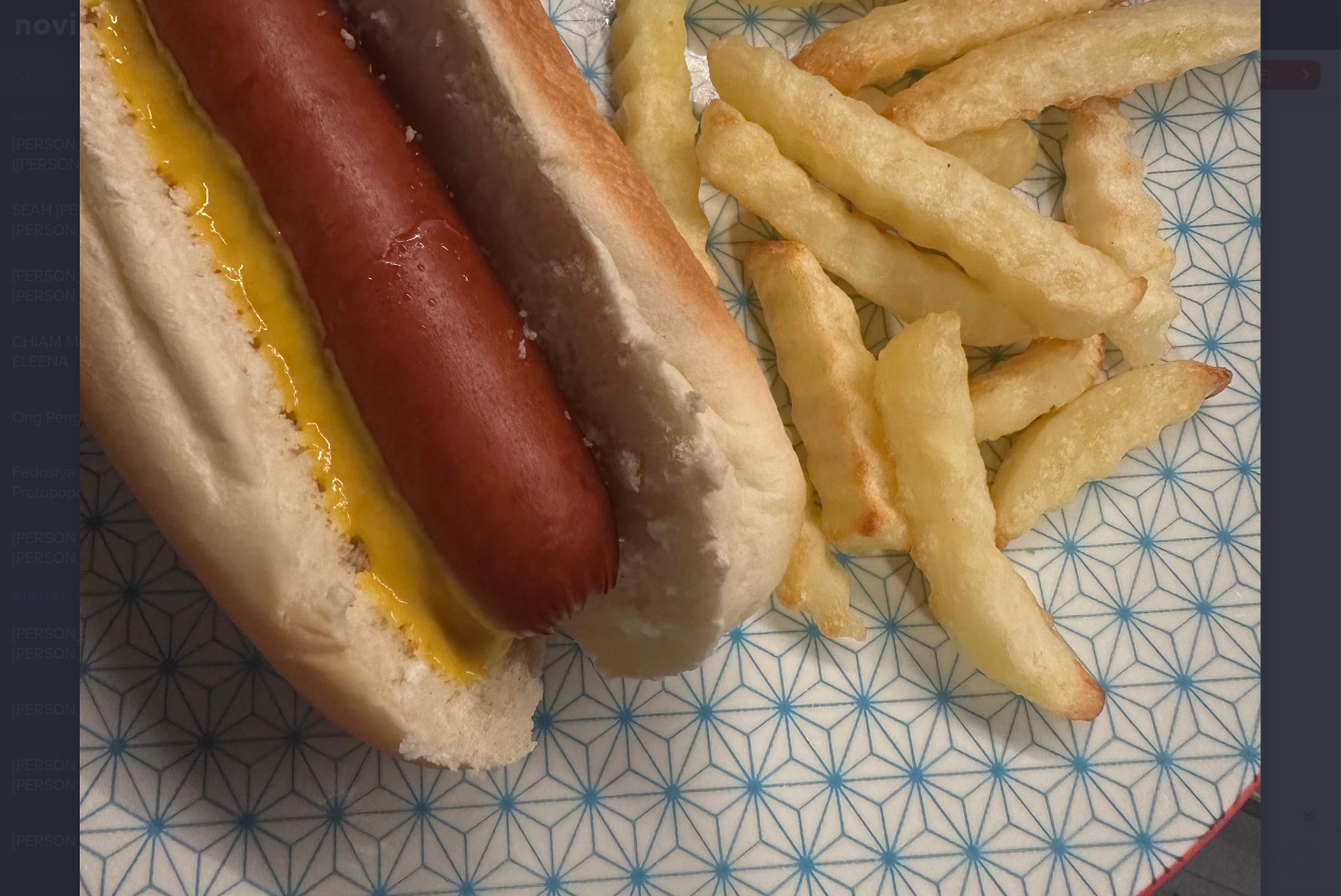 click at bounding box center (670, 277) 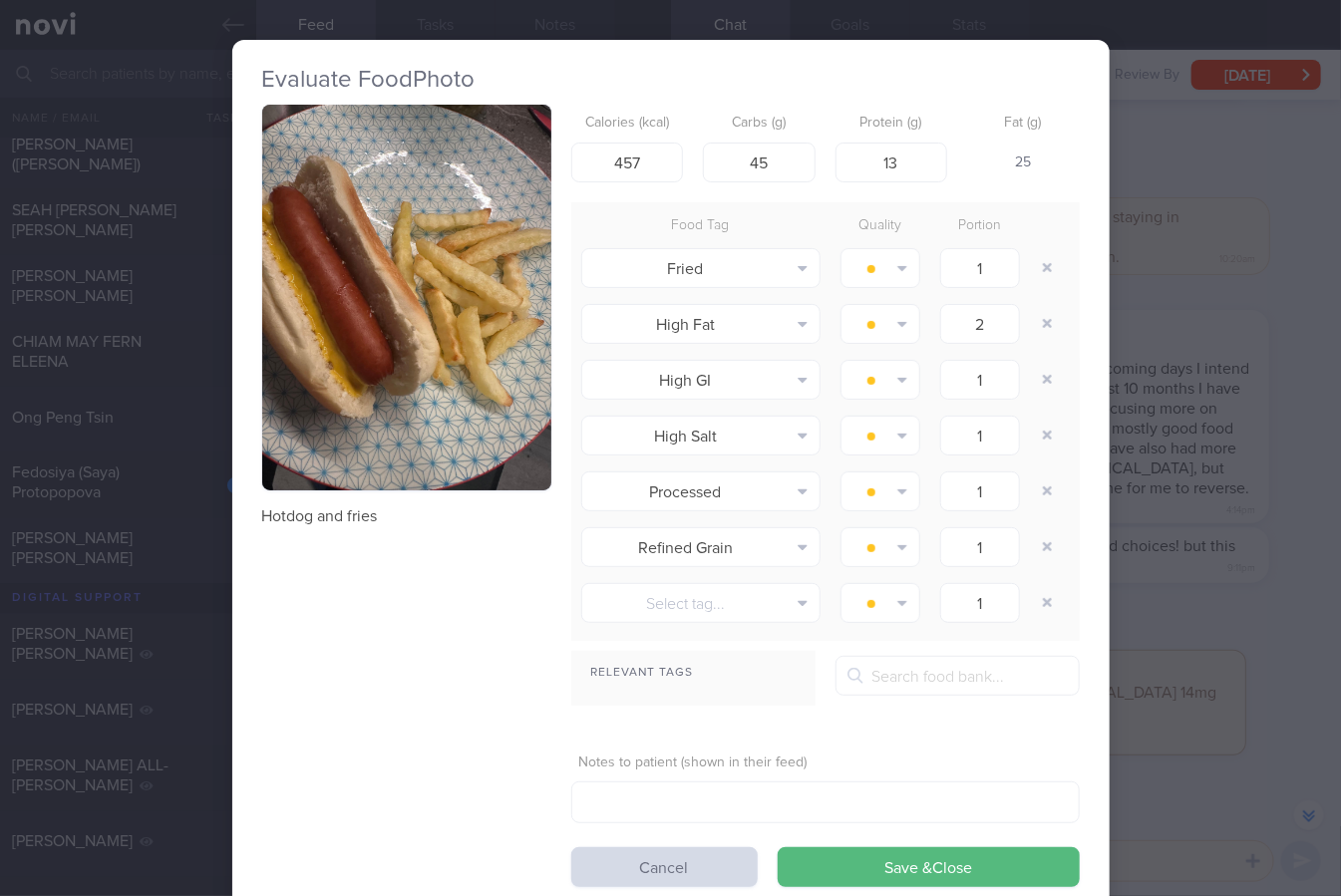 click on "Evaluate Food  Photo
Hotdog and fries
Calories (kcal)
457
Carbs (g)
45
Protein (g)
13
Fat (g)
25
Food Tag
Quality
Portion
Fried
Alcohol
Fried
Fruit
Healthy Fats
High Calcium
[MEDICAL_DATA]
High Fat" at bounding box center (670, 448) 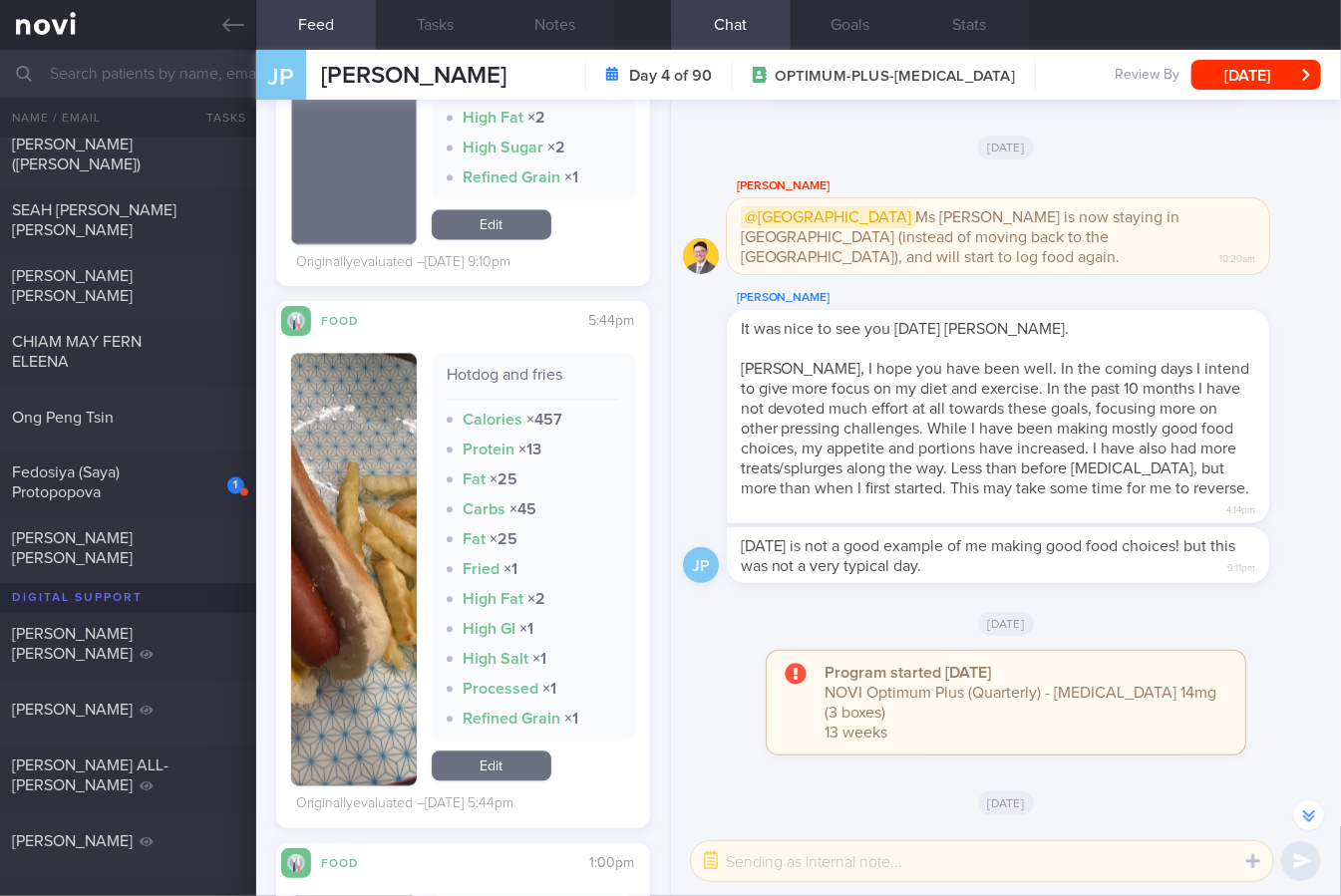 scroll, scrollTop: 4640, scrollLeft: 0, axis: vertical 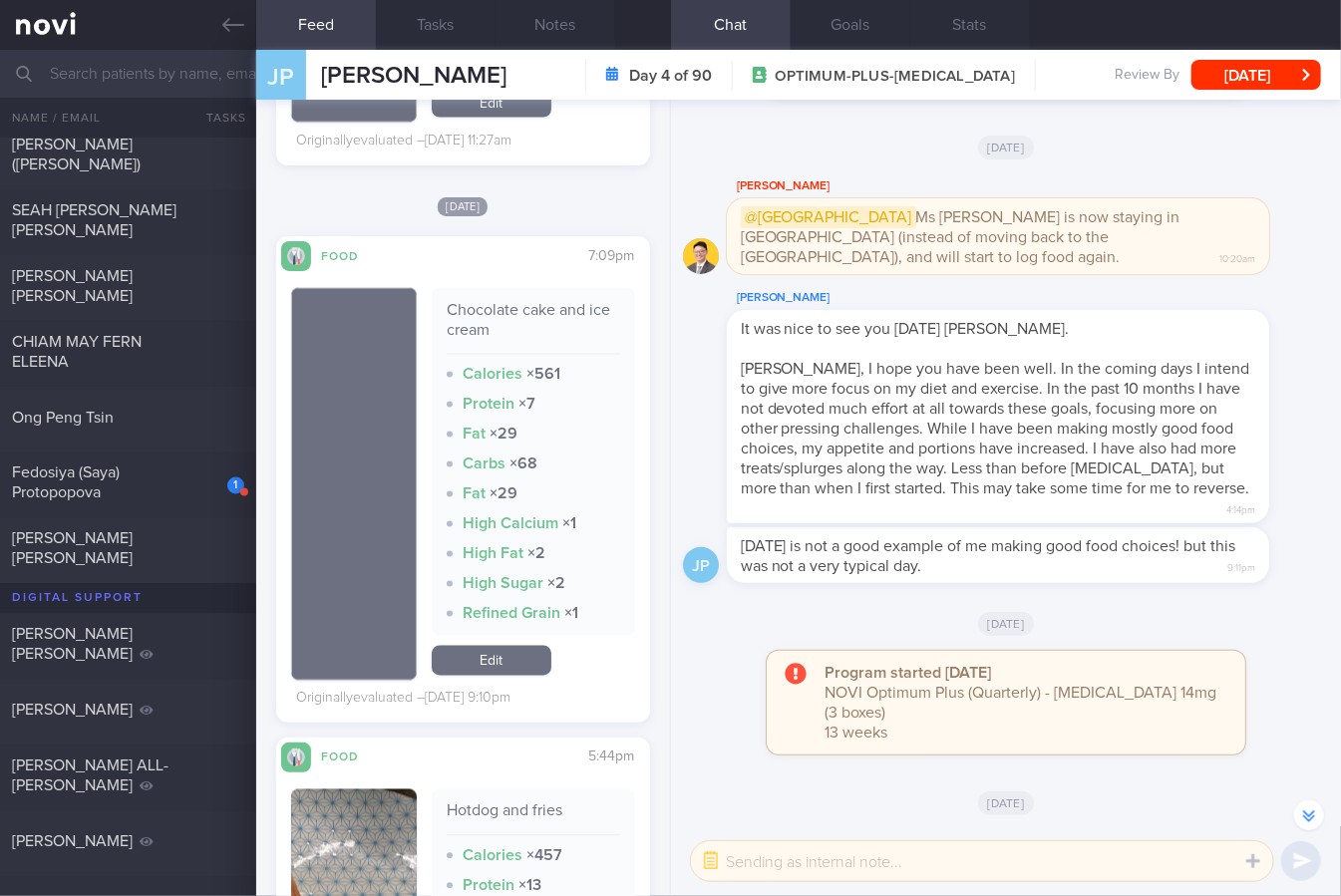 click on "Edit" at bounding box center [492, 661] 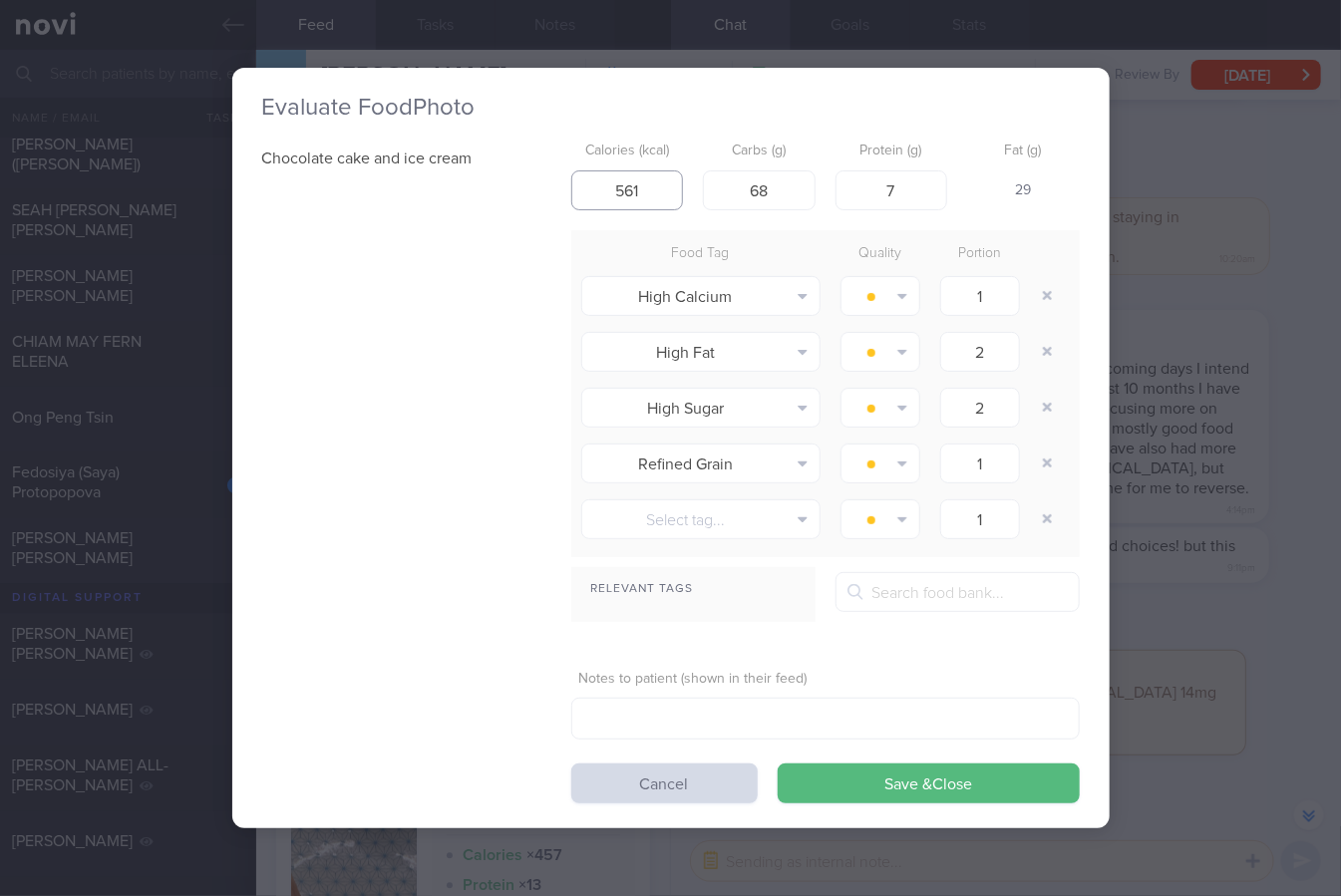 drag, startPoint x: 643, startPoint y: 195, endPoint x: 427, endPoint y: 237, distance: 220.04545 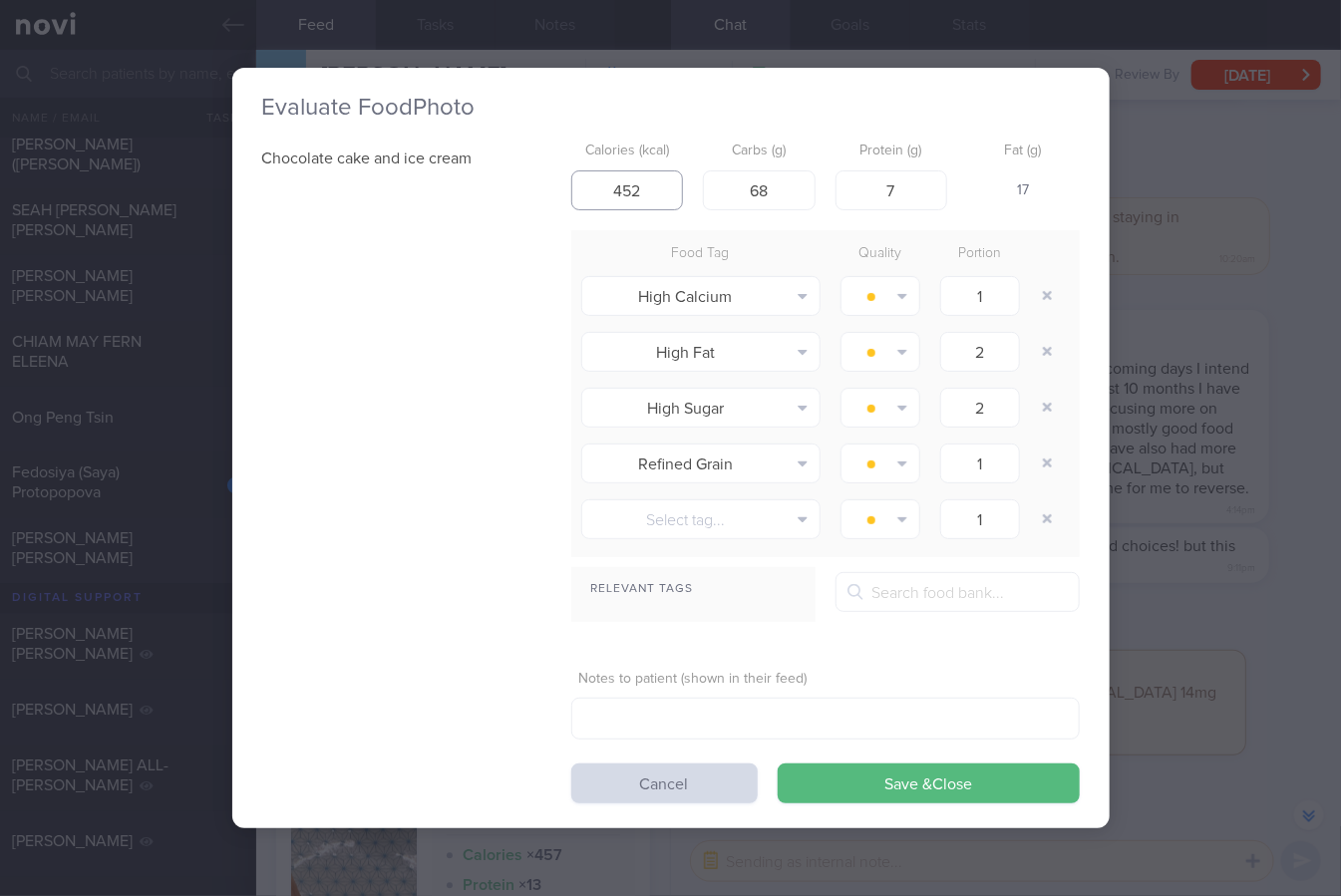 type on "452" 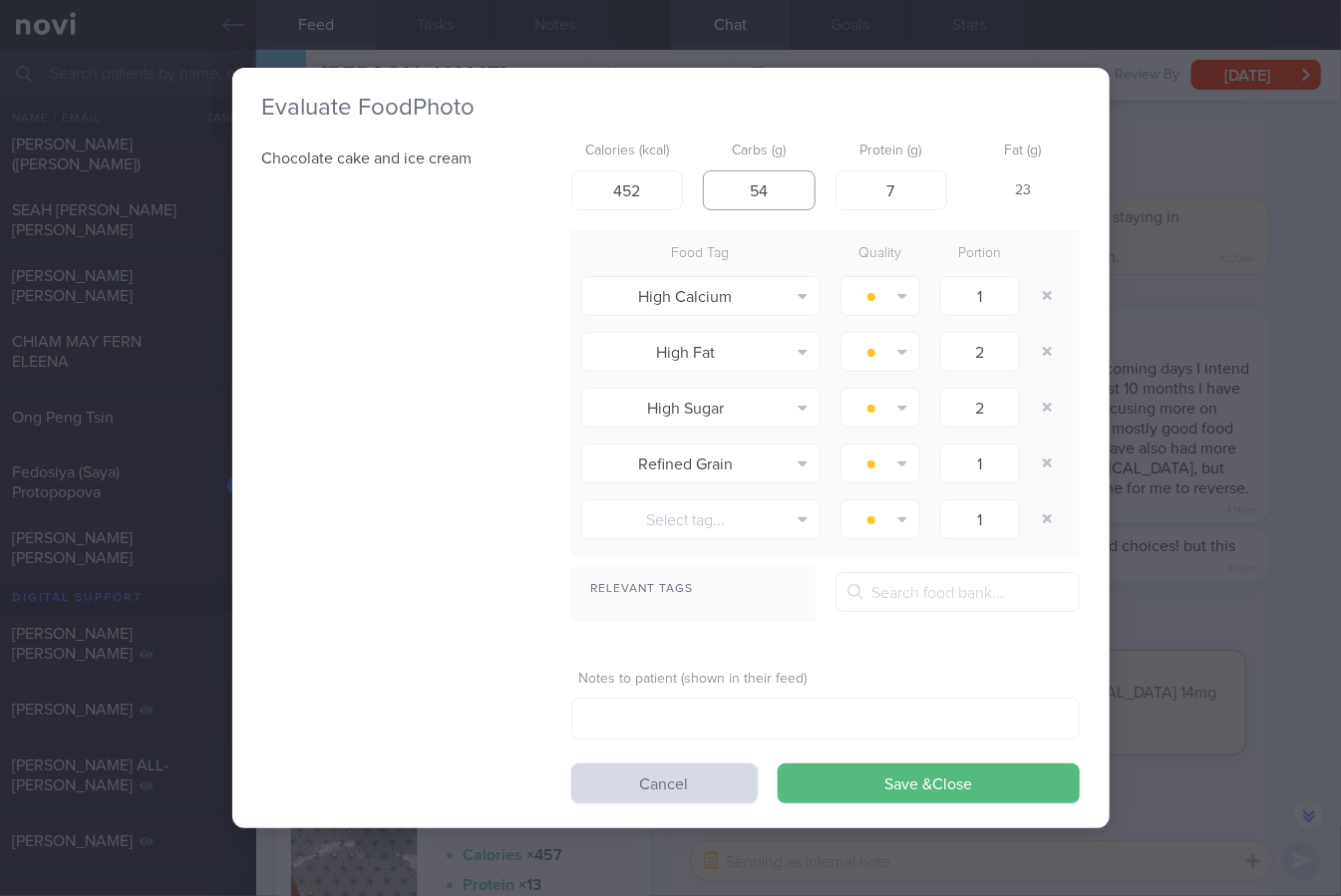 type on "54" 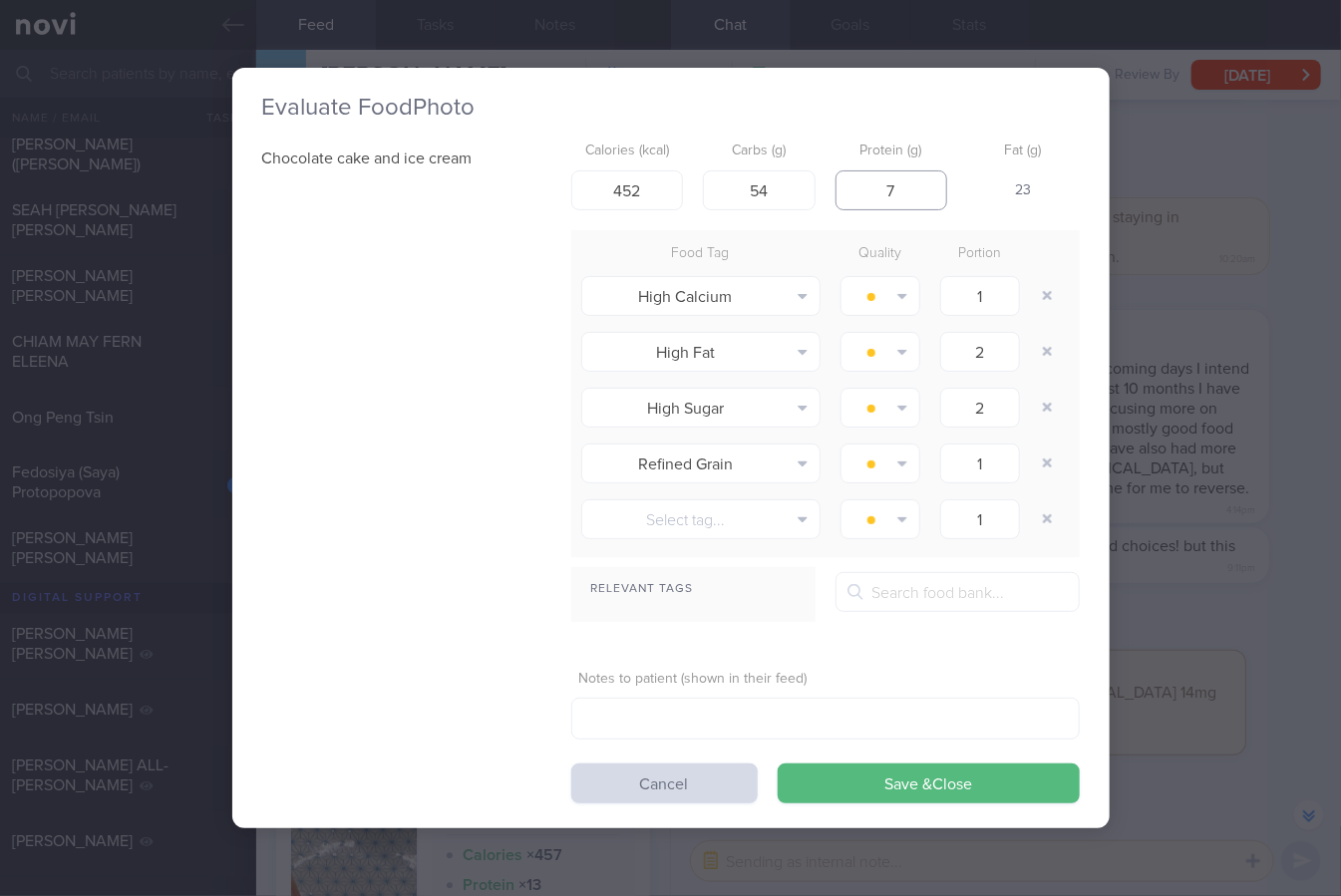 click on "Save &
Close" at bounding box center (928, 783) 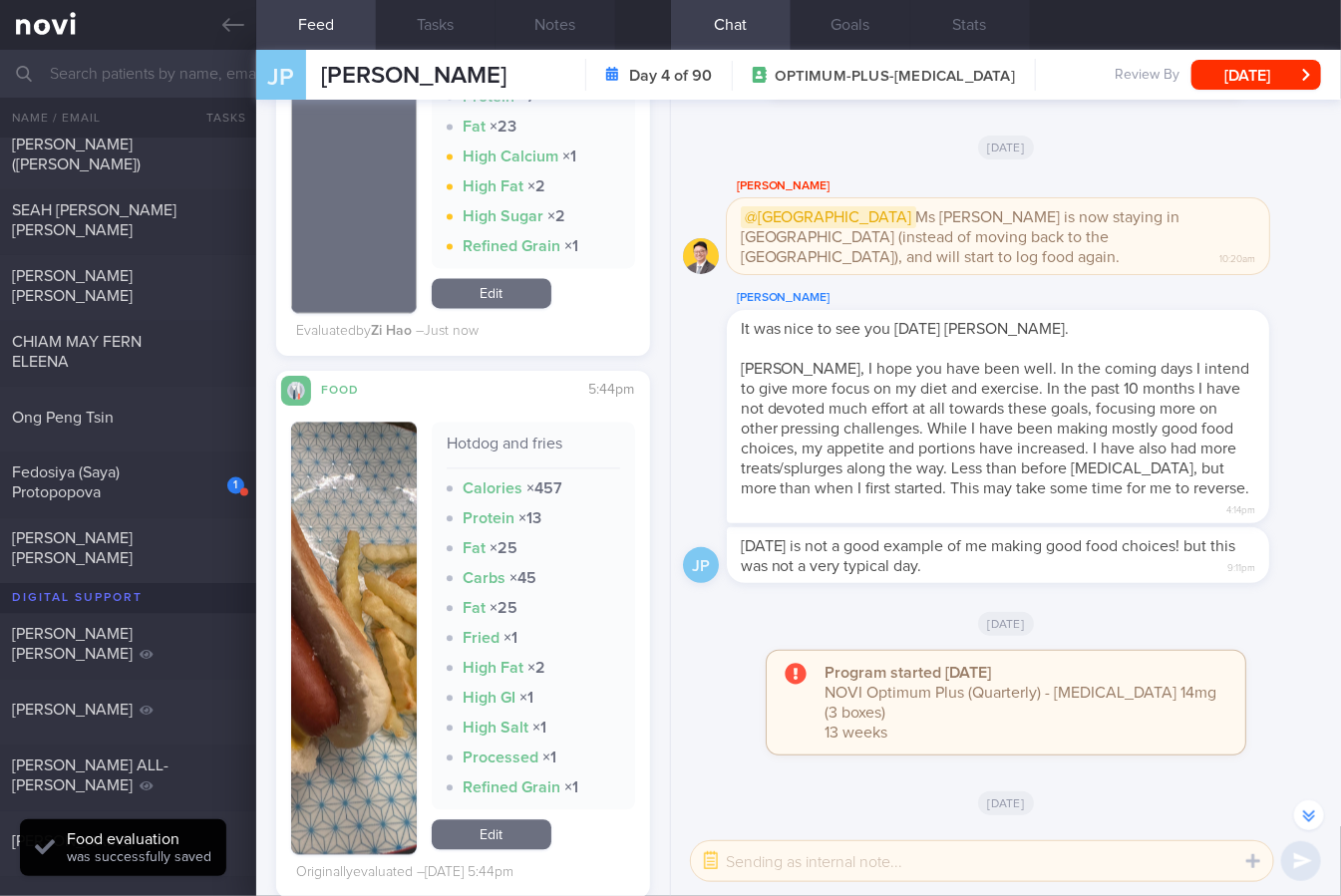 scroll, scrollTop: 5000, scrollLeft: 0, axis: vertical 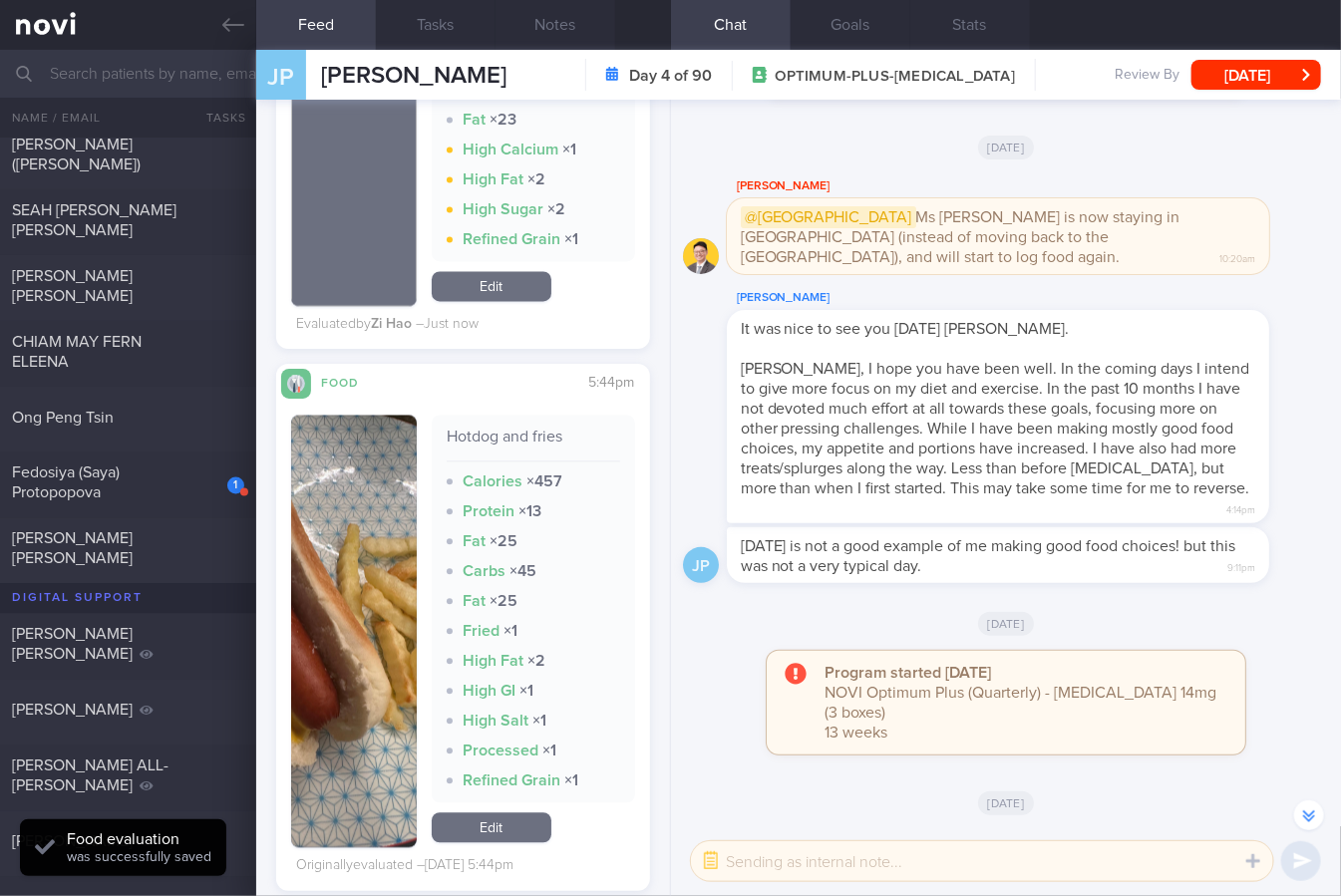 click on "Hotdog and fries" at bounding box center [533, 445] 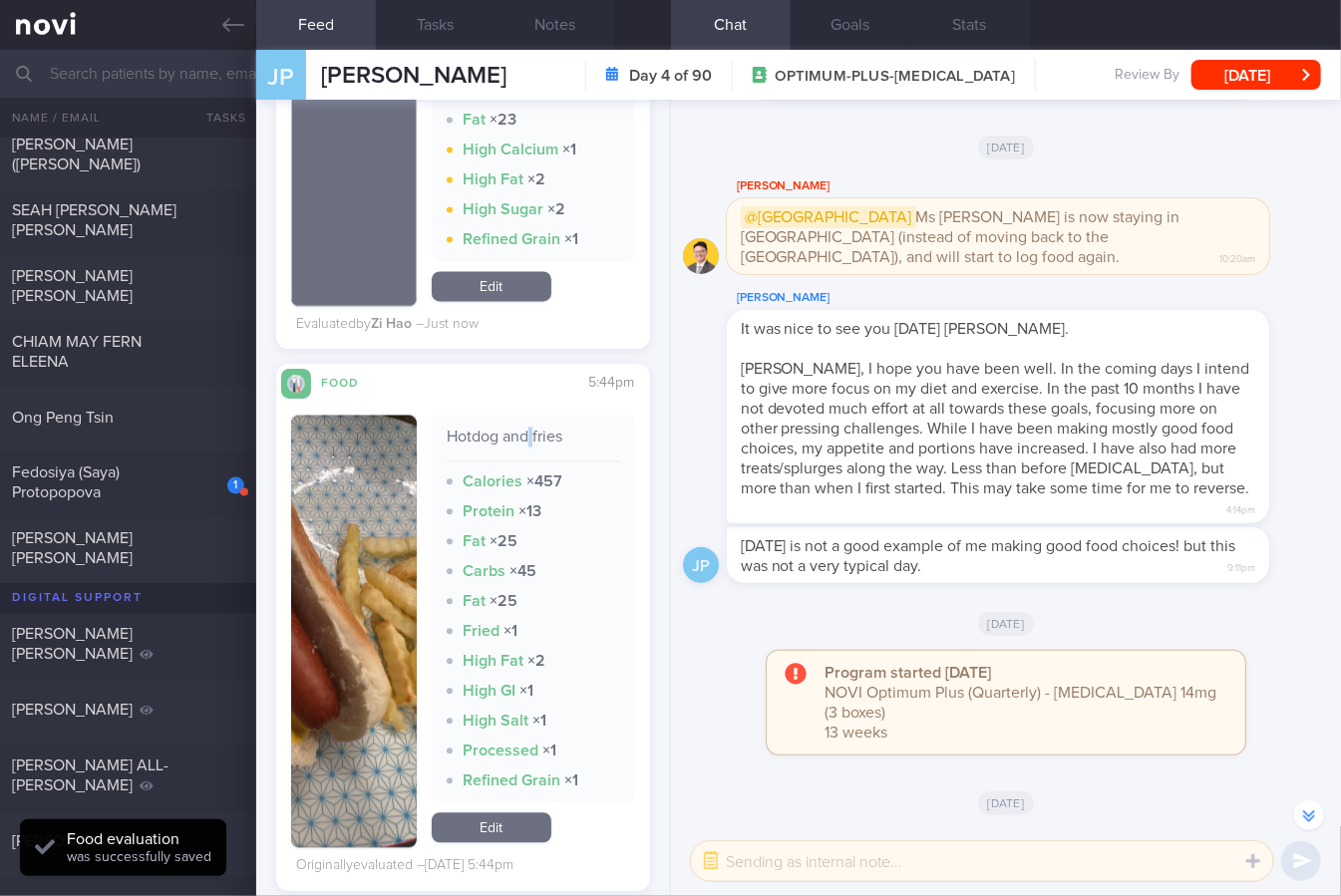 click on "Hotdog and fries" at bounding box center (533, 445) 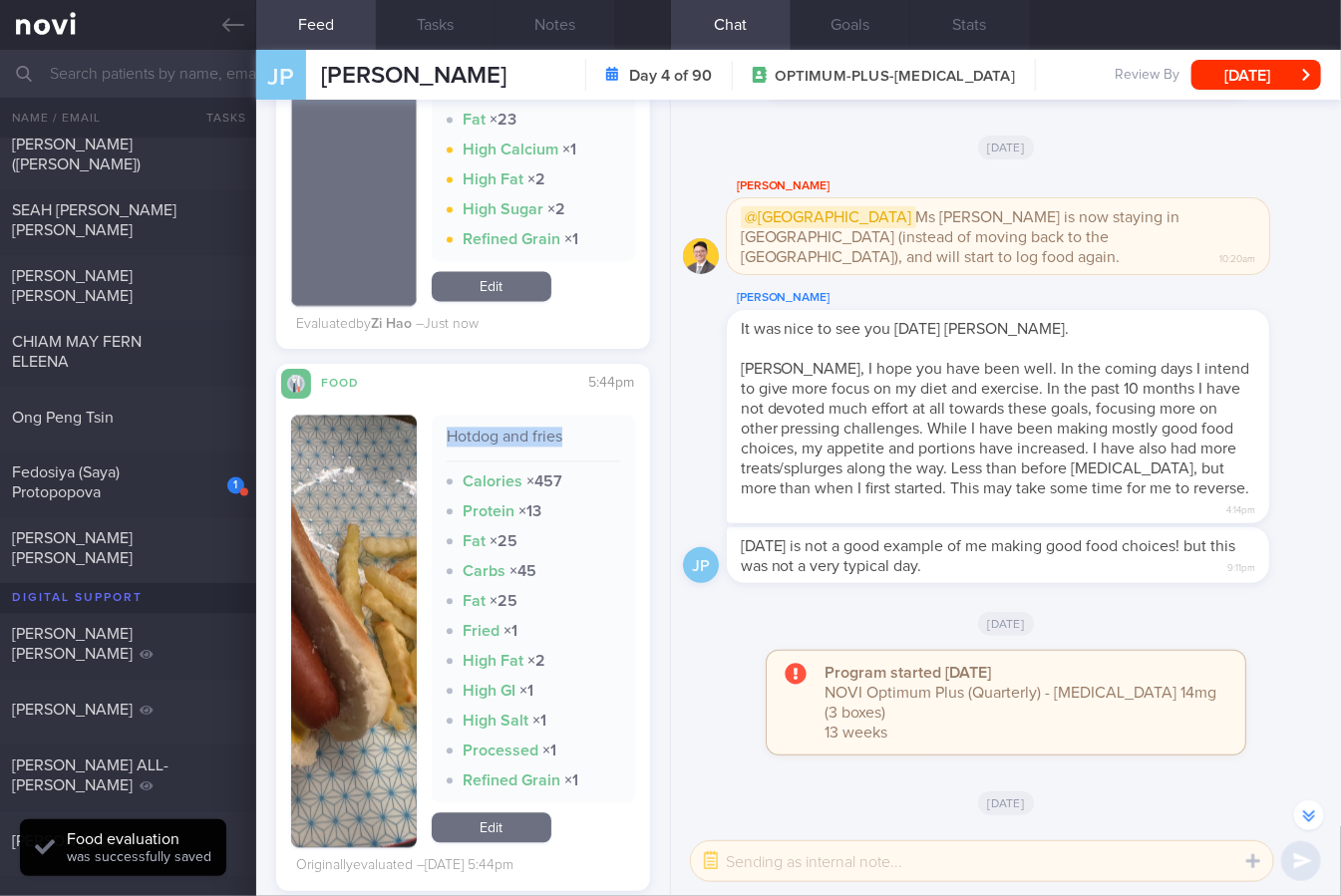 click on "Hotdog and fries" at bounding box center (533, 445) 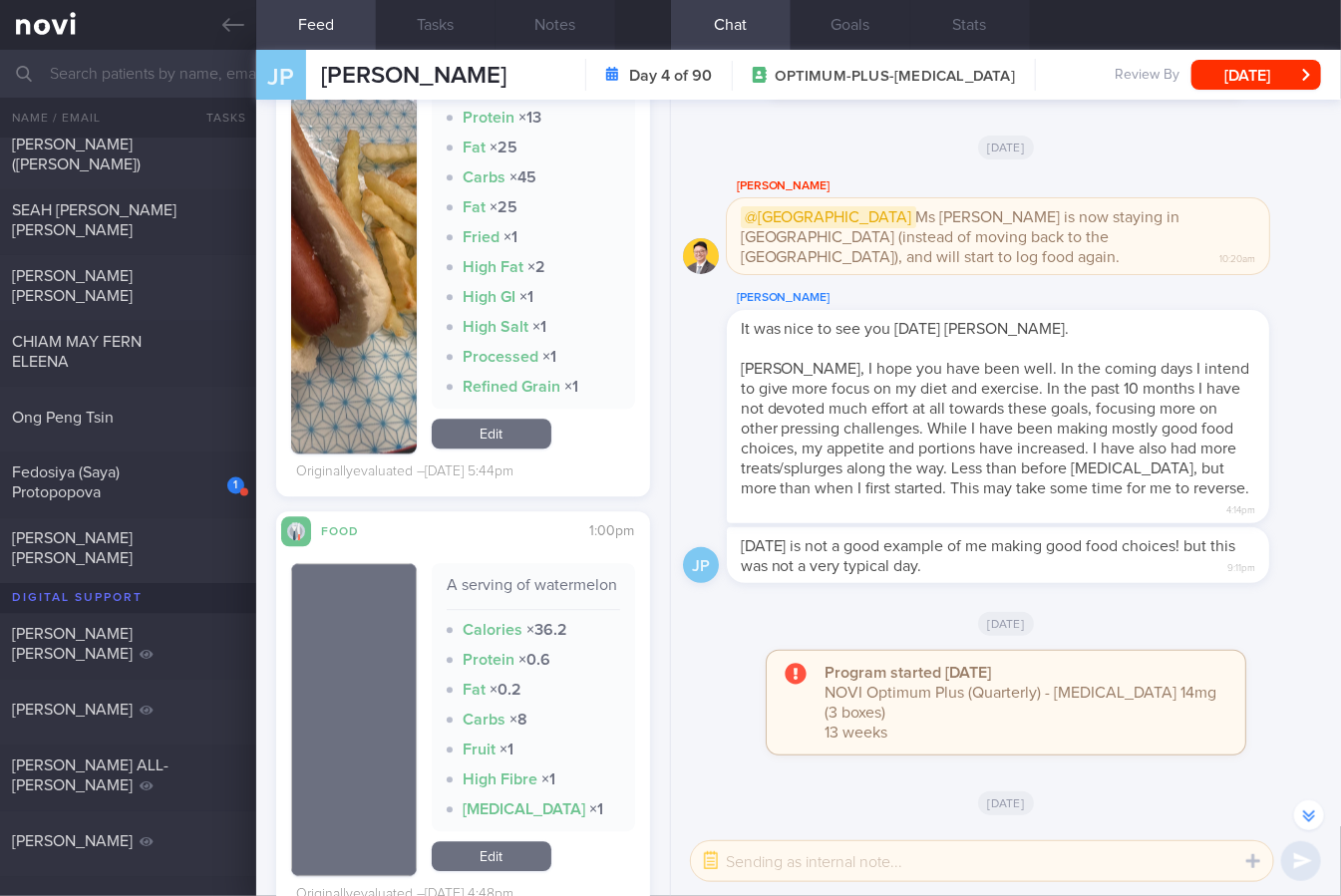 scroll, scrollTop: 5382, scrollLeft: 0, axis: vertical 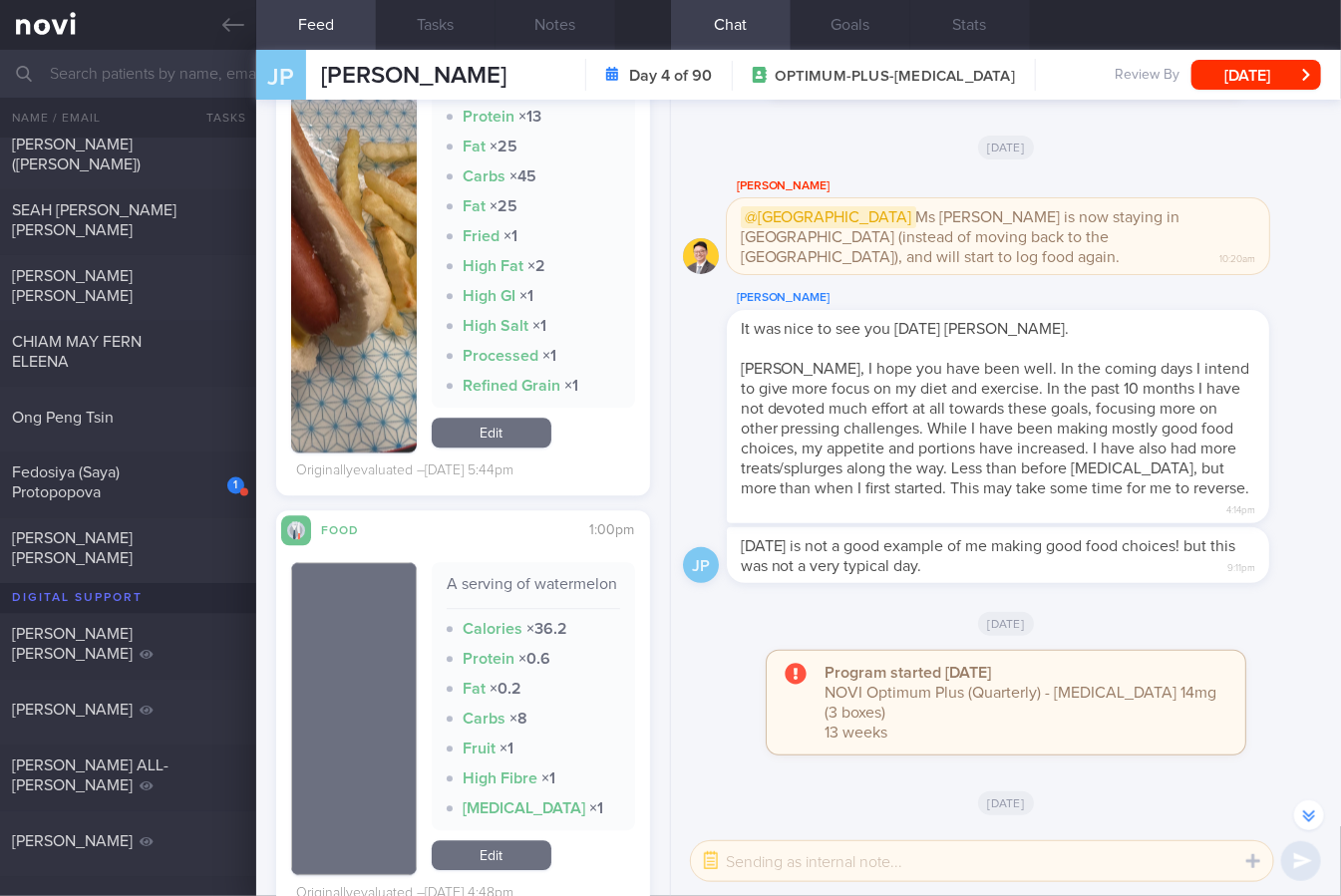click on "Edit" at bounding box center [492, 433] 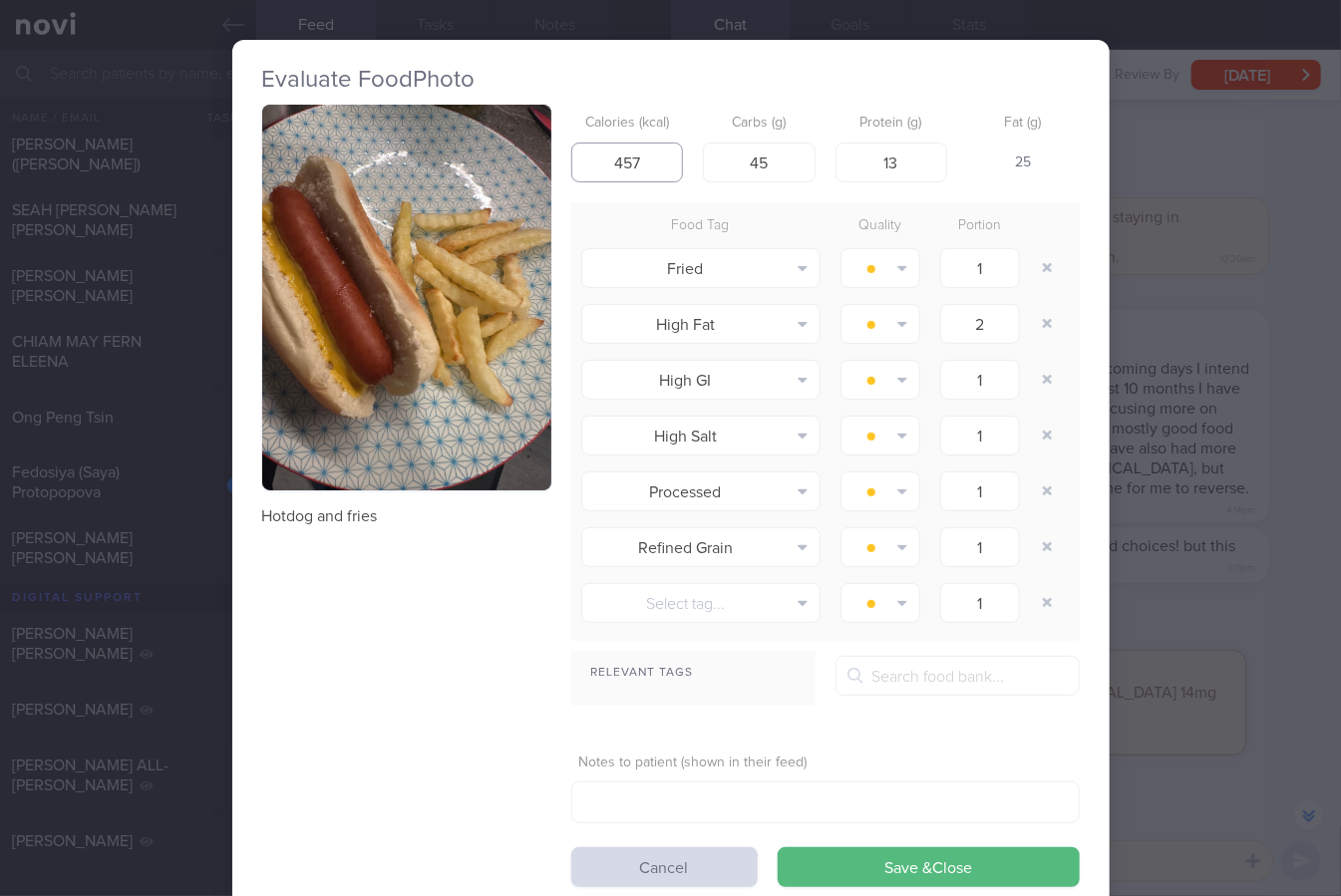 drag, startPoint x: 666, startPoint y: 169, endPoint x: 559, endPoint y: 211, distance: 114.947814 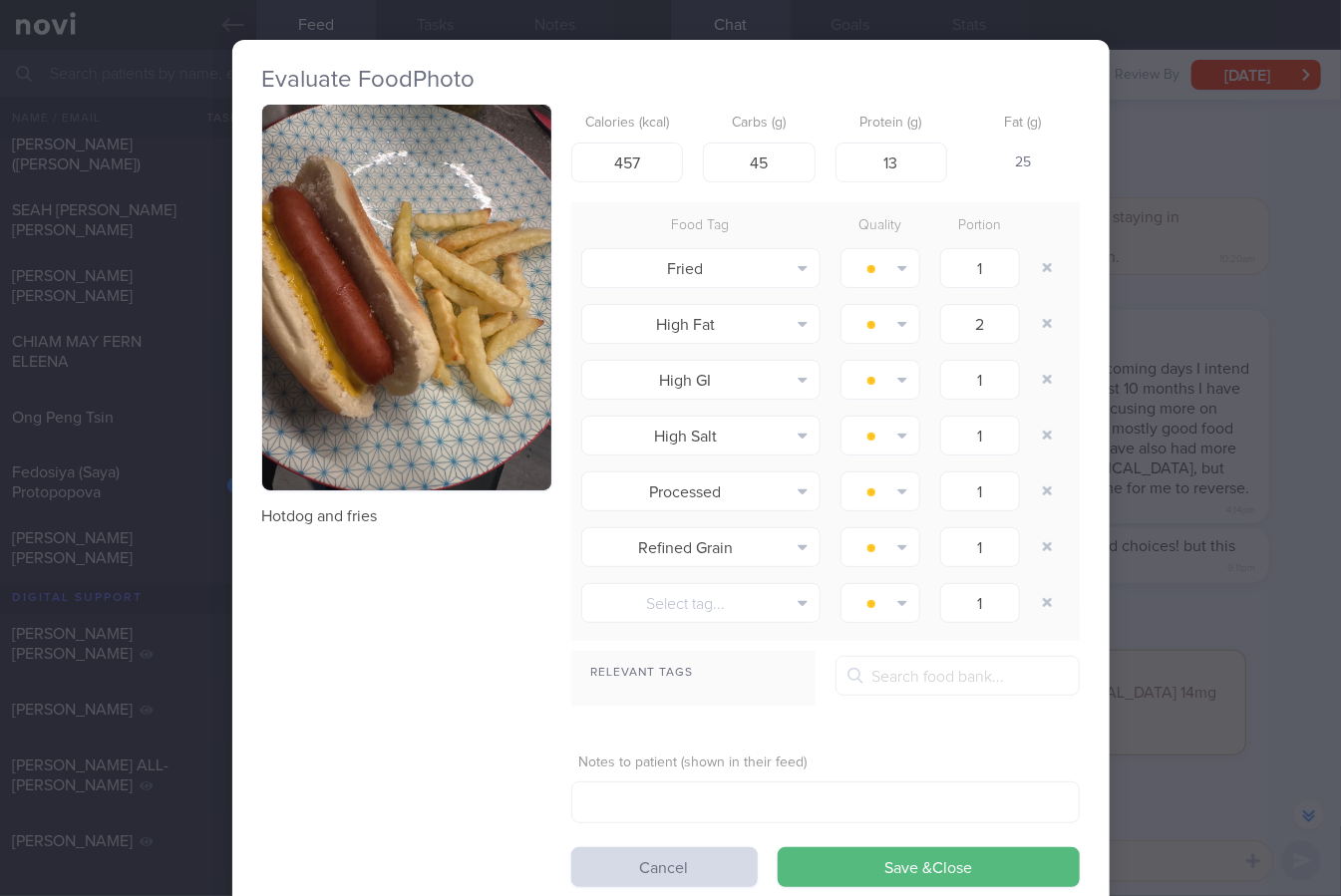 click on "Evaluate Food  Photo
Hotdog and fries
Calories (kcal)
457
Carbs (g)
45
Protein (g)
13
Fat (g)
25
Food Tag
Quality
Portion
Fried
Alcohol
Fried
Fruit
Healthy Fats
High Calcium
[MEDICAL_DATA]
High Fat" at bounding box center [670, 448] 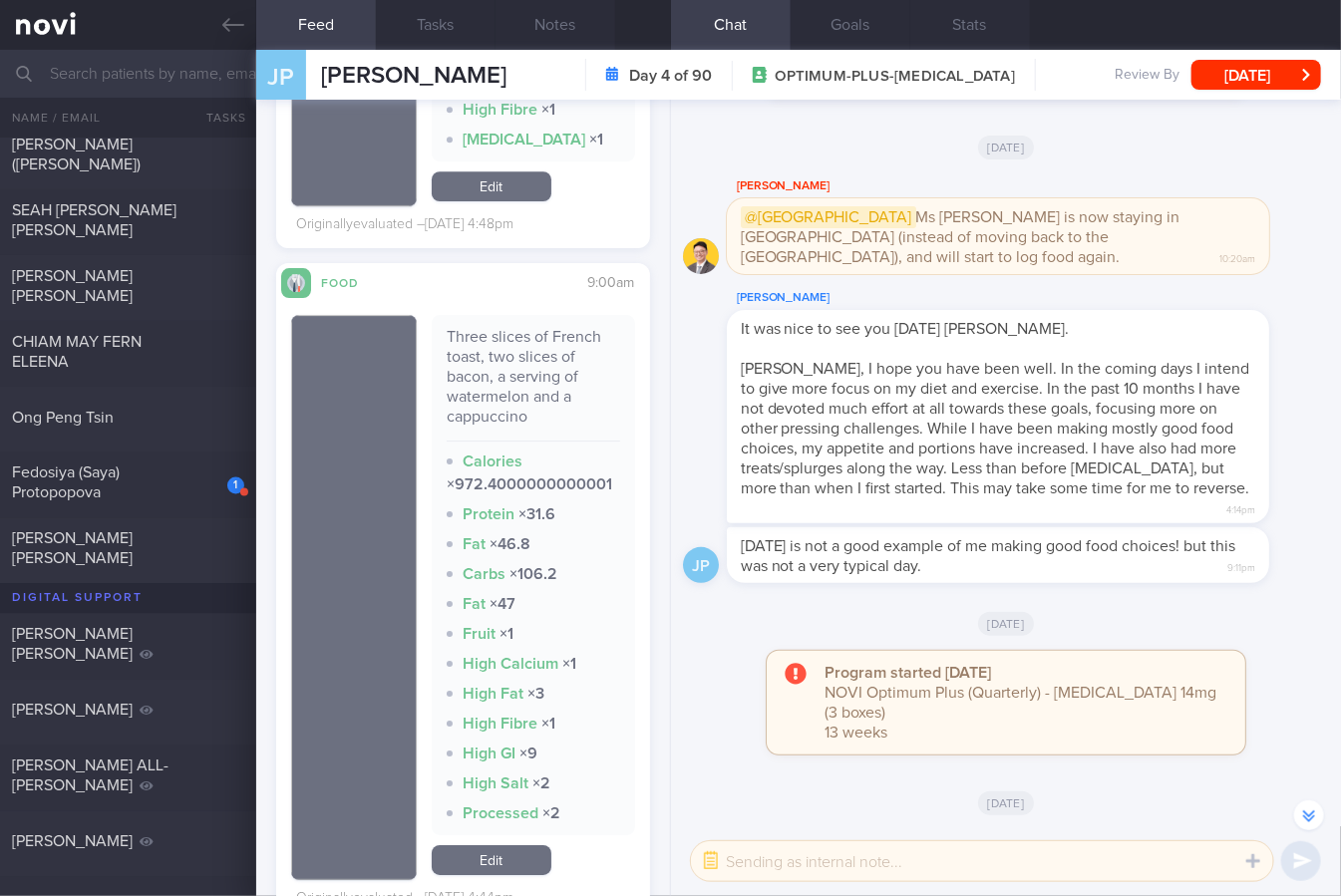 scroll, scrollTop: 6052, scrollLeft: 0, axis: vertical 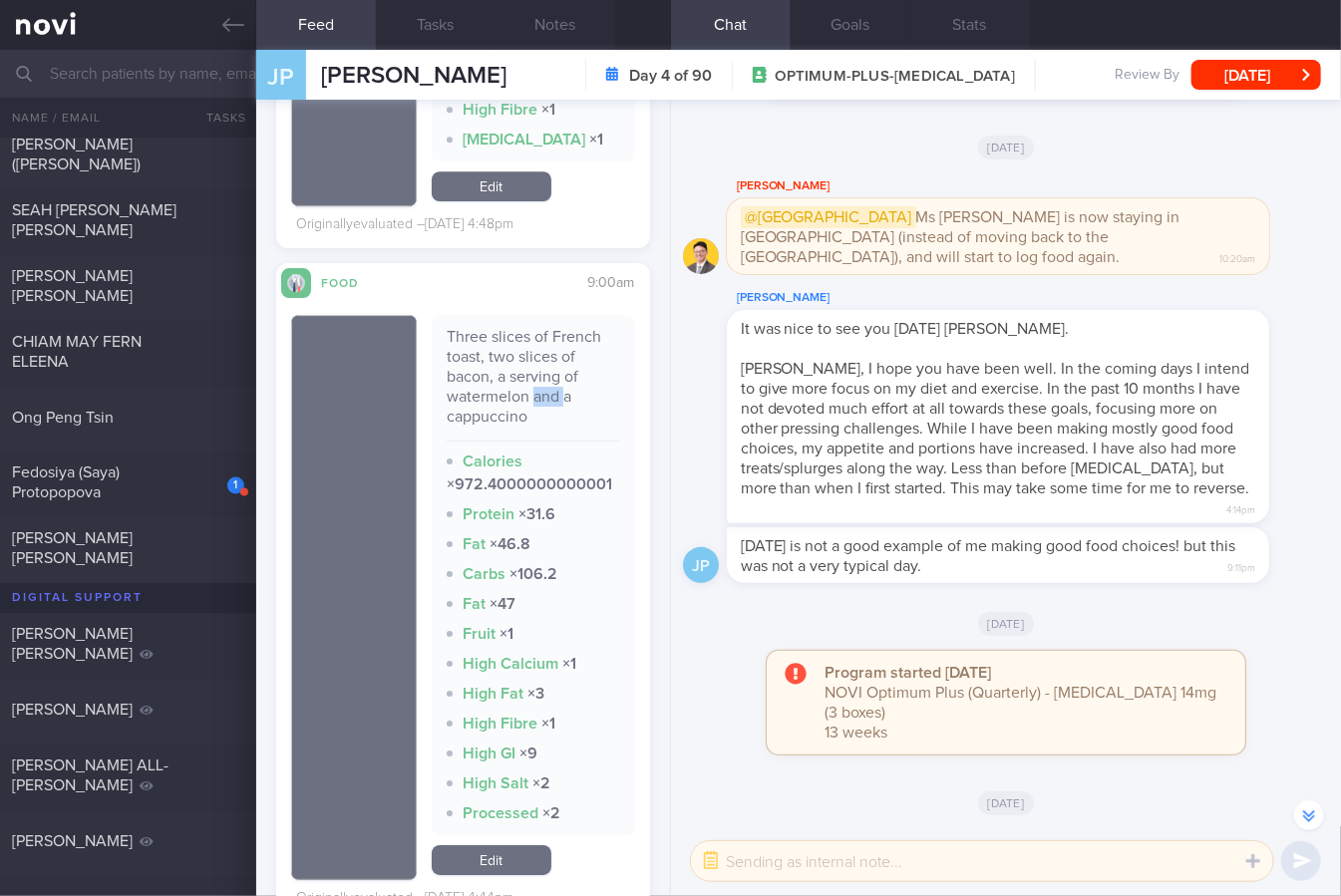 click on "Three slices of French toast, two slices of bacon, a serving of watermelon and a cappuccino" at bounding box center [533, 384] 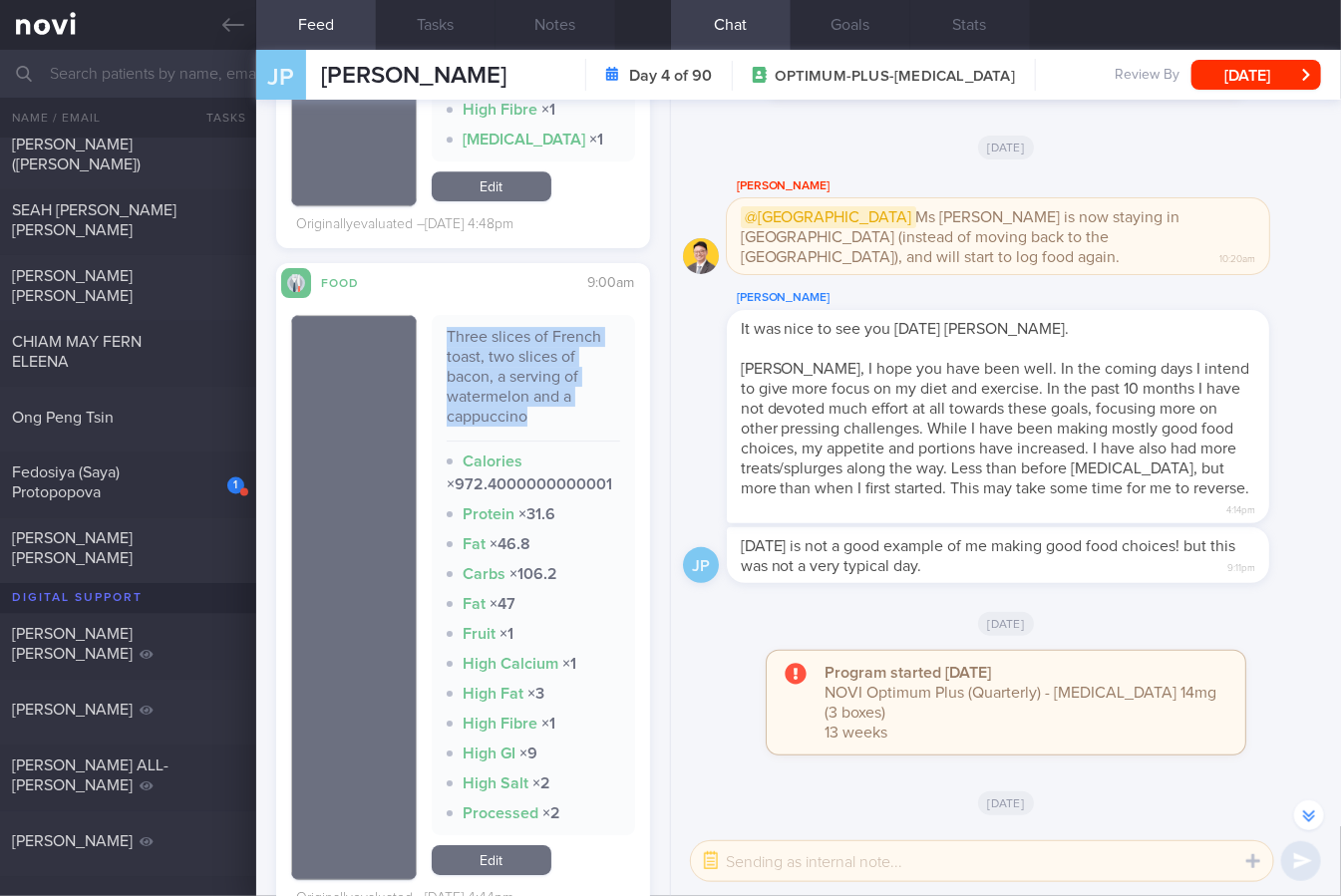 click on "Three slices of French toast, two slices of bacon, a serving of watermelon and a cappuccino" at bounding box center [533, 384] 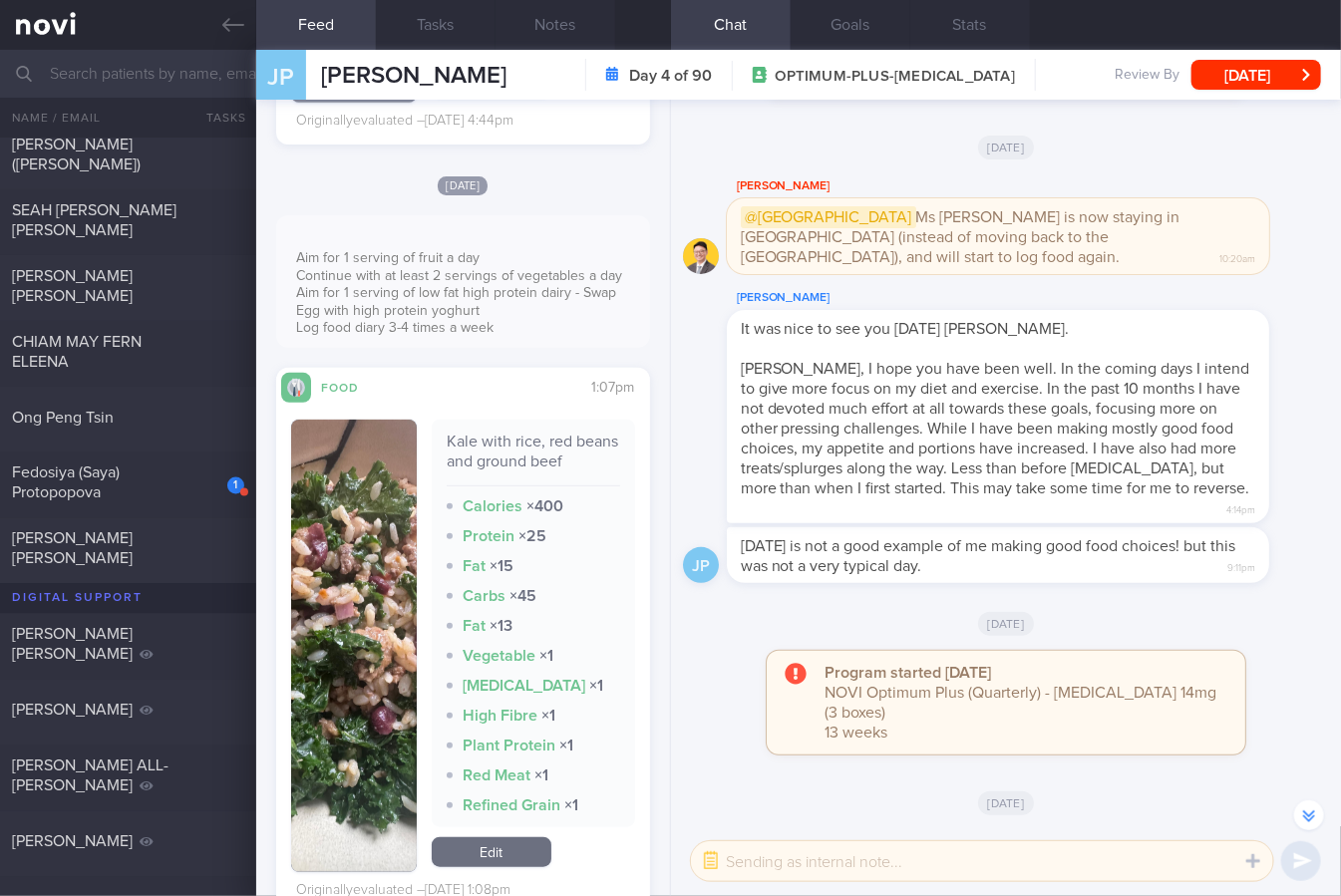 scroll, scrollTop: 6794, scrollLeft: 0, axis: vertical 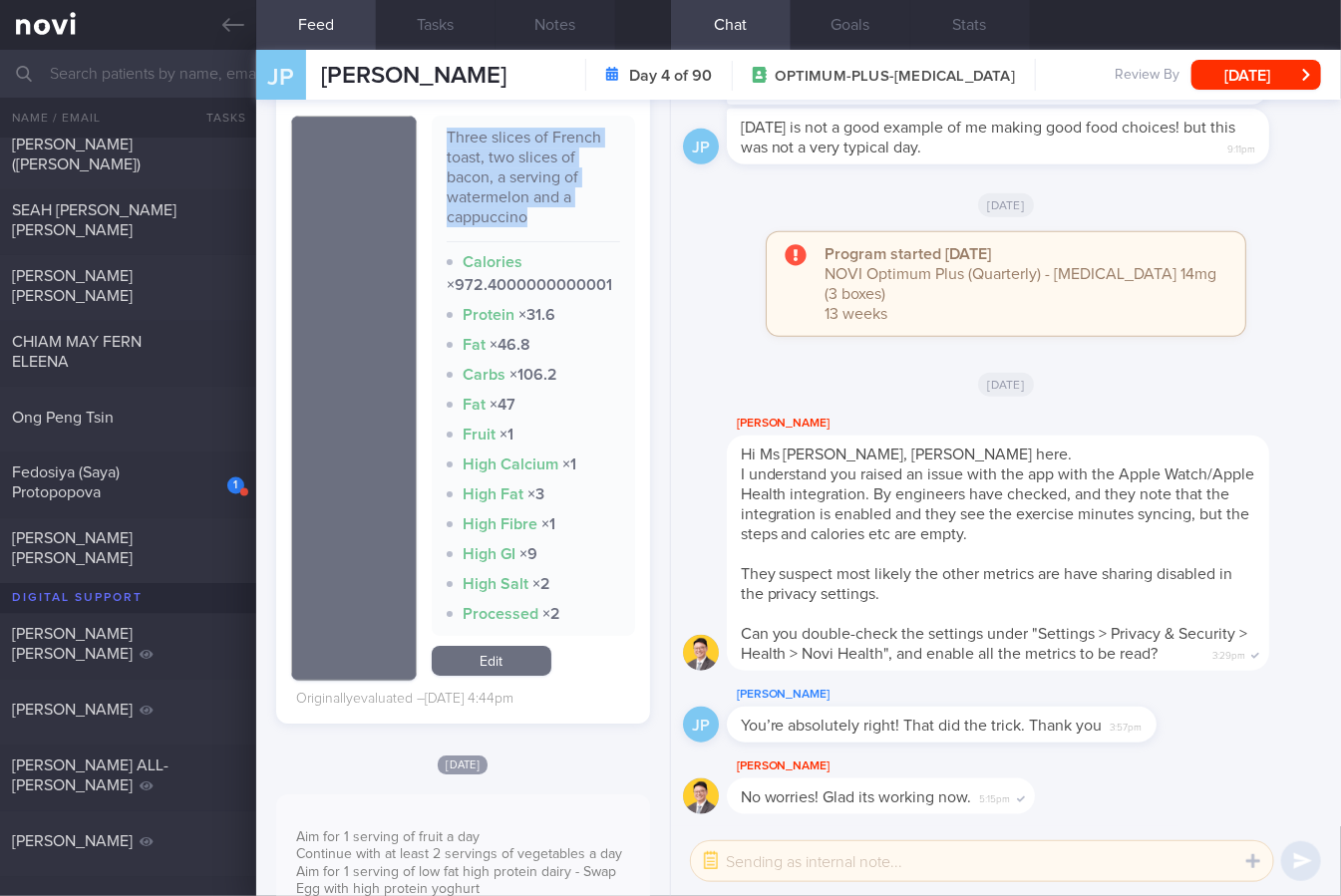 click on "Edit" at bounding box center [492, 661] 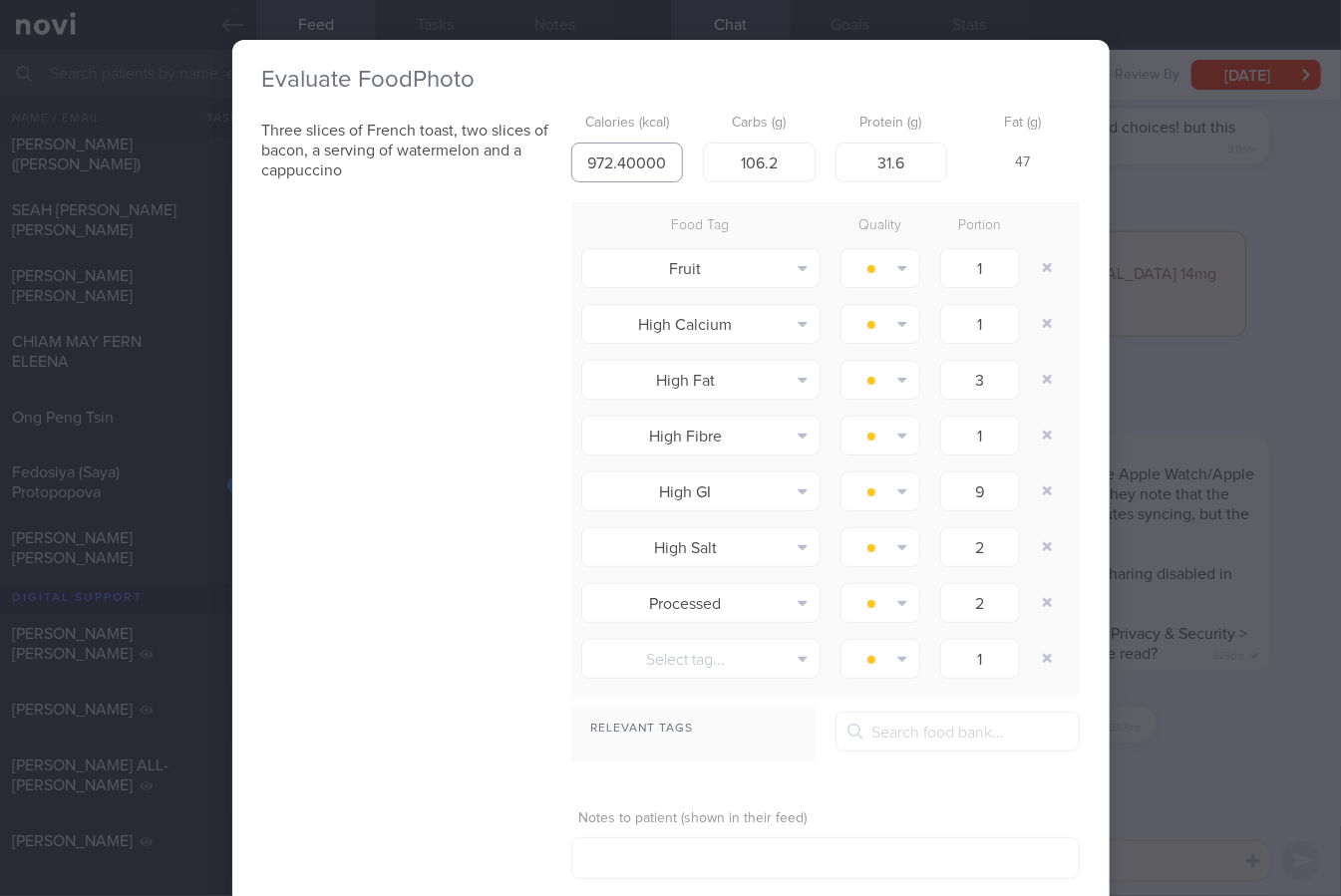 click on "972.4000000000001" at bounding box center (627, 162) 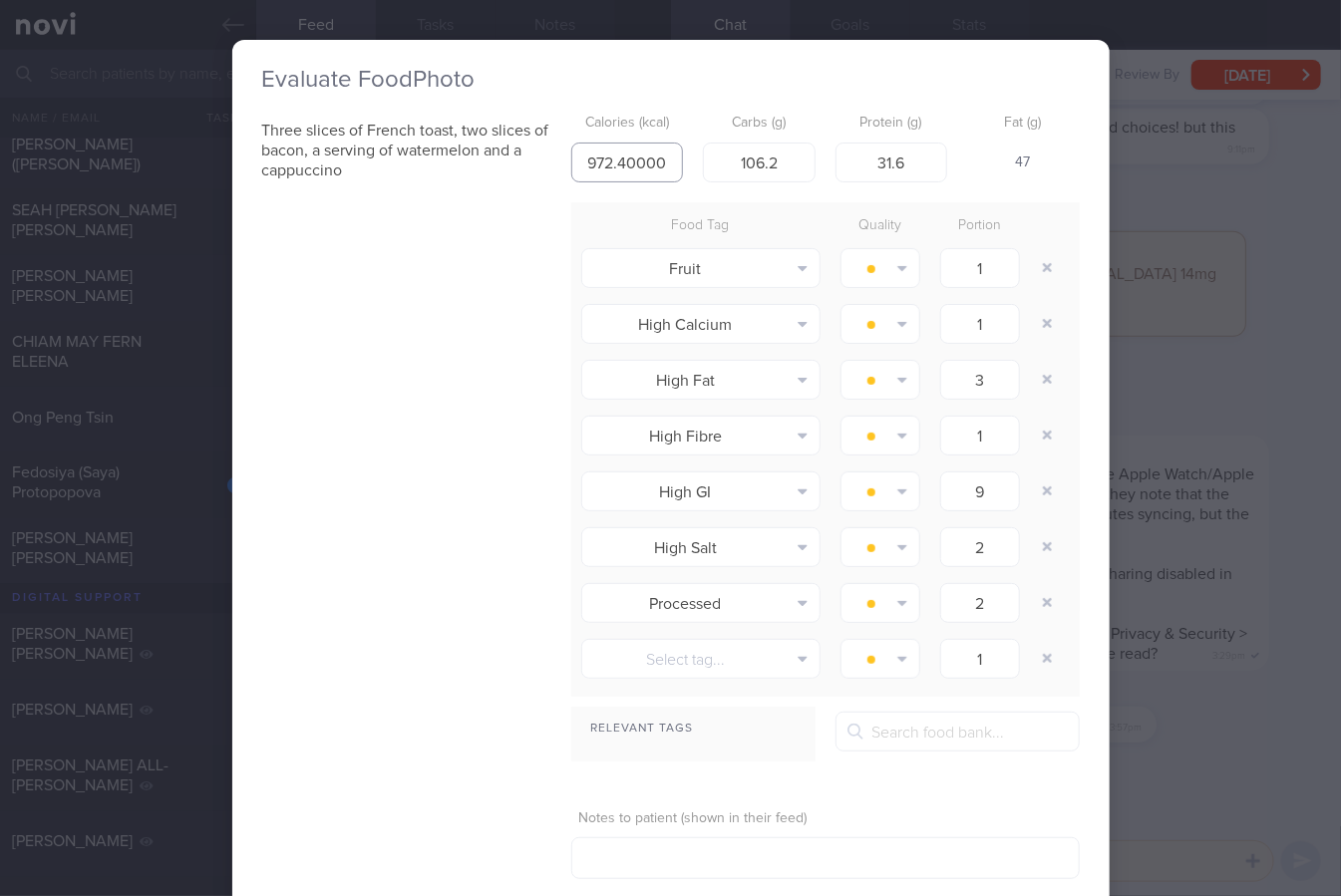 click on "972.4000000000001" at bounding box center [627, 162] 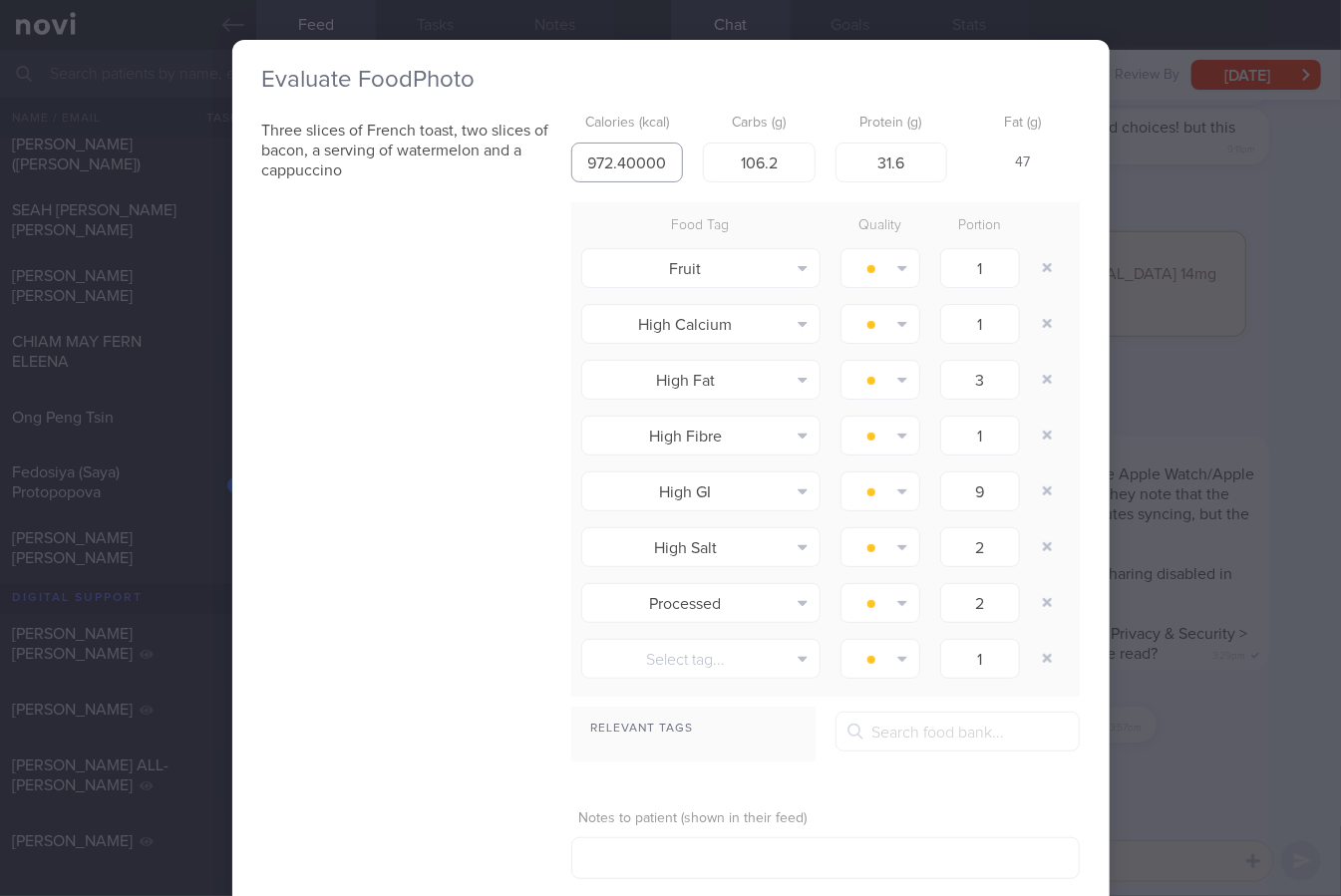 click on "972.4000000000001" at bounding box center (627, 162) 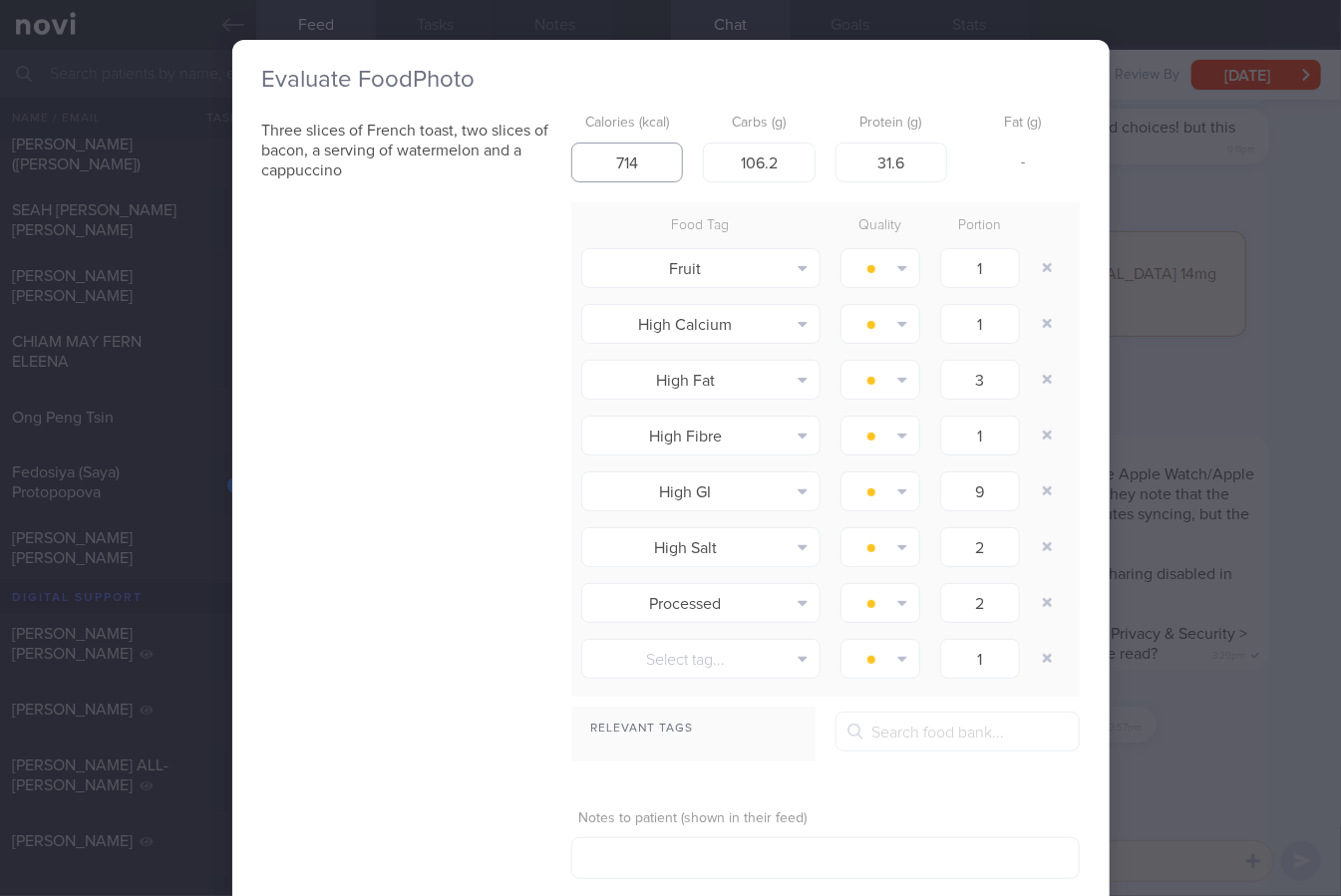 type on "714" 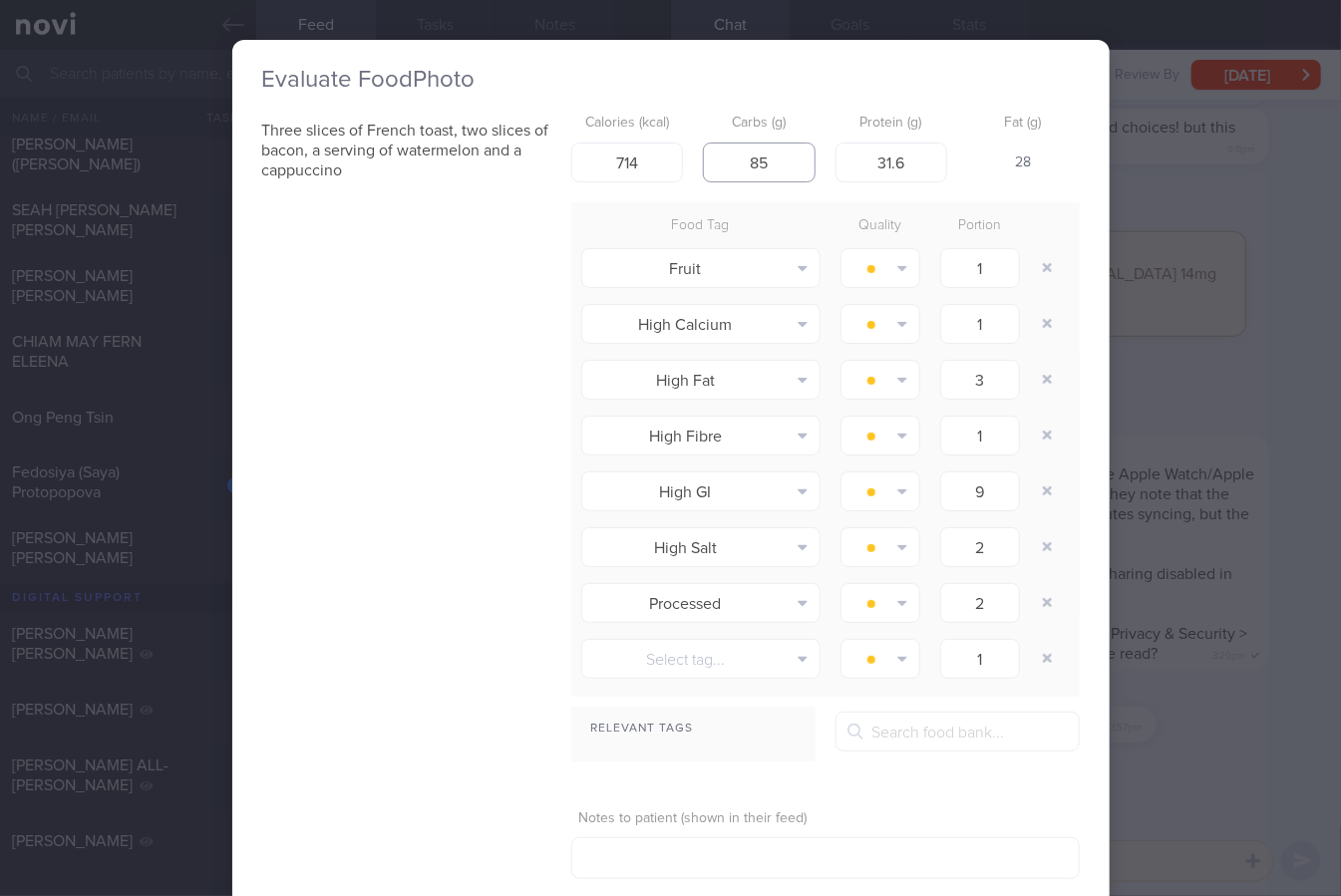 type on "85" 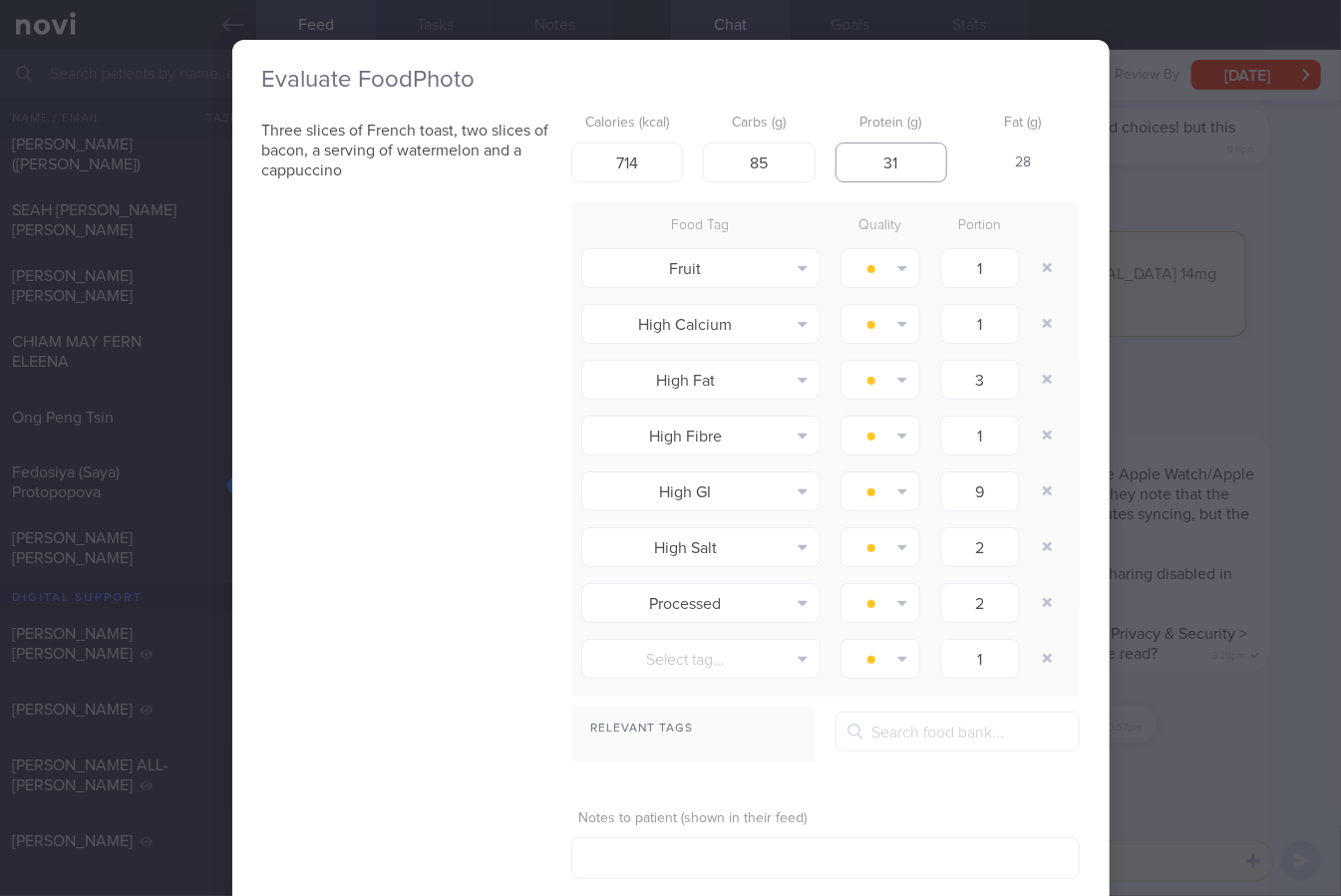 type on "31" 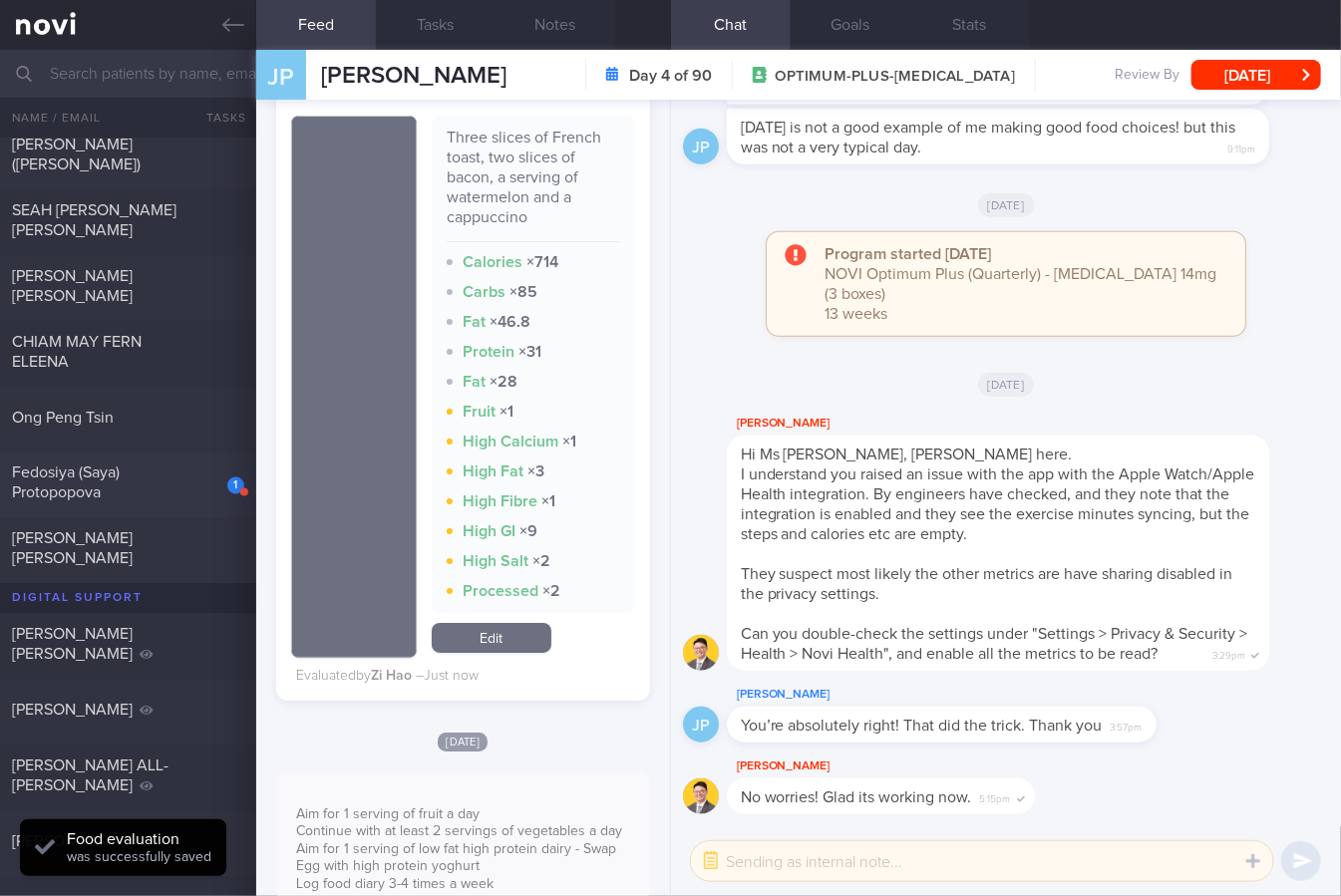 click on "1" at bounding box center [222, 478] 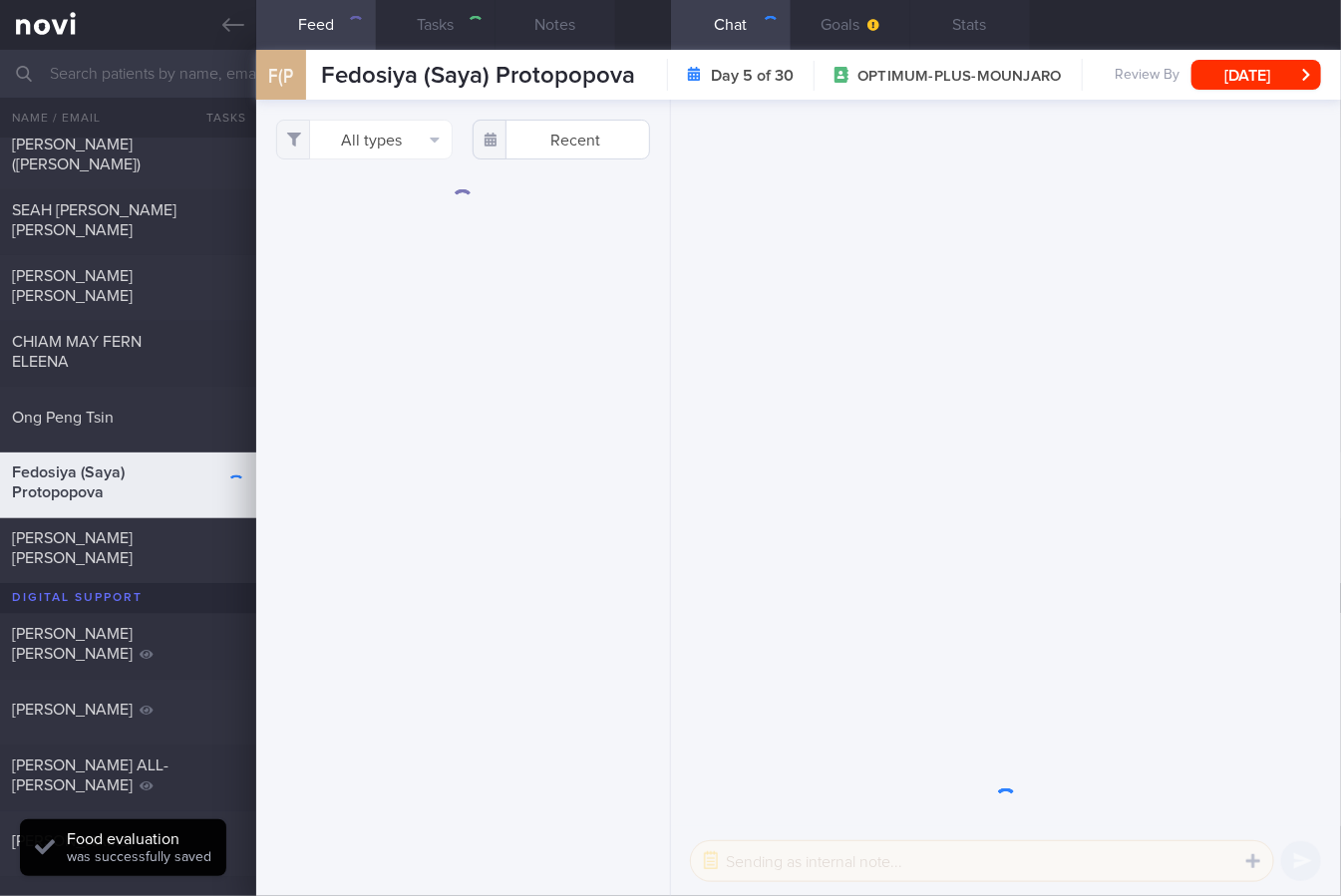 checkbox on "true" 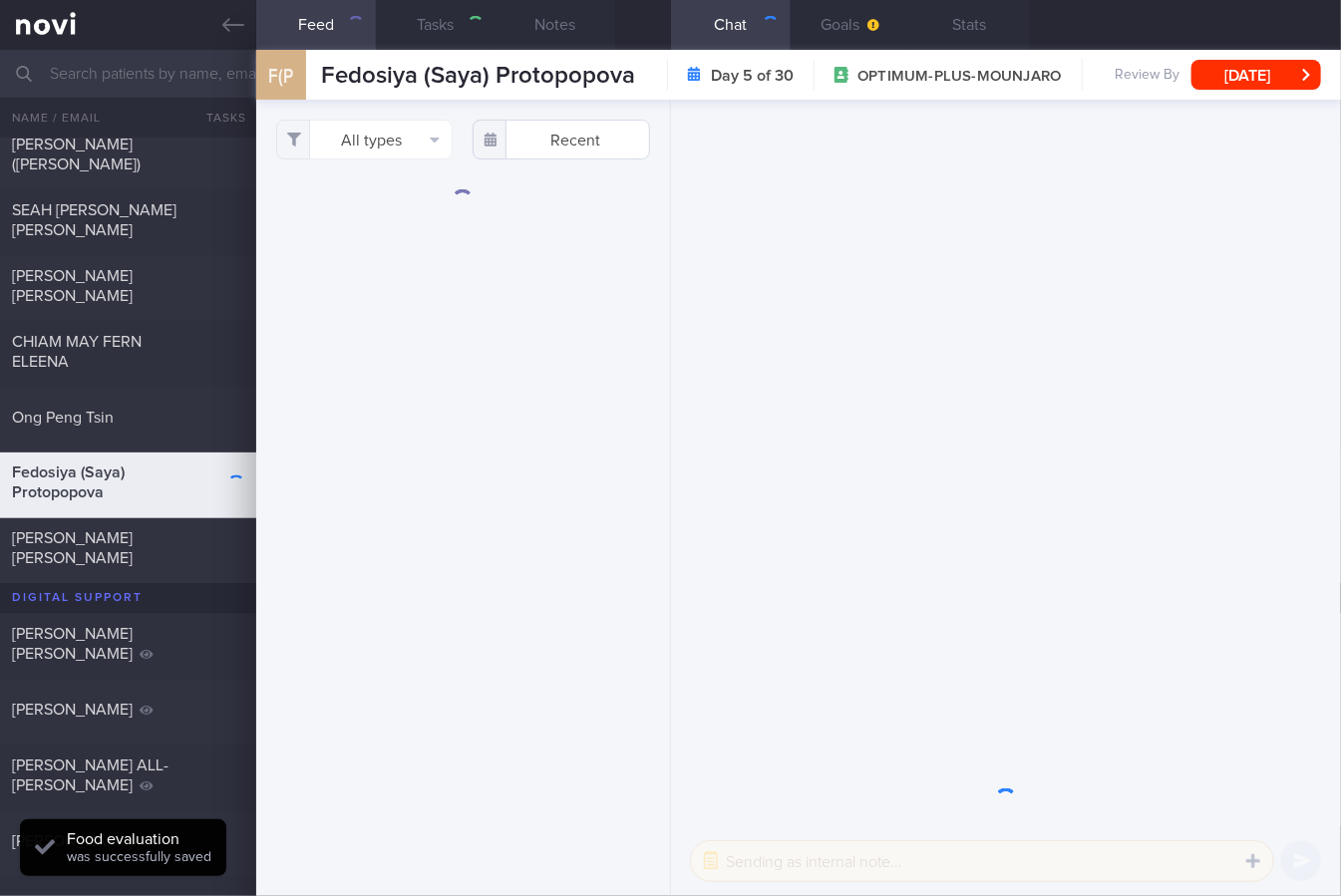 checkbox on "true" 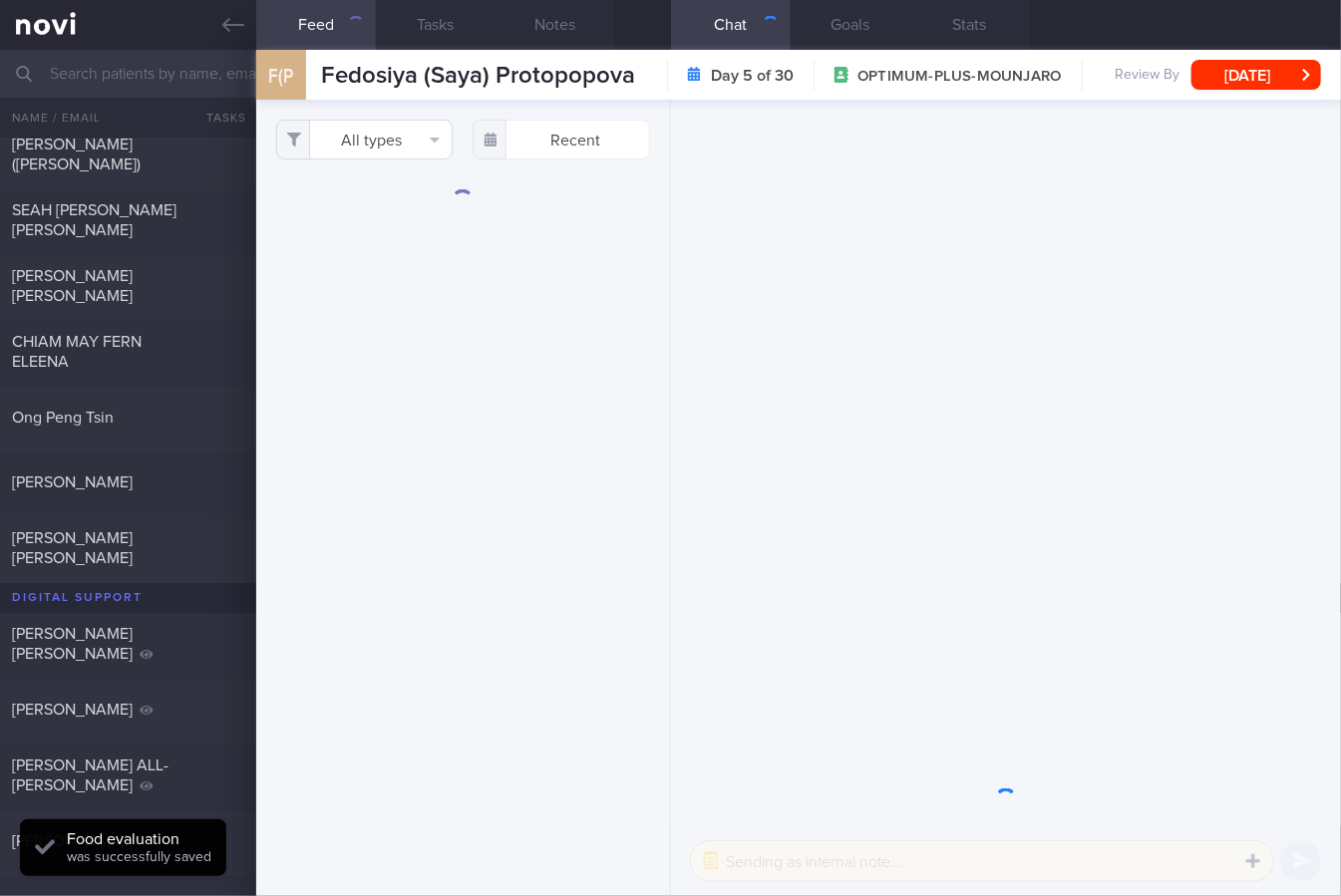 scroll, scrollTop: 0, scrollLeft: 0, axis: both 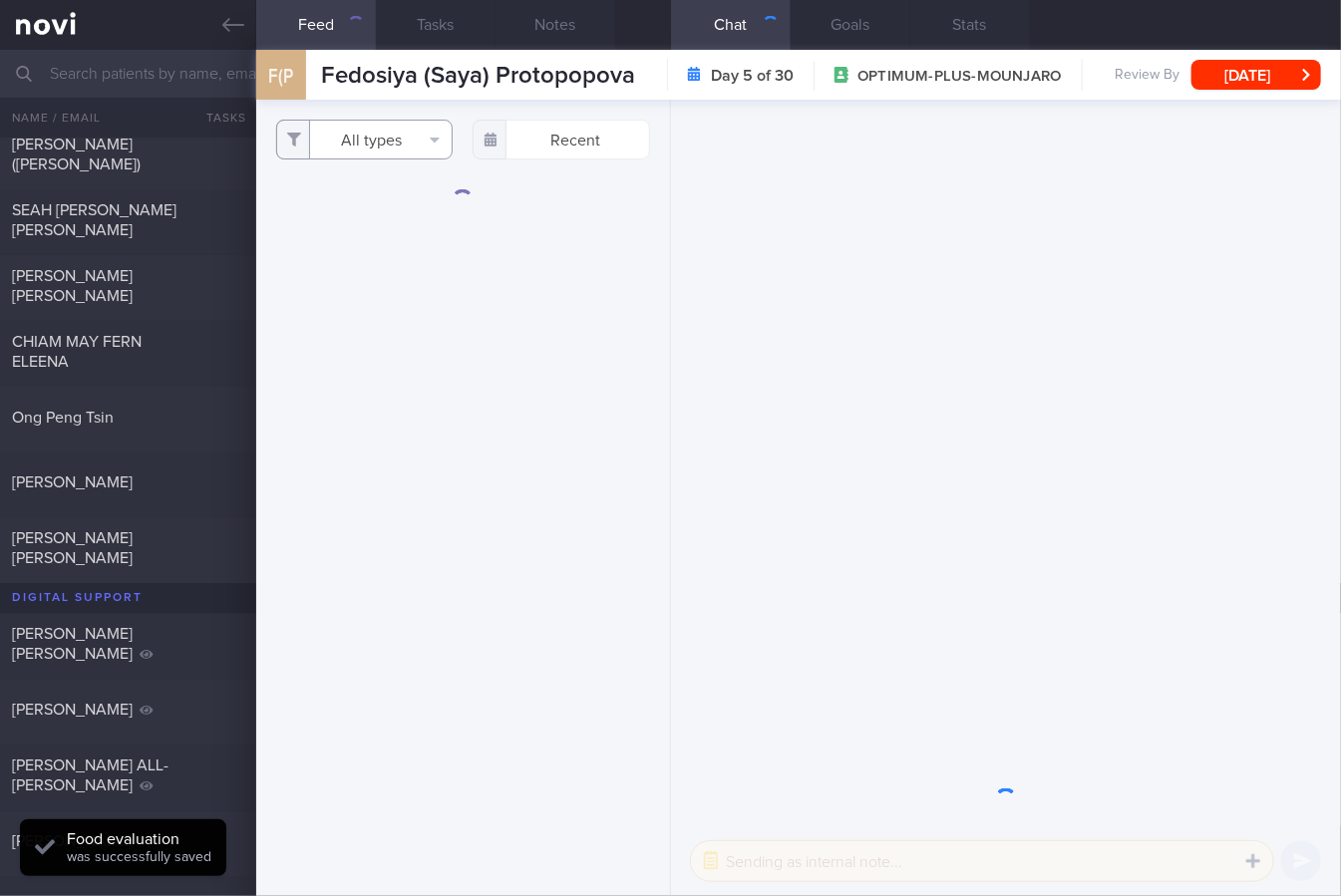 click on "All types" at bounding box center [364, 140] 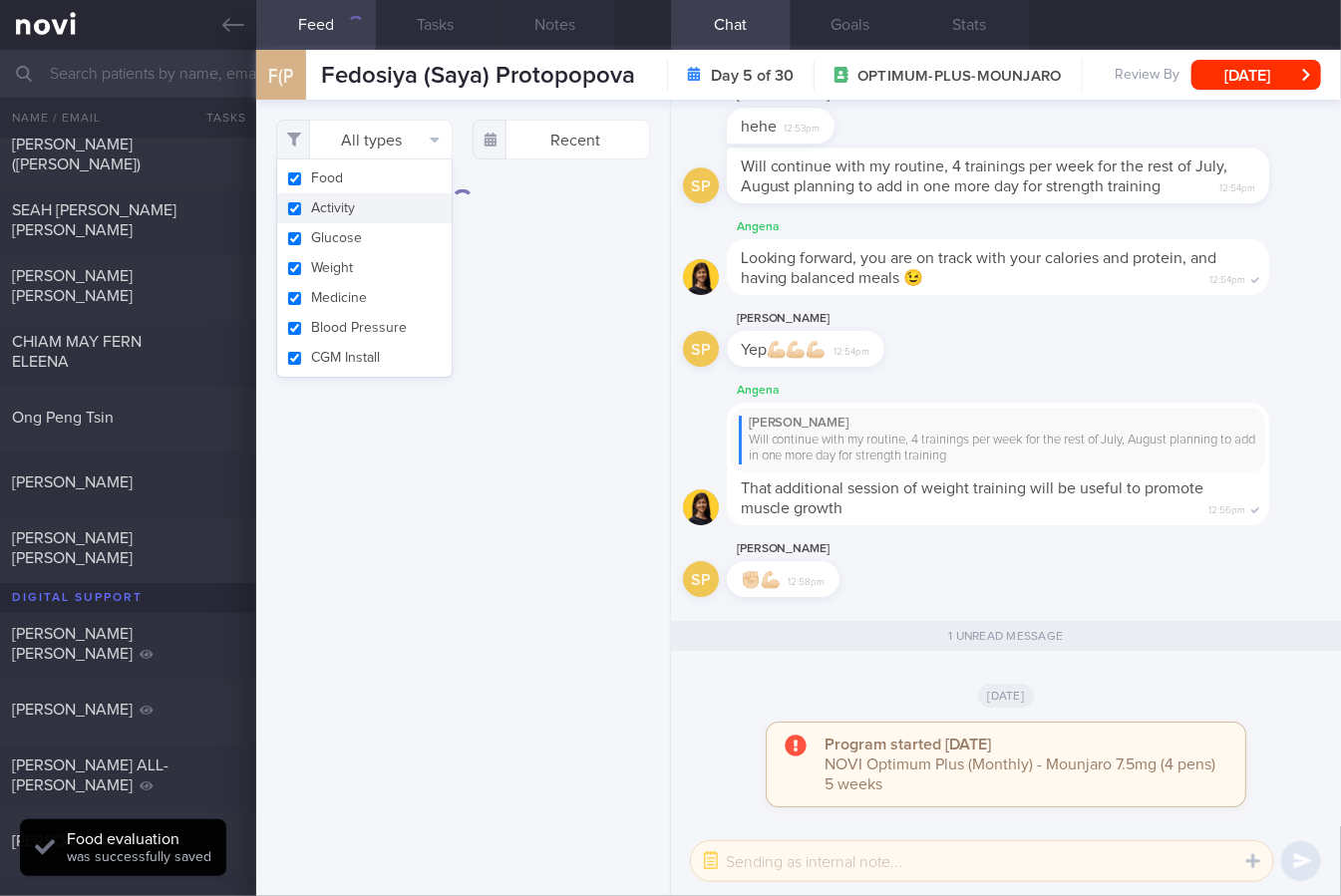 drag, startPoint x: 420, startPoint y: 209, endPoint x: 418, endPoint y: 222, distance: 13.152946 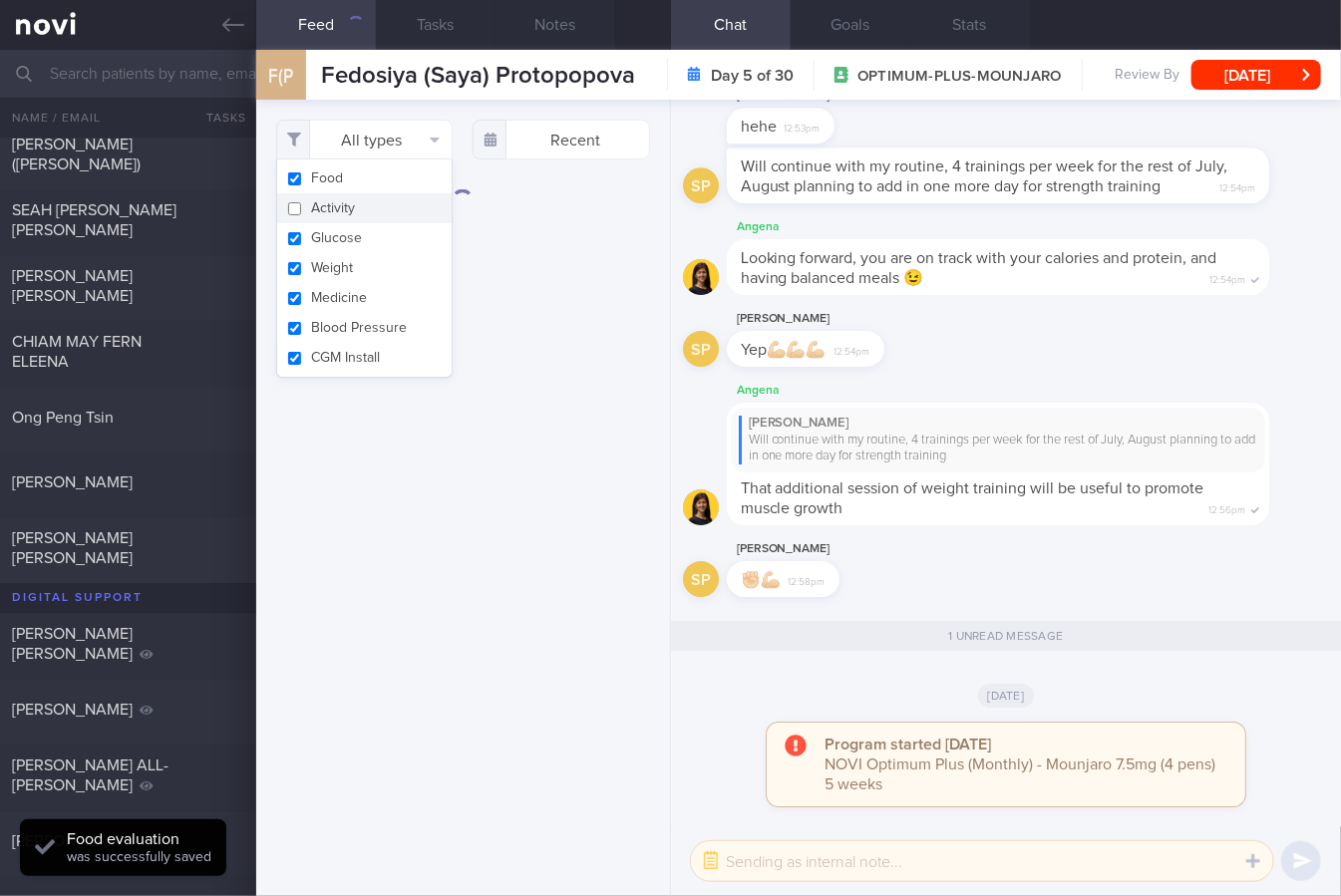 checkbox on "false" 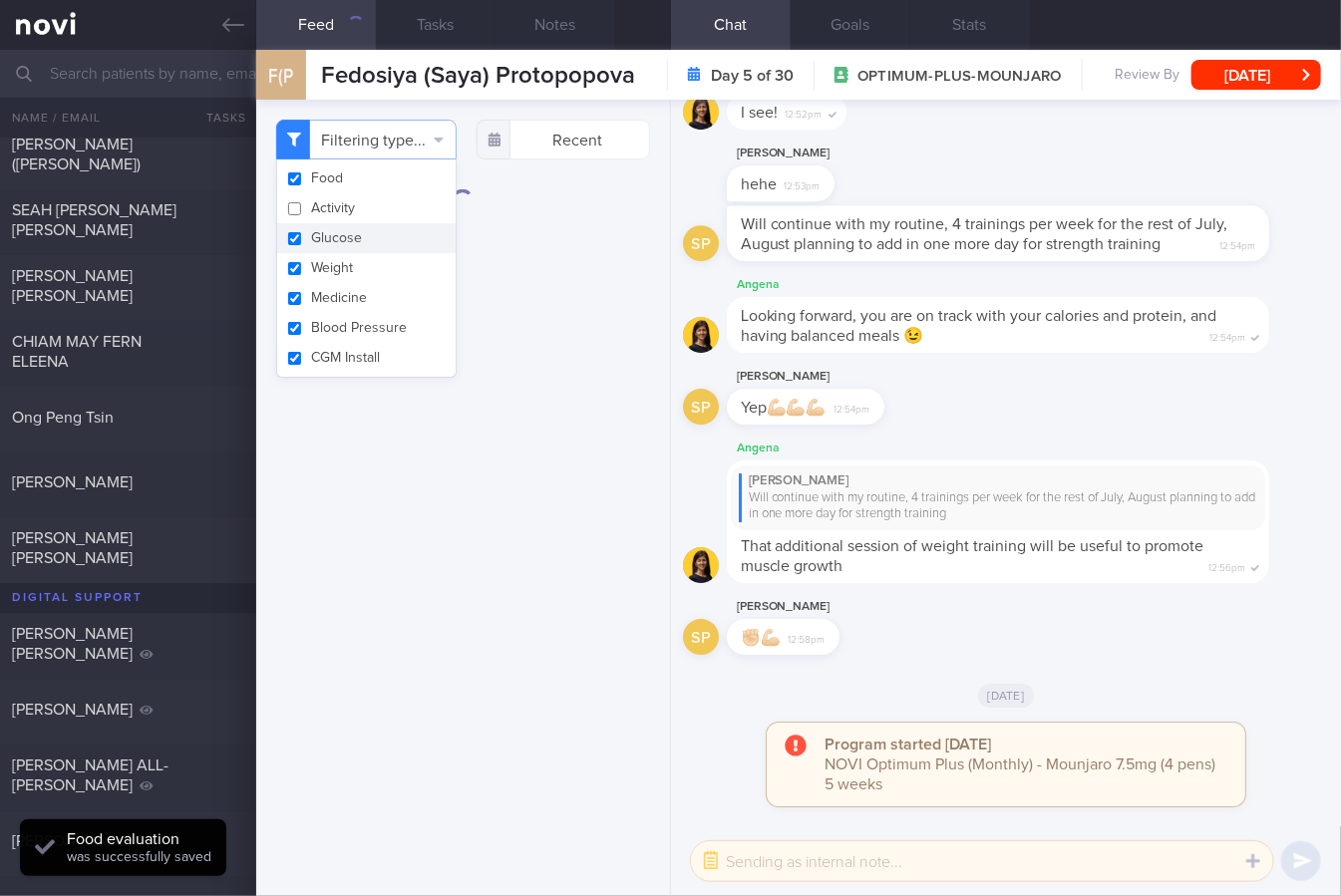 click on "Glucose" at bounding box center (366, 238) 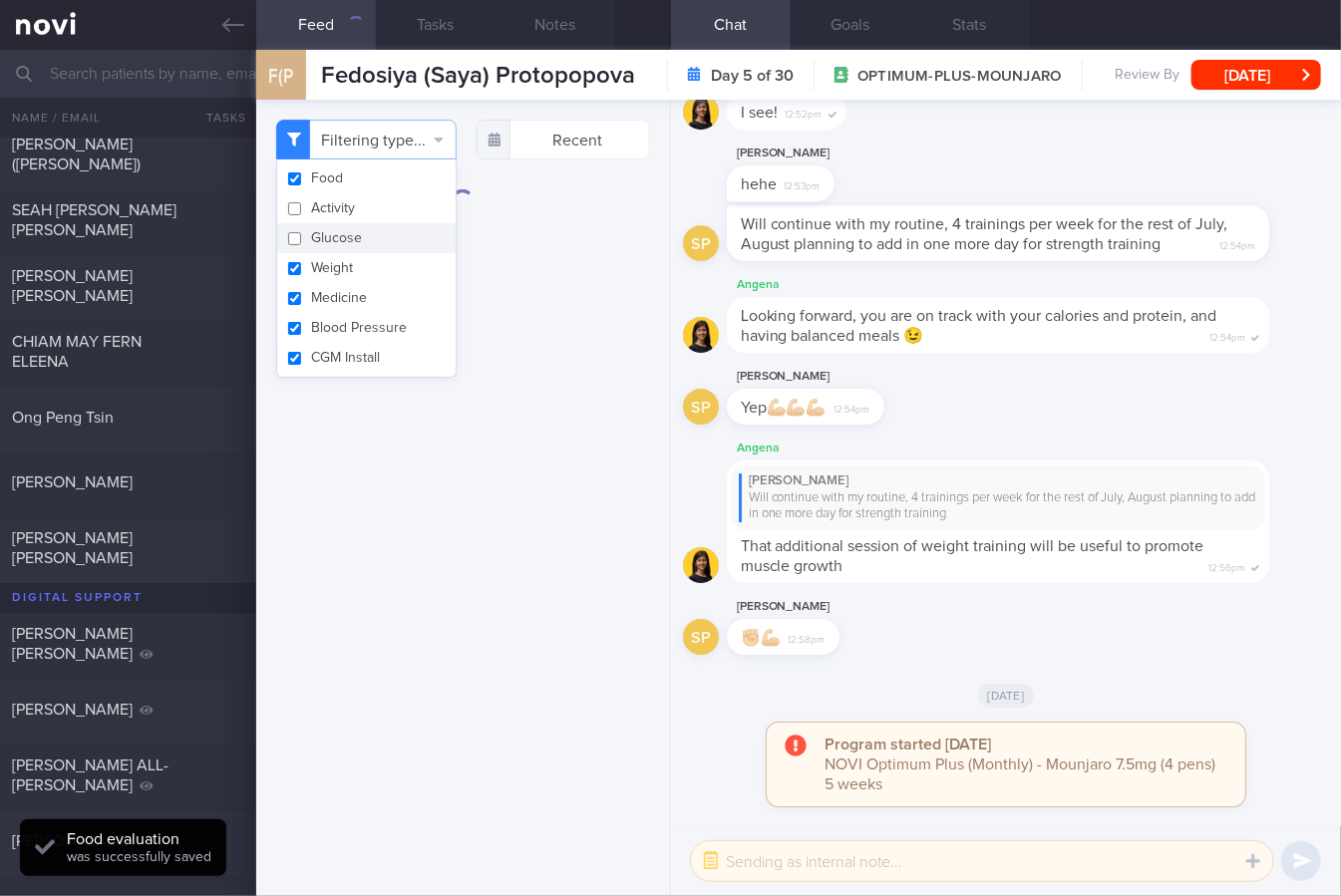 checkbox on "false" 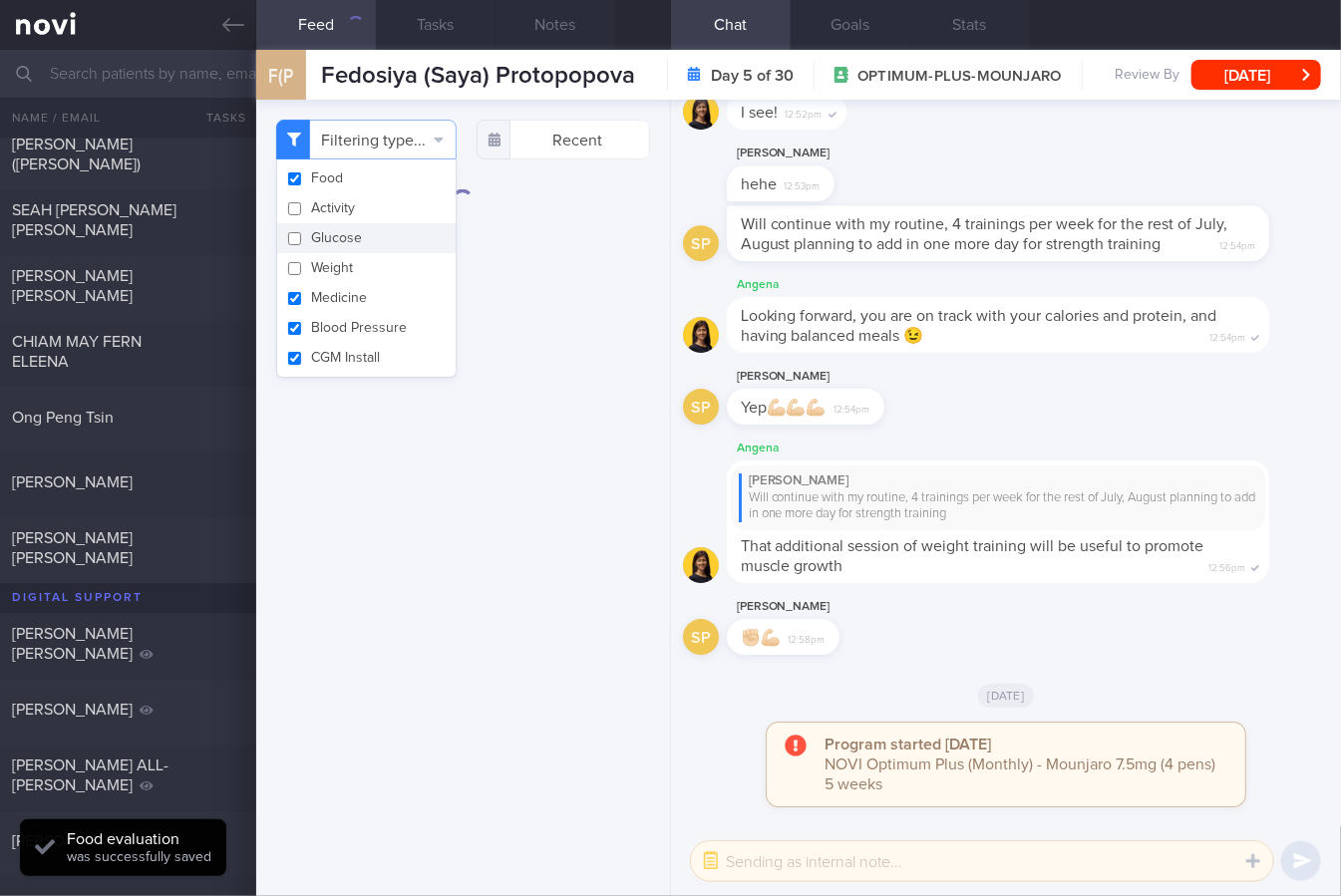 checkbox on "false" 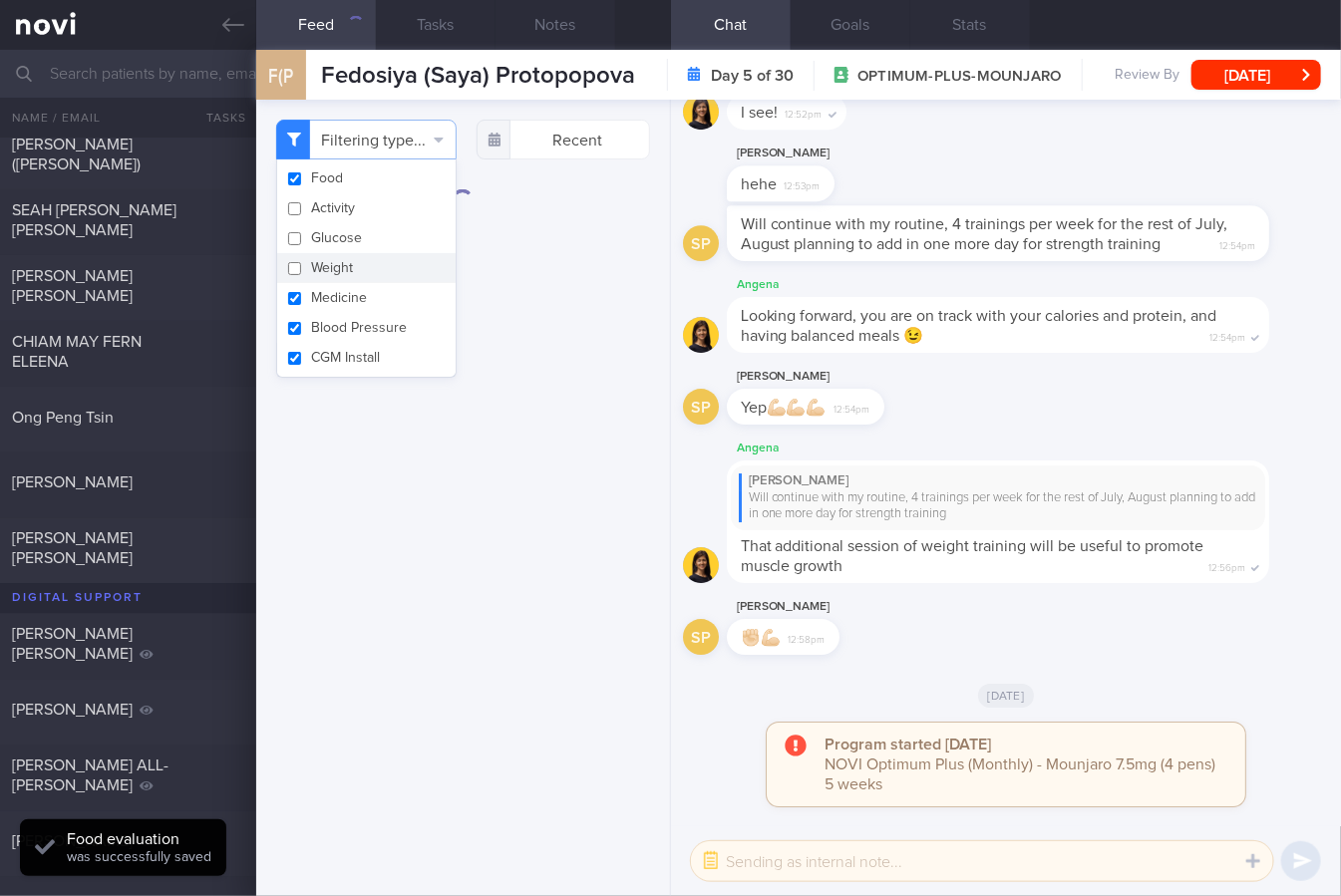 click on "Medicine" at bounding box center [366, 298] 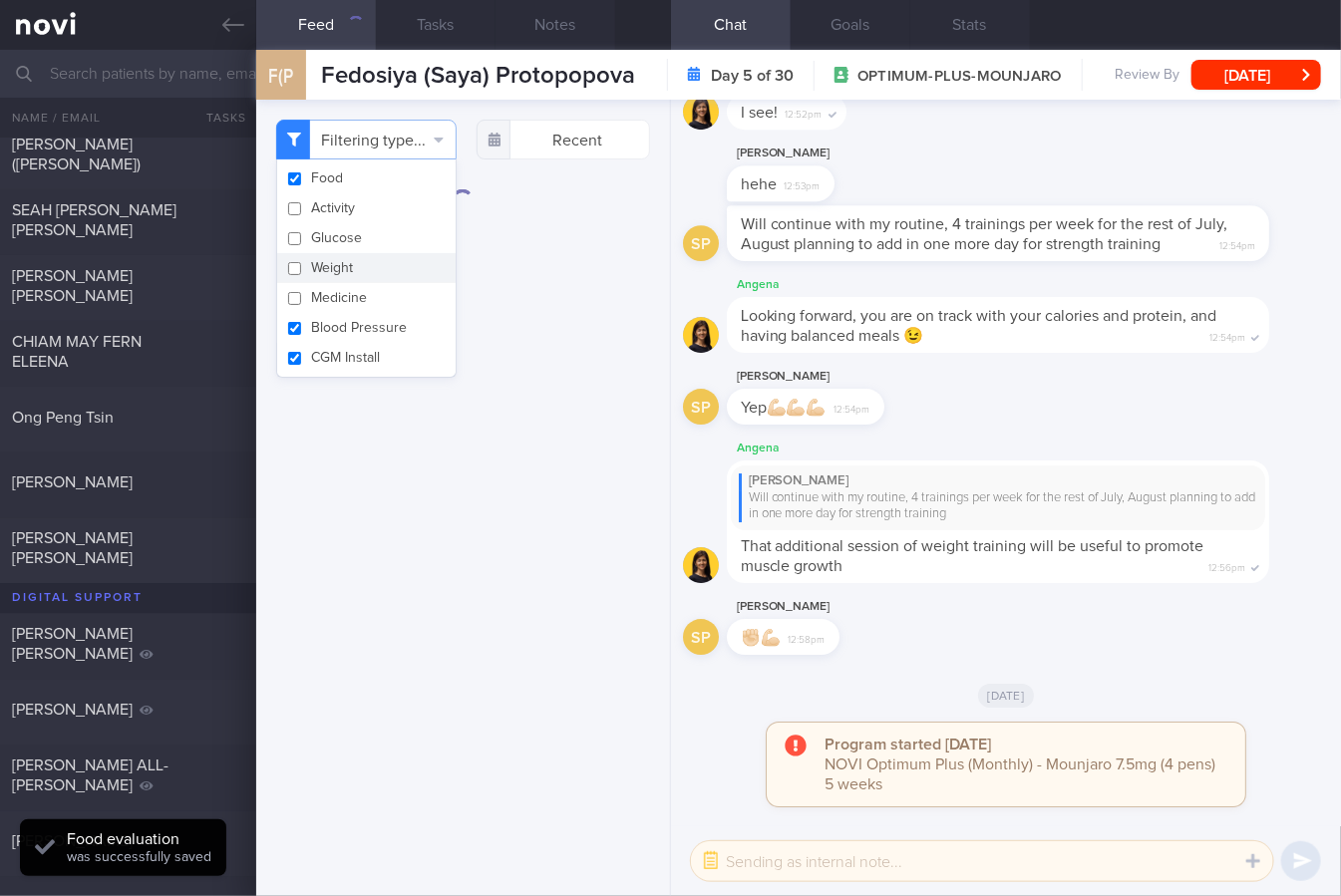 checkbox on "false" 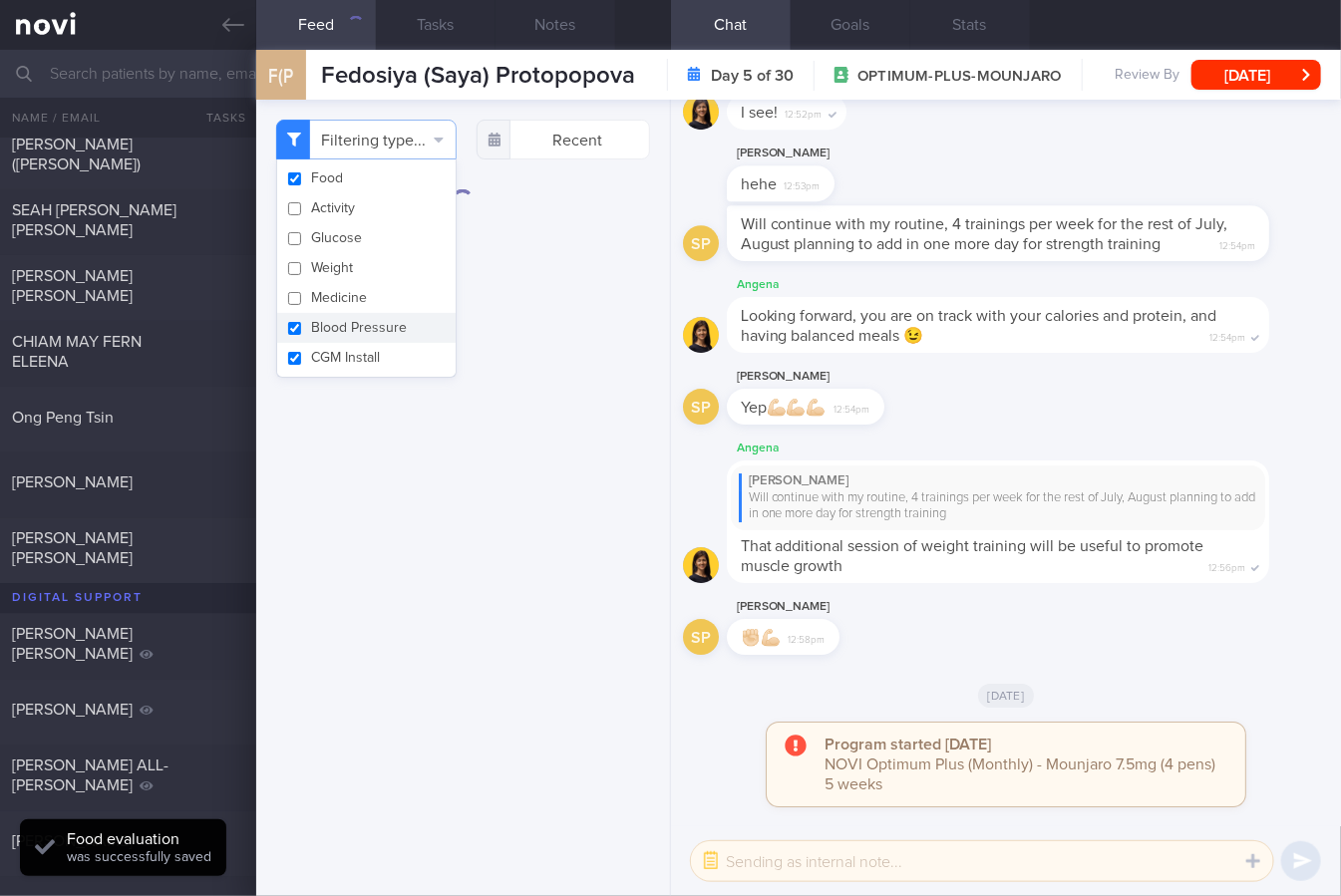 click on "Blood Pressure" at bounding box center (366, 328) 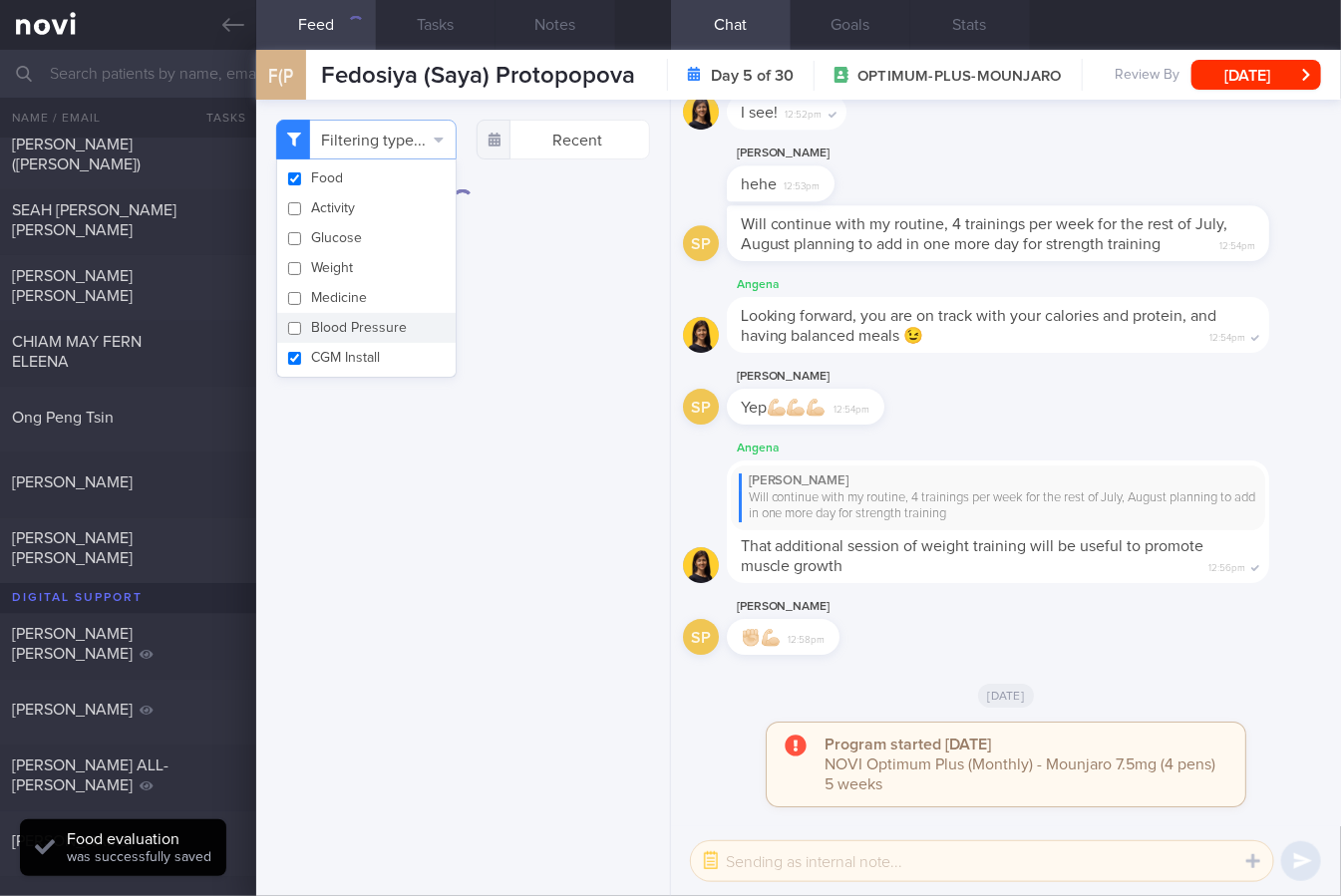 checkbox on "false" 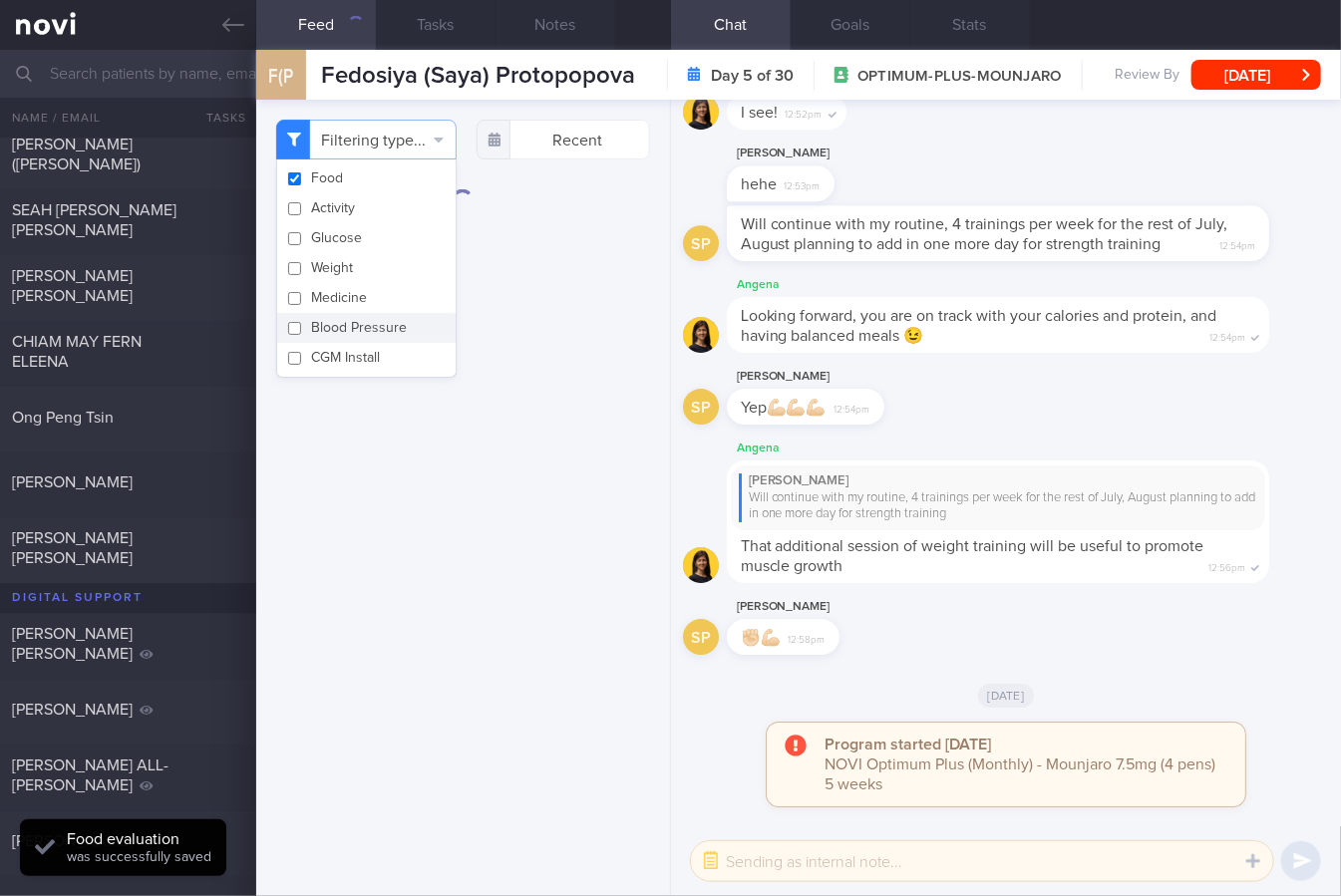 checkbox on "false" 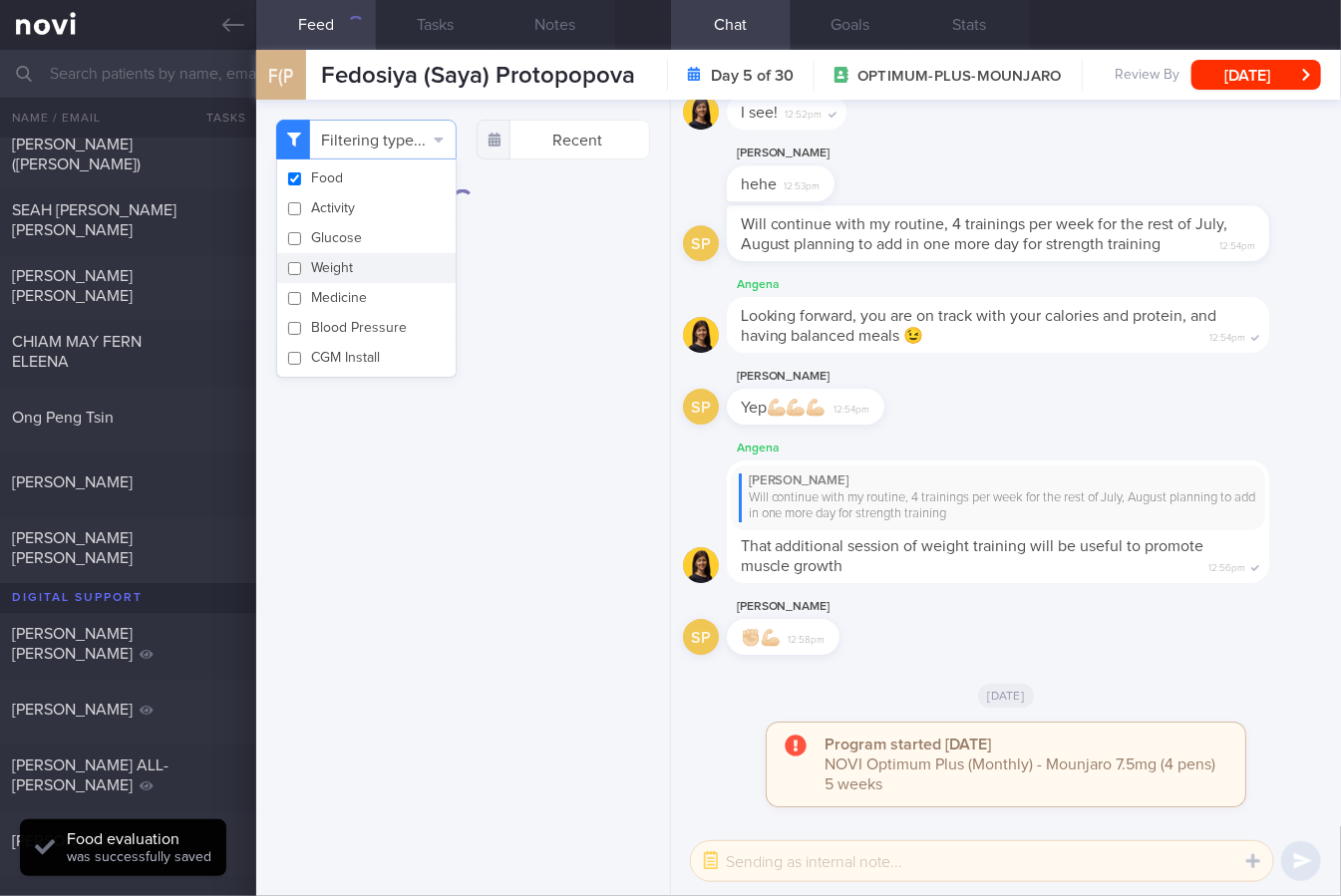 click on "Filtering type...
Food
Activity
Glucose
Weight
Medicine
Blood Pressure
CGM Install
Recent" at bounding box center (463, 497) 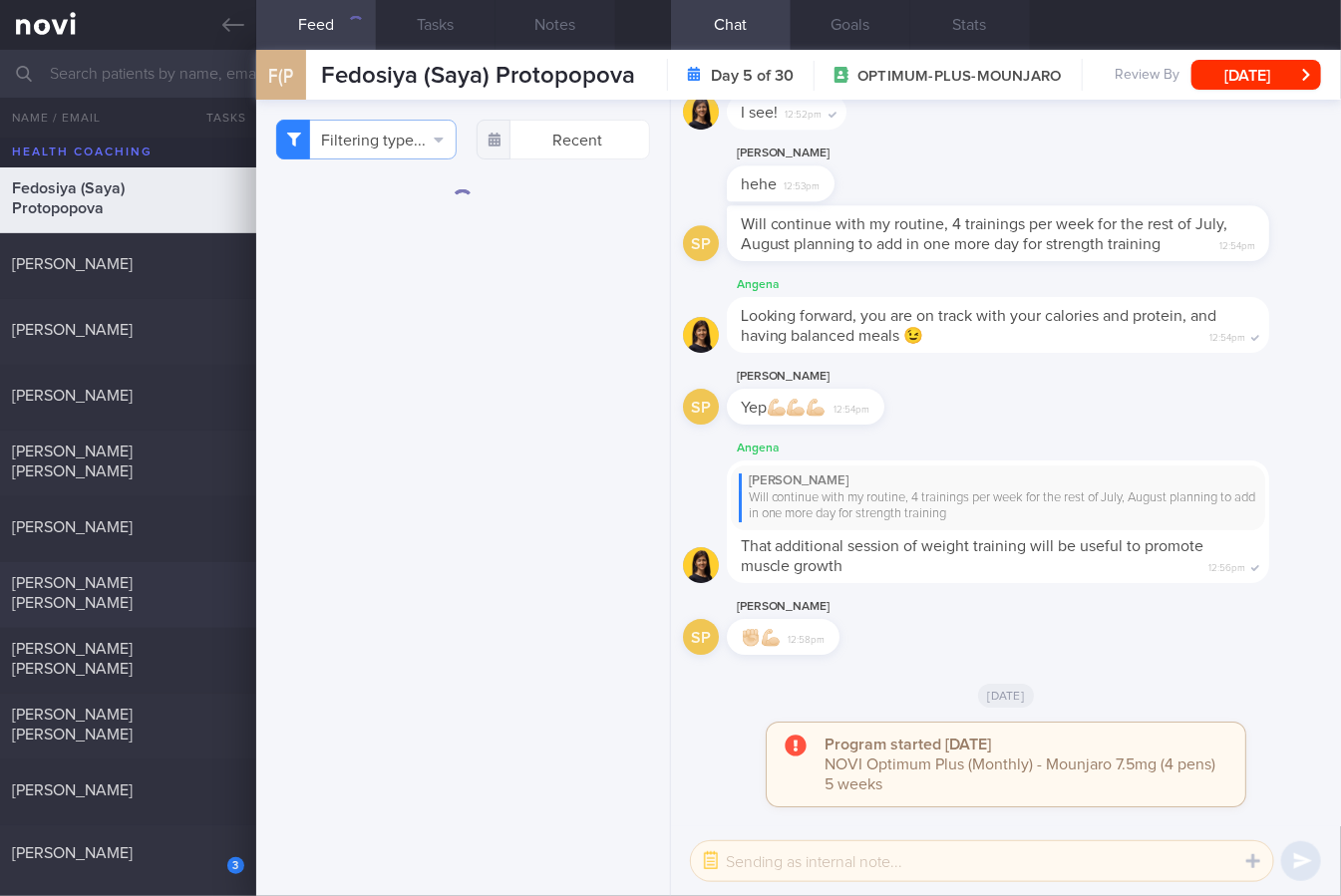 scroll, scrollTop: 1181, scrollLeft: 0, axis: vertical 